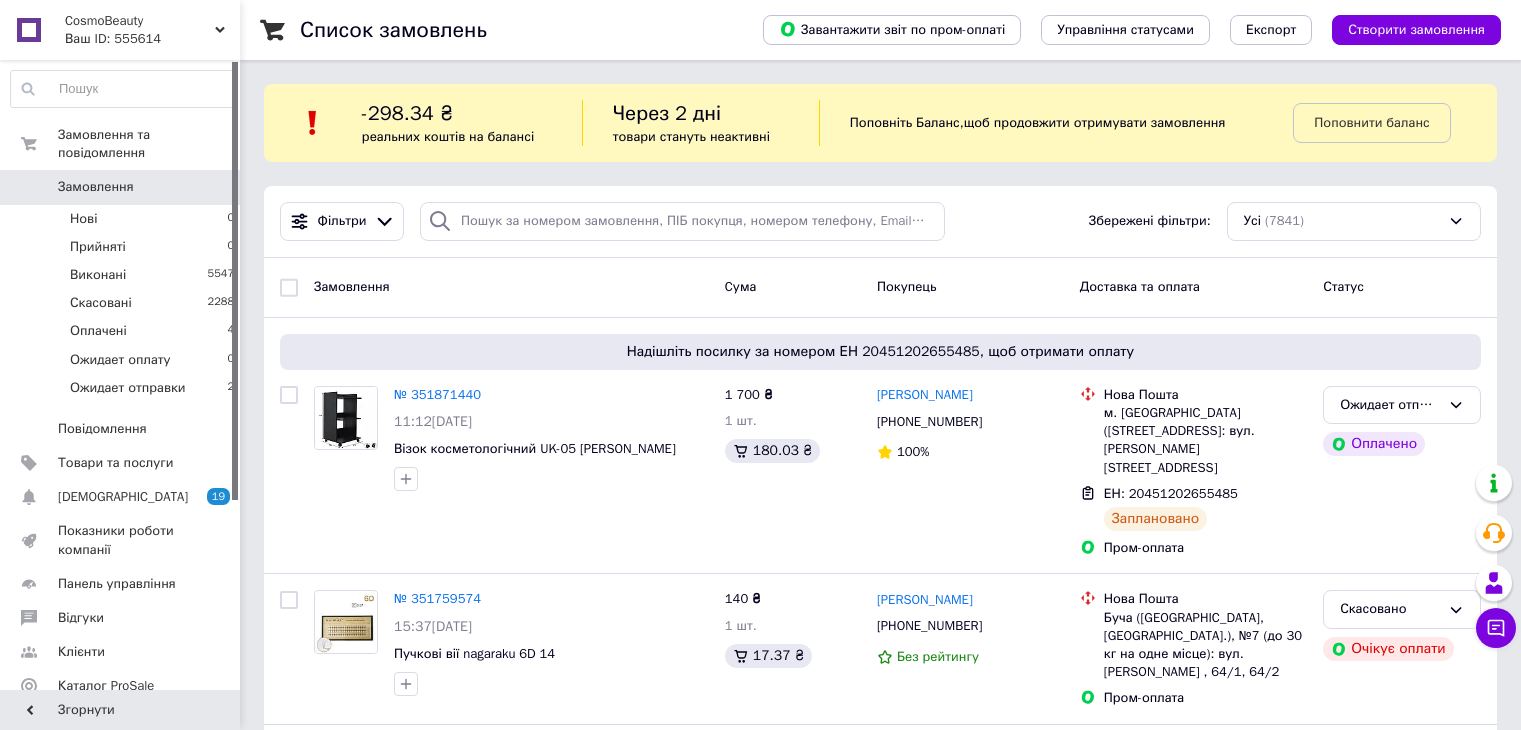 scroll, scrollTop: 0, scrollLeft: 0, axis: both 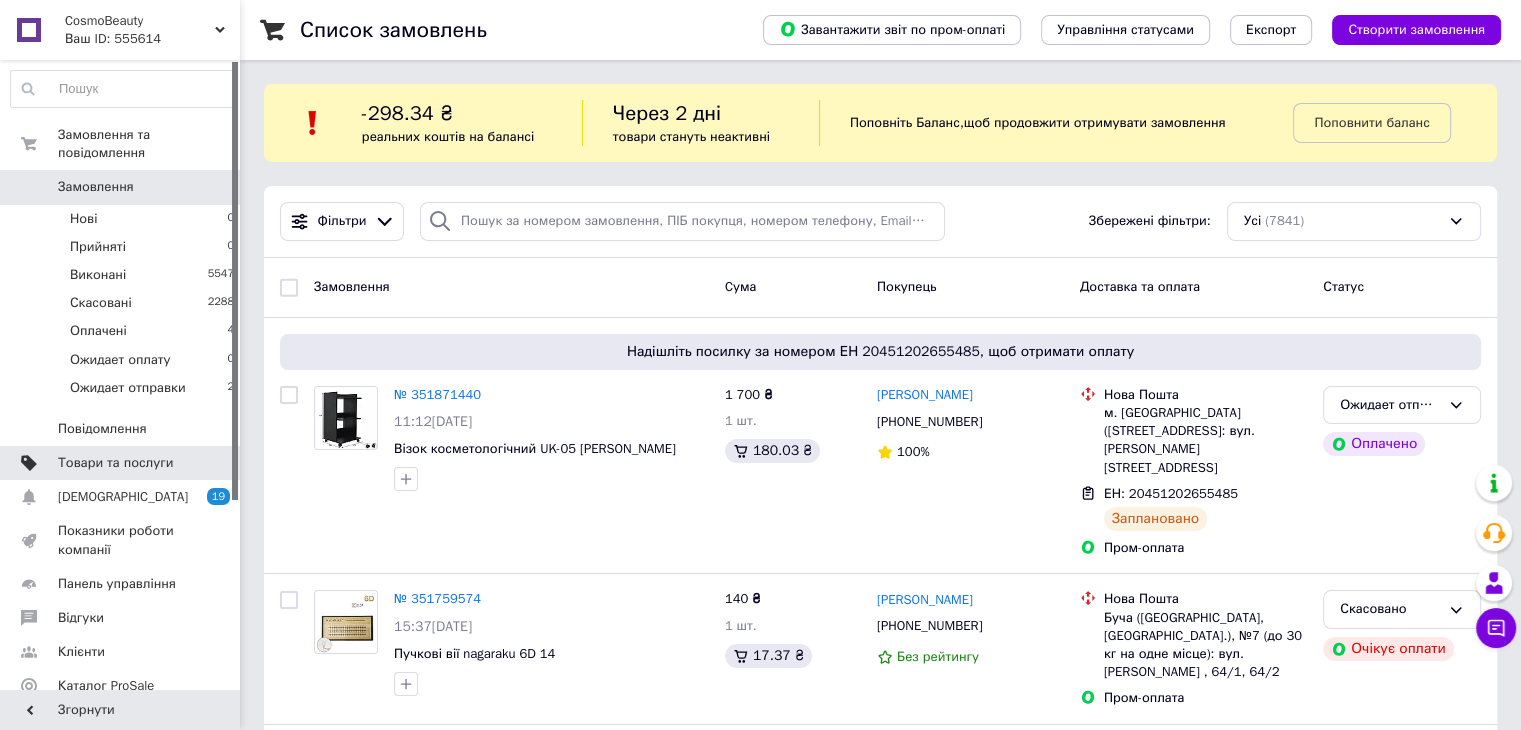 click on "Товари та послуги" at bounding box center [115, 463] 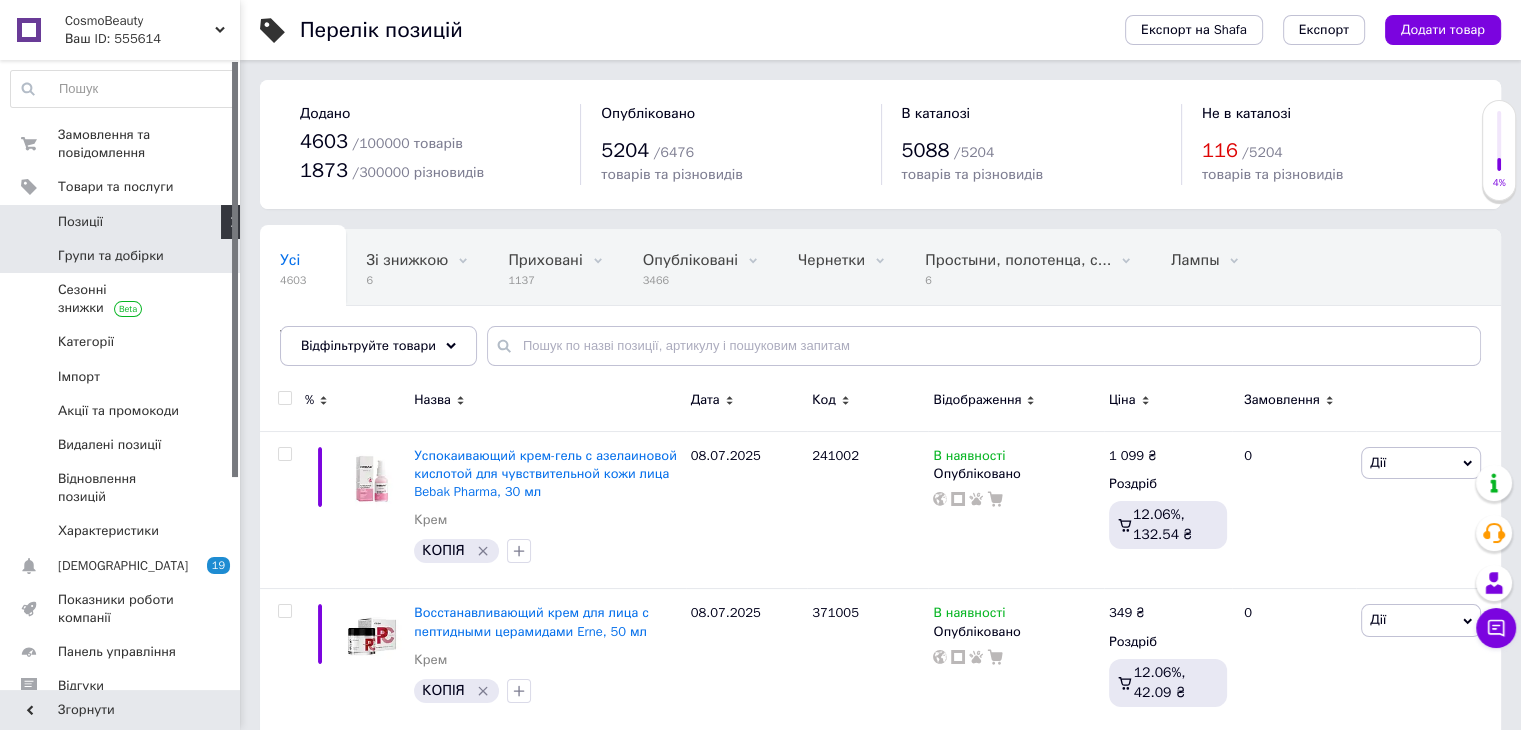 click on "Групи та добірки" at bounding box center (111, 256) 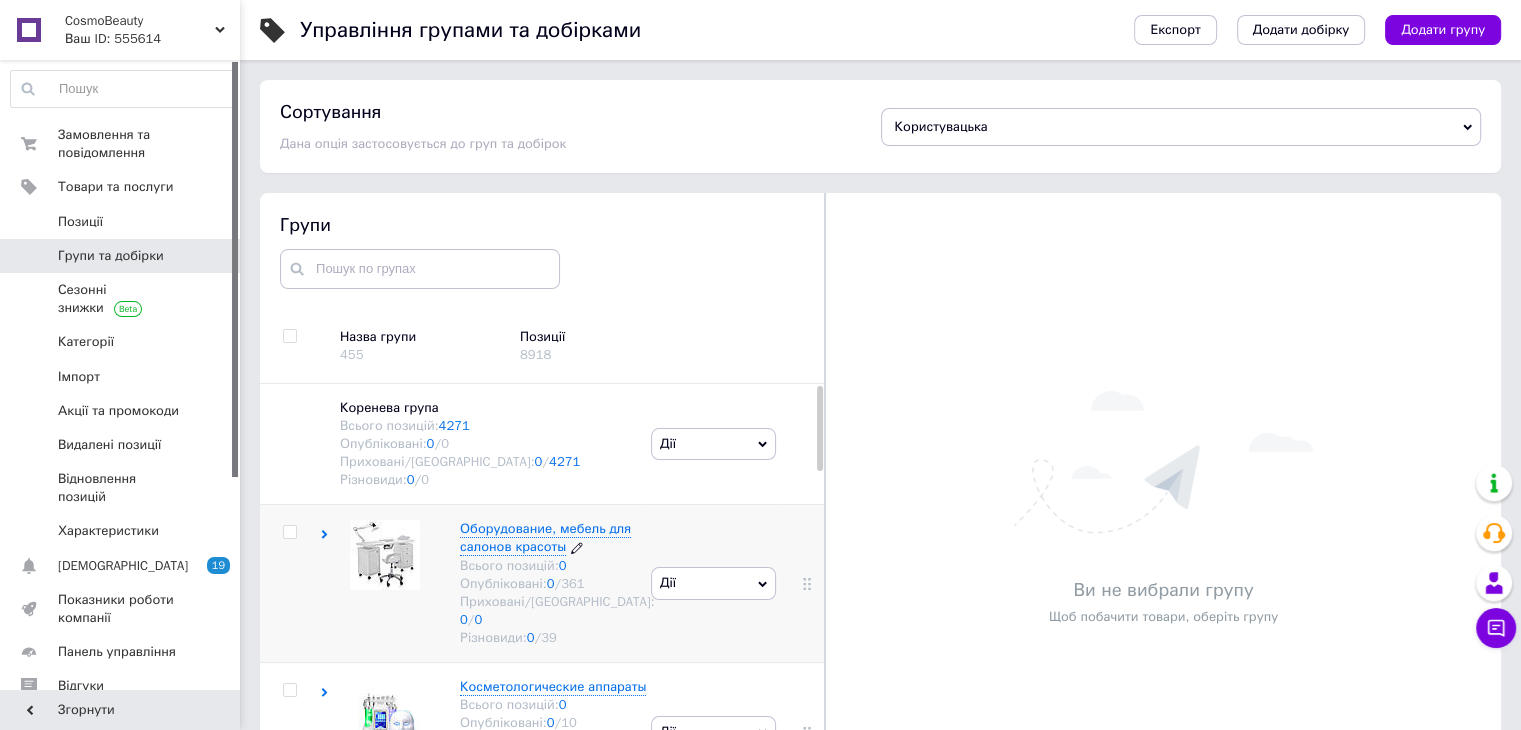 click on "Оборудование, мебель для салонов красоты" at bounding box center [545, 537] 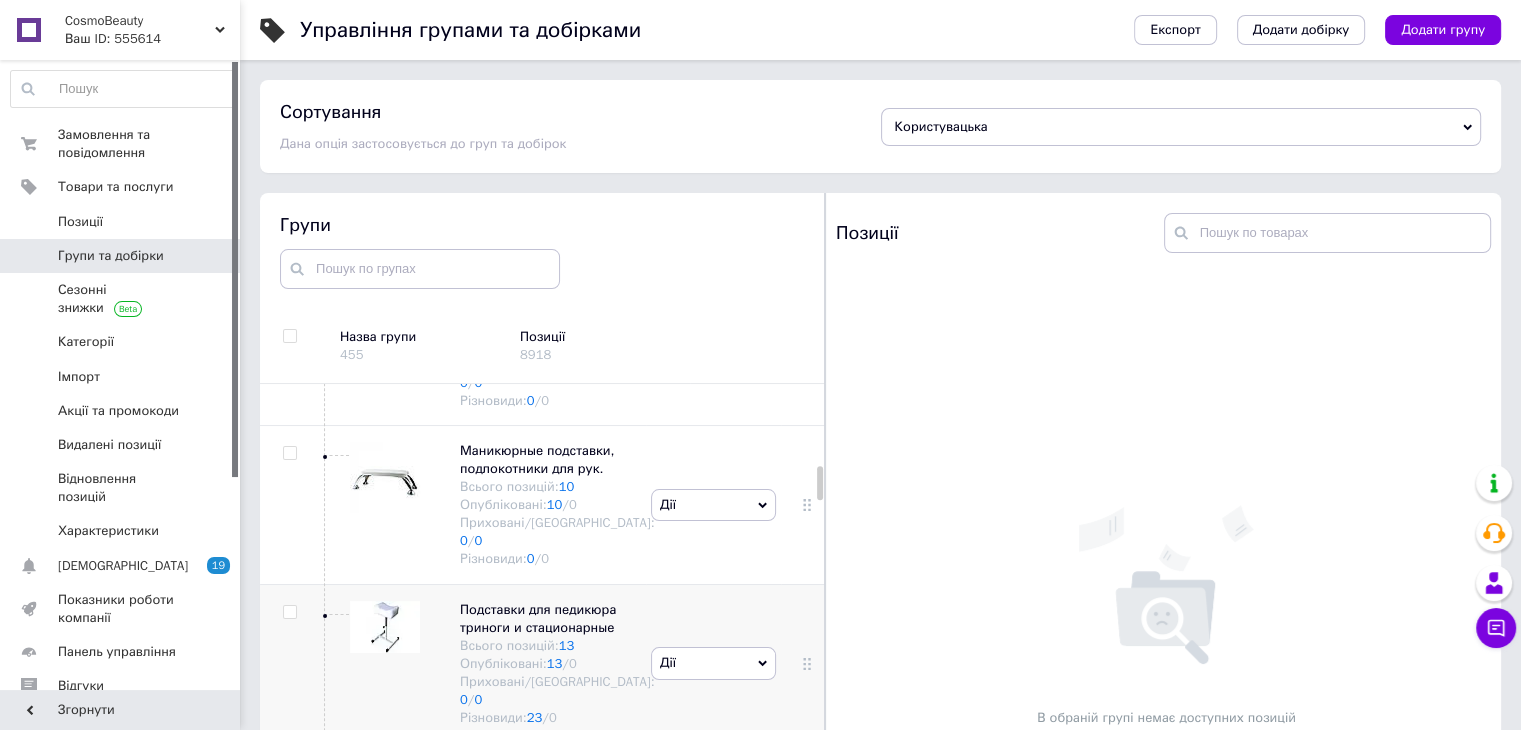 scroll, scrollTop: 1066, scrollLeft: 0, axis: vertical 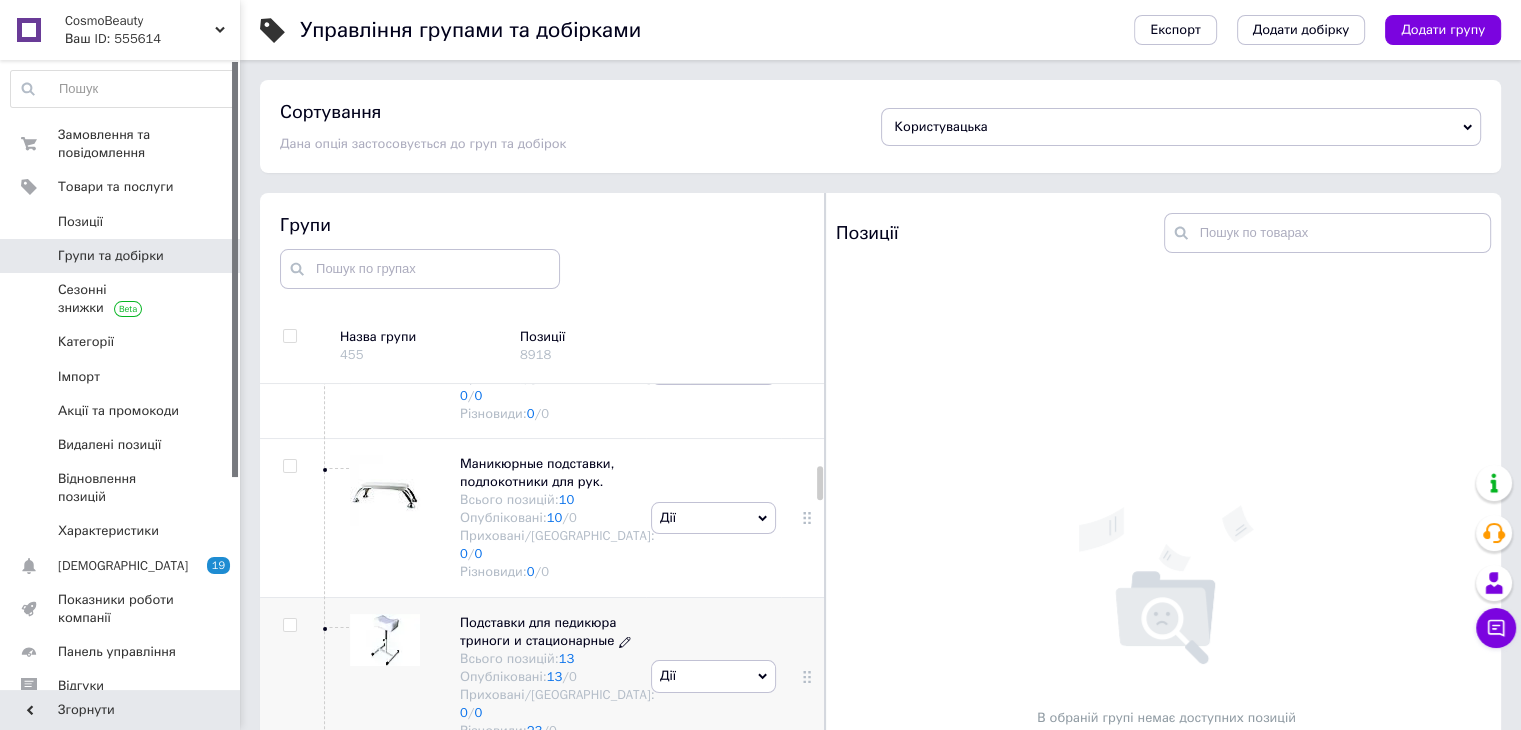 click on "Подставки для педикюра триноги и стационарные" at bounding box center (538, 631) 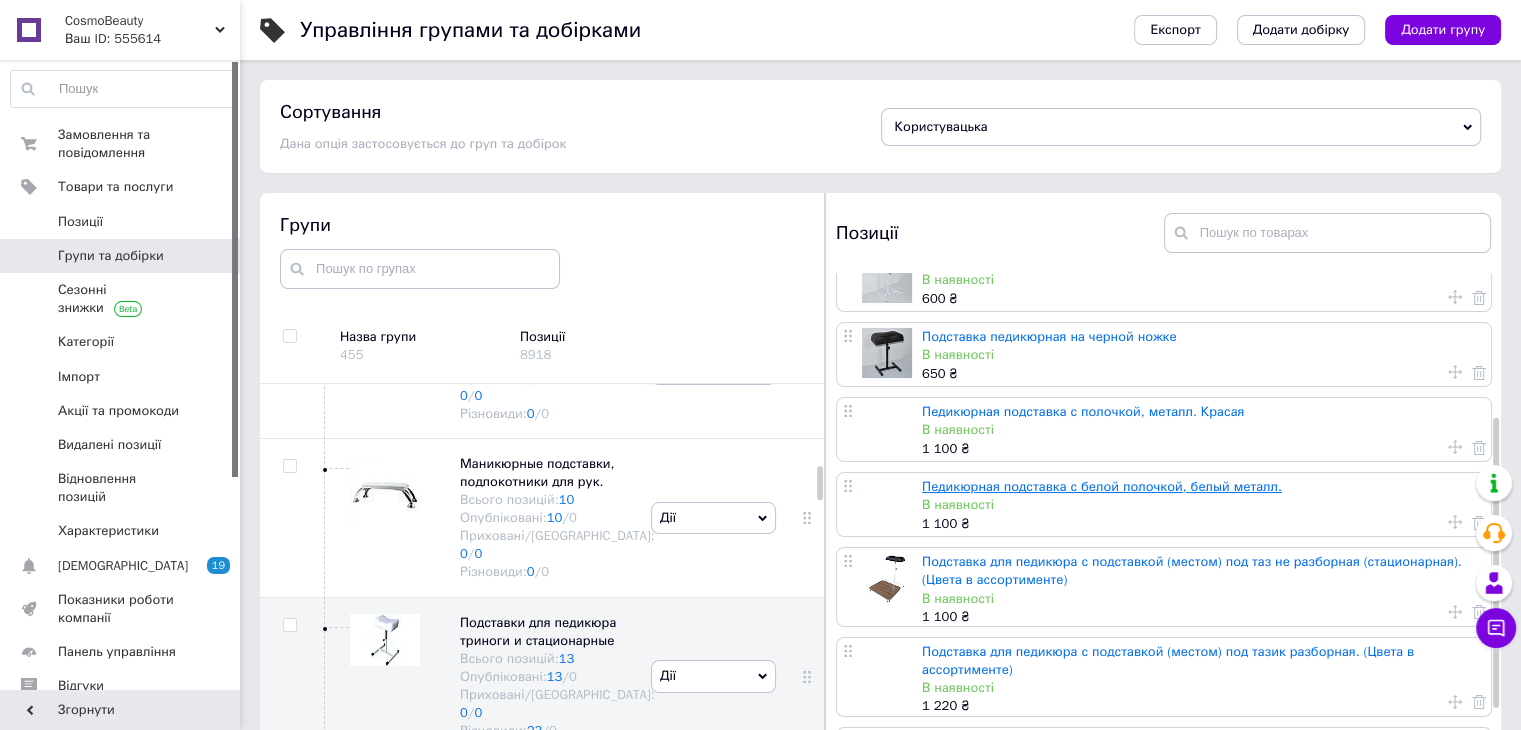 scroll, scrollTop: 488, scrollLeft: 0, axis: vertical 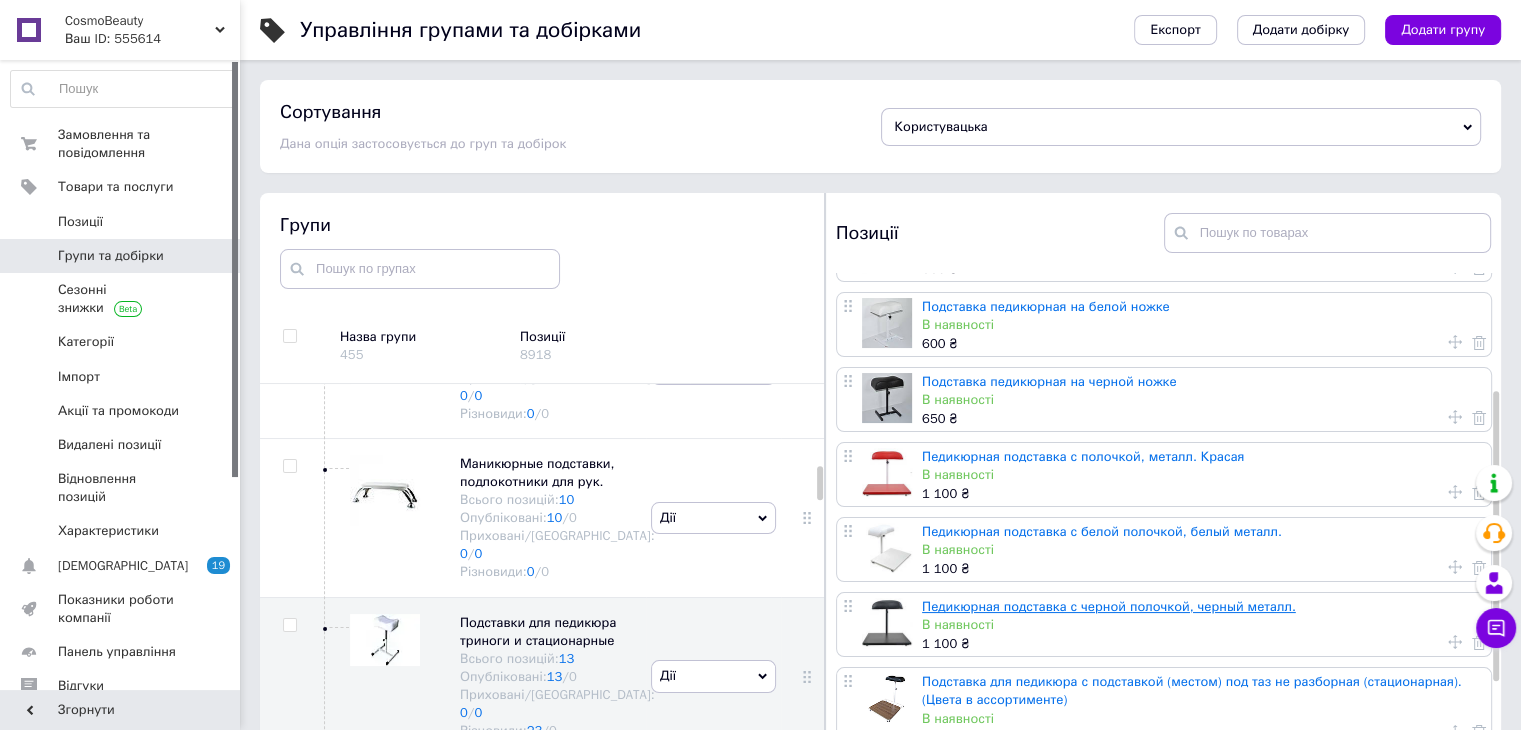 click on "Педикюрная подставка с черной полочкой, черный металл." at bounding box center [1109, 606] 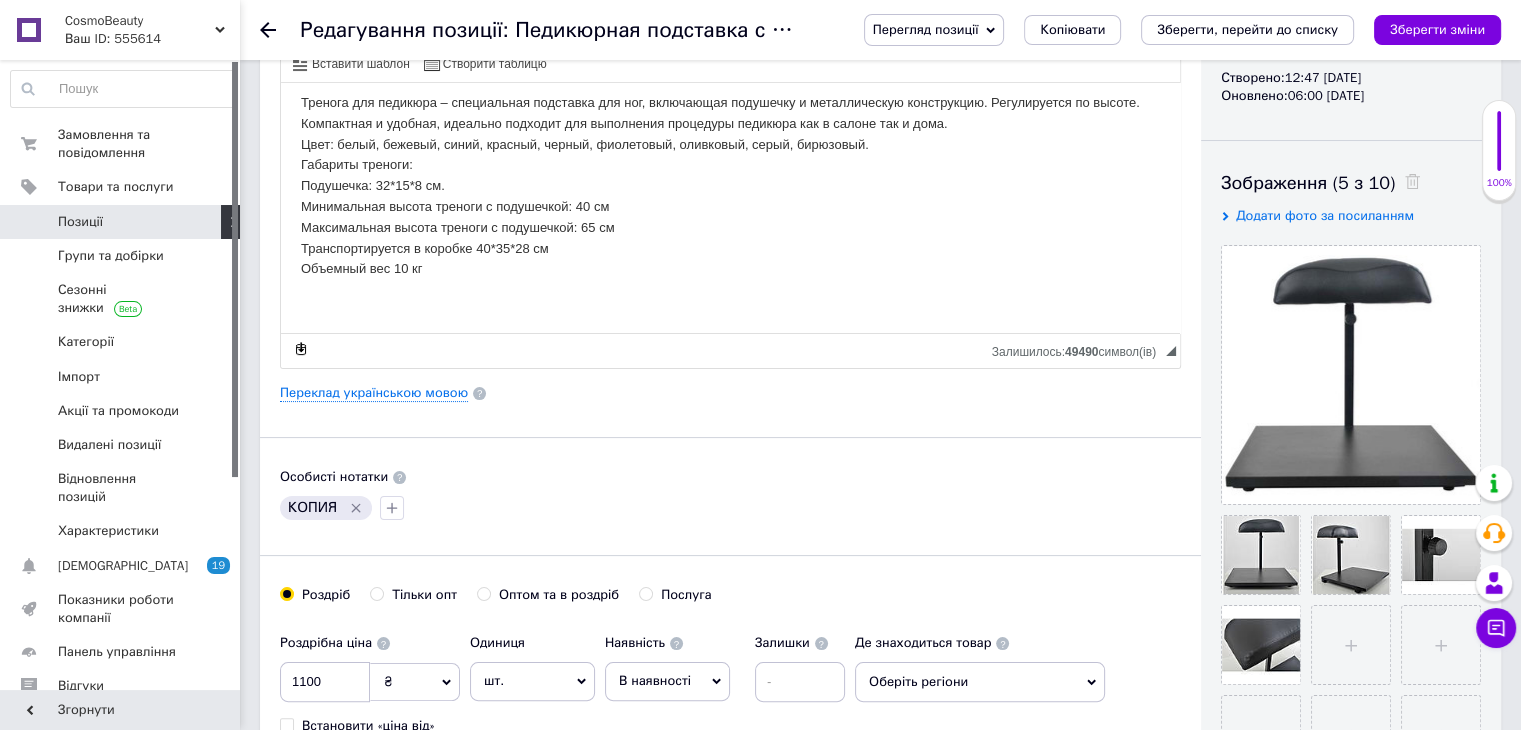 scroll, scrollTop: 266, scrollLeft: 0, axis: vertical 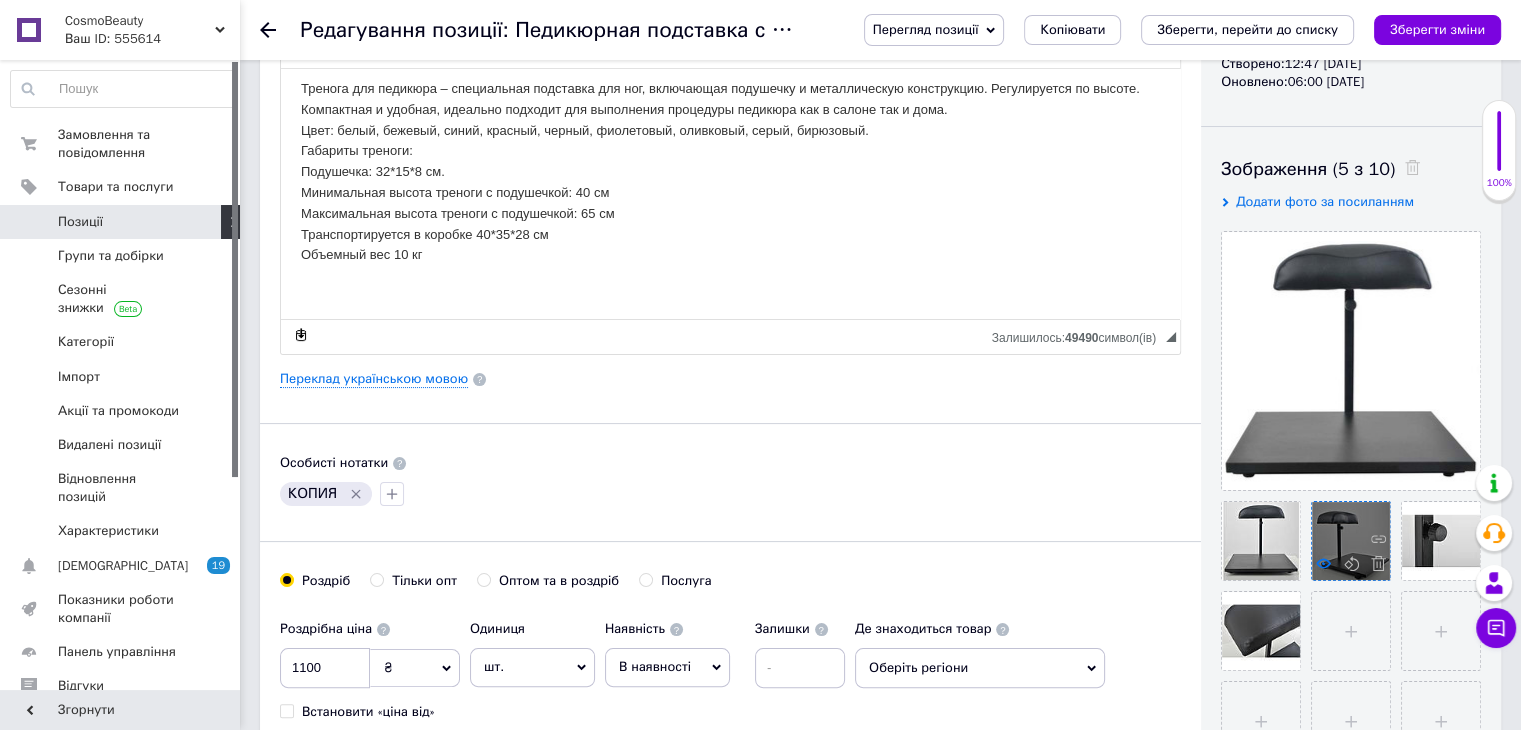 click 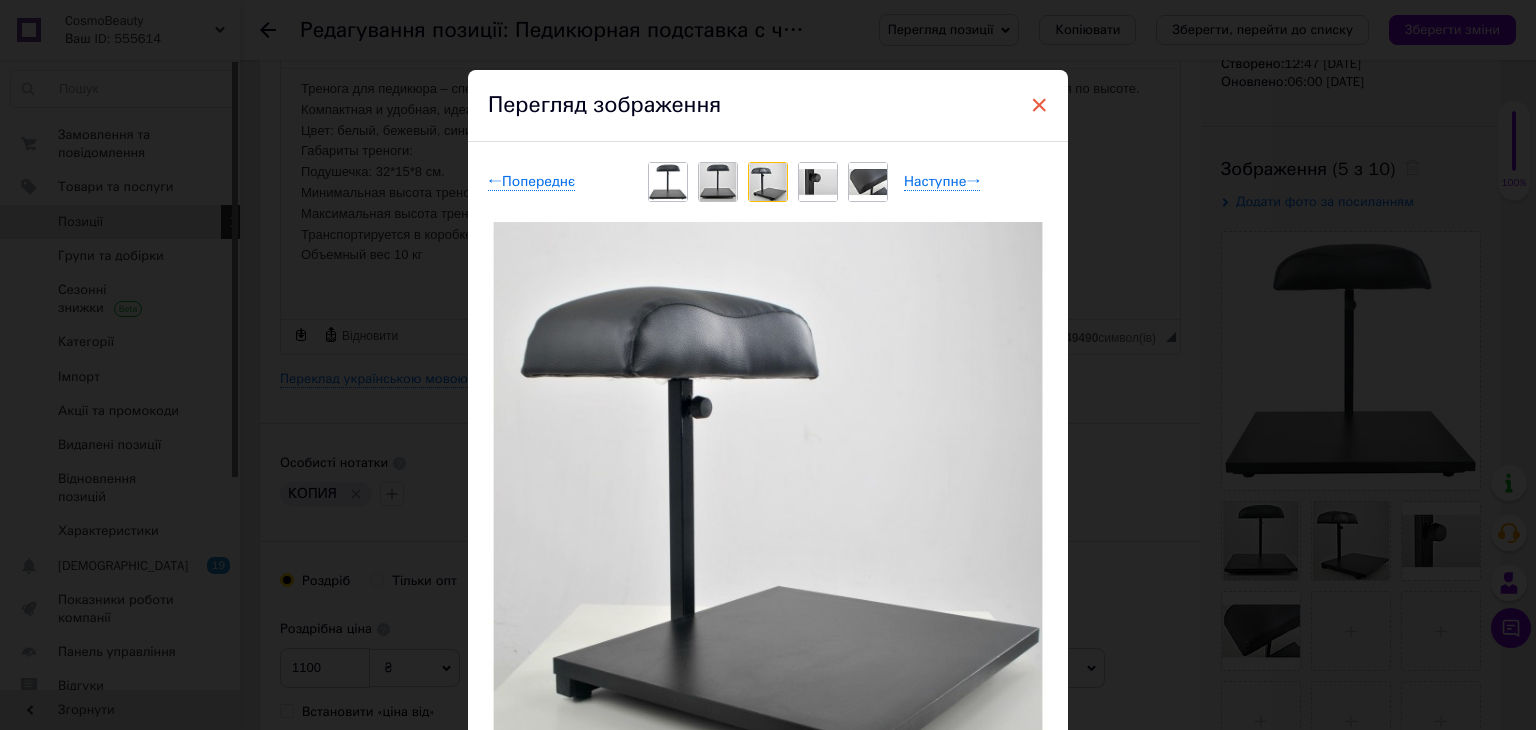 drag, startPoint x: 1029, startPoint y: 100, endPoint x: 784, endPoint y: 64, distance: 247.63077 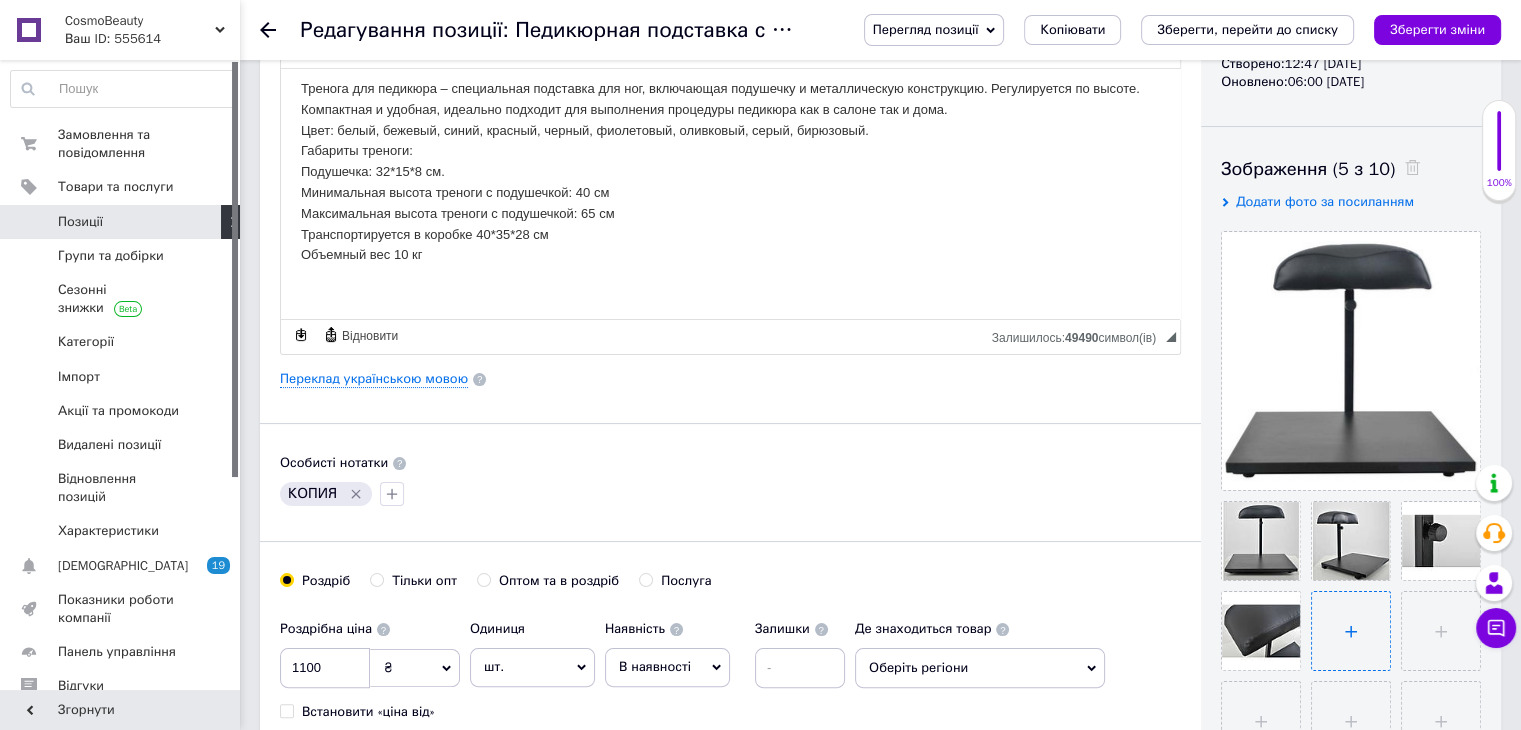 click at bounding box center (1351, 631) 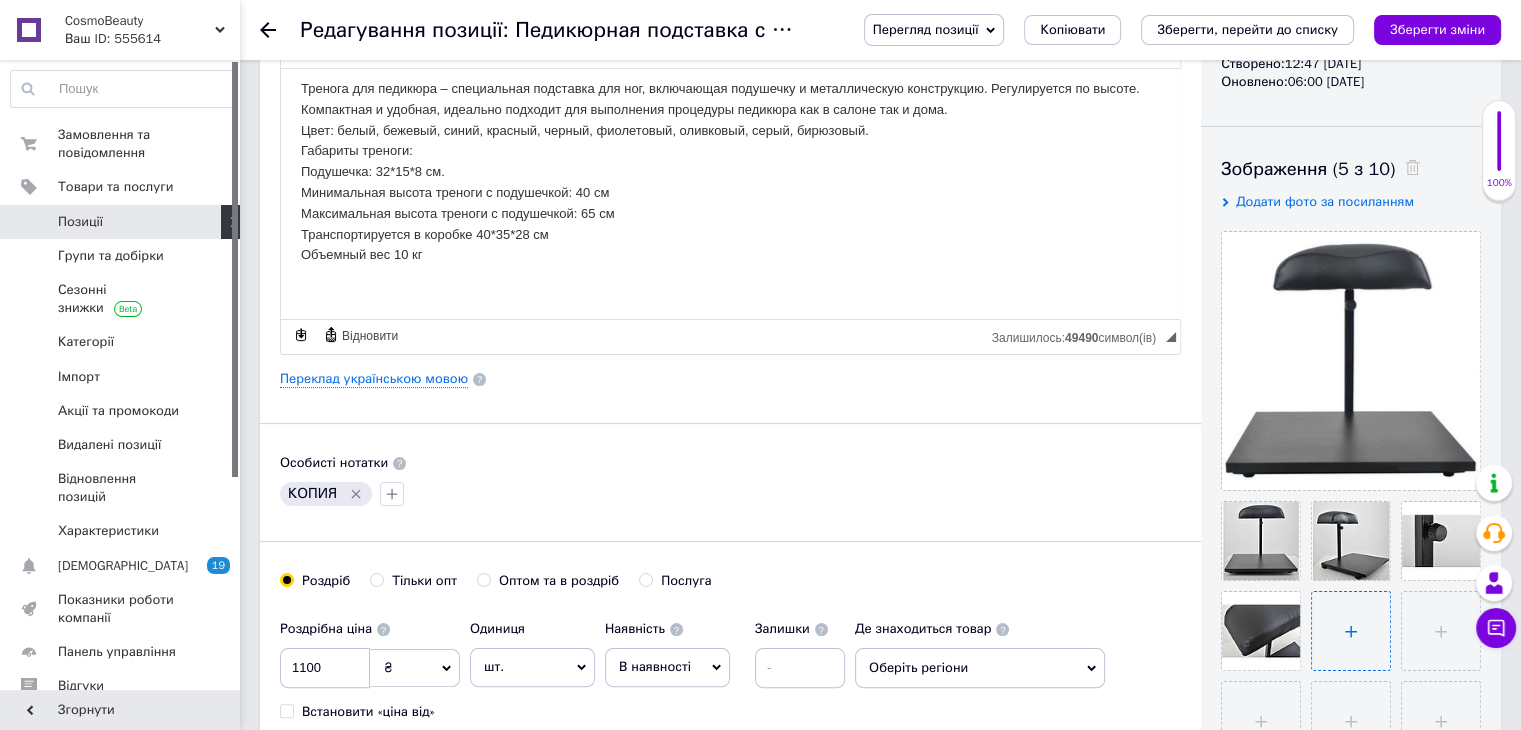 type on "C:\fakepath\4135334276_w1280_h1280__dsc0289_600x600-Photoroom.png" 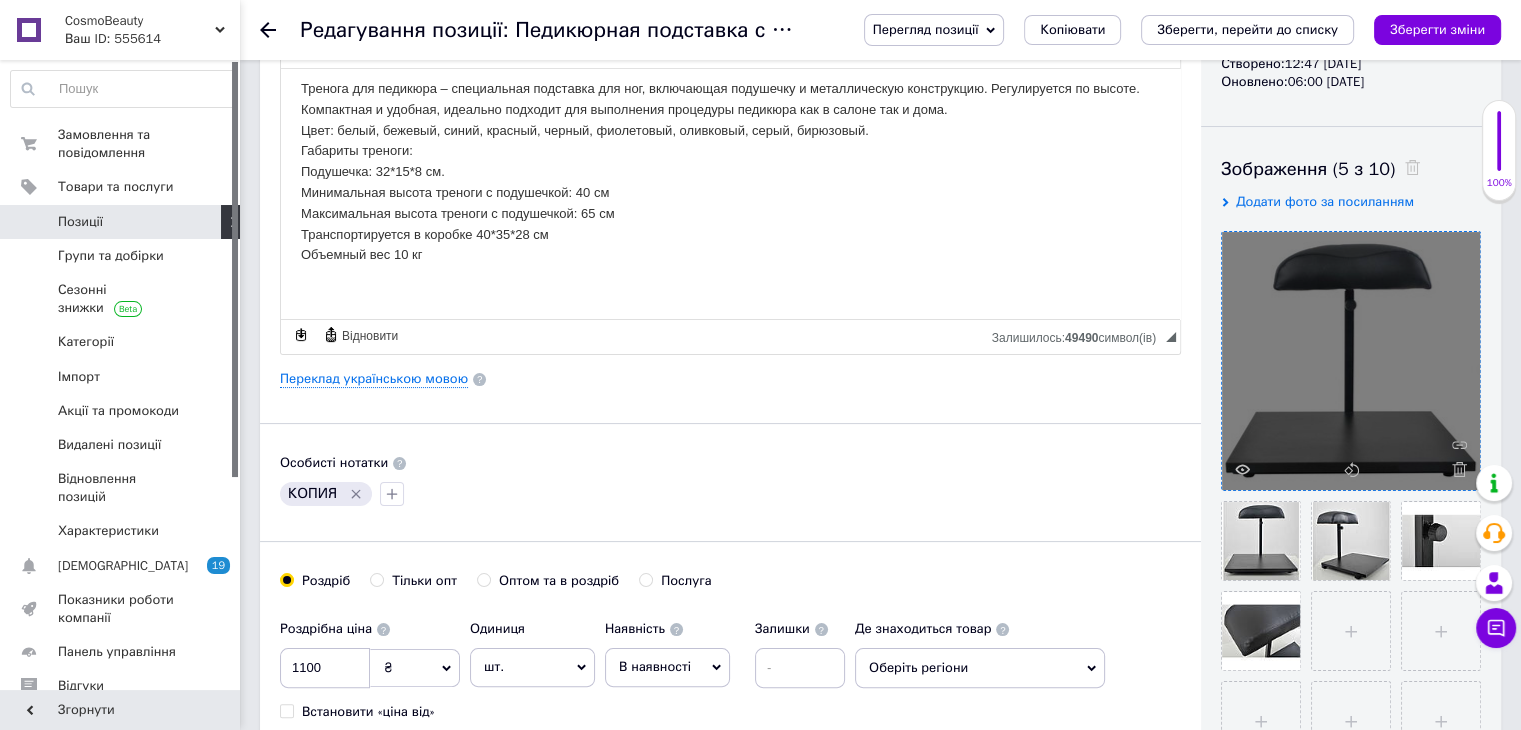 type 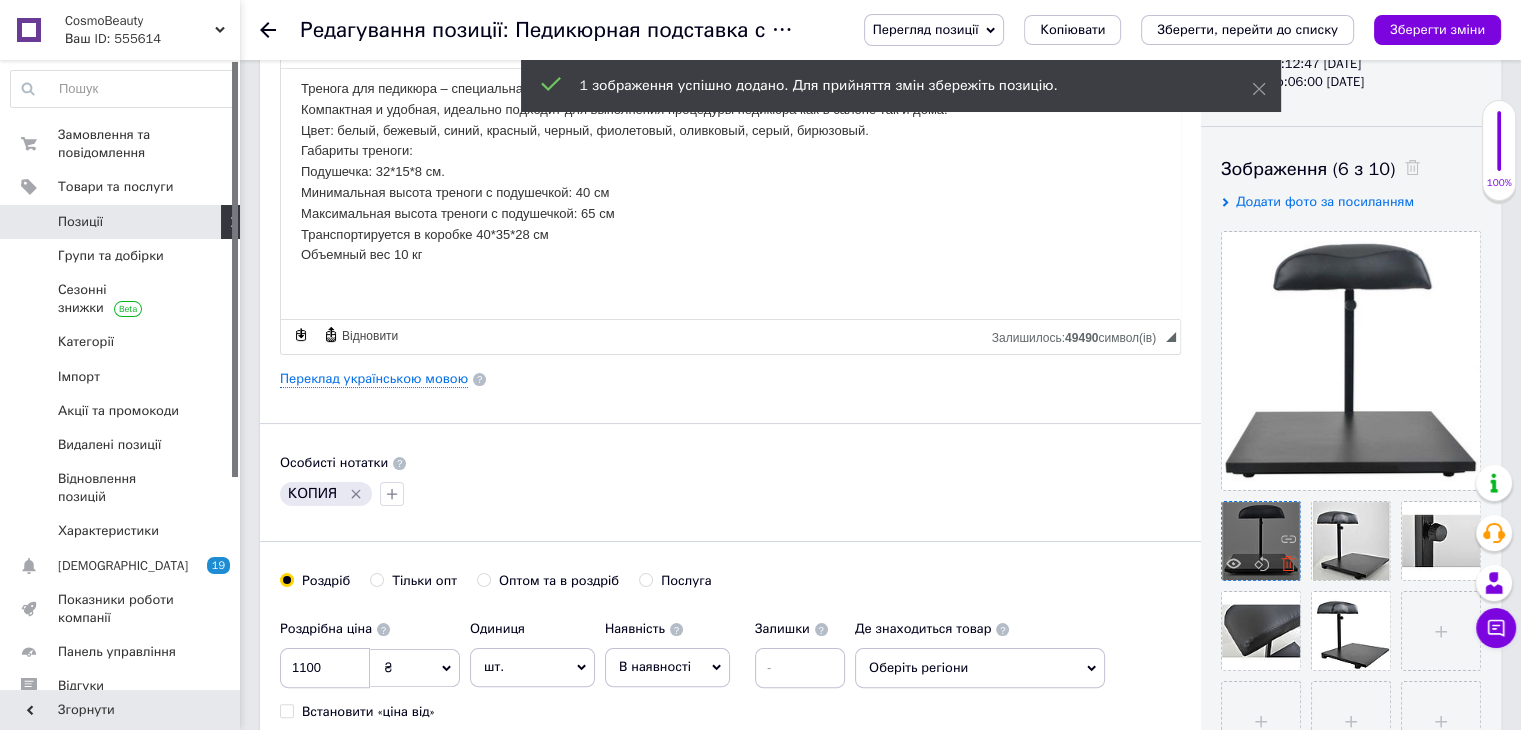 click 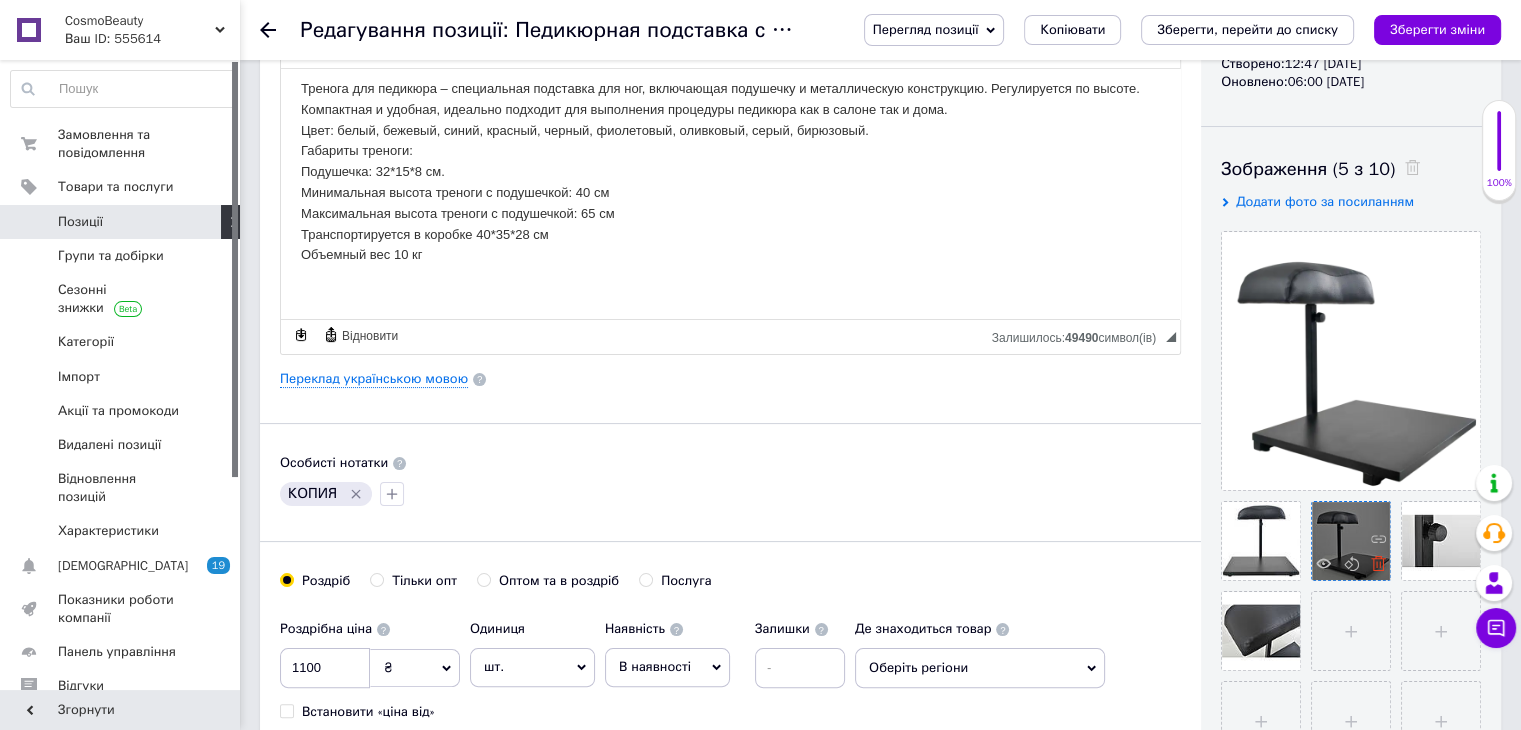 click 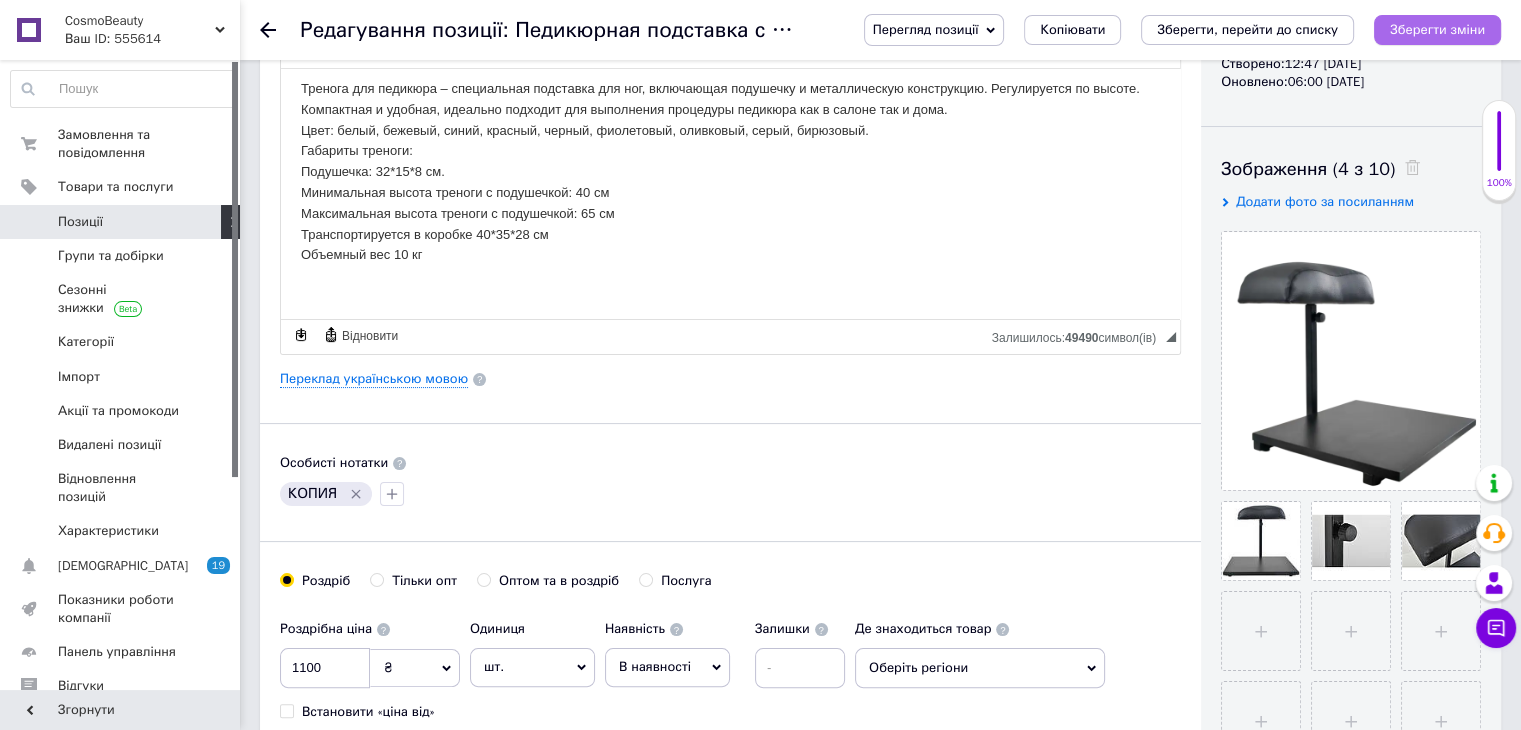 click on "Зберегти зміни" at bounding box center [1437, 29] 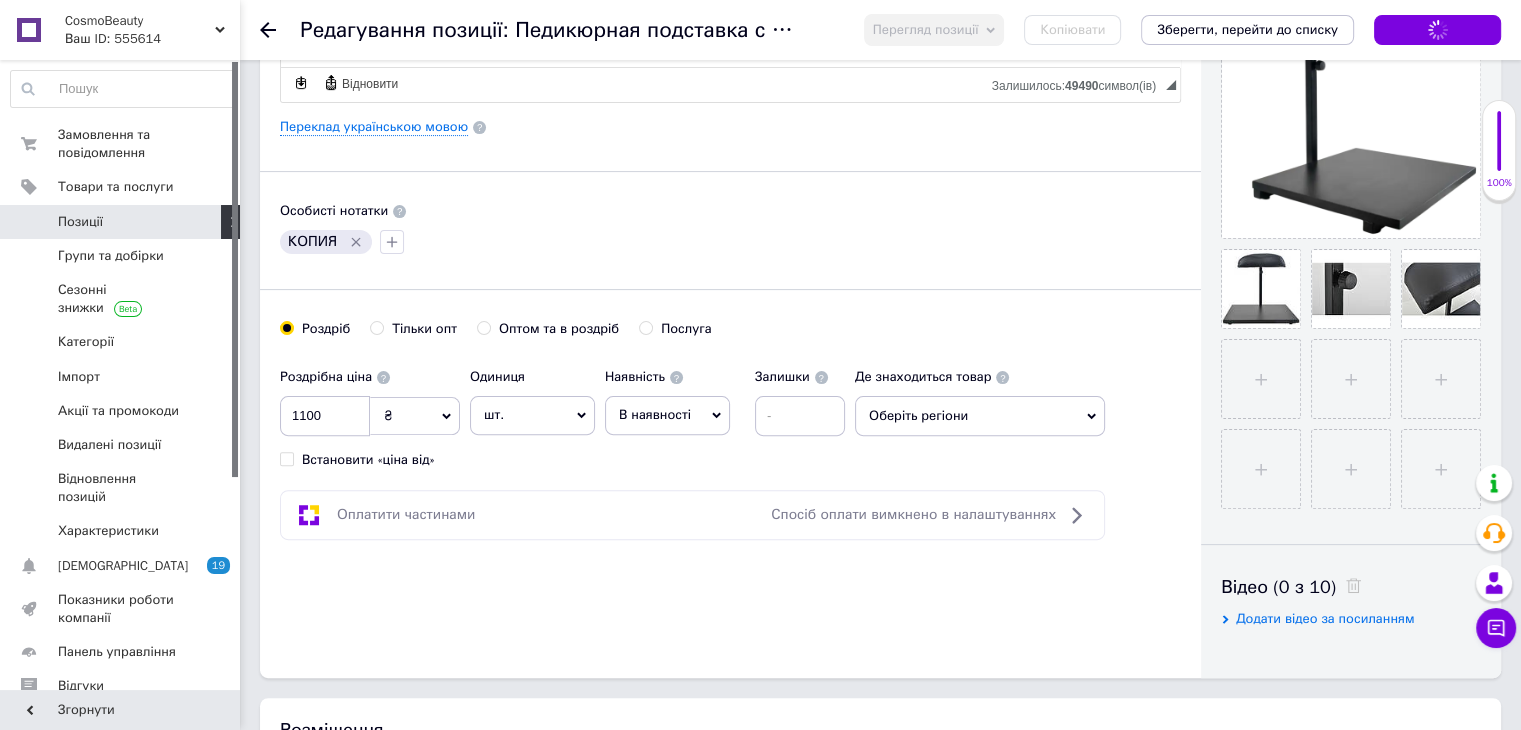 scroll, scrollTop: 533, scrollLeft: 0, axis: vertical 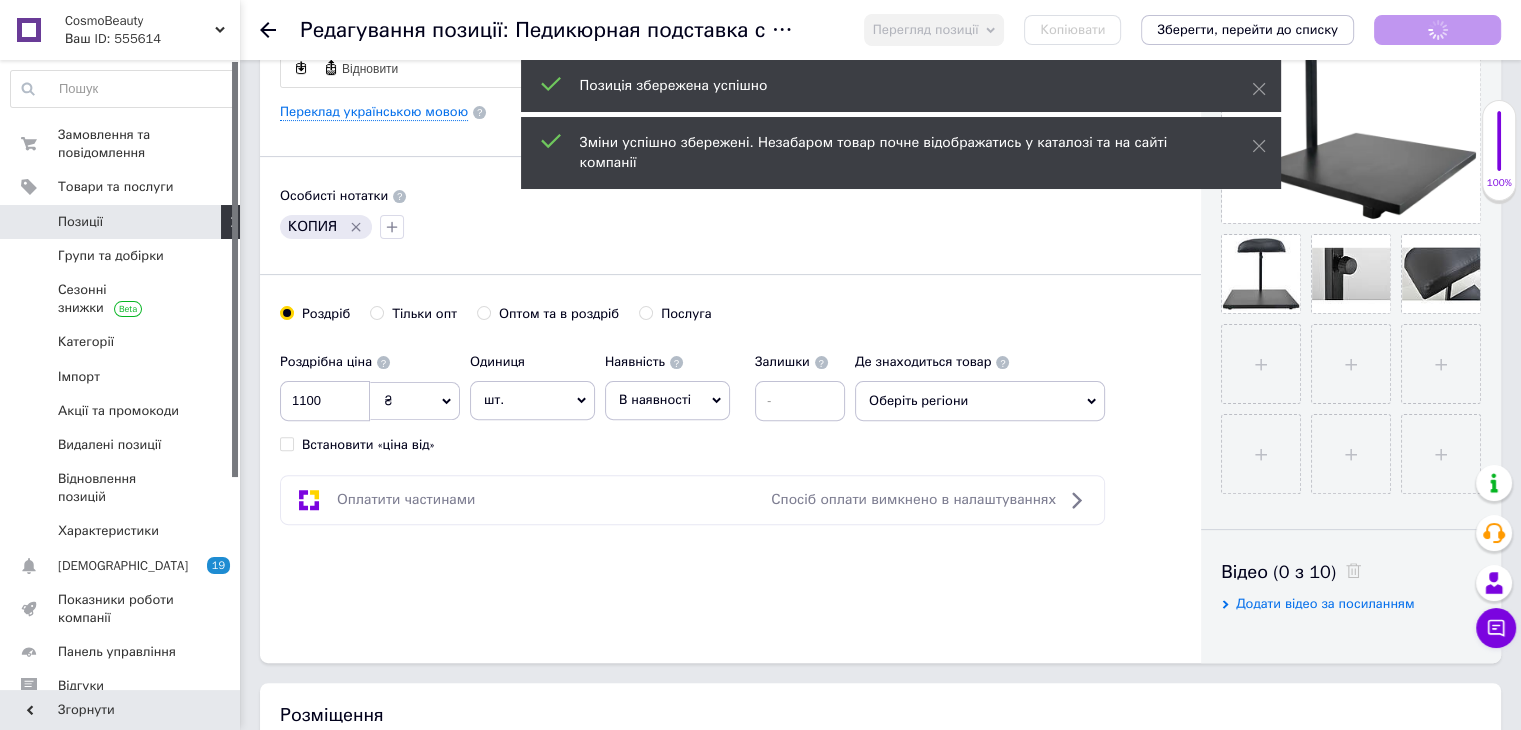 click on "Оберіть регіони" at bounding box center [980, 401] 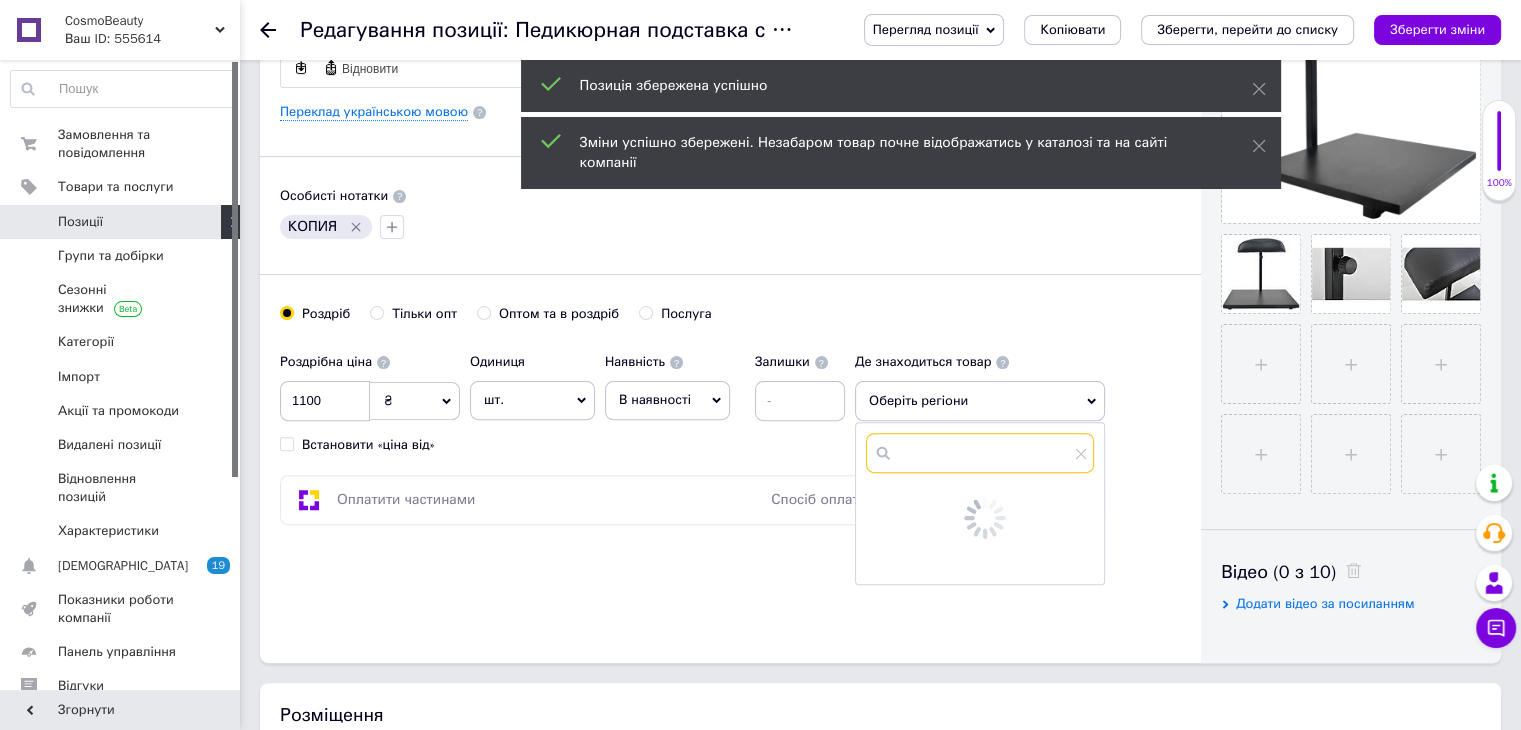 click at bounding box center (980, 453) 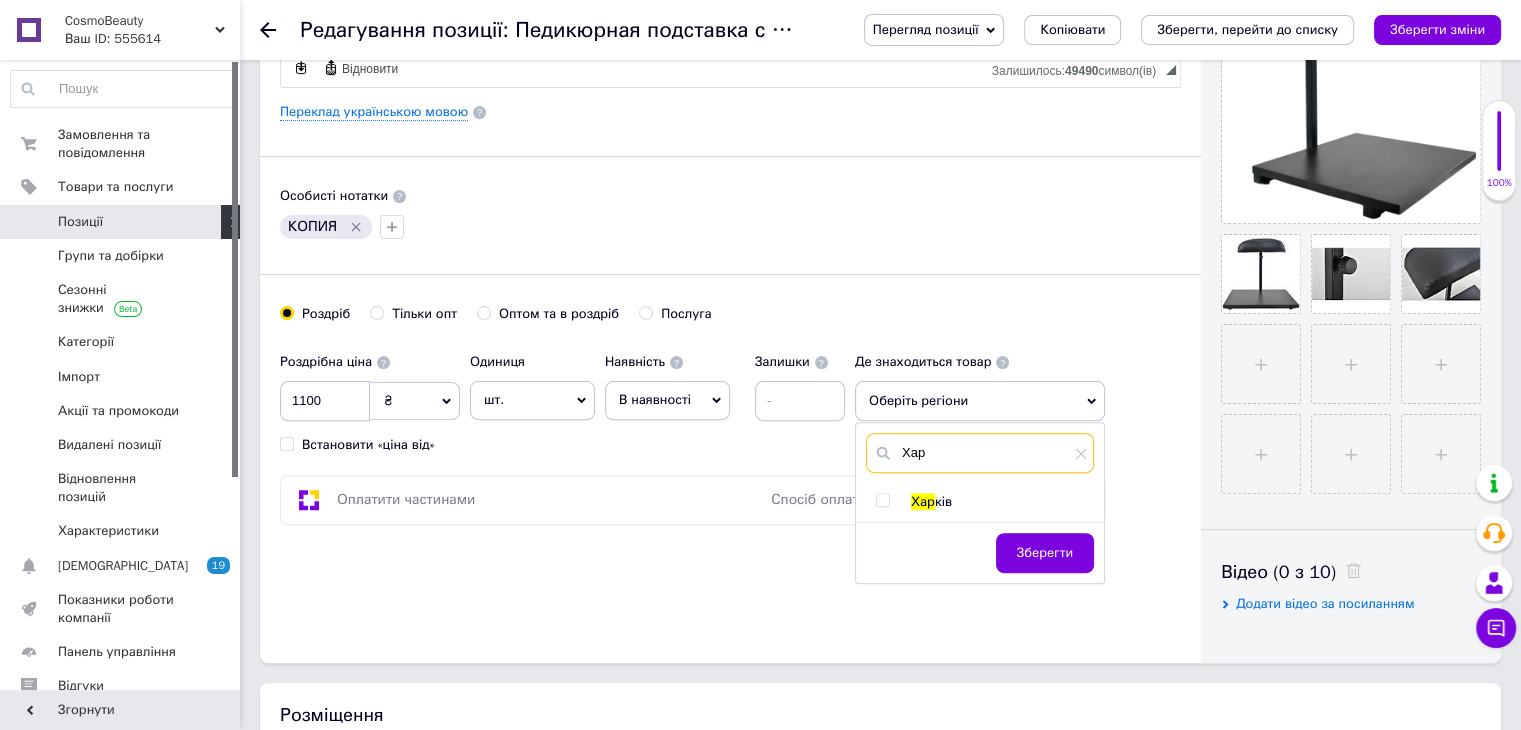 type on "Хар" 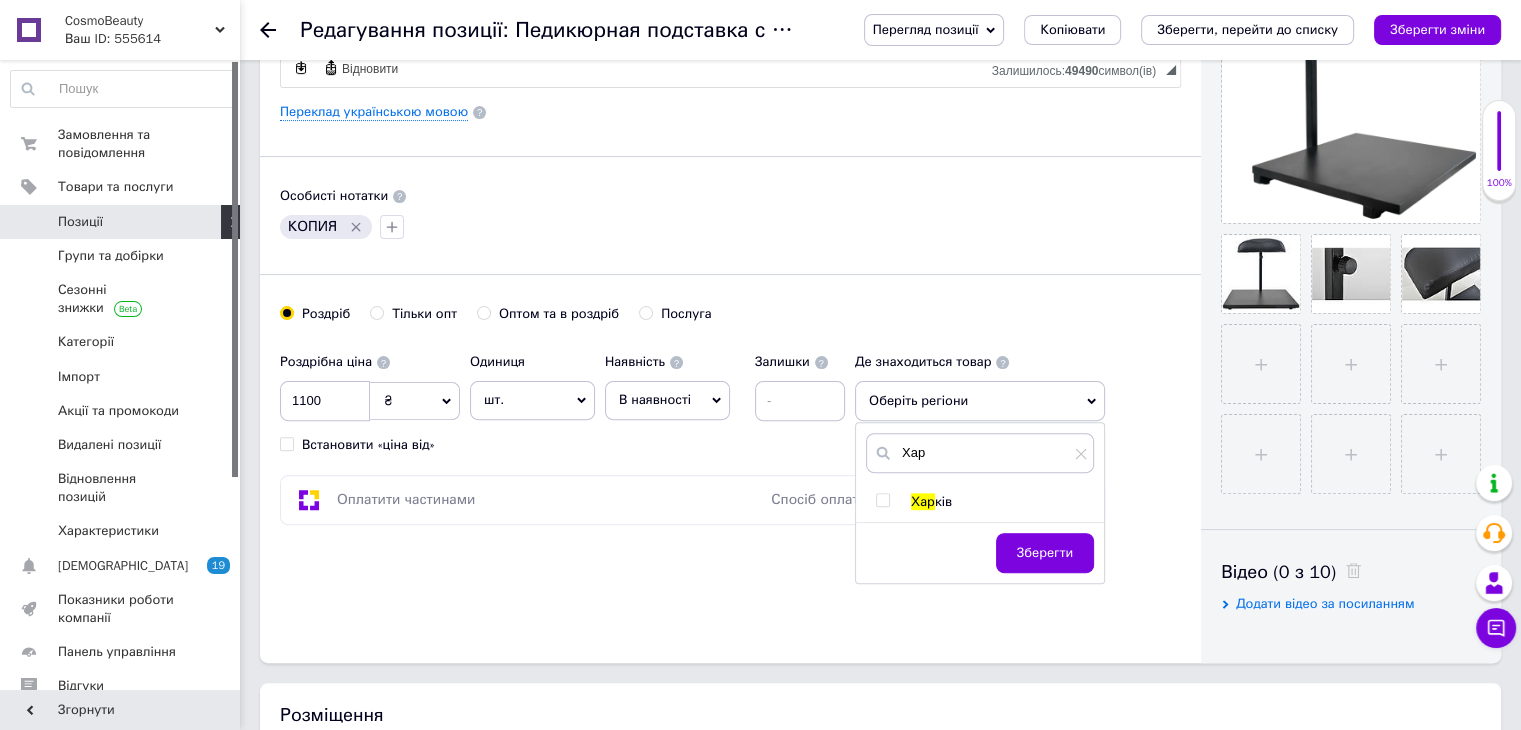 click at bounding box center (882, 500) 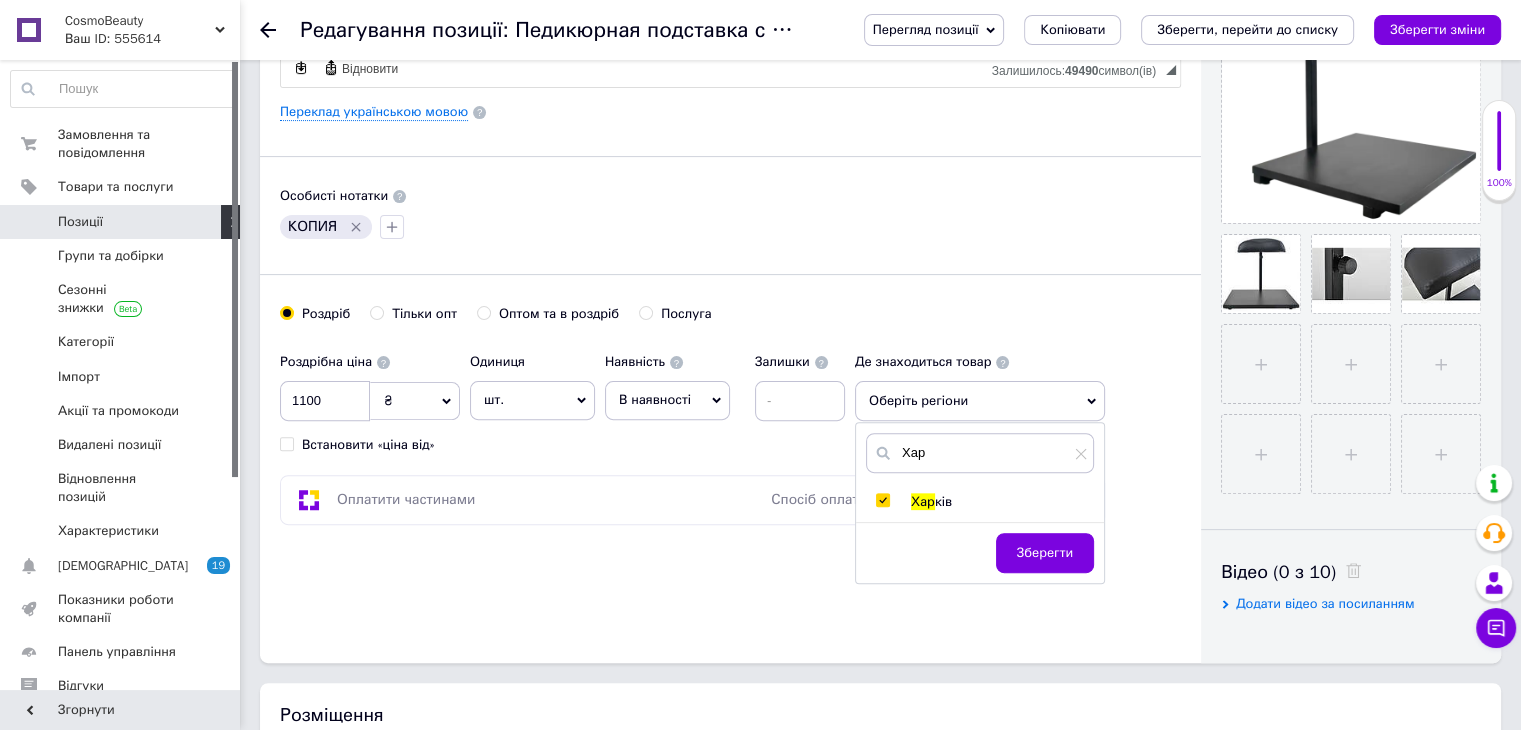 checkbox on "true" 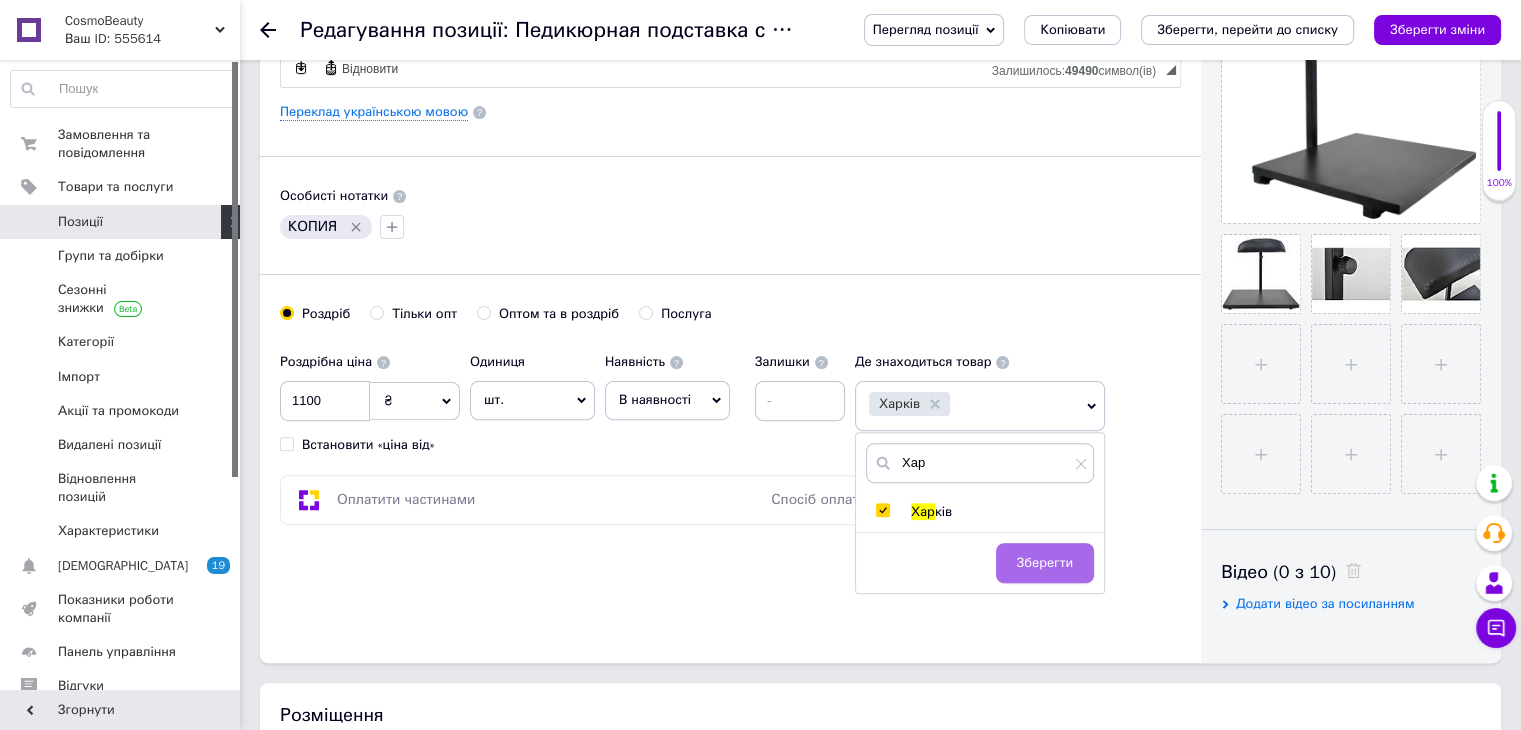 click on "Зберегти" at bounding box center [1045, 563] 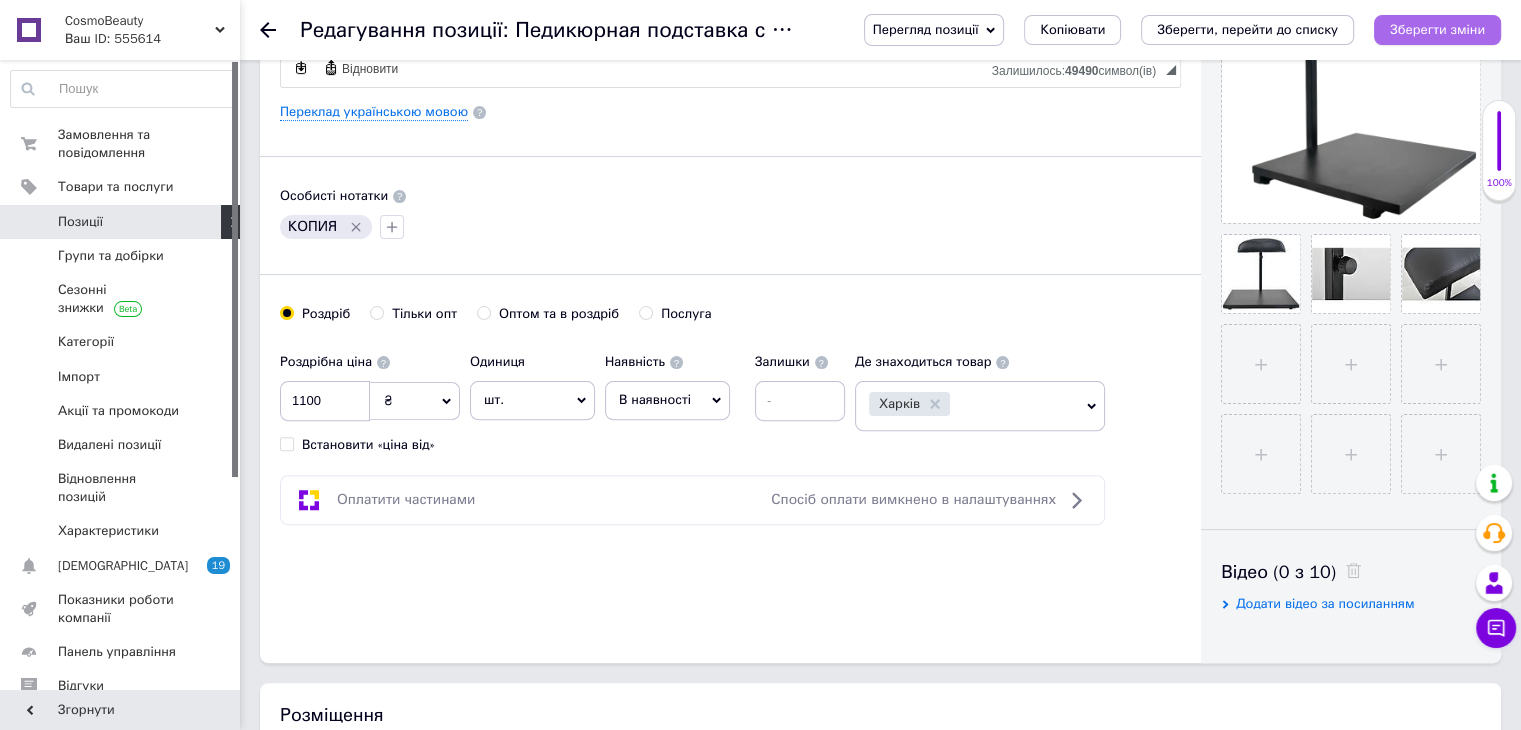 click on "Зберегти зміни" at bounding box center (1437, 30) 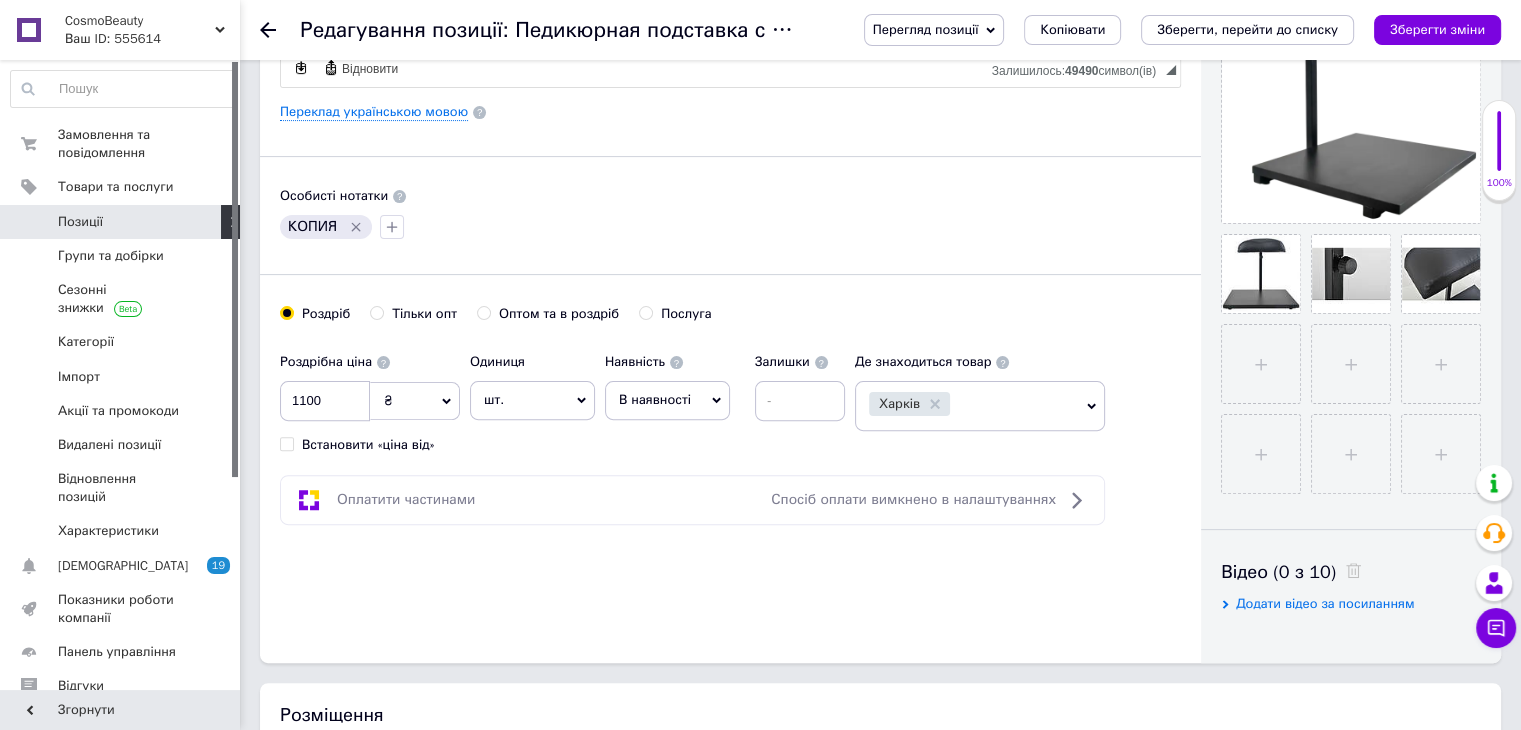 click 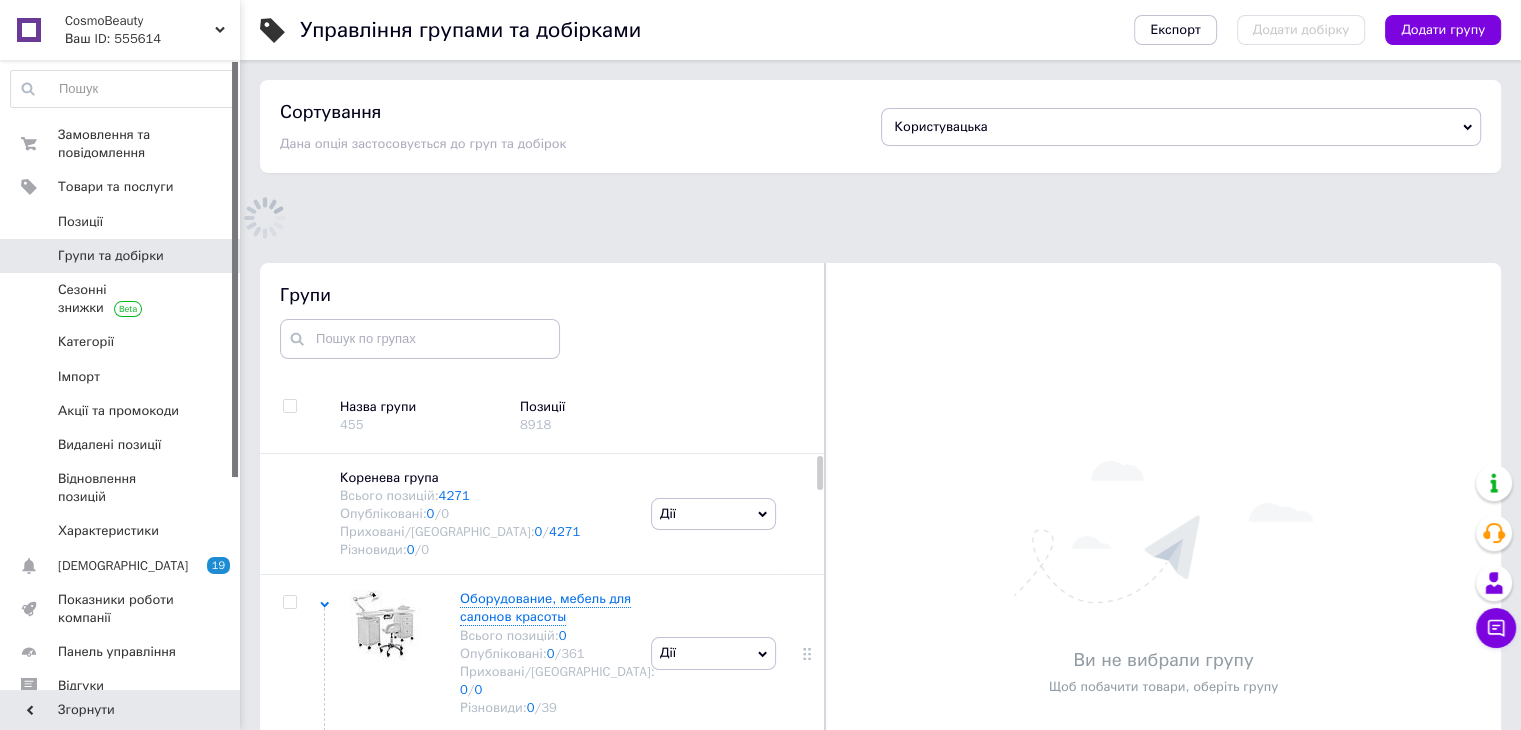 scroll, scrollTop: 167, scrollLeft: 0, axis: vertical 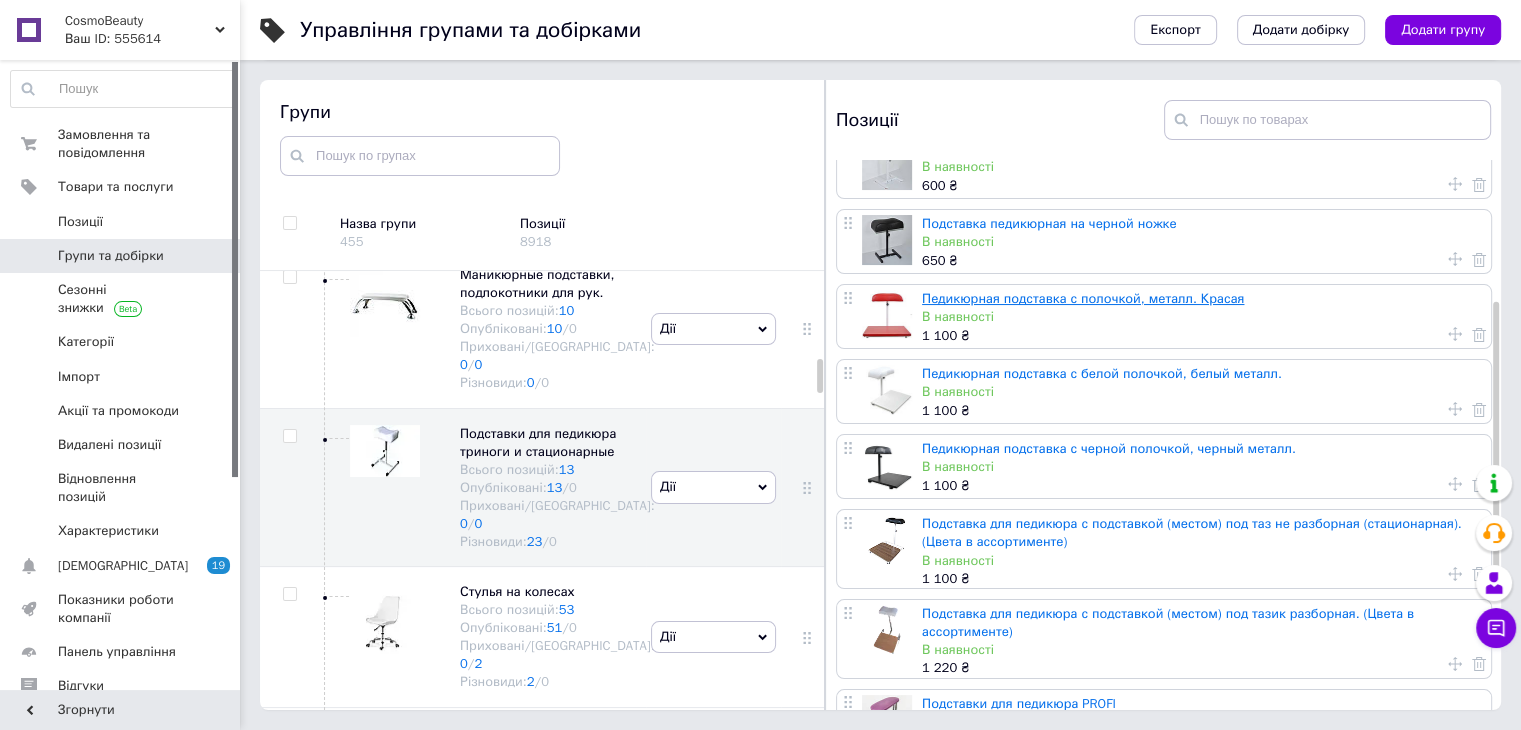 click on "Педикюрная подставка с полочкой,  металл. Красая" at bounding box center (1083, 298) 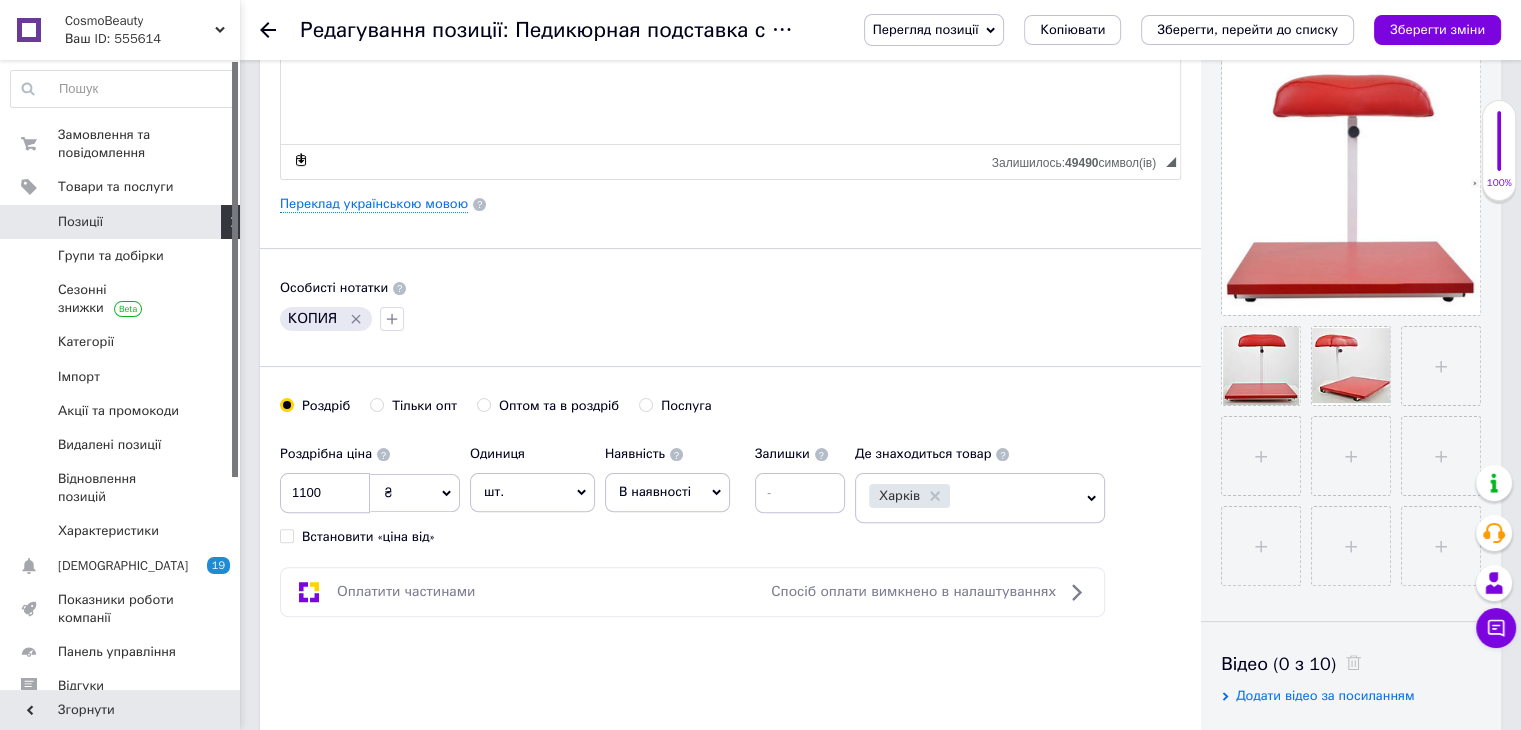 scroll, scrollTop: 533, scrollLeft: 0, axis: vertical 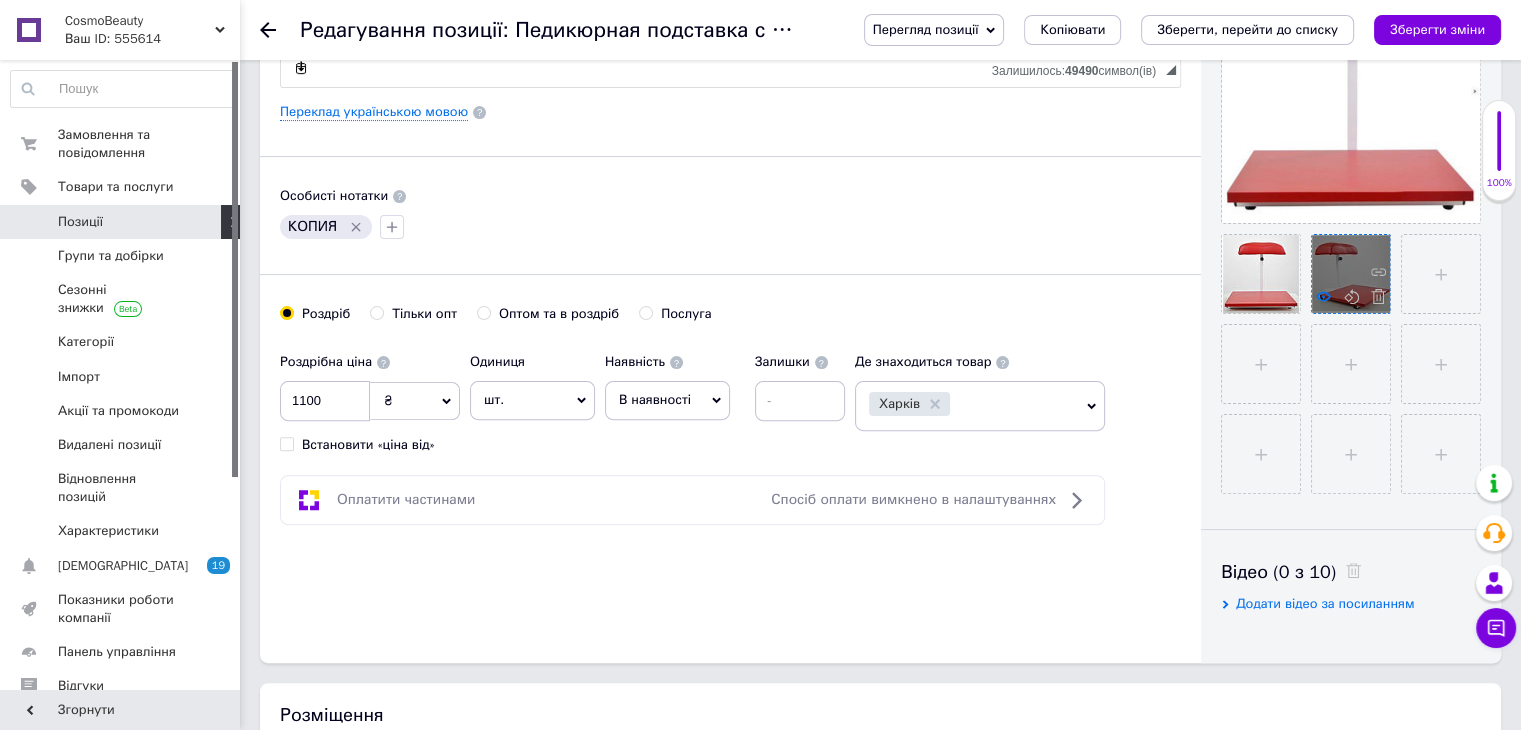 click 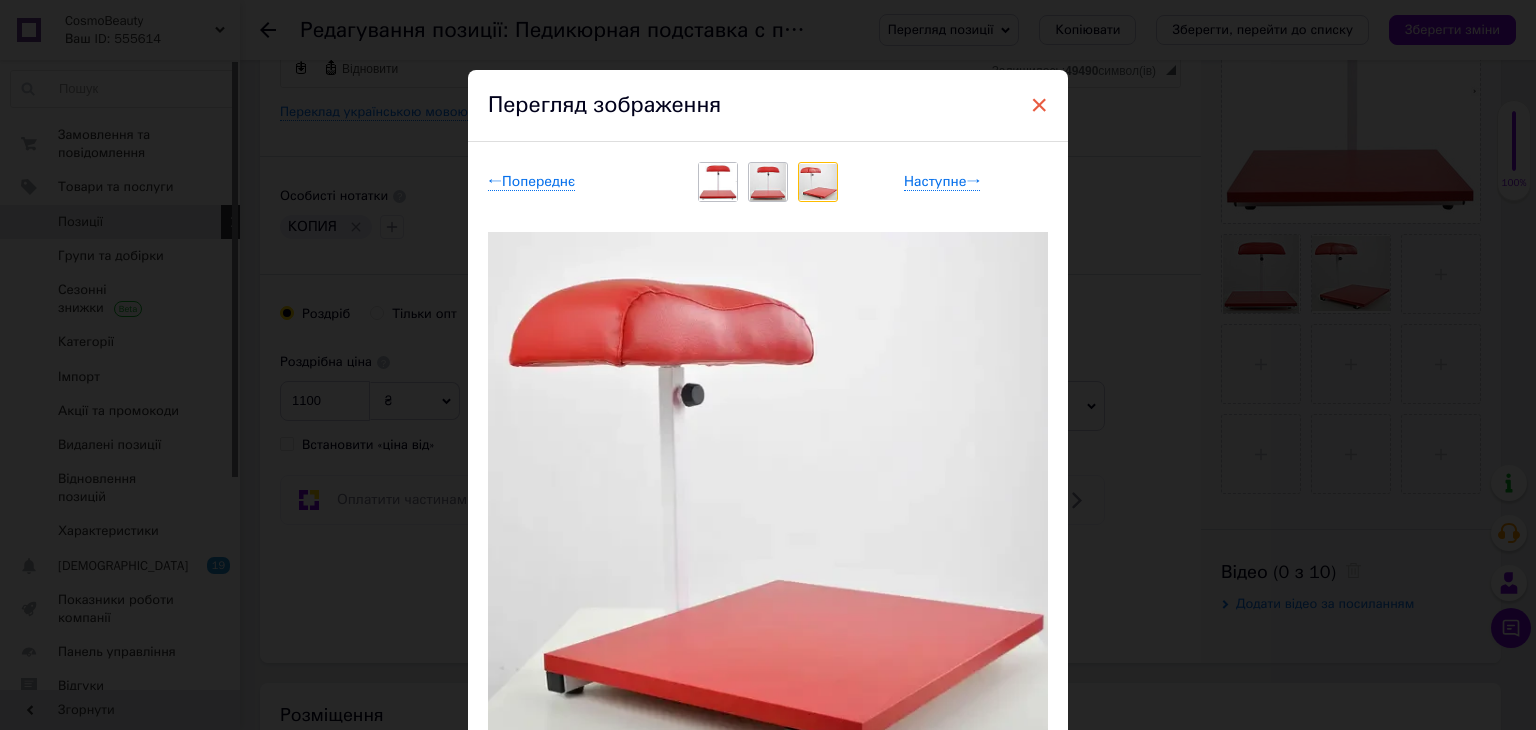 click on "×" at bounding box center (1039, 105) 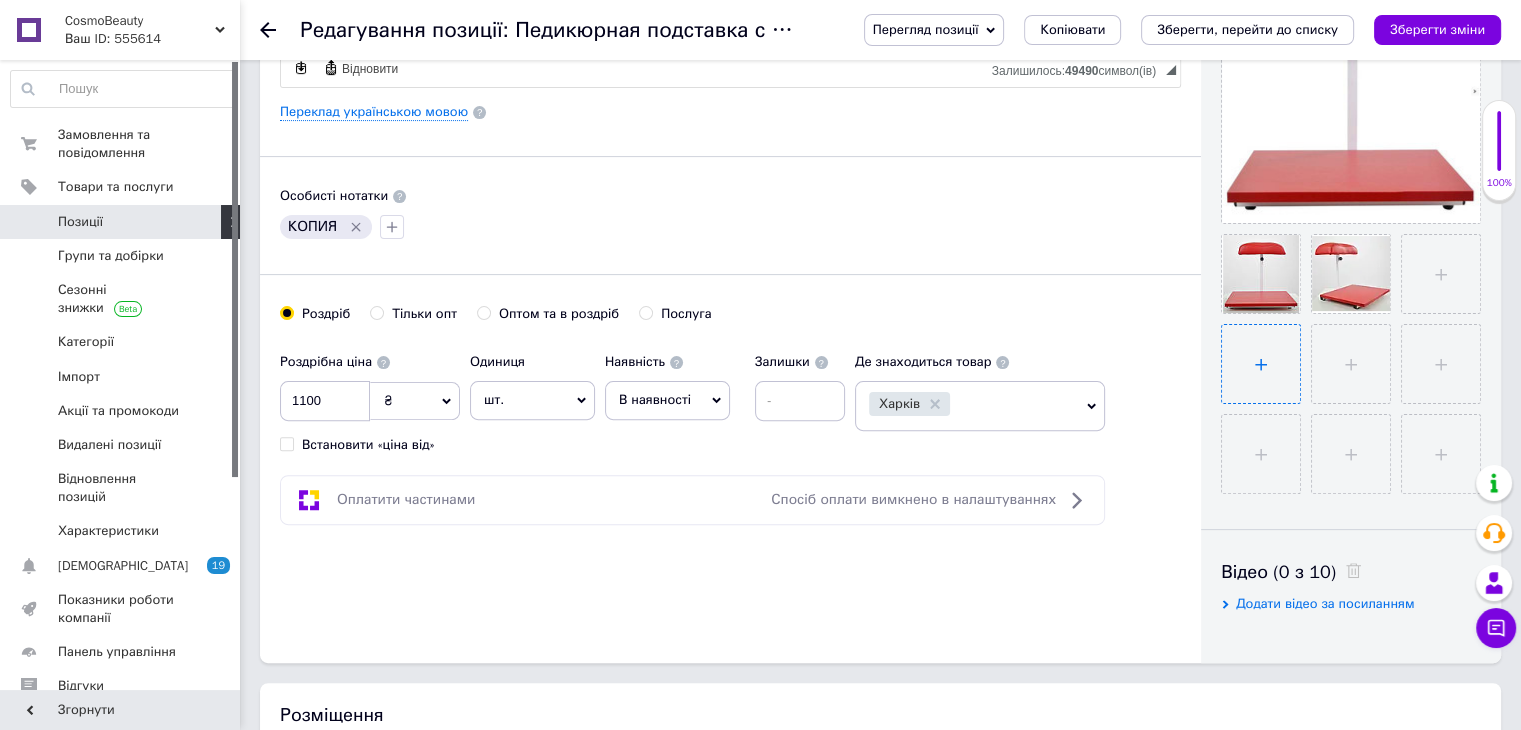 click at bounding box center (1261, 364) 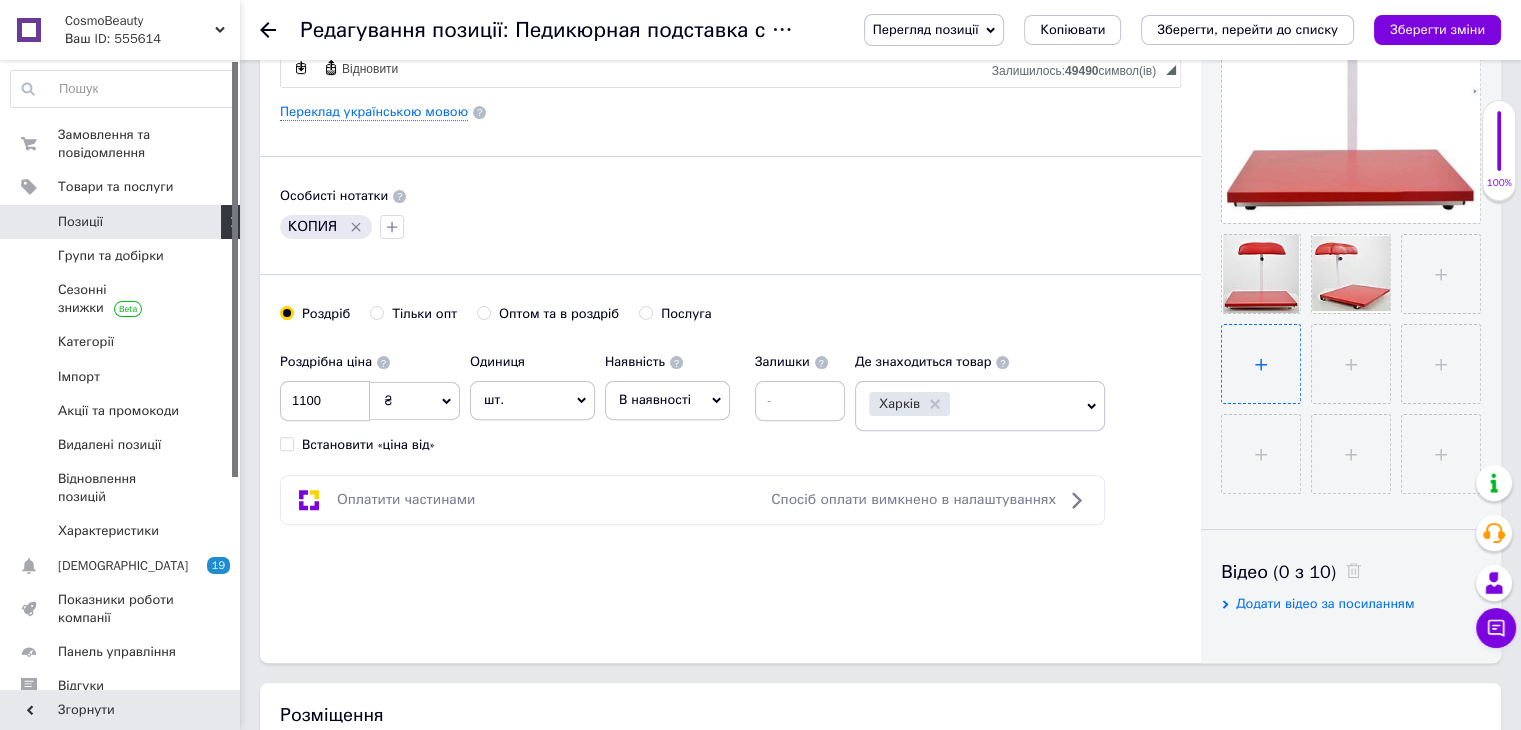 type on "C:\fakepath\4211072910_w1280_h1280_4019442976_w600_h600_4019442976-Photoroom.png" 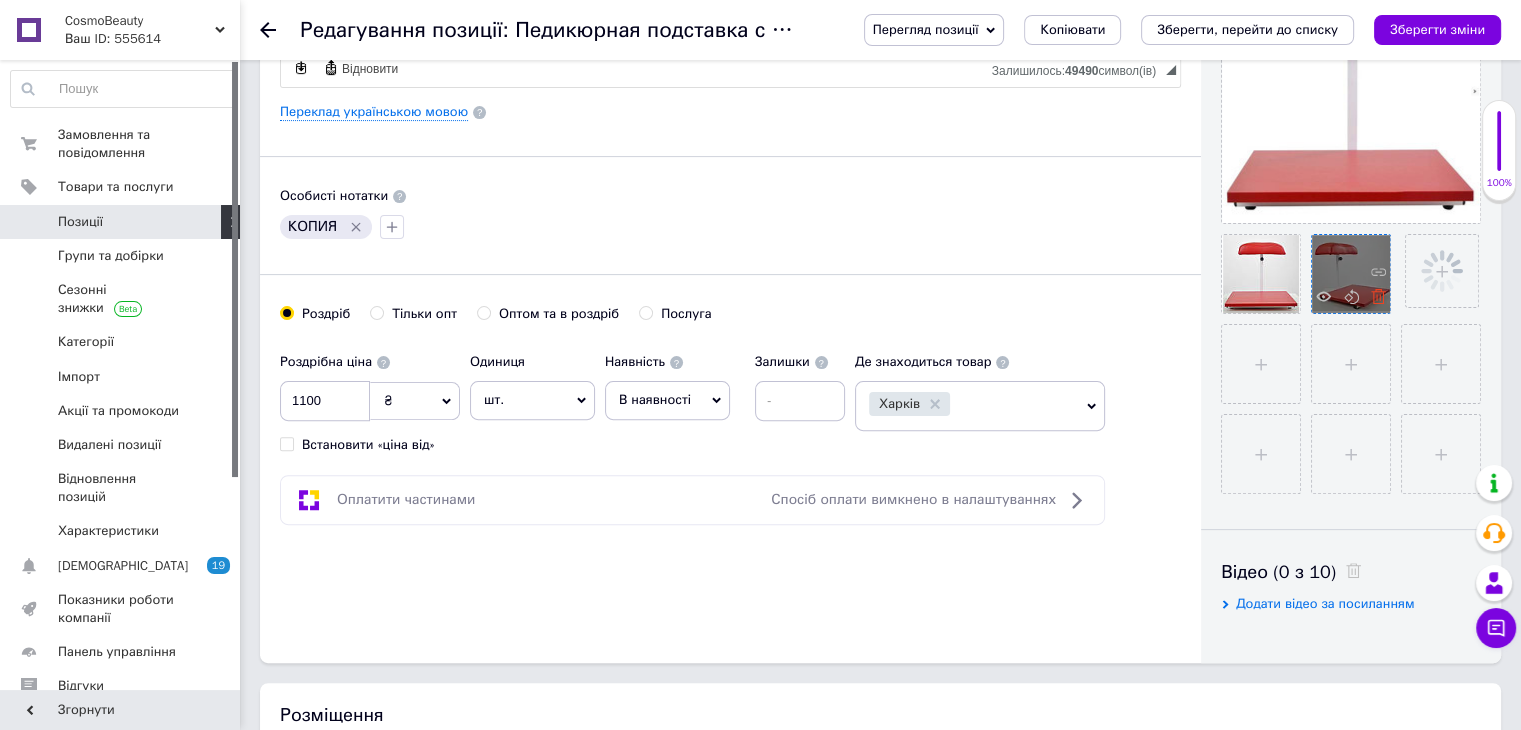 click 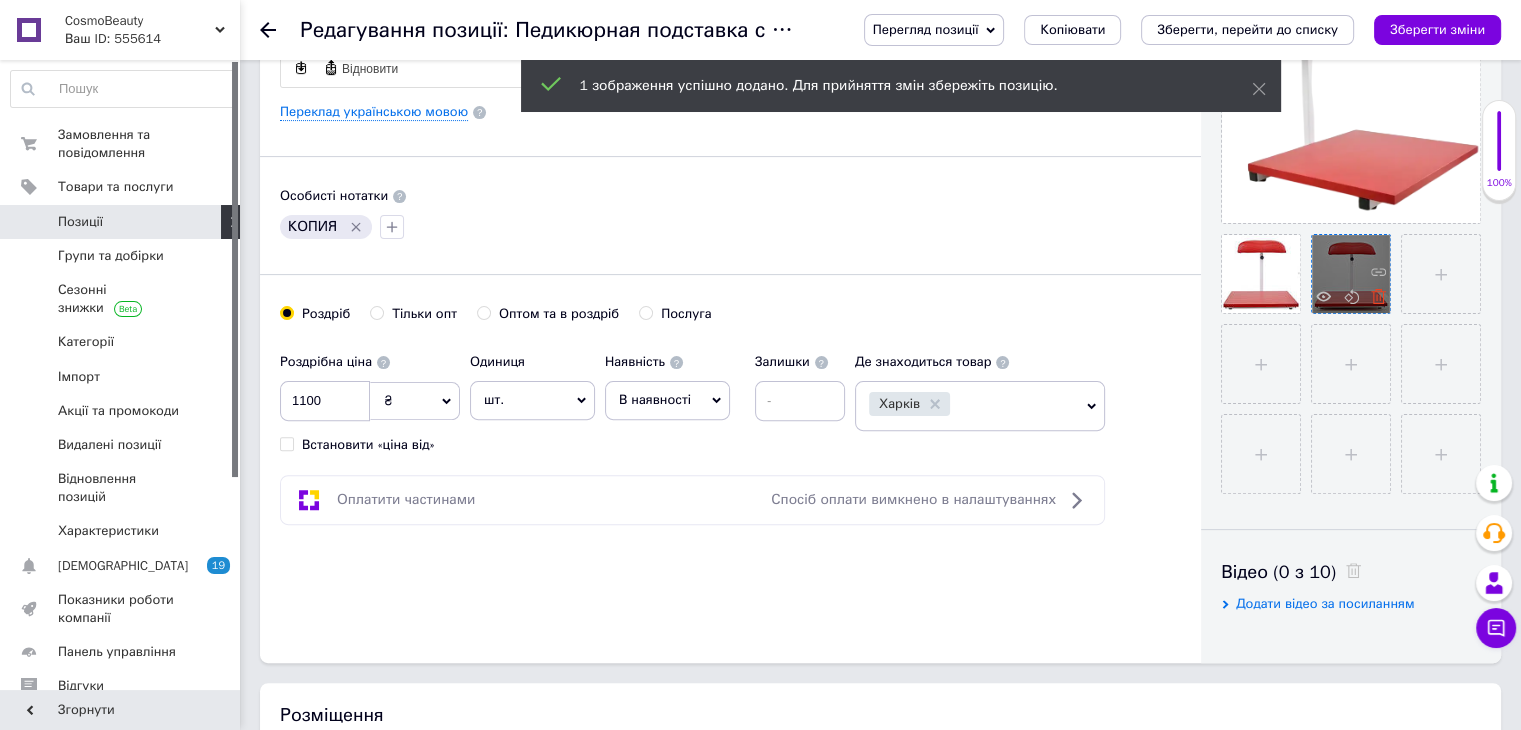 click 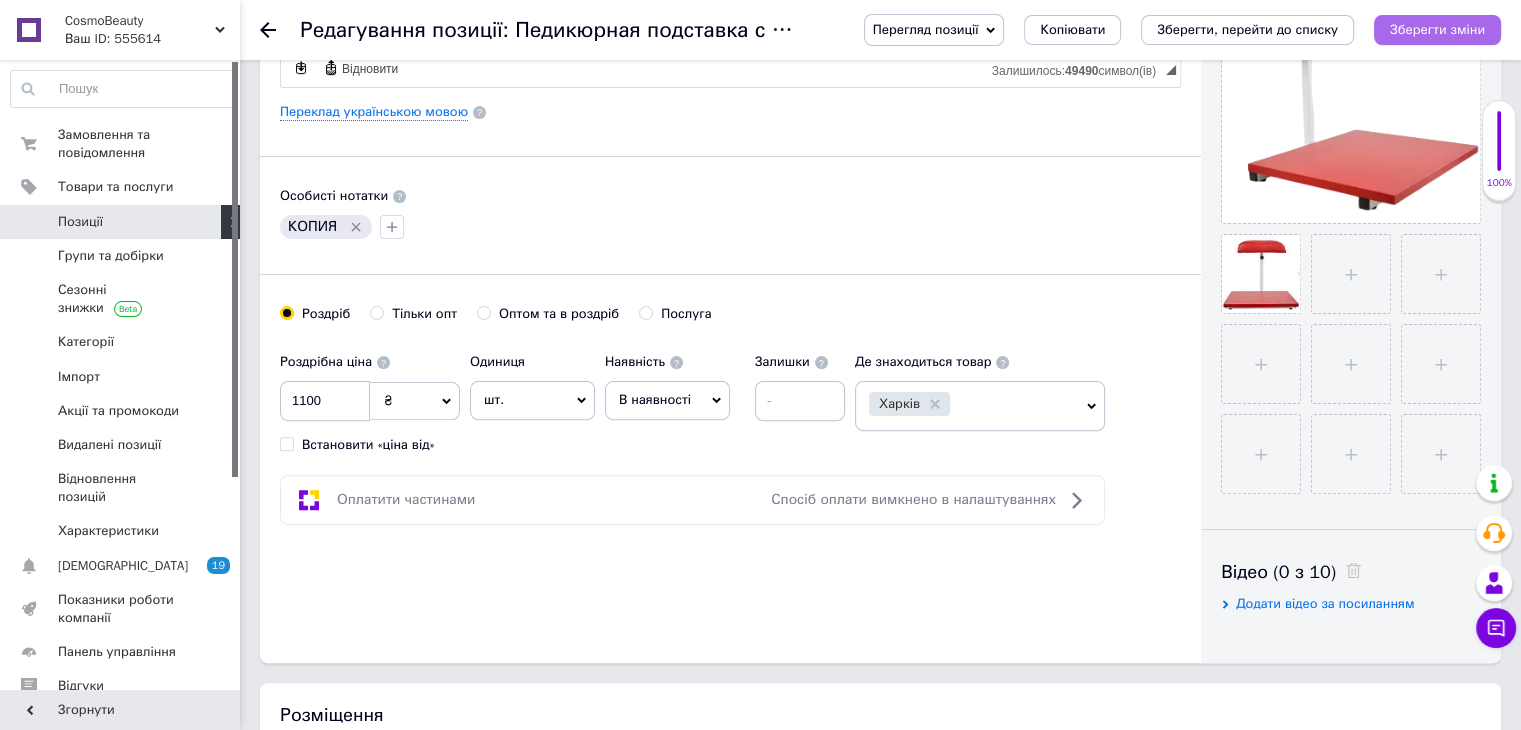click on "Зберегти зміни" at bounding box center [1437, 29] 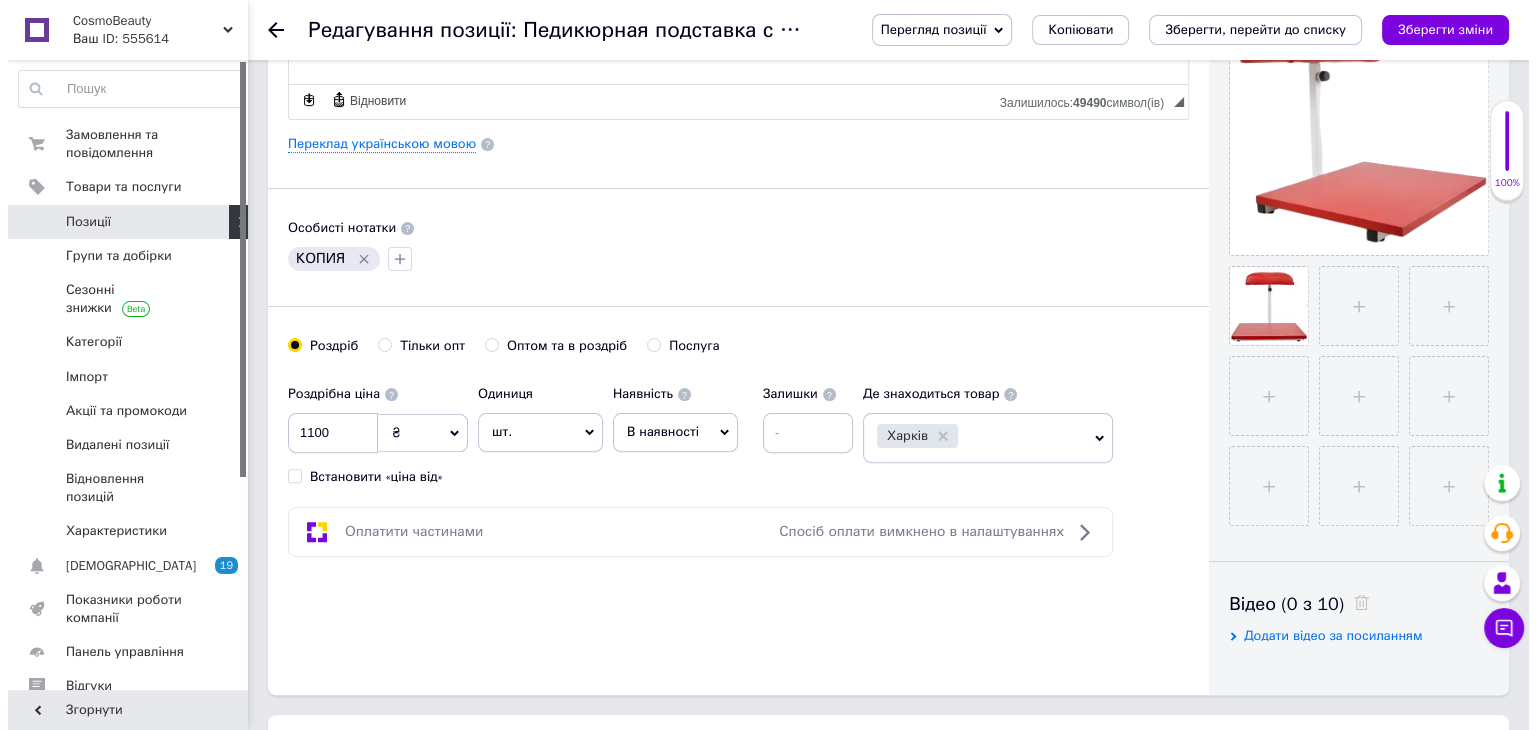 scroll, scrollTop: 0, scrollLeft: 0, axis: both 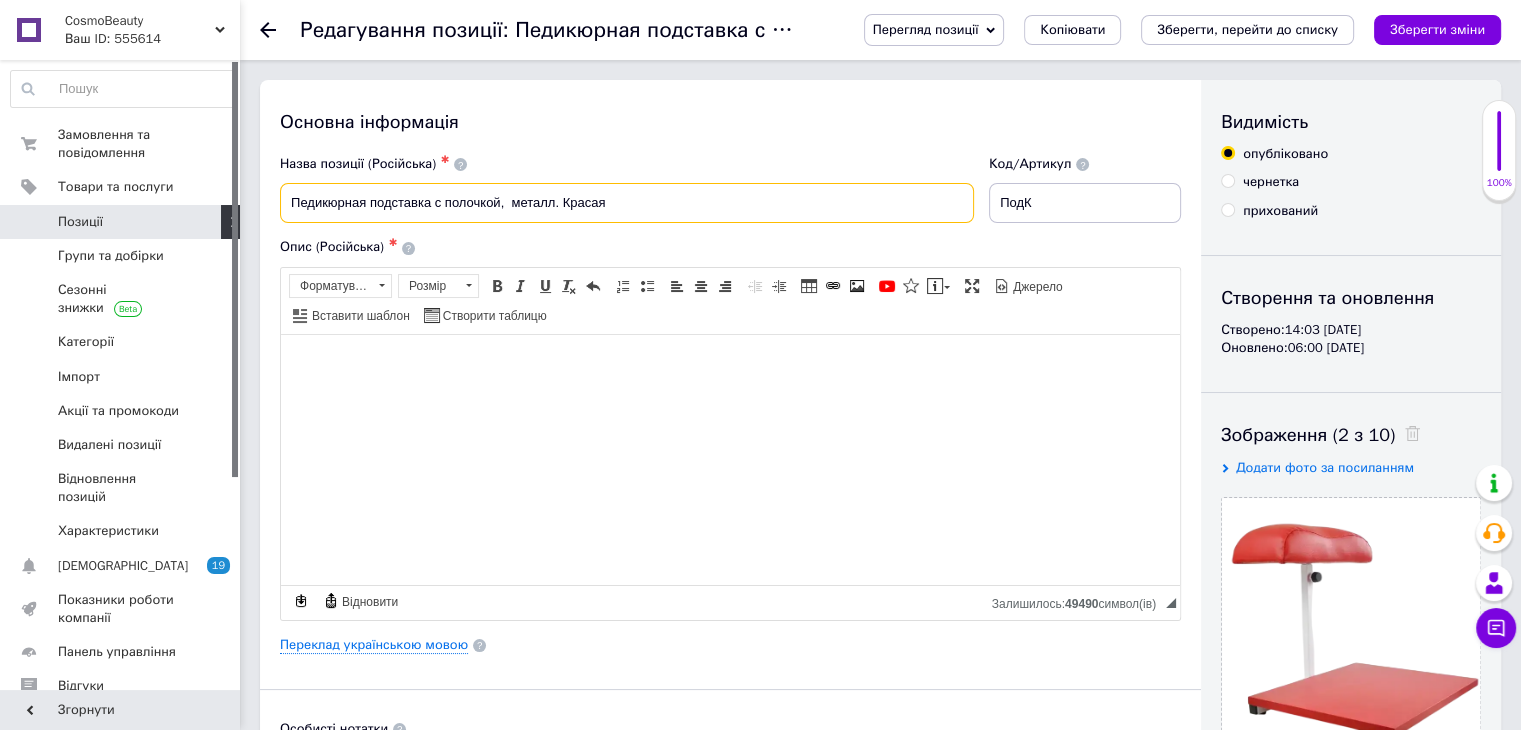 drag, startPoint x: 687, startPoint y: 202, endPoint x: 561, endPoint y: 200, distance: 126.01587 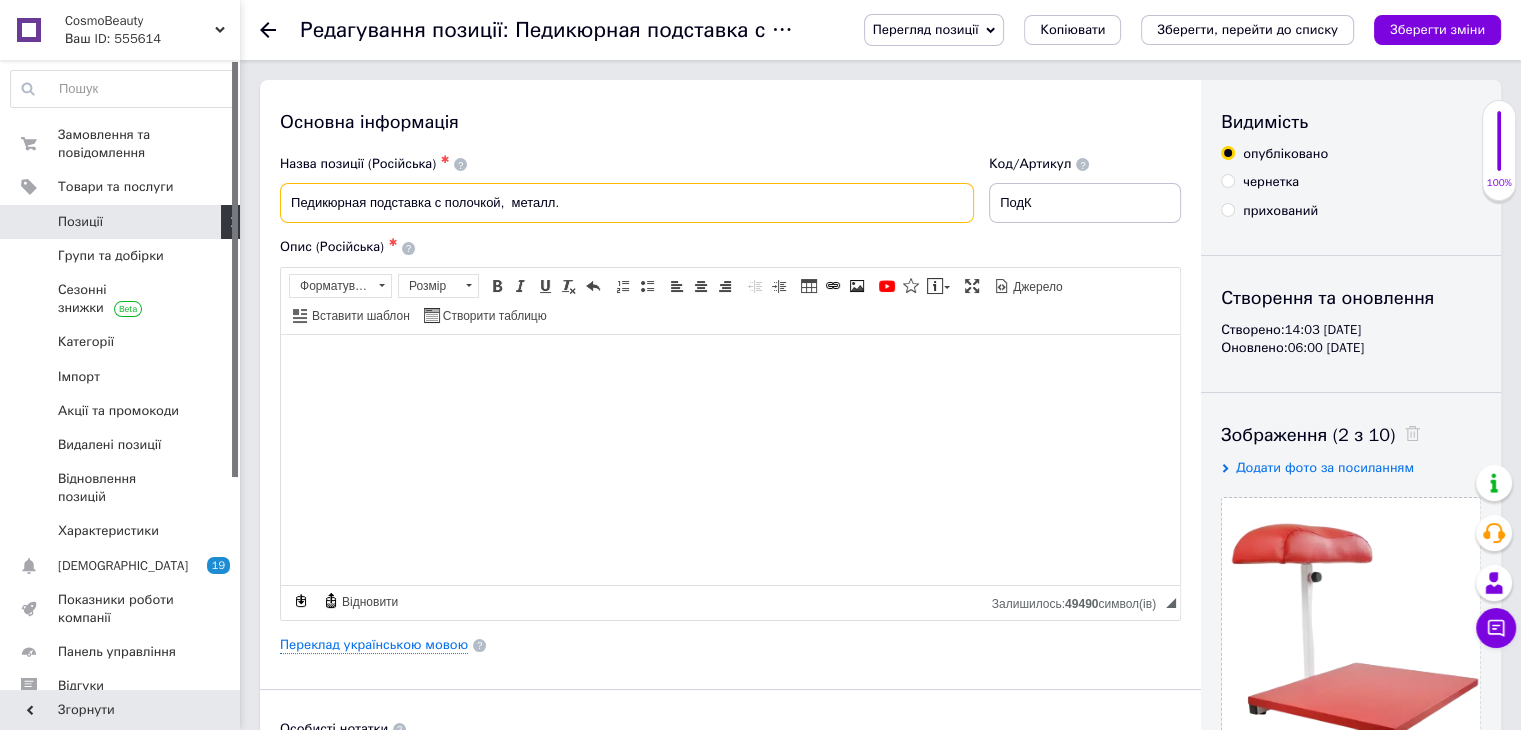 type on "Педикюрная подставка с полочкой,  металл." 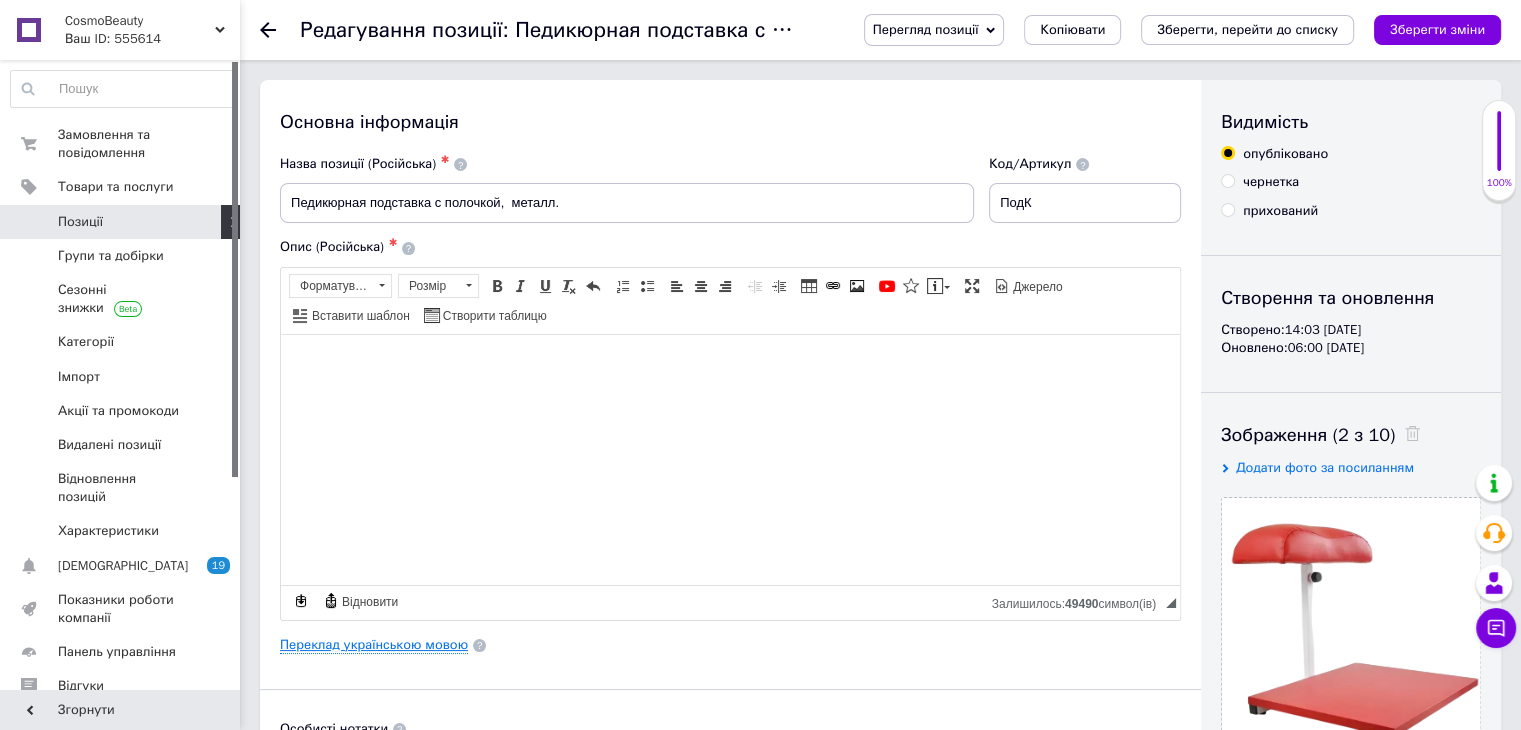 click on "Переклад українською мовою" at bounding box center (374, 645) 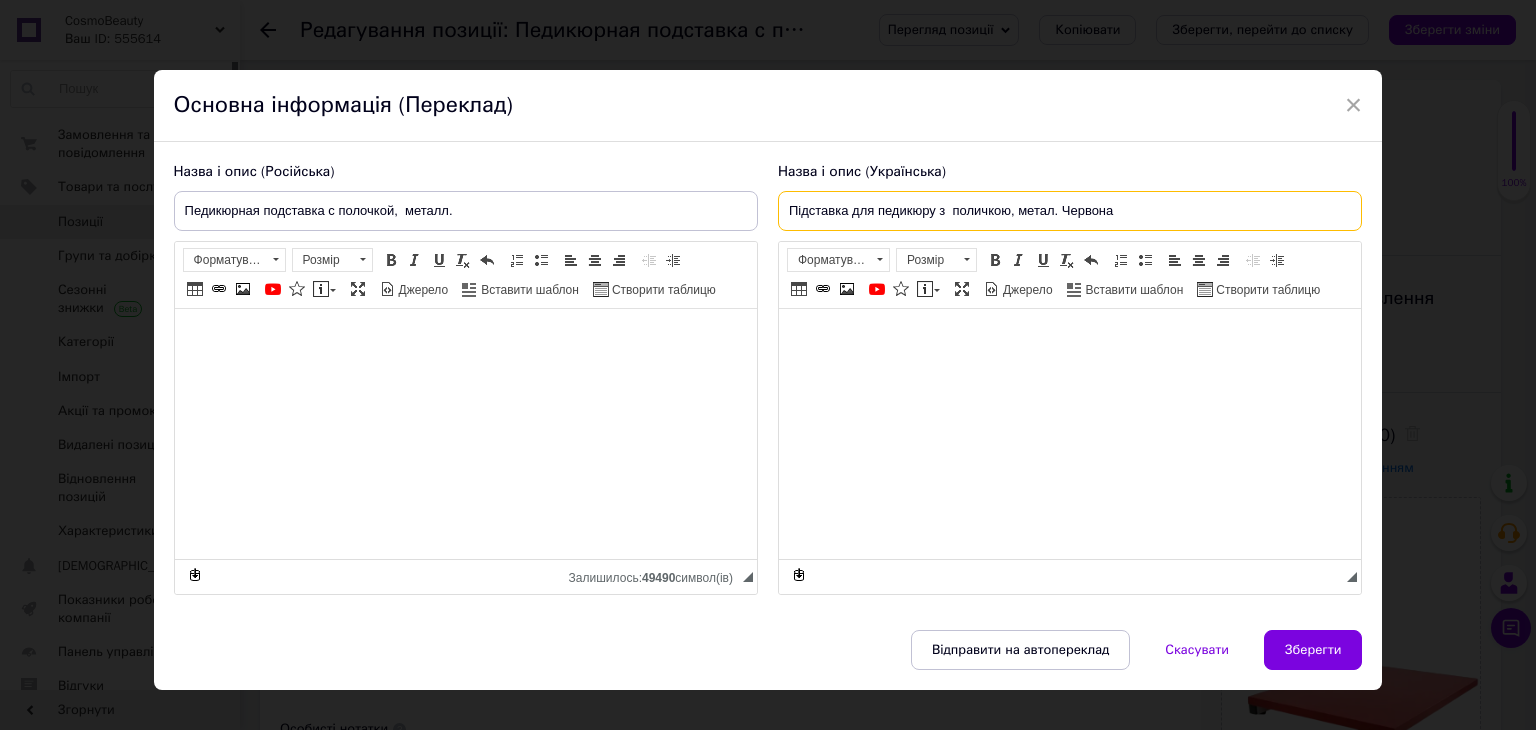 drag, startPoint x: 1186, startPoint y: 199, endPoint x: 729, endPoint y: 212, distance: 457.18488 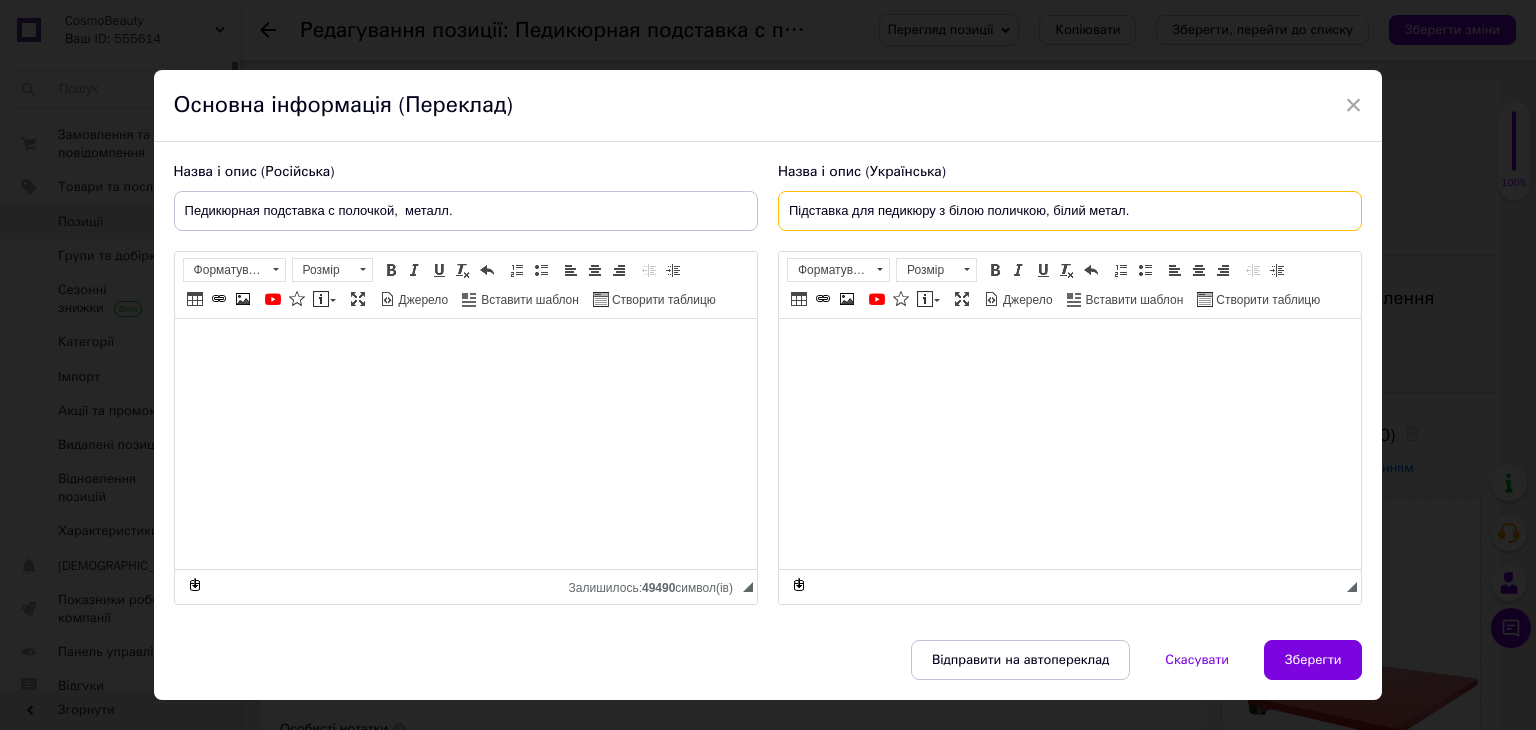 type on "Підставка для педикюру з білою поличкою, білий метал." 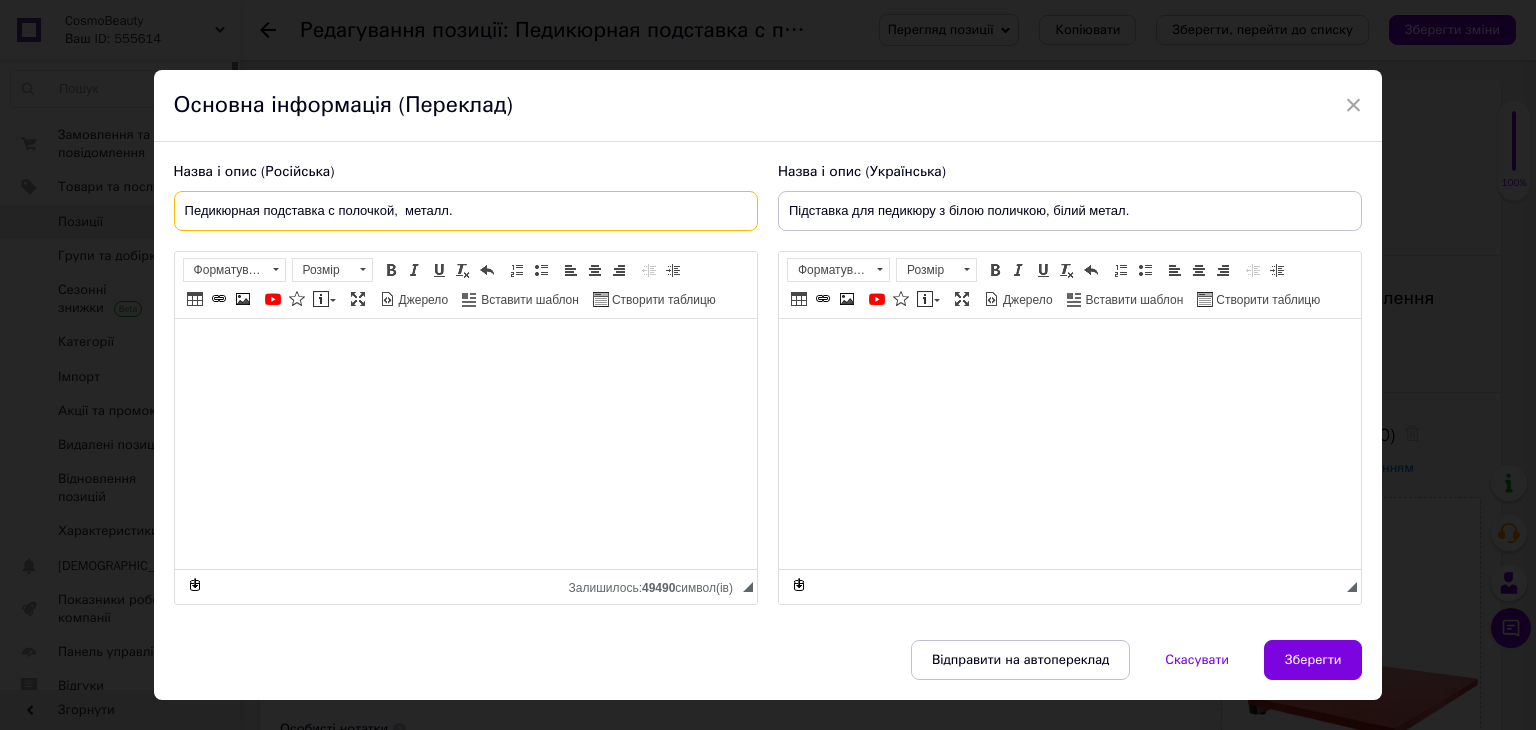 drag, startPoint x: 492, startPoint y: 217, endPoint x: 133, endPoint y: 218, distance: 359.0014 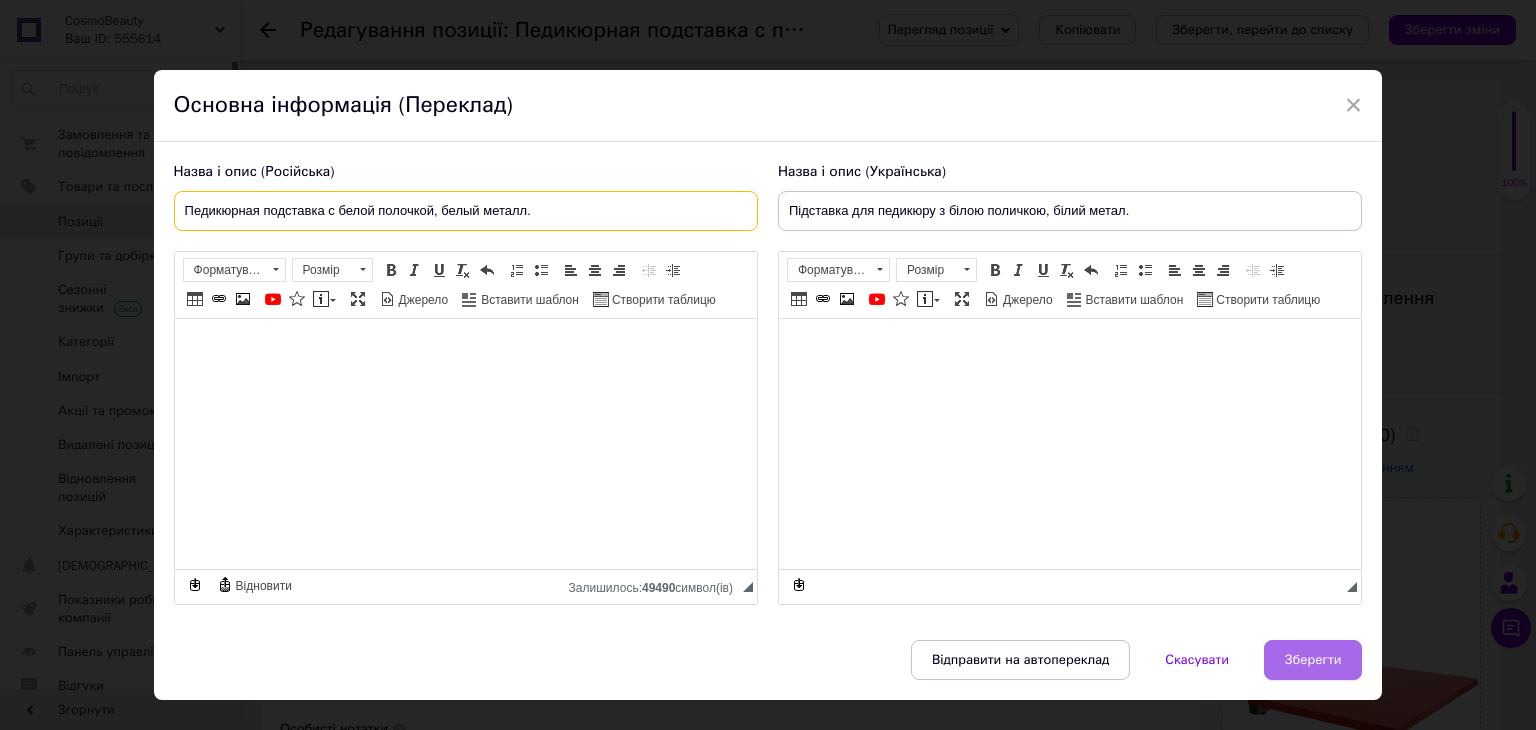 type on "Педикюрная подставка с белой полочкой, белый металл." 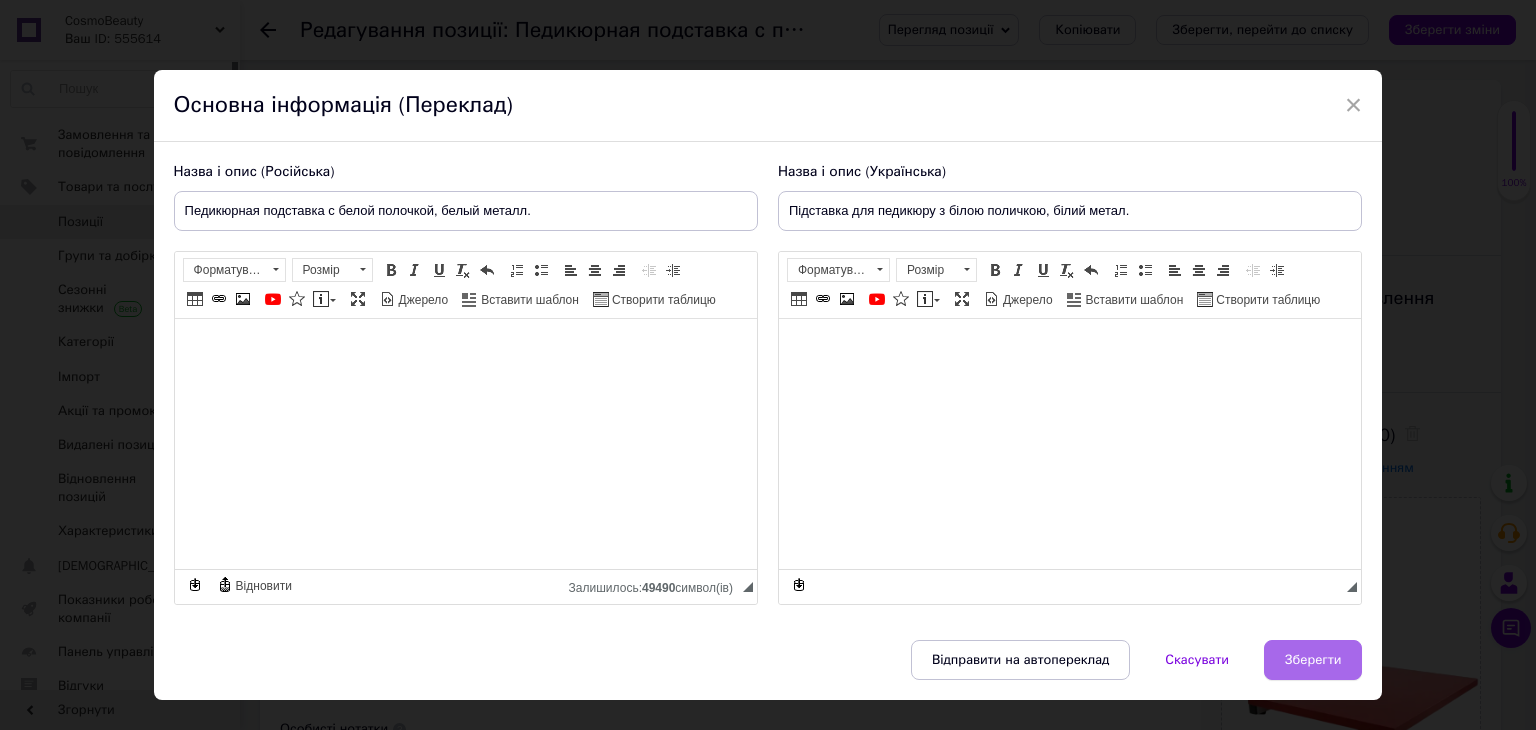 click on "Зберегти" at bounding box center [1313, 660] 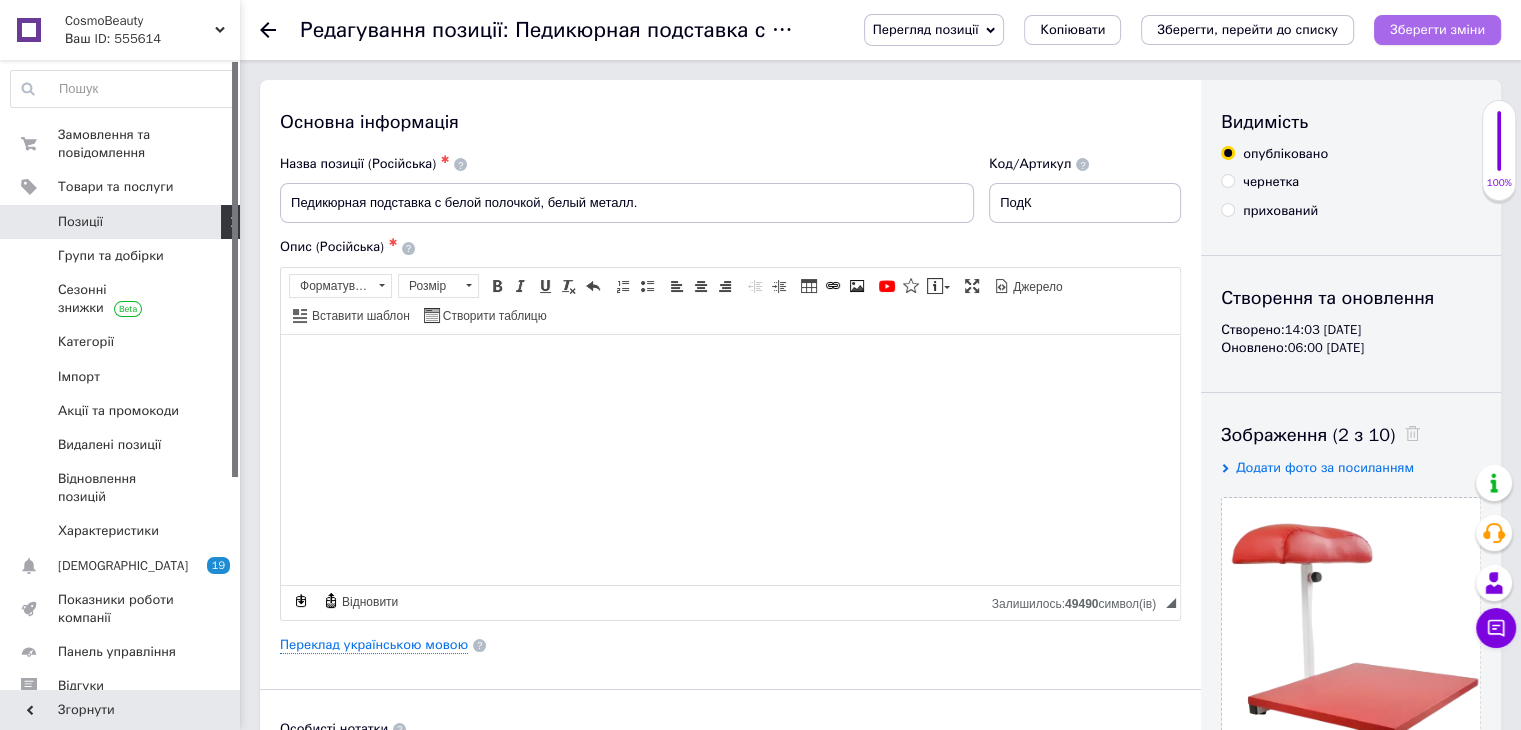 click on "Зберегти зміни" at bounding box center (1437, 29) 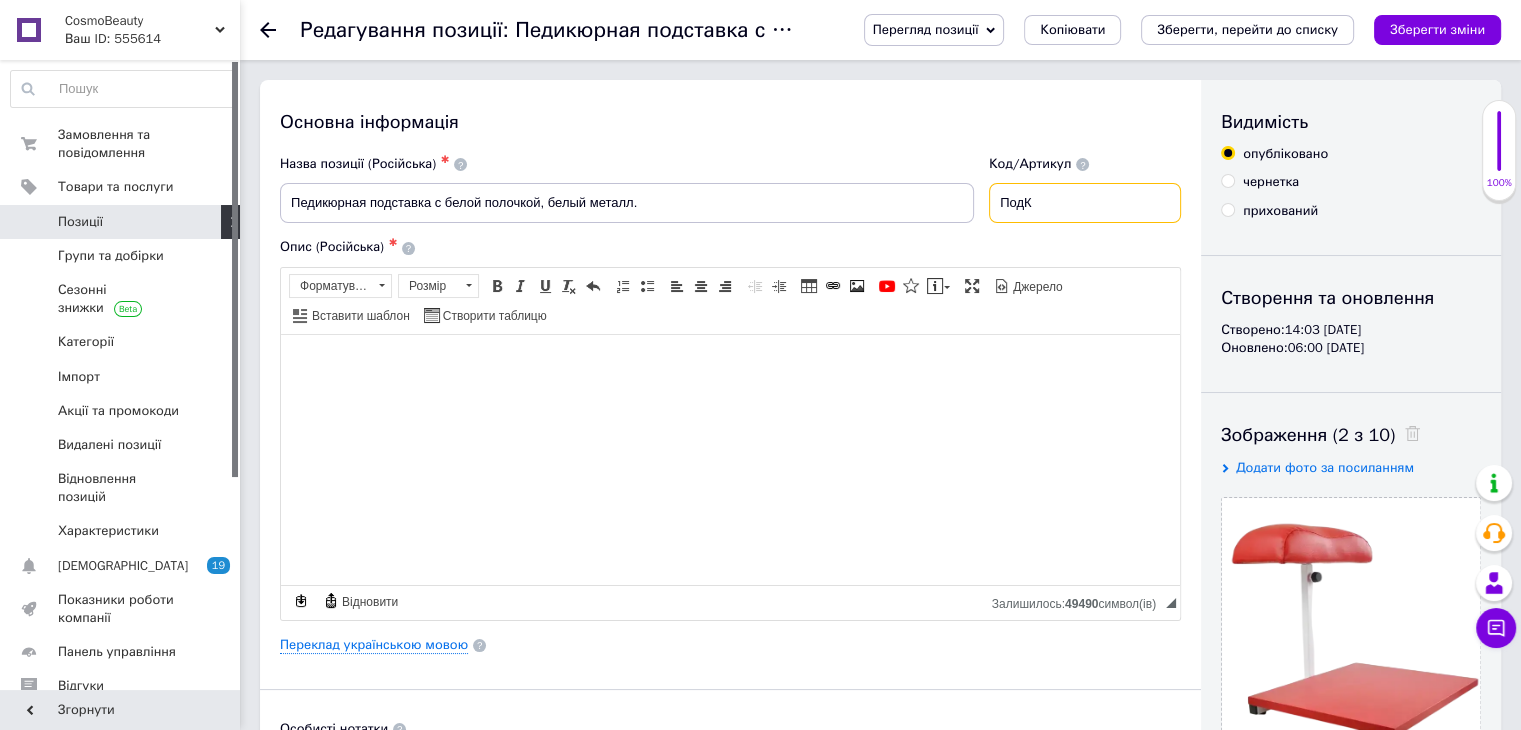 drag, startPoint x: 1133, startPoint y: 205, endPoint x: 1006, endPoint y: 207, distance: 127.01575 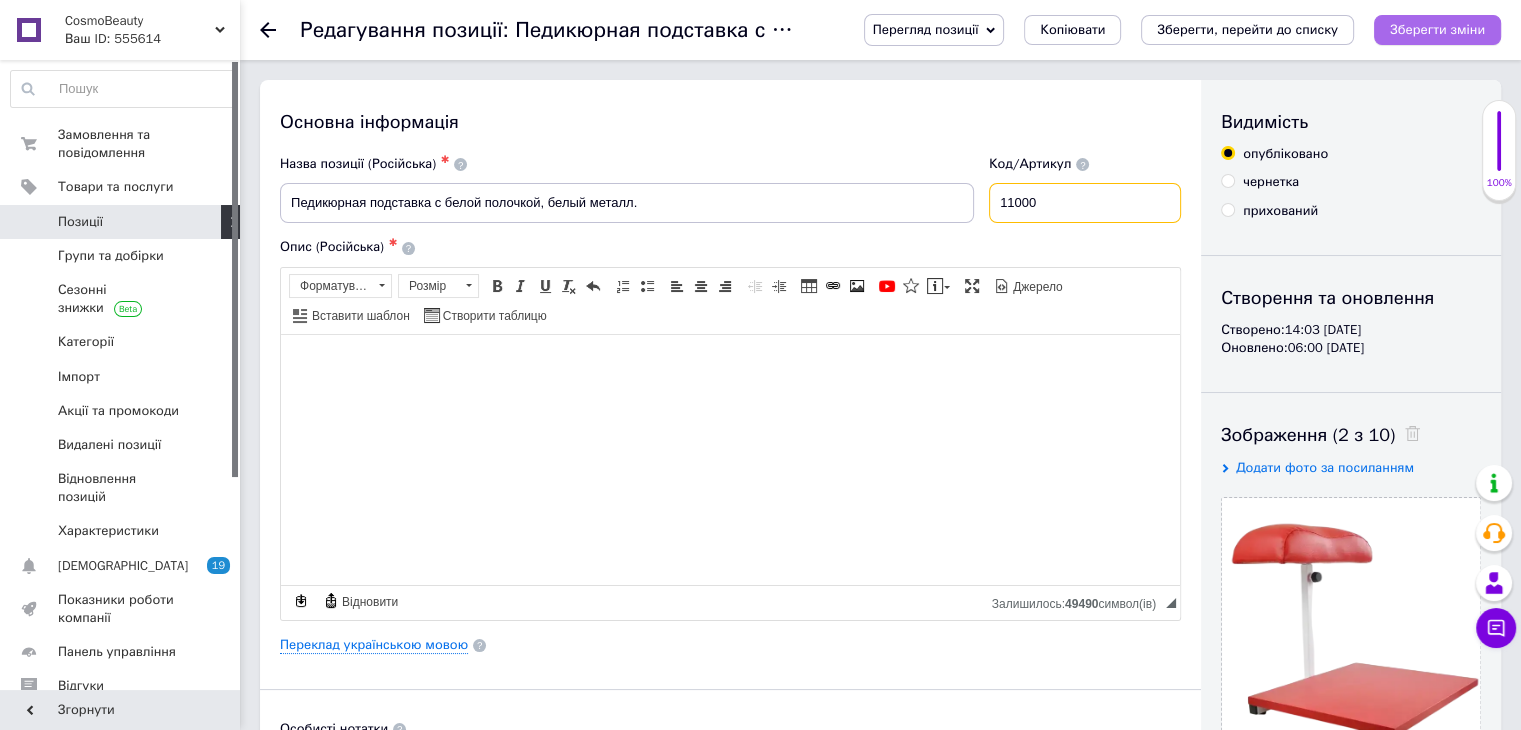 type on "11000" 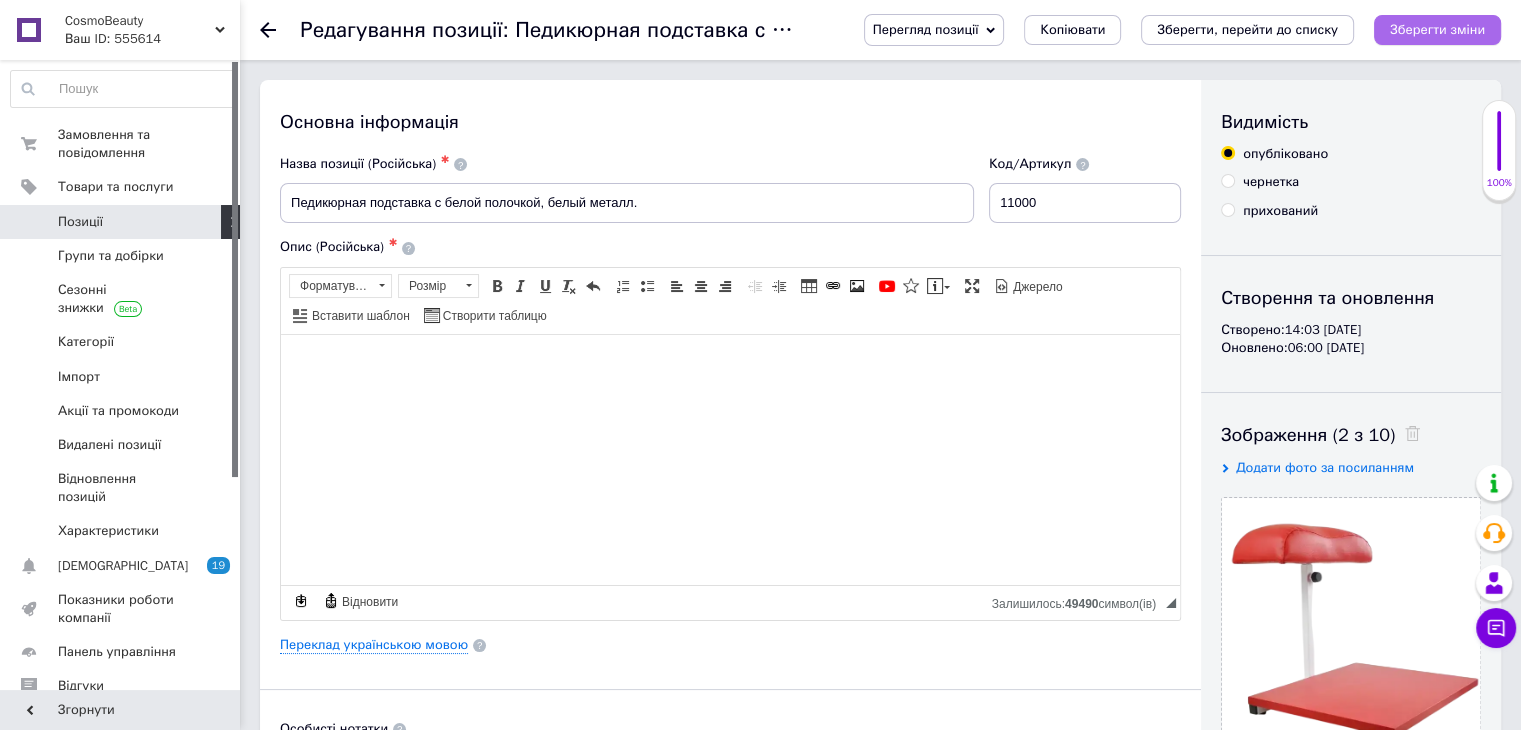 click on "Зберегти зміни" at bounding box center [1437, 29] 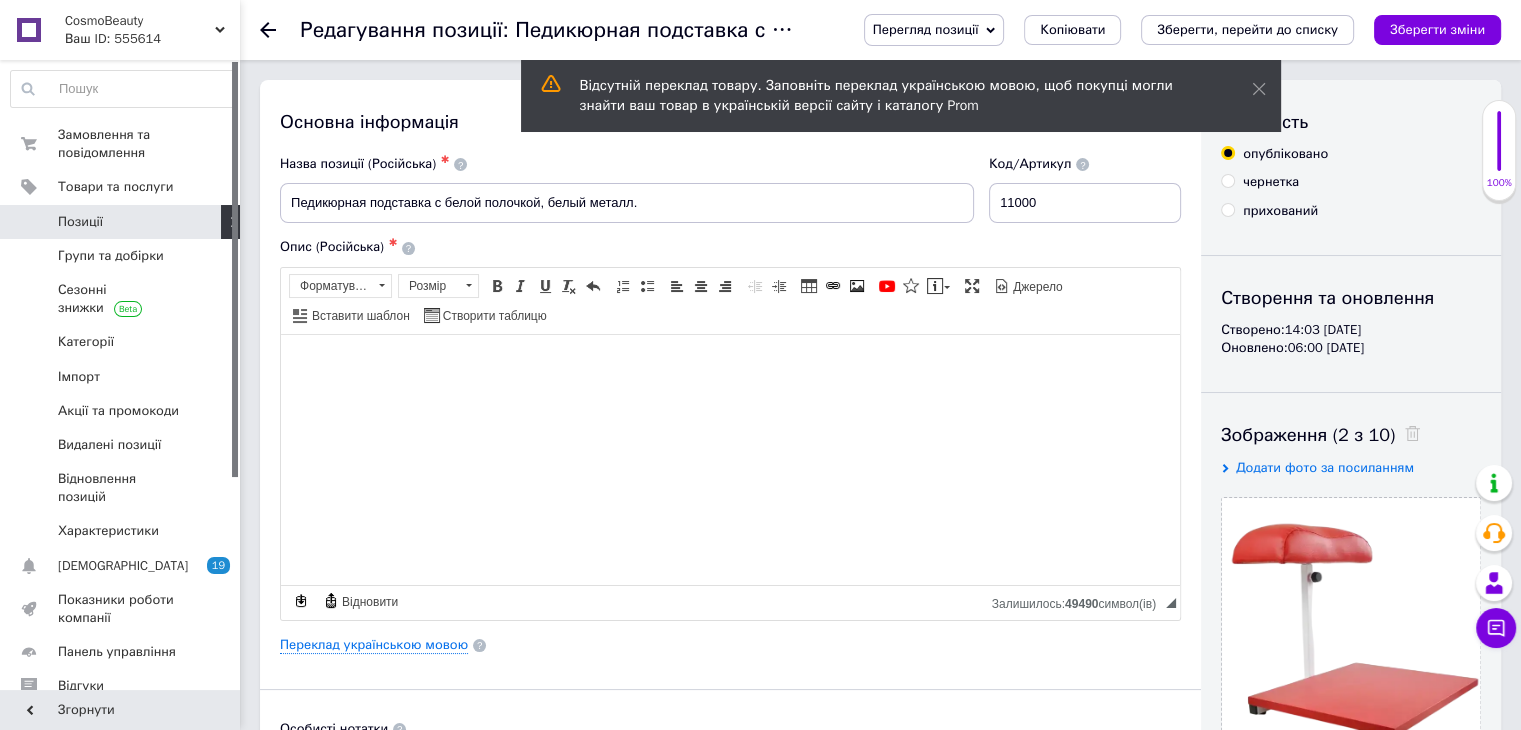 drag, startPoint x: 266, startPoint y: 25, endPoint x: 302, endPoint y: 34, distance: 37.107952 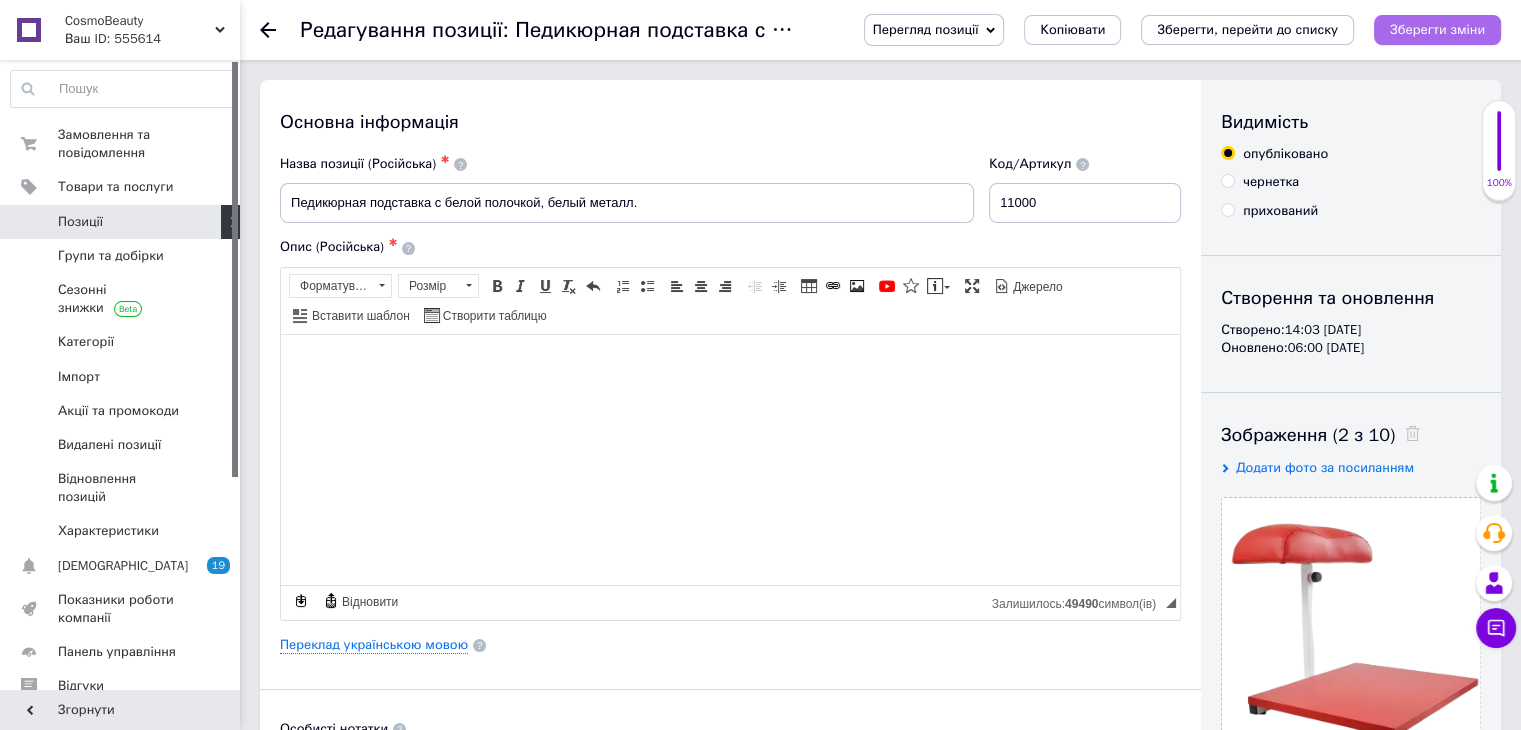 click on "Зберегти зміни" at bounding box center (1437, 29) 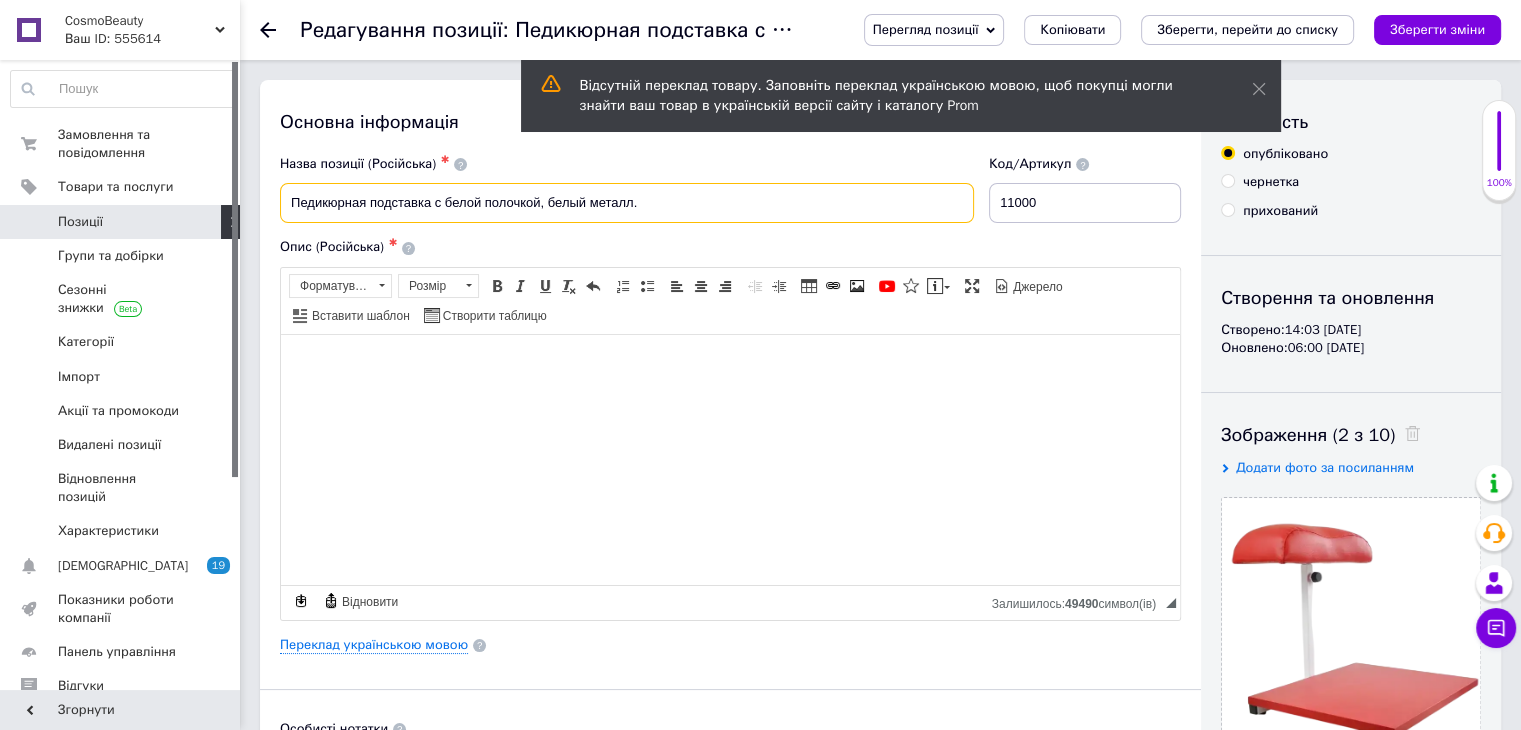 click on "Педикюрная подставка с белой полочкой, белый металл." at bounding box center [627, 203] 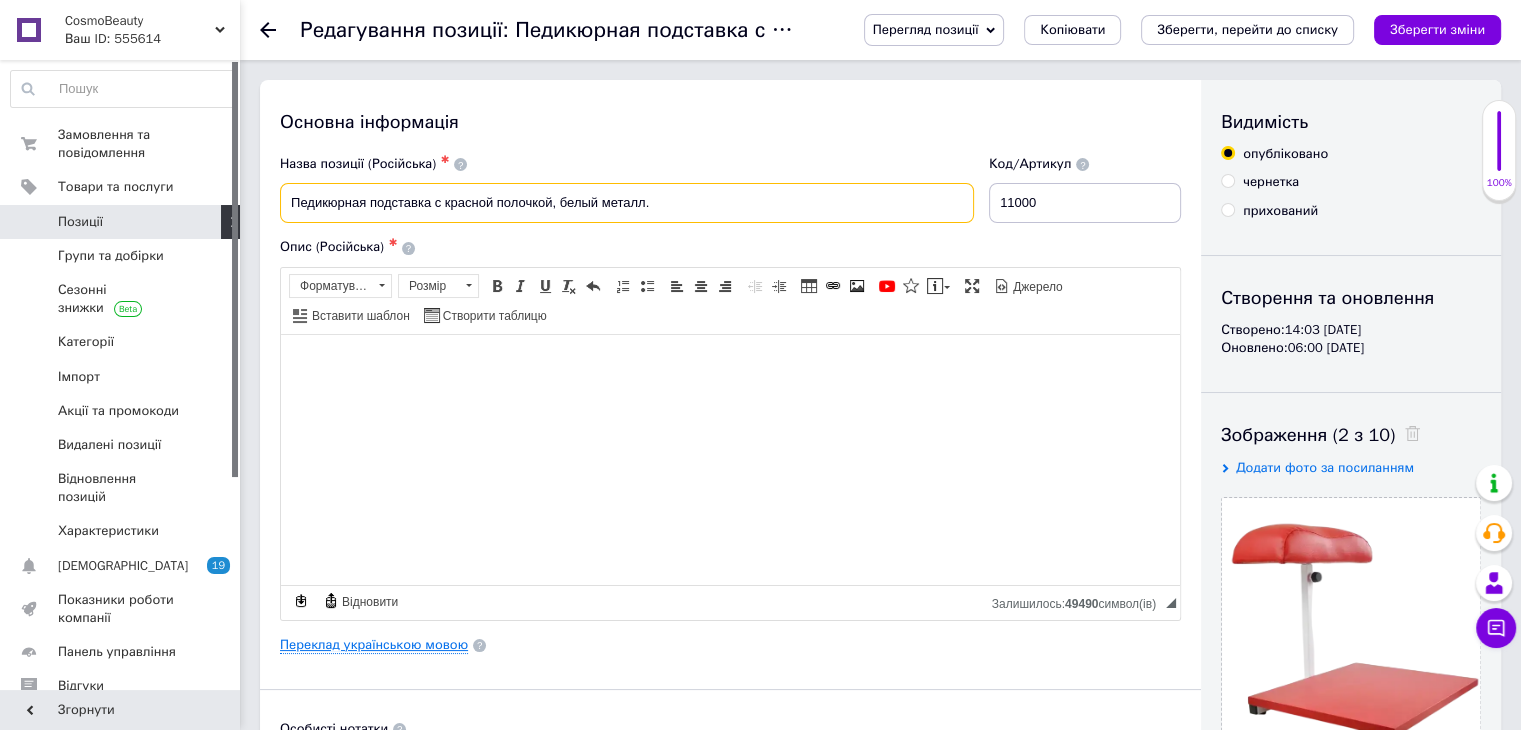 type on "Педикюрная подставка с красной полочкой, белый металл." 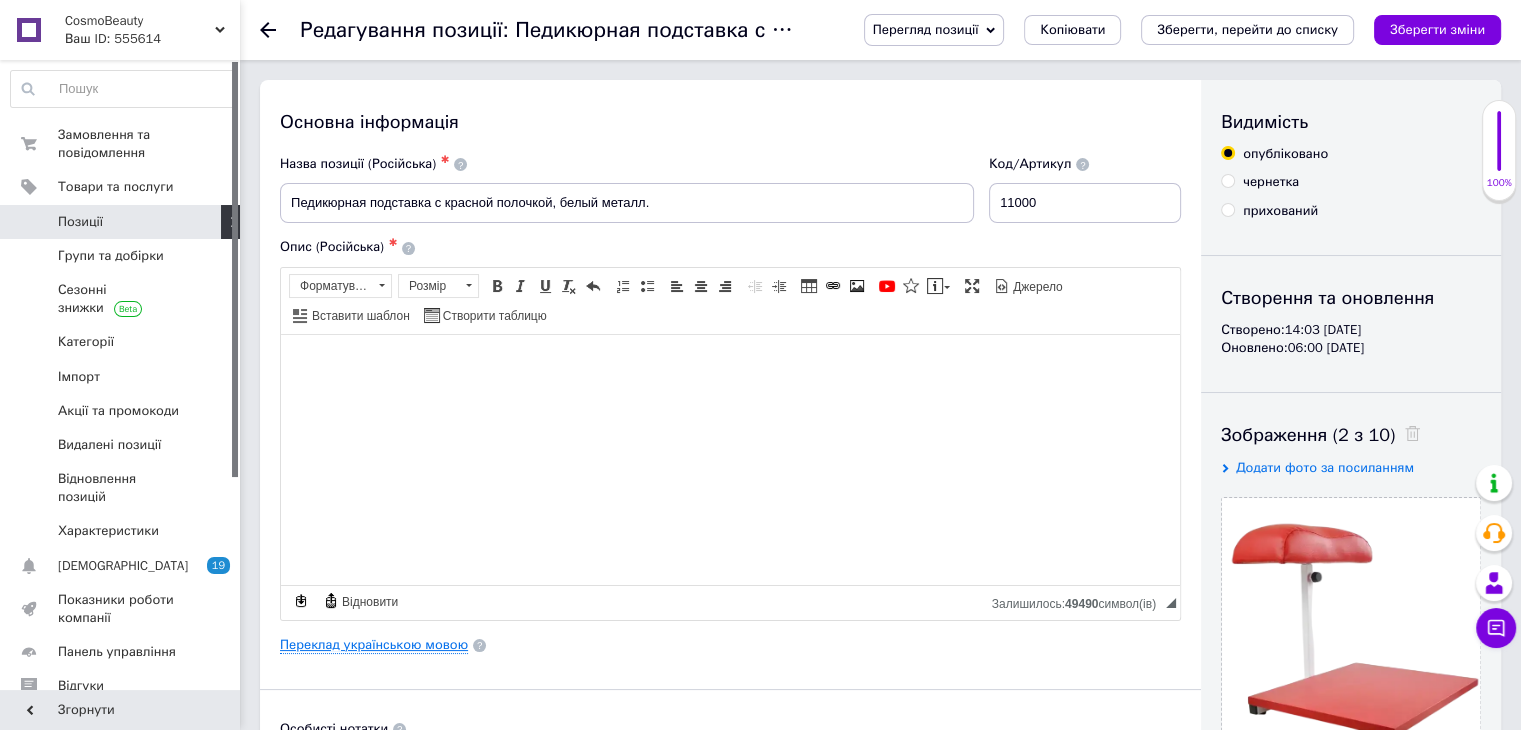 click on "Переклад українською мовою" at bounding box center [374, 645] 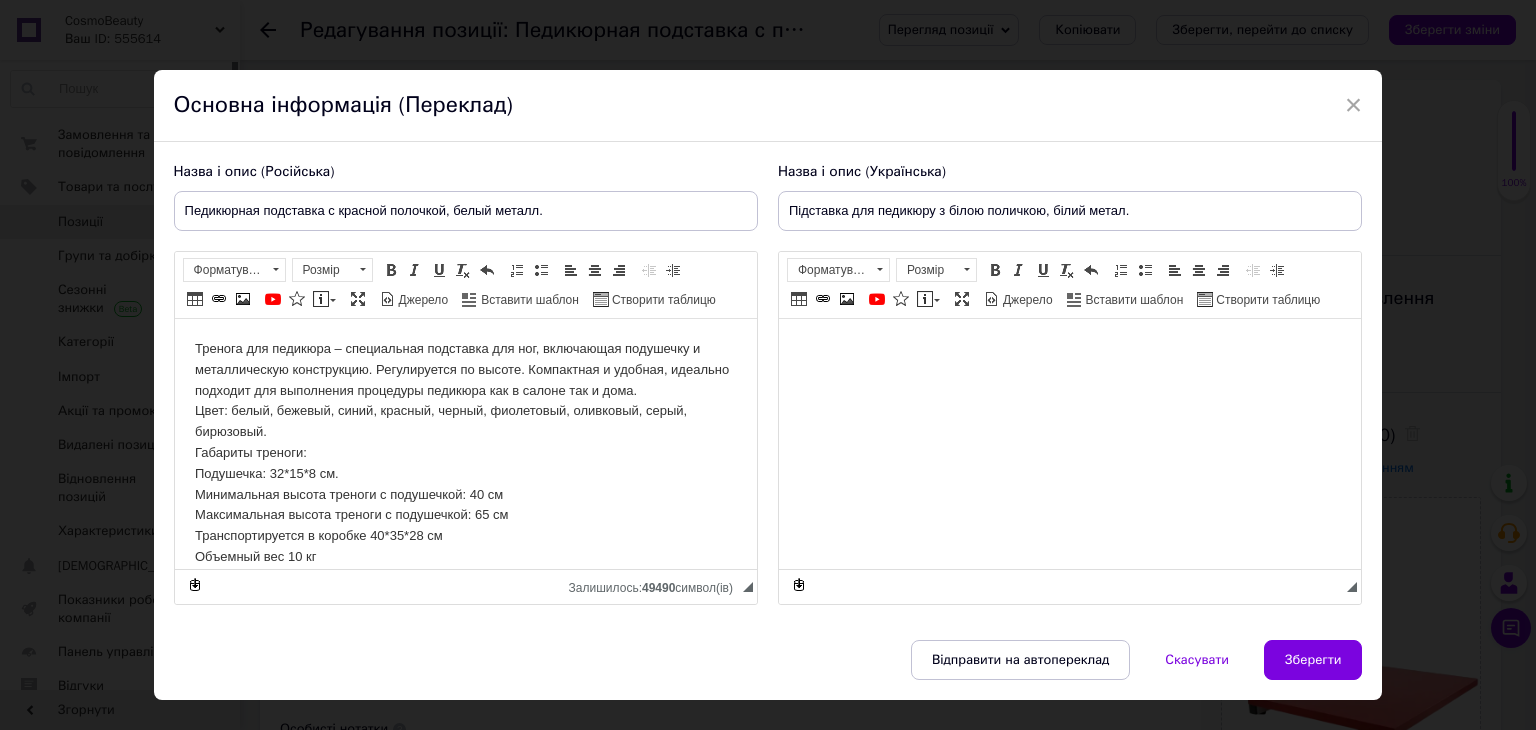 scroll, scrollTop: 0, scrollLeft: 0, axis: both 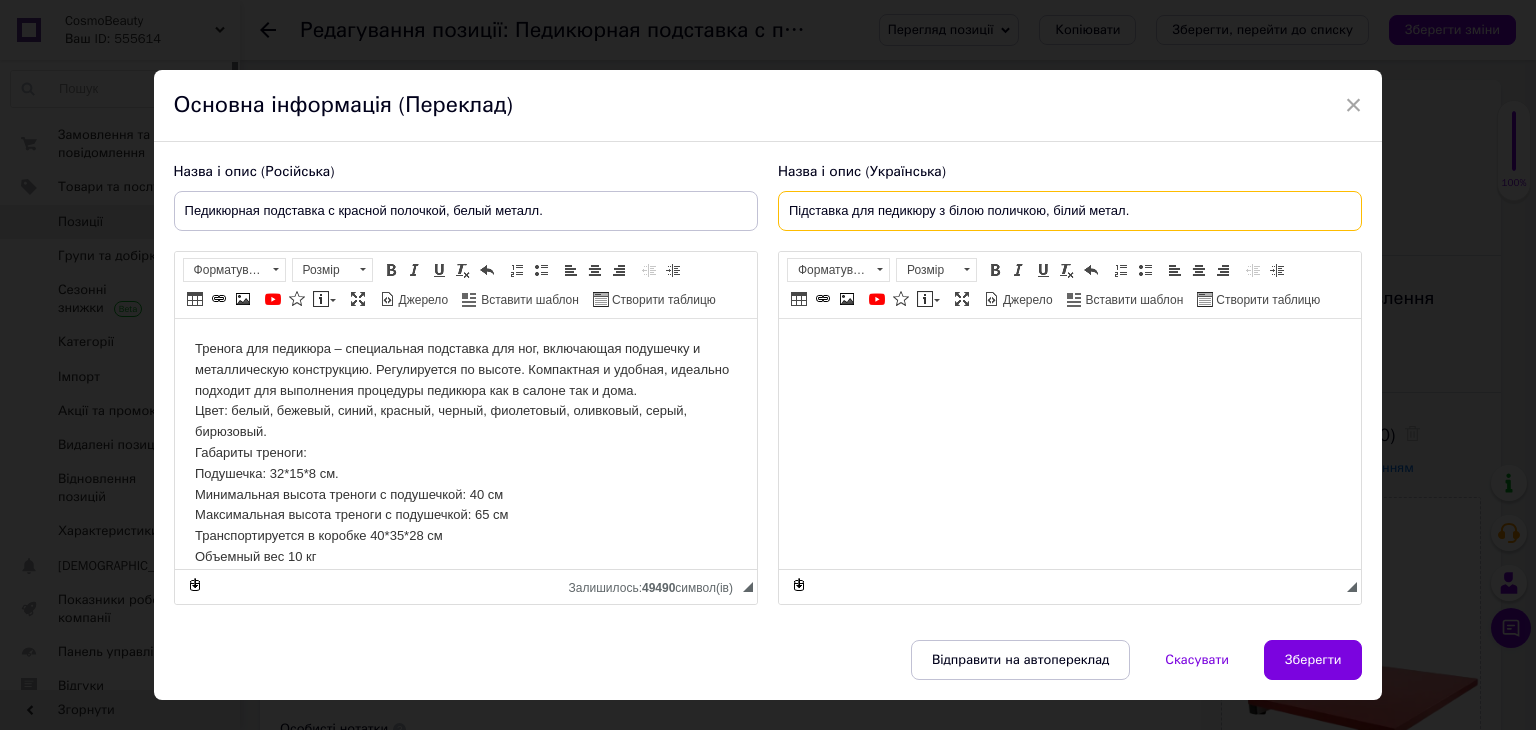 click on "Підставка для педикюру з білою поличкою, білий метал." at bounding box center (1070, 211) 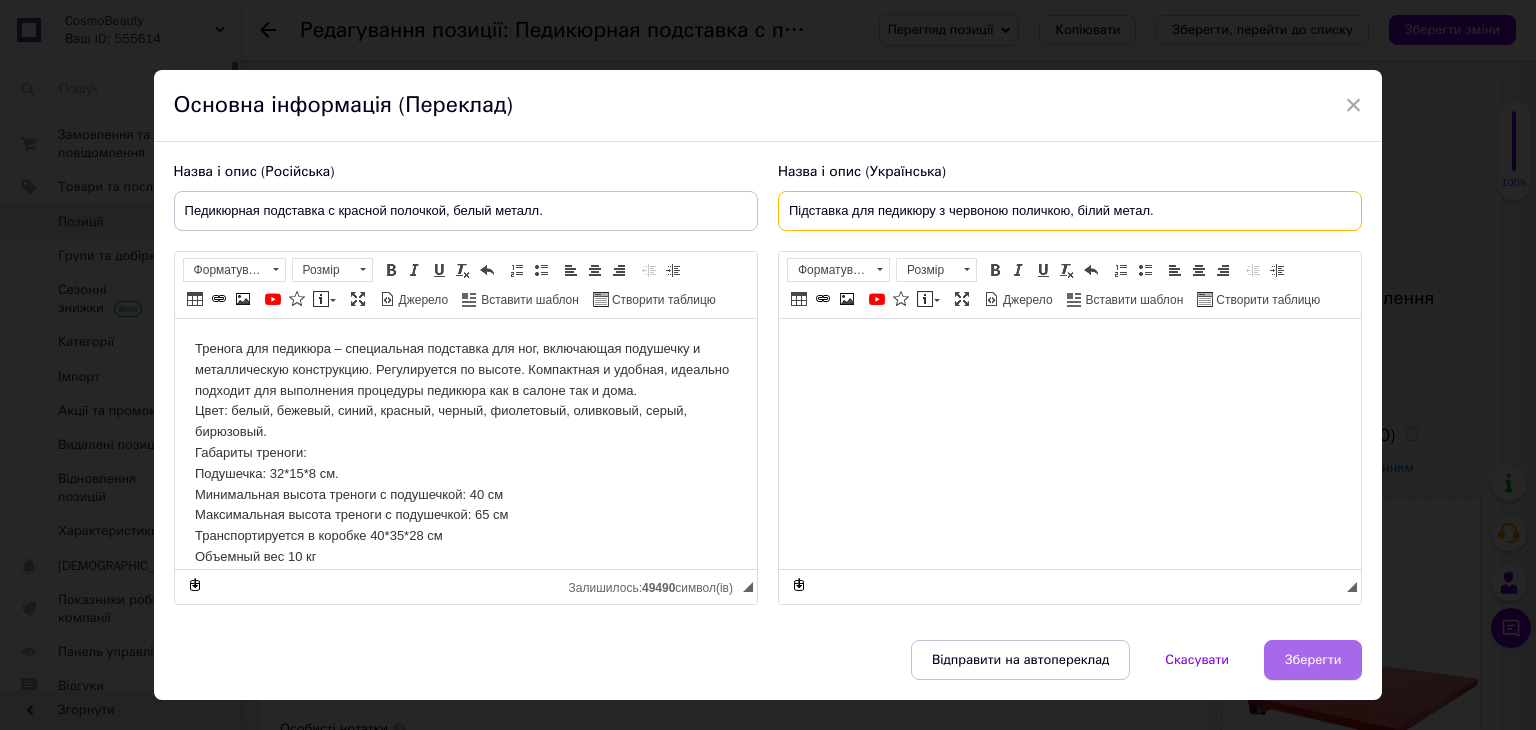 type on "Підставка для педикюру з червоною поличкою, білий метал." 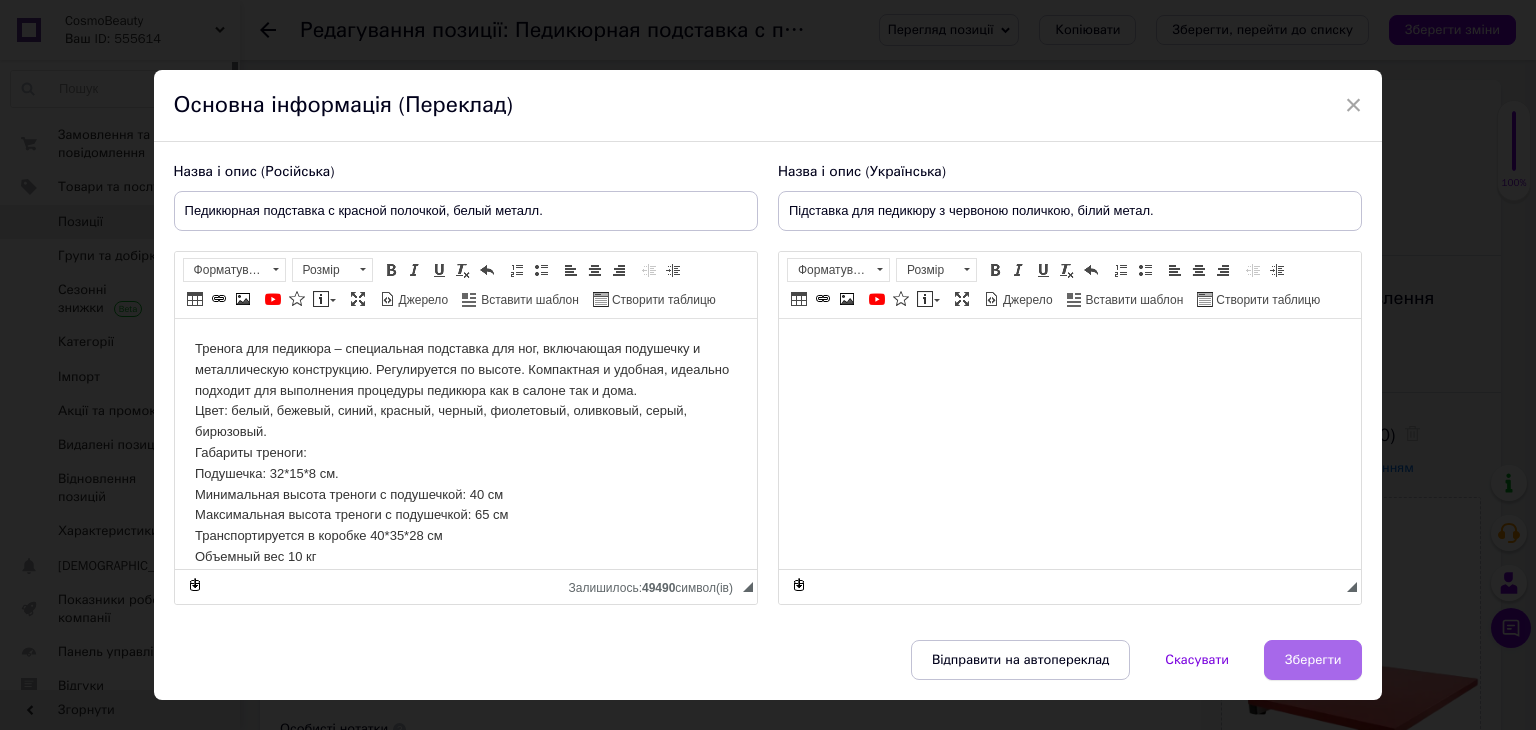 click on "Зберегти" at bounding box center (1313, 660) 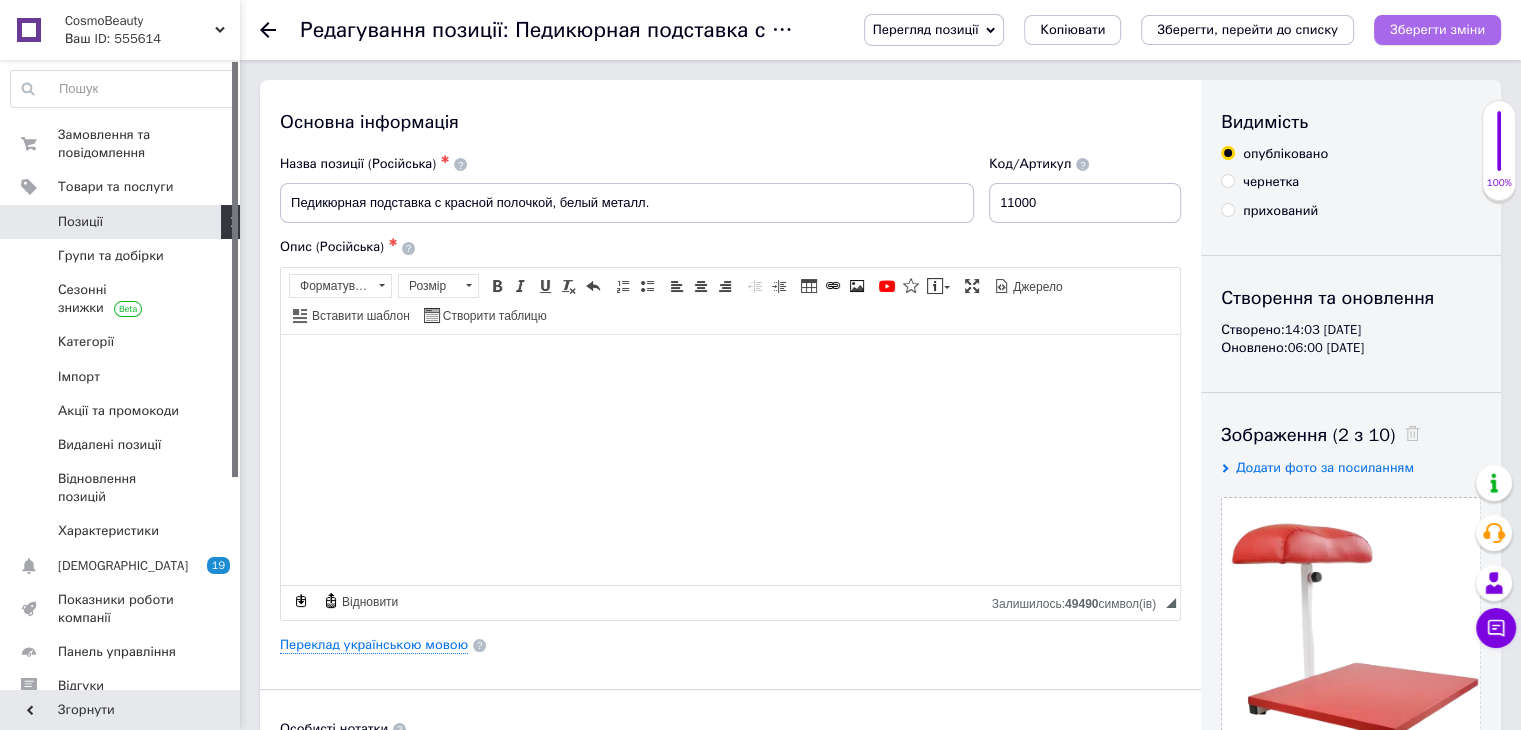 click on "Зберегти зміни" at bounding box center (1437, 29) 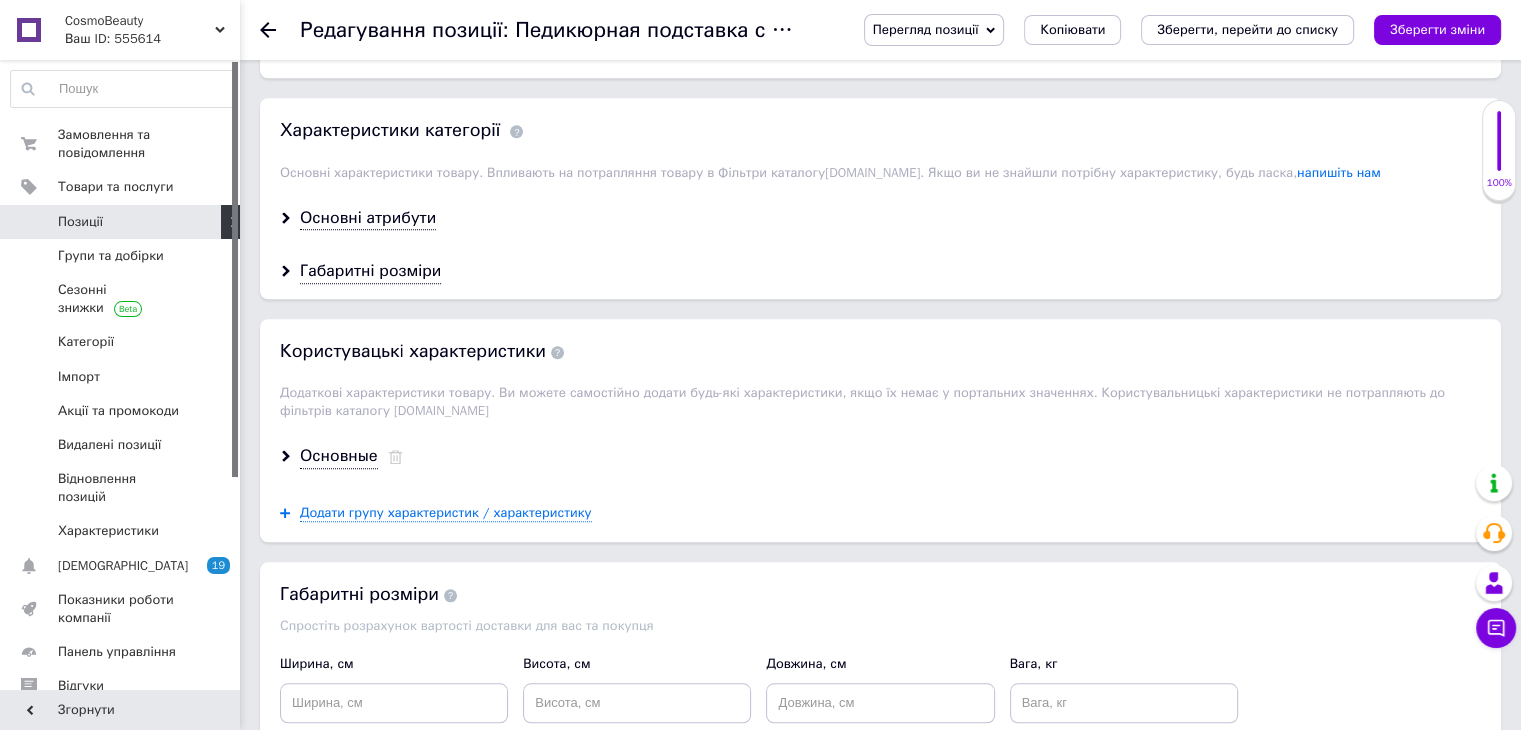 scroll, scrollTop: 1600, scrollLeft: 0, axis: vertical 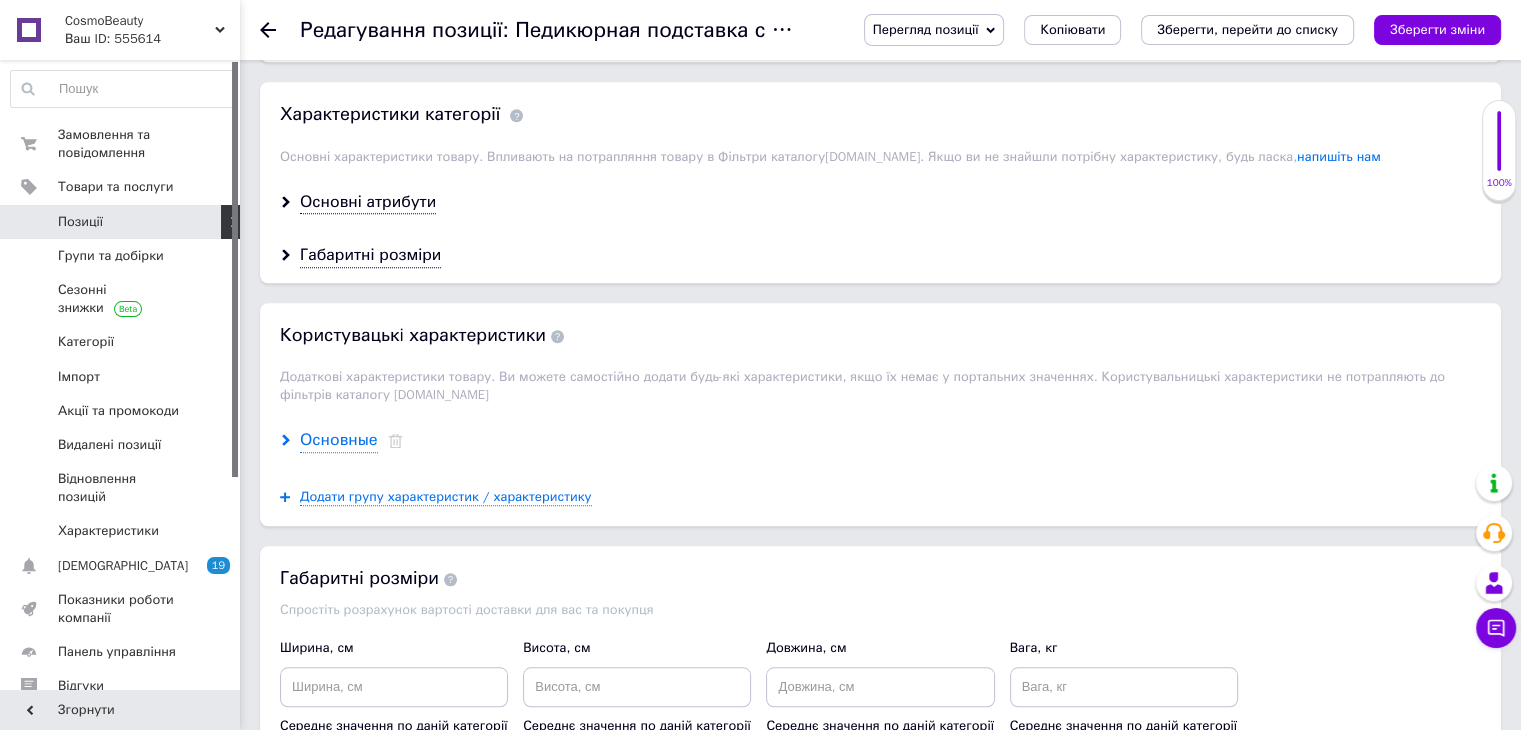 click on "Основные" at bounding box center (339, 440) 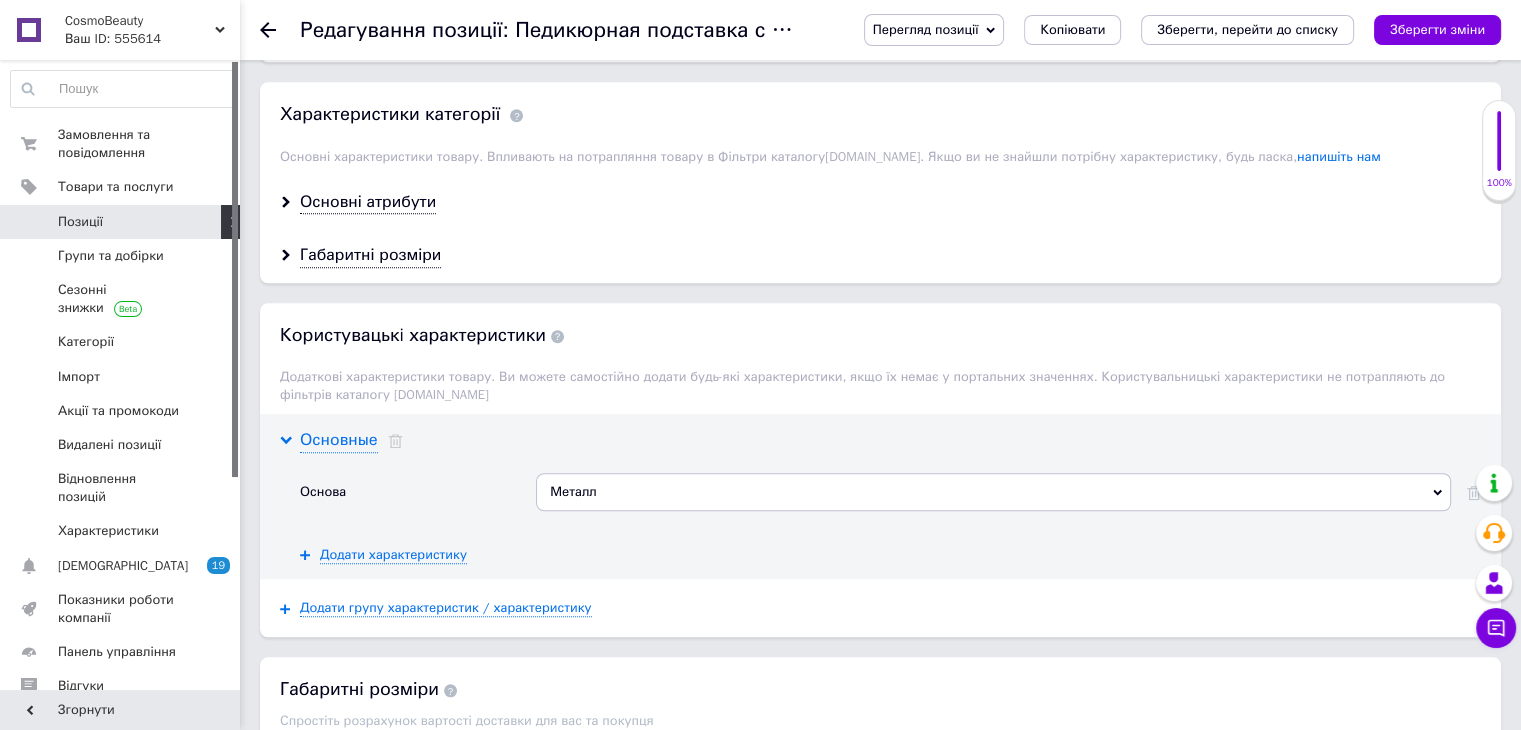 click on "Основные" at bounding box center [339, 440] 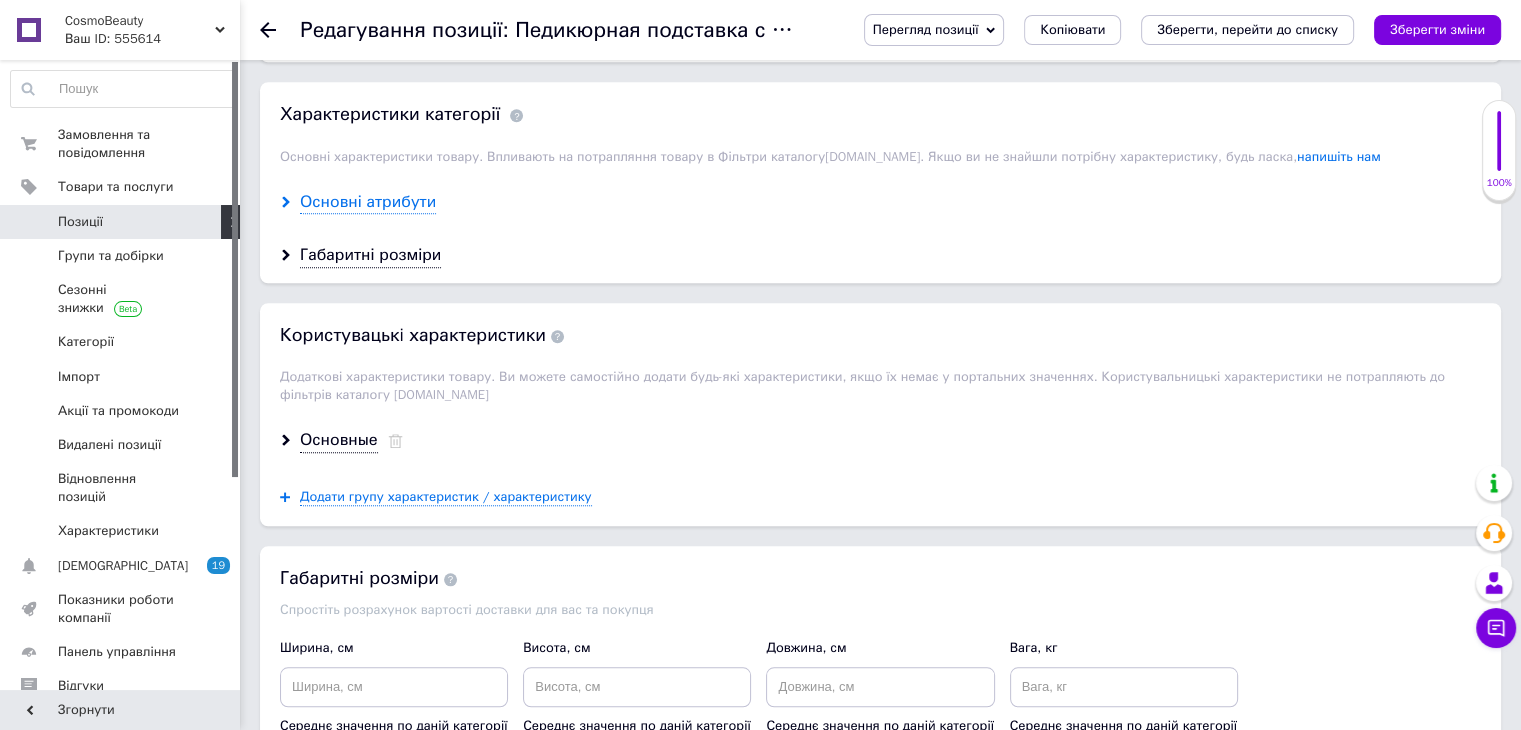 click on "Основні атрибути" at bounding box center [368, 202] 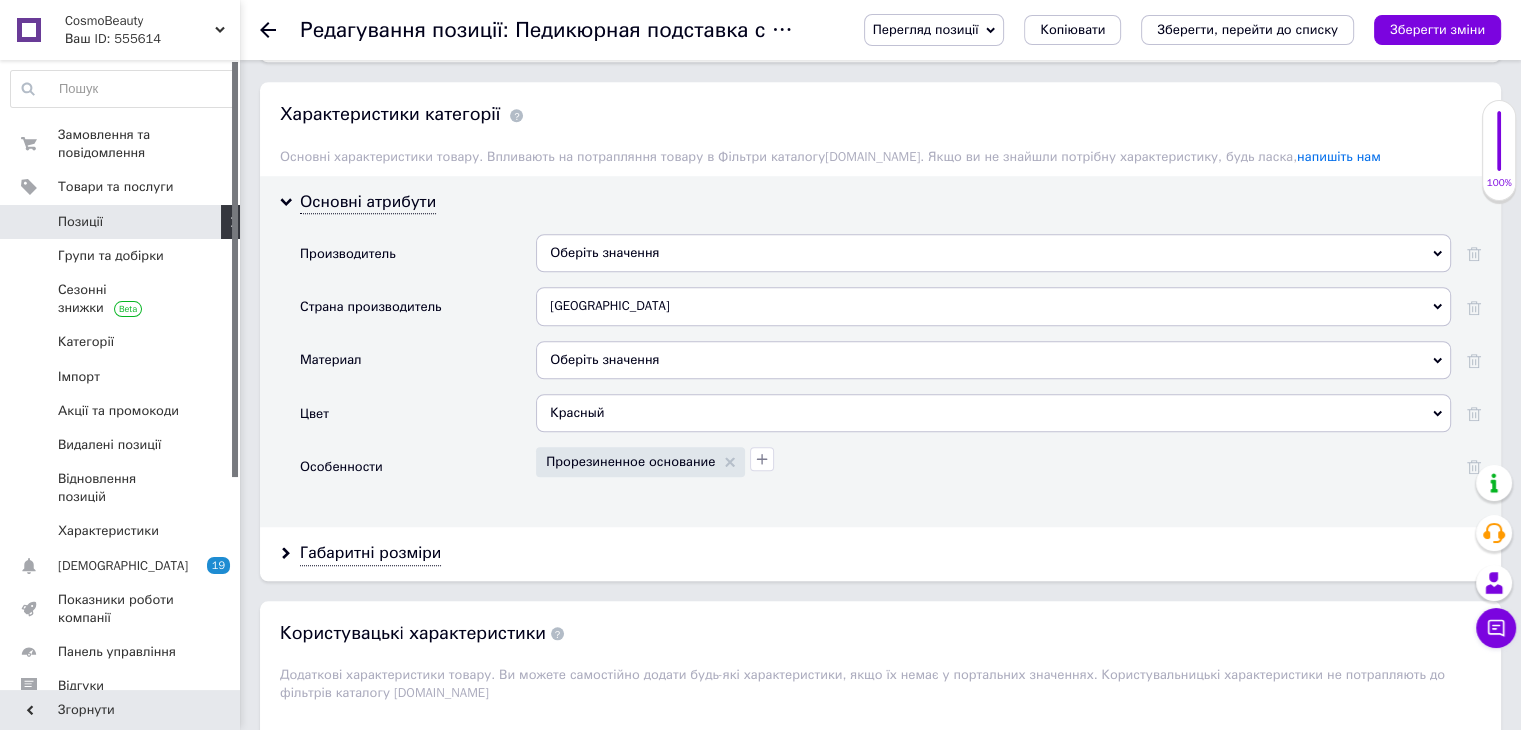 click on "Оберіть значення" at bounding box center [993, 253] 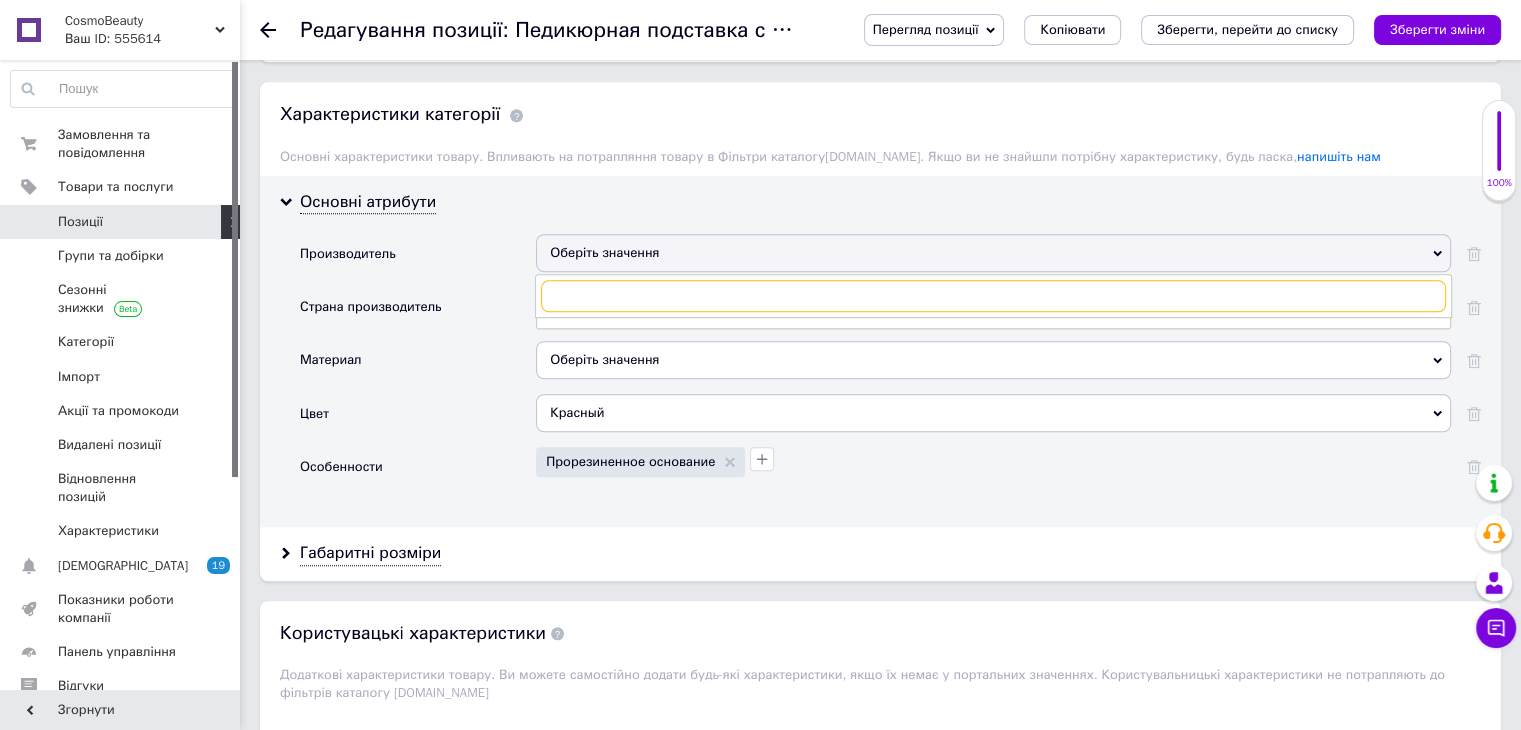 paste on "Ukrestet" 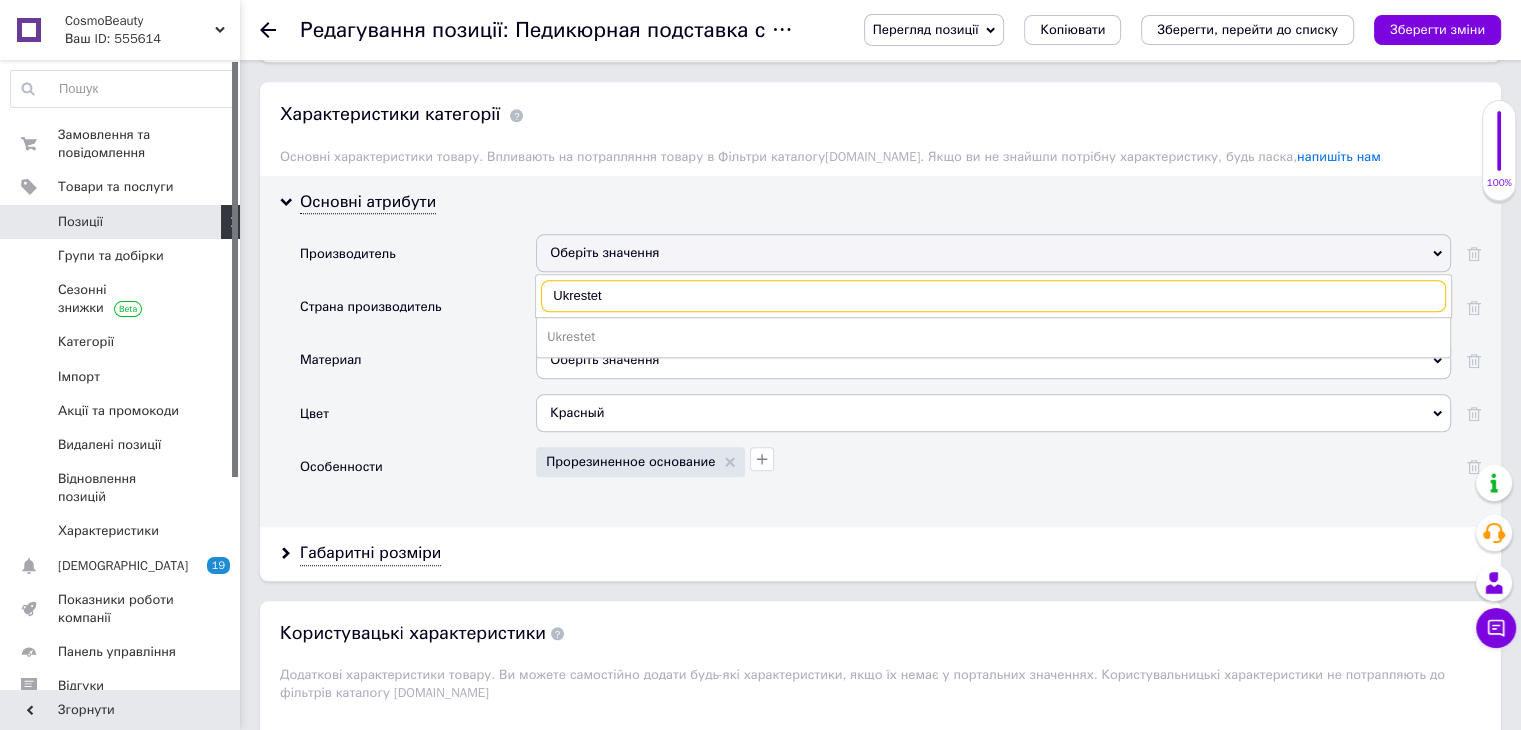 click on "Ukrestet" at bounding box center (993, 296) 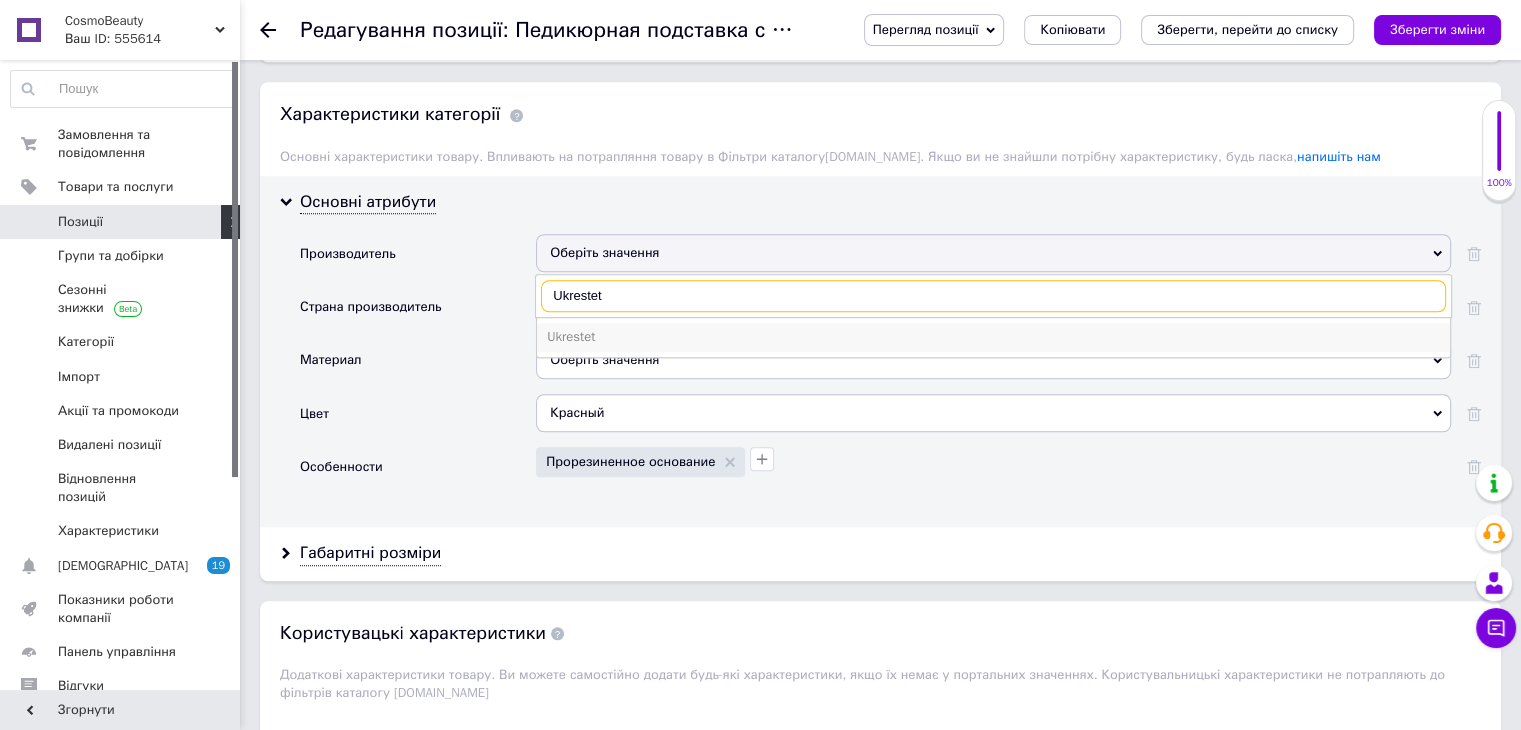 type on "Ukrestet" 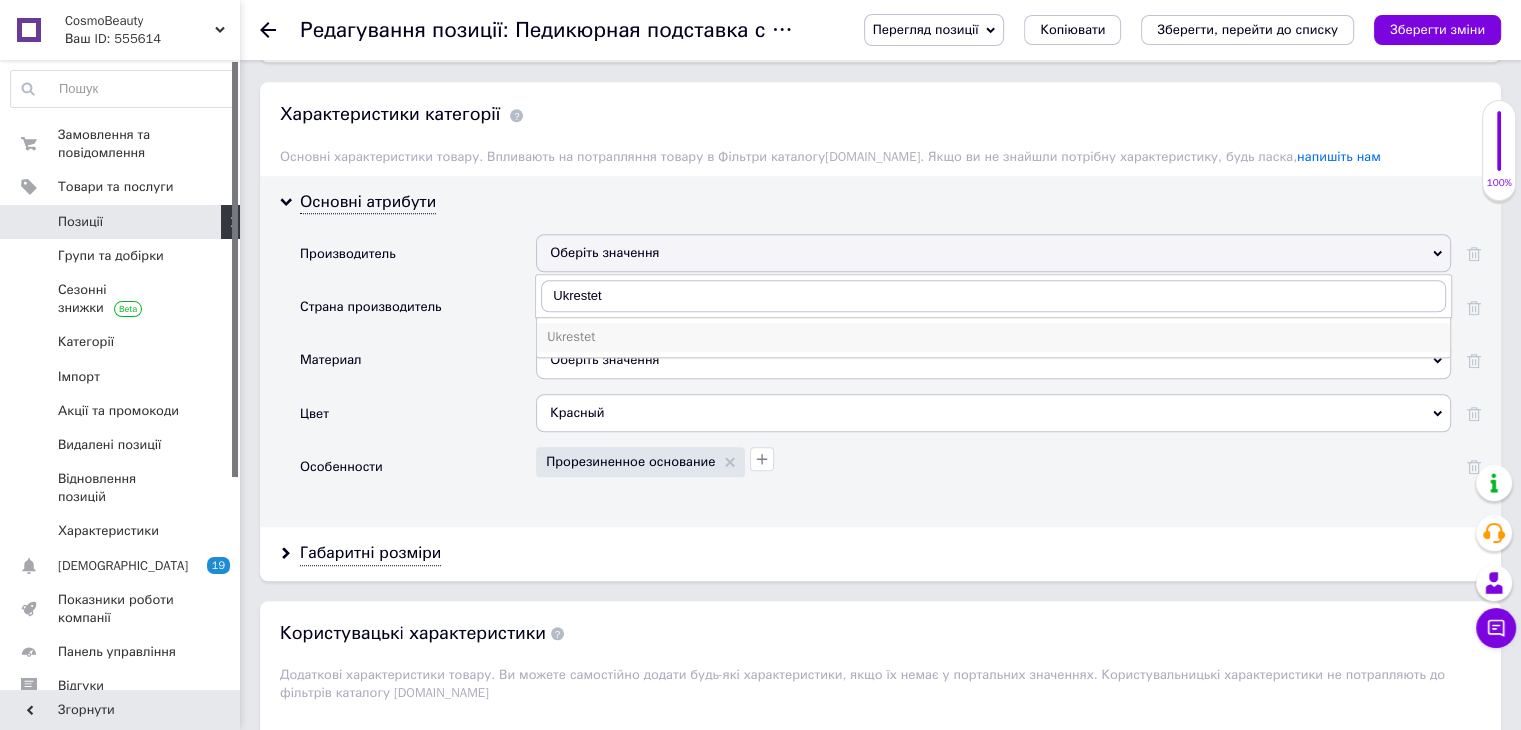 click on "Ukrestet" at bounding box center [993, 337] 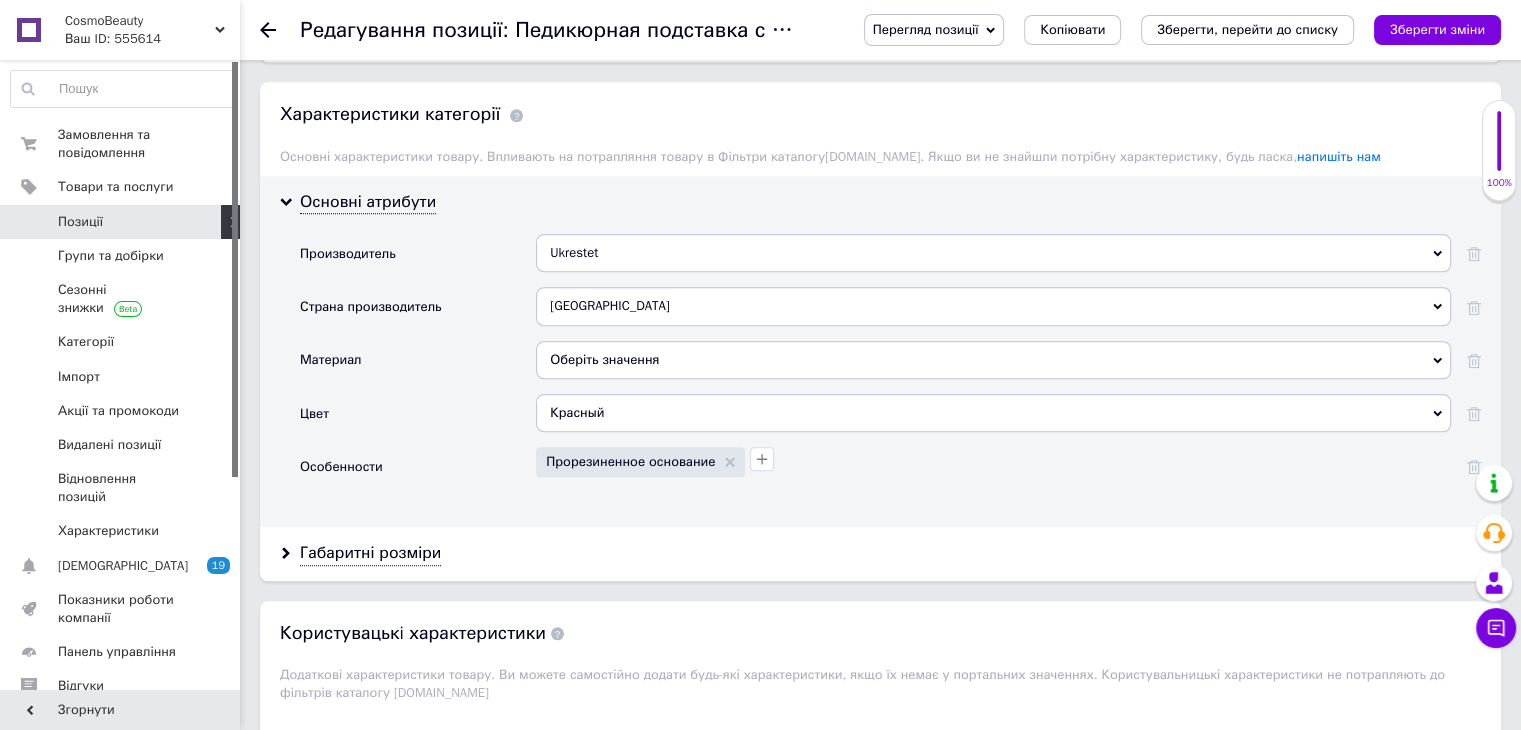 click on "Оберіть значення" at bounding box center [993, 360] 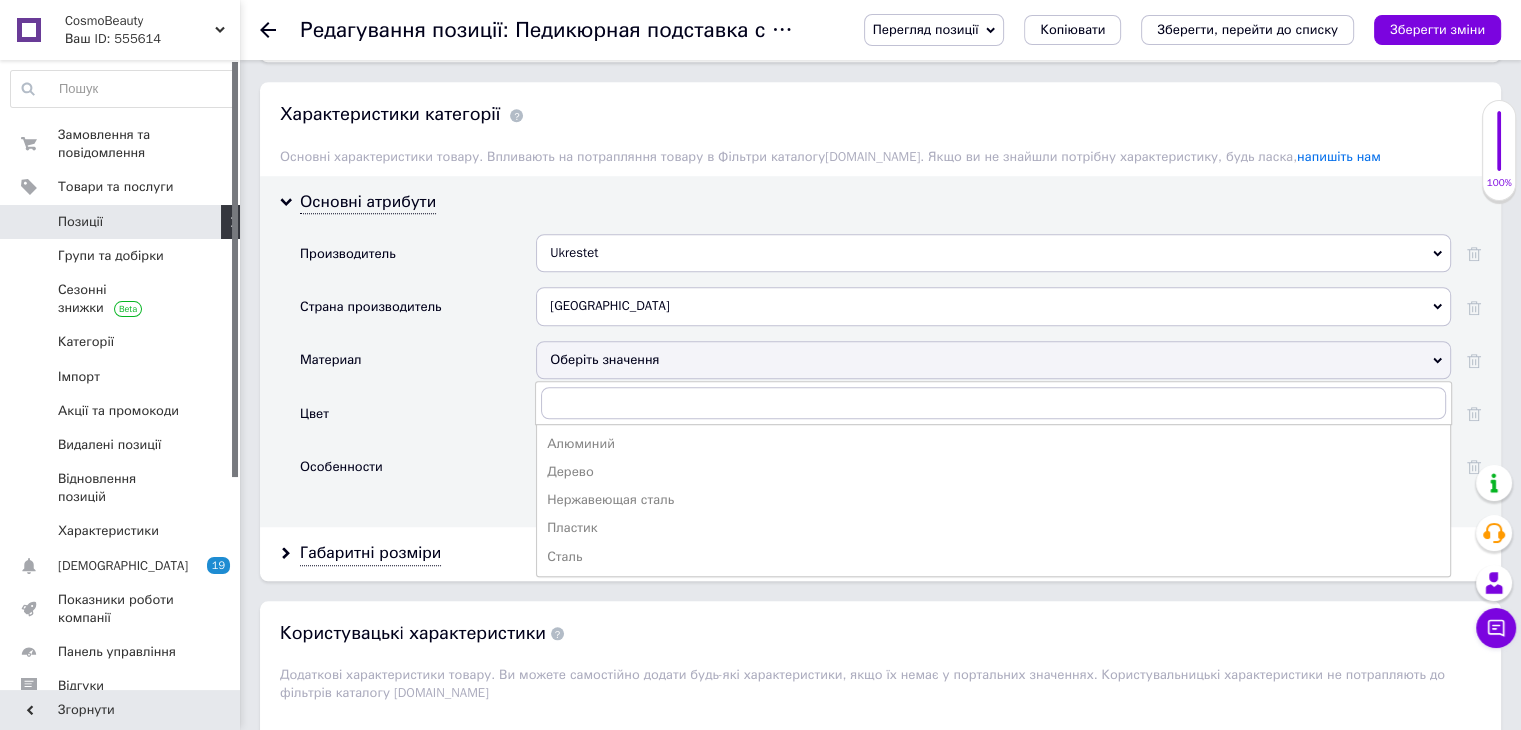click on "Материал" at bounding box center [418, 367] 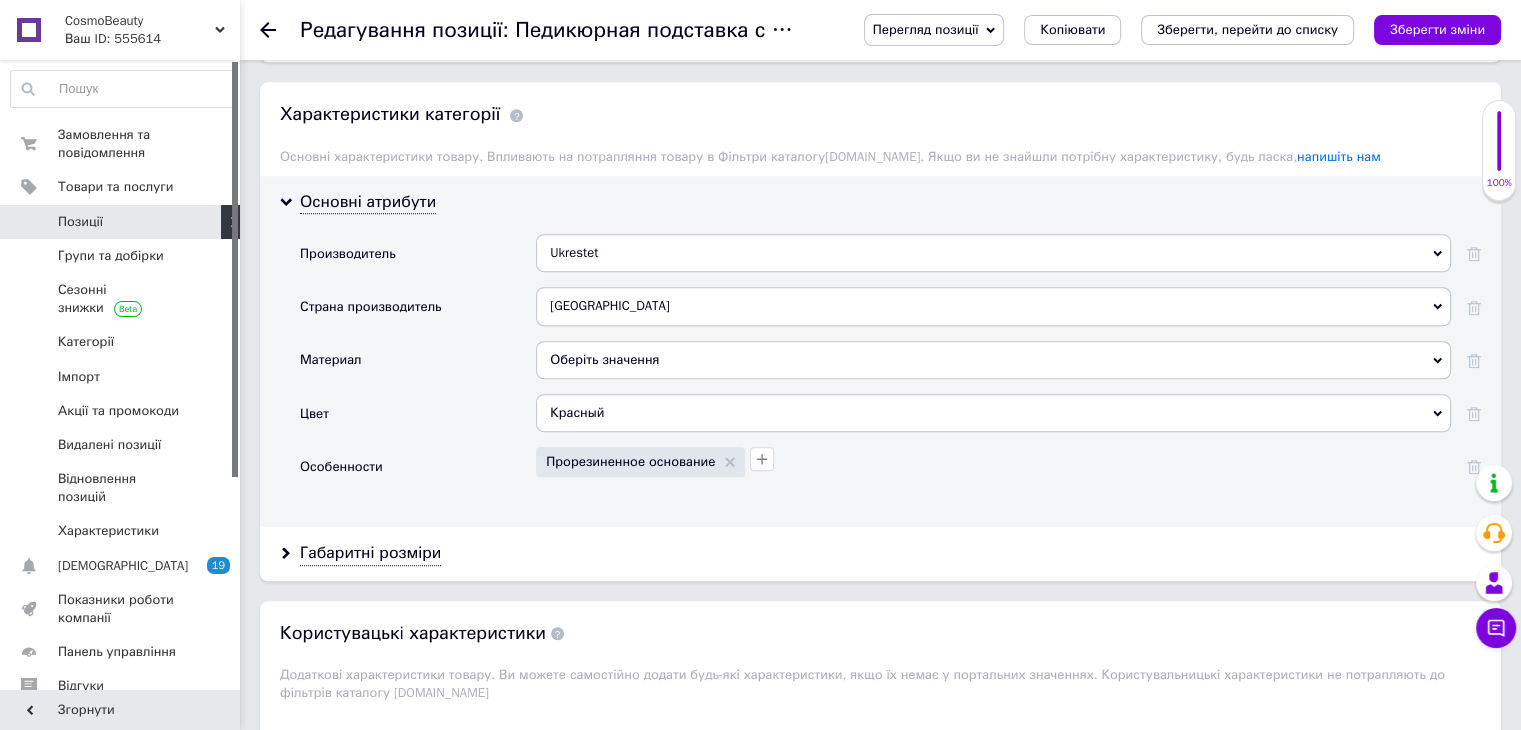 scroll, scrollTop: 1866, scrollLeft: 0, axis: vertical 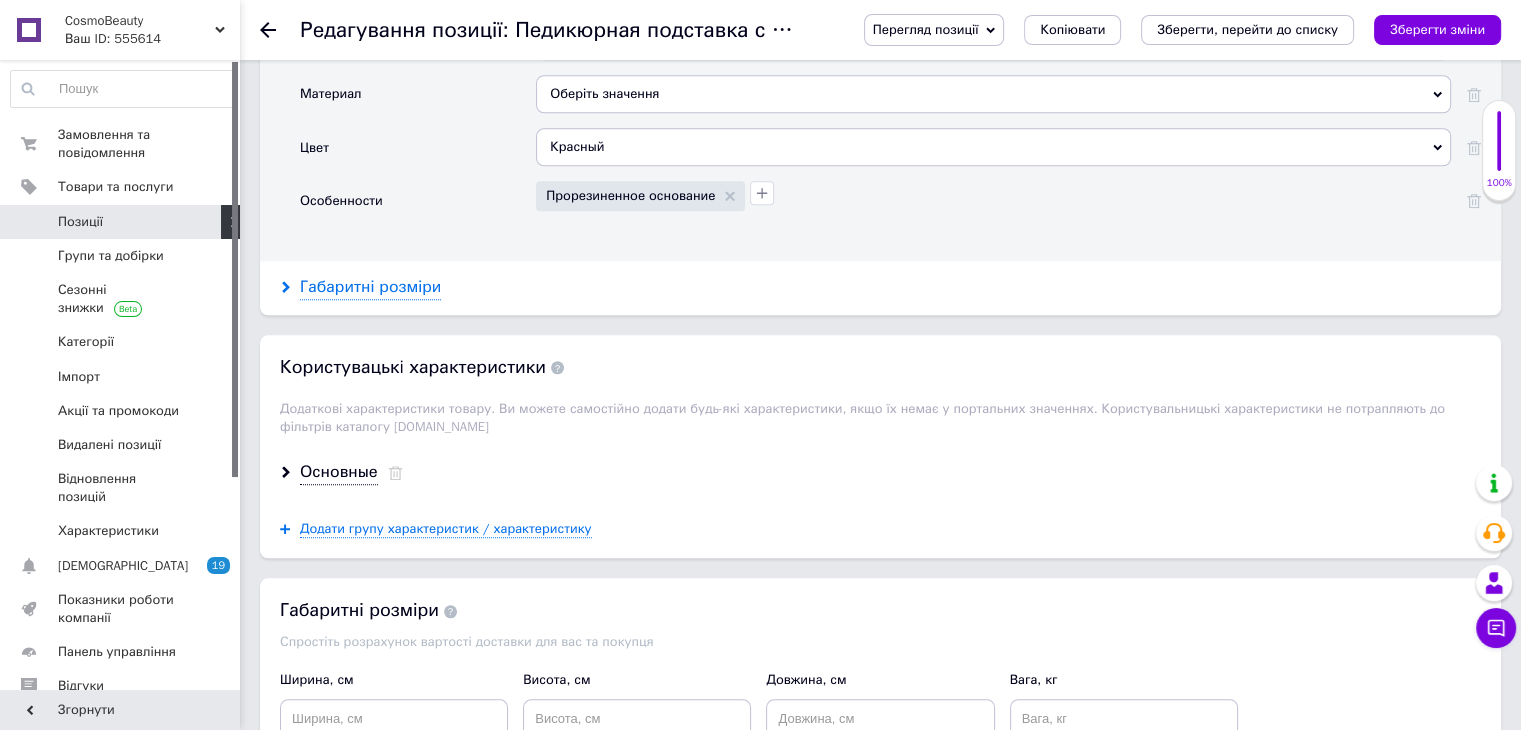 click on "Габаритні розміри" at bounding box center (370, 287) 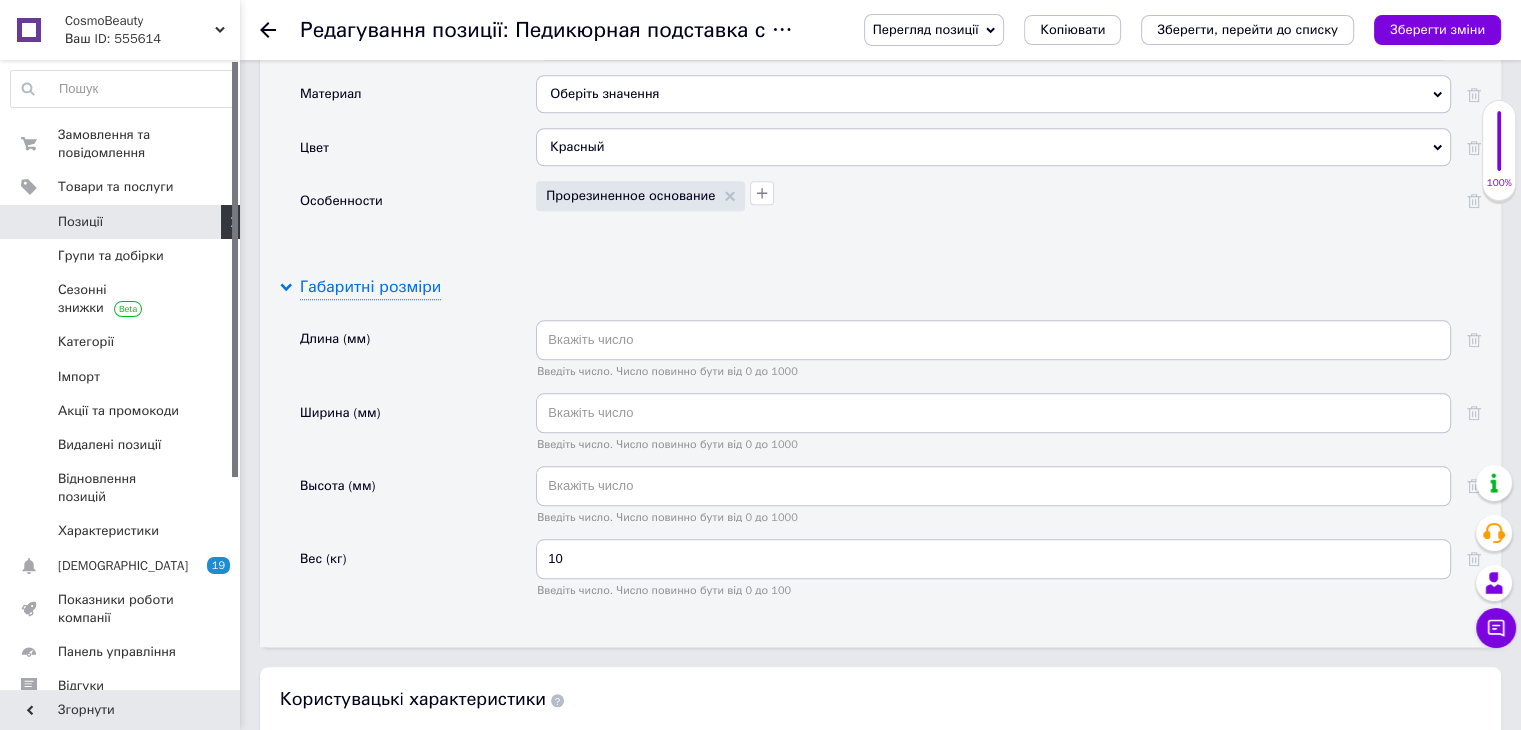 click on "Габаритні розміри" at bounding box center (370, 287) 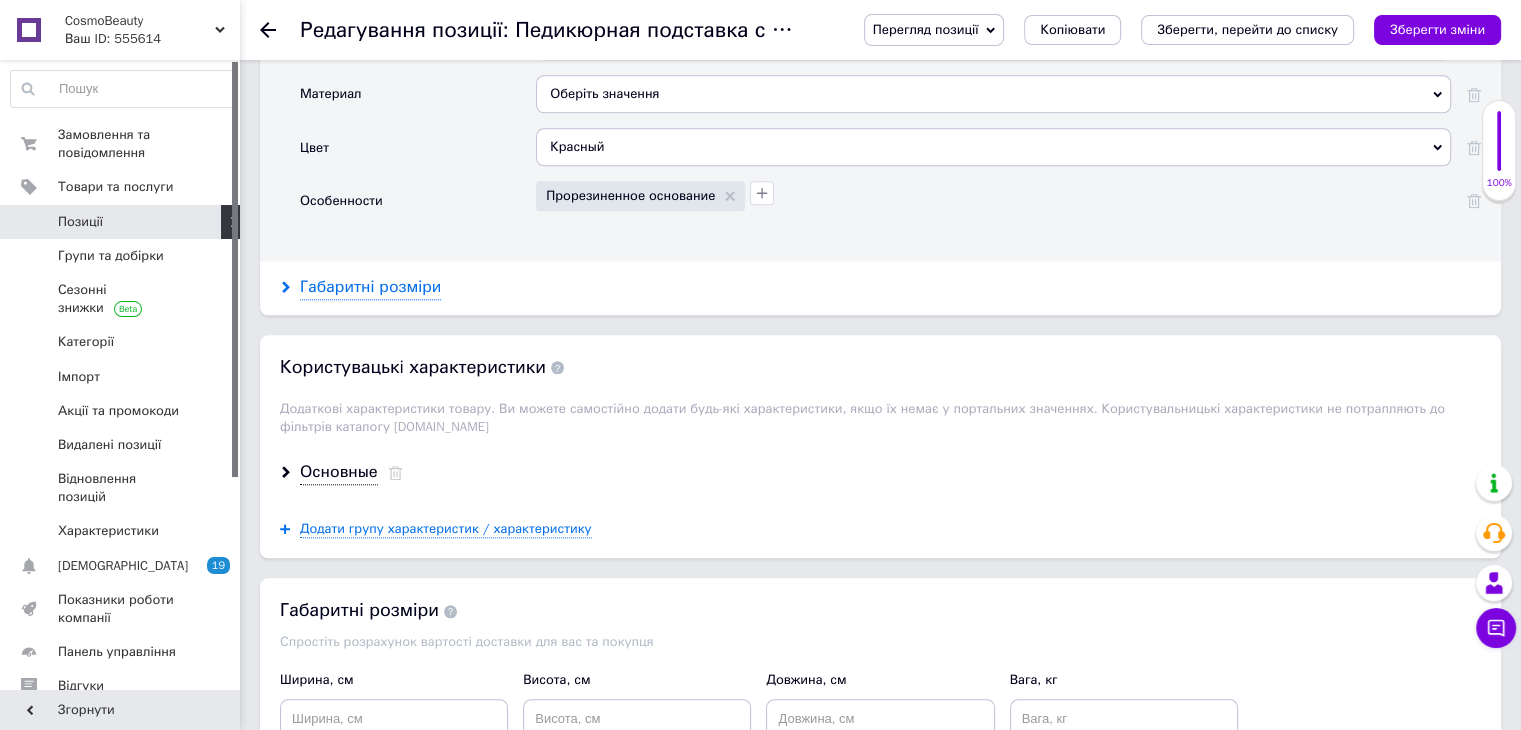 click on "Габаритні розміри" at bounding box center [370, 287] 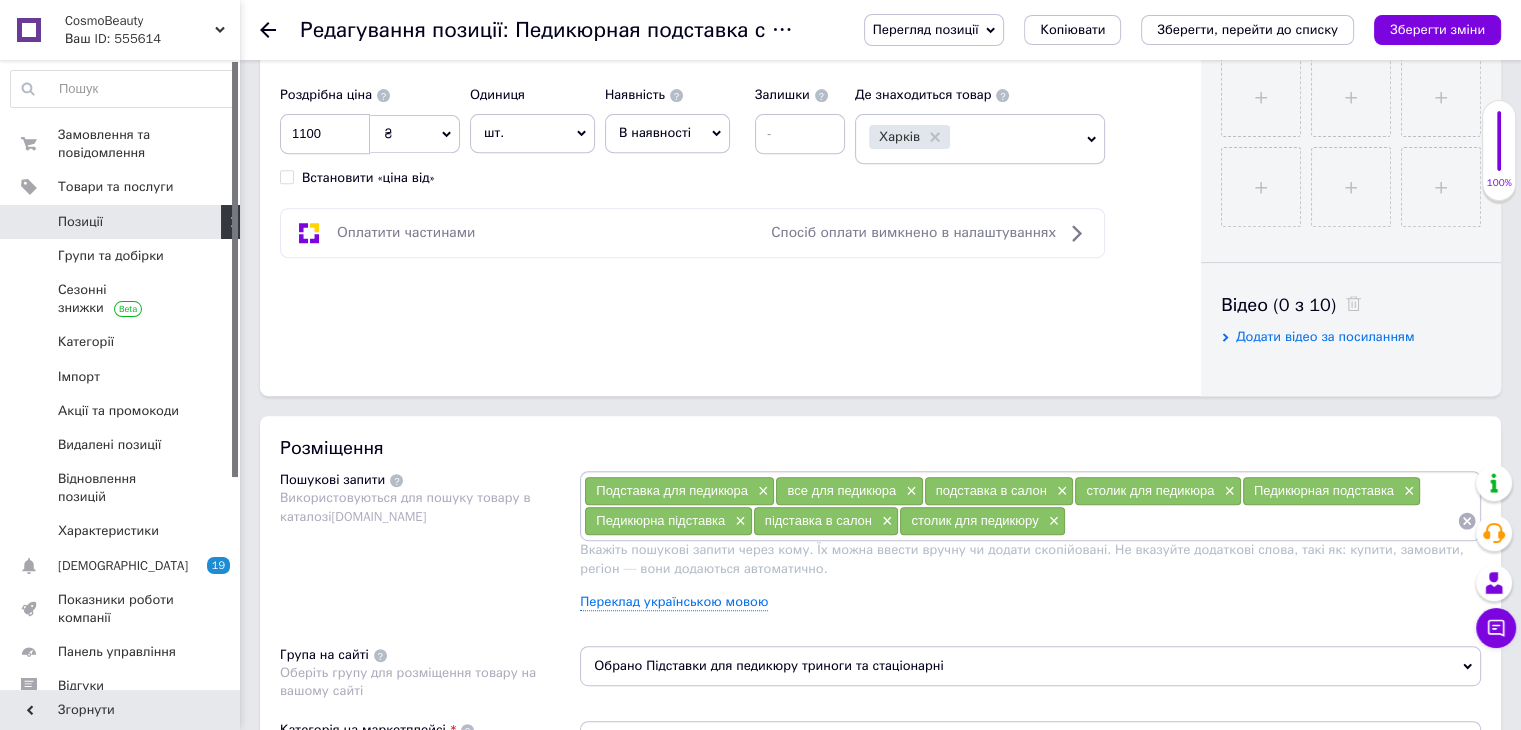 scroll, scrollTop: 266, scrollLeft: 0, axis: vertical 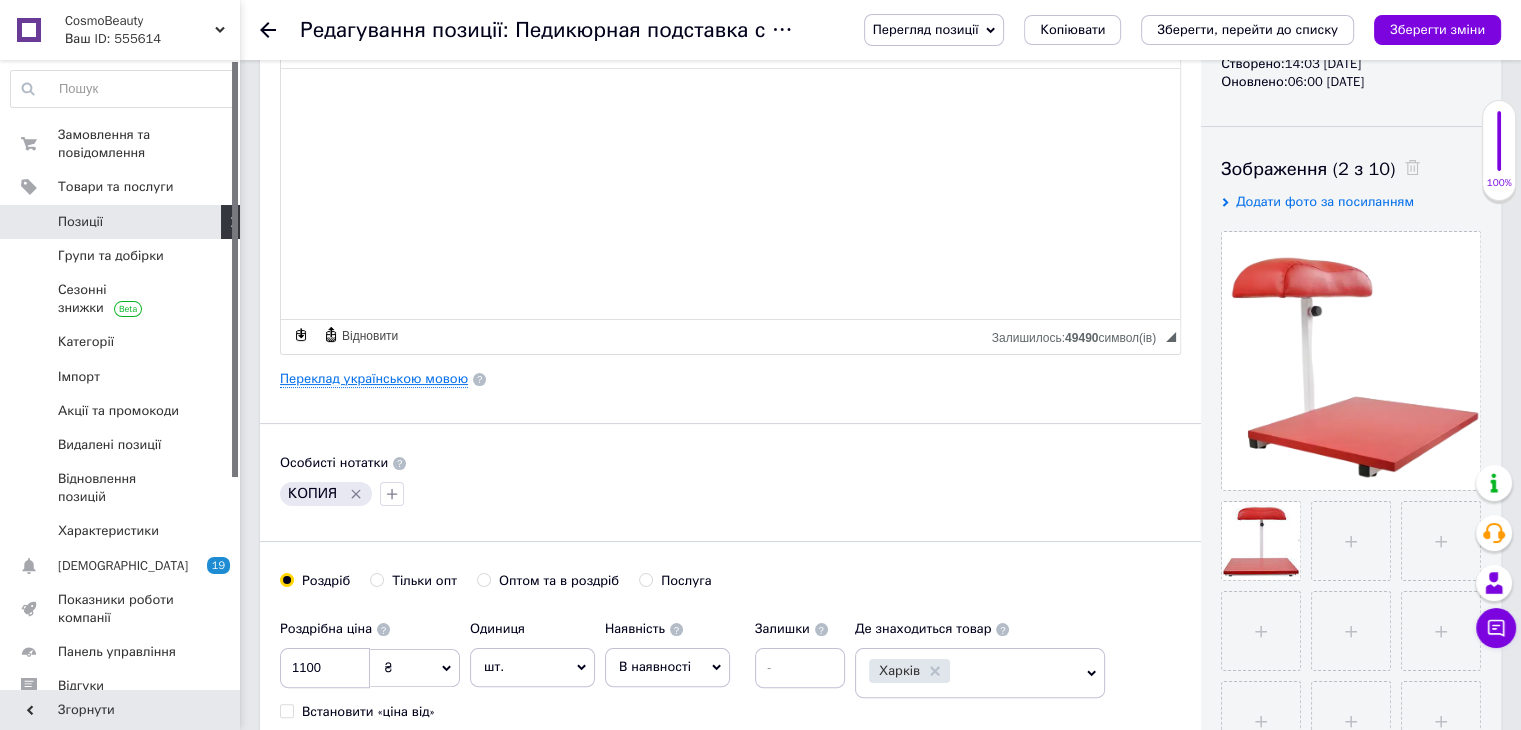 click on "Переклад українською мовою" at bounding box center [374, 379] 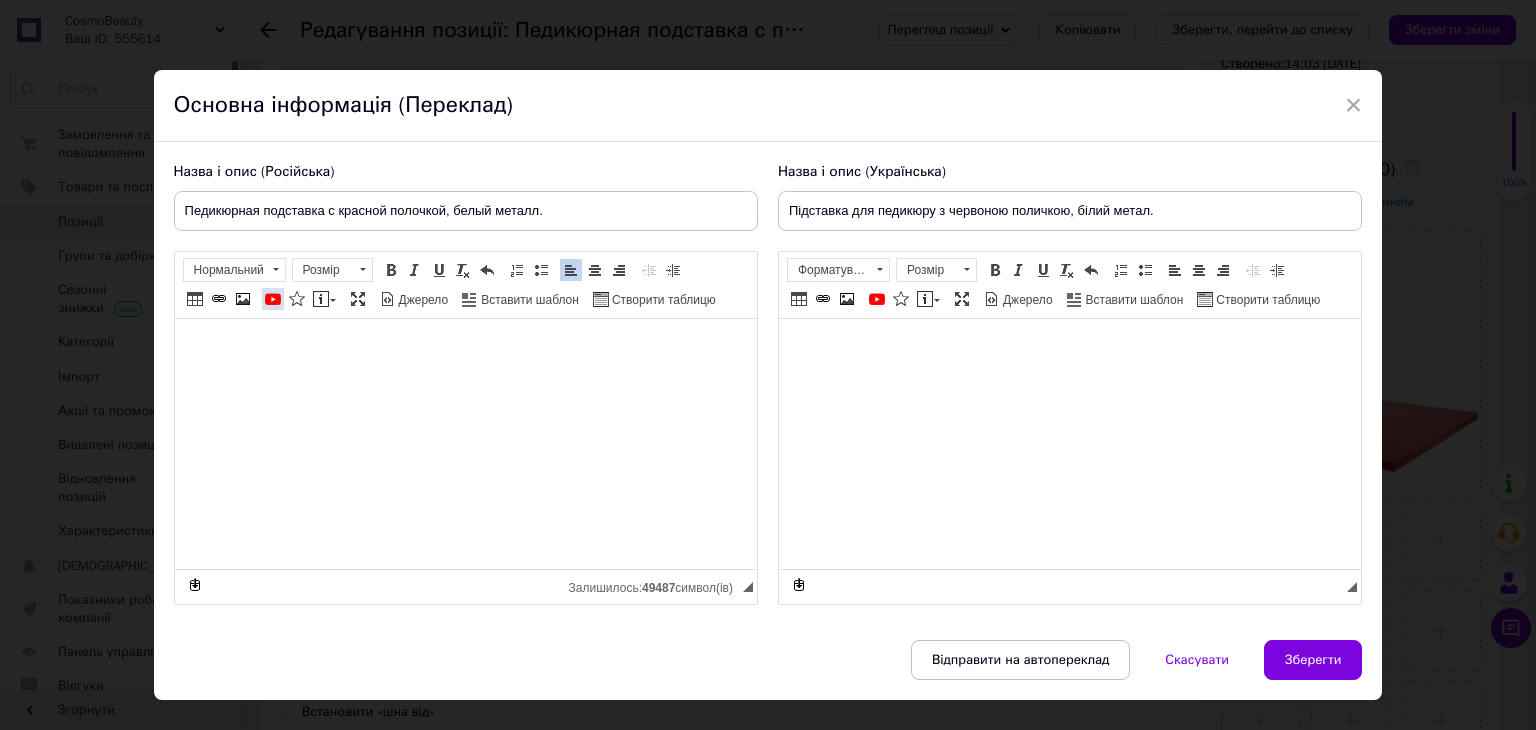 click at bounding box center (273, 299) 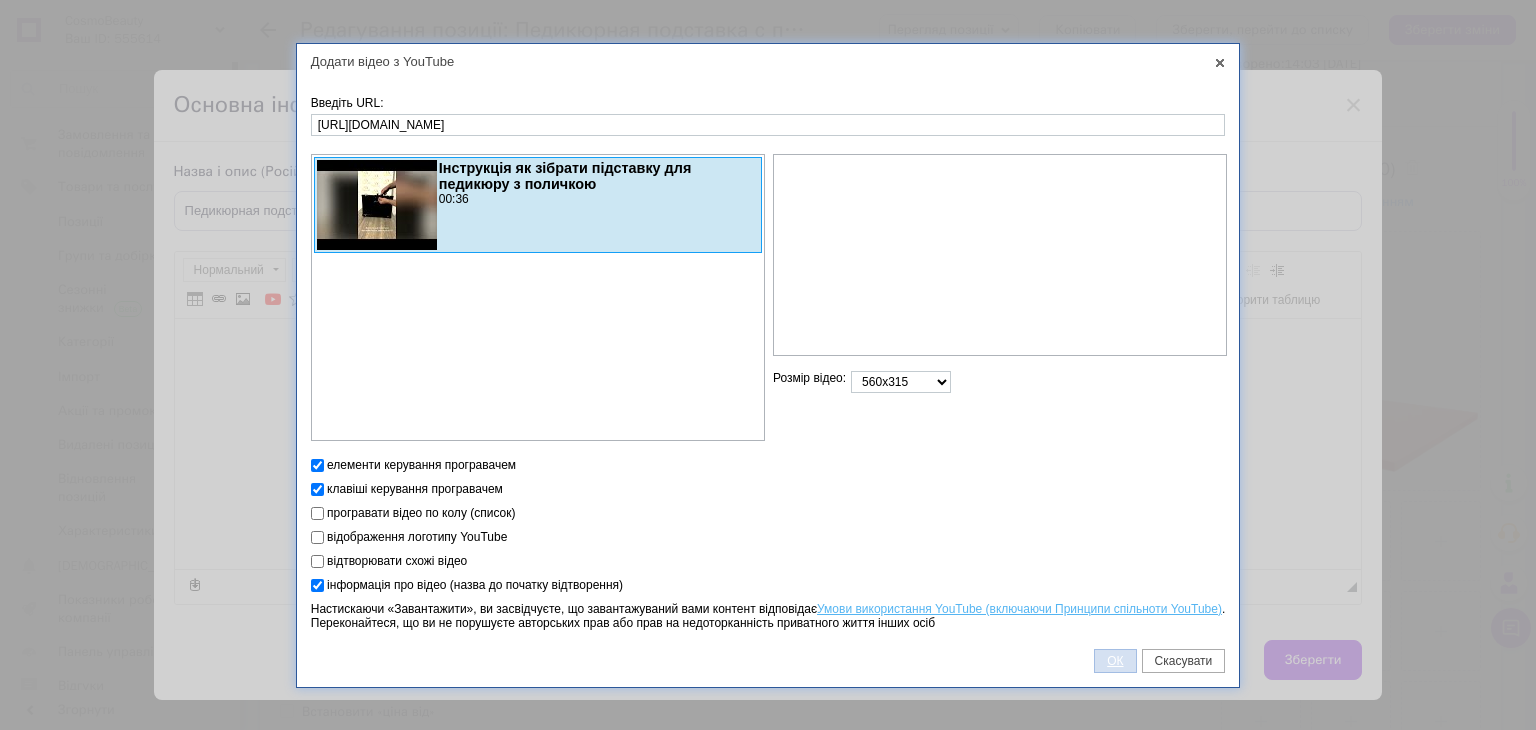 type on "[URL][DOMAIN_NAME]" 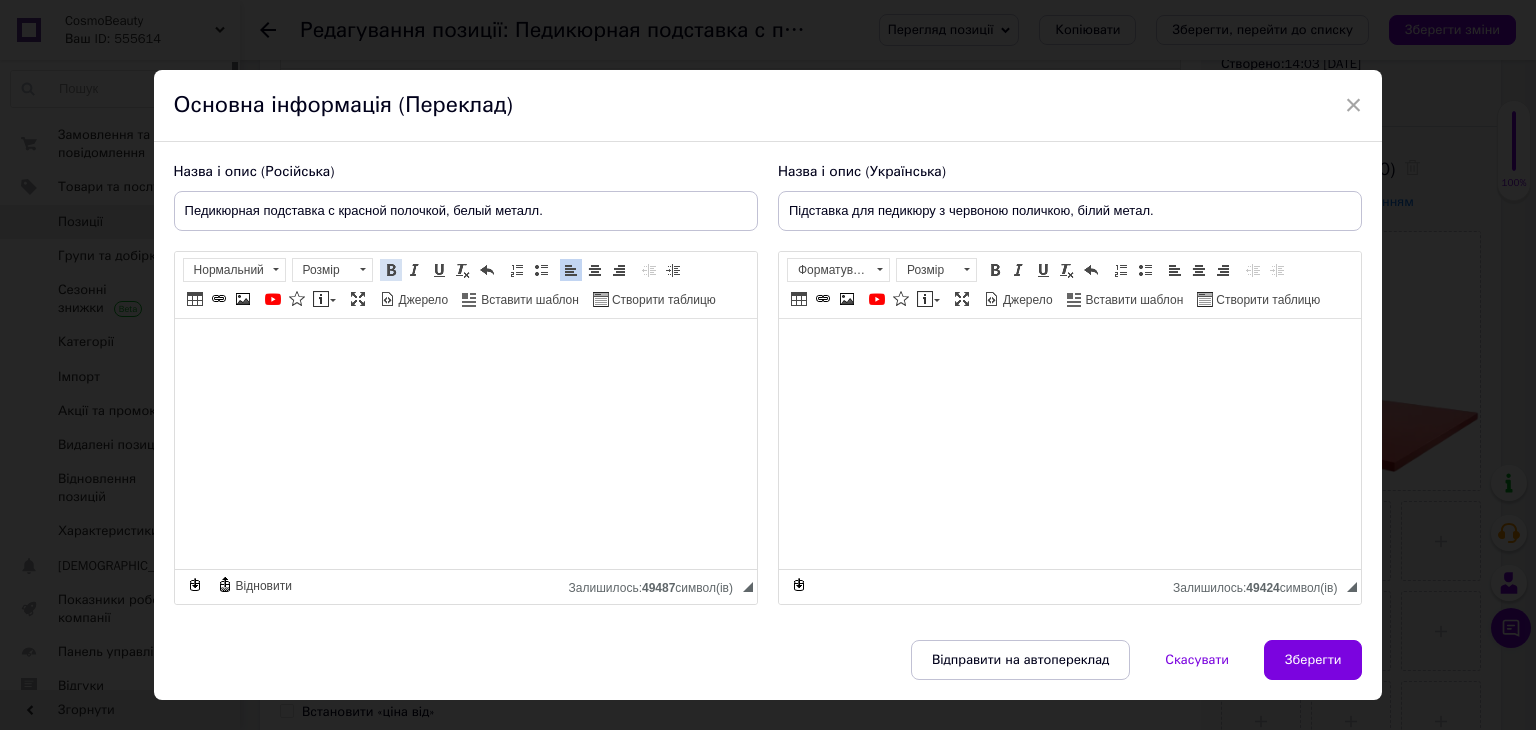 click at bounding box center (391, 270) 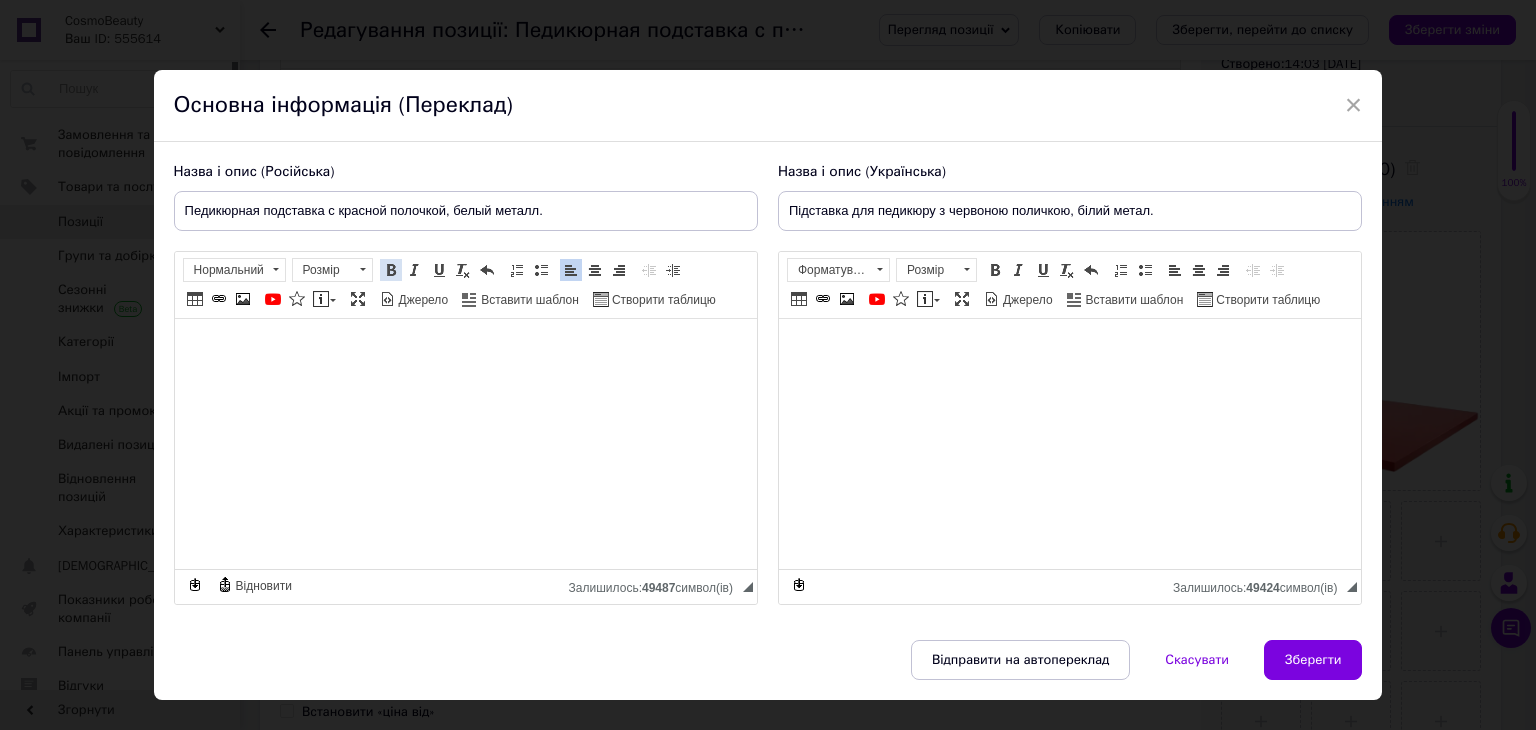 click at bounding box center (391, 270) 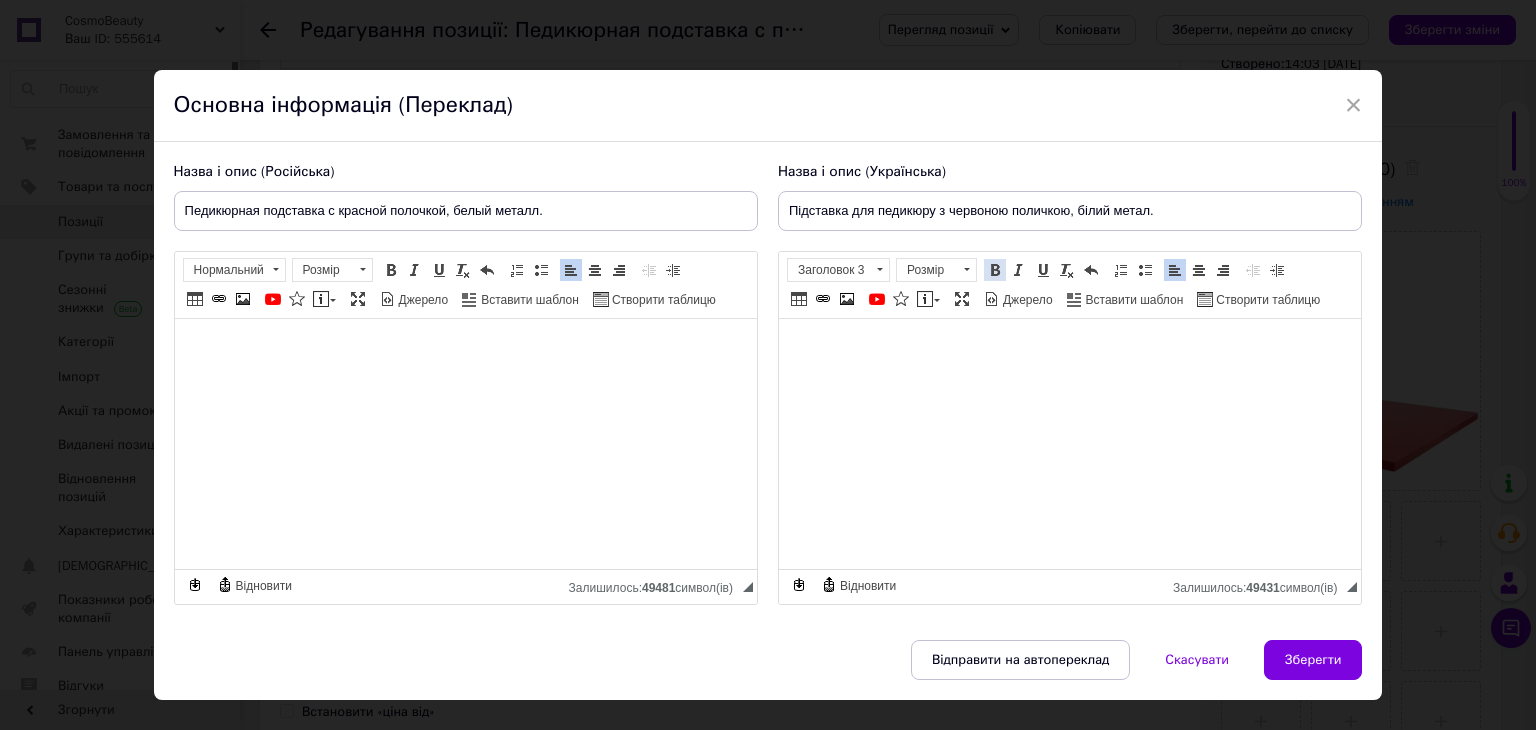click at bounding box center (995, 270) 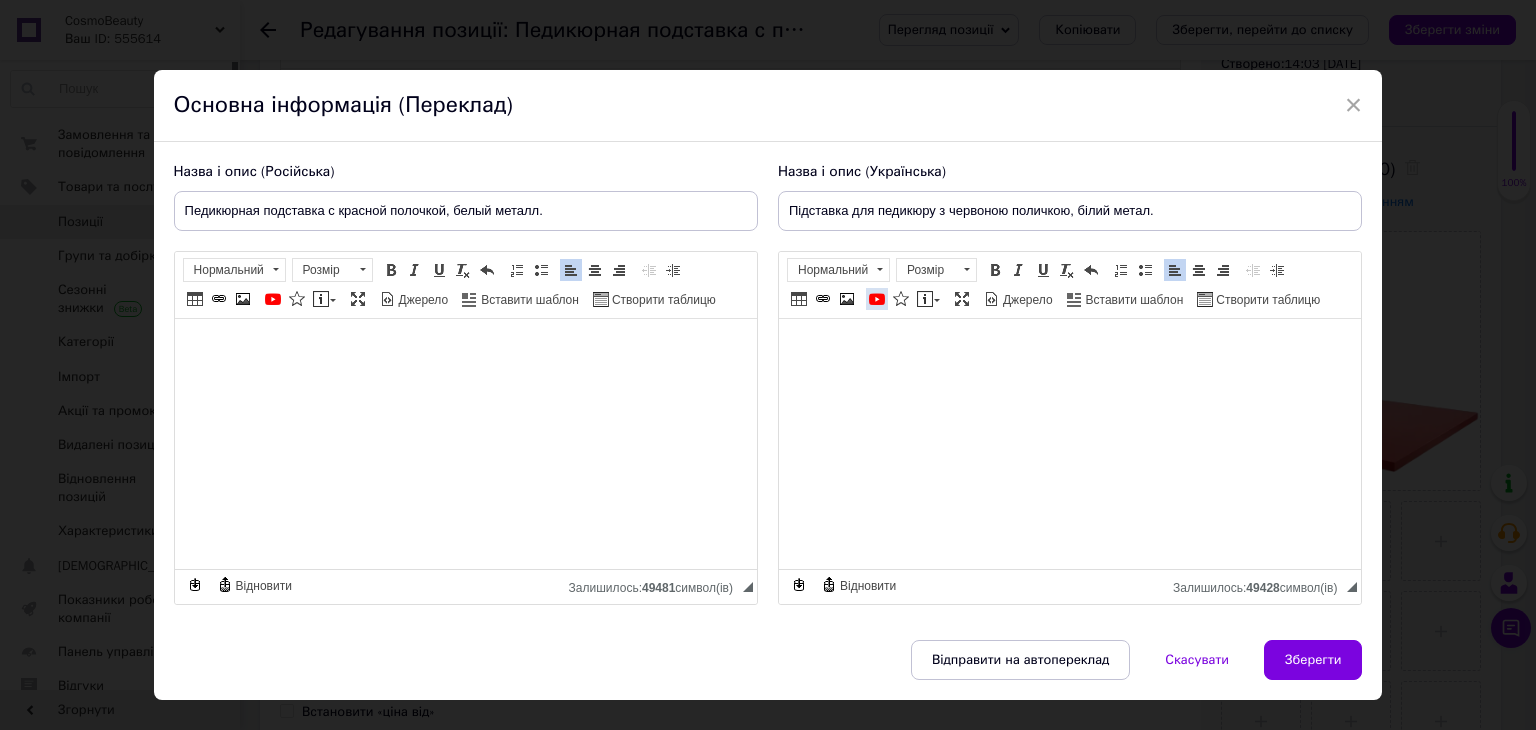 click at bounding box center [877, 299] 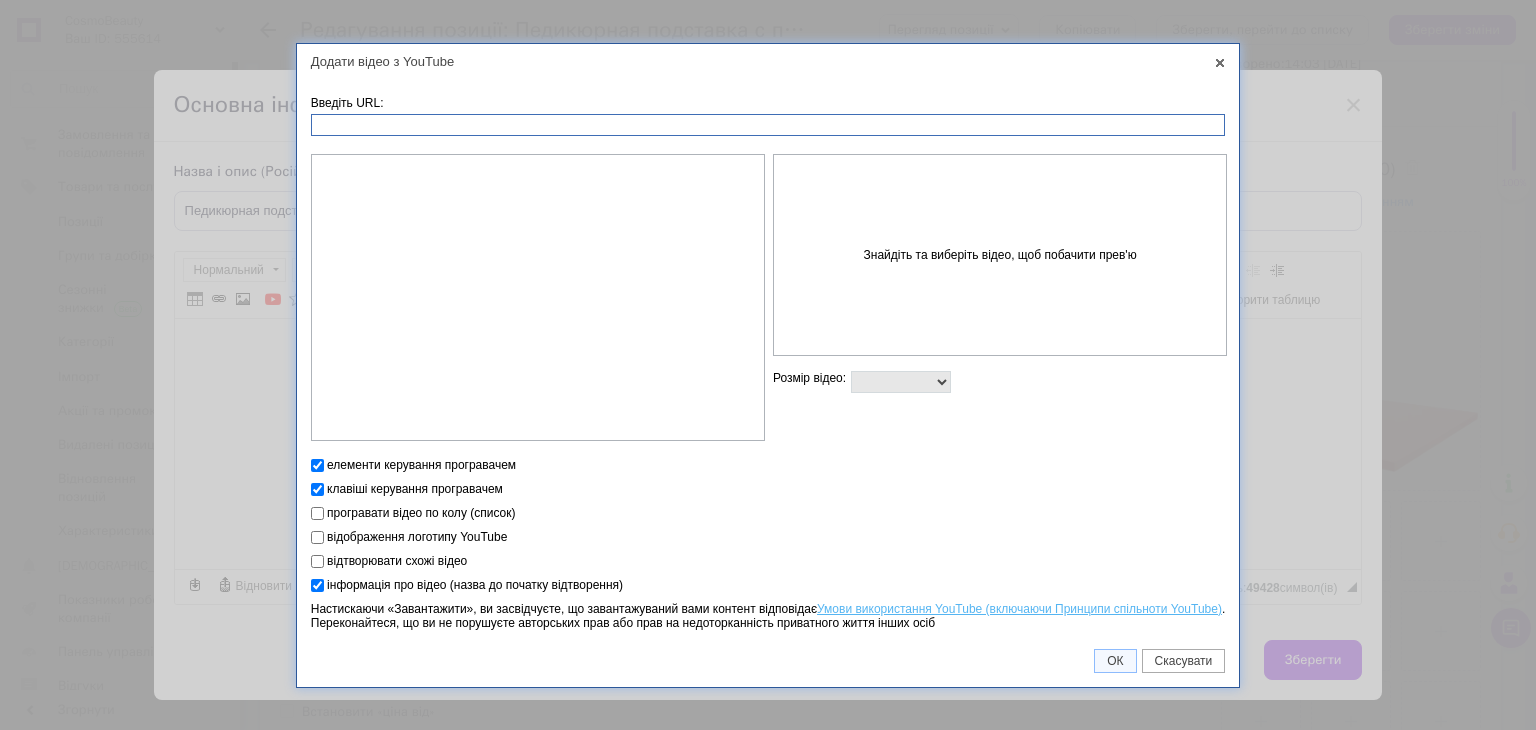 paste on "[URL][DOMAIN_NAME]" 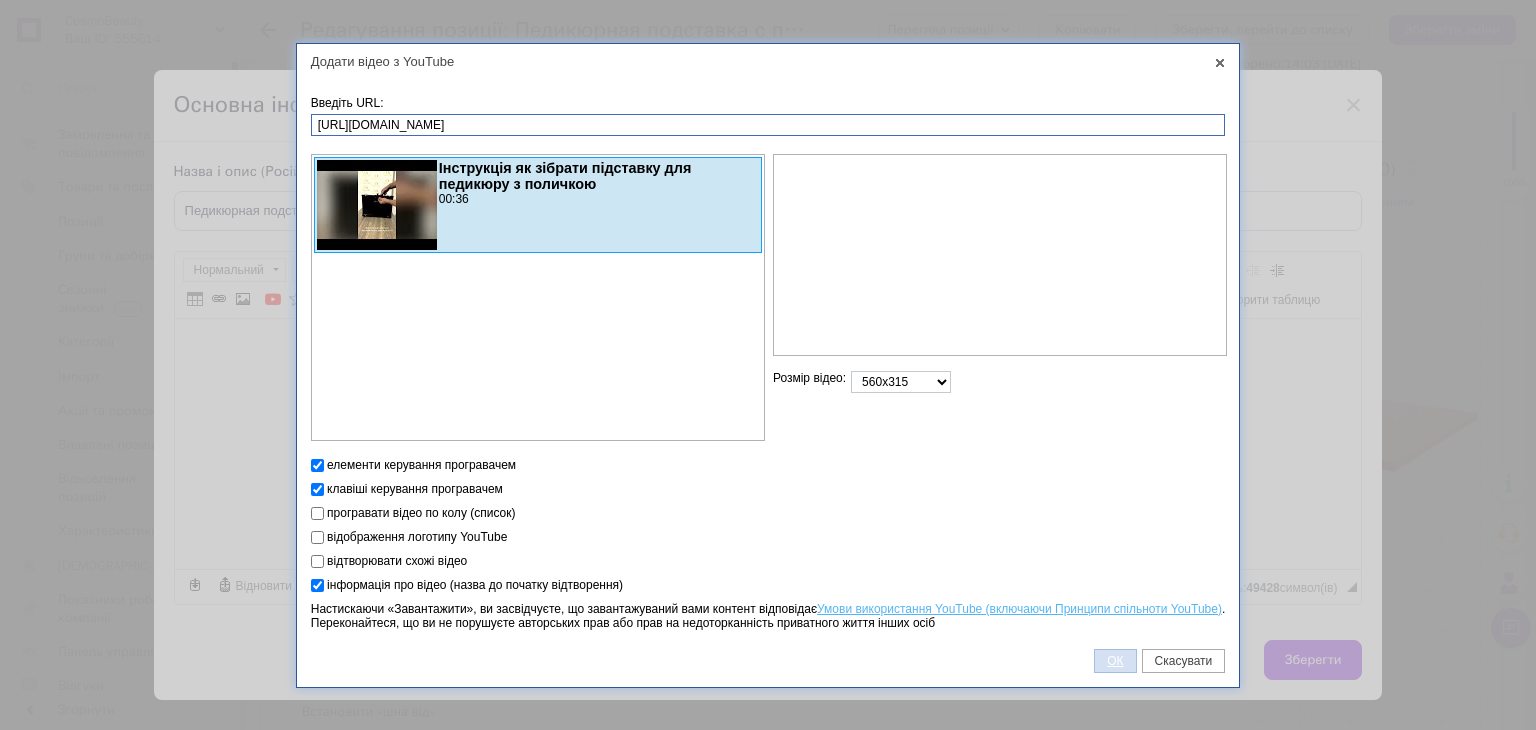 type on "[URL][DOMAIN_NAME]" 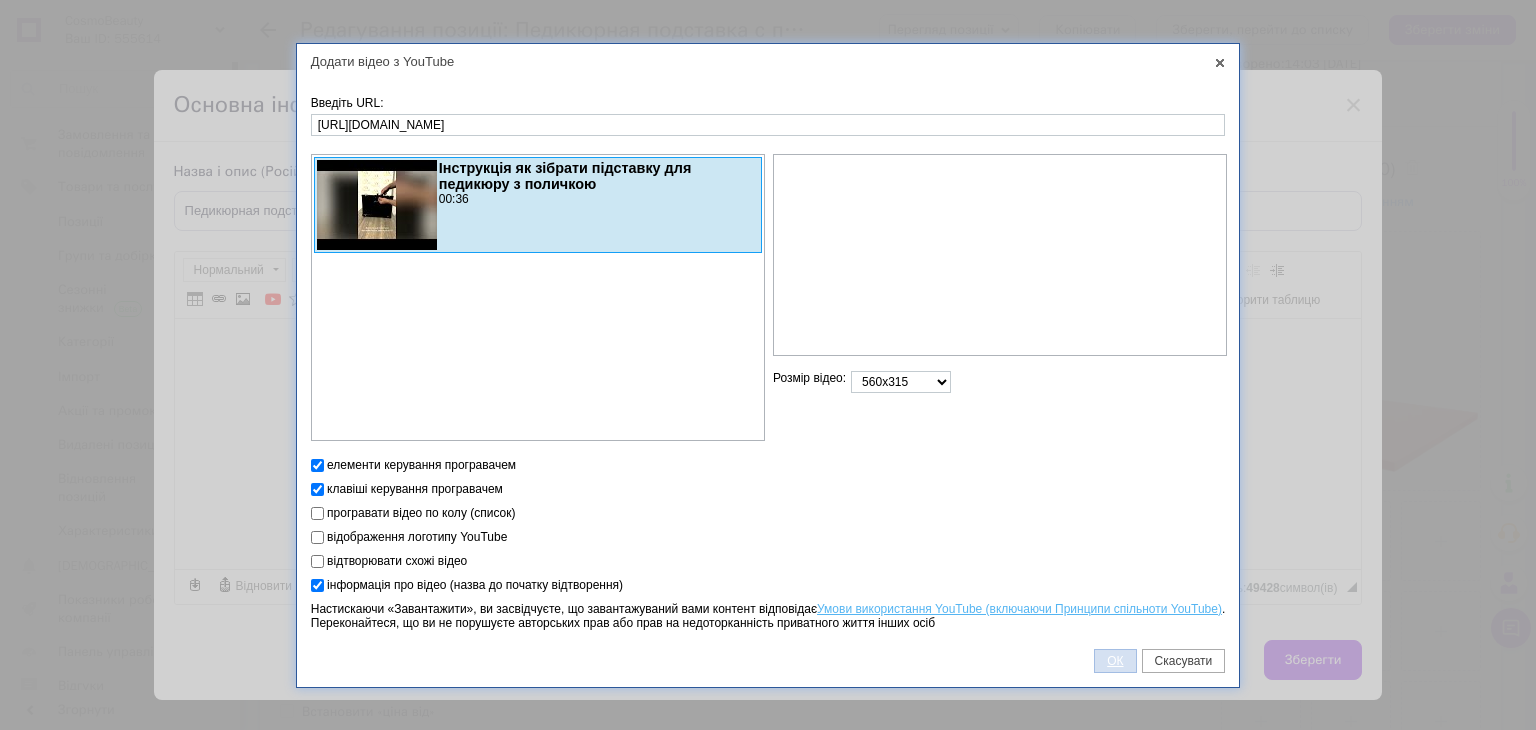 click on "ОК" at bounding box center [1115, 661] 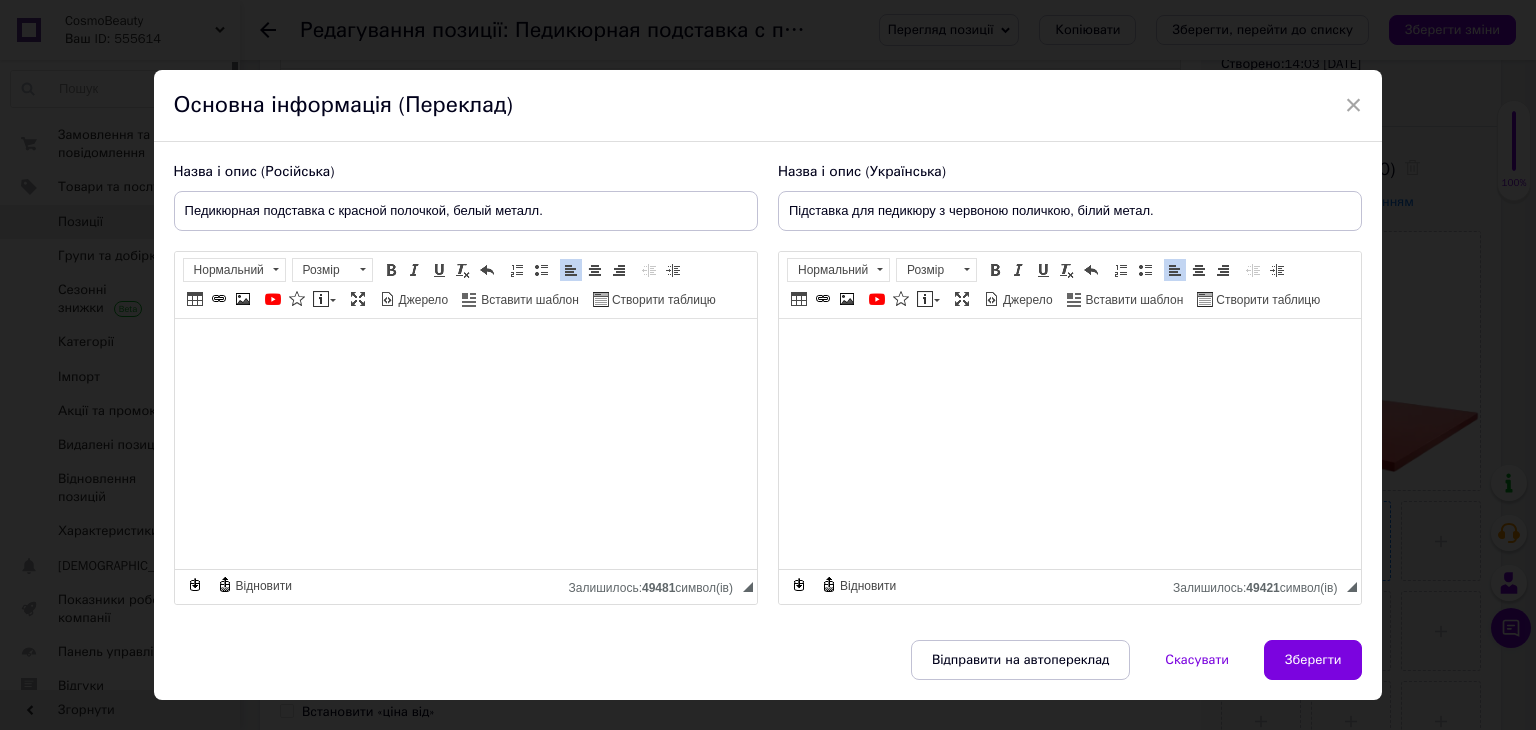 click on "Зберегти" at bounding box center [1313, 660] 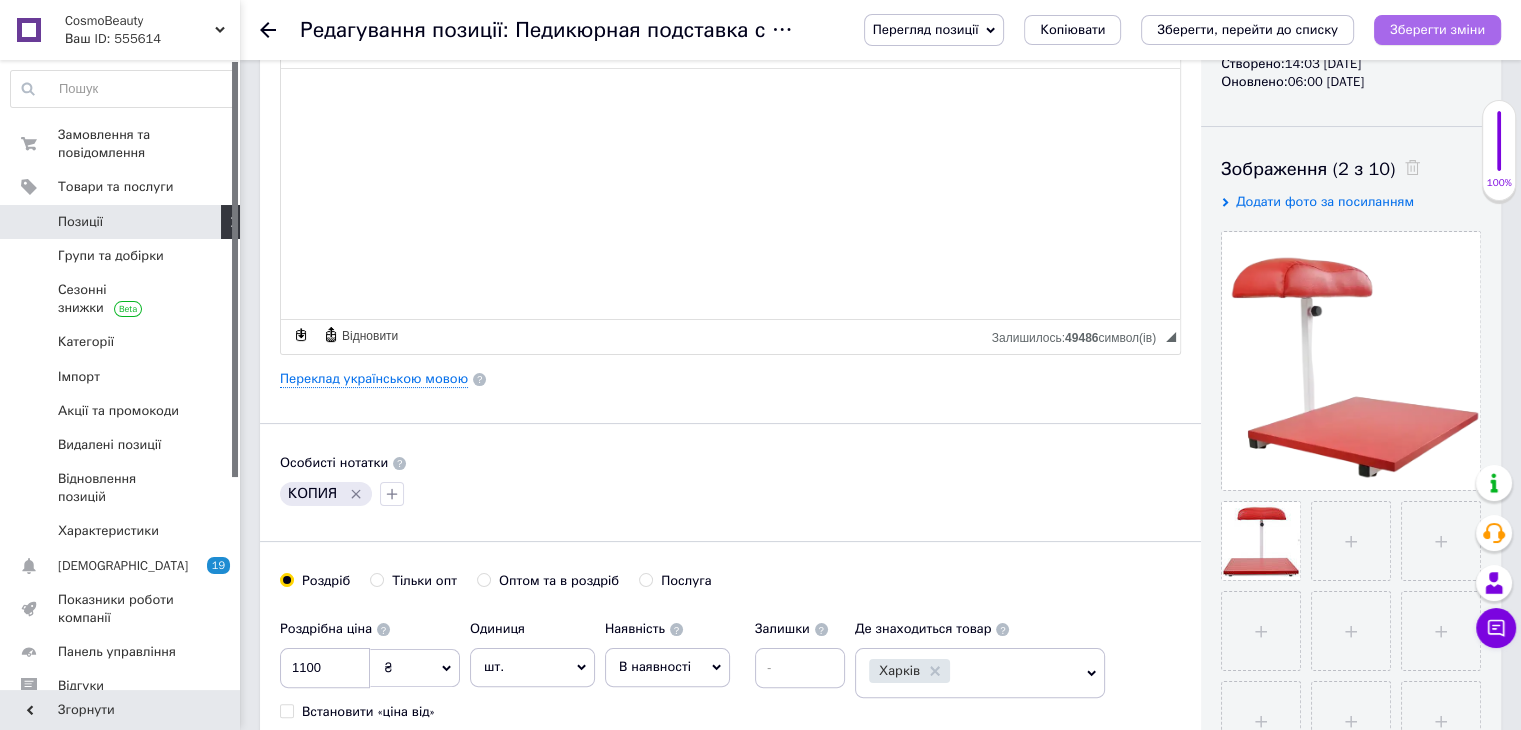 click on "Зберегти зміни" at bounding box center [1437, 29] 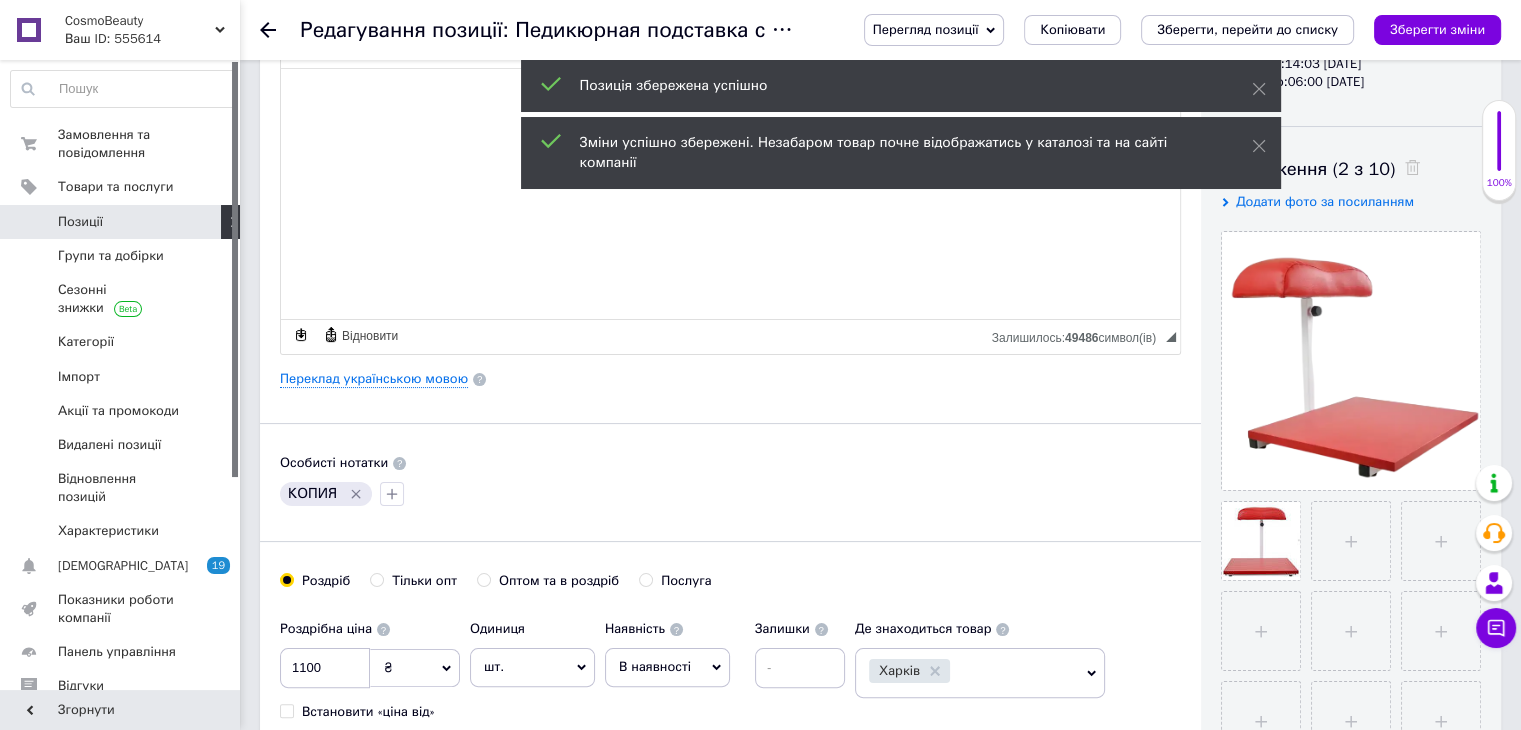 click 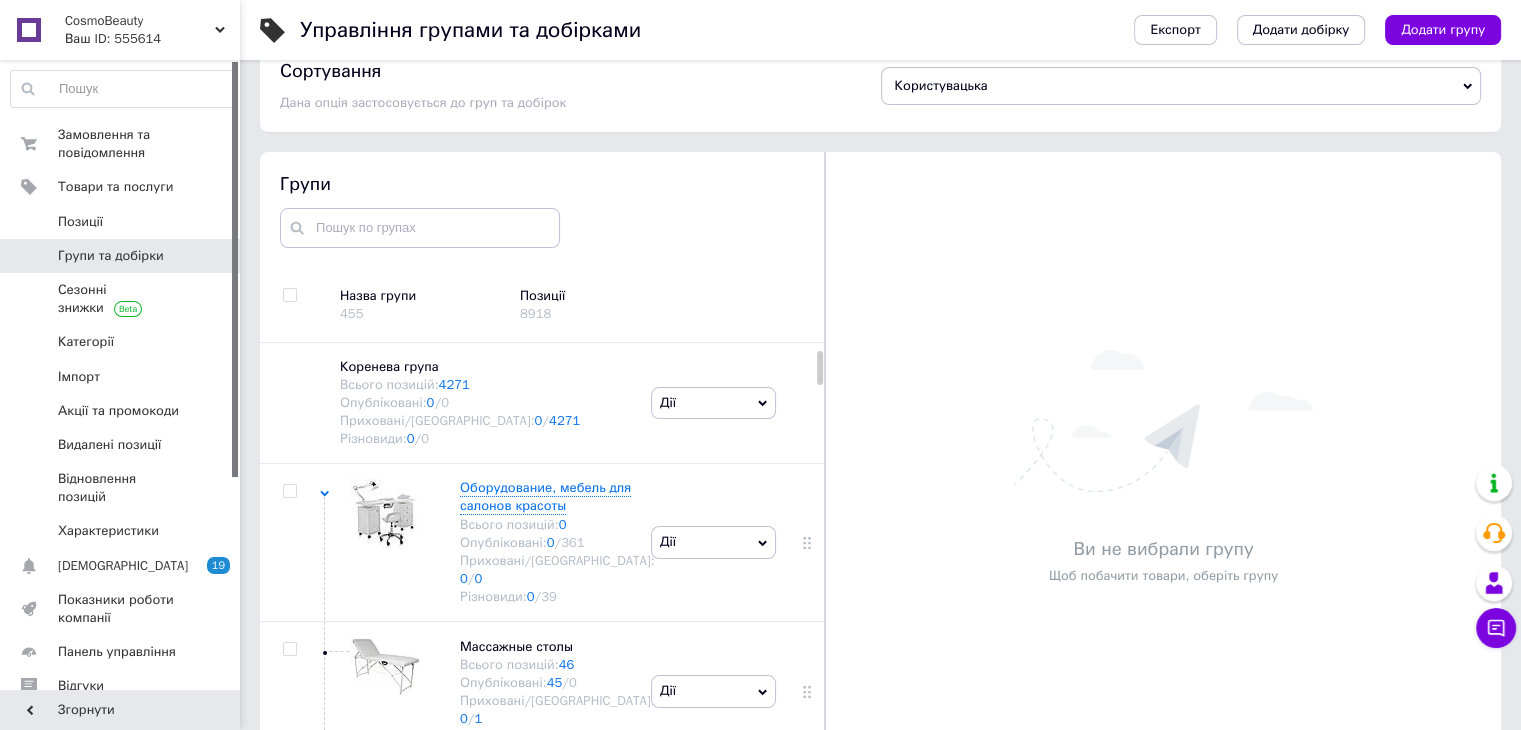scroll, scrollTop: 113, scrollLeft: 0, axis: vertical 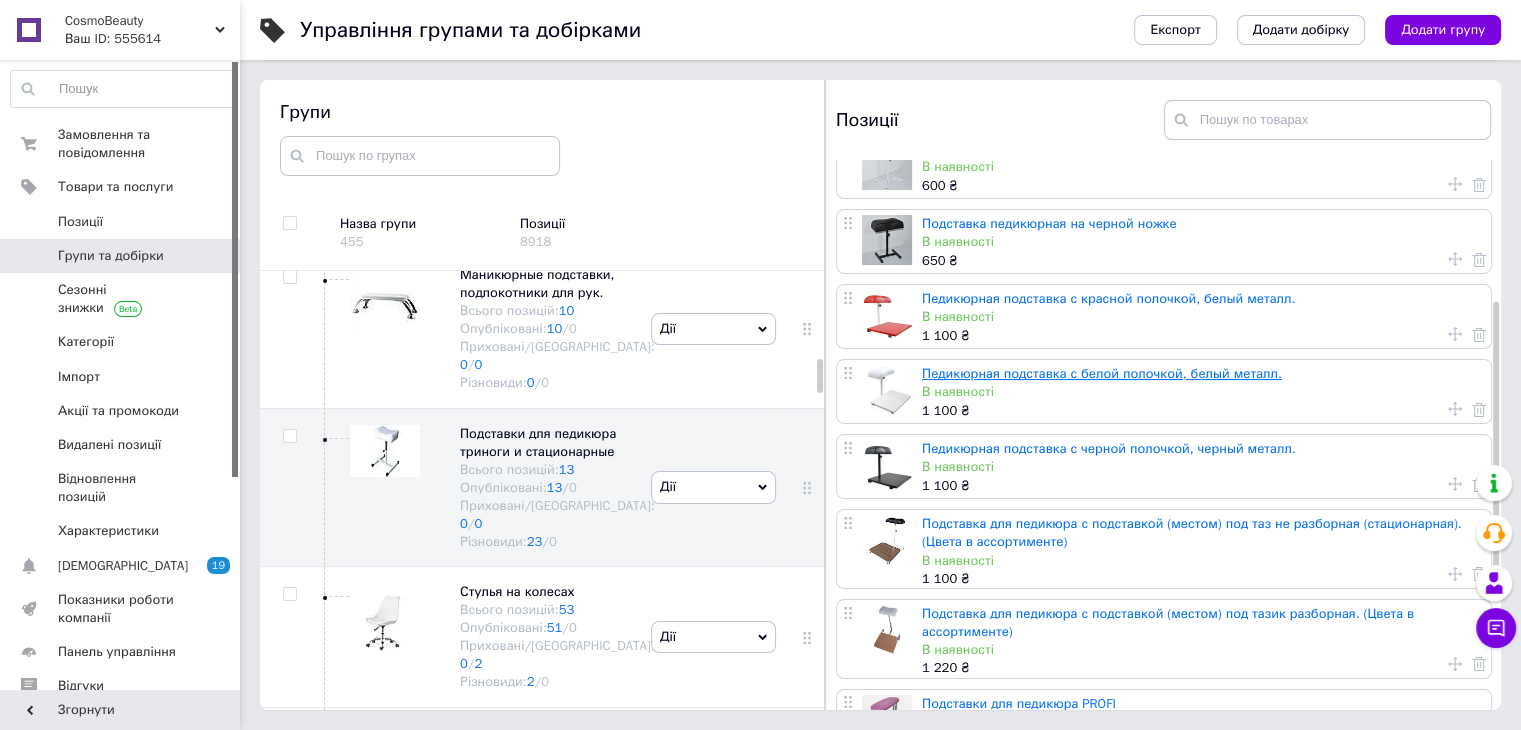 click on "Педикюрная подставка с белой полочкой, белый металл." at bounding box center [1102, 373] 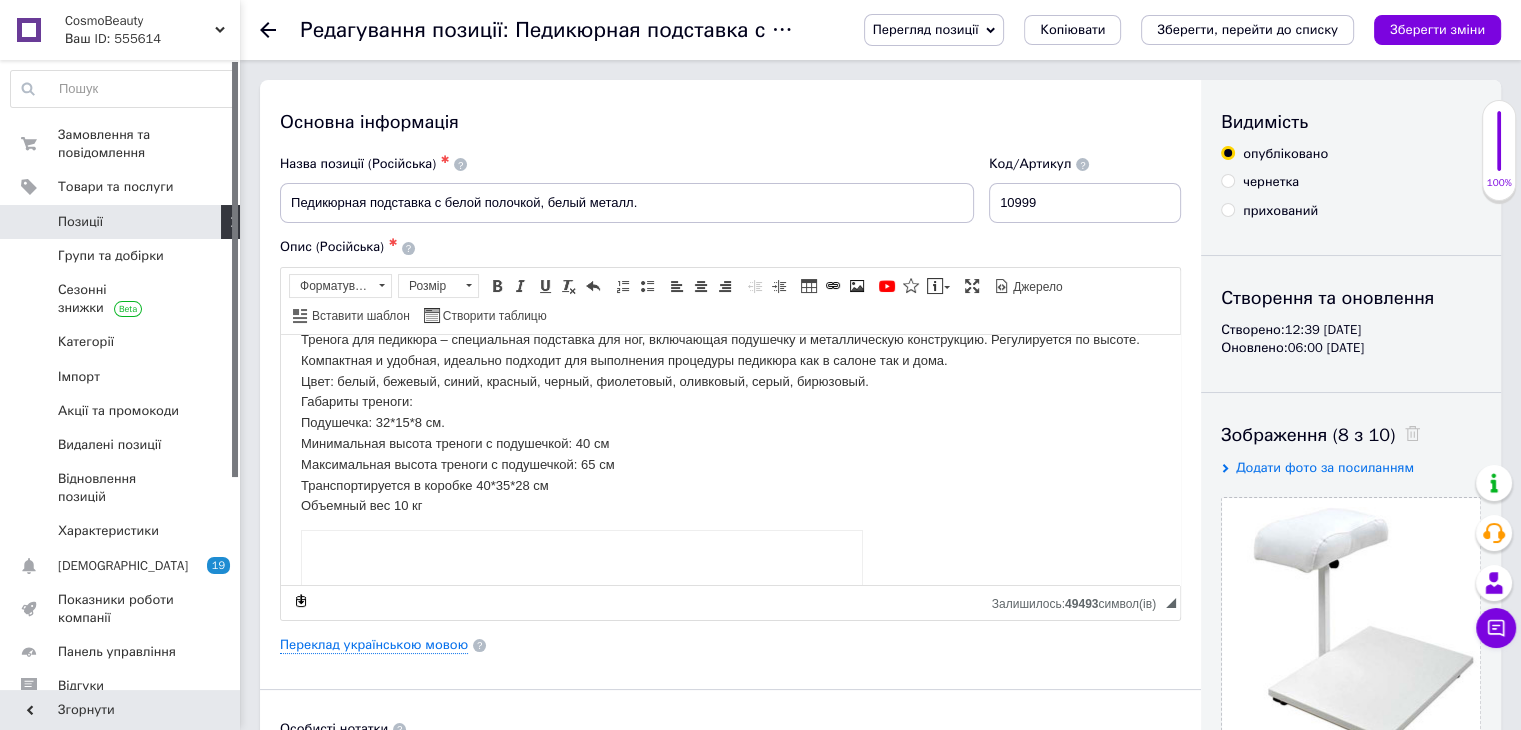 scroll, scrollTop: 0, scrollLeft: 0, axis: both 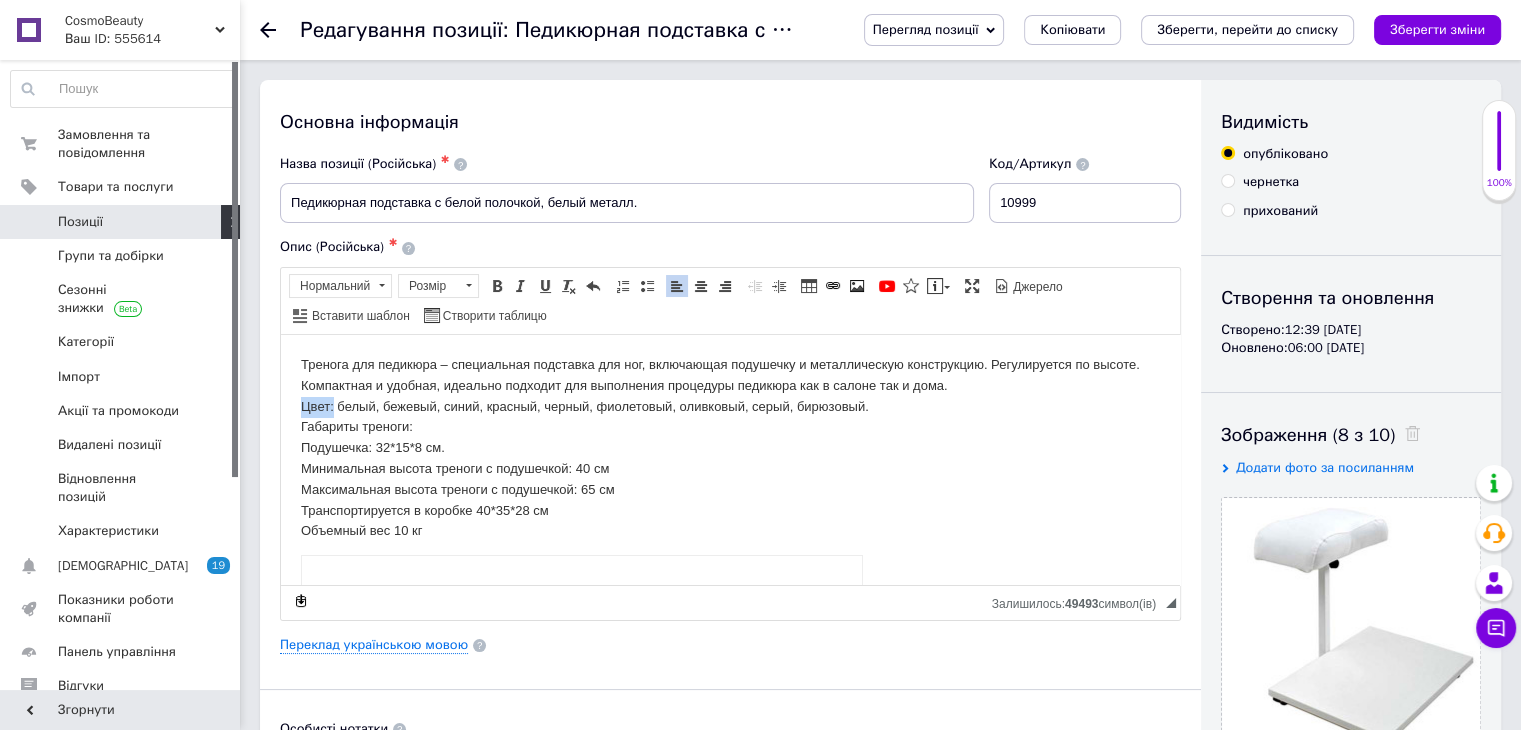 drag, startPoint x: 334, startPoint y: 406, endPoint x: 298, endPoint y: 398, distance: 36.878178 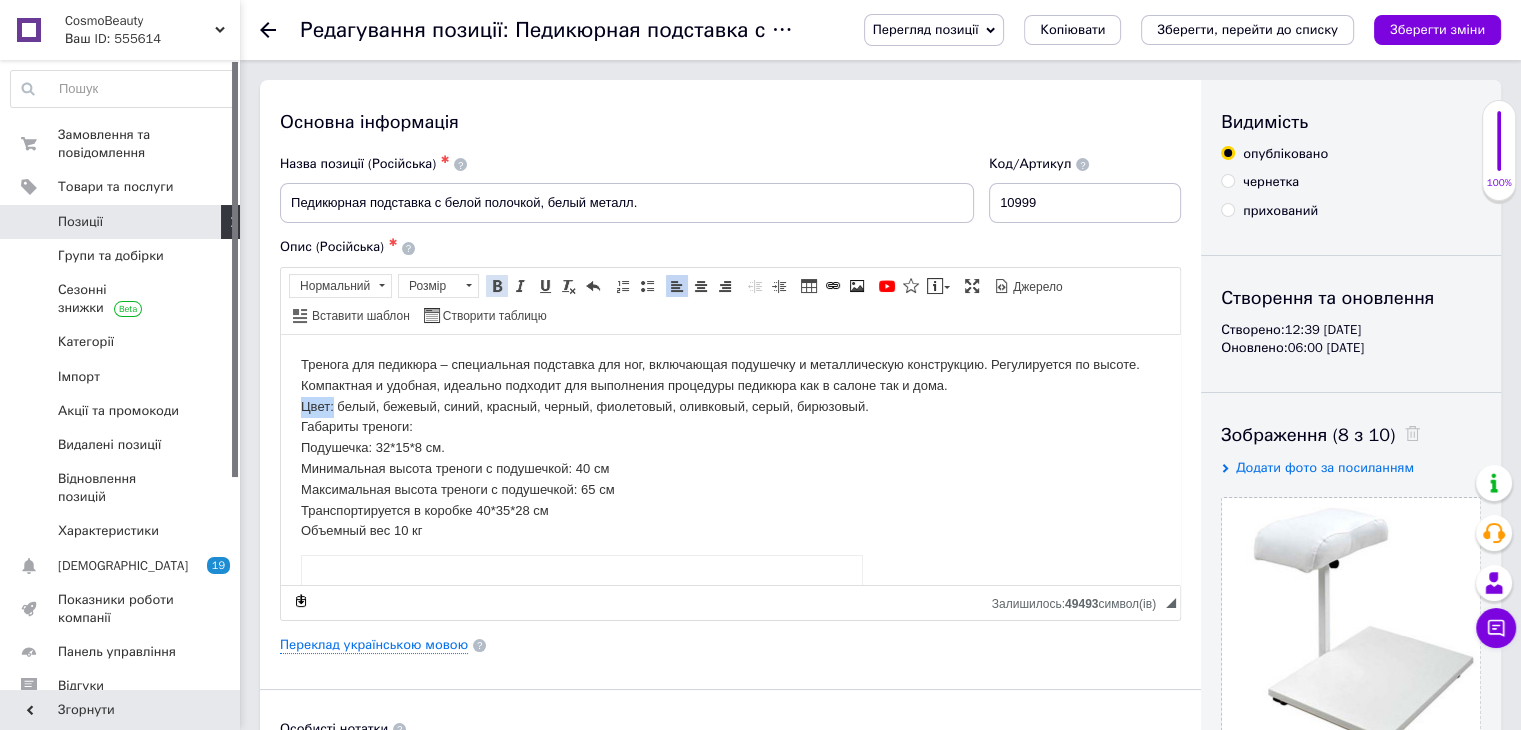 click on "Жирний  Сполучення клавіш Ctrl+B" at bounding box center [497, 286] 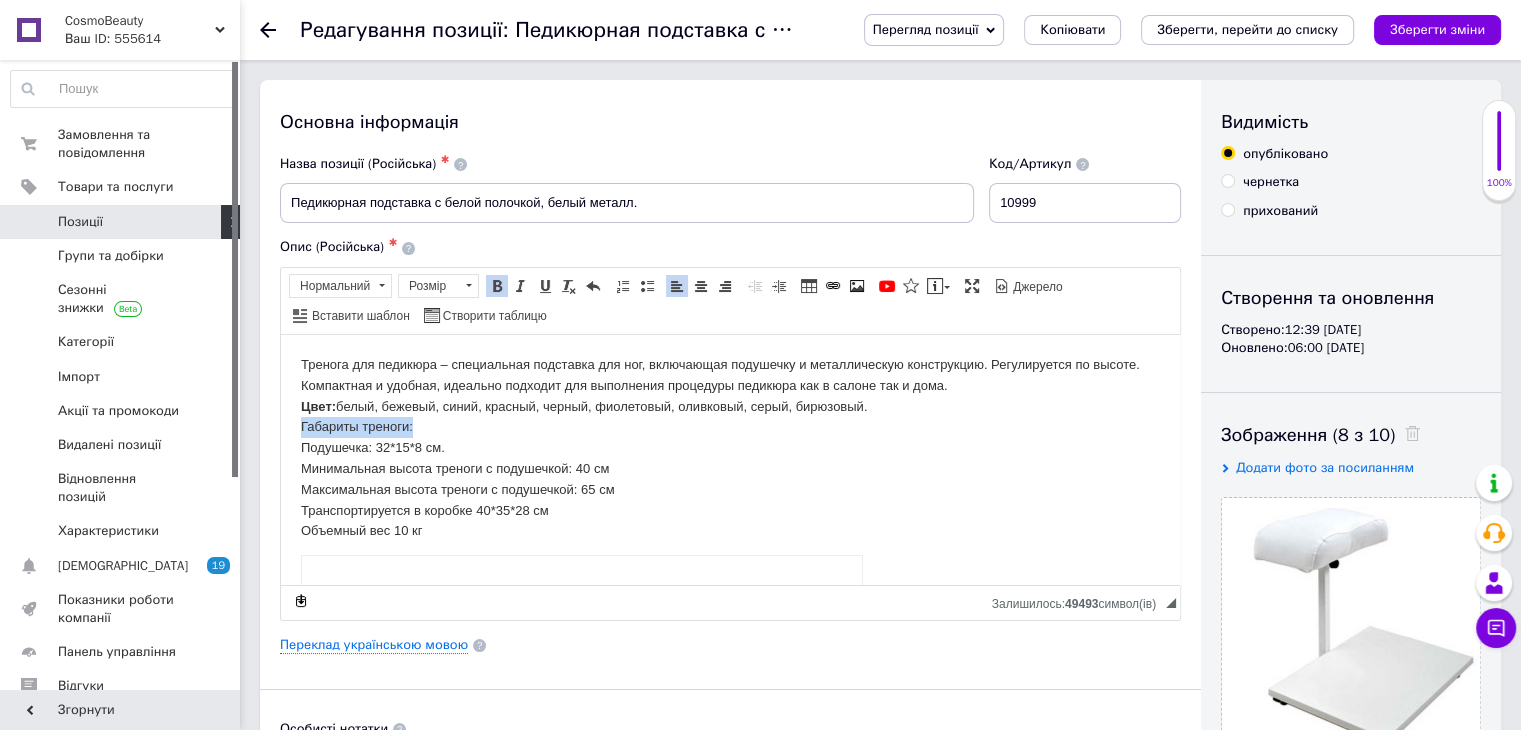 drag, startPoint x: 427, startPoint y: 426, endPoint x: 301, endPoint y: 427, distance: 126.00397 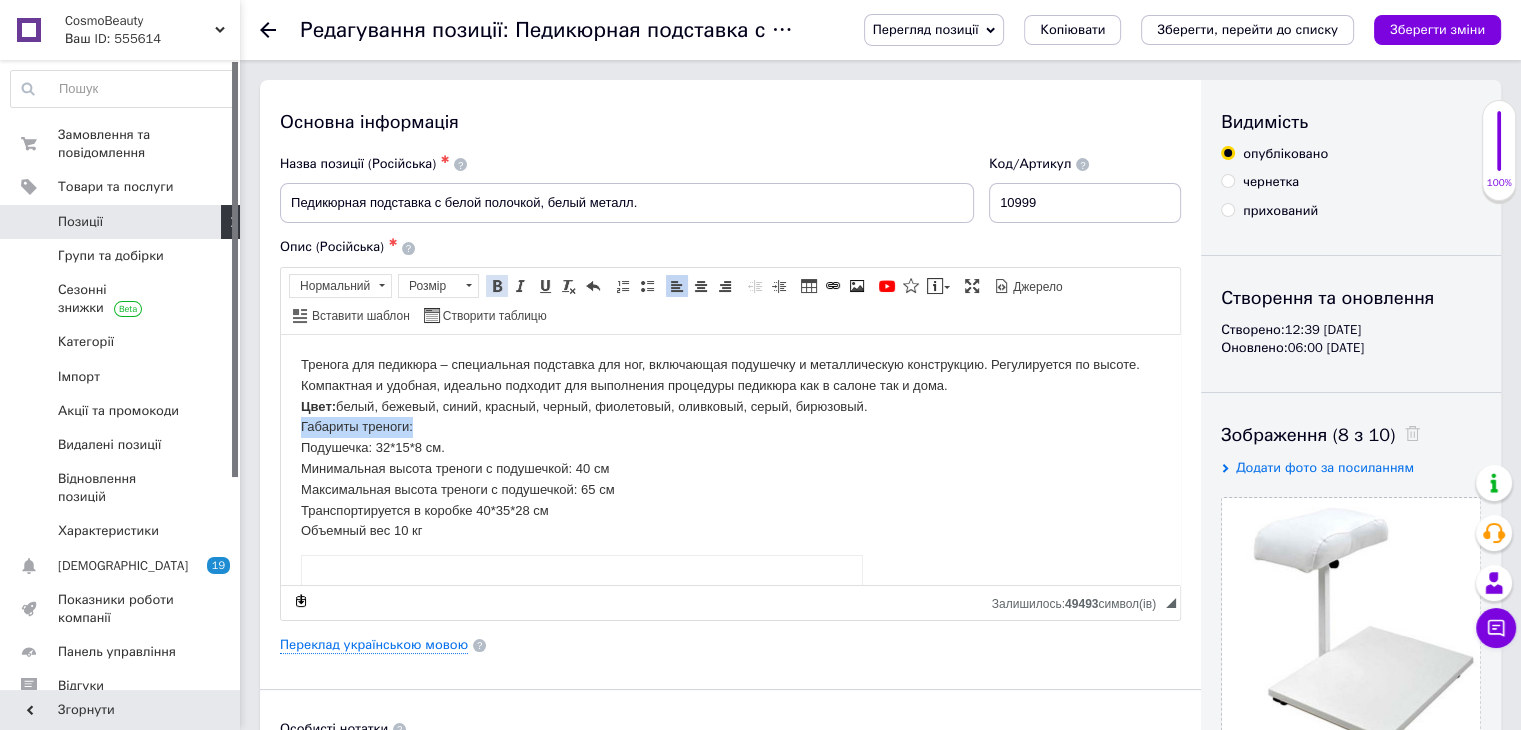 click at bounding box center [497, 286] 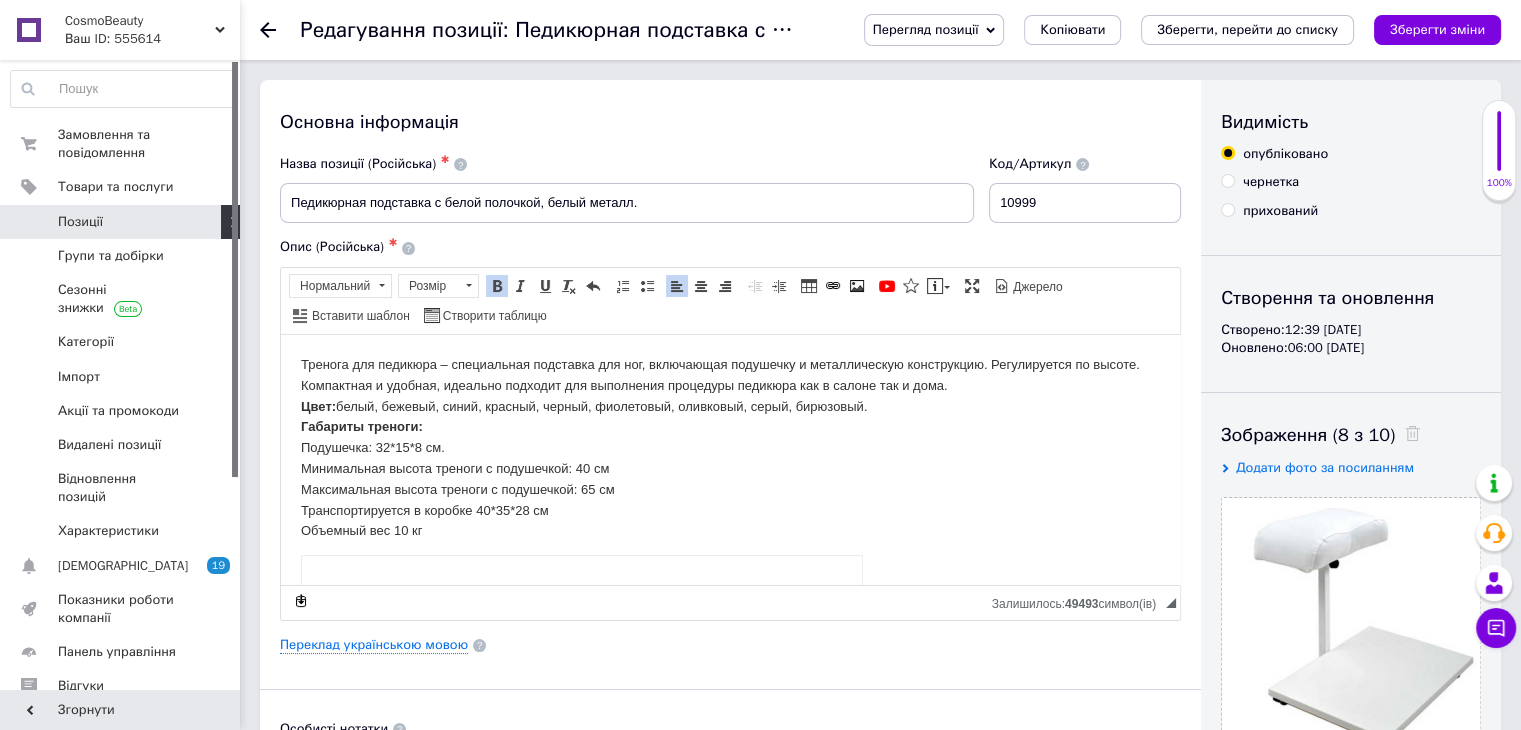 click on "Тренога для педикюра – специальная подставка для ног, включающая подушечку и металлическую конструкцию. Регулируется по высоте. Компактная и удобная, идеально подходит для выполнения процедуры педикюра как в салоне так и дома. Цвет:  белый, бежевый, синий, красный, черный, фиолетовый, оливковый, серый, бирюзовый. Габариты треноги: Подушечка: 32*15*8 см. Минимальная высота треноги с подушечкой: 40 см Максимальная высота треноги с подушечкой: 65 см Транспортируется в коробке 40*35*28 см Объемный вес 10 кг" at bounding box center (730, 447) 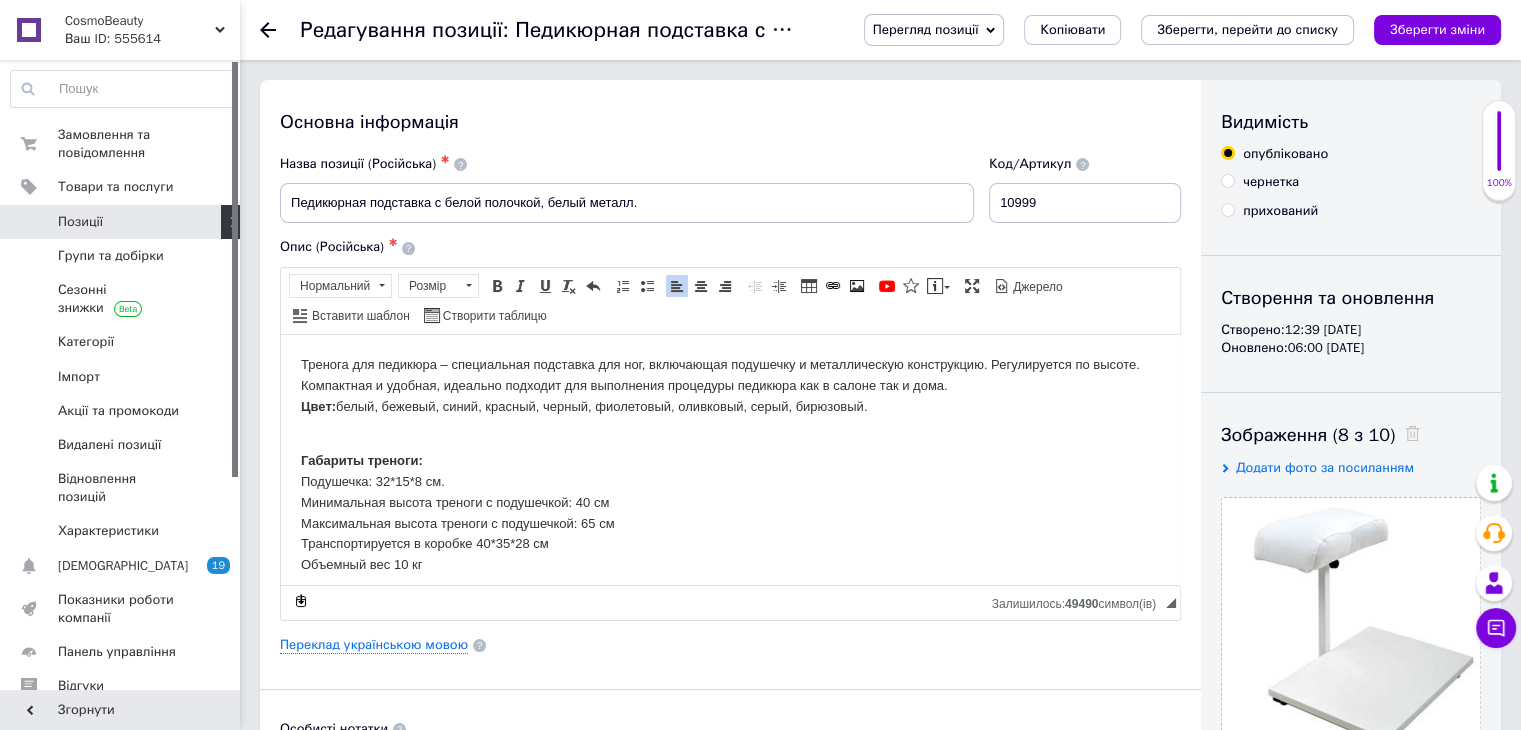 click on "Тренога для педикюра – специальная подставка для ног, включающая подушечку и металлическую конструкцию. Регулируется по высоте. Компактная и удобная, идеально подходит для выполнения процедуры педикюра как в салоне так и дома. Цвет:  белый, бежевый, синий, красный, черный, фиолетовый, оливковый, серый, бирюзовый." at bounding box center (730, 385) 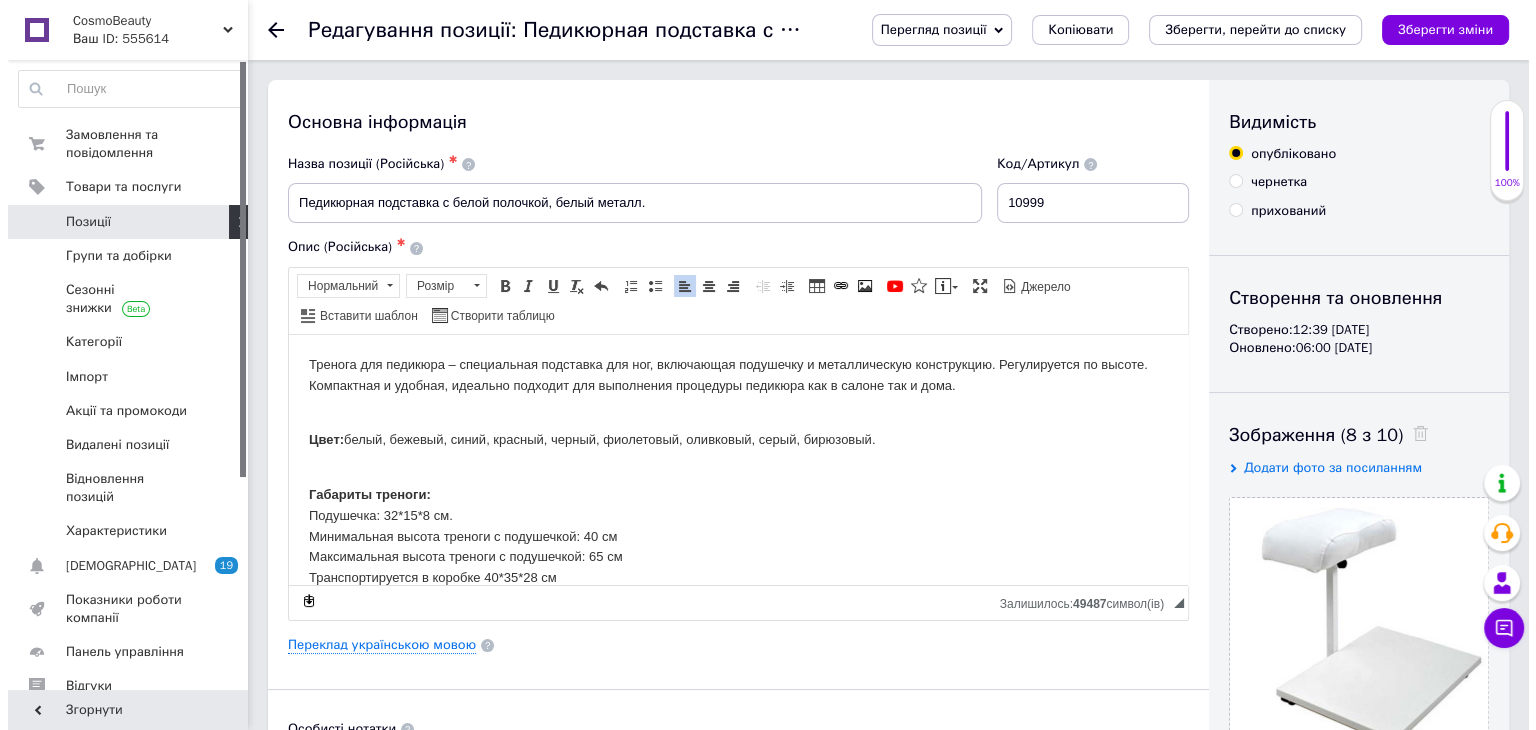scroll, scrollTop: 380, scrollLeft: 0, axis: vertical 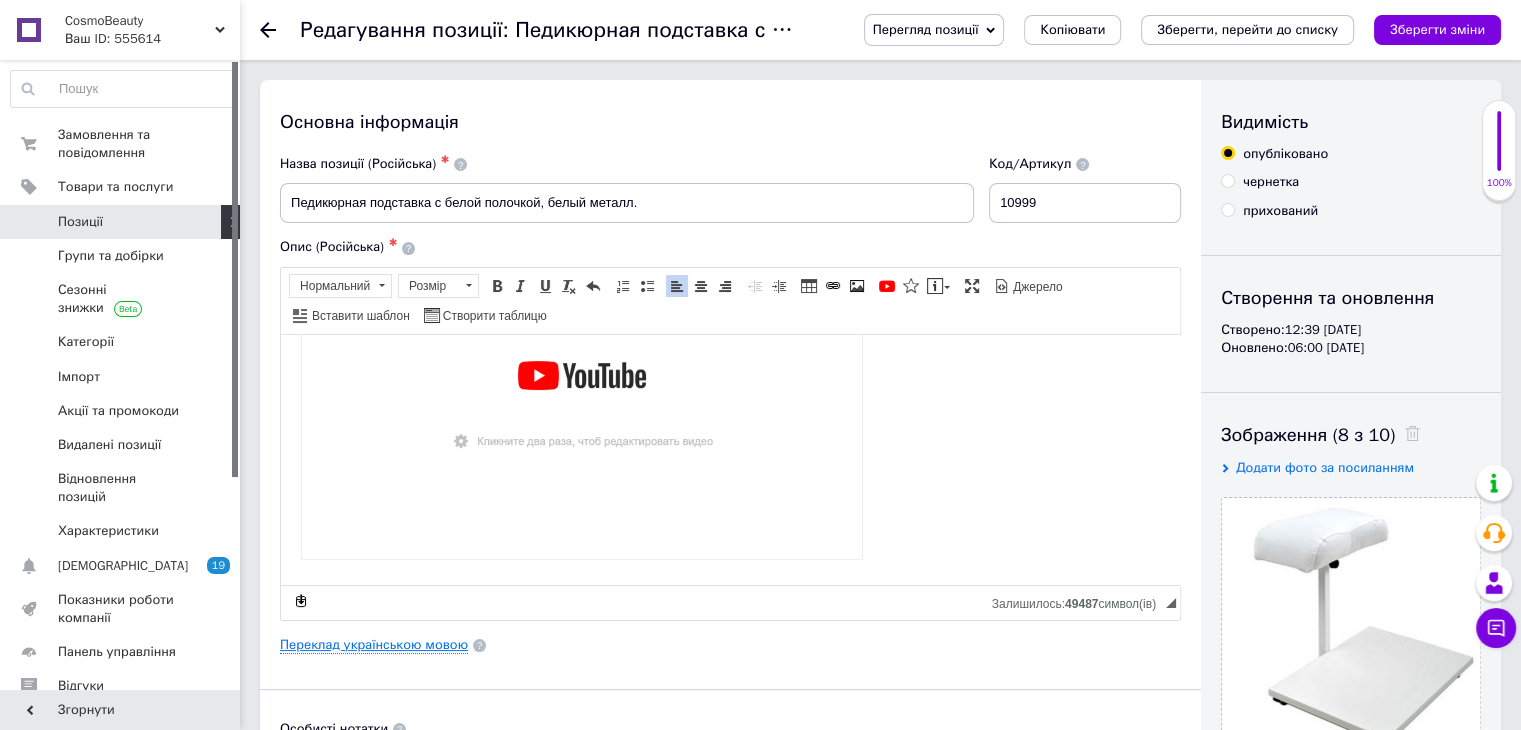 click on "Переклад українською мовою" at bounding box center [374, 645] 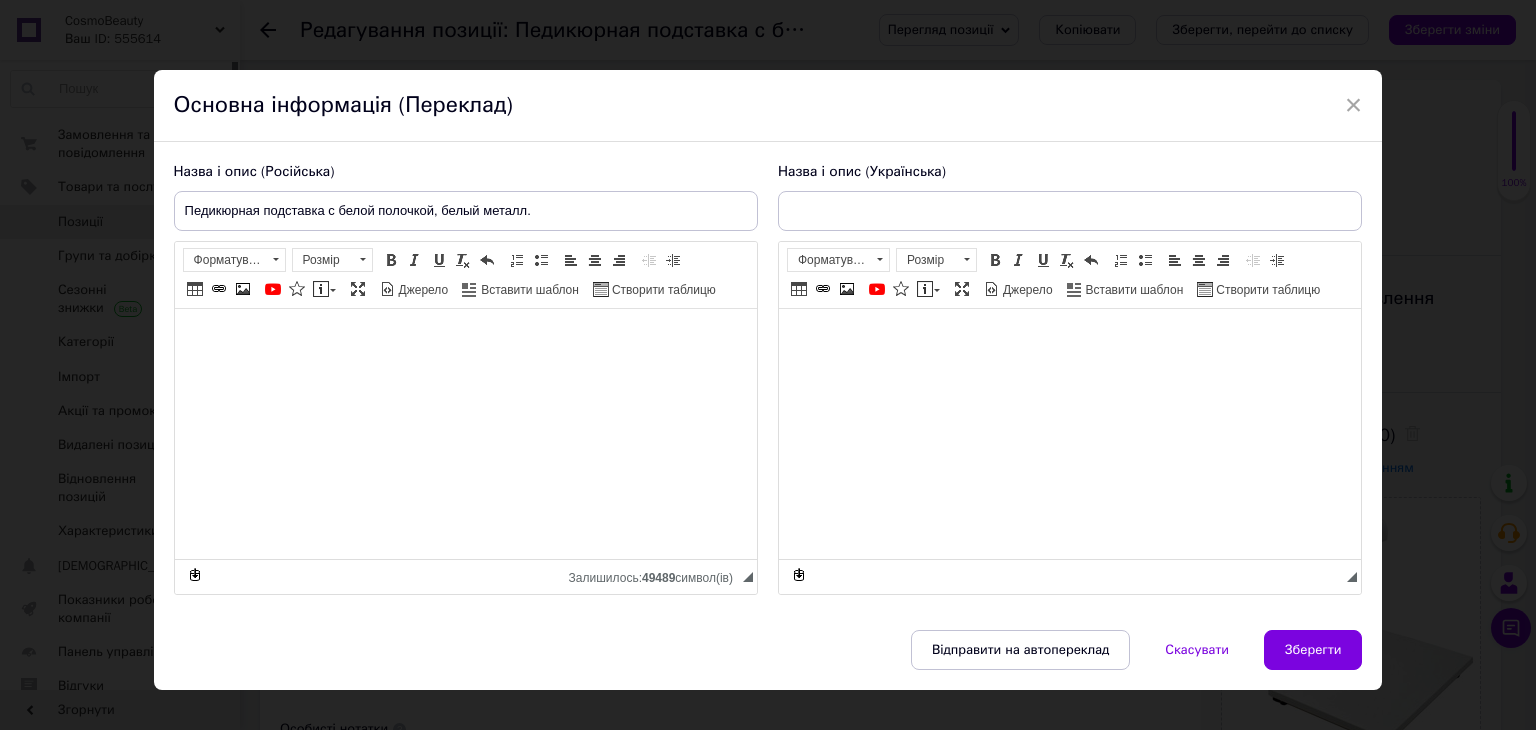 type on "Підставка для педикюру з білою поличкою, білий метал." 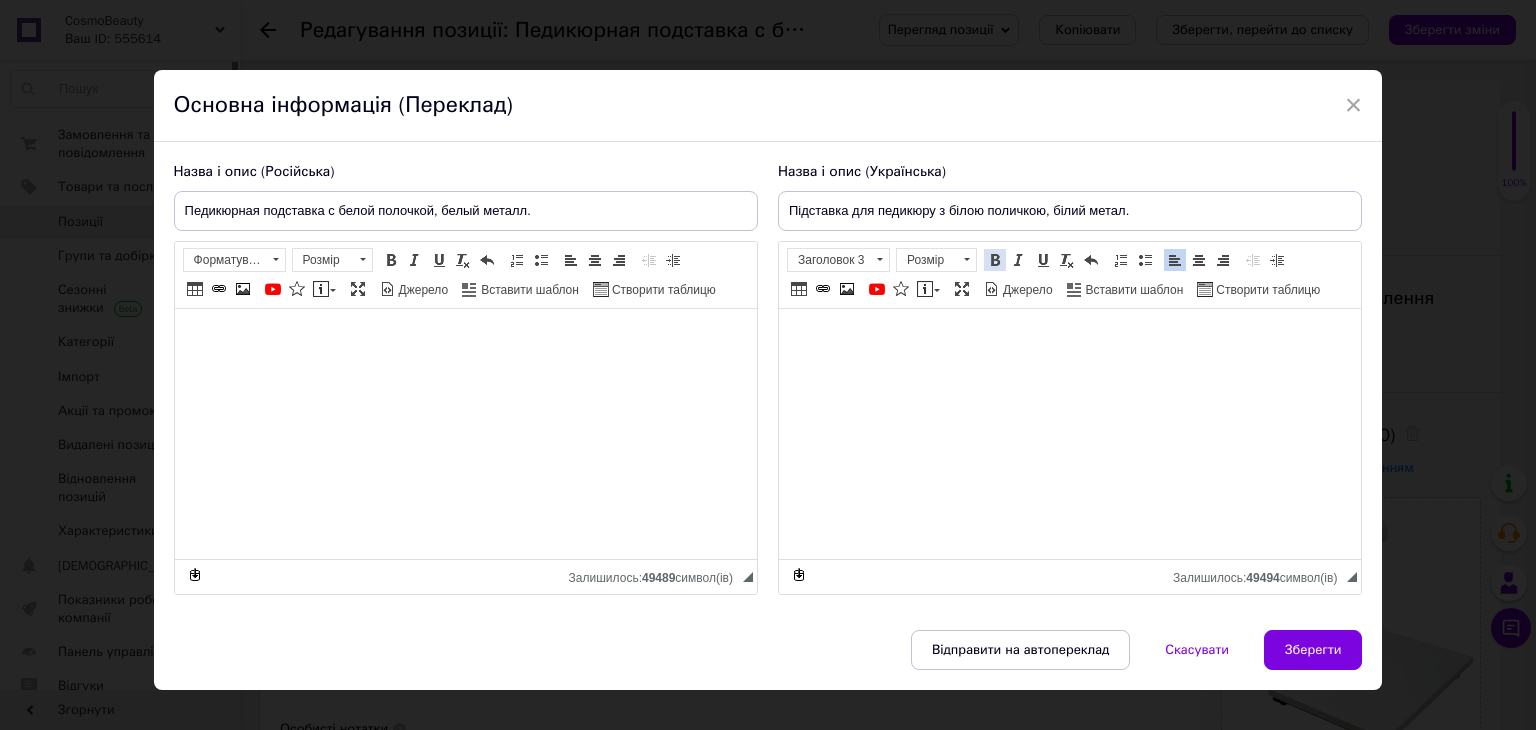 click at bounding box center [995, 260] 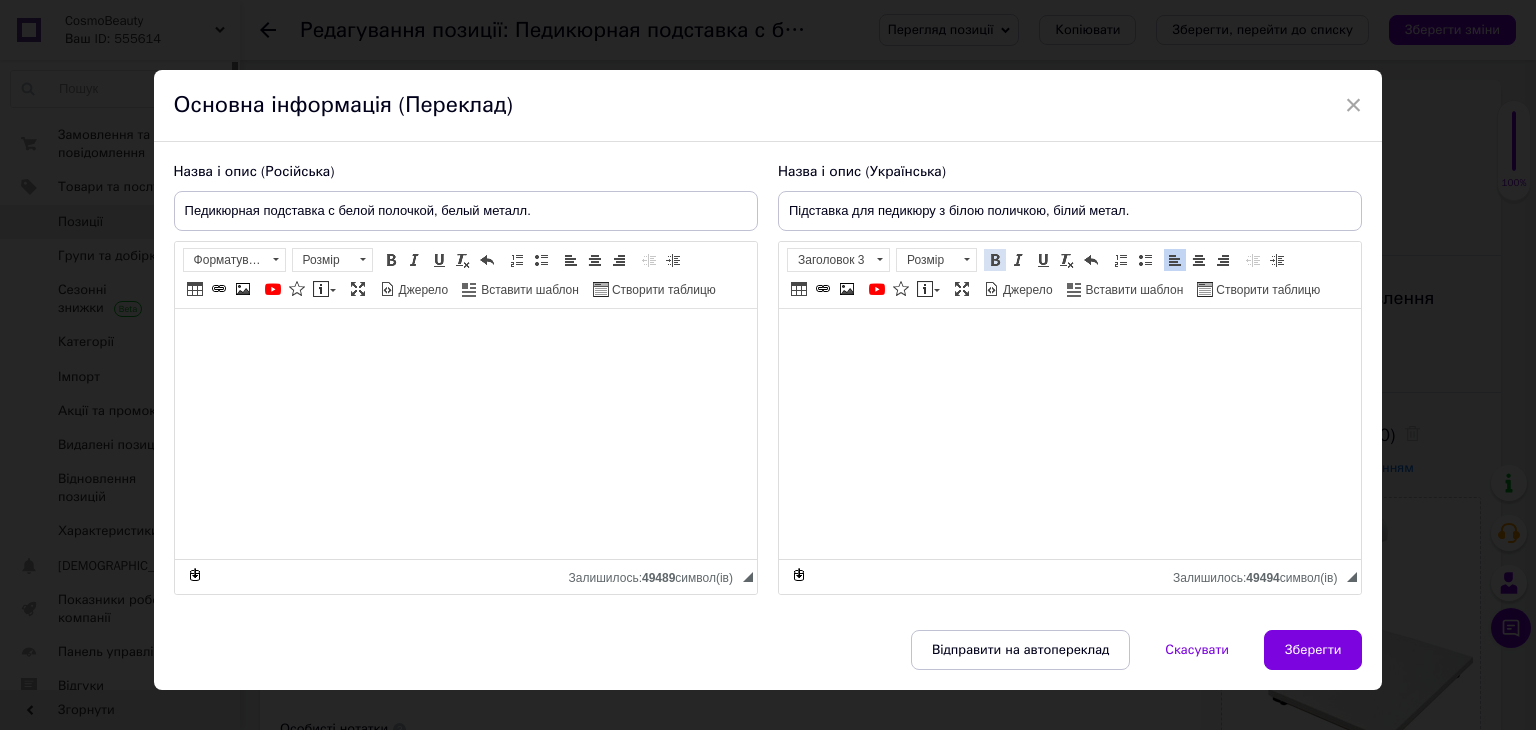 click at bounding box center (995, 260) 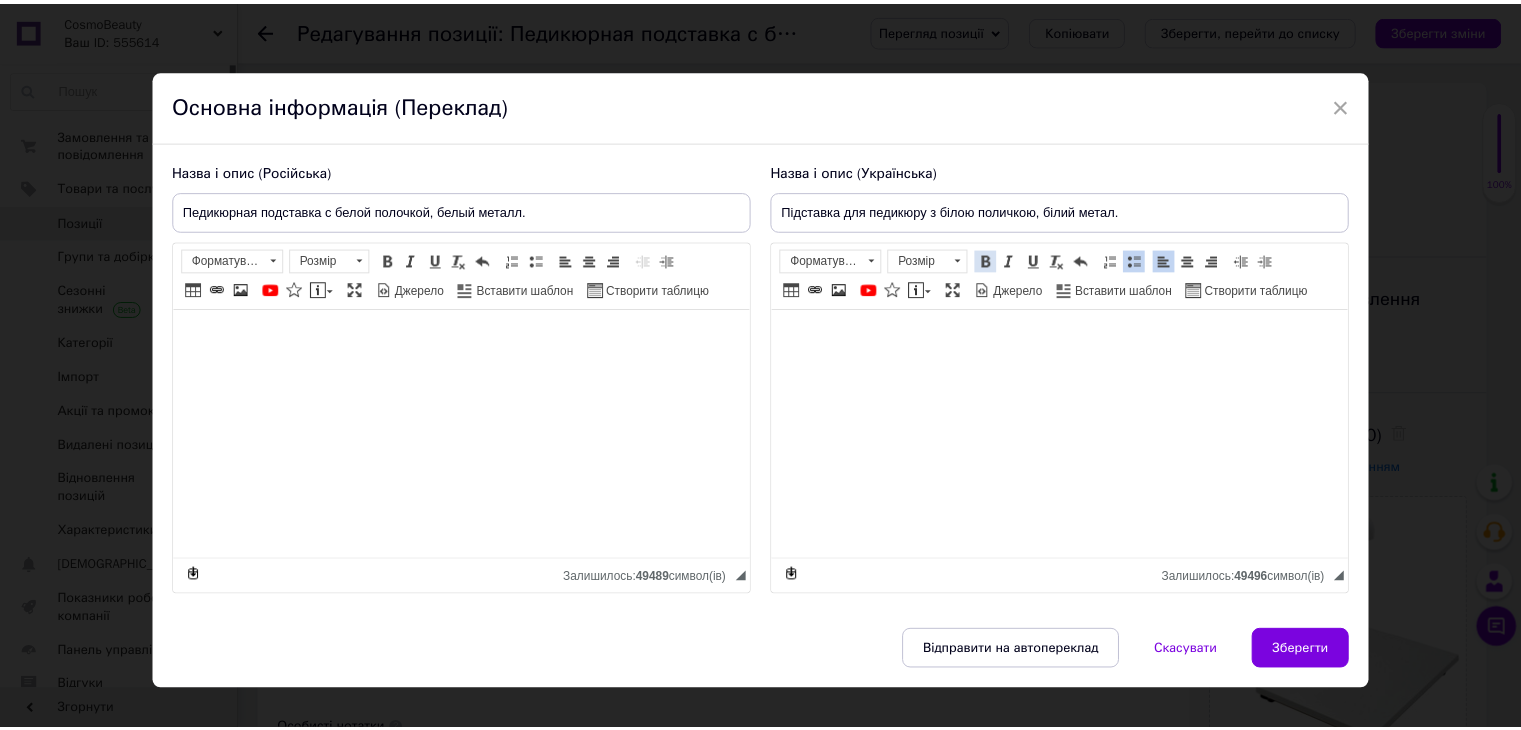 scroll, scrollTop: 28, scrollLeft: 0, axis: vertical 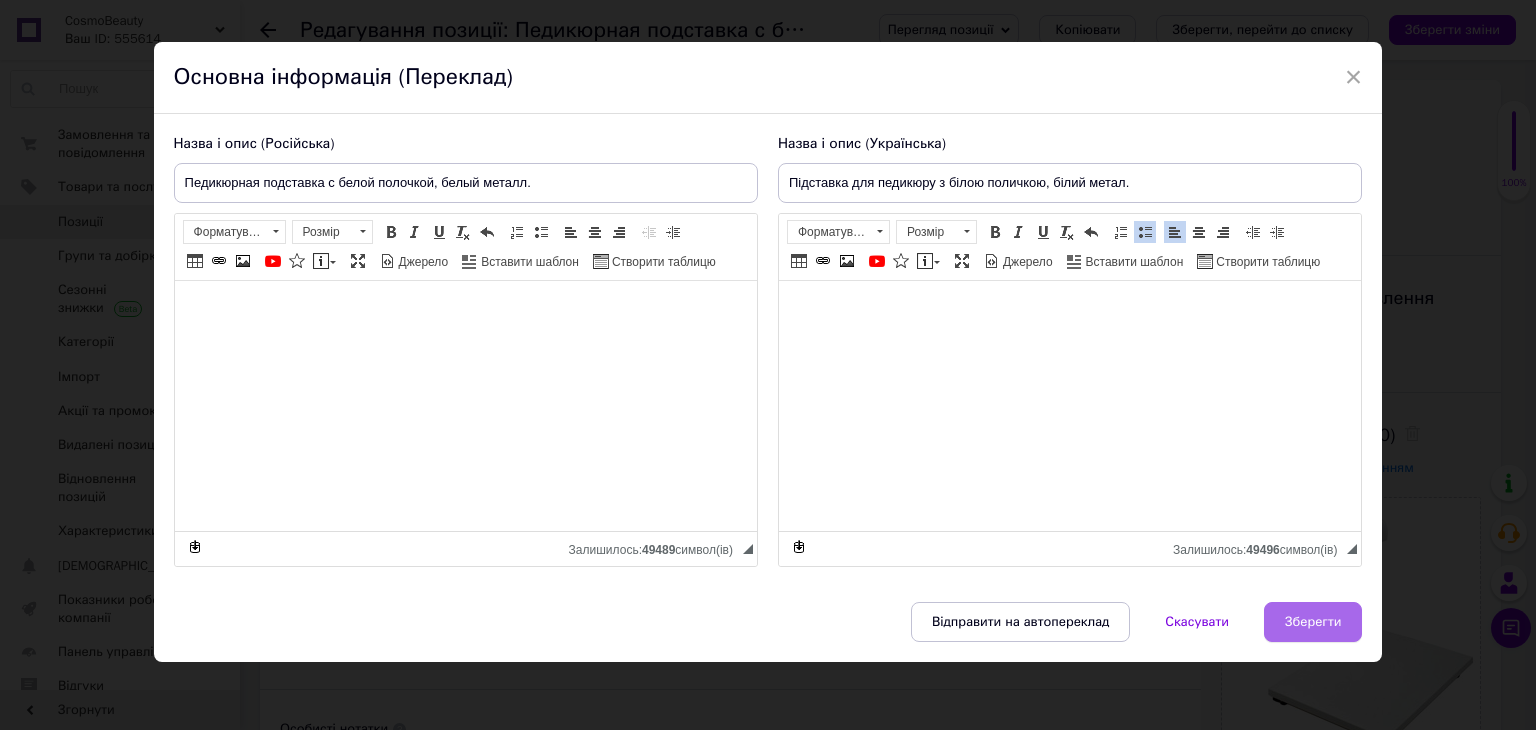 click on "Зберегти" at bounding box center (1313, 622) 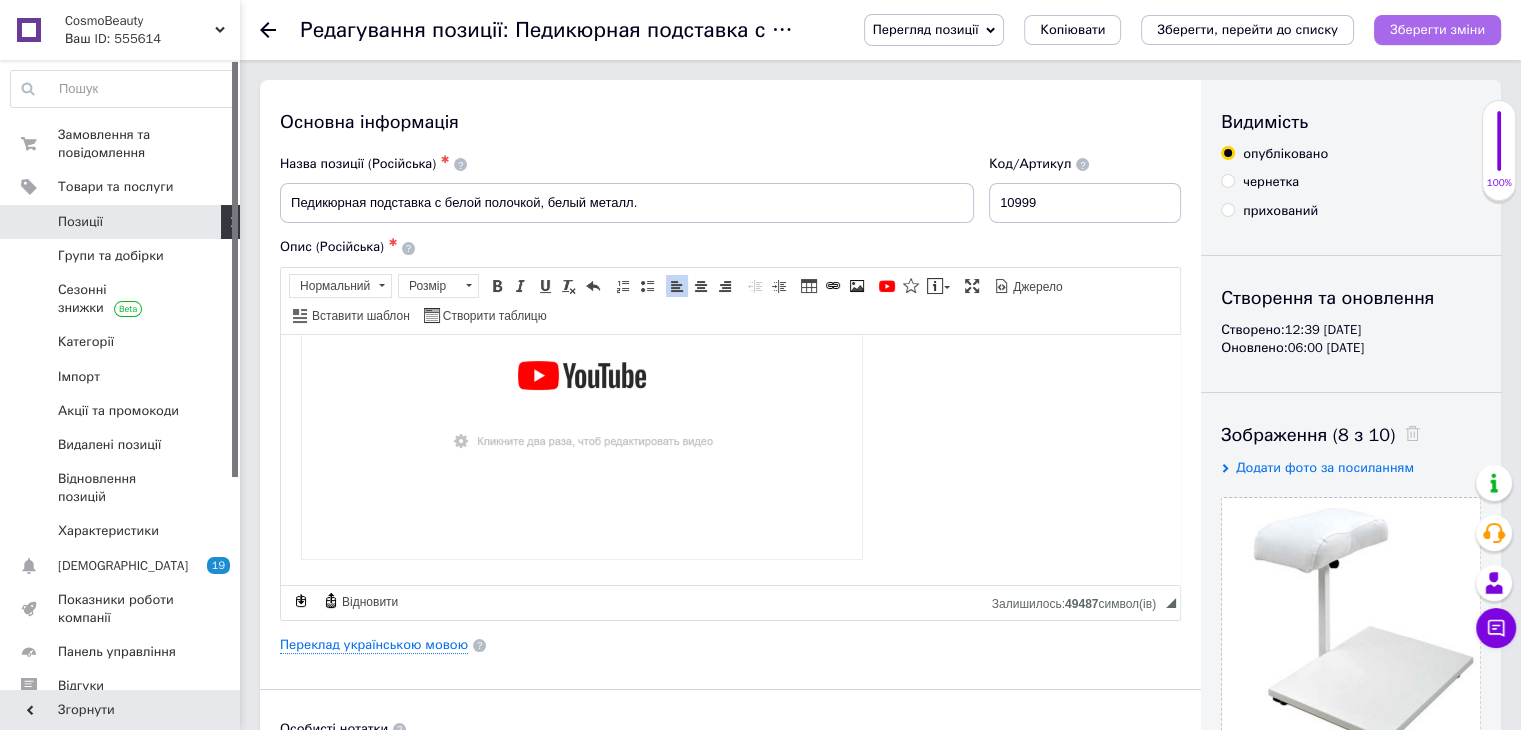 click on "Зберегти зміни" at bounding box center [1437, 29] 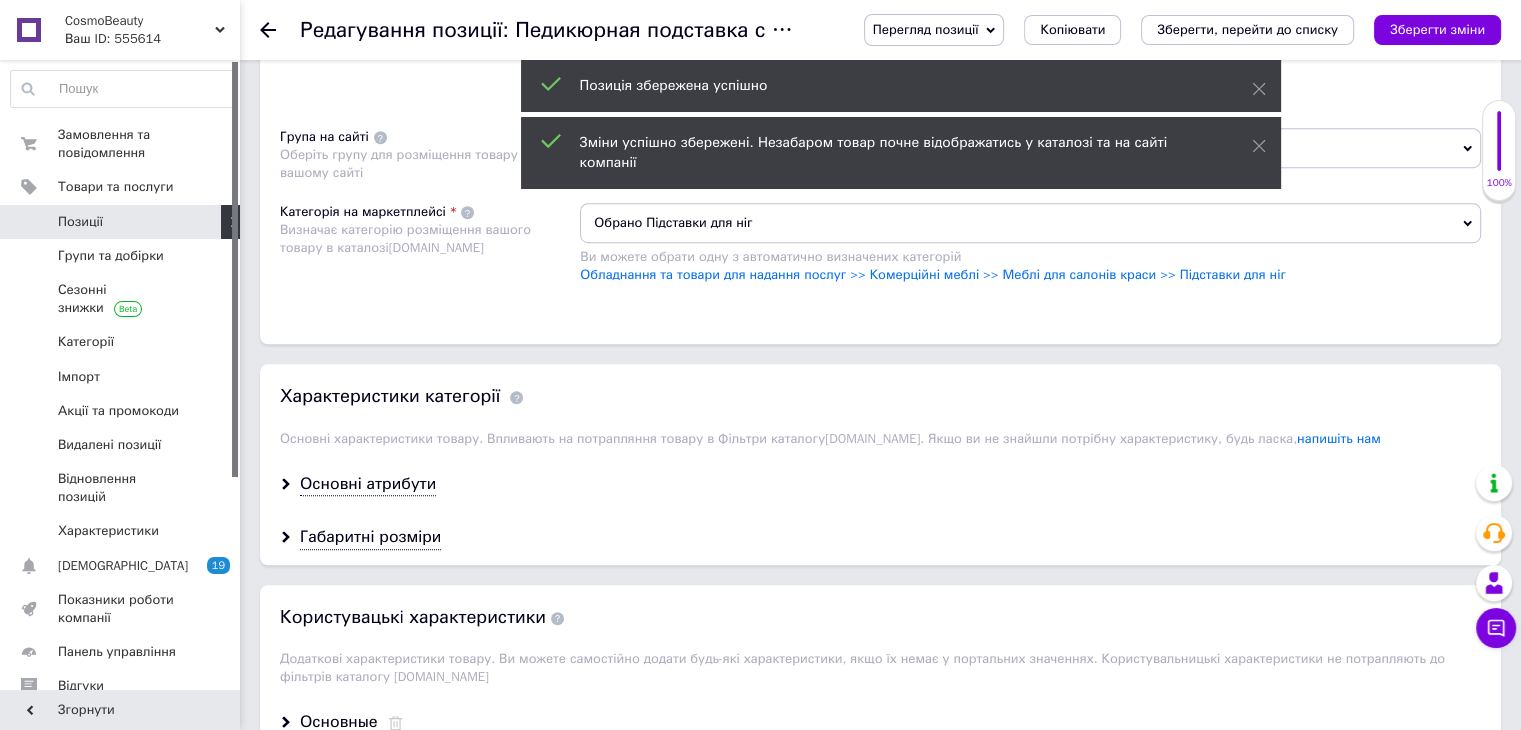 scroll, scrollTop: 1333, scrollLeft: 0, axis: vertical 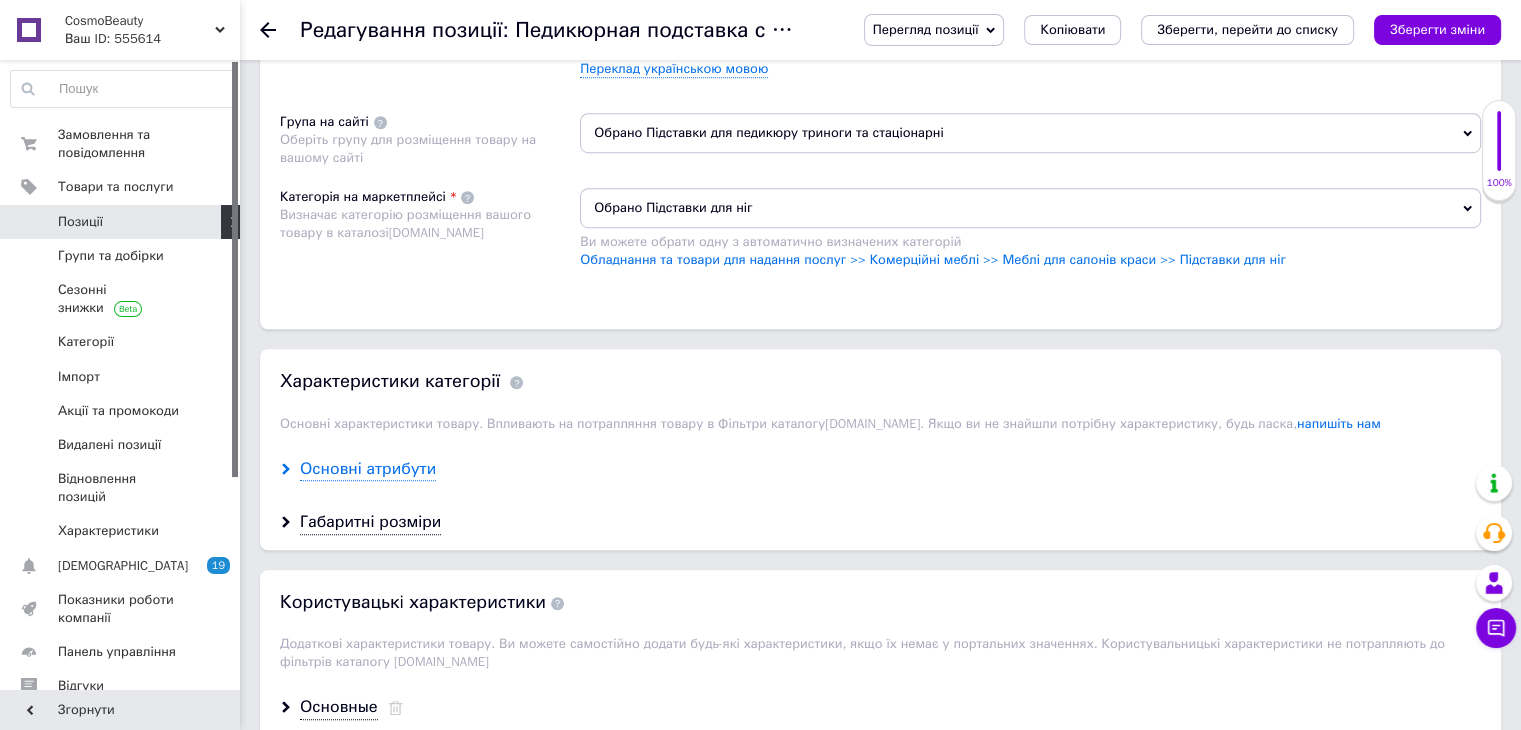 click on "Основні атрибути" at bounding box center [368, 469] 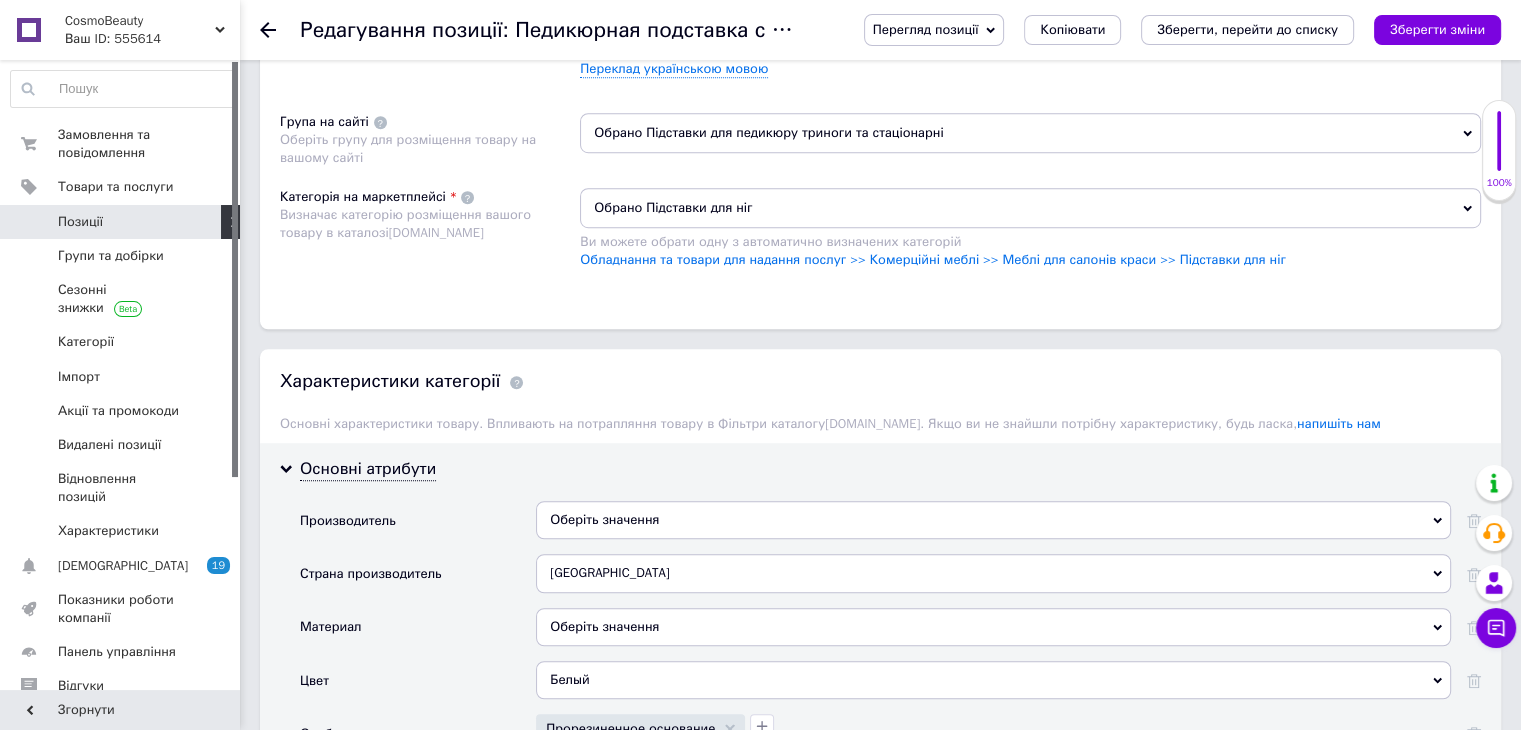 click on "Оберіть значення" at bounding box center [993, 520] 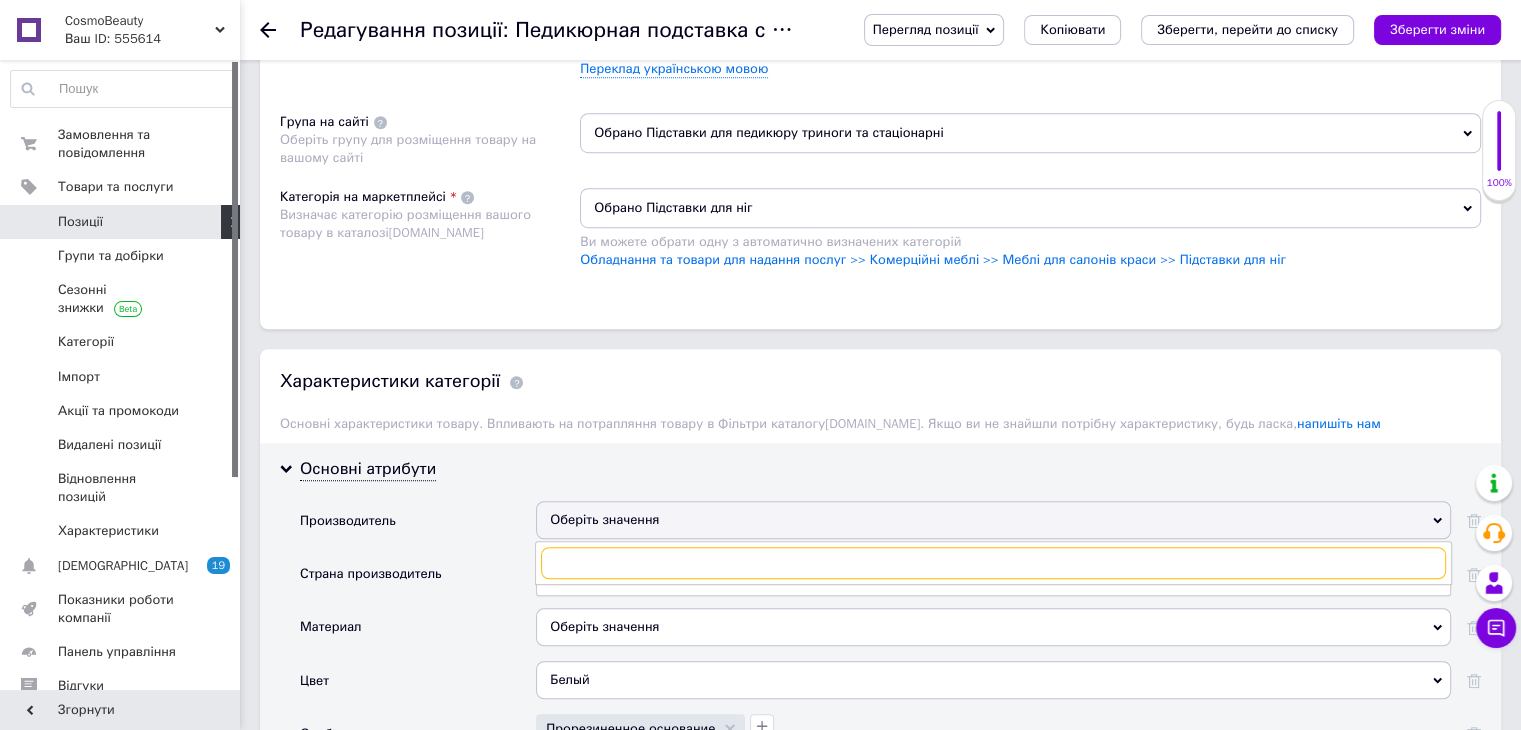 paste on "Ukrestet" 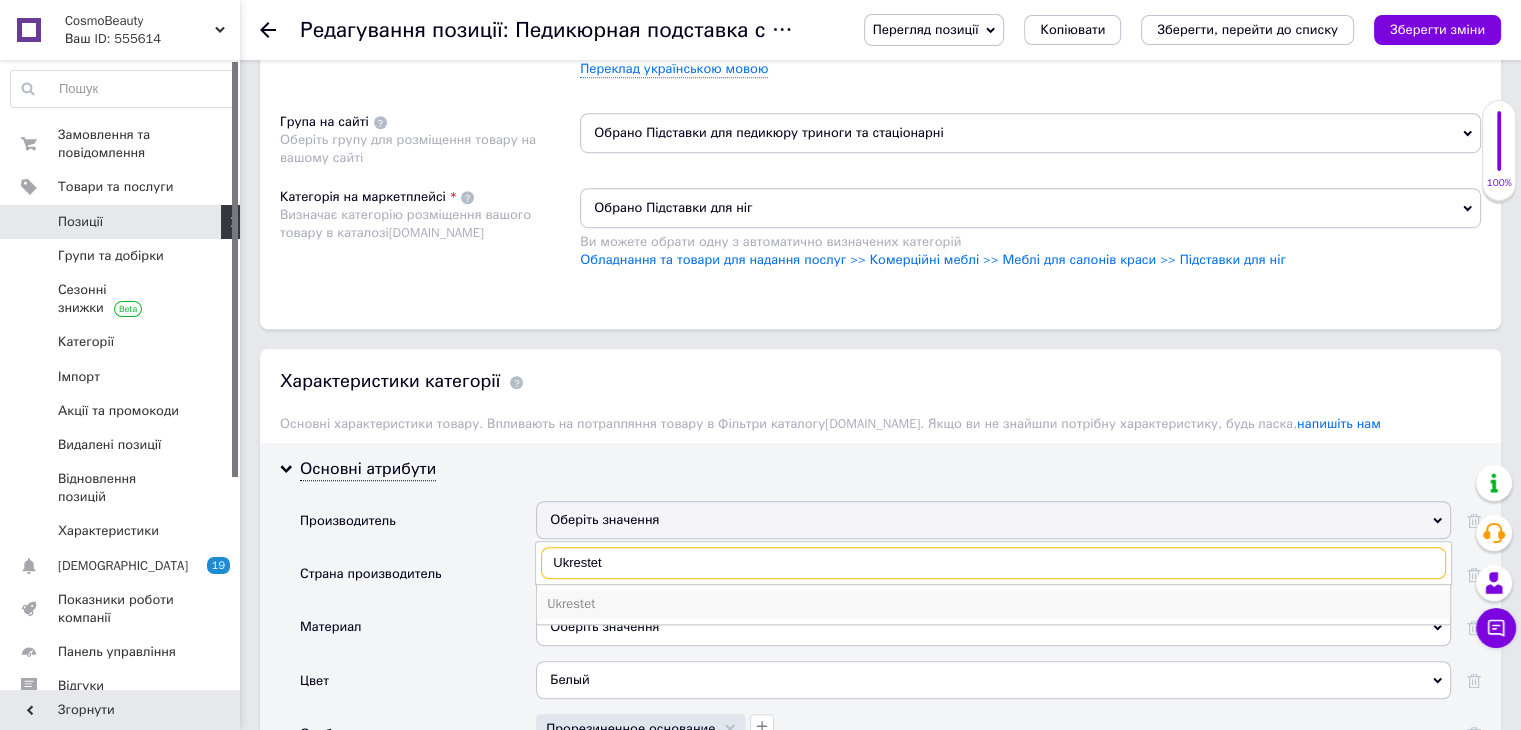 type on "Ukrestet" 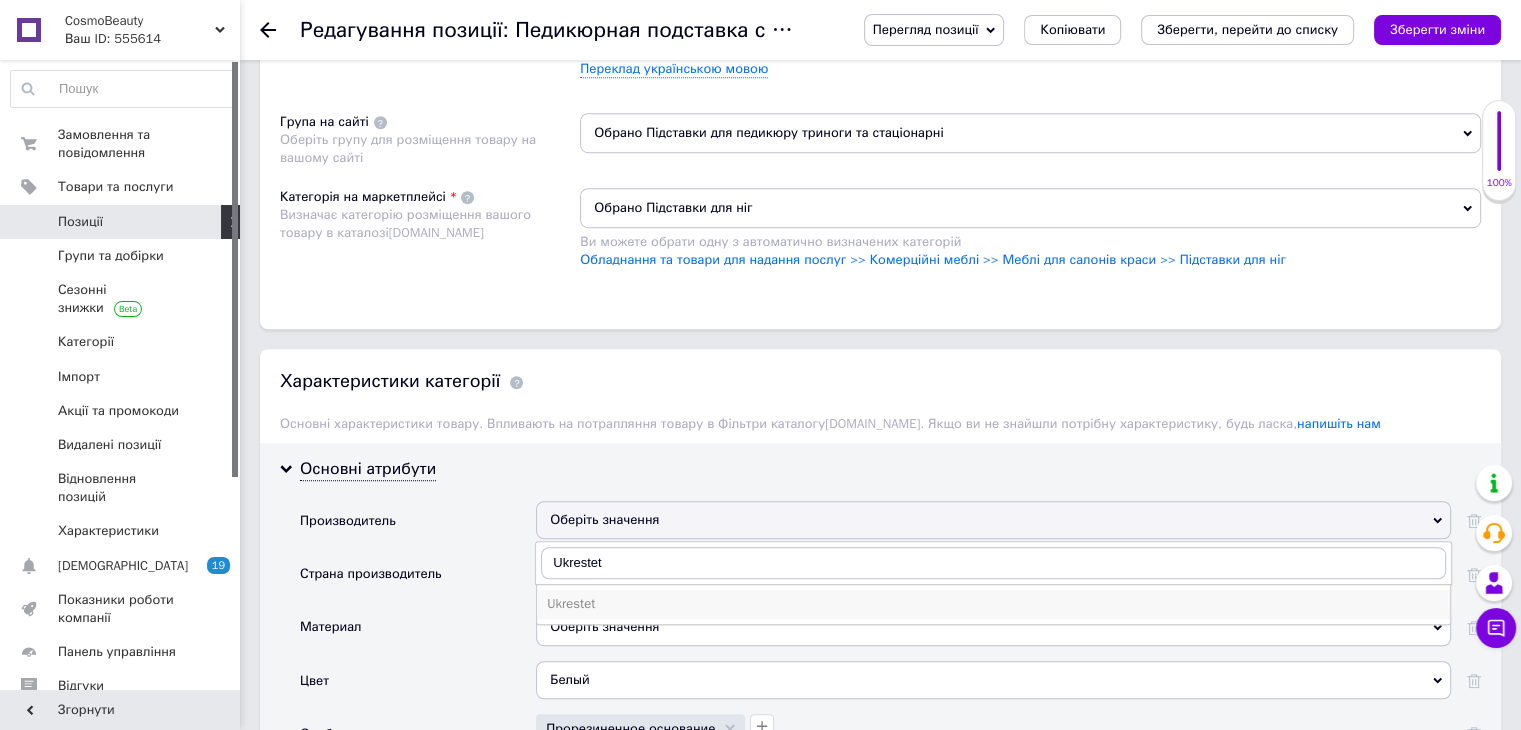 click on "Ukrestet" at bounding box center (993, 604) 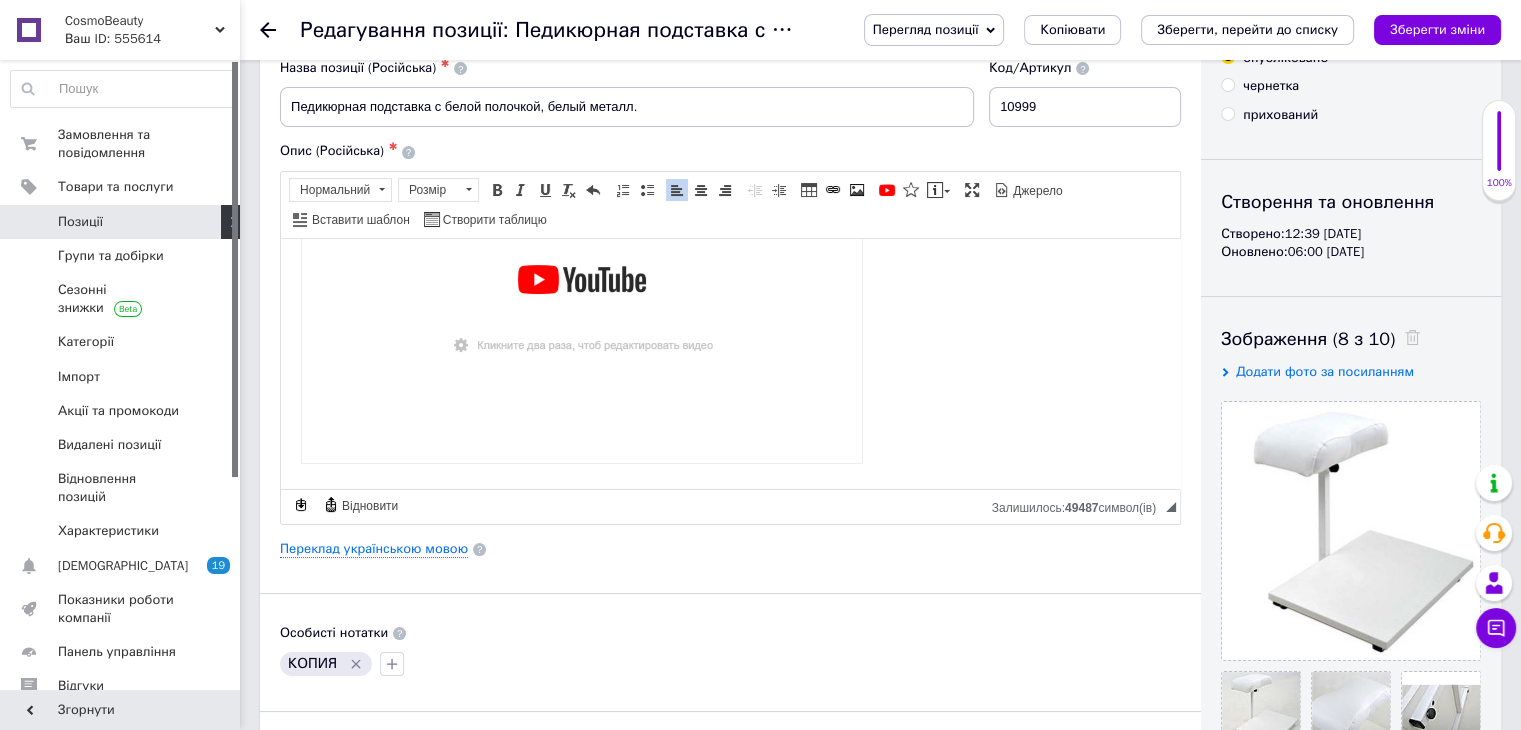 scroll, scrollTop: 0, scrollLeft: 0, axis: both 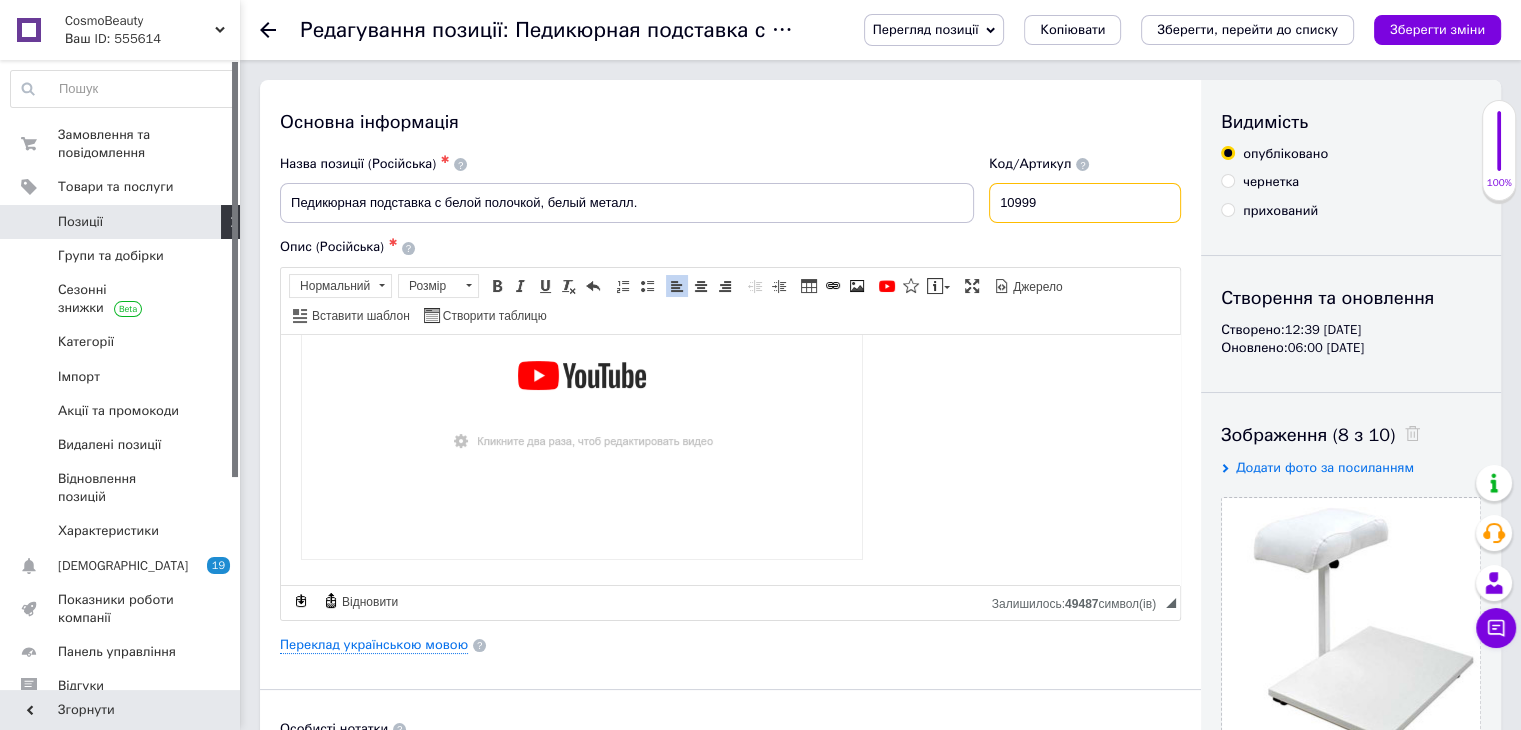drag, startPoint x: 1084, startPoint y: 207, endPoint x: 986, endPoint y: 207, distance: 98 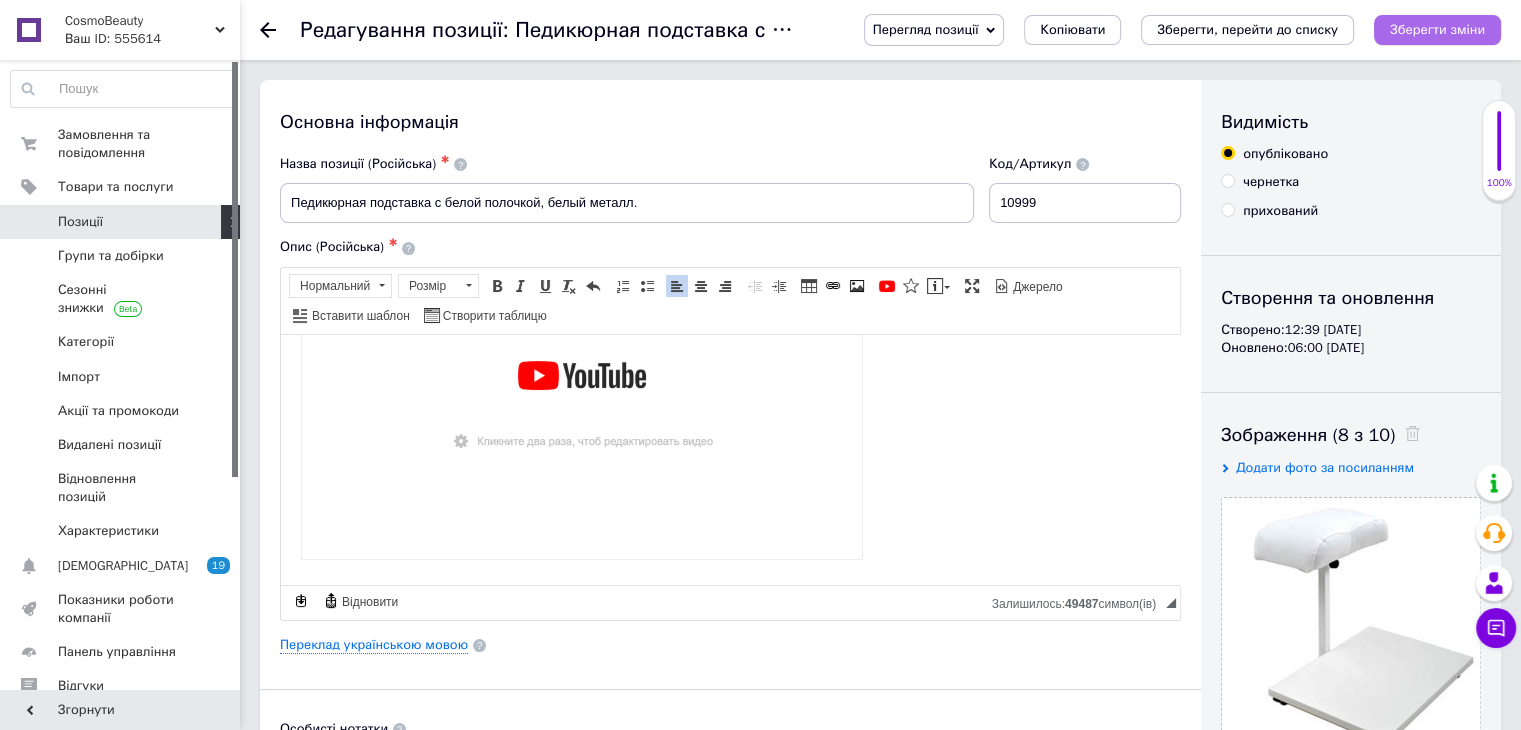 click on "Зберегти зміни" at bounding box center [1437, 30] 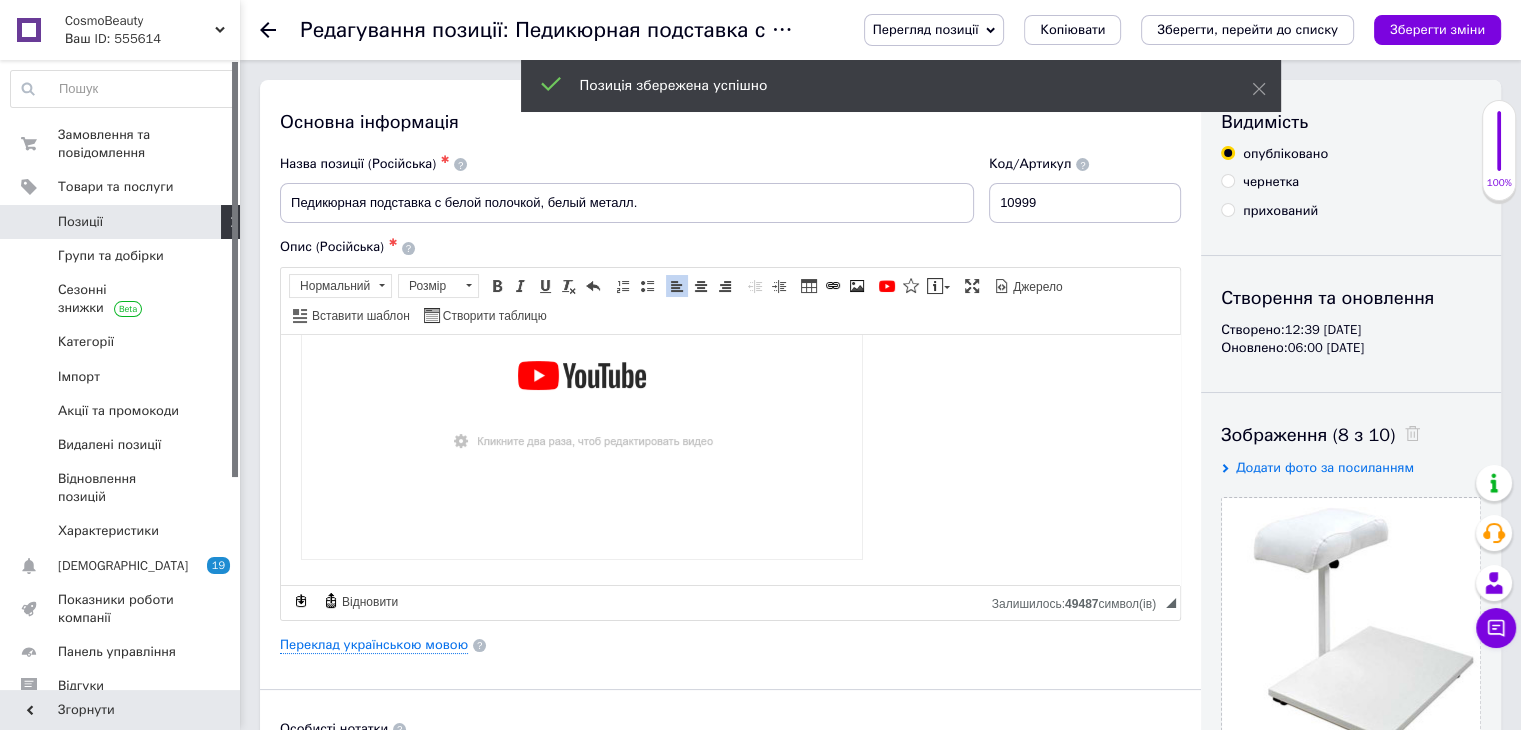 click 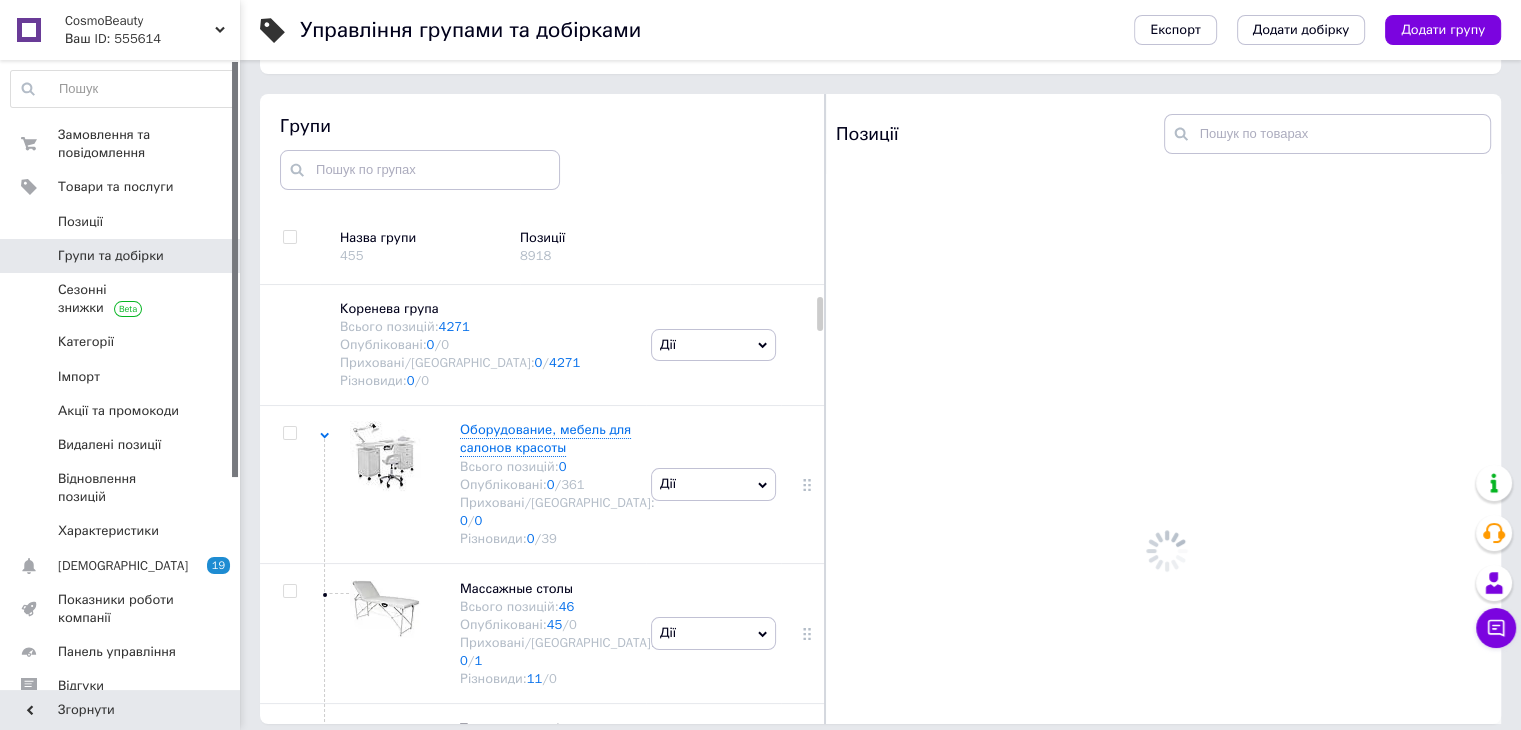 scroll, scrollTop: 113, scrollLeft: 0, axis: vertical 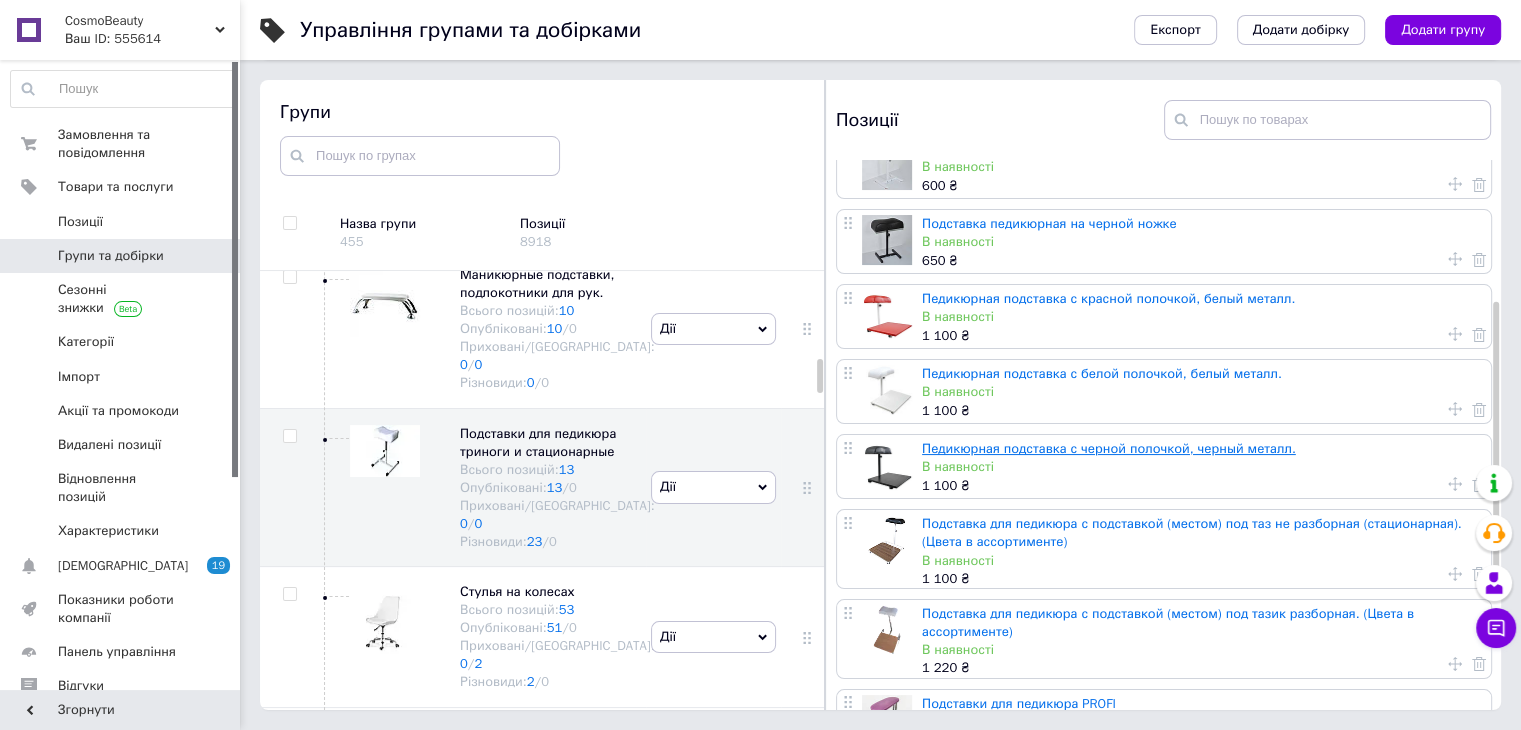 click on "Педикюрная подставка с черной полочкой, черный металл." at bounding box center [1109, 448] 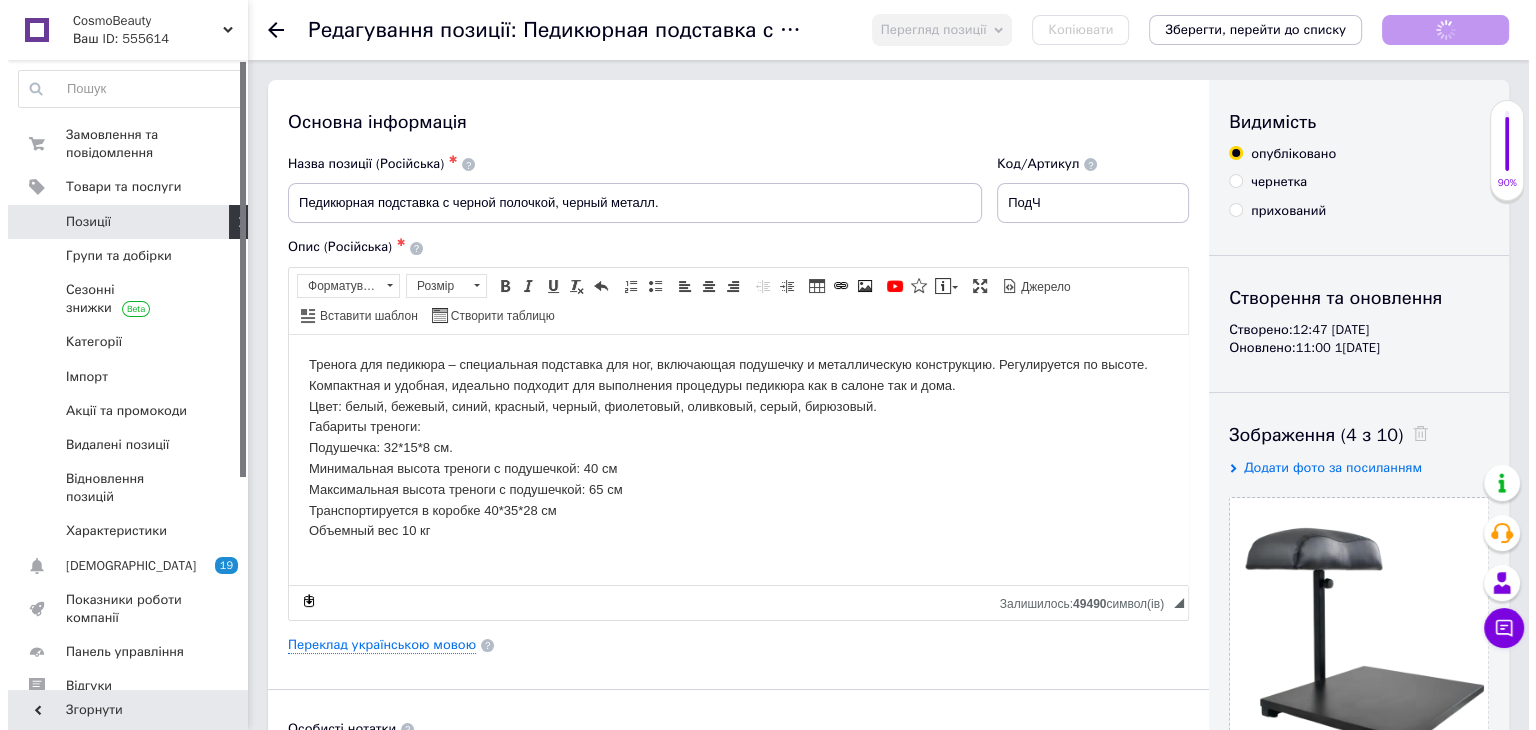 scroll, scrollTop: 0, scrollLeft: 0, axis: both 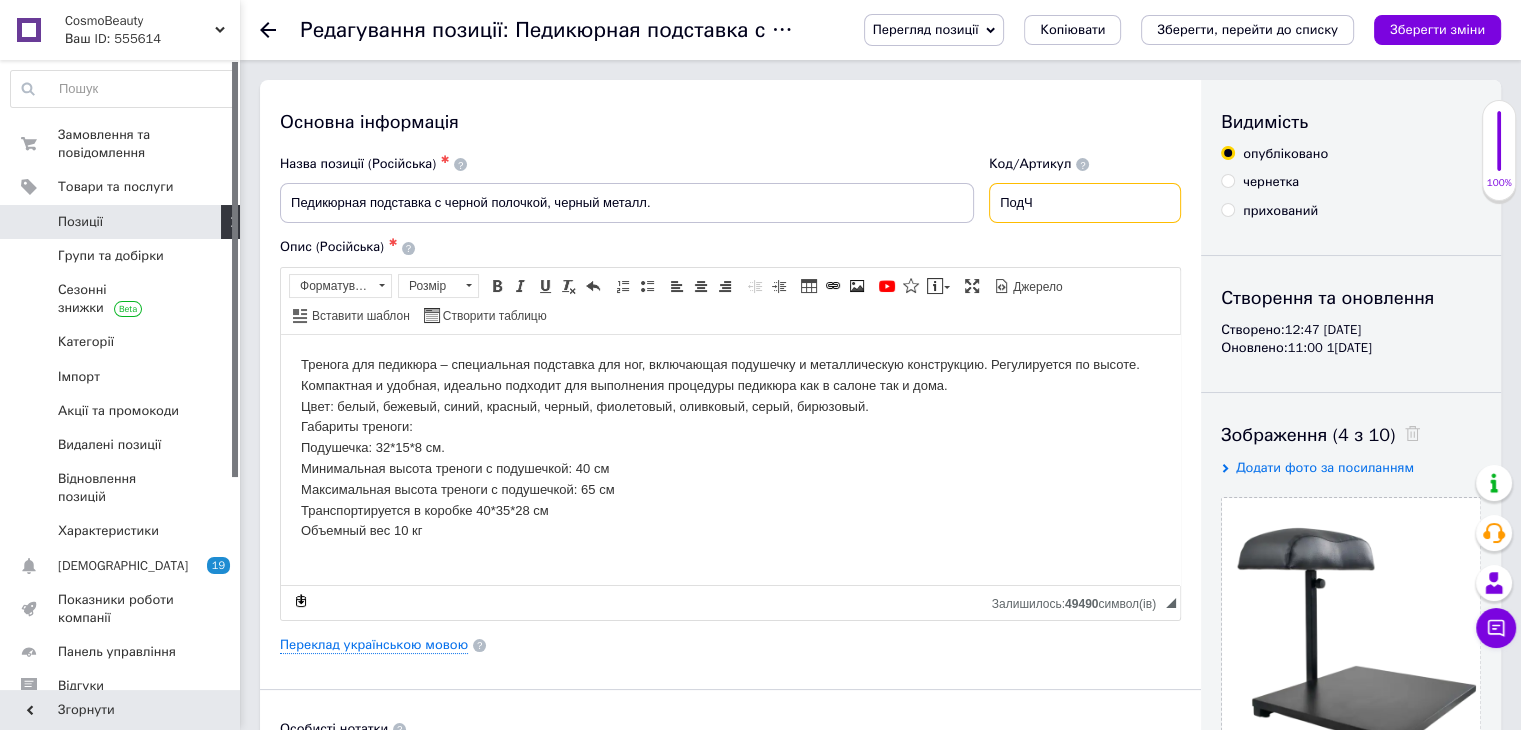 drag, startPoint x: 1060, startPoint y: 201, endPoint x: 1001, endPoint y: 208, distance: 59.413803 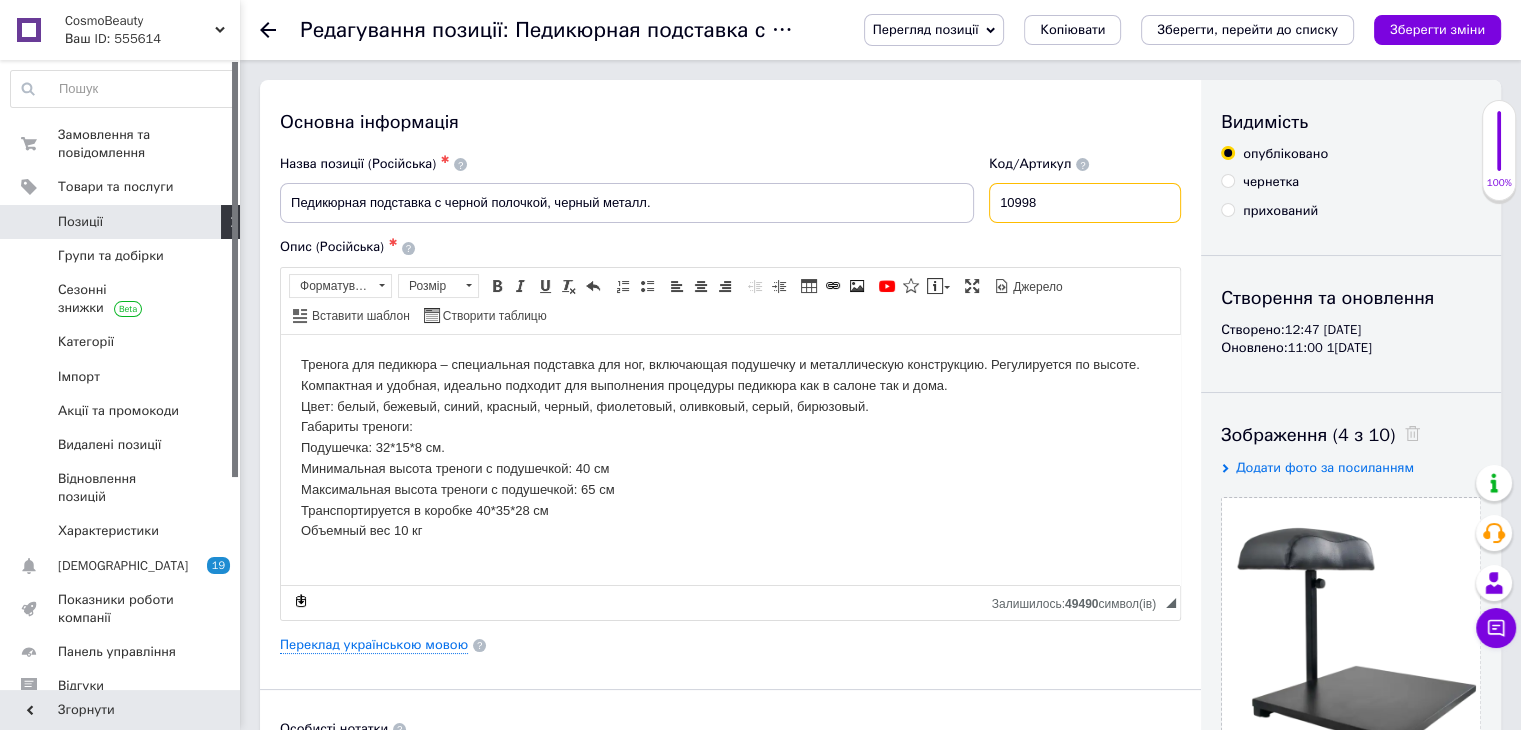 type on "10998" 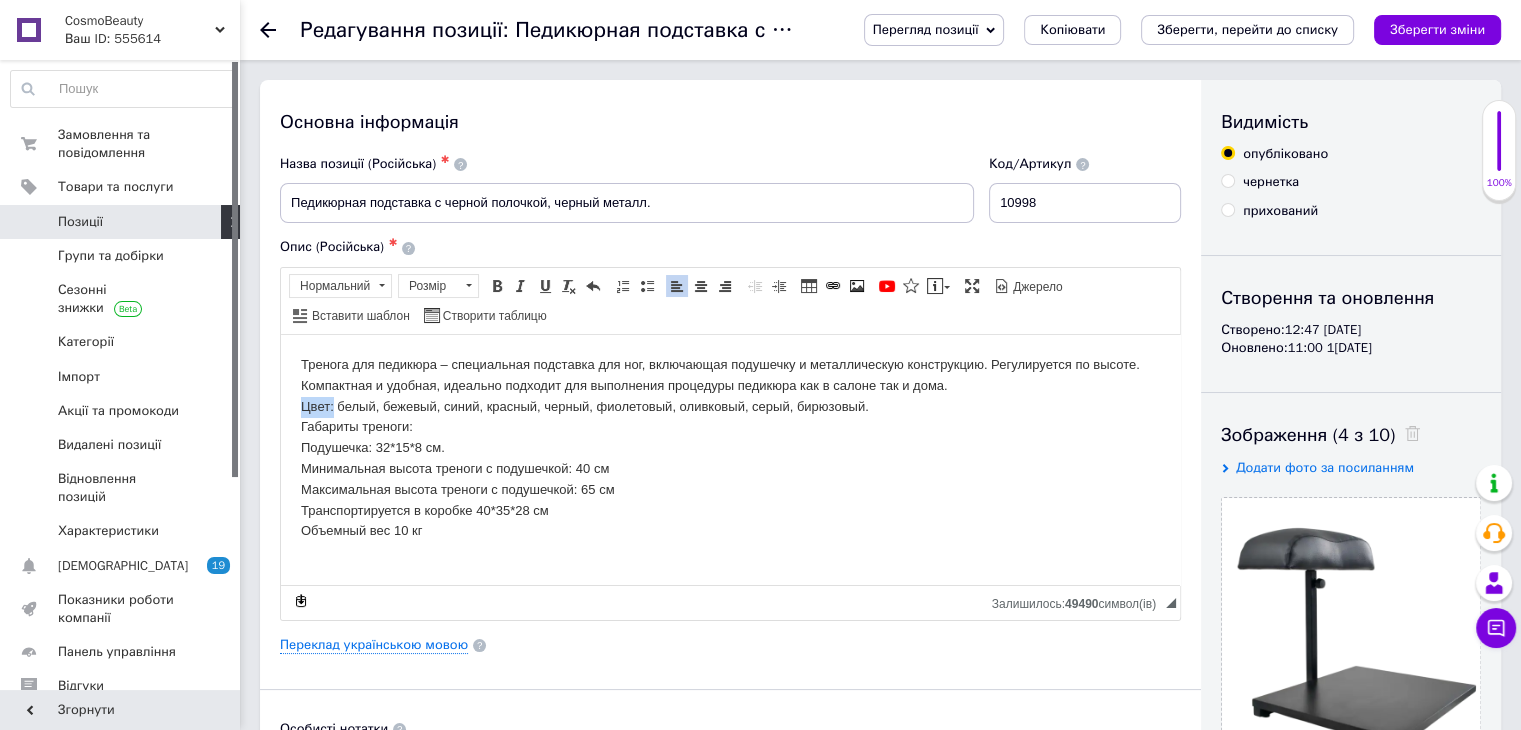 drag, startPoint x: 333, startPoint y: 406, endPoint x: 297, endPoint y: 404, distance: 36.05551 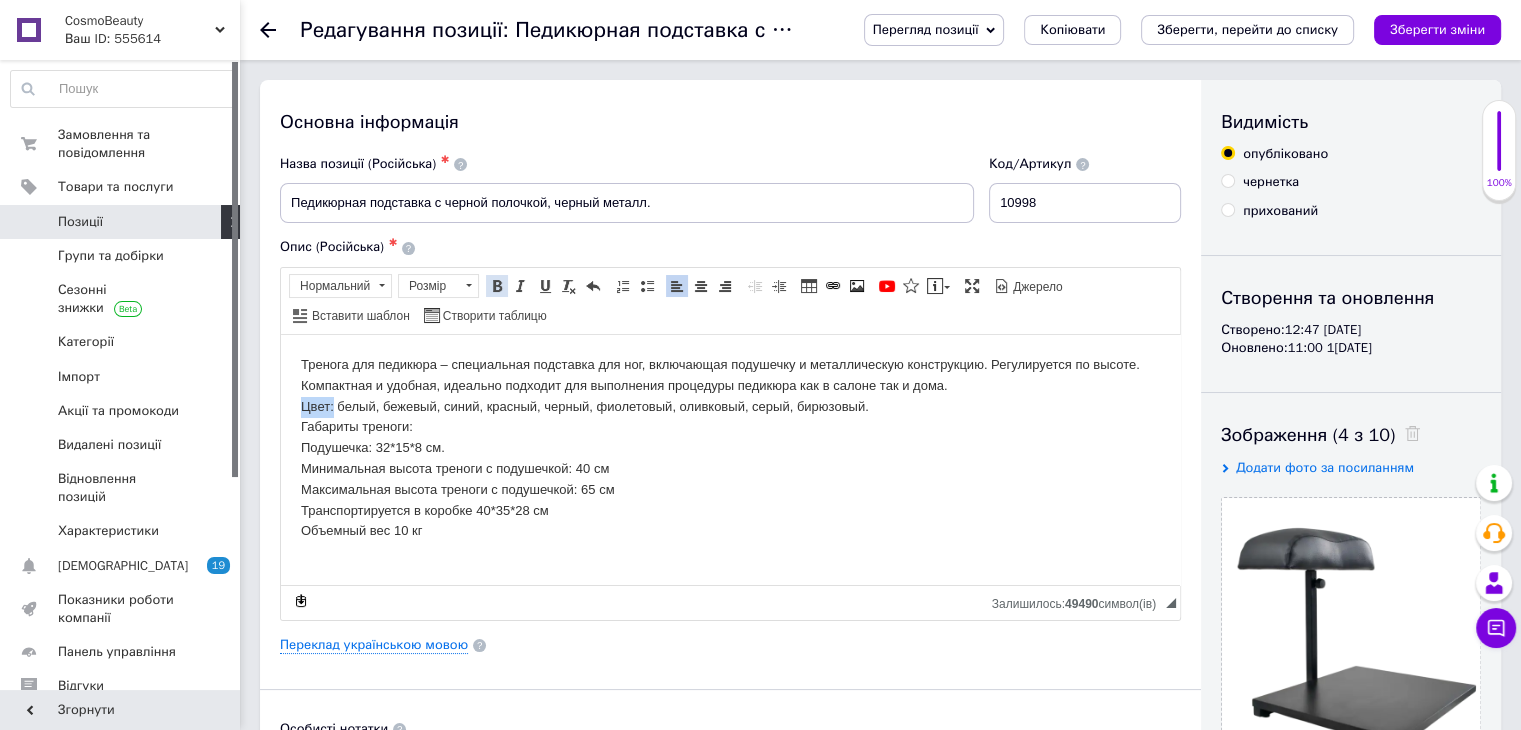 click at bounding box center [497, 286] 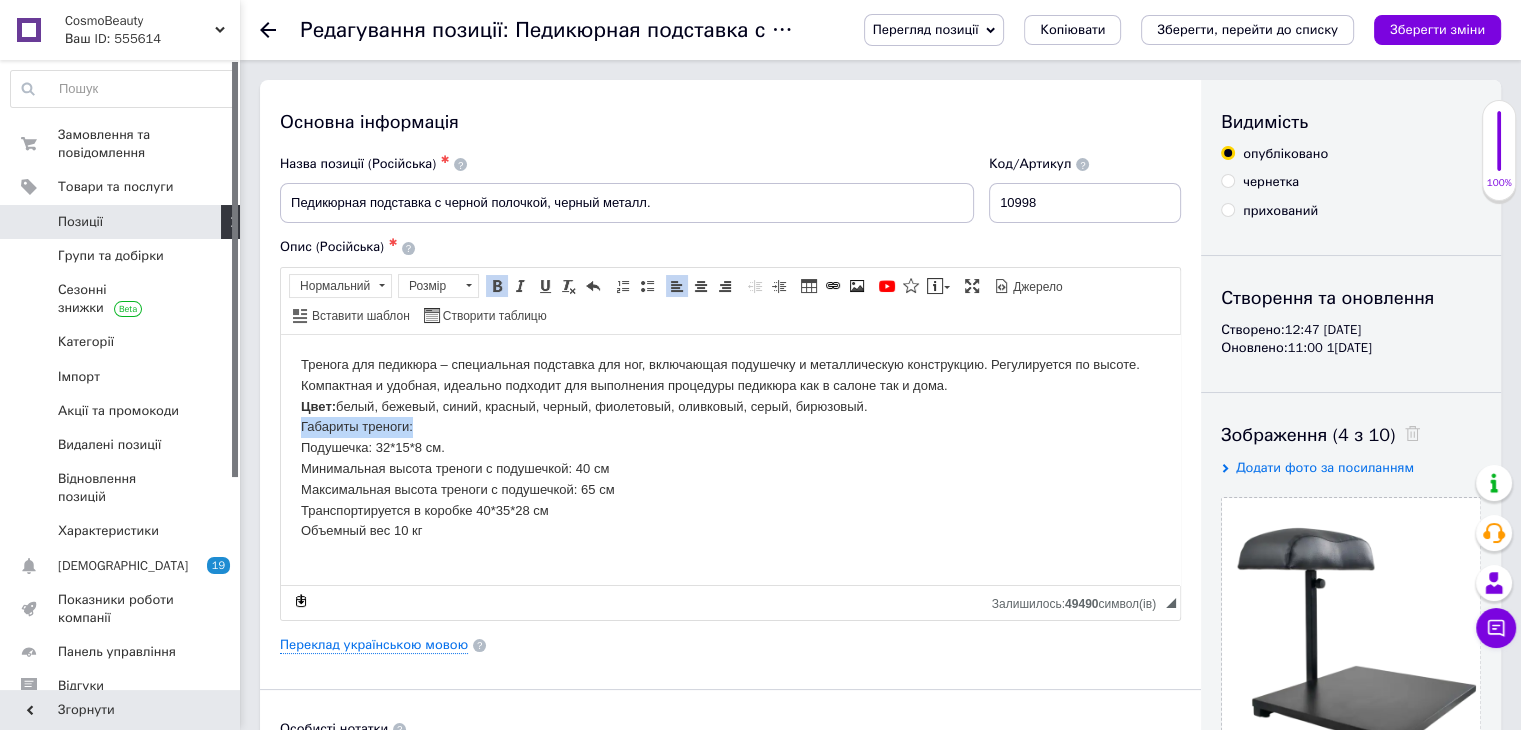drag, startPoint x: 418, startPoint y: 427, endPoint x: 297, endPoint y: 433, distance: 121.14867 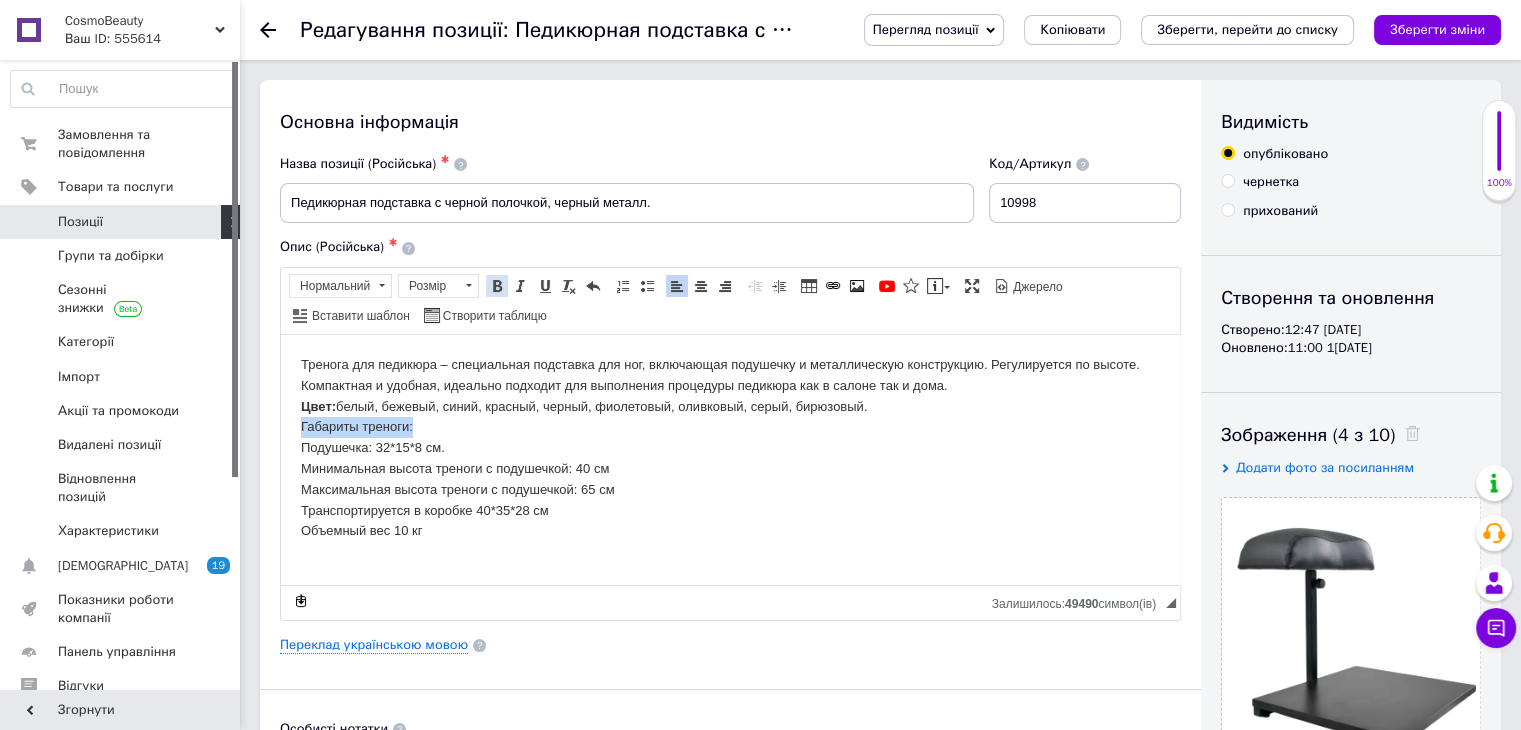 click on "Жирний  Сполучення клавіш Ctrl+B" at bounding box center (497, 286) 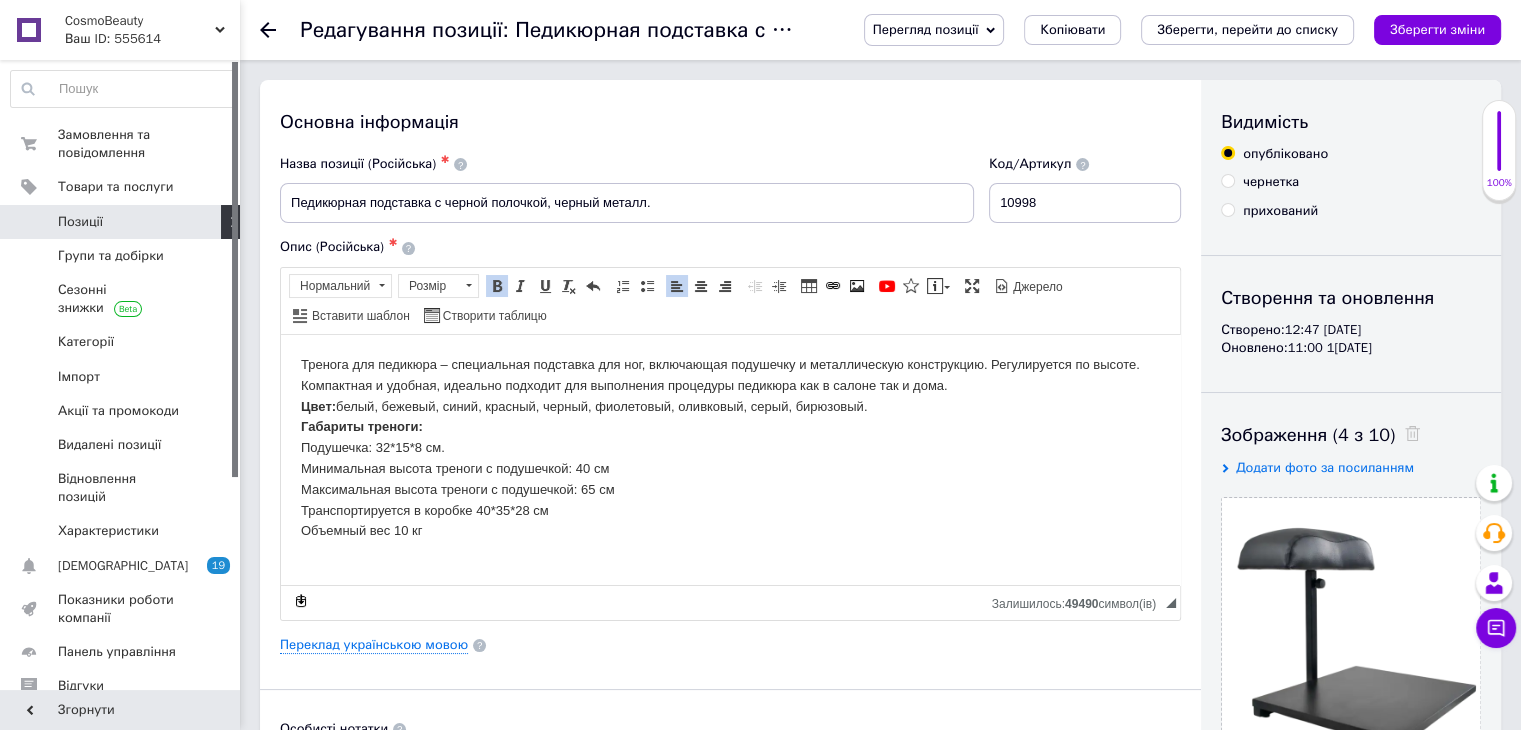 click on "Тренога для педикюра – специальная подставка для ног, включающая подушечку и металлическую конструкцию. Регулируется по высоте. Компактная и удобная, идеально подходит для выполнения процедуры педикюра как в салоне так и дома. Цвет:  белый, бежевый, синий, красный, черный, фиолетовый, оливковый, серый, бирюзовый. Габариты треноги: Подушечка: 32*15*8 см. Минимальная высота треноги с подушечкой: 40 см Максимальная высота треноги с подушечкой: 65 см Транспортируется в коробке 40*35*28 см Объемный вес 10 кг" at bounding box center [730, 447] 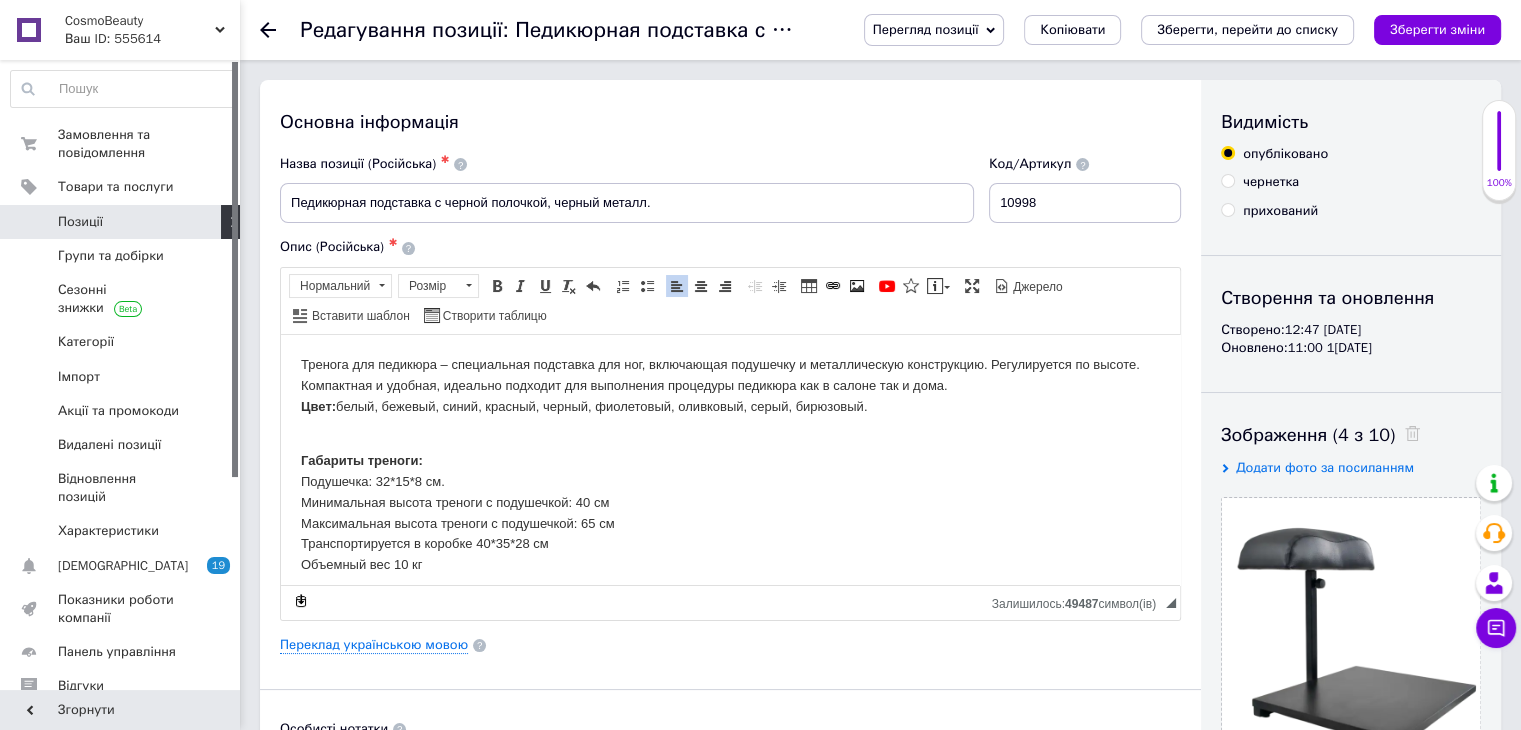 click on "Тренога для педикюра – специальная подставка для ног, включающая подушечку и металлическую конструкцию. Регулируется по высоте. Компактная и удобная, идеально подходит для выполнения процедуры педикюра как в салоне так и дома. Цвет:  белый, бежевый, синий, красный, черный, фиолетовый, оливковый, серый, бирюзовый." at bounding box center (730, 385) 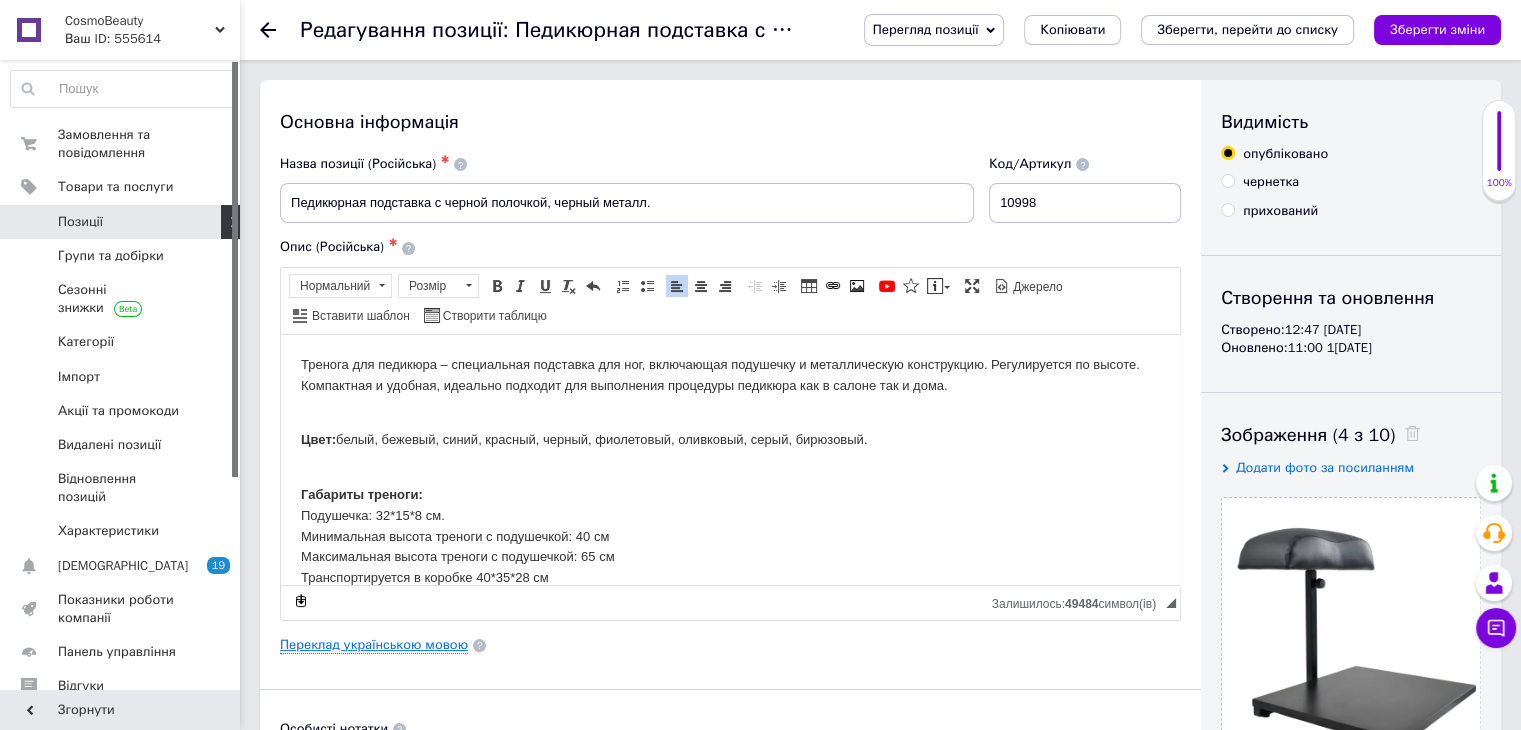 click on "Переклад українською мовою" at bounding box center (374, 645) 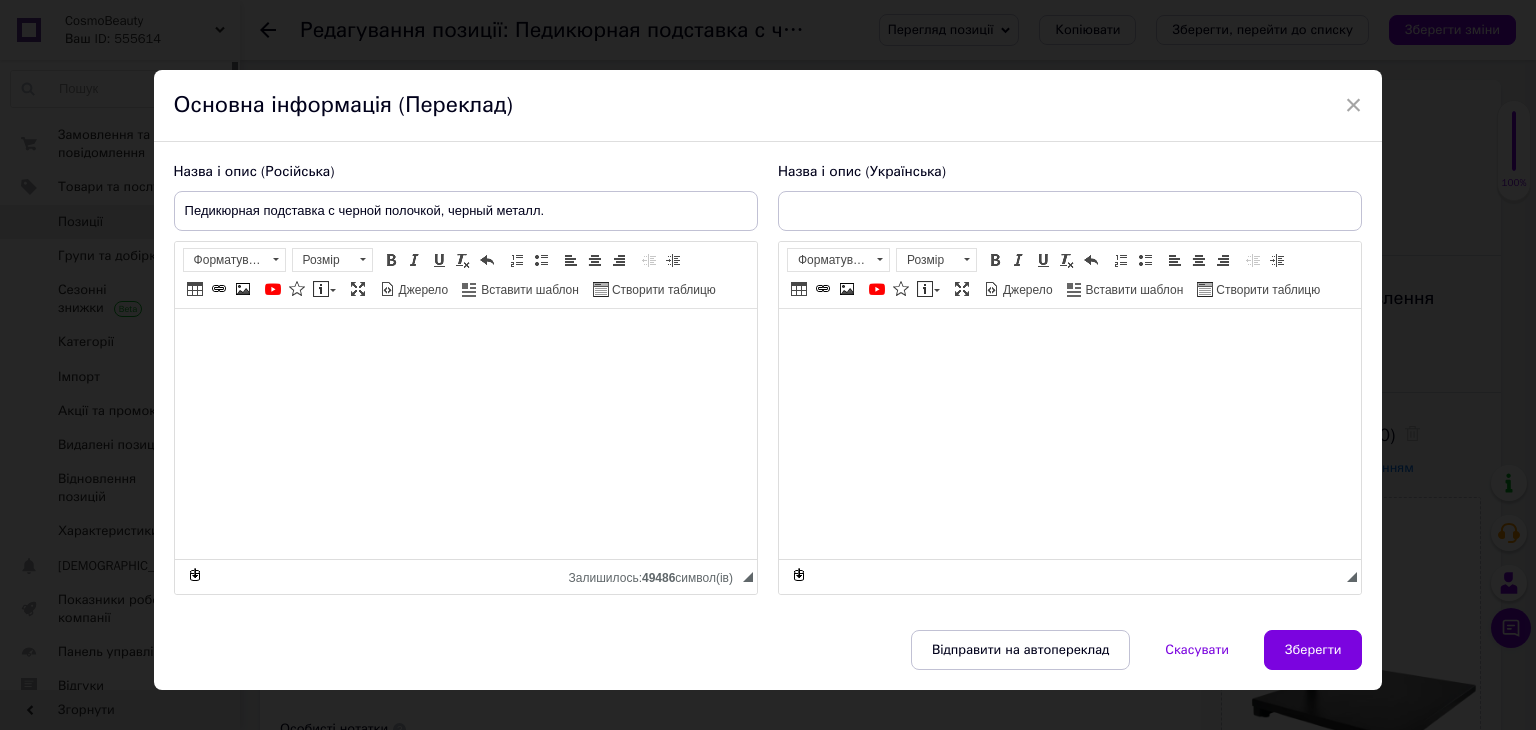 type on "Підставка для педикюру з чорною поличкою, чорний метал." 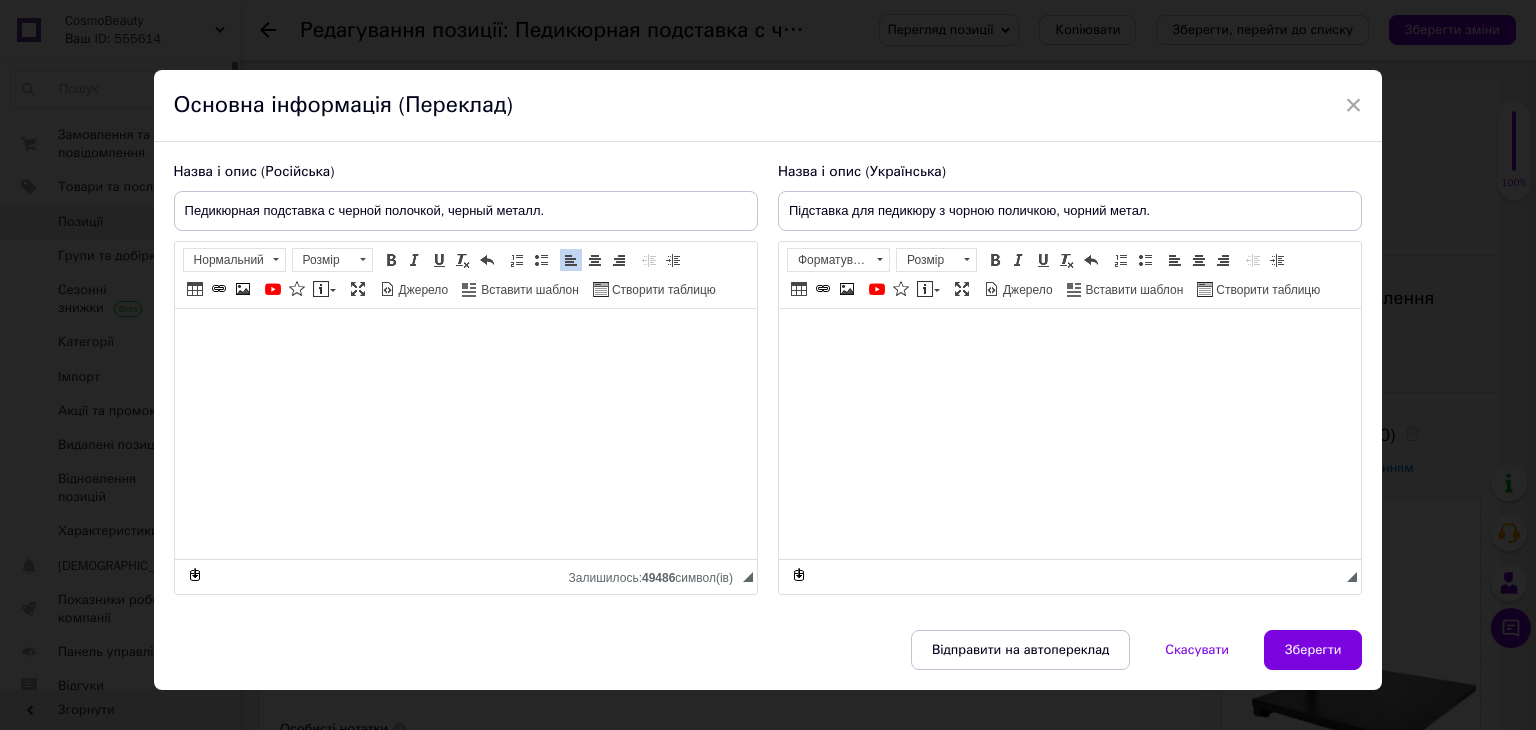 scroll, scrollTop: 0, scrollLeft: 0, axis: both 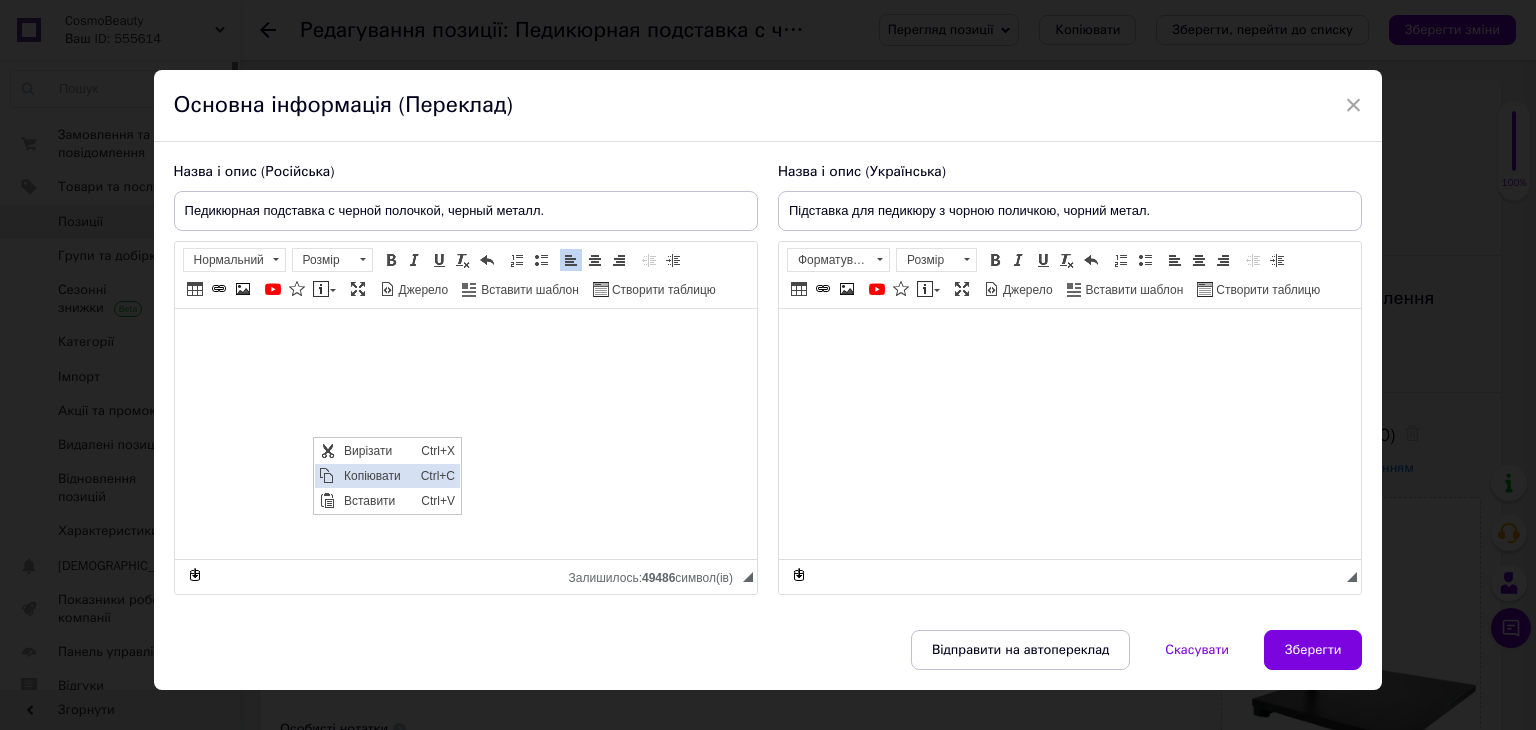 click on "Копіювати" at bounding box center (376, 475) 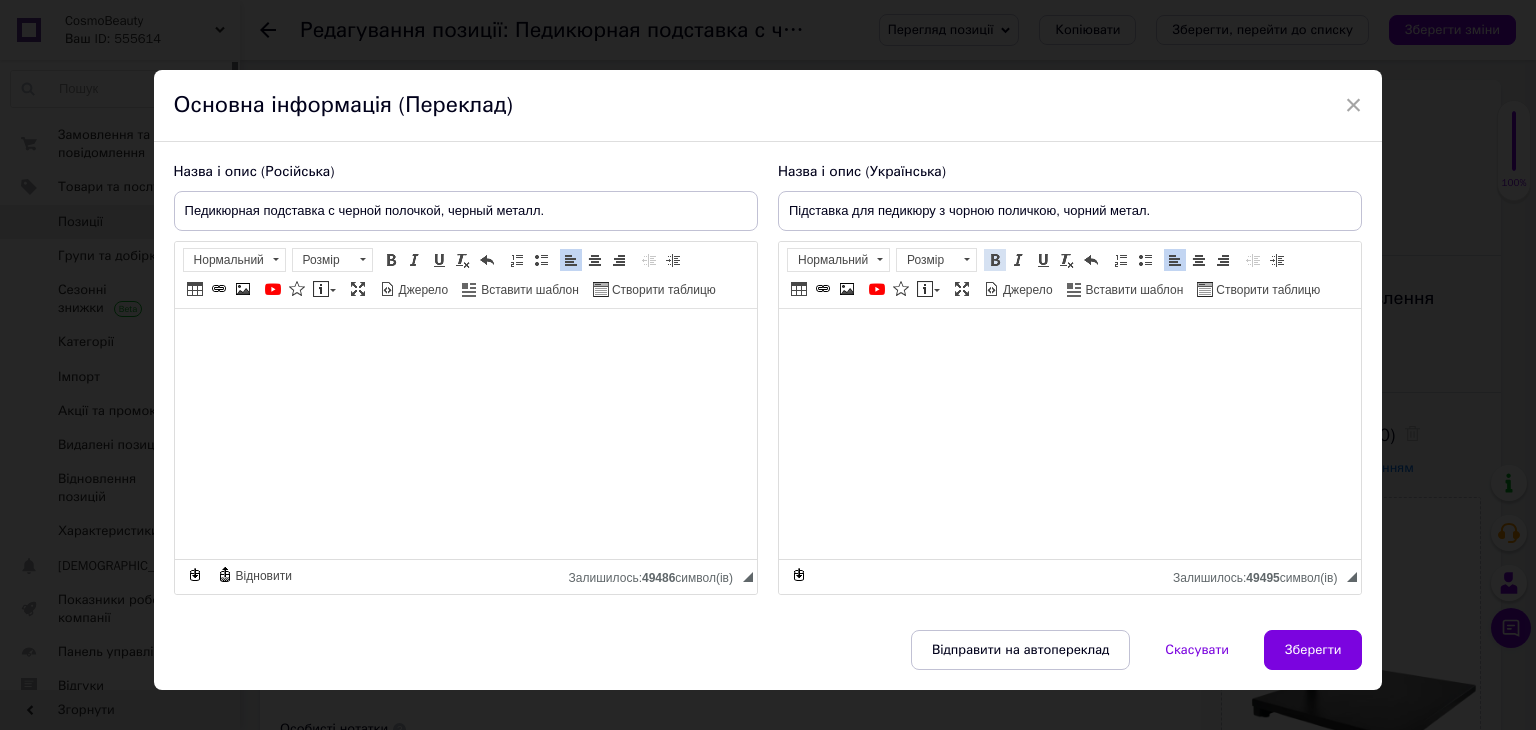 click at bounding box center [995, 260] 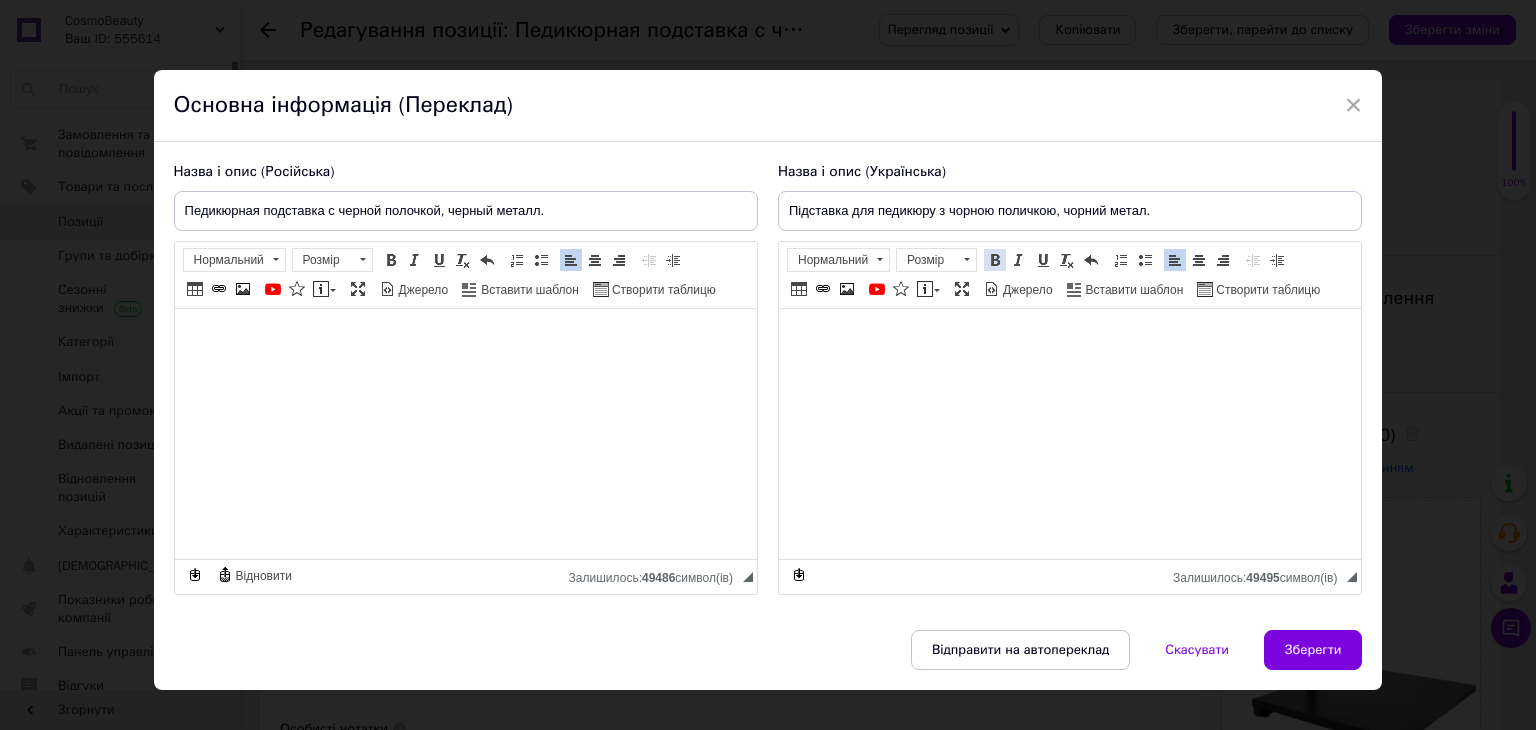 click at bounding box center [995, 260] 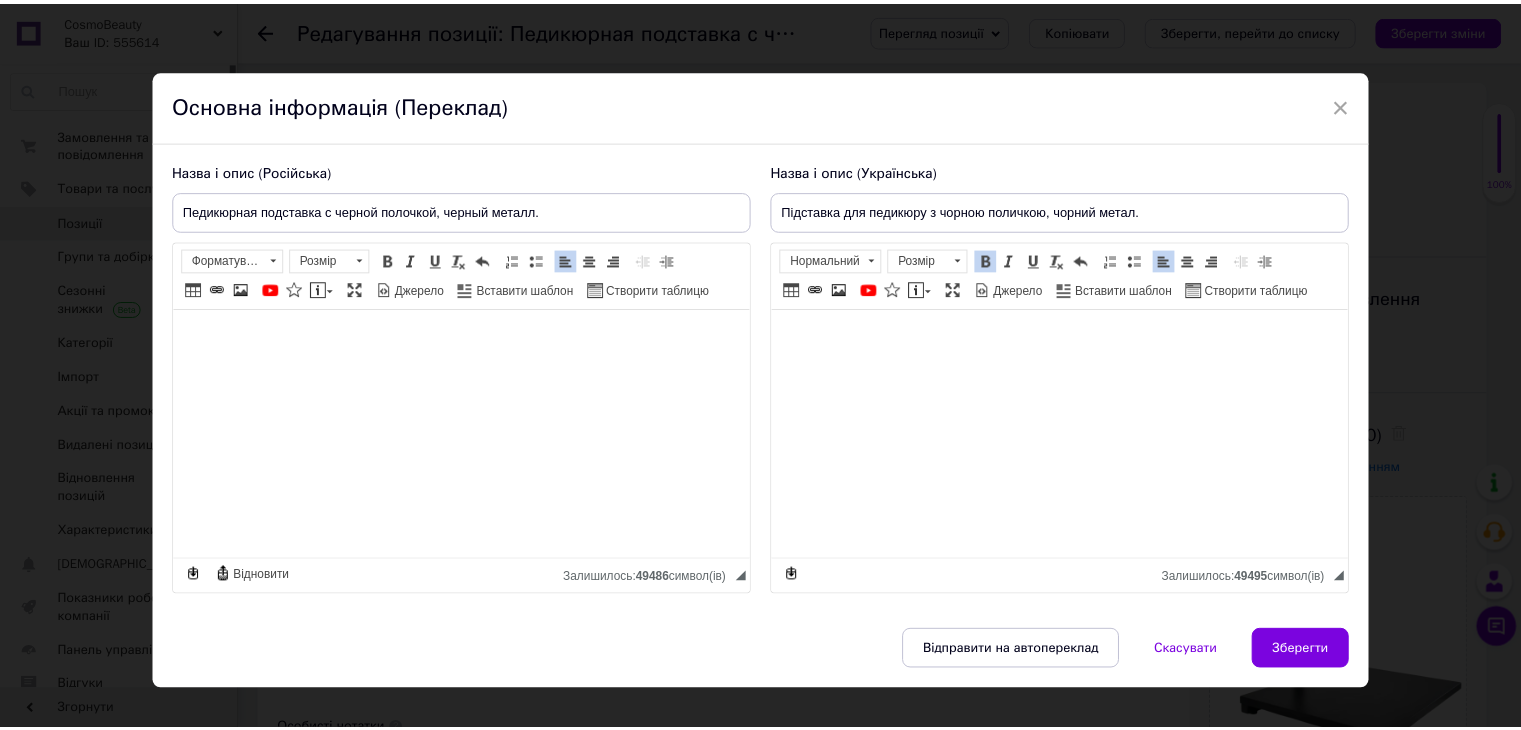 scroll, scrollTop: 28, scrollLeft: 0, axis: vertical 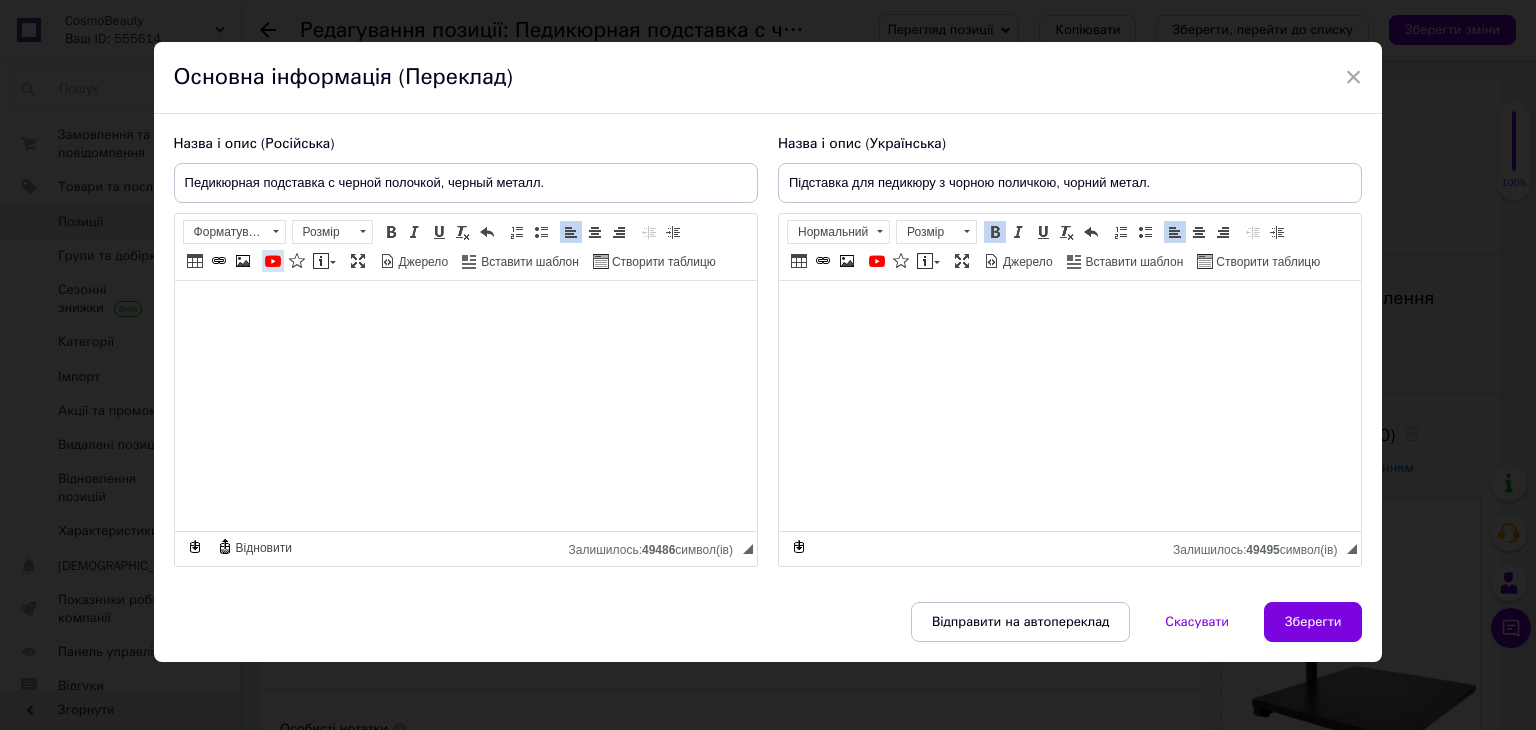 click at bounding box center [273, 261] 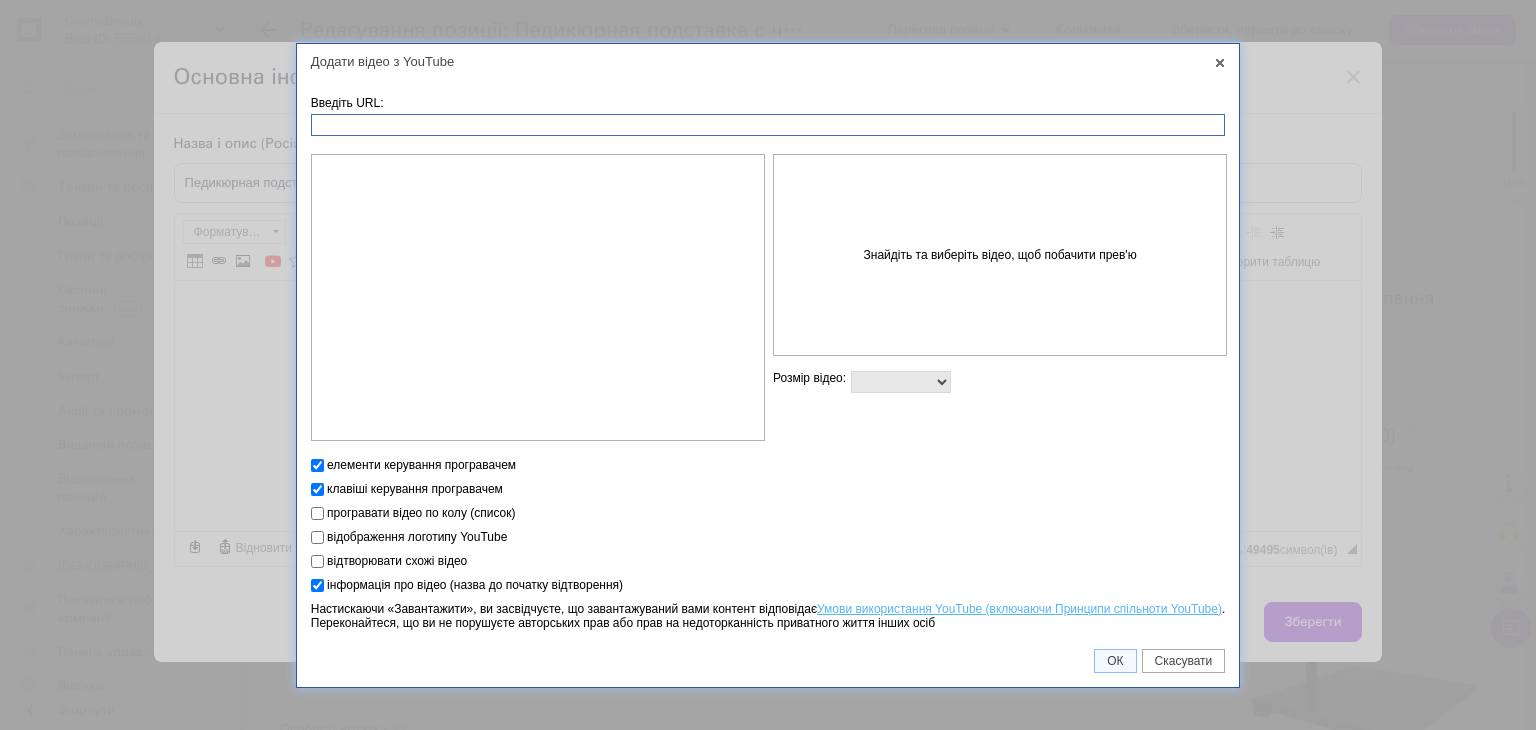 paste on "[URL][DOMAIN_NAME]" 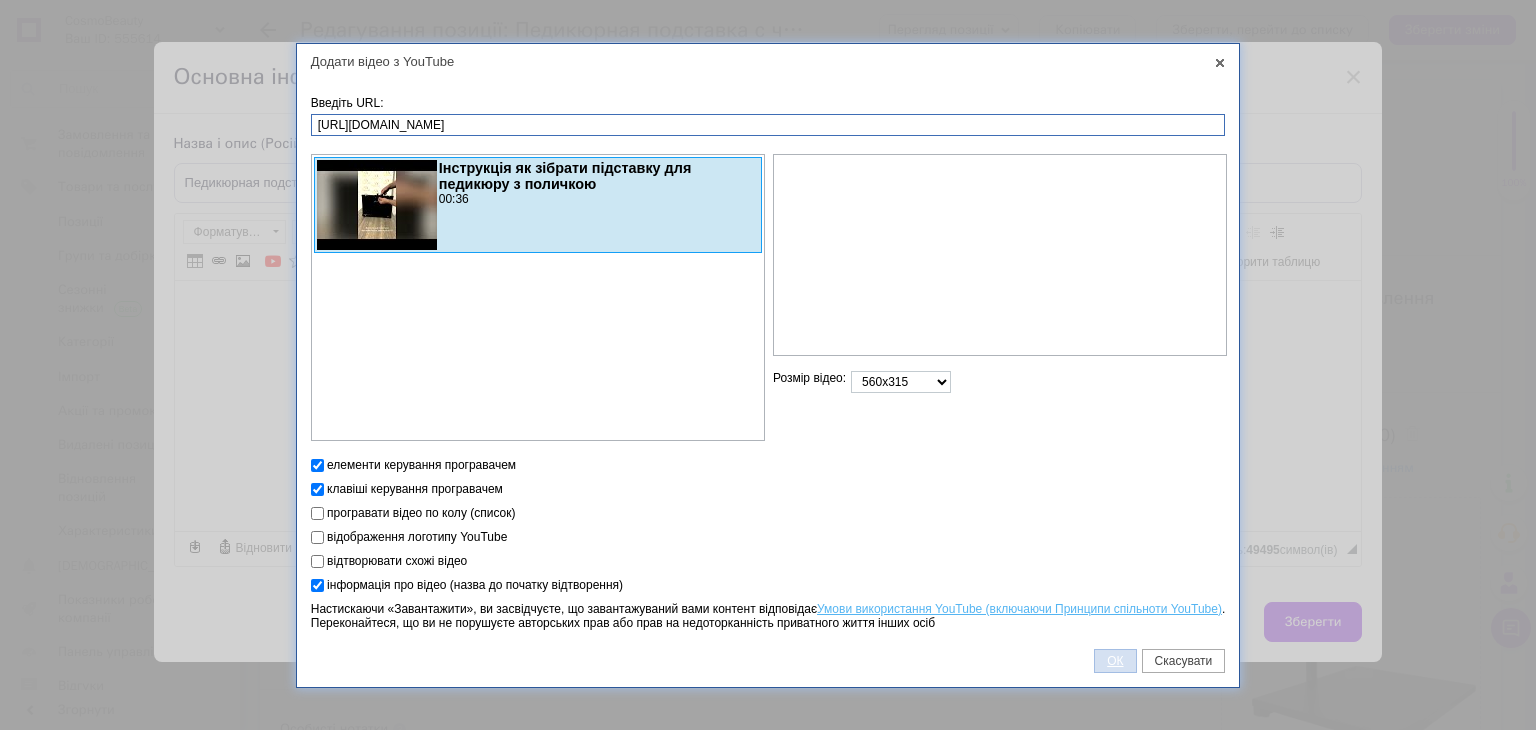 type on "[URL][DOMAIN_NAME]" 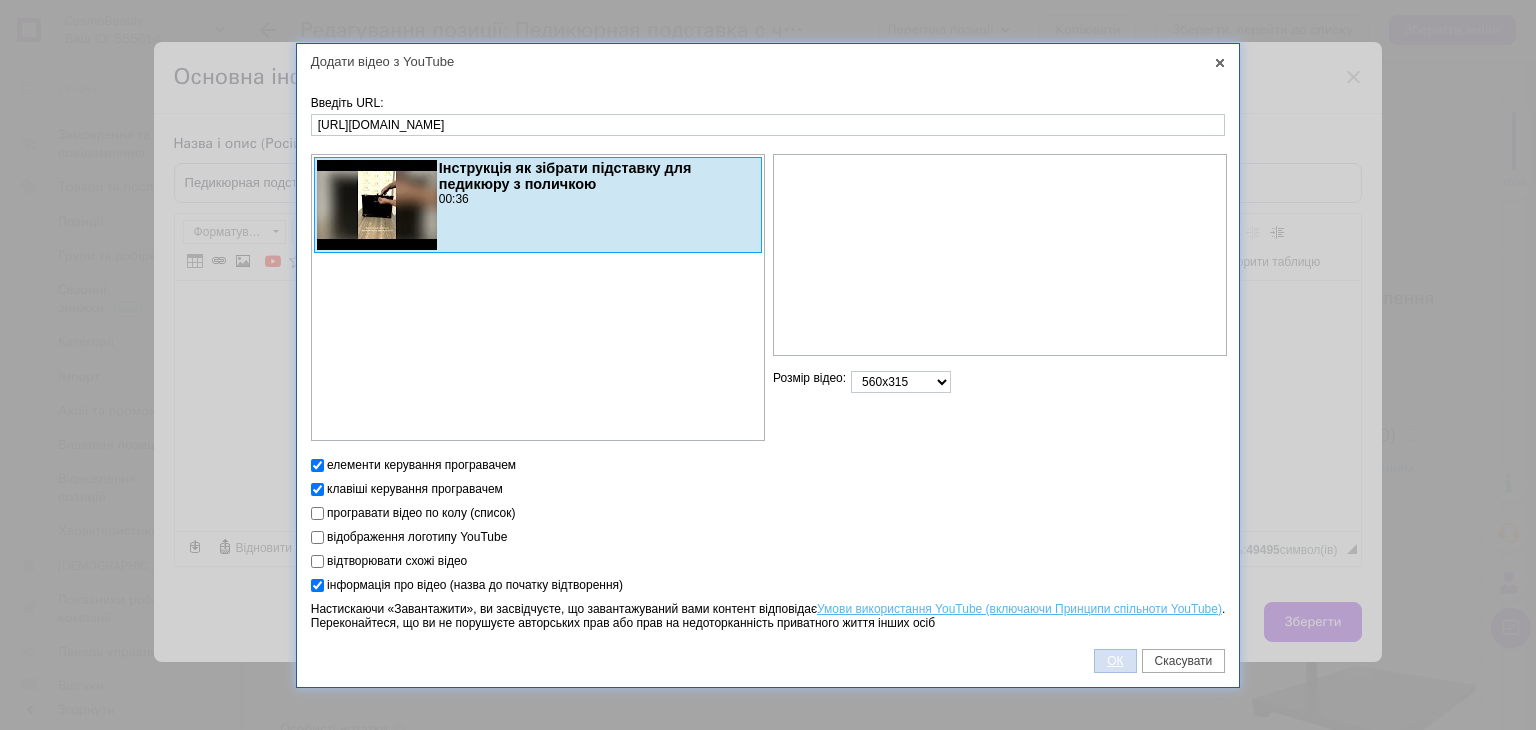 click on "ОК" at bounding box center (1115, 661) 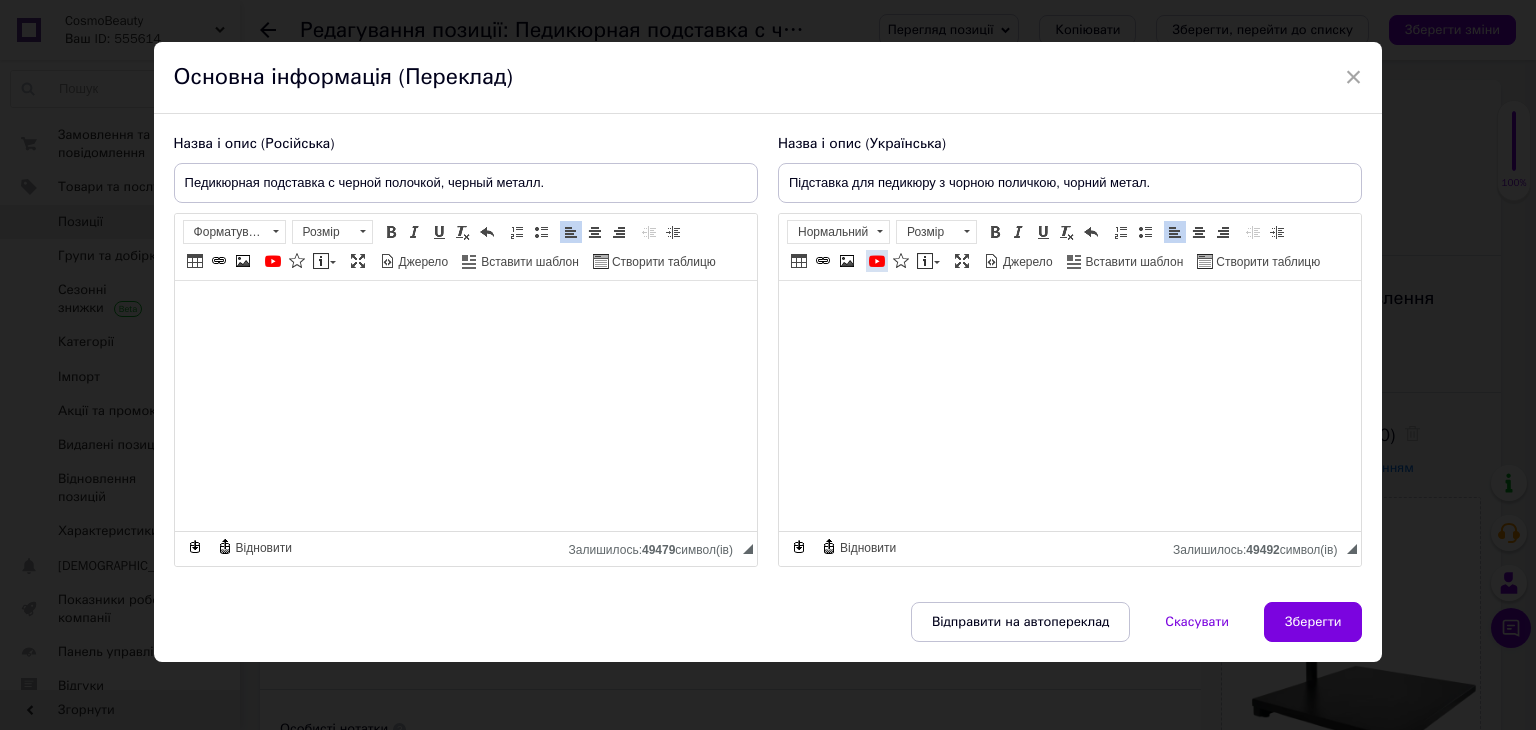 click on "YouTube" at bounding box center (877, 261) 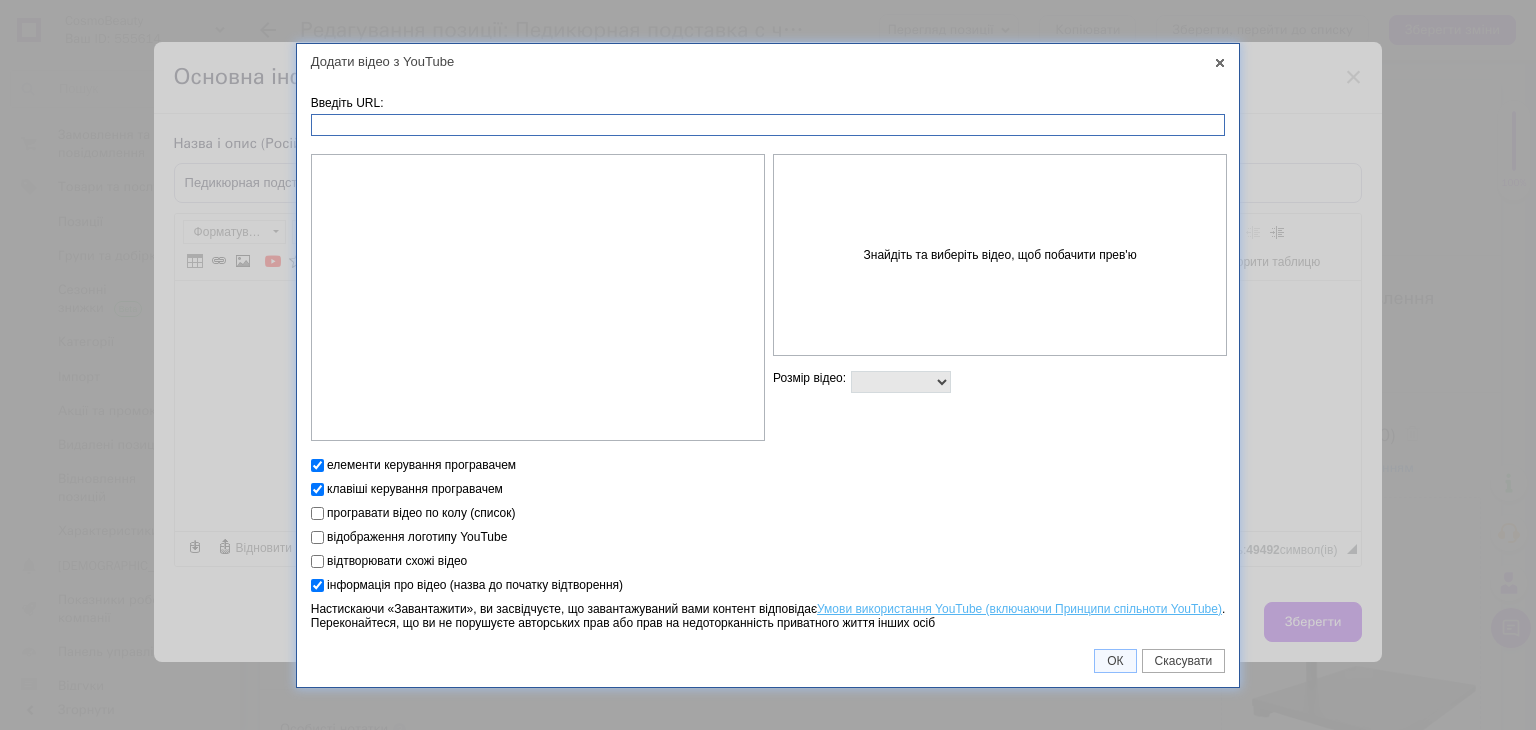 paste on "[URL][DOMAIN_NAME]" 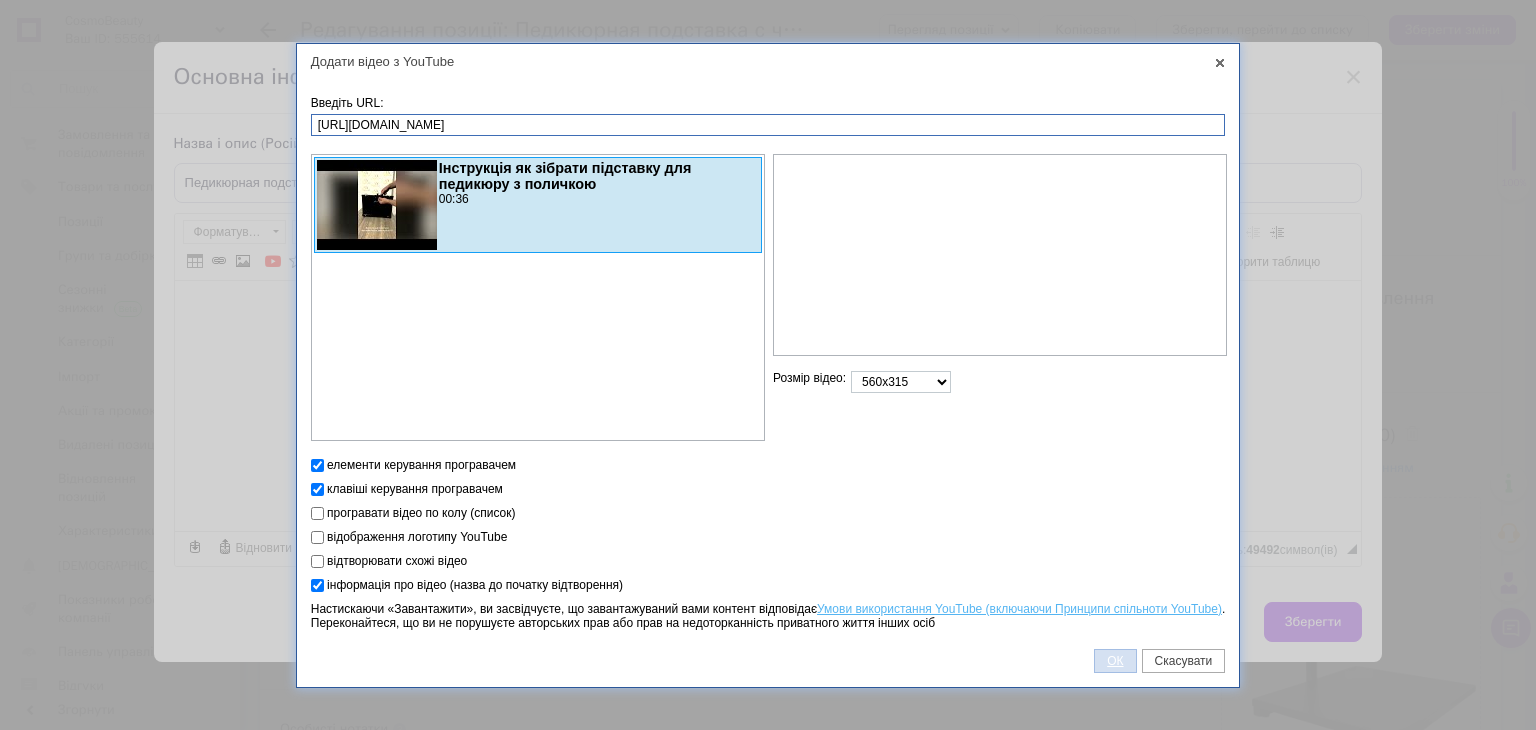type on "[URL][DOMAIN_NAME]" 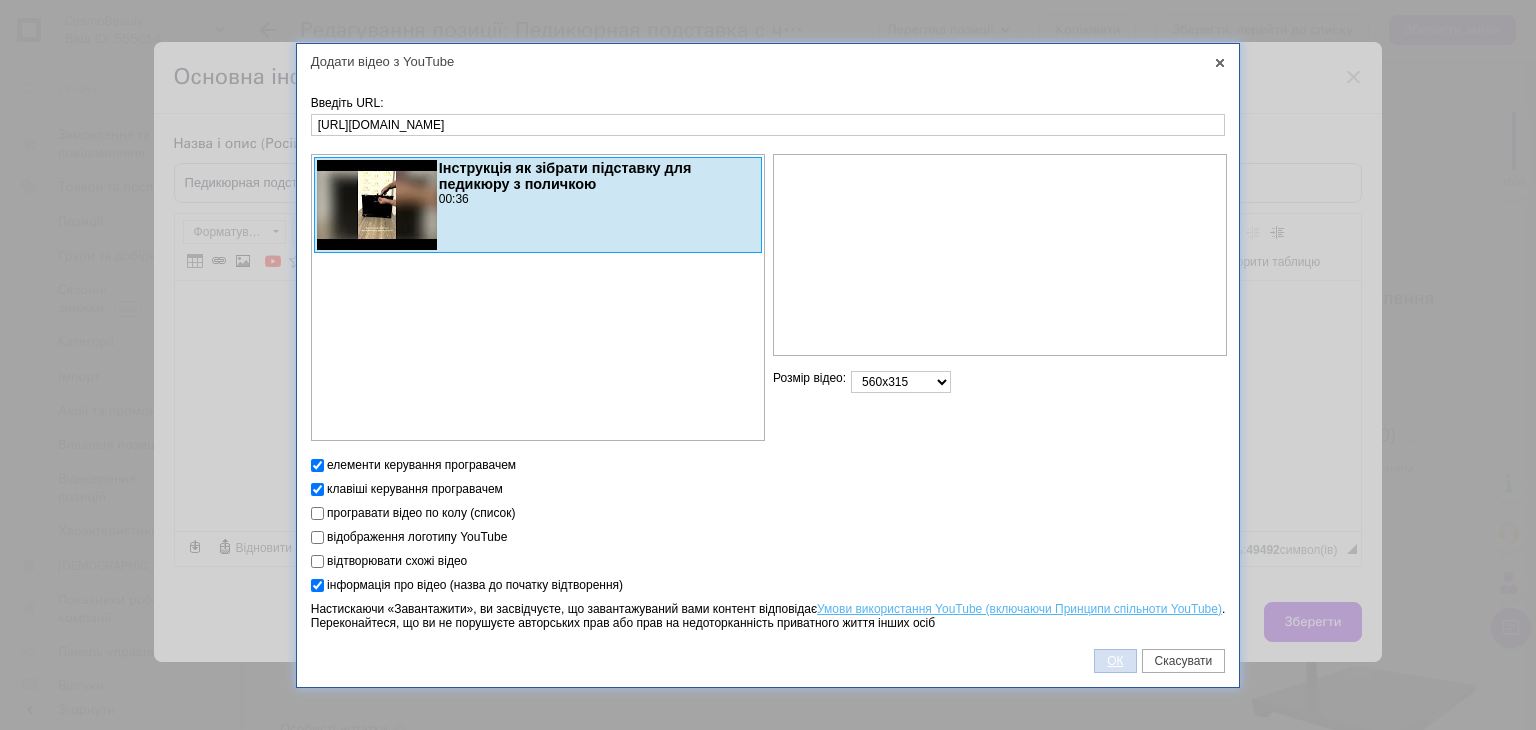 click on "ОК" at bounding box center [1115, 661] 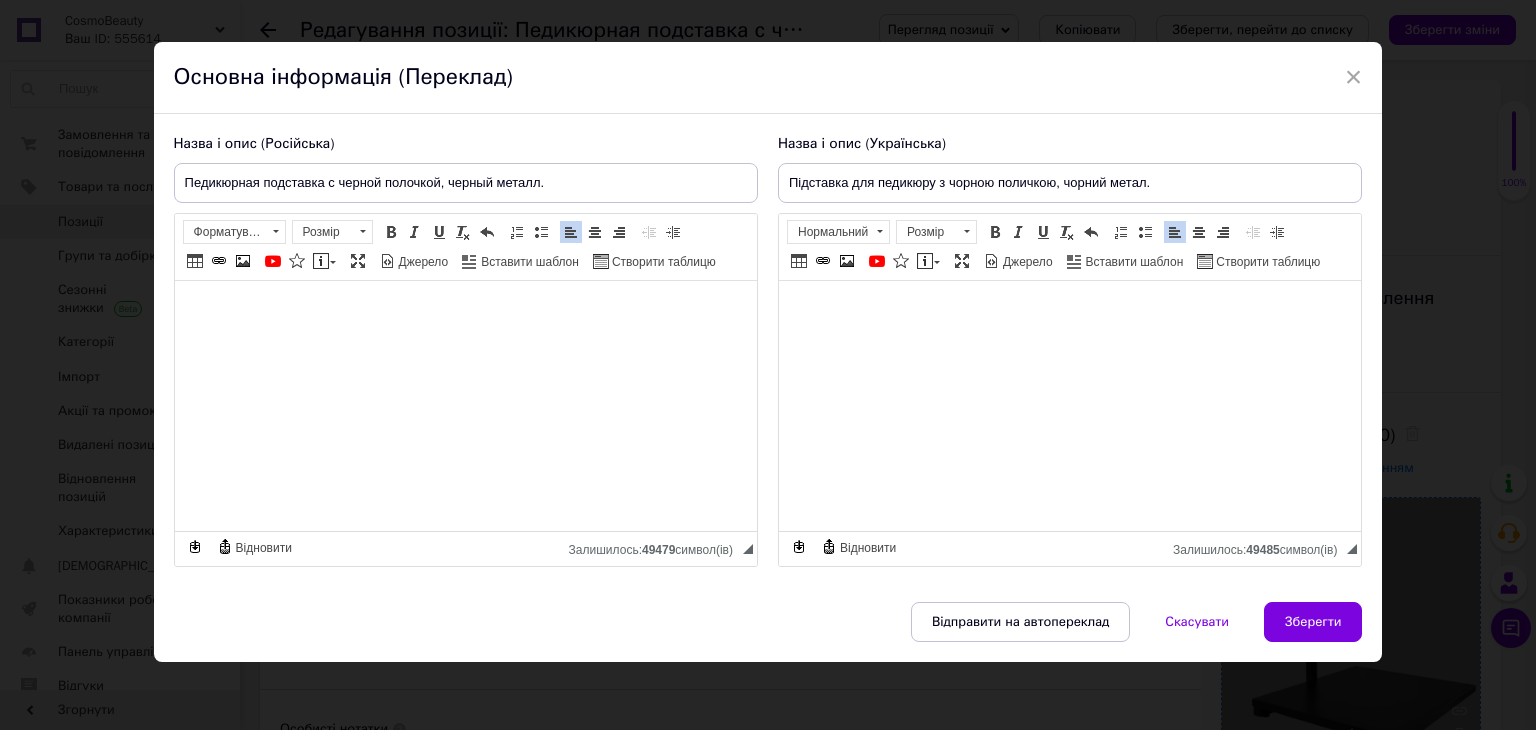 click on "Зберегти" at bounding box center (1313, 622) 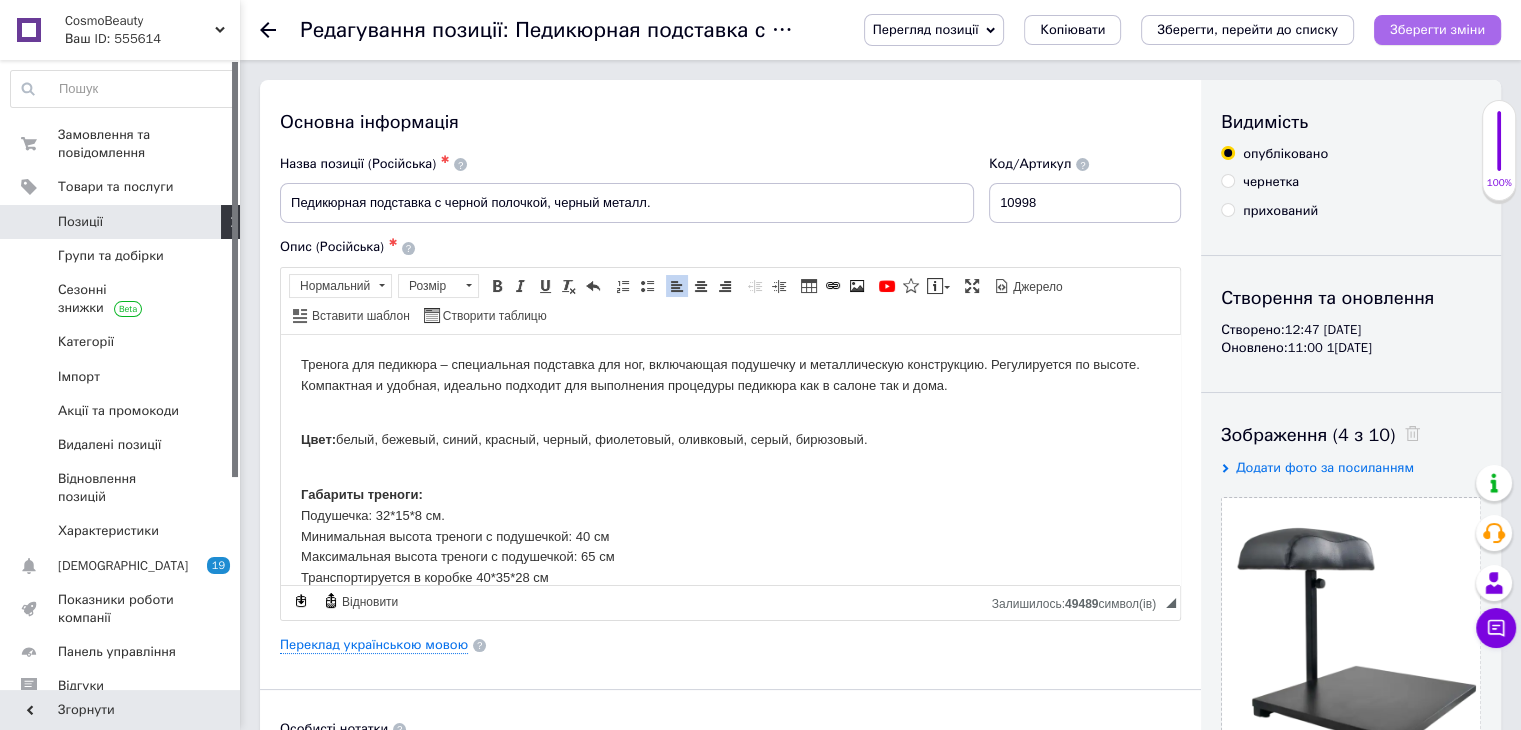 click on "Зберегти зміни" at bounding box center (1437, 29) 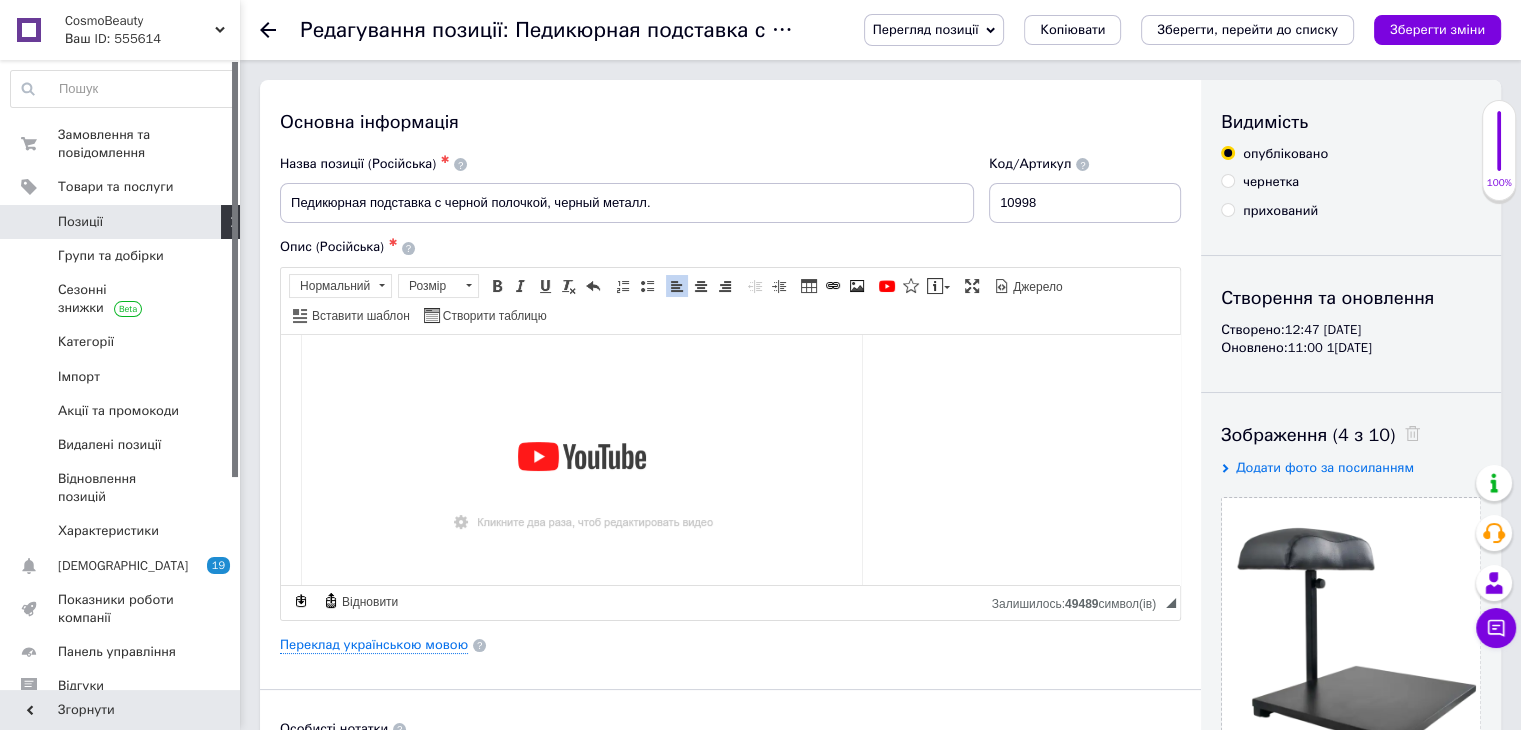 scroll, scrollTop: 380, scrollLeft: 0, axis: vertical 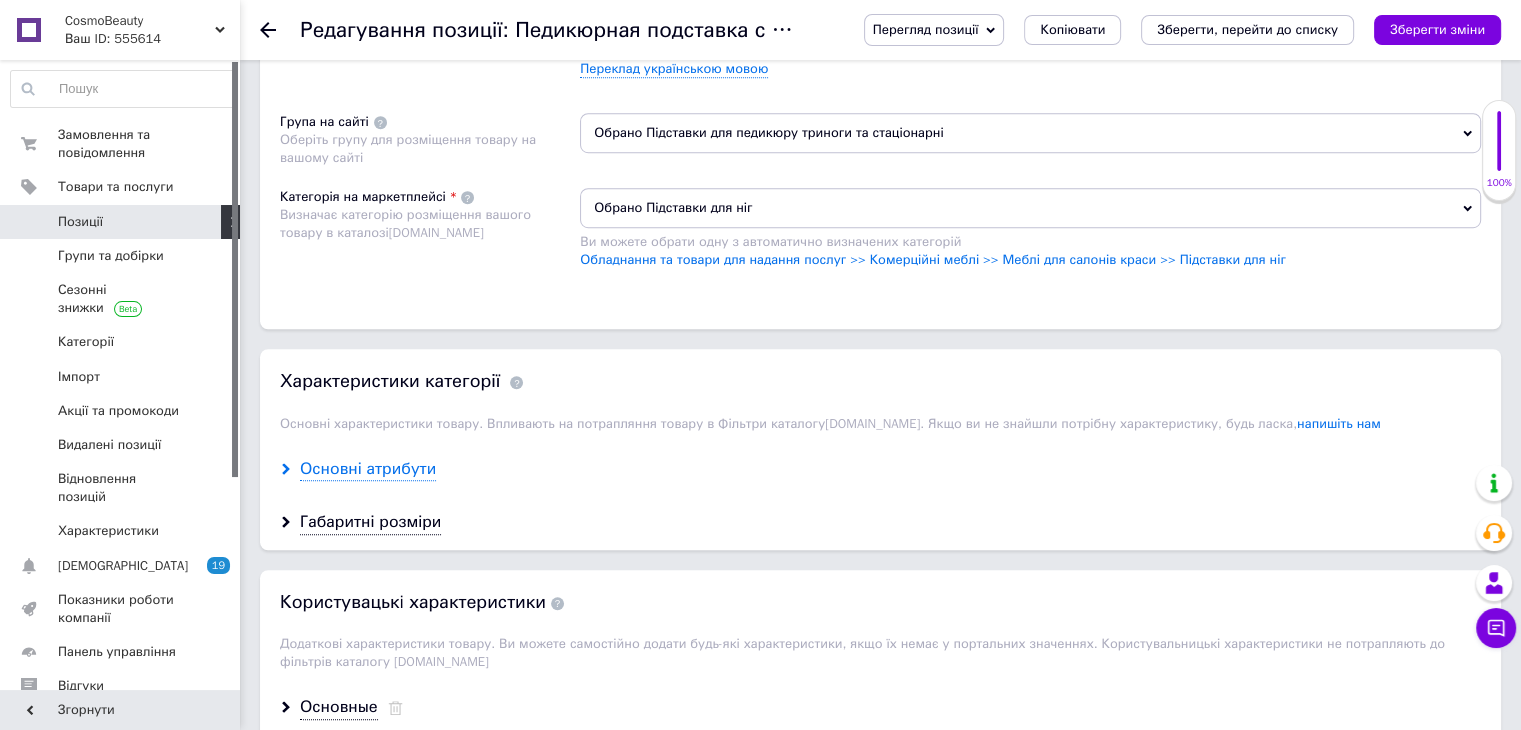 click on "Основні атрибути" at bounding box center [368, 469] 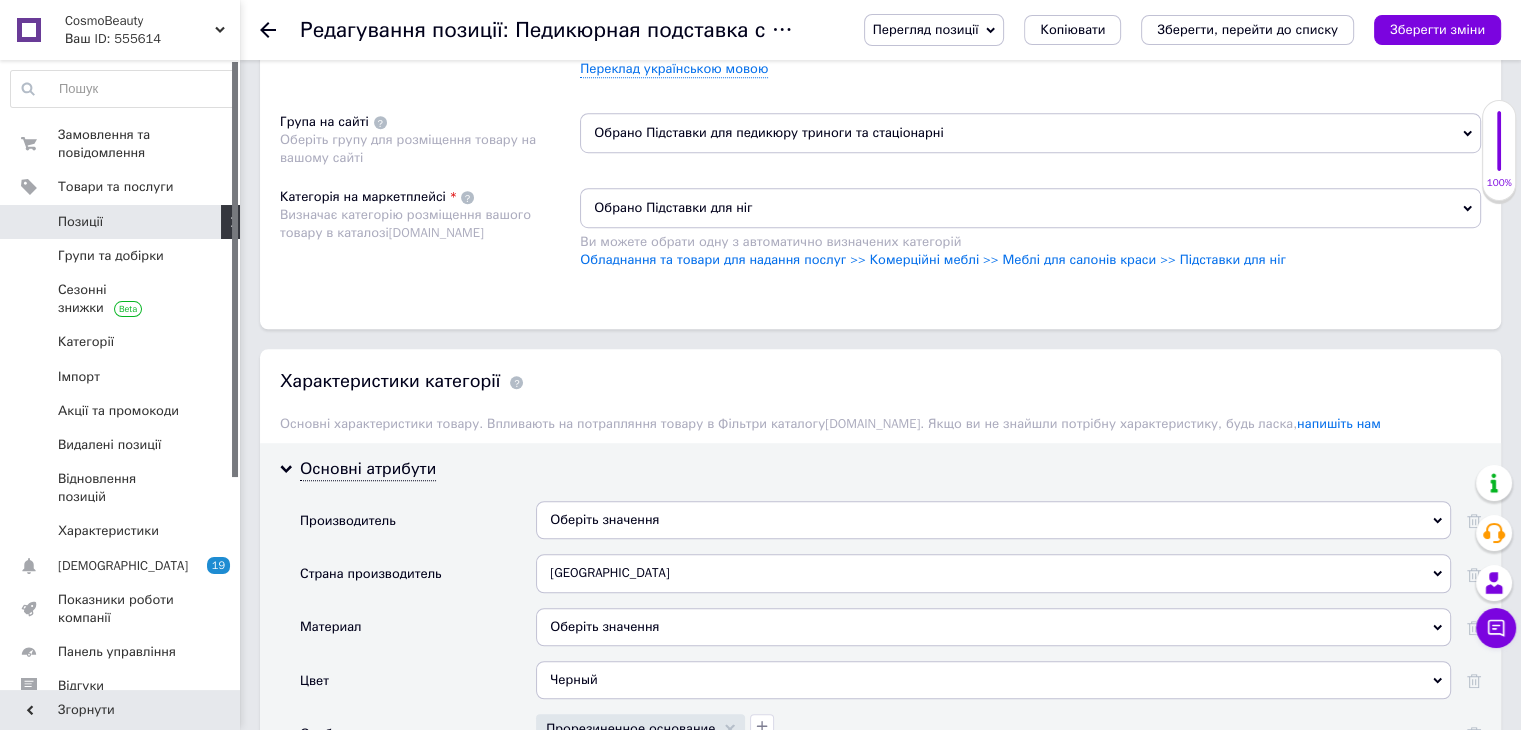 click on "Оберіть значення" at bounding box center (993, 520) 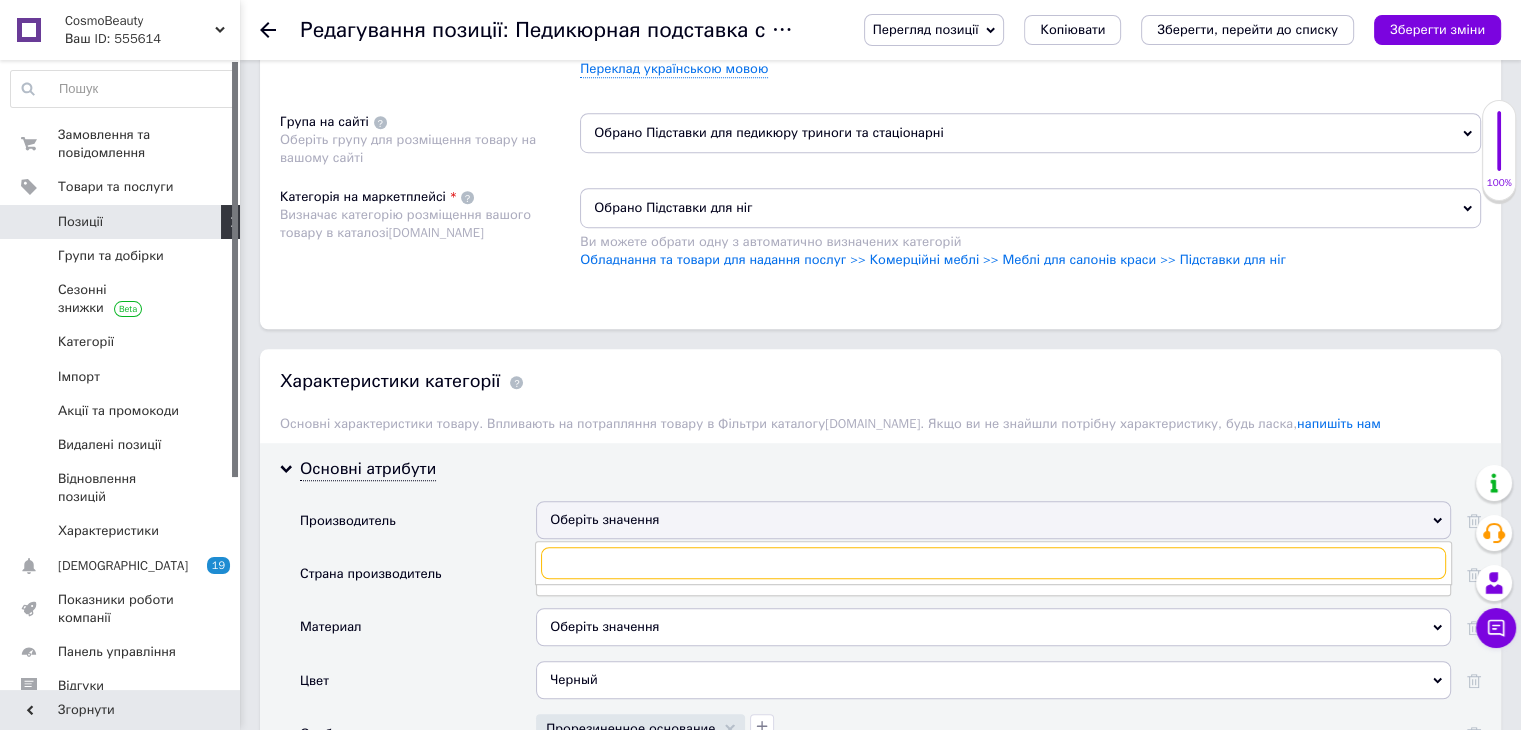 paste on "Ukrestet" 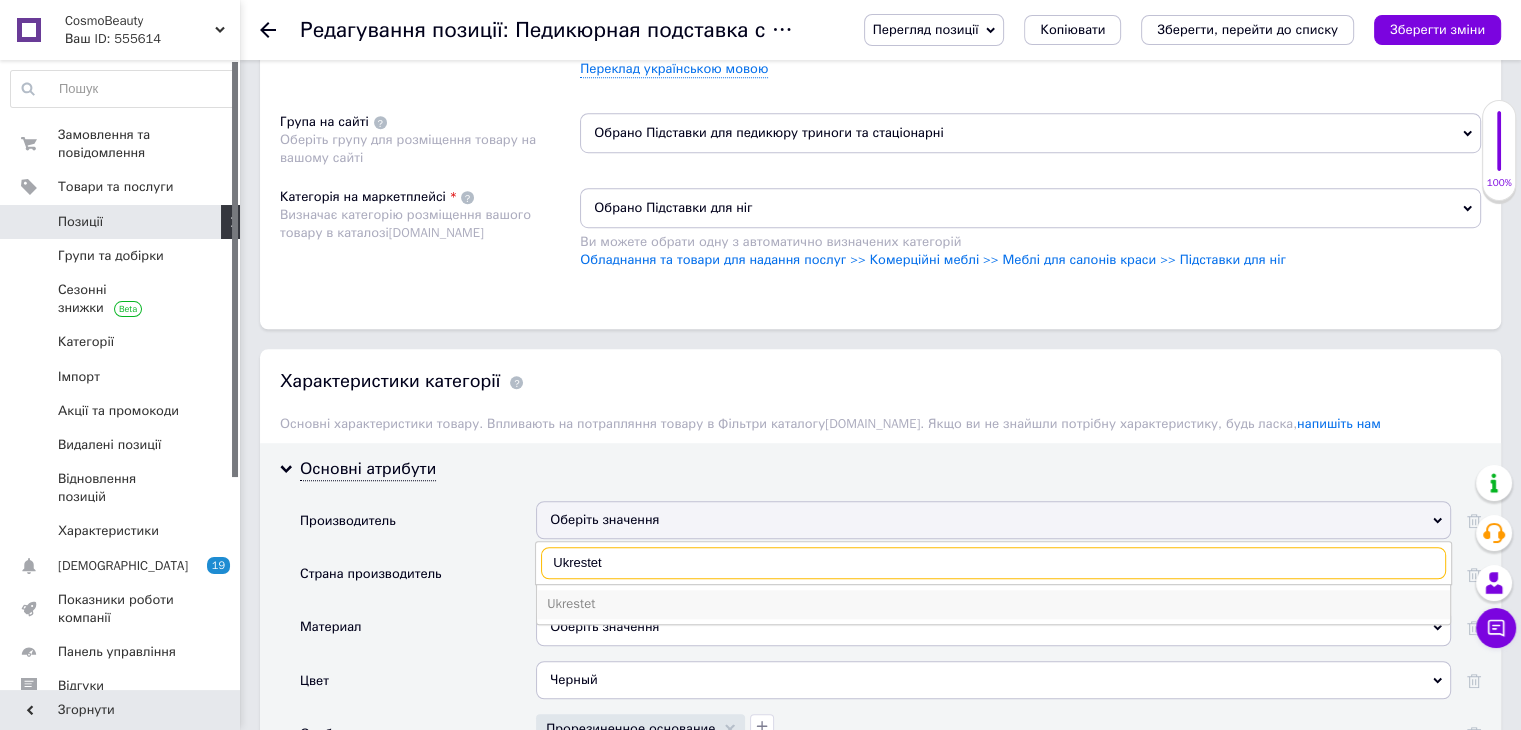 type on "Ukrestet" 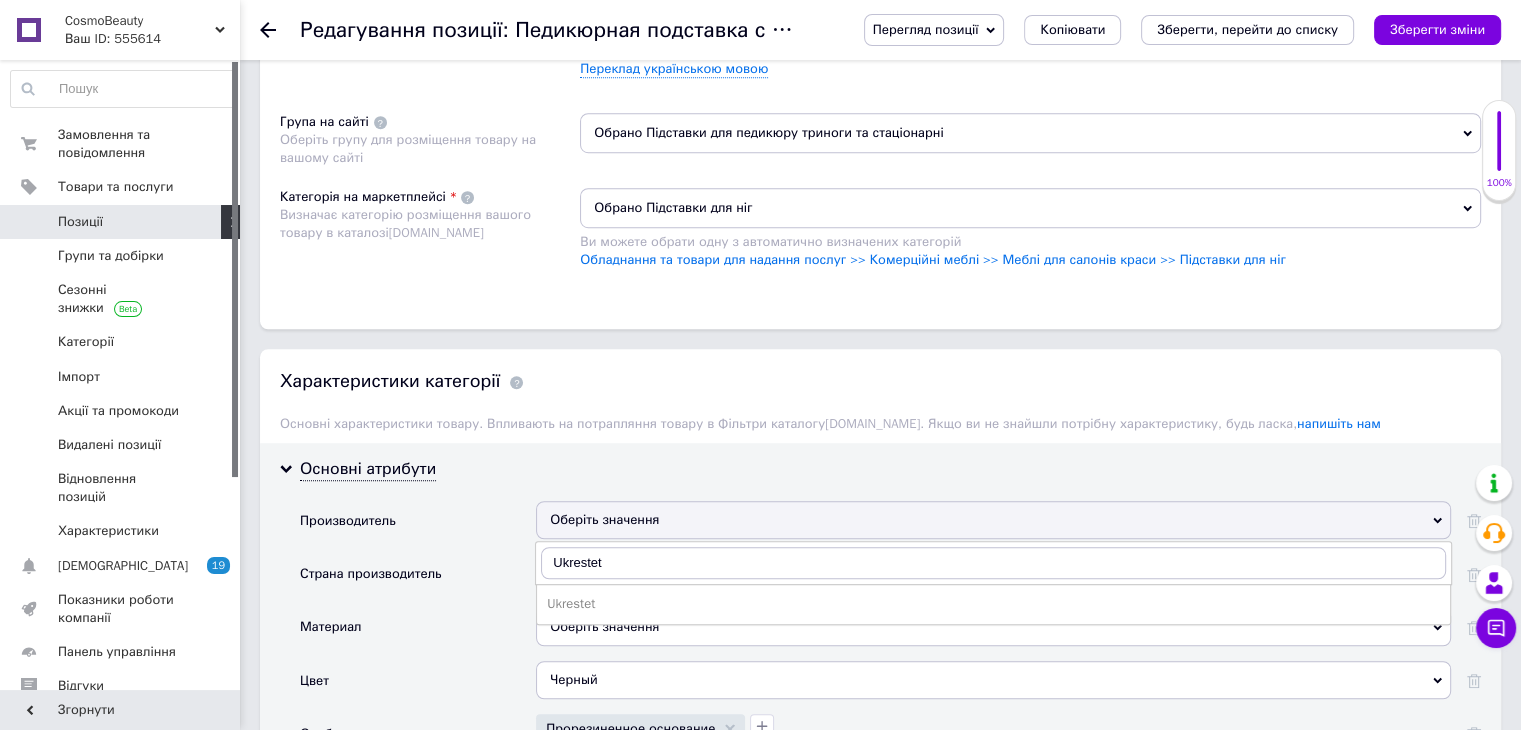 drag, startPoint x: 571, startPoint y: 589, endPoint x: 740, endPoint y: 504, distance: 189.17188 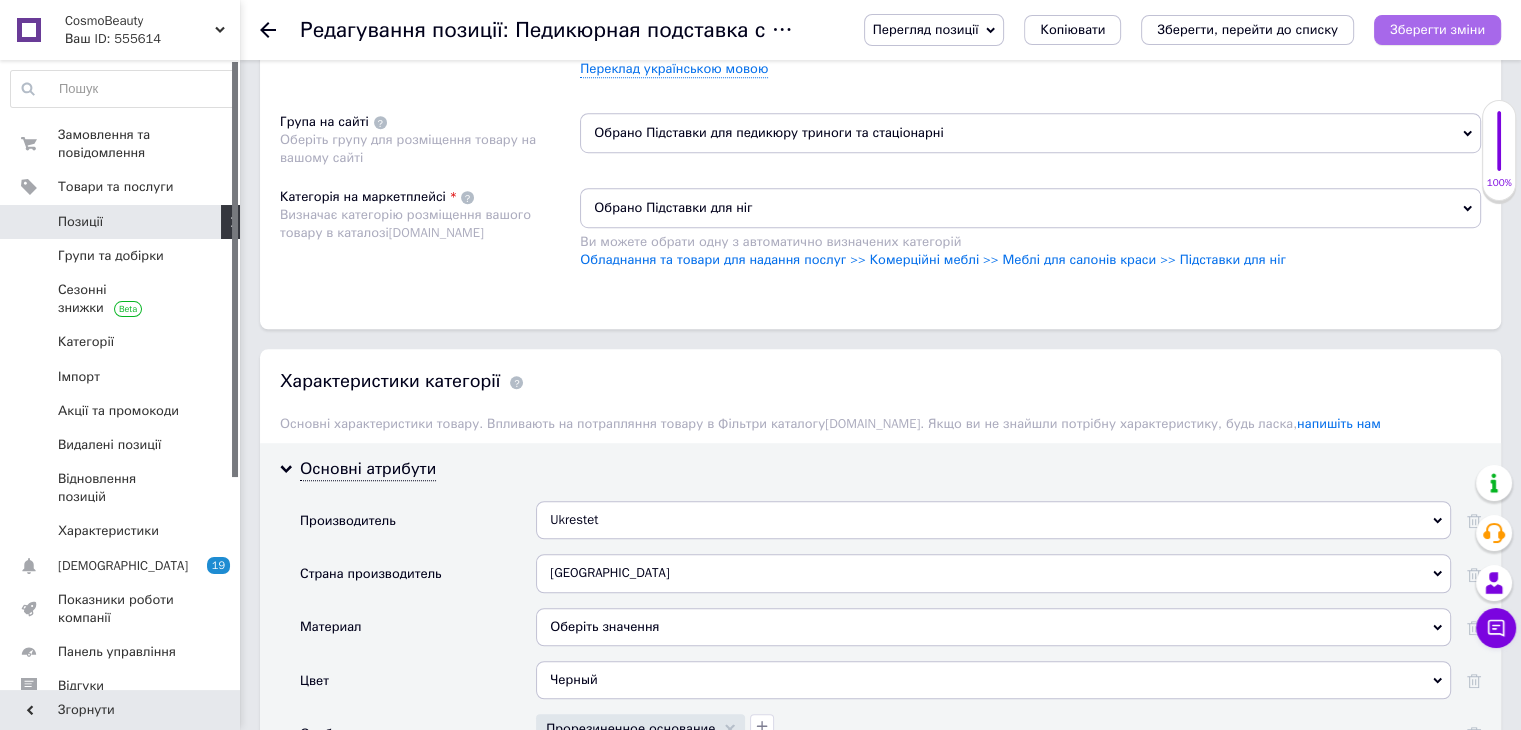 click on "Зберегти зміни" at bounding box center (1437, 29) 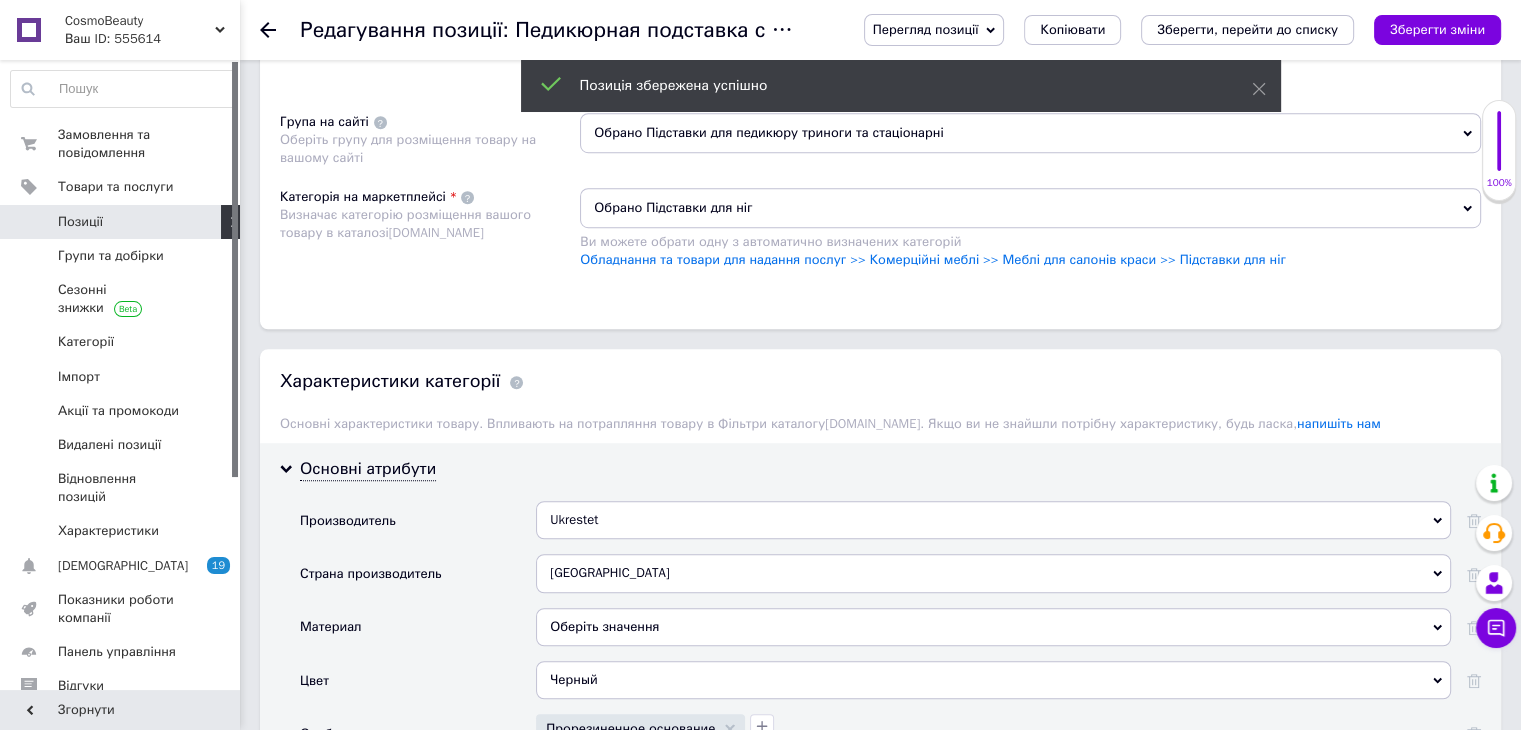 click 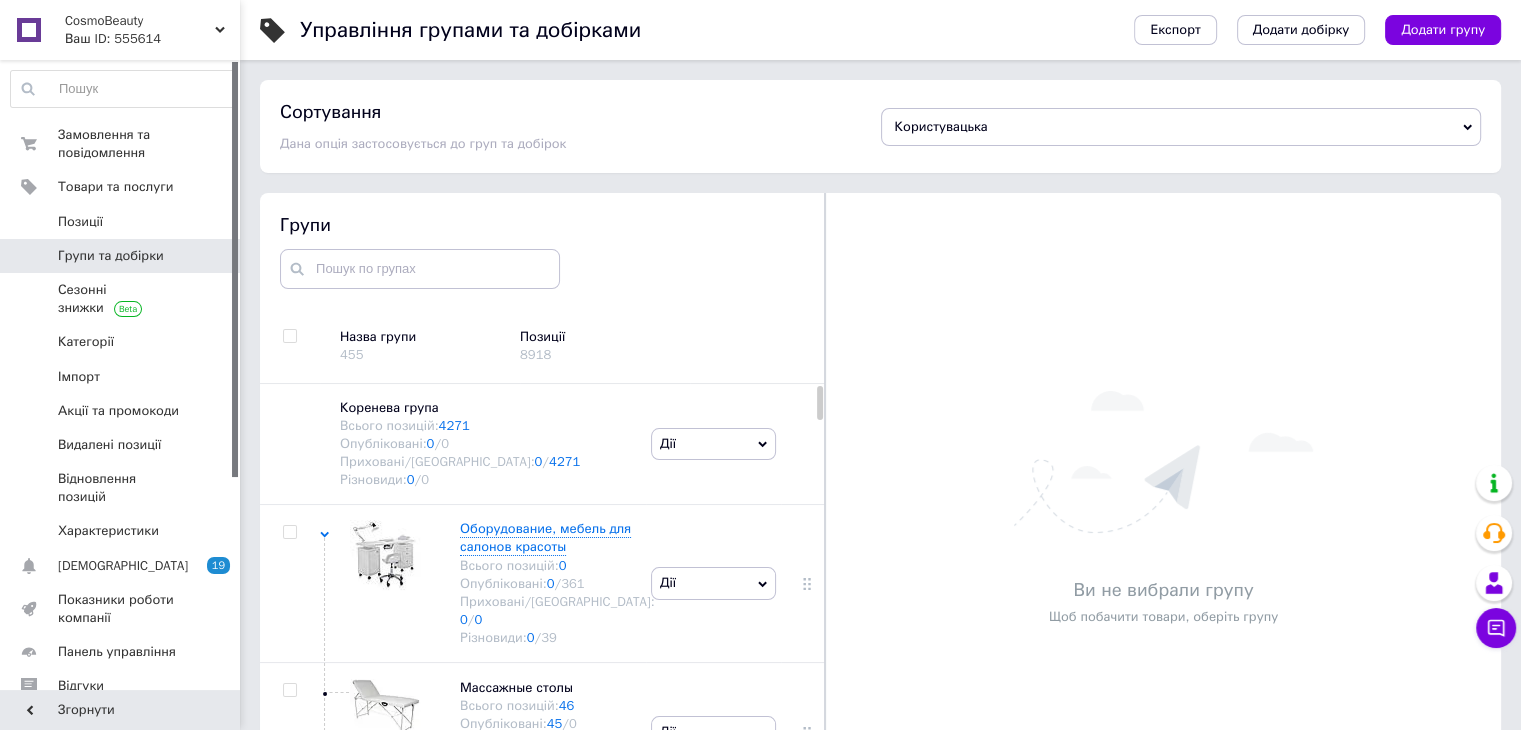 scroll, scrollTop: 112, scrollLeft: 0, axis: vertical 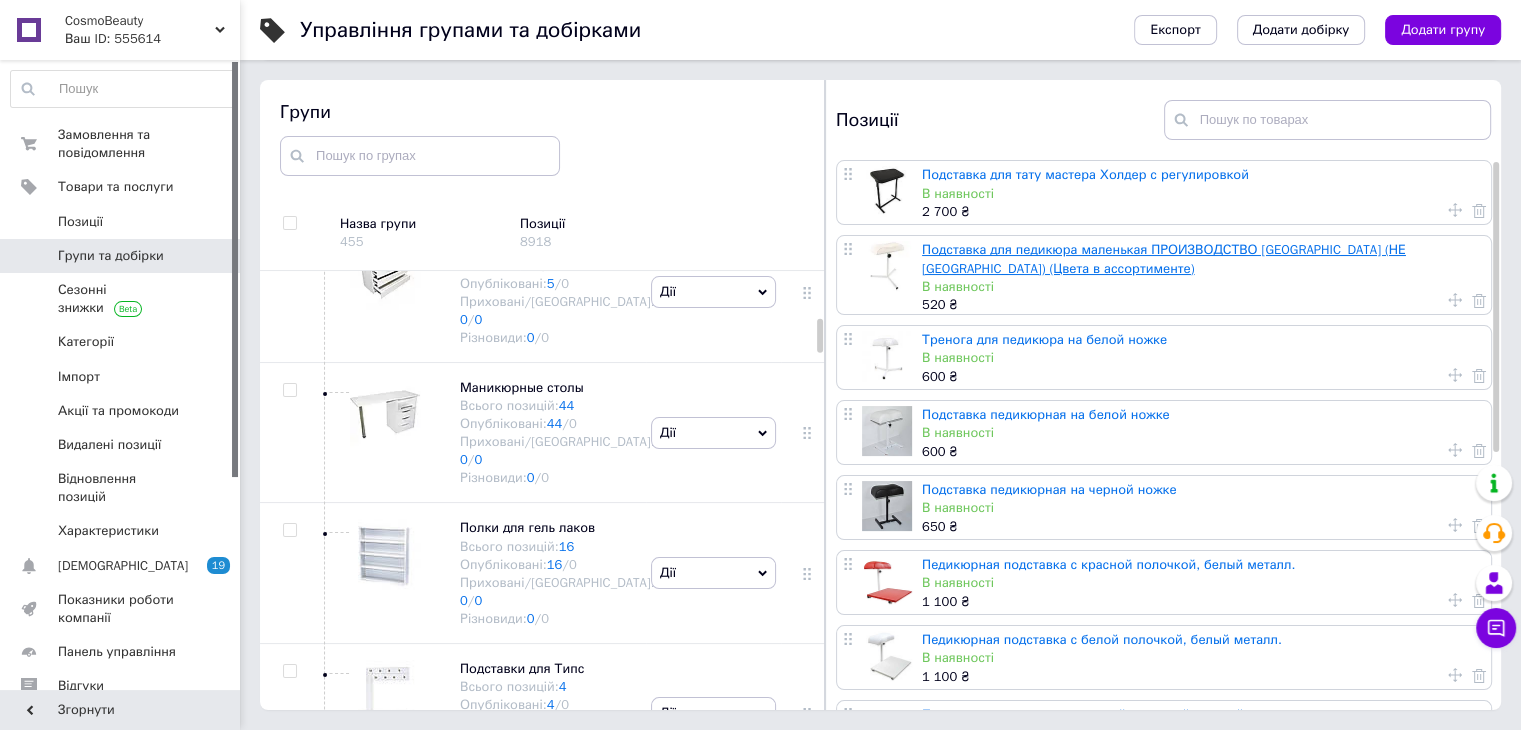 click on "Подставка для педикюра маленькая ПРОИЗВОДСТВО [GEOGRAPHIC_DATA] (НЕ [GEOGRAPHIC_DATA]) (Цвета в ассортименте)" at bounding box center [1164, 258] 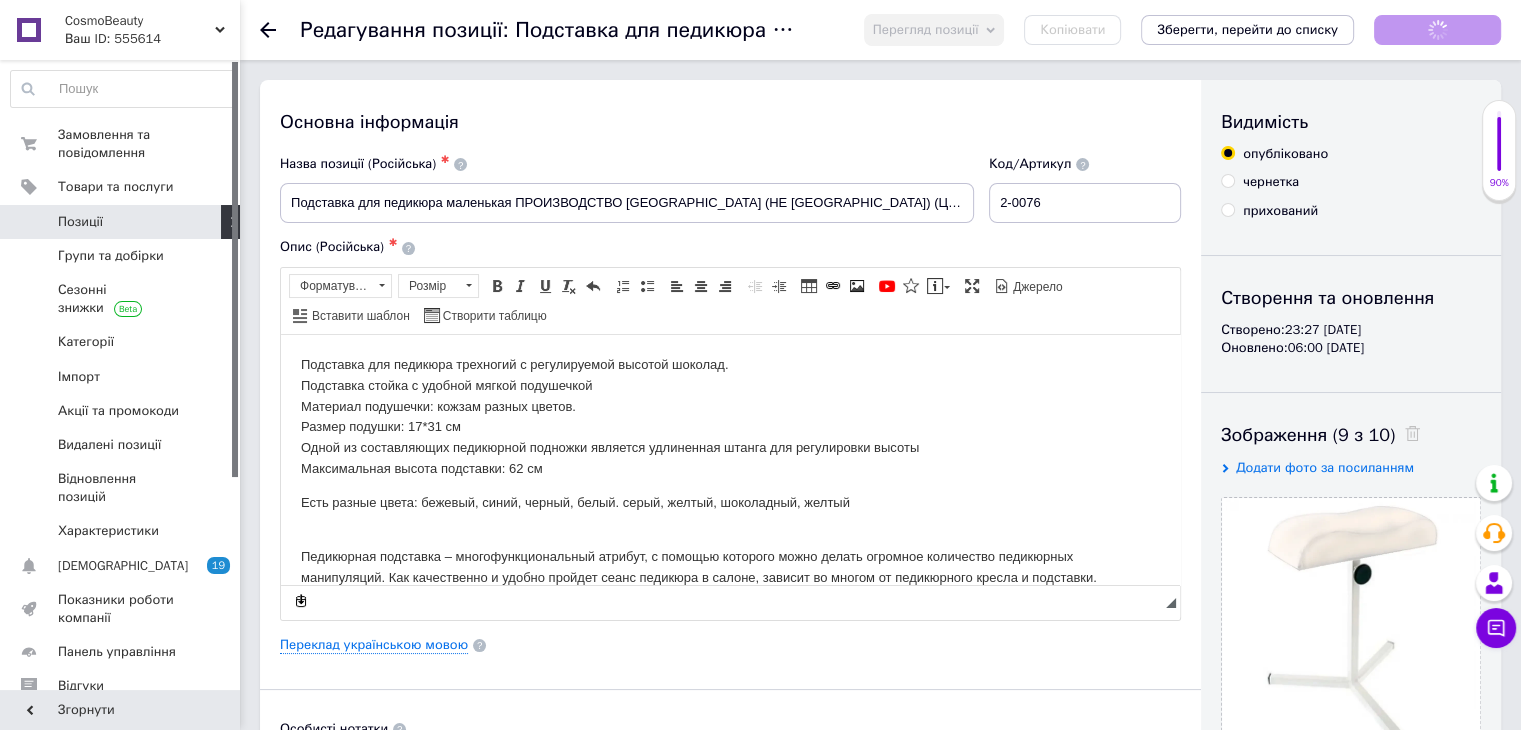 scroll, scrollTop: 0, scrollLeft: 0, axis: both 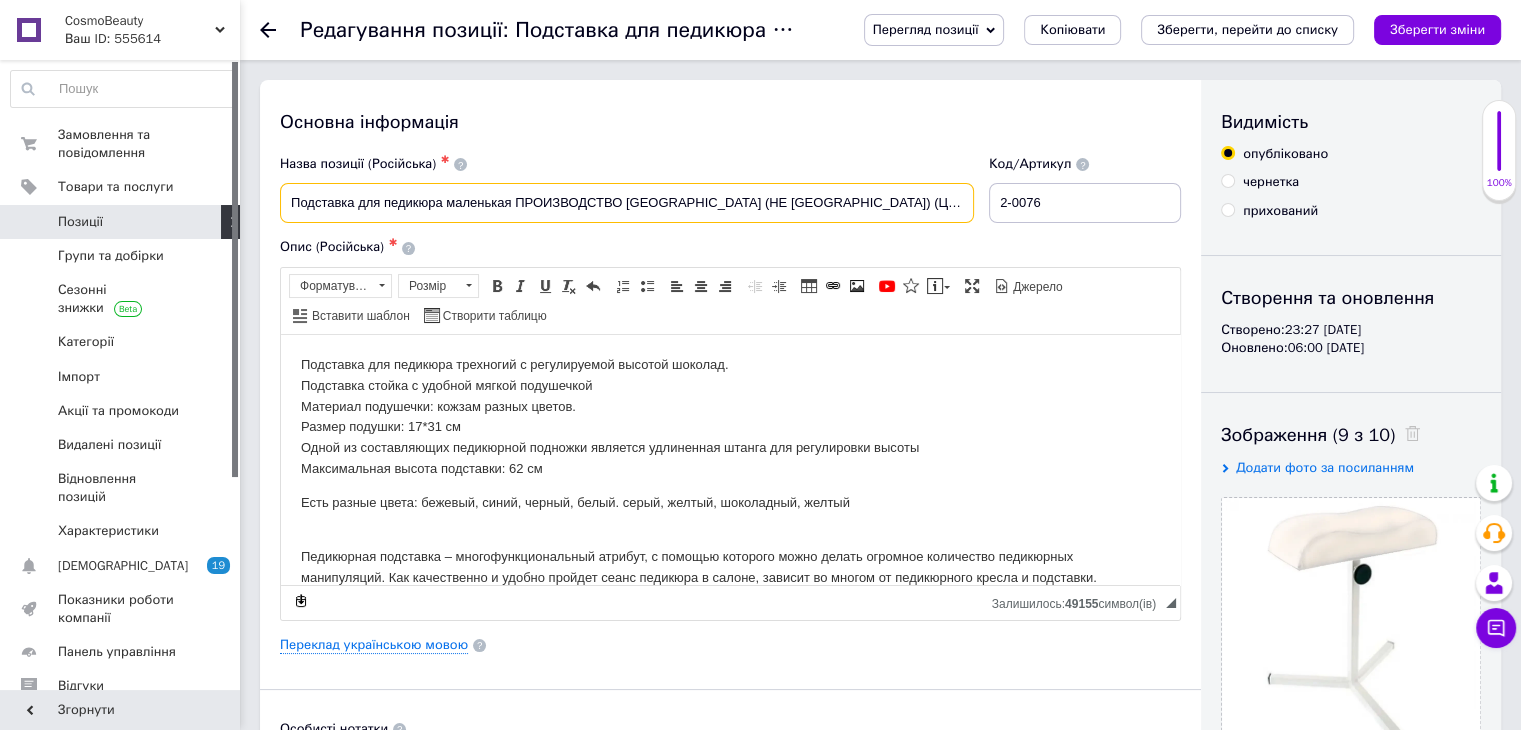 drag, startPoint x: 688, startPoint y: 197, endPoint x: 304, endPoint y: 215, distance: 384.42163 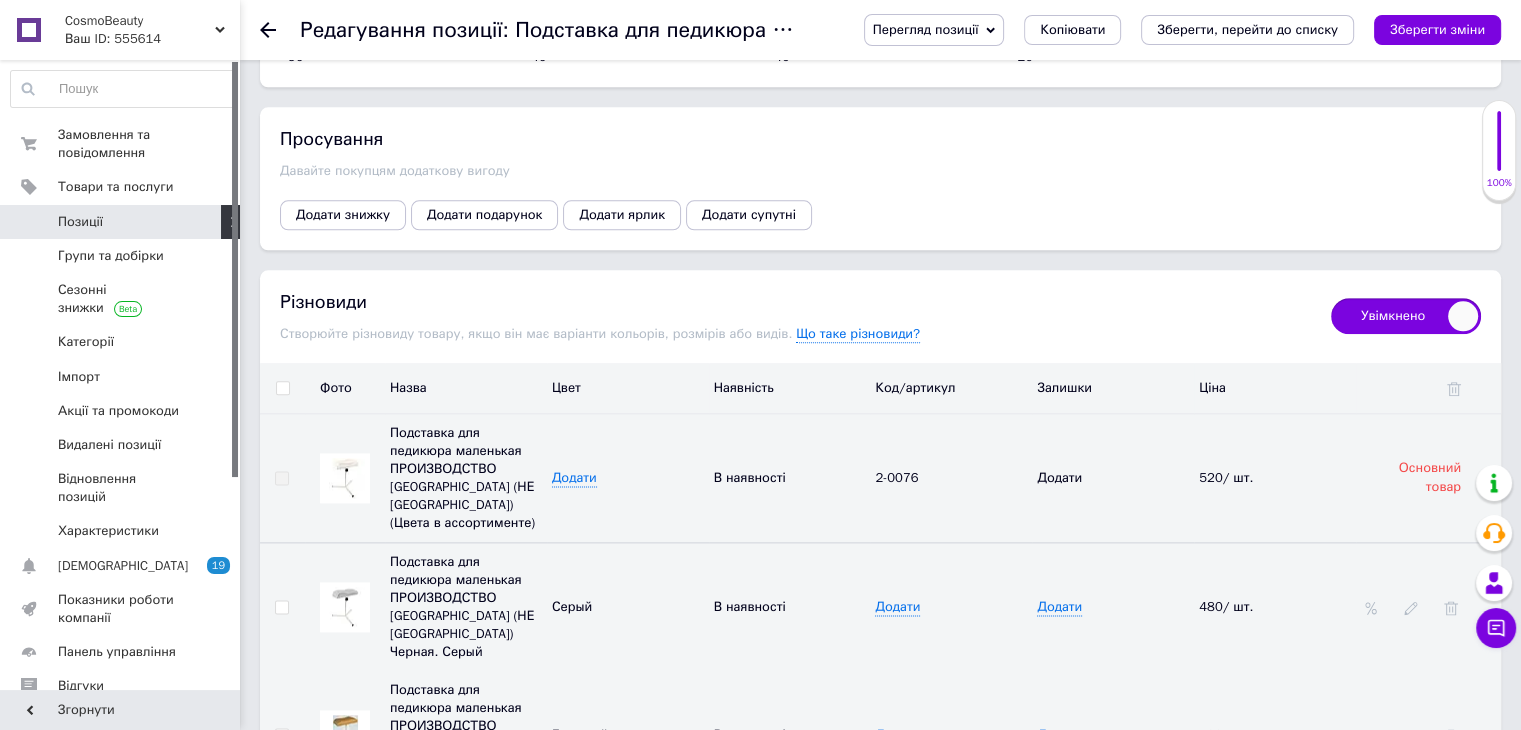 scroll, scrollTop: 2400, scrollLeft: 0, axis: vertical 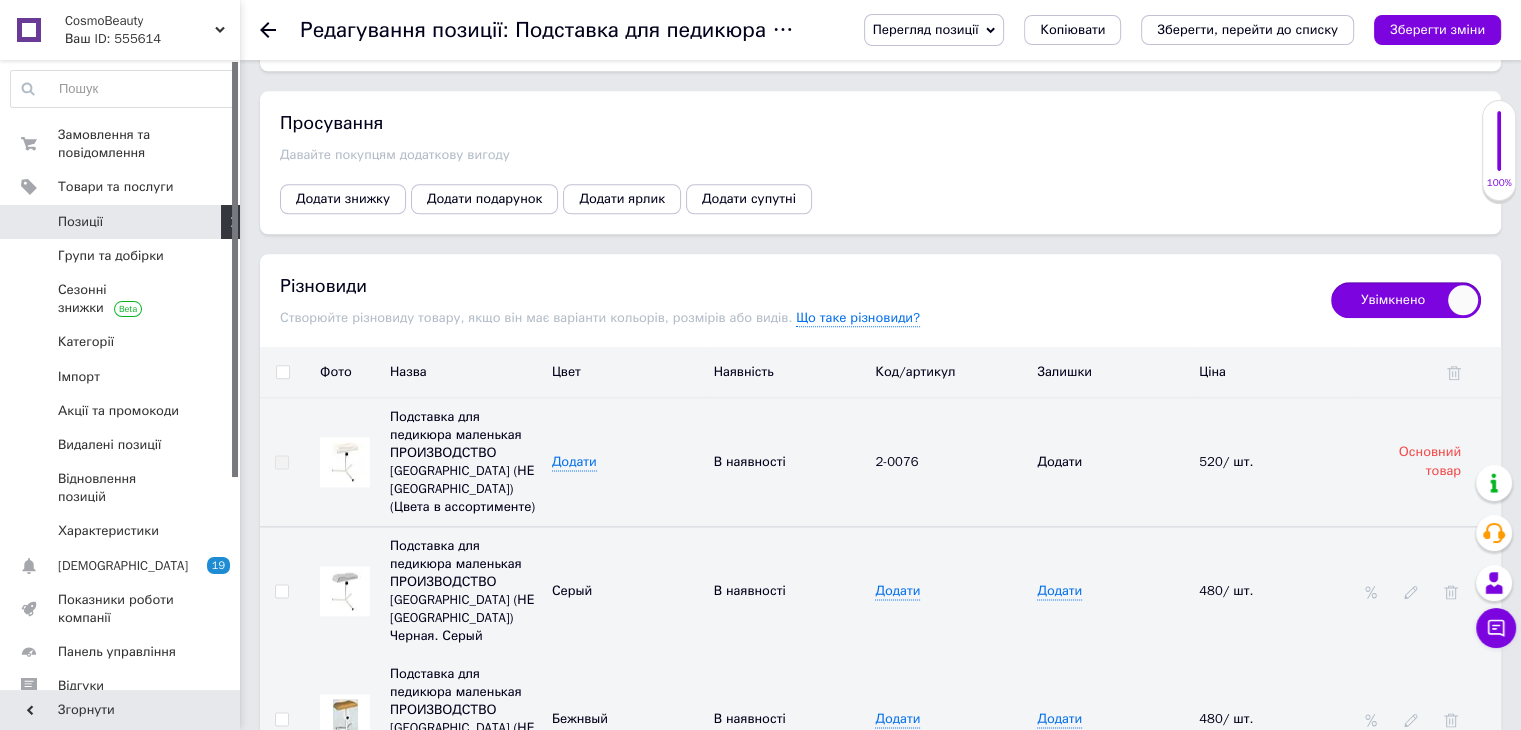 click at bounding box center (282, 372) 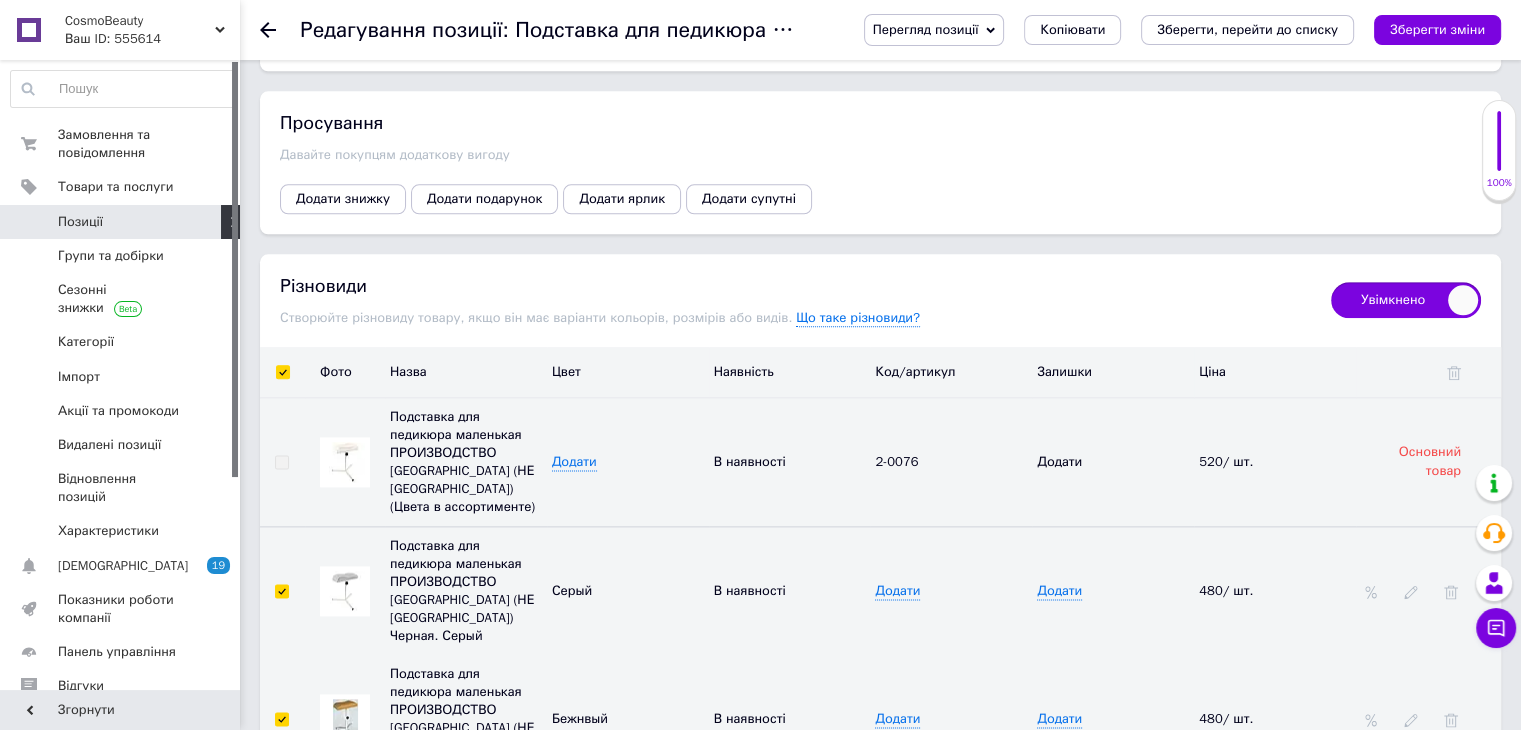 checkbox on "true" 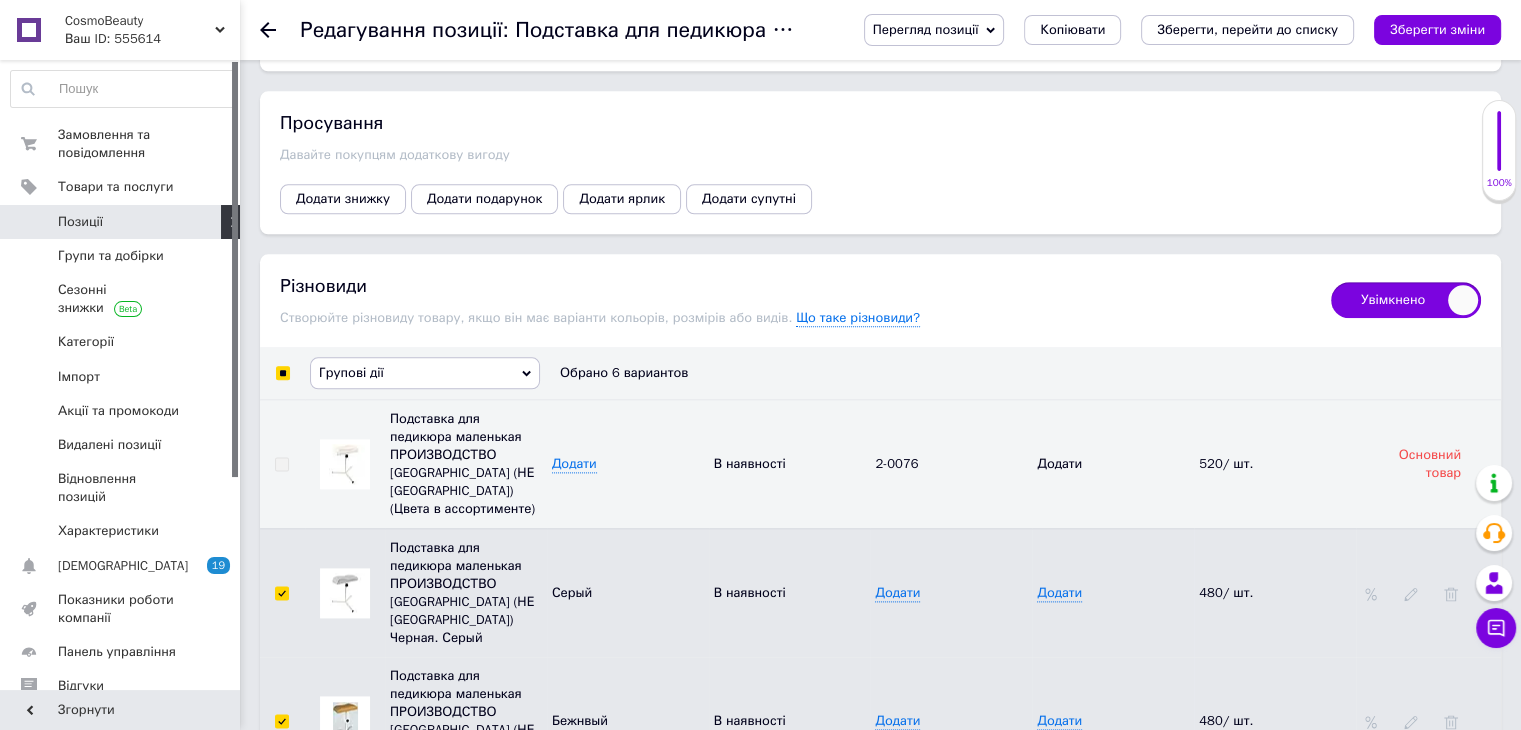 click on "Групові дії" at bounding box center [351, 372] 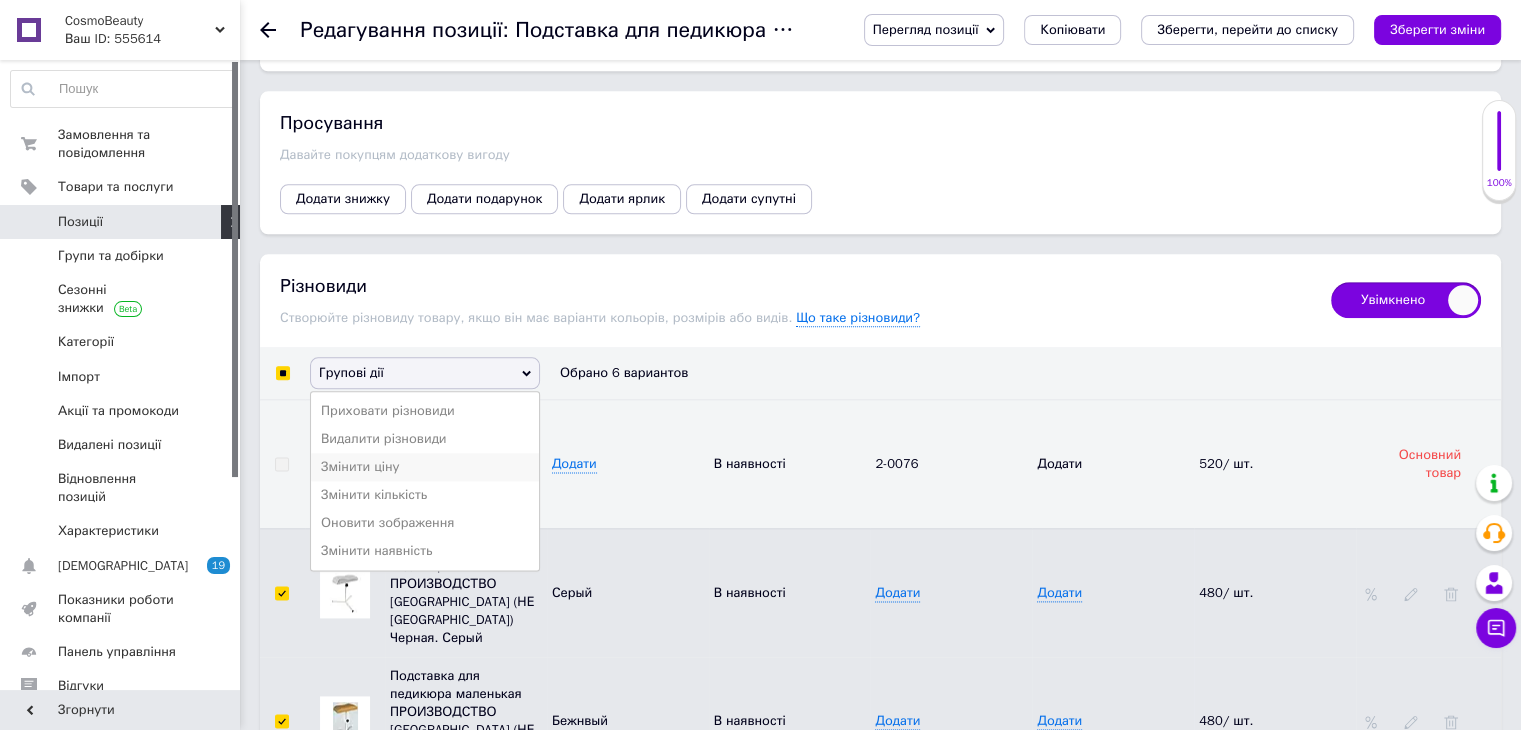 click on "Змінити ціну" at bounding box center (425, 467) 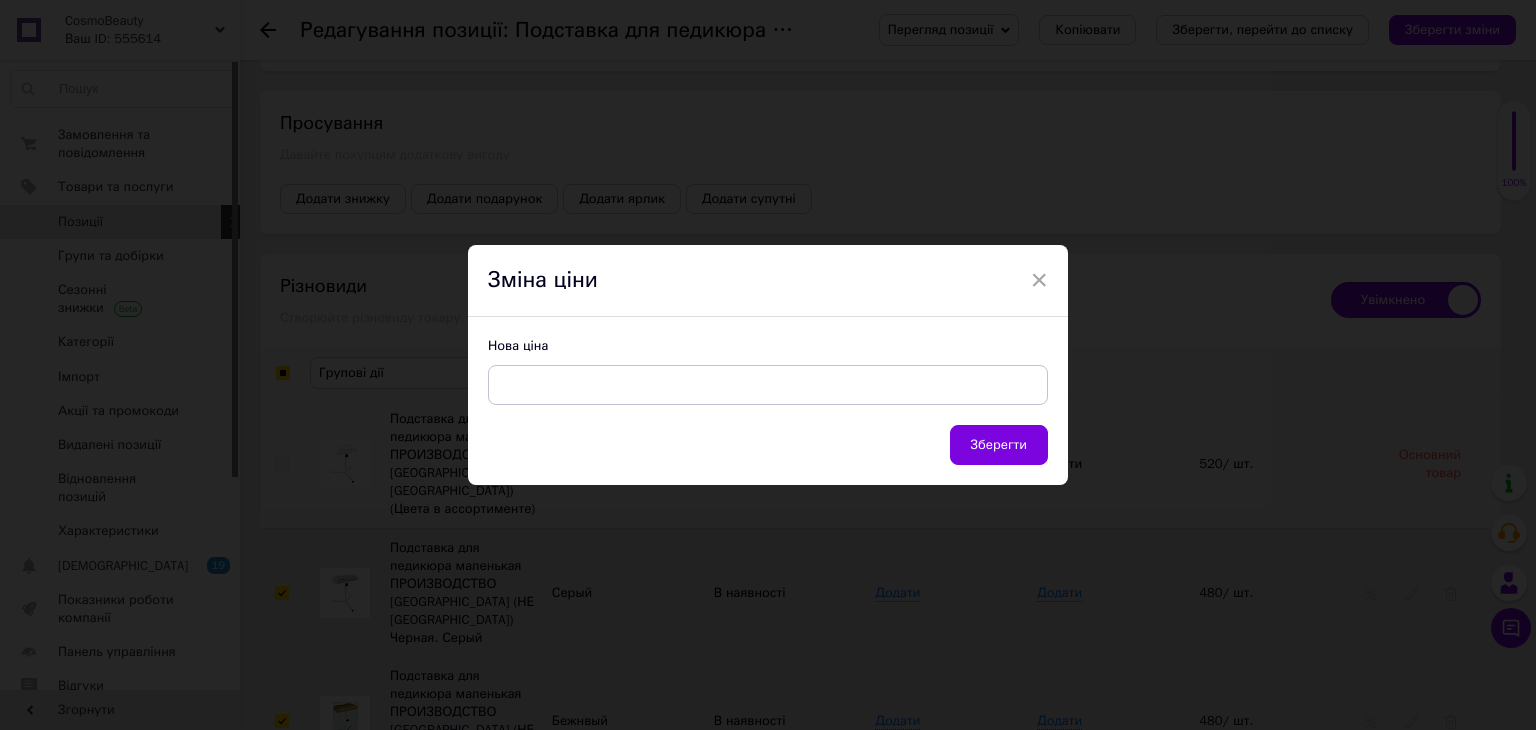 click at bounding box center (768, 385) 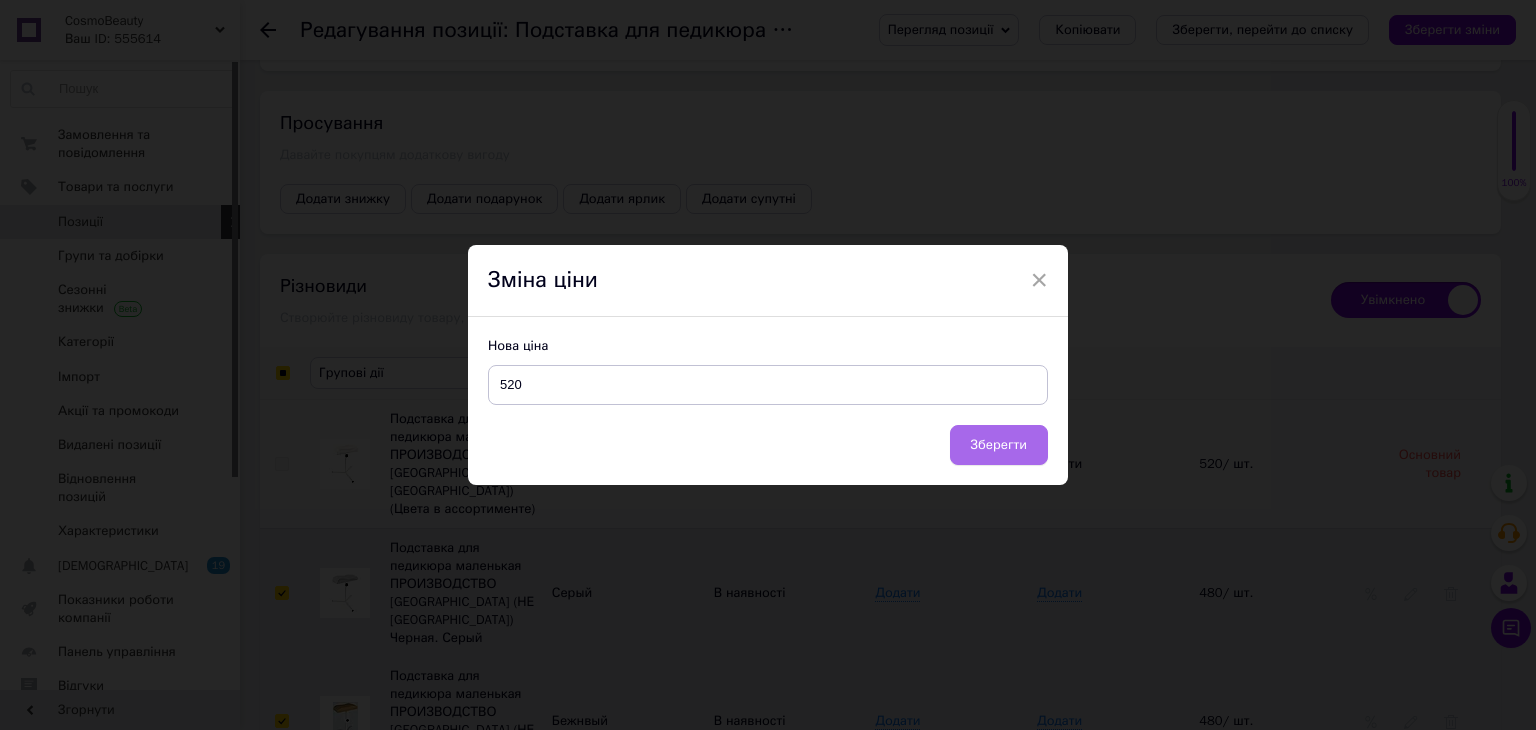 type on "520" 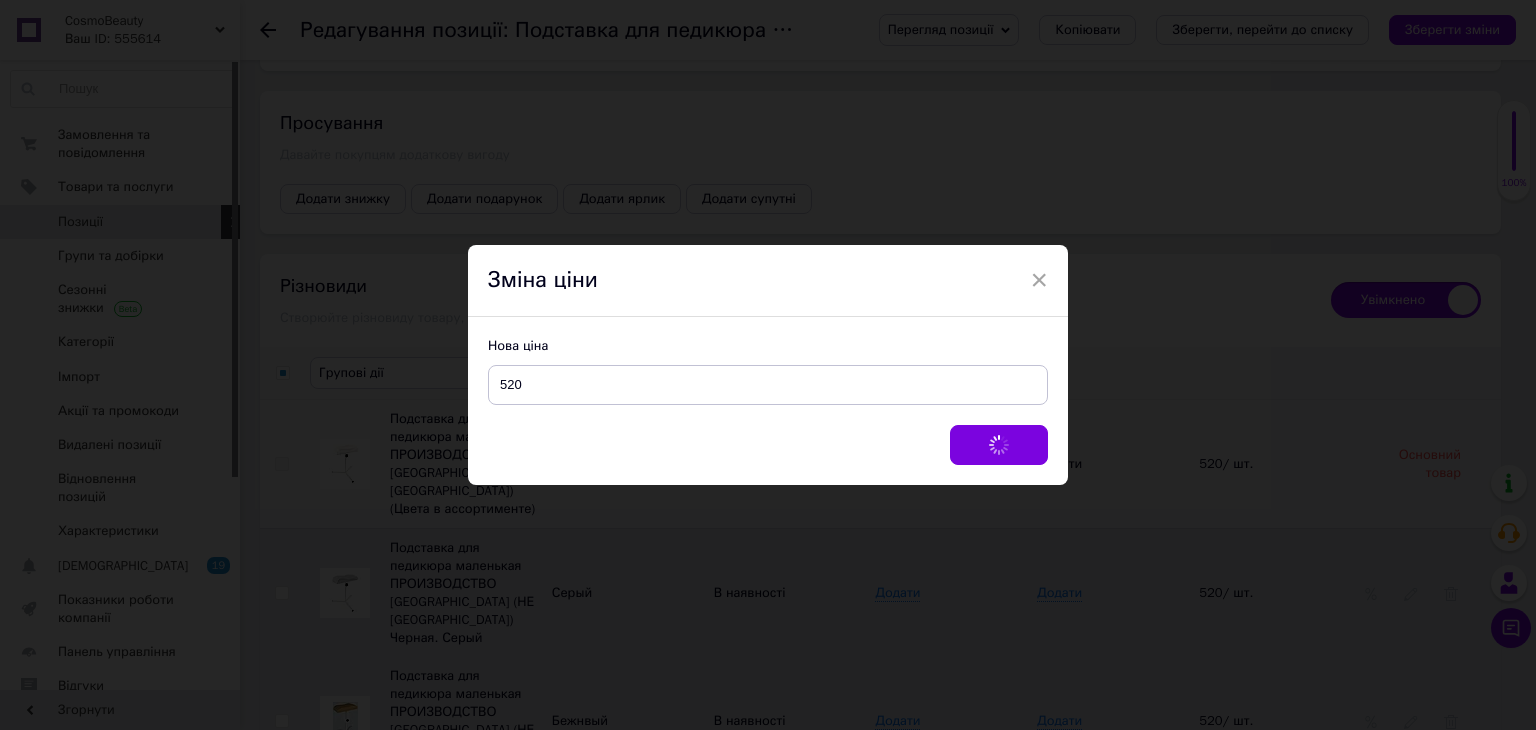 checkbox on "false" 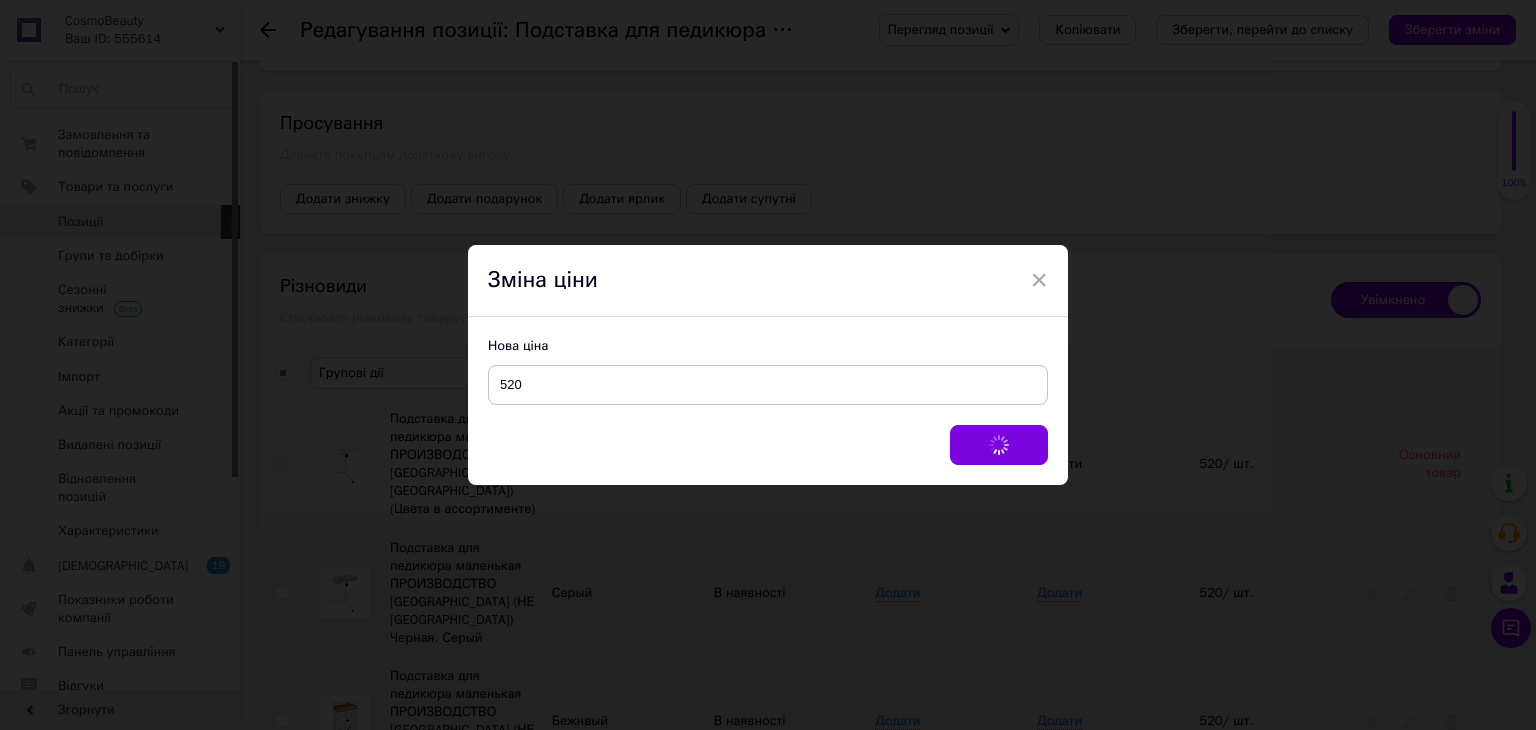 checkbox on "false" 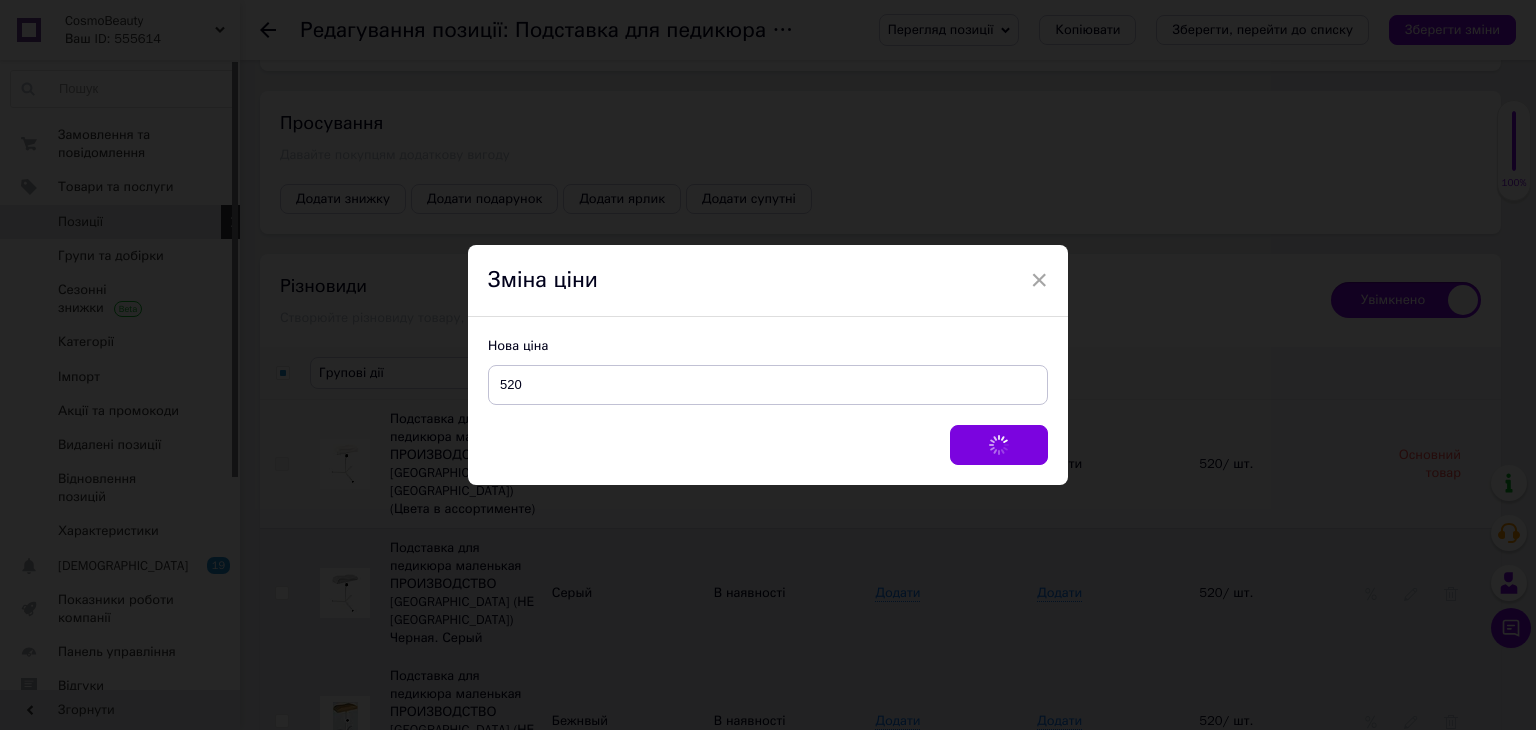 checkbox on "false" 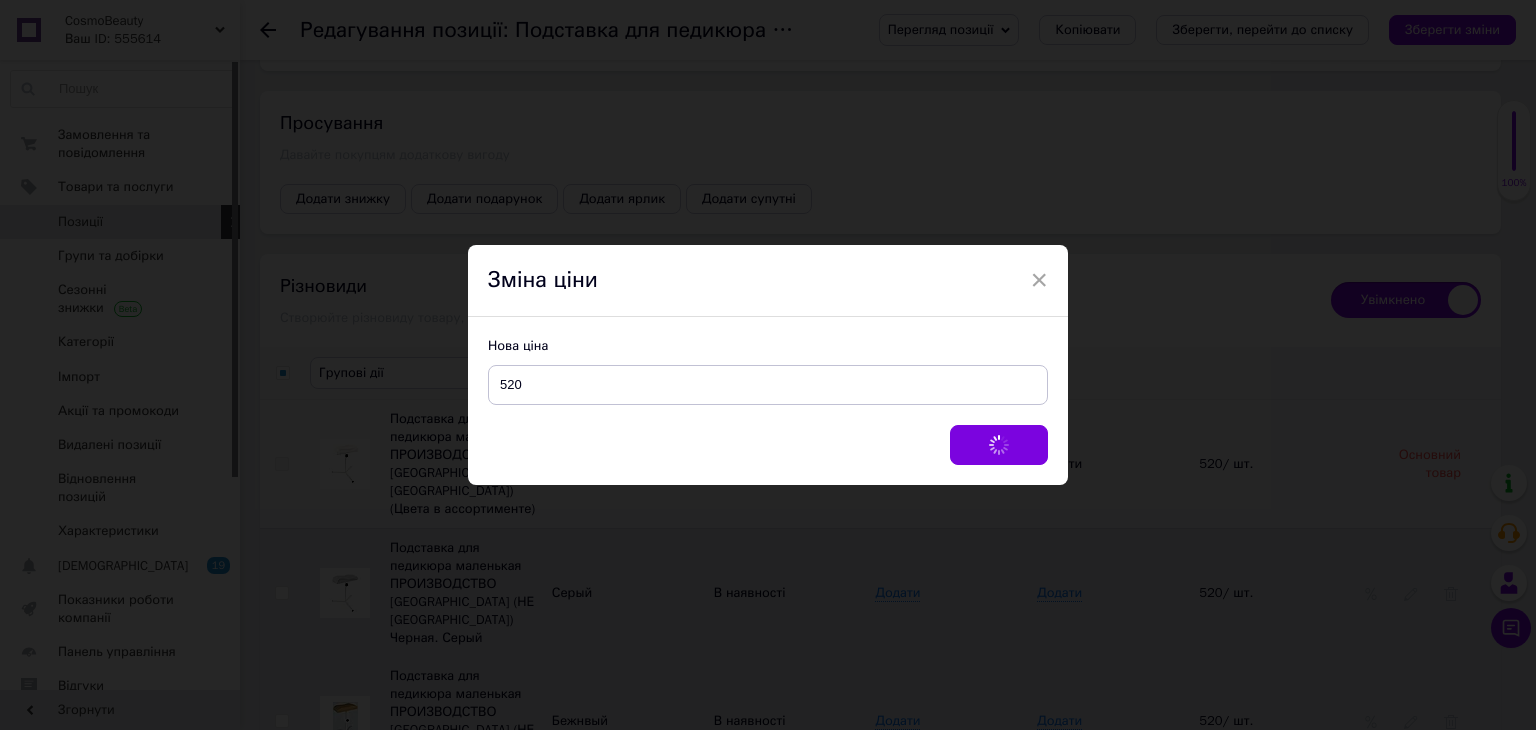 checkbox on "false" 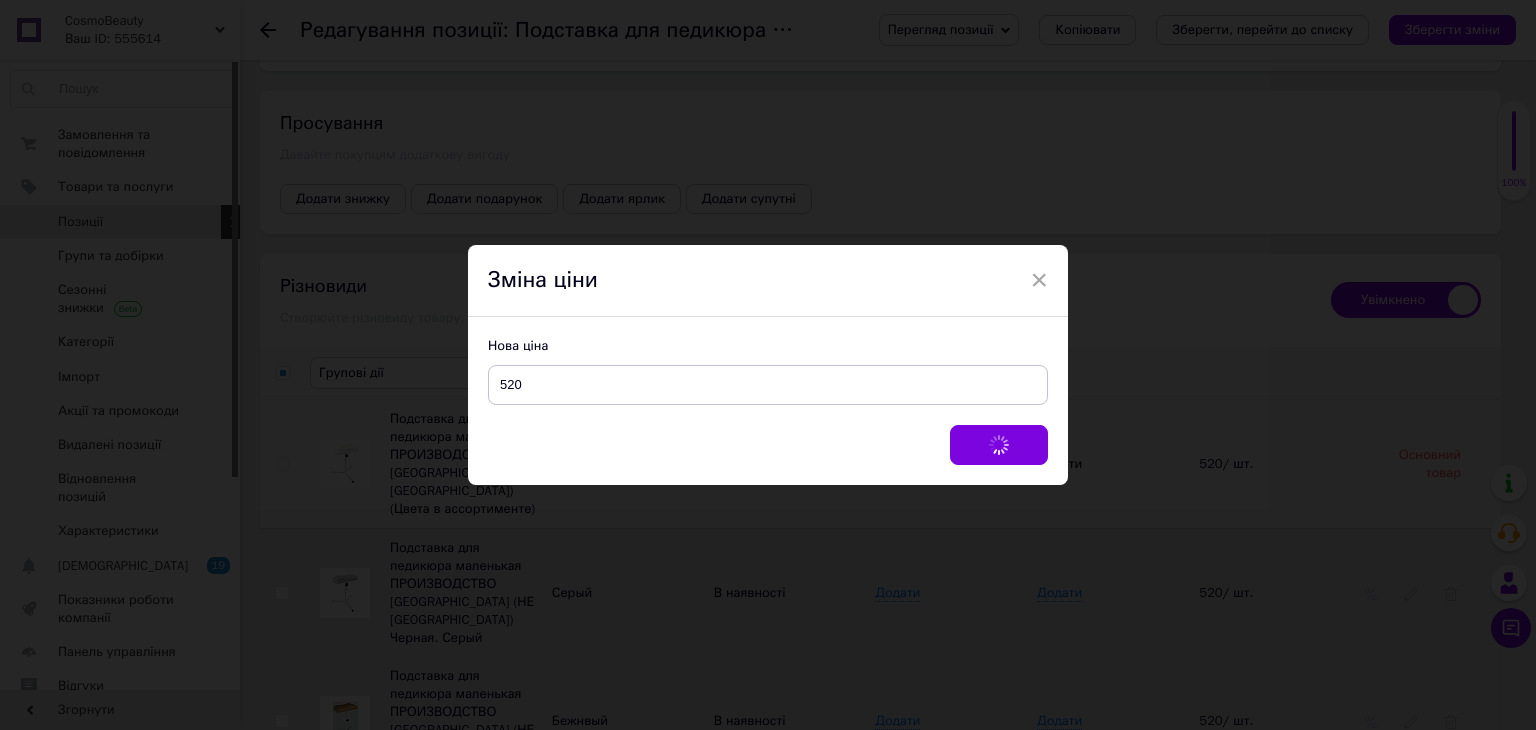 checkbox on "false" 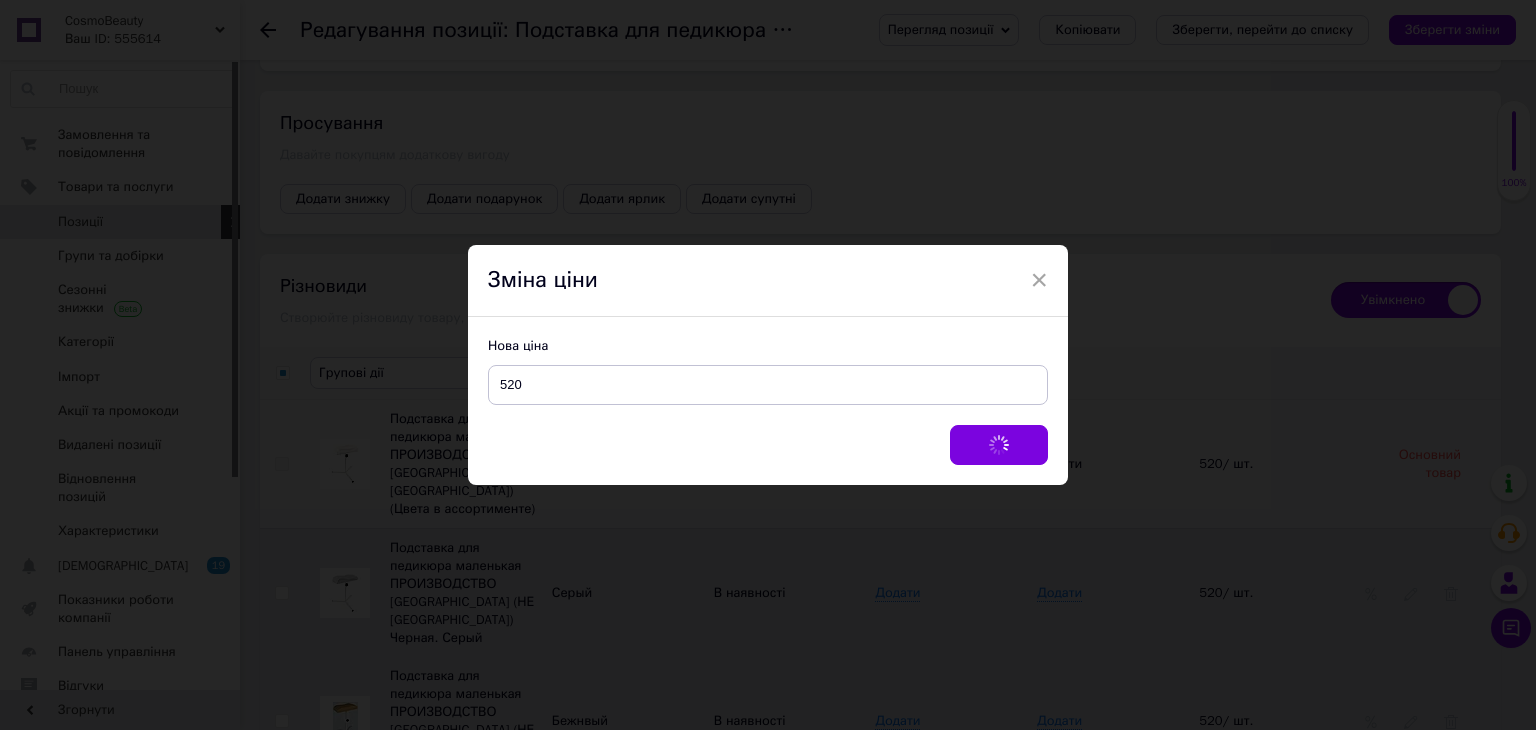 checkbox on "false" 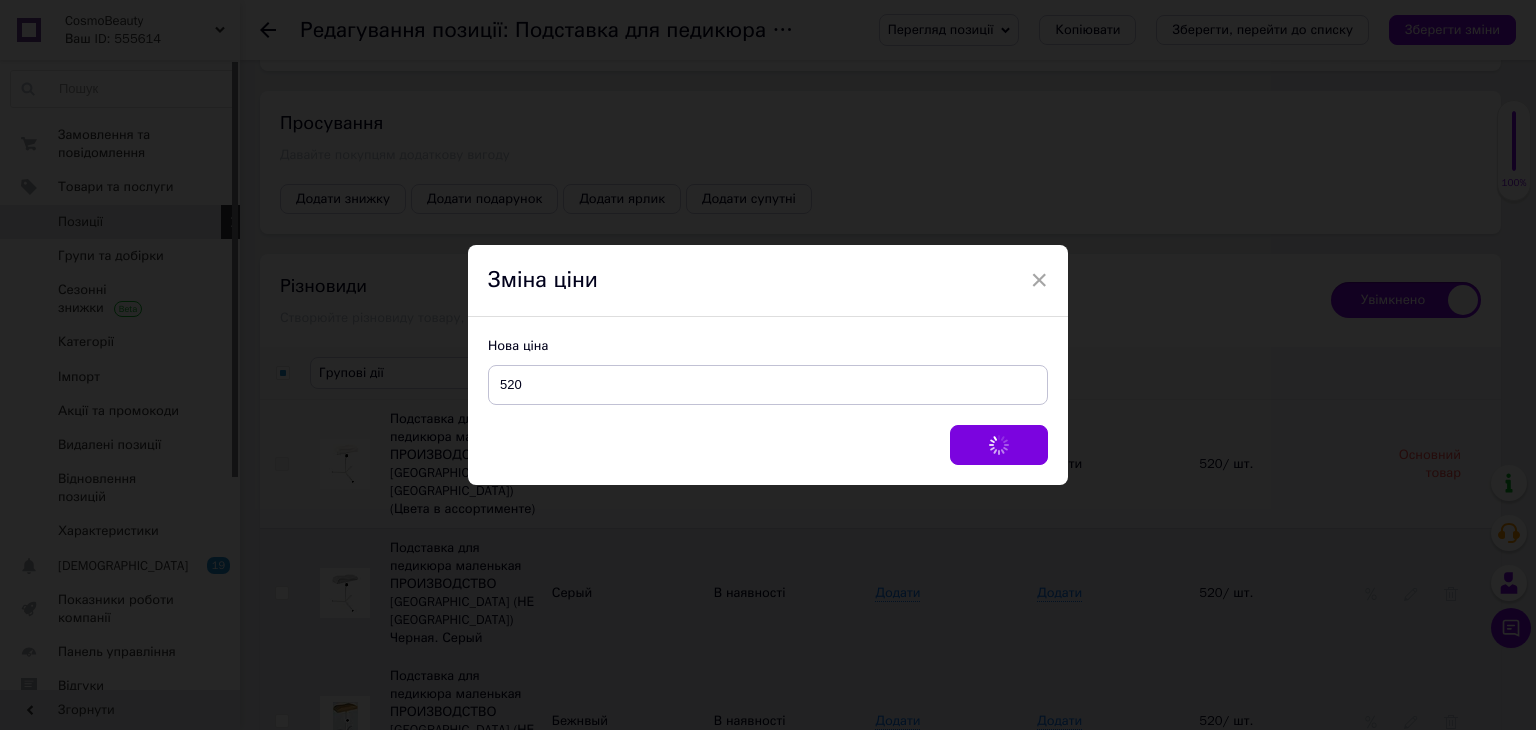 checkbox on "false" 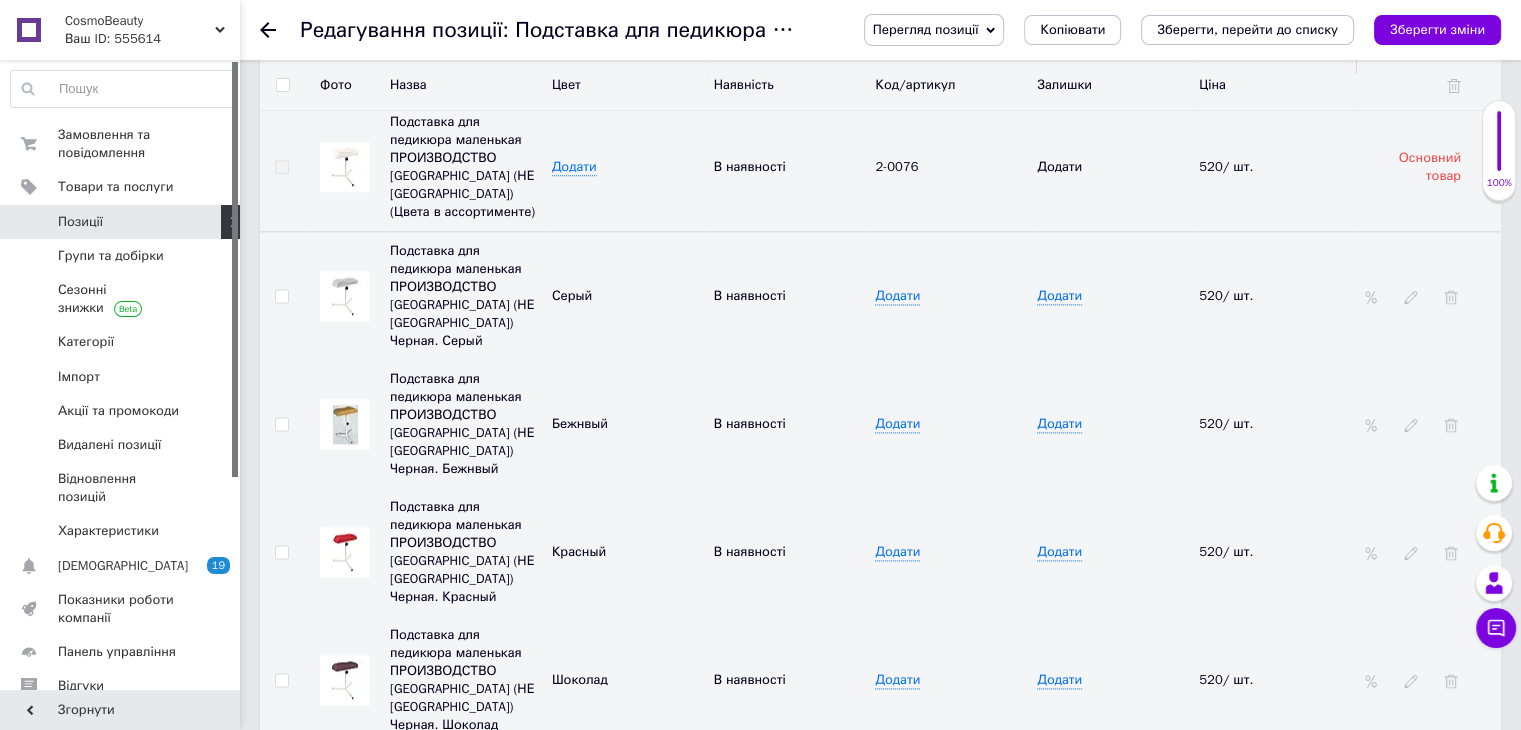 scroll, scrollTop: 2400, scrollLeft: 0, axis: vertical 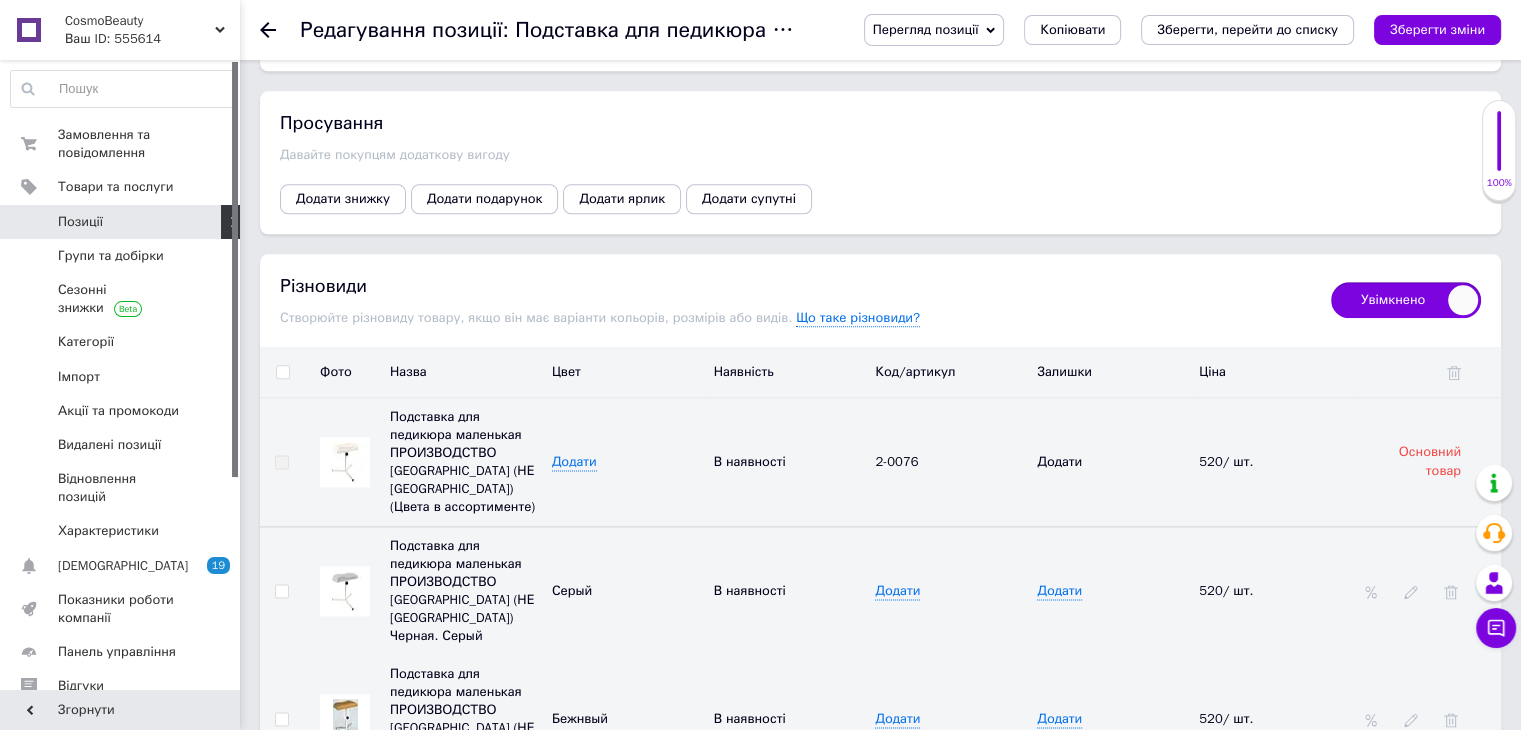click at bounding box center [282, 372] 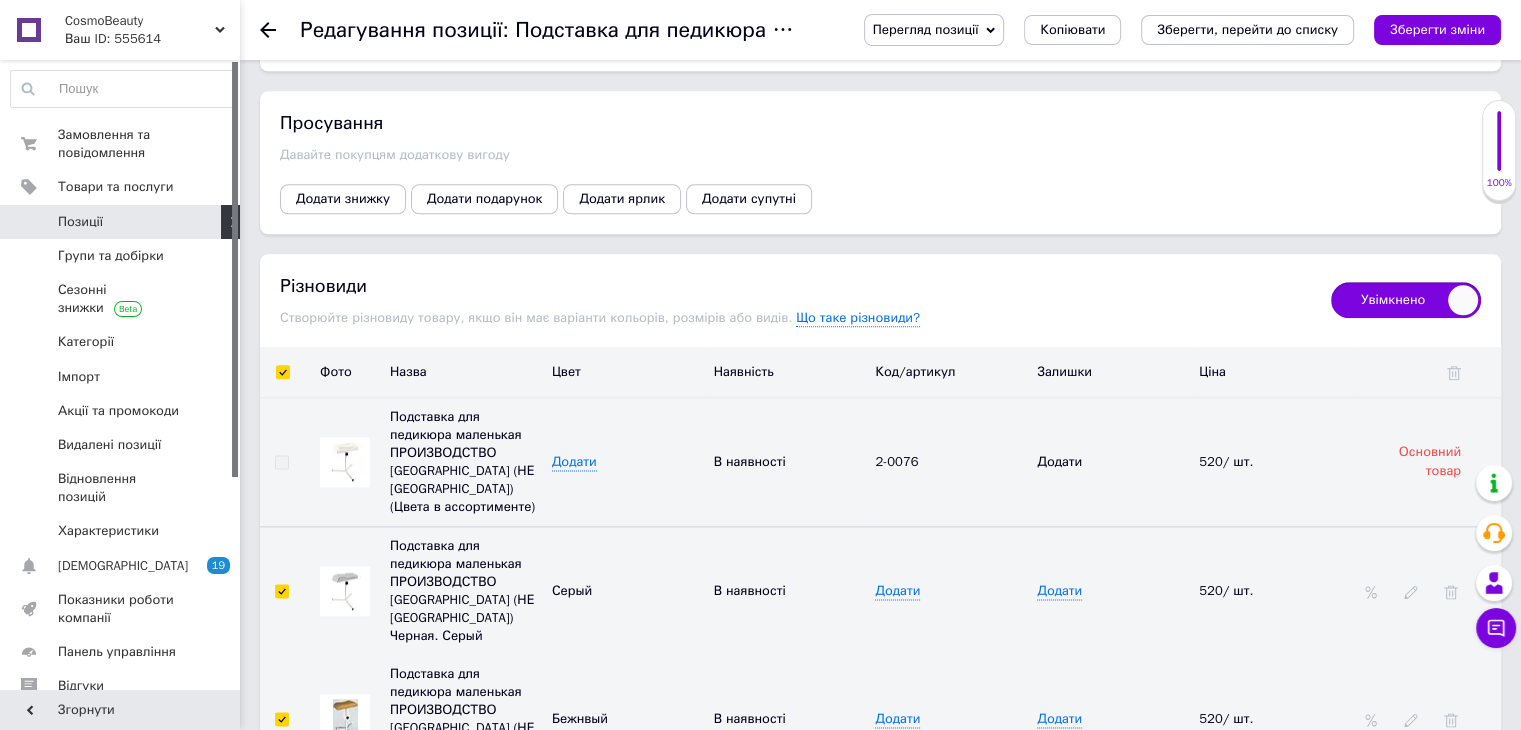 checkbox on "true" 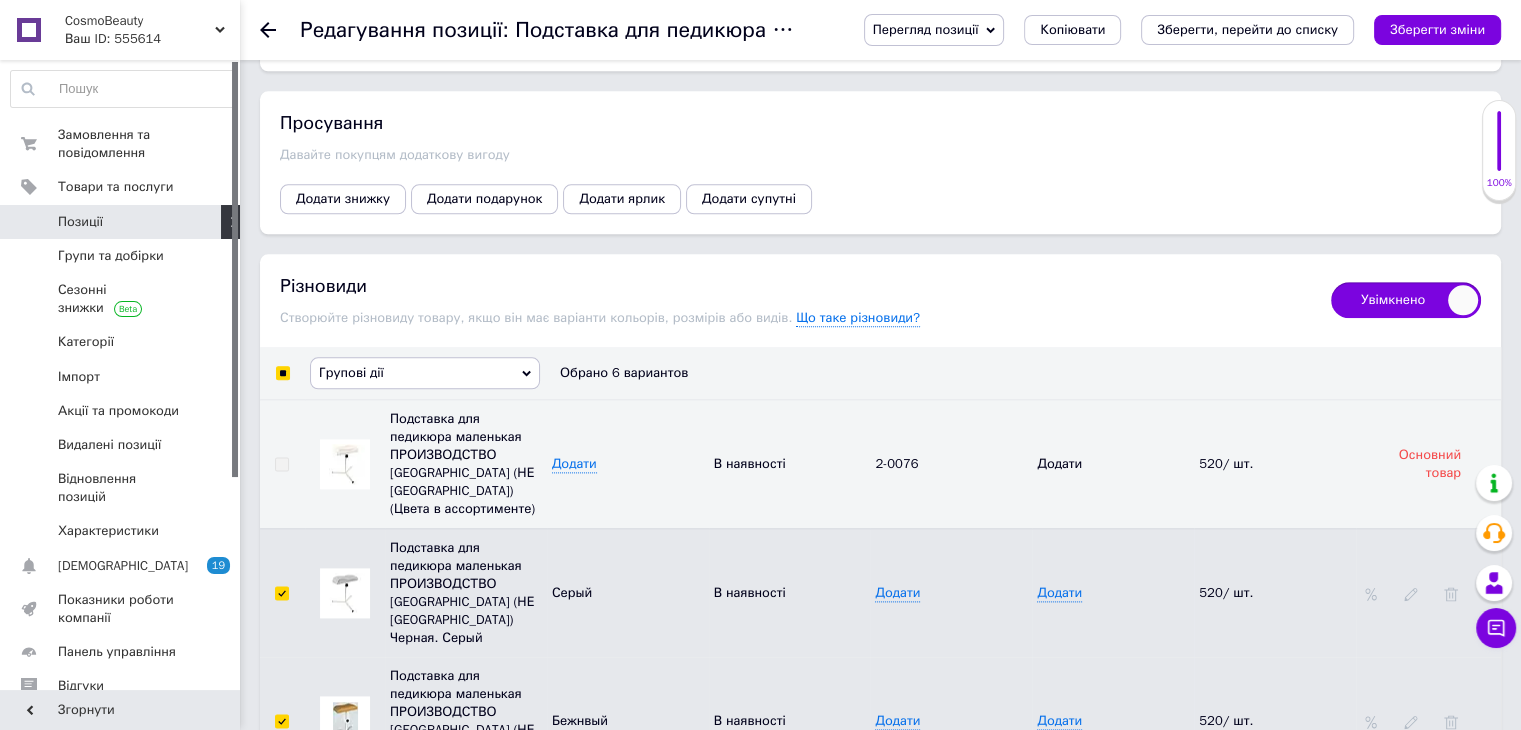 click on "Групові дії" at bounding box center (425, 373) 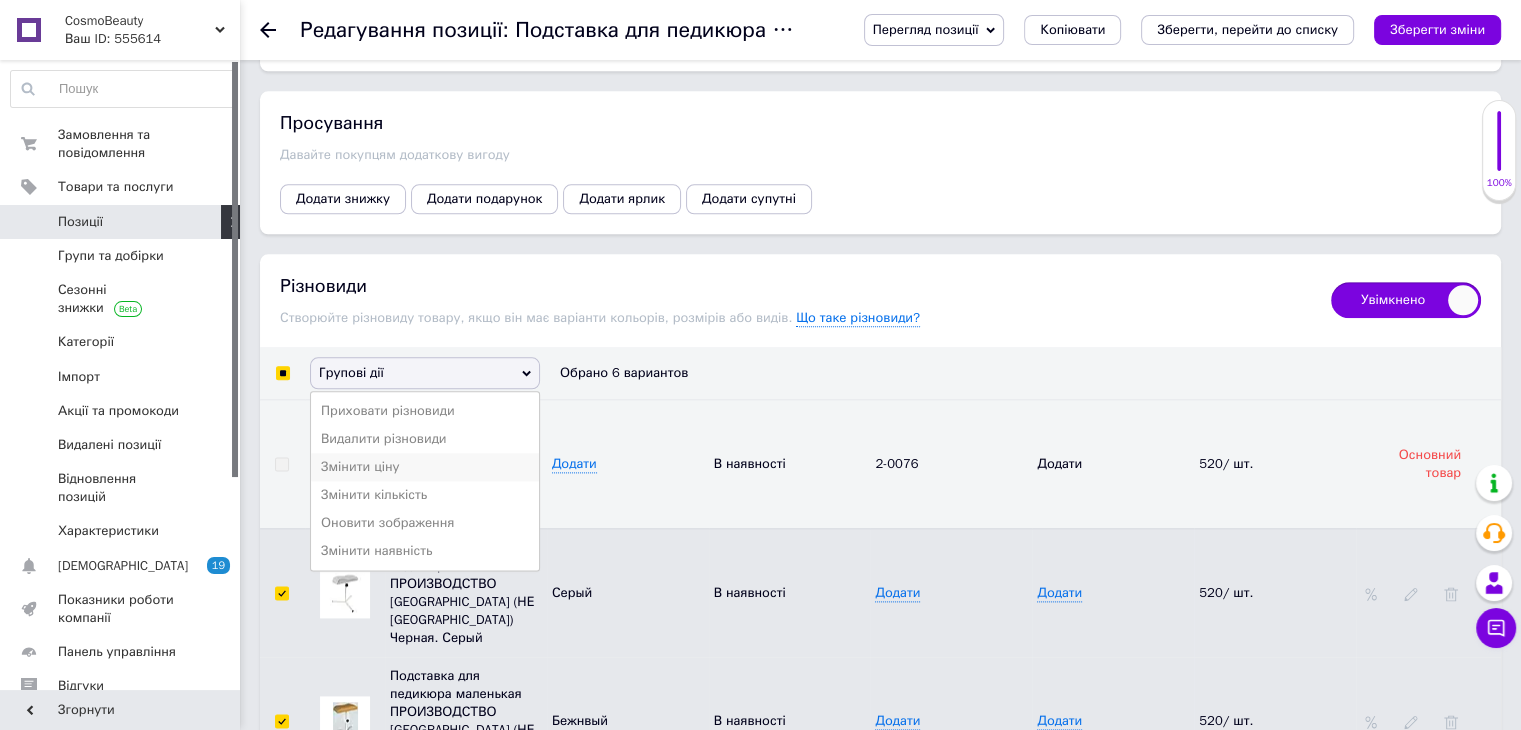 click on "Змінити ціну" at bounding box center (425, 467) 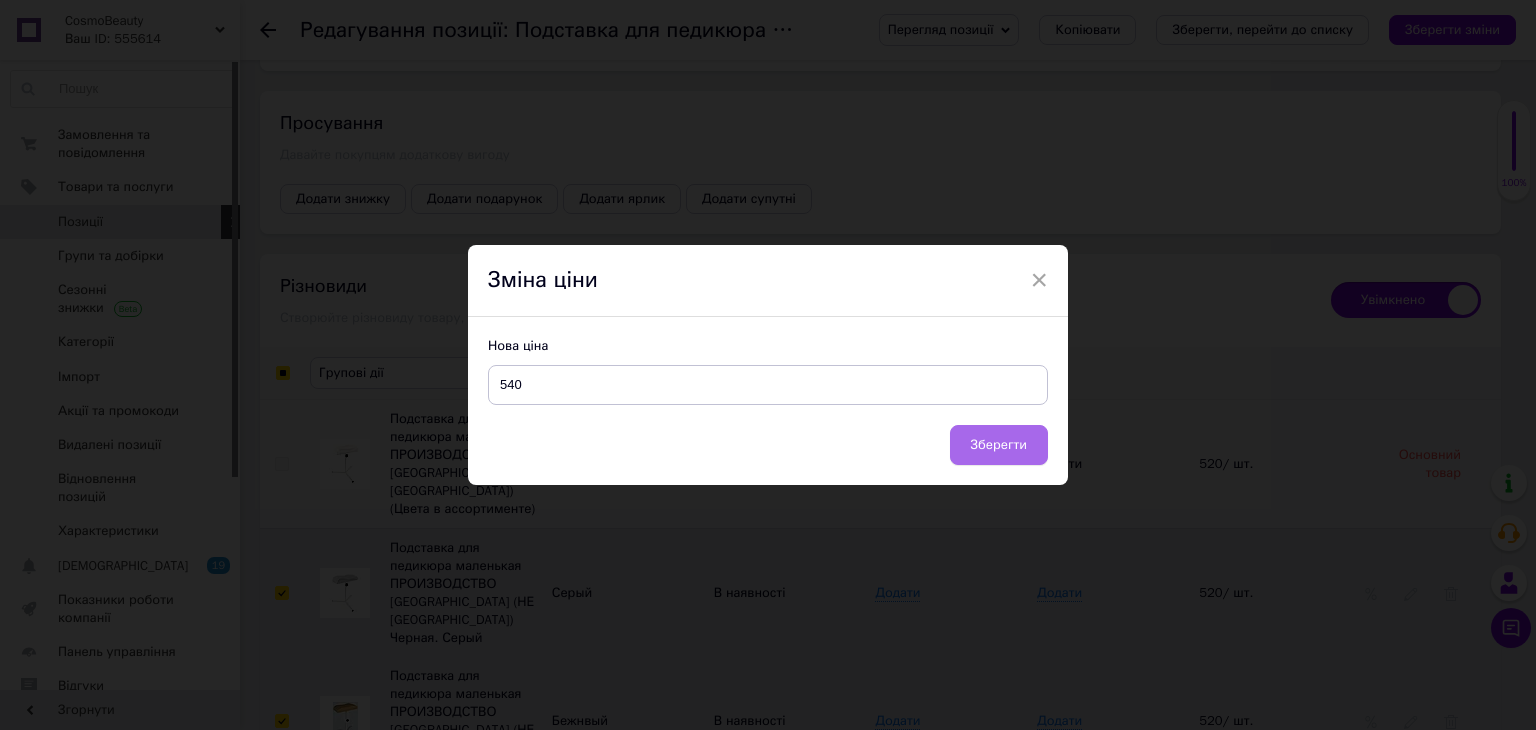 type on "540" 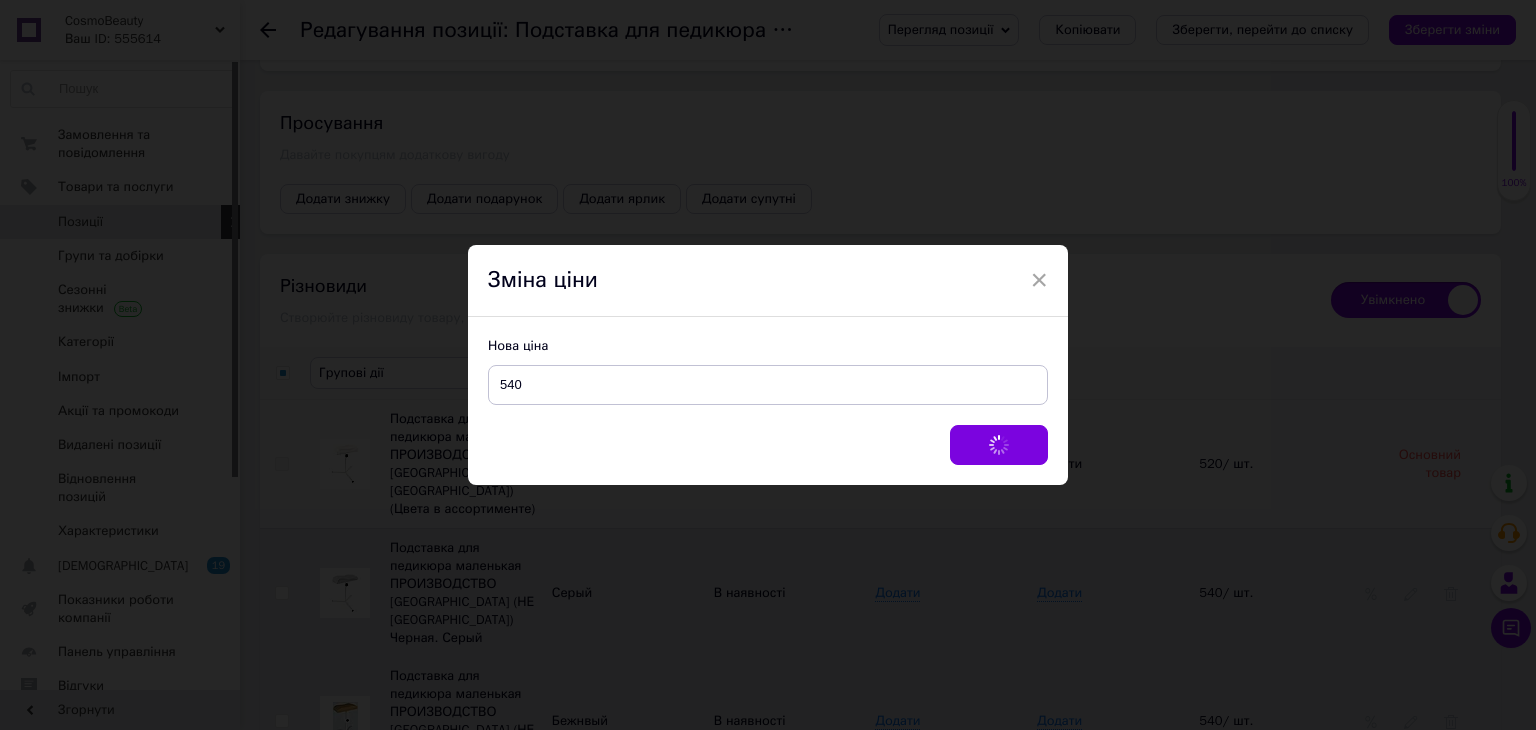 checkbox on "false" 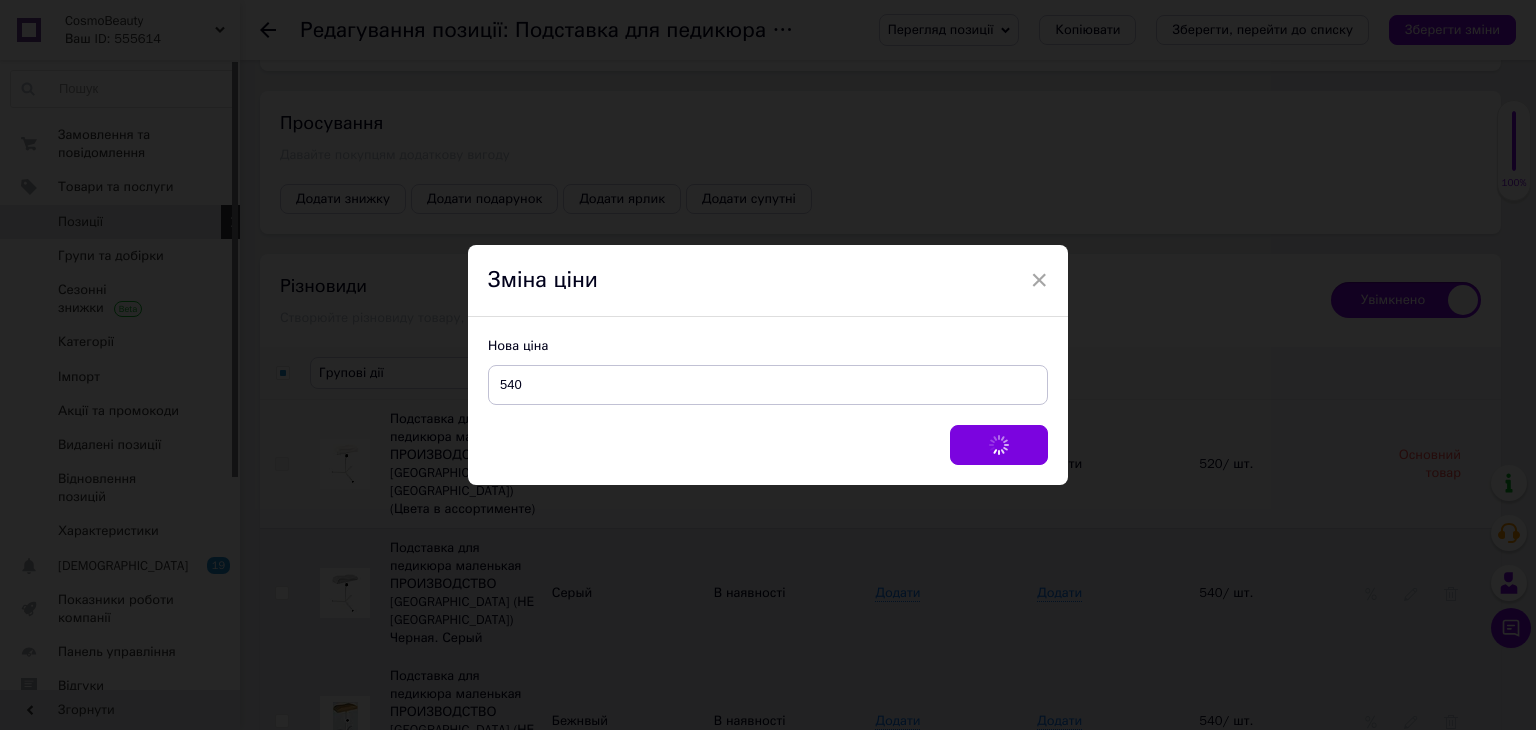 checkbox on "false" 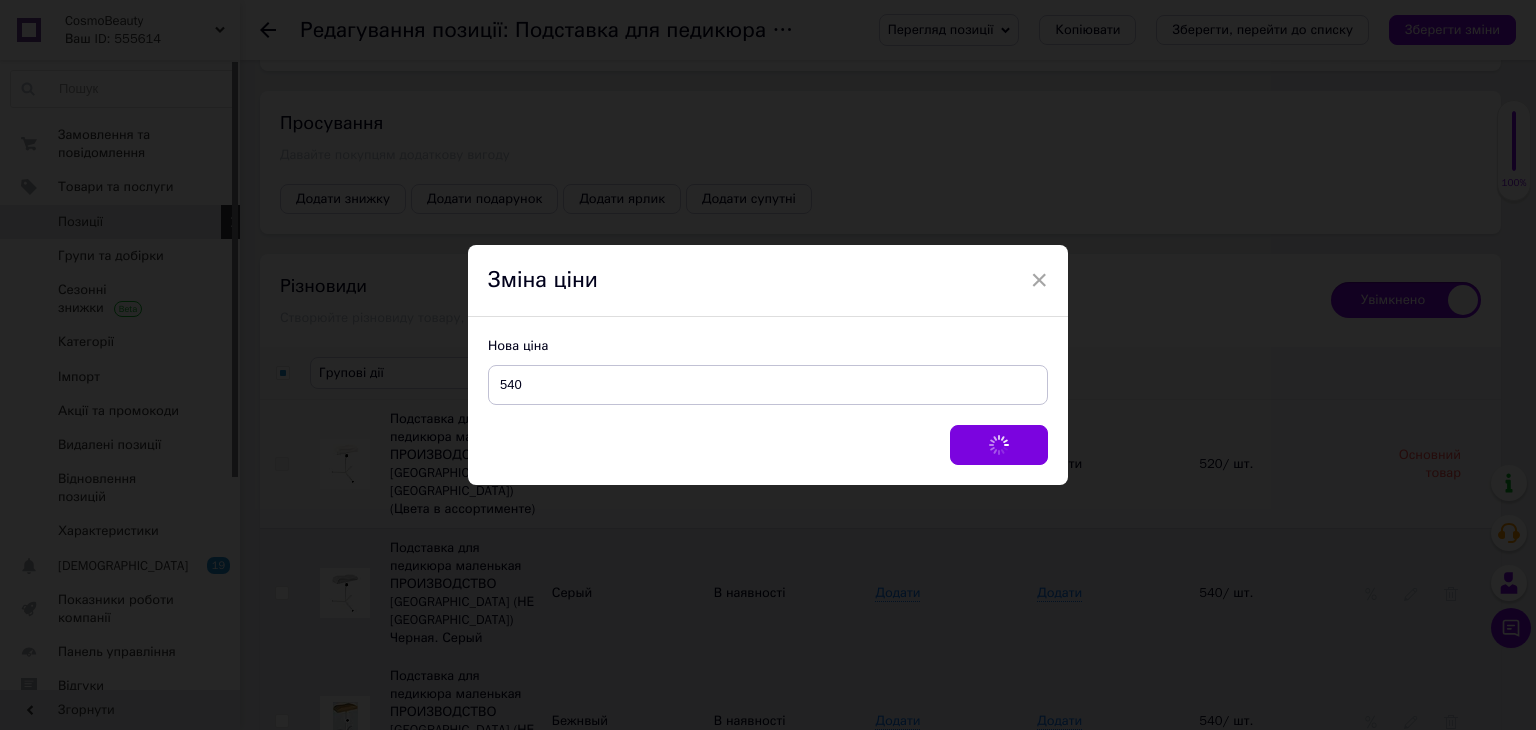 checkbox on "false" 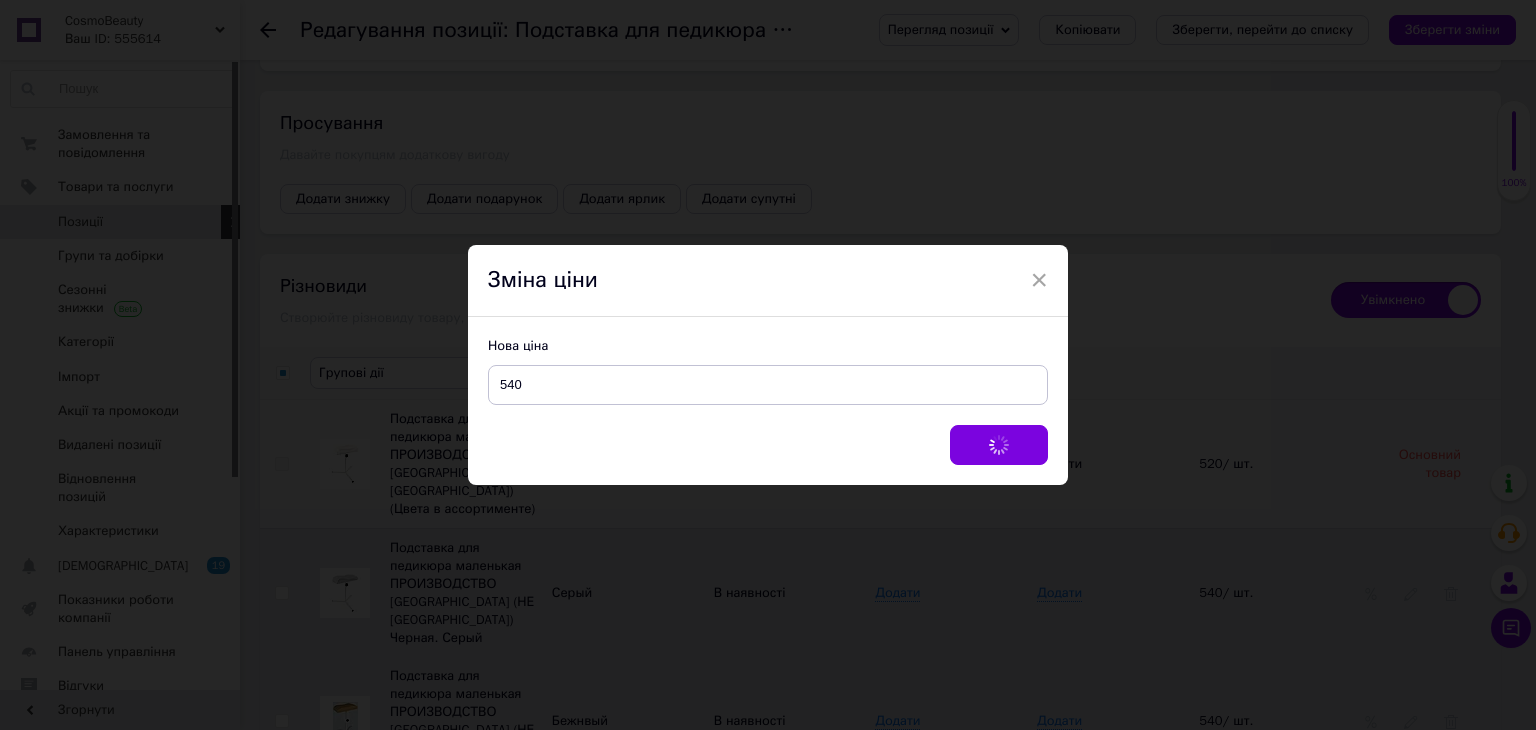 checkbox on "false" 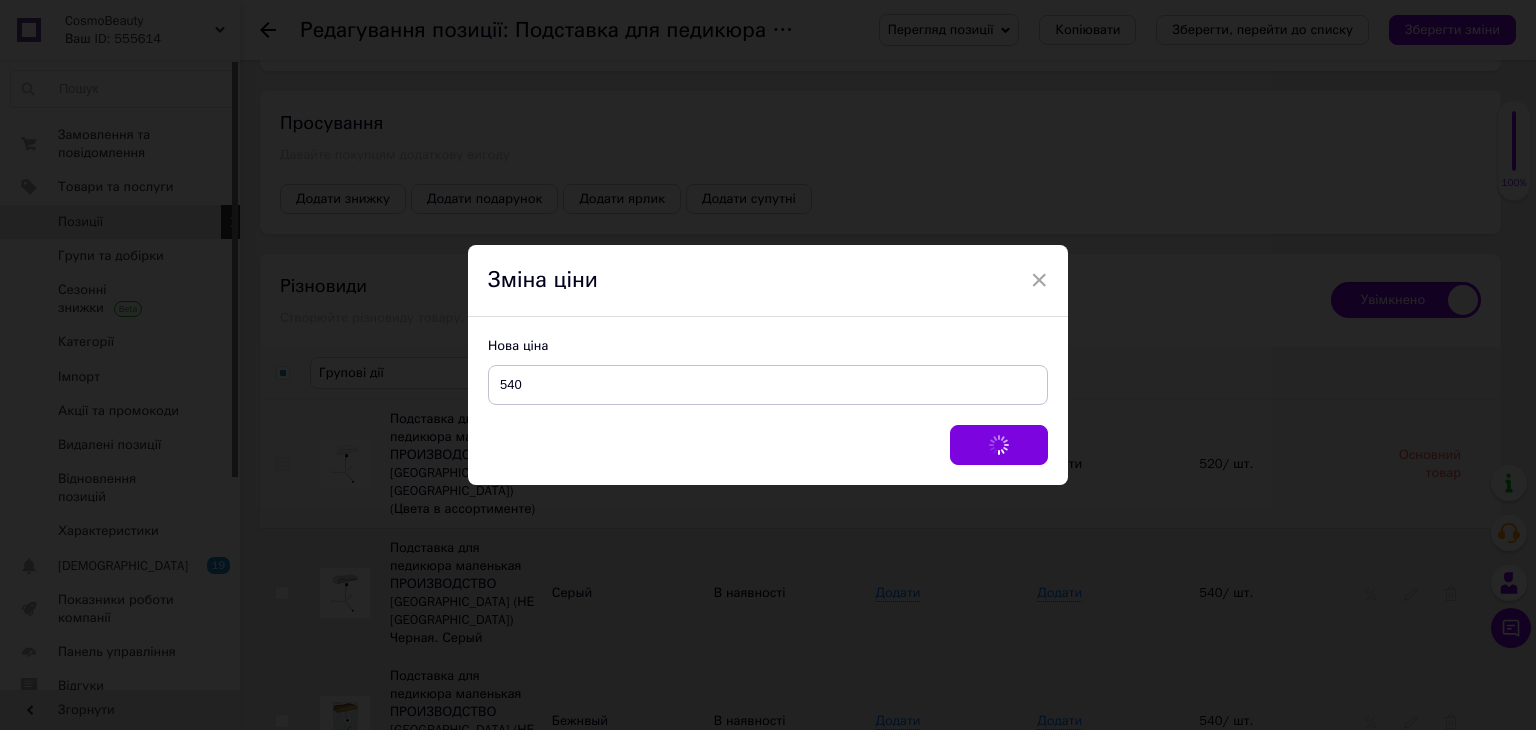 checkbox on "false" 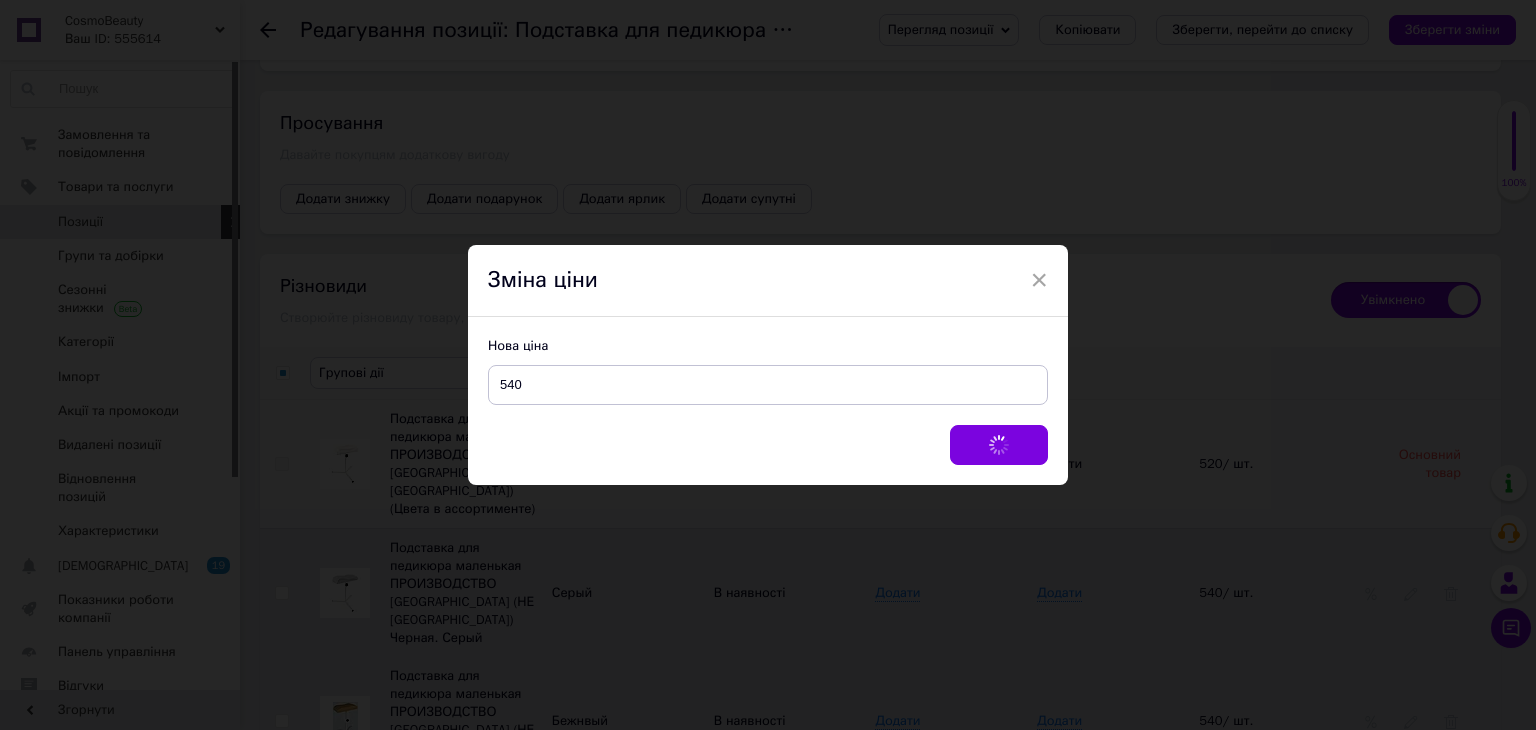 checkbox on "false" 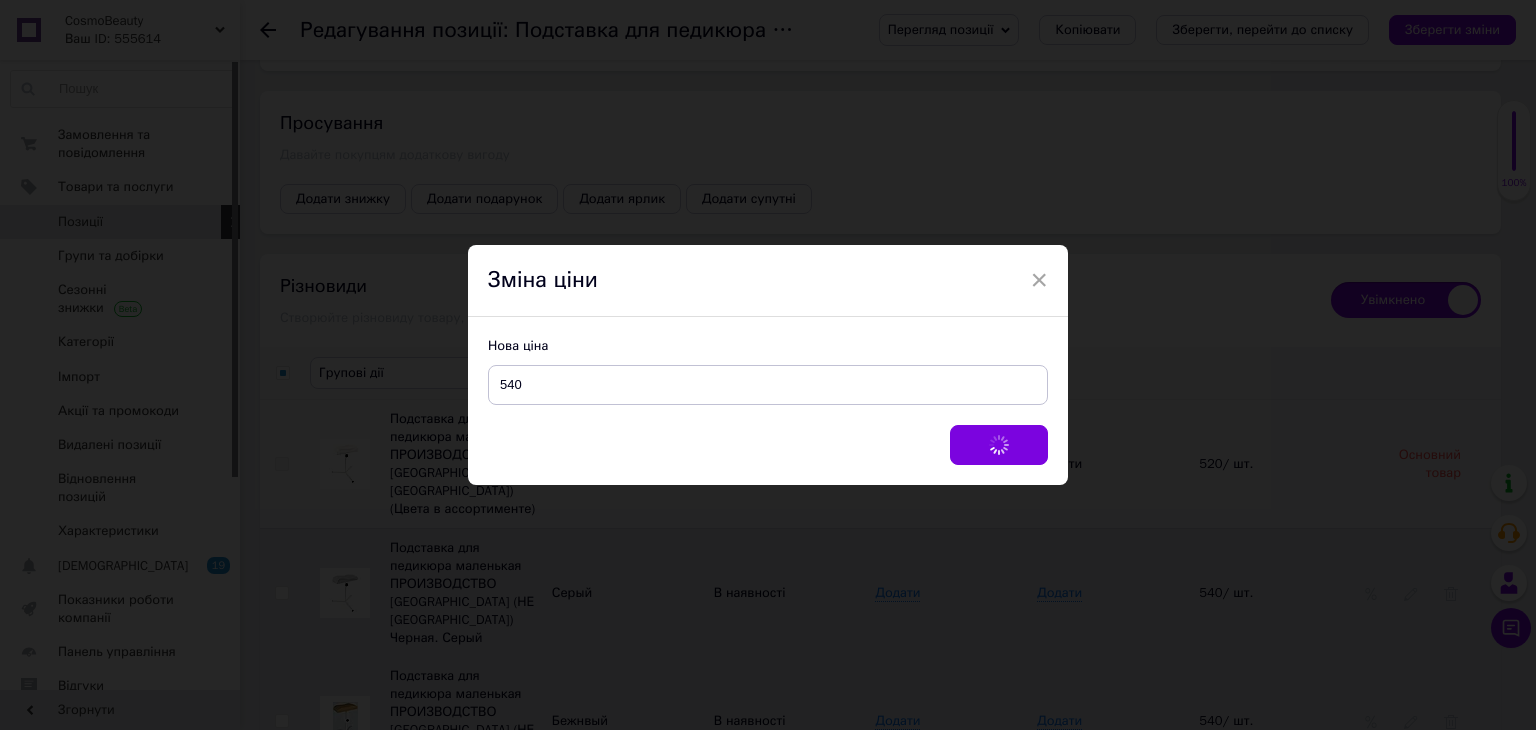 checkbox on "false" 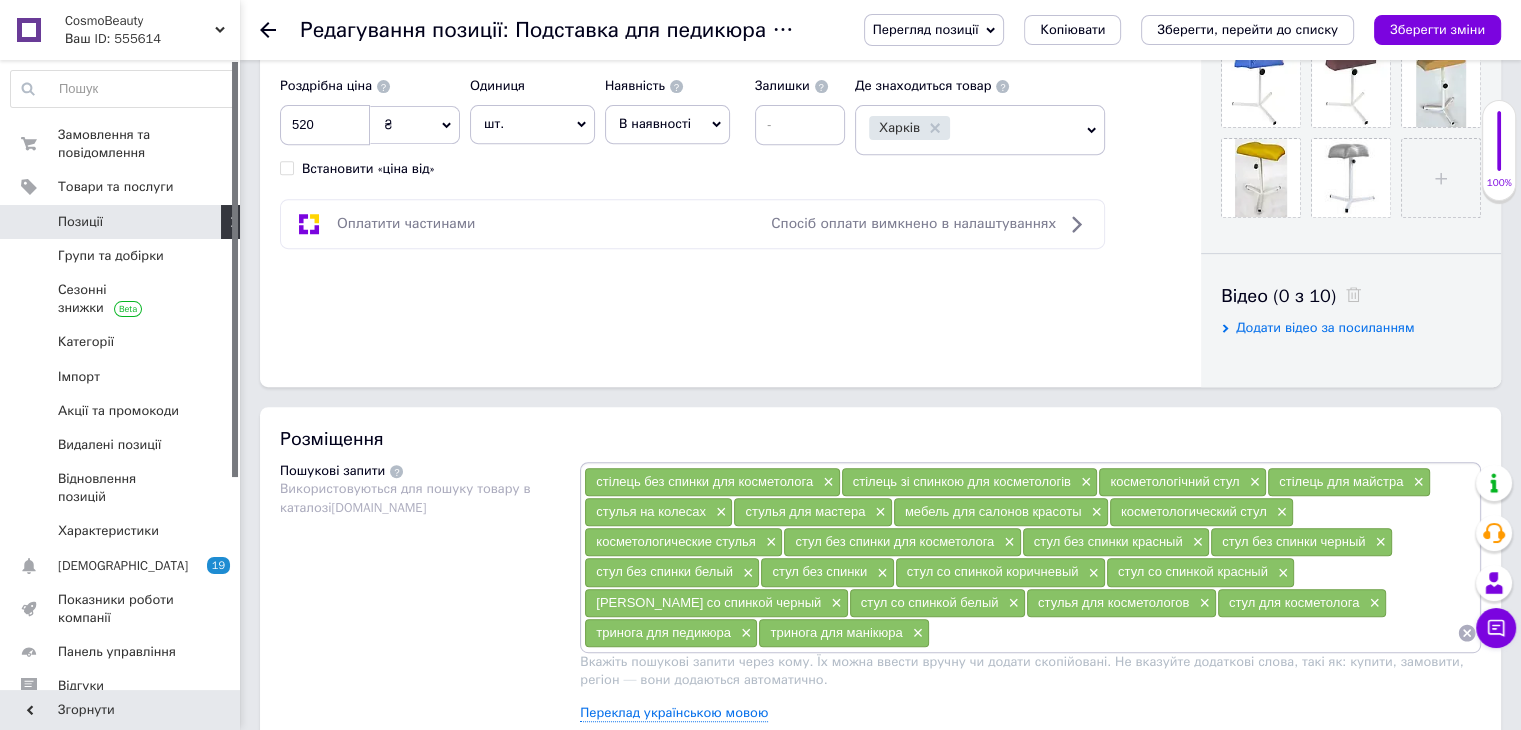 scroll, scrollTop: 800, scrollLeft: 0, axis: vertical 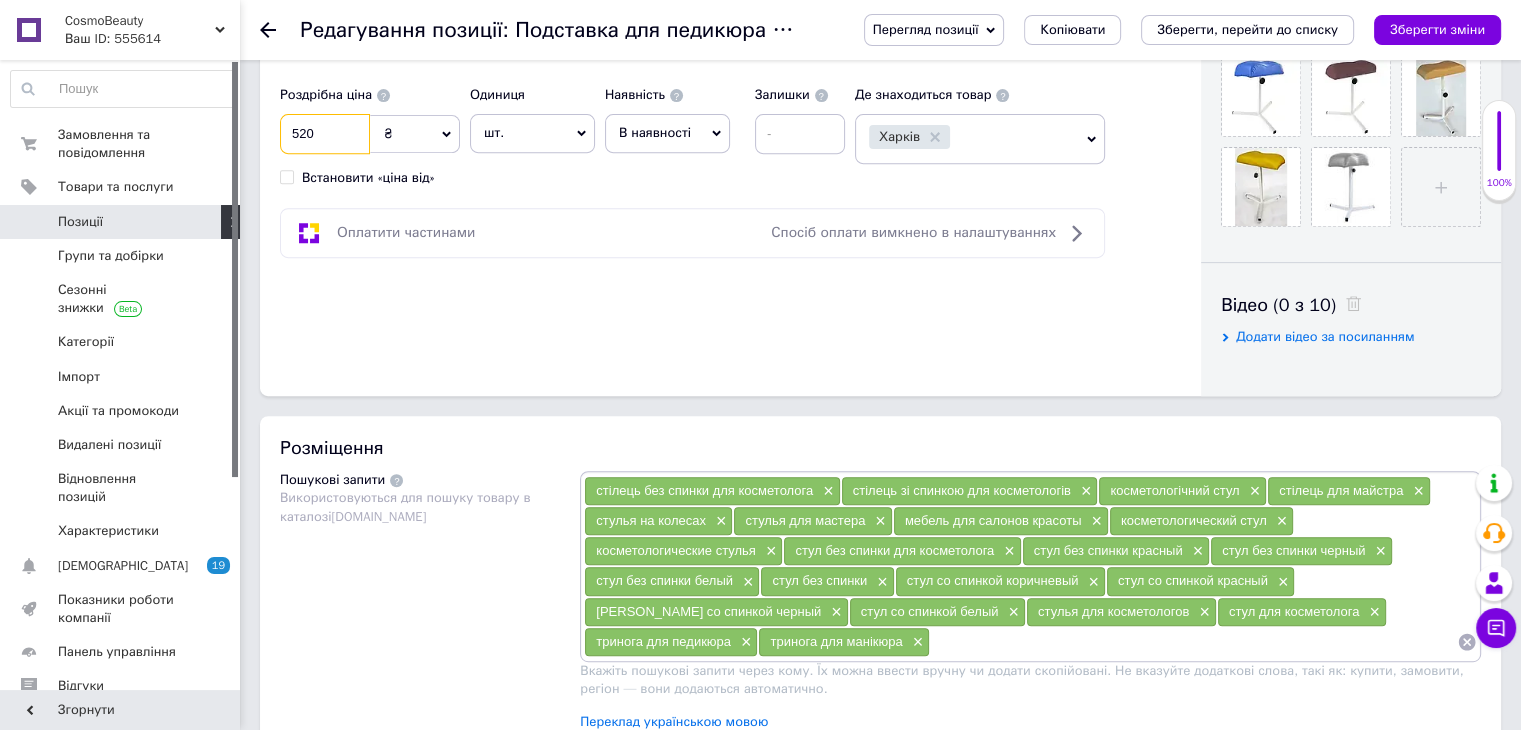 drag, startPoint x: 351, startPoint y: 129, endPoint x: 372, endPoint y: 141, distance: 24.186773 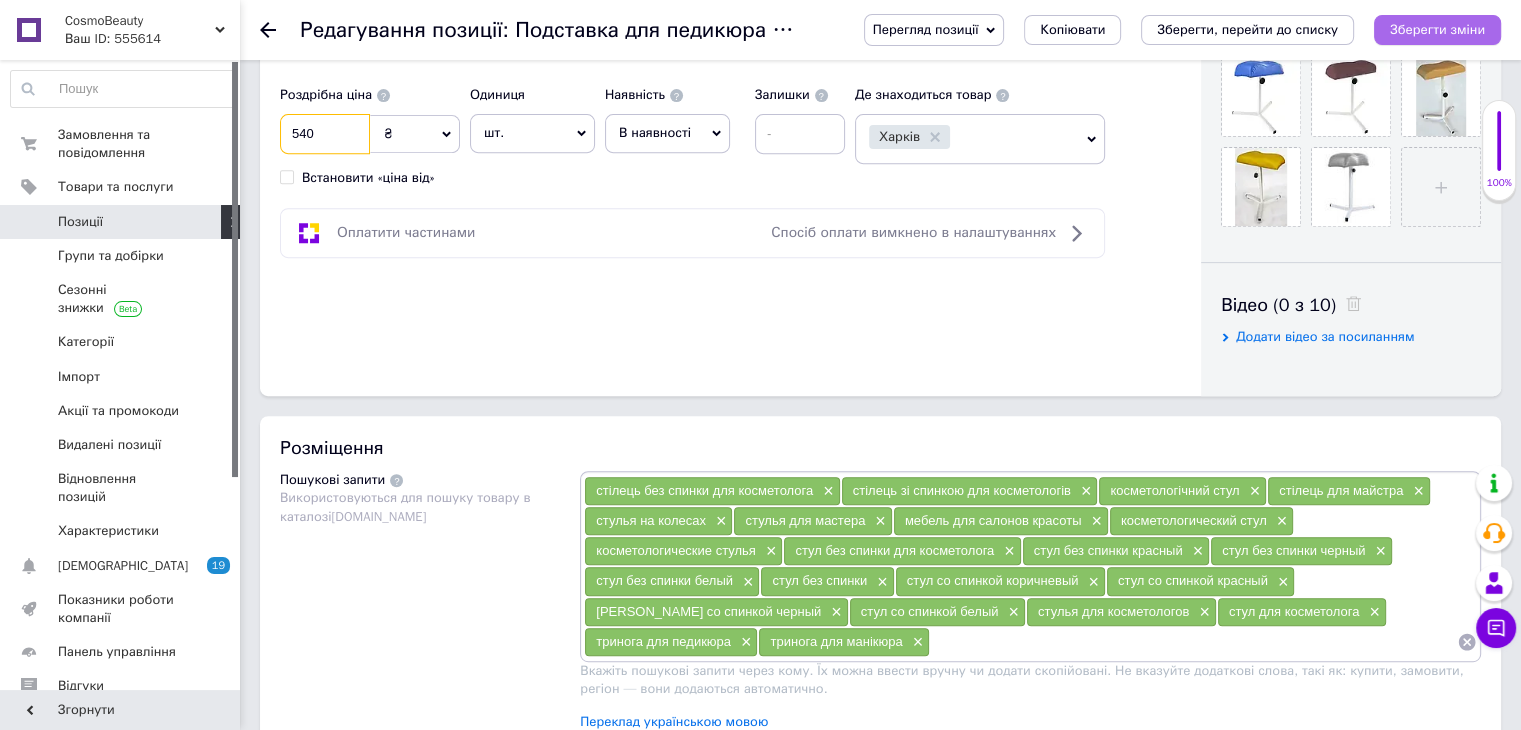 type on "540" 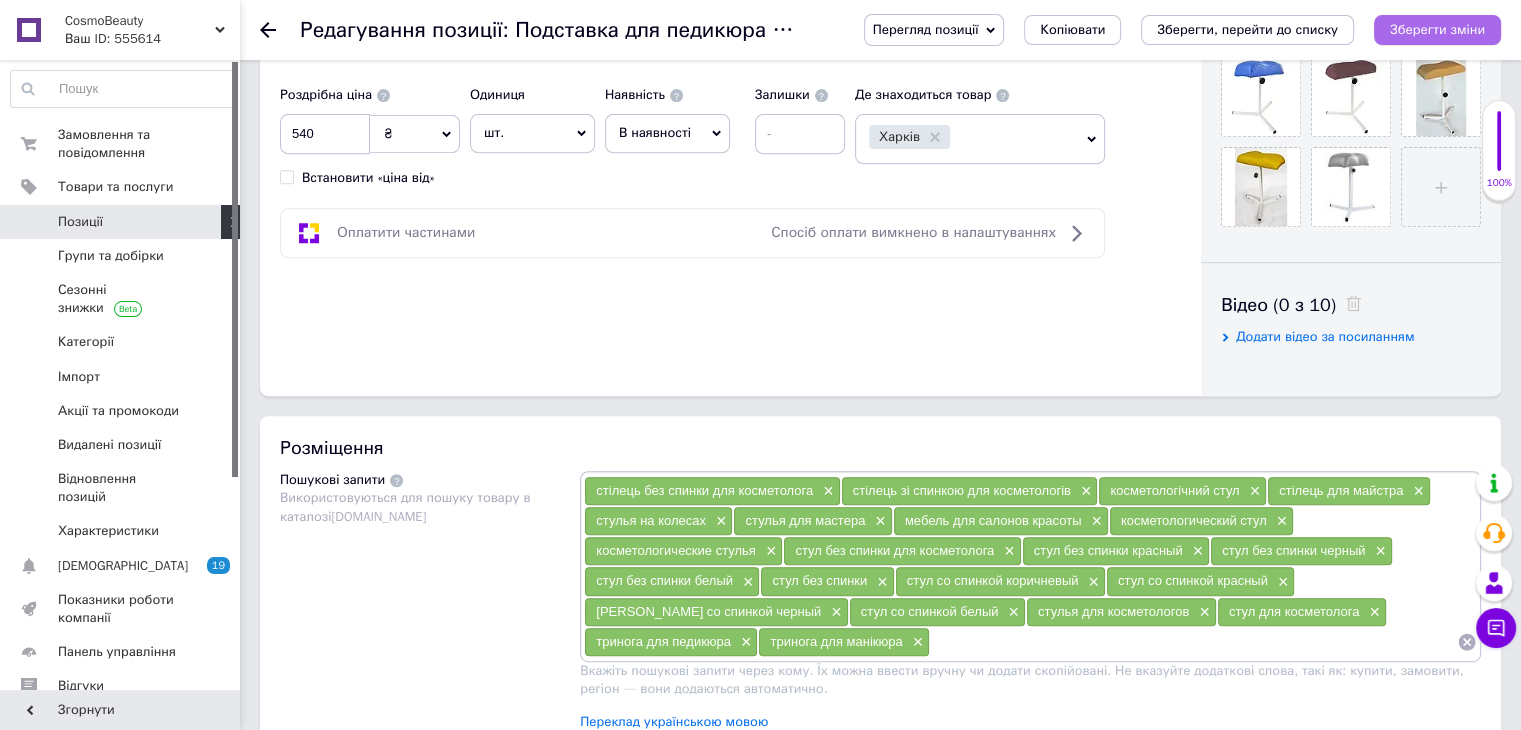 click on "Зберегти зміни" at bounding box center [1437, 29] 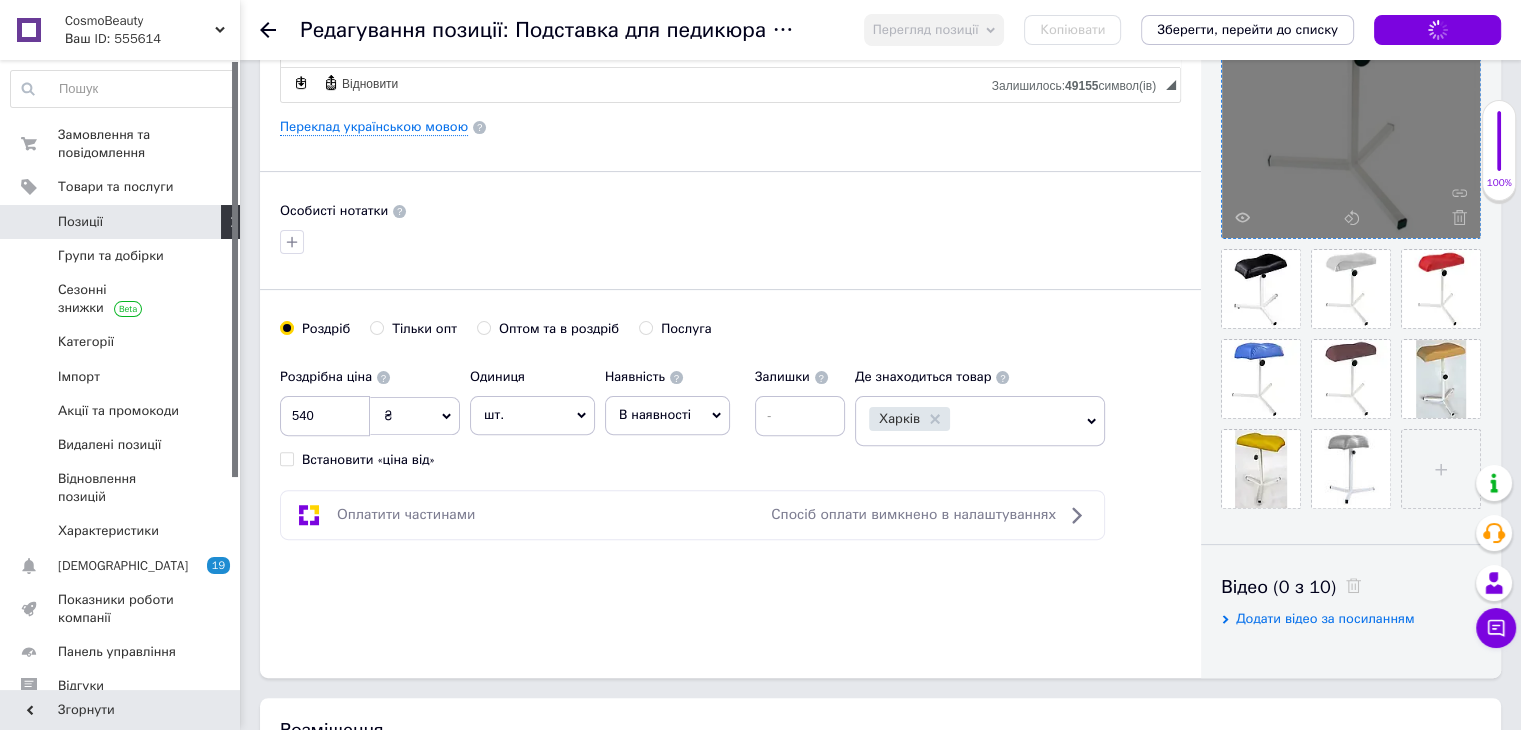 scroll, scrollTop: 533, scrollLeft: 0, axis: vertical 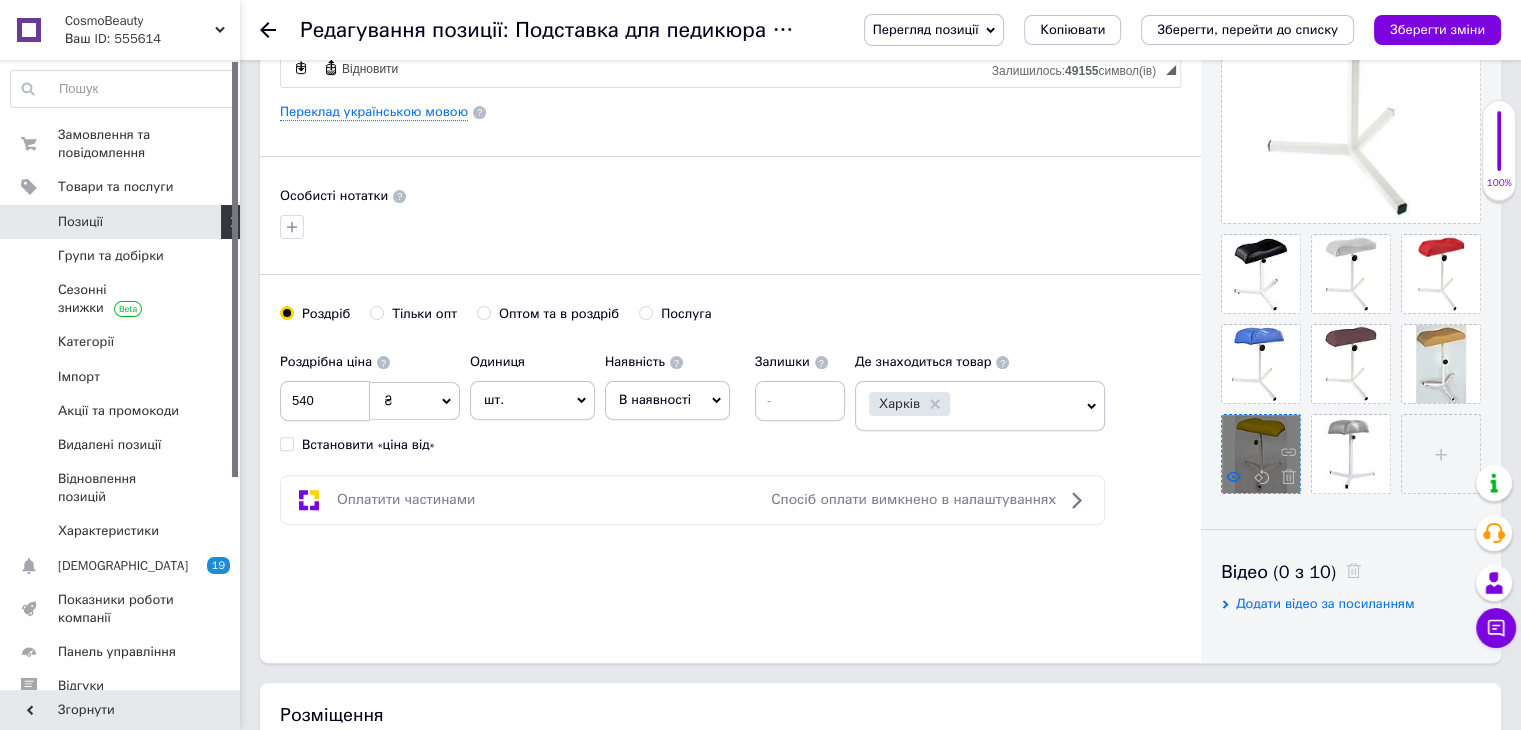 click 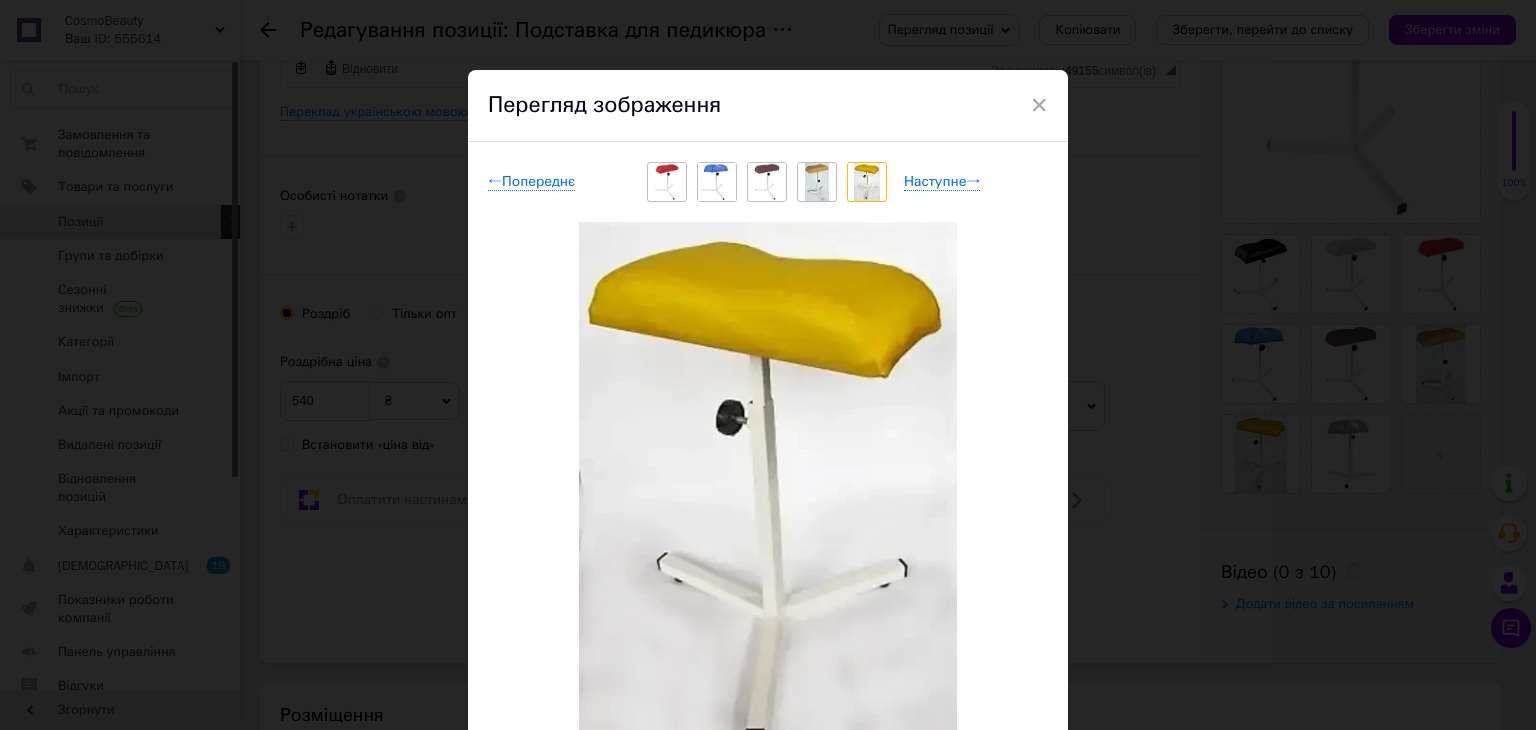 click on "×" at bounding box center (1039, 105) 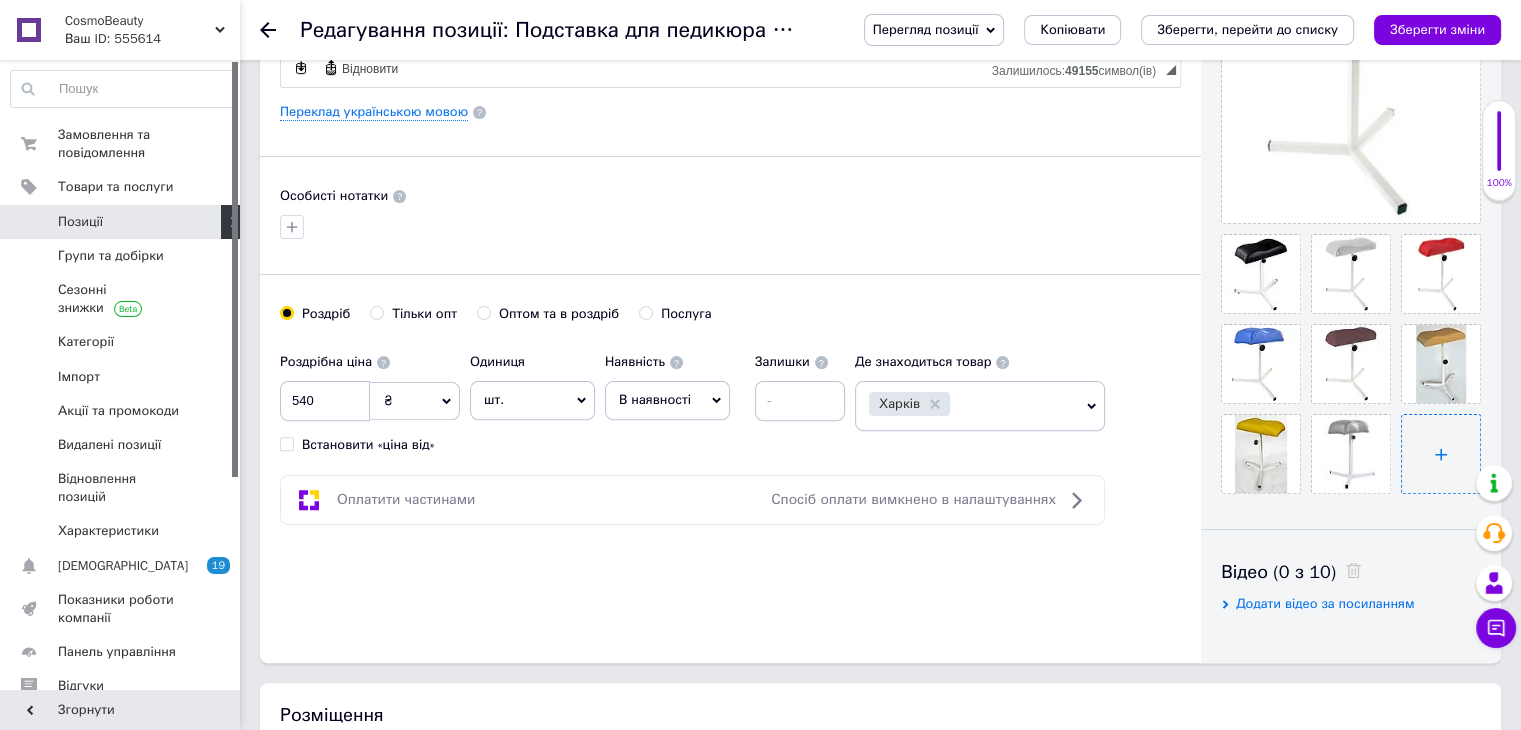 click at bounding box center (1441, 454) 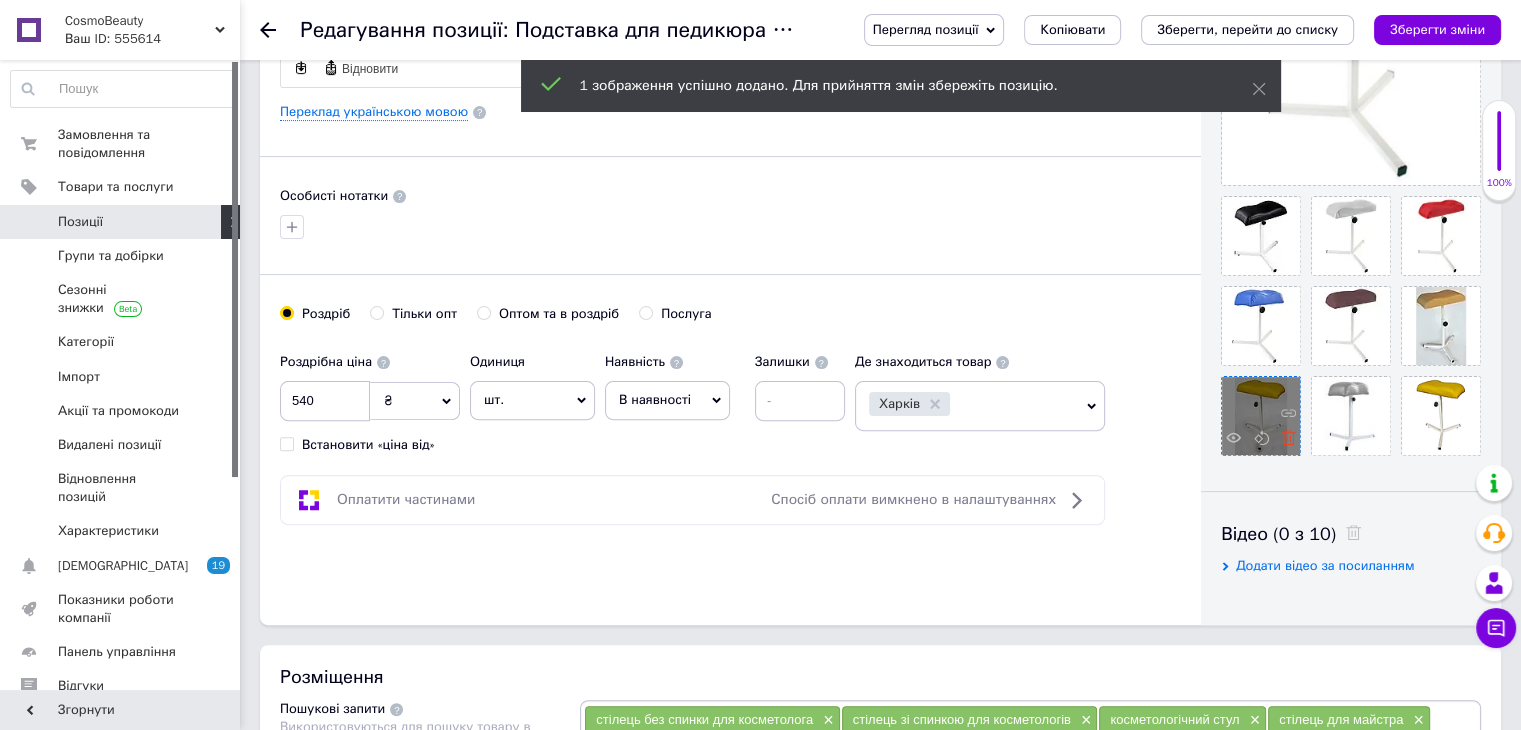click 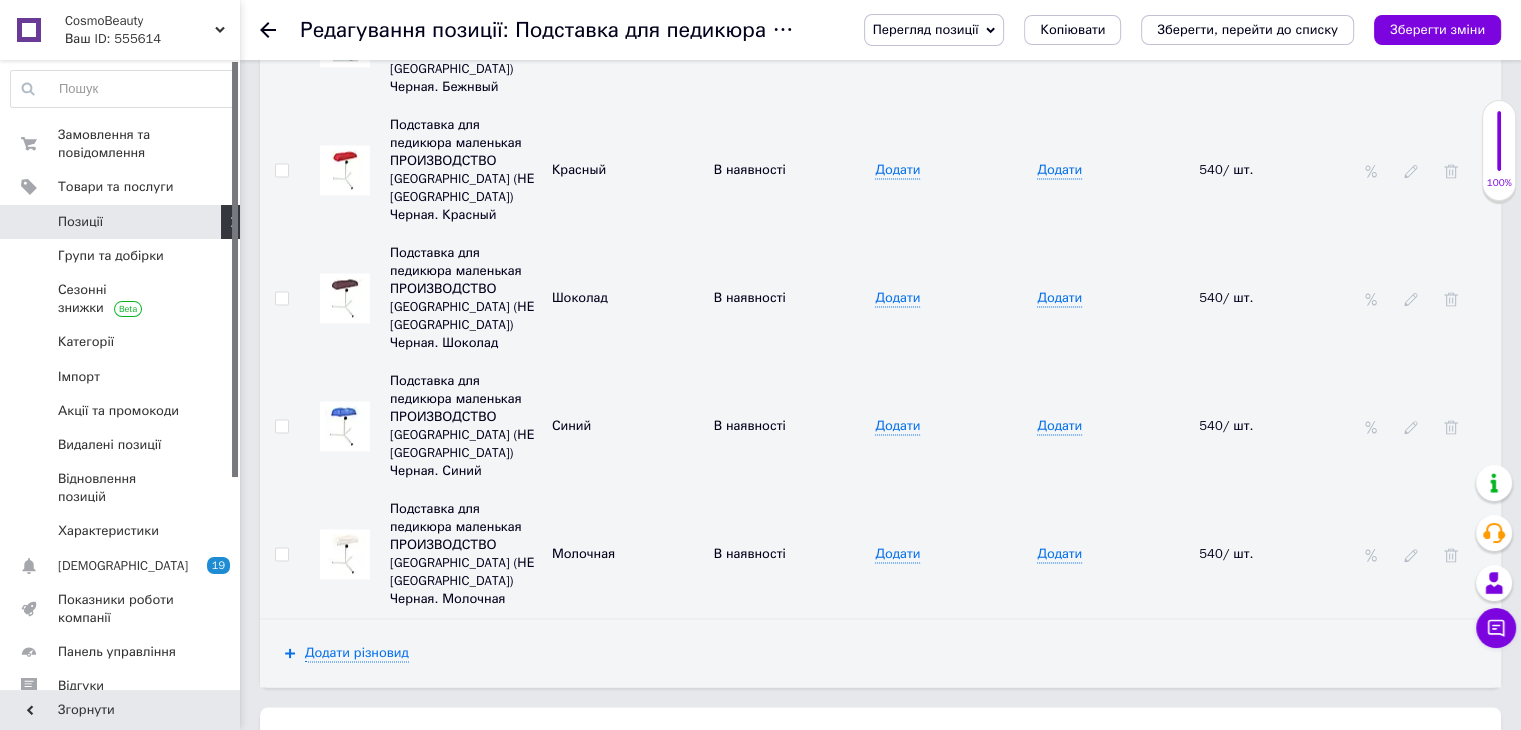 scroll, scrollTop: 3200, scrollLeft: 0, axis: vertical 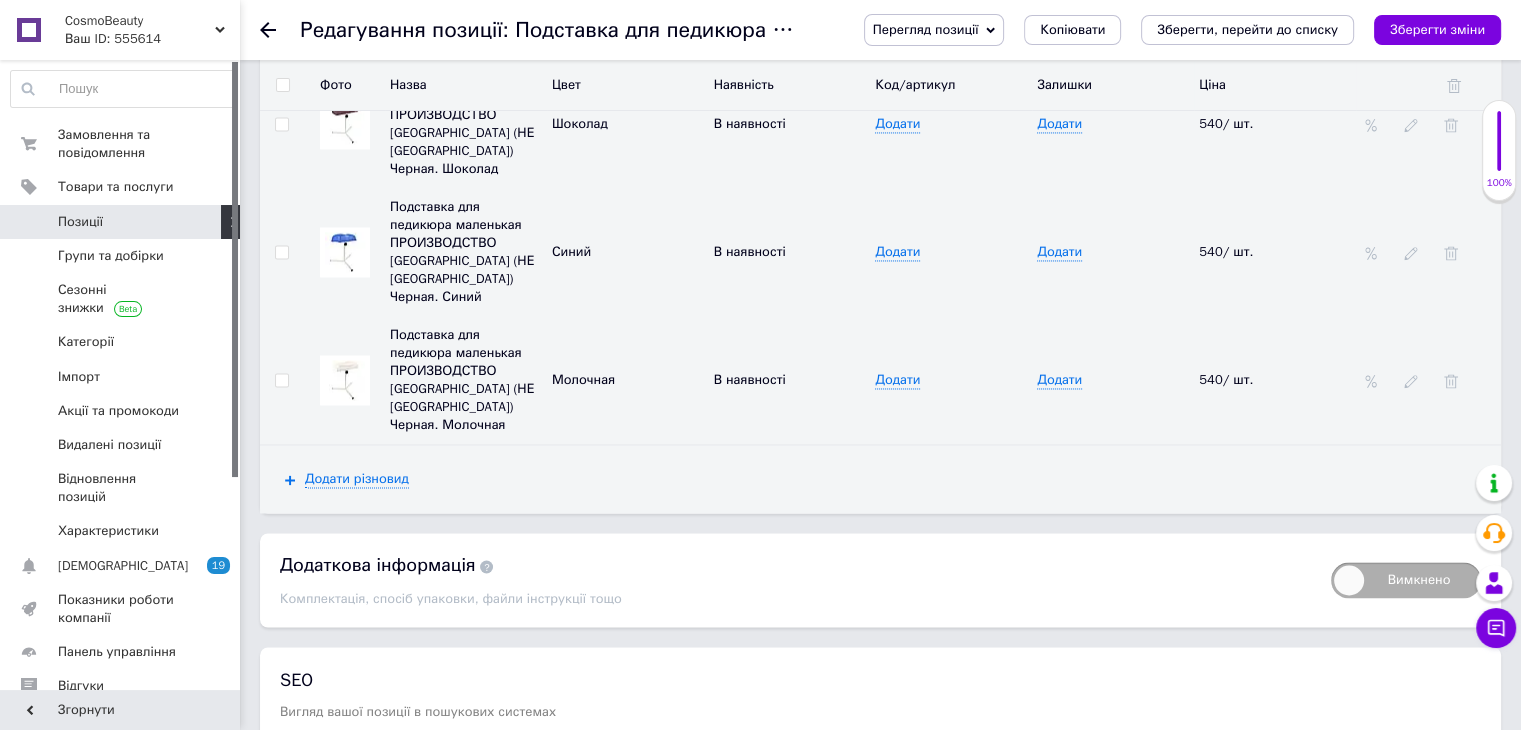click on "Додати різновид" at bounding box center (880, 479) 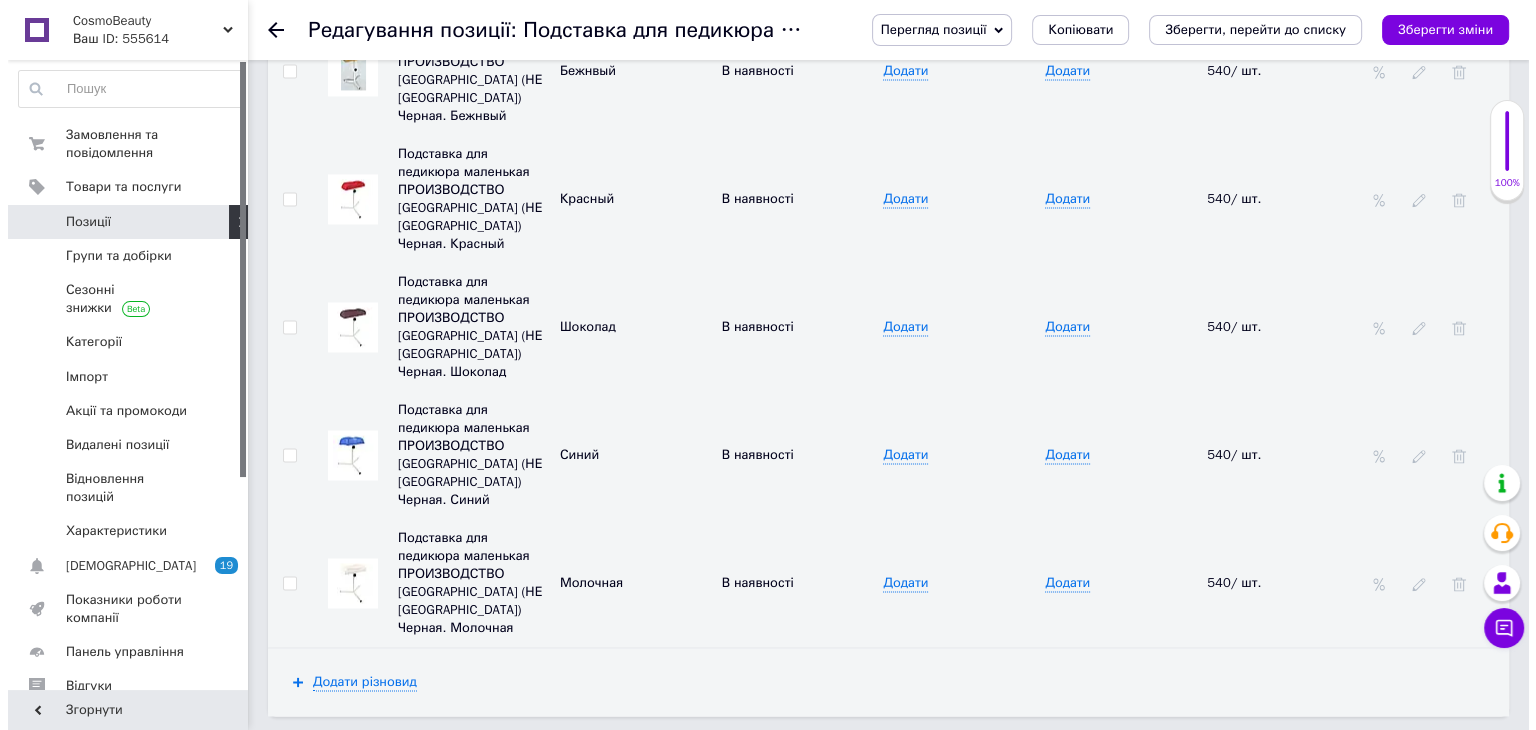 scroll, scrollTop: 3200, scrollLeft: 0, axis: vertical 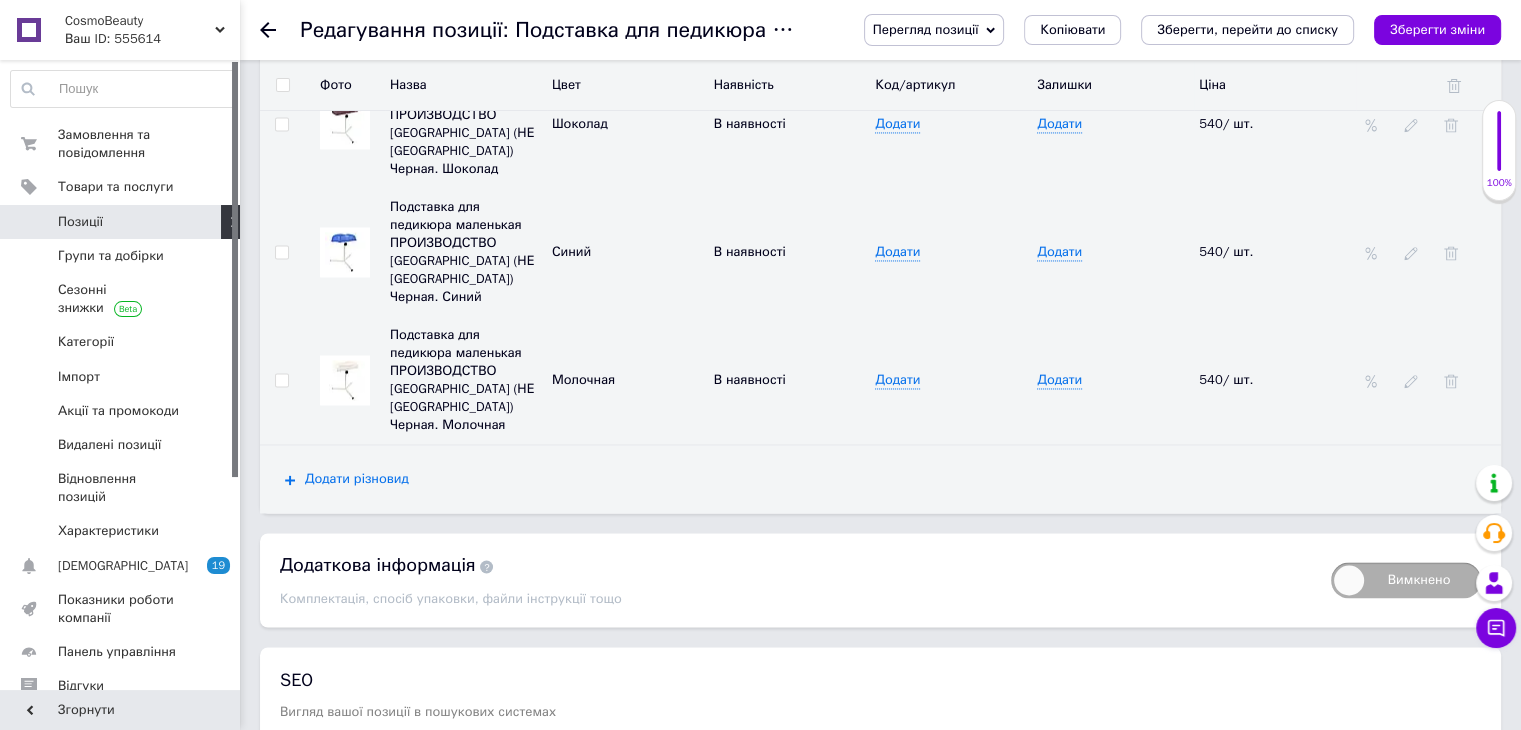 click on "Додати різновид" at bounding box center (357, 479) 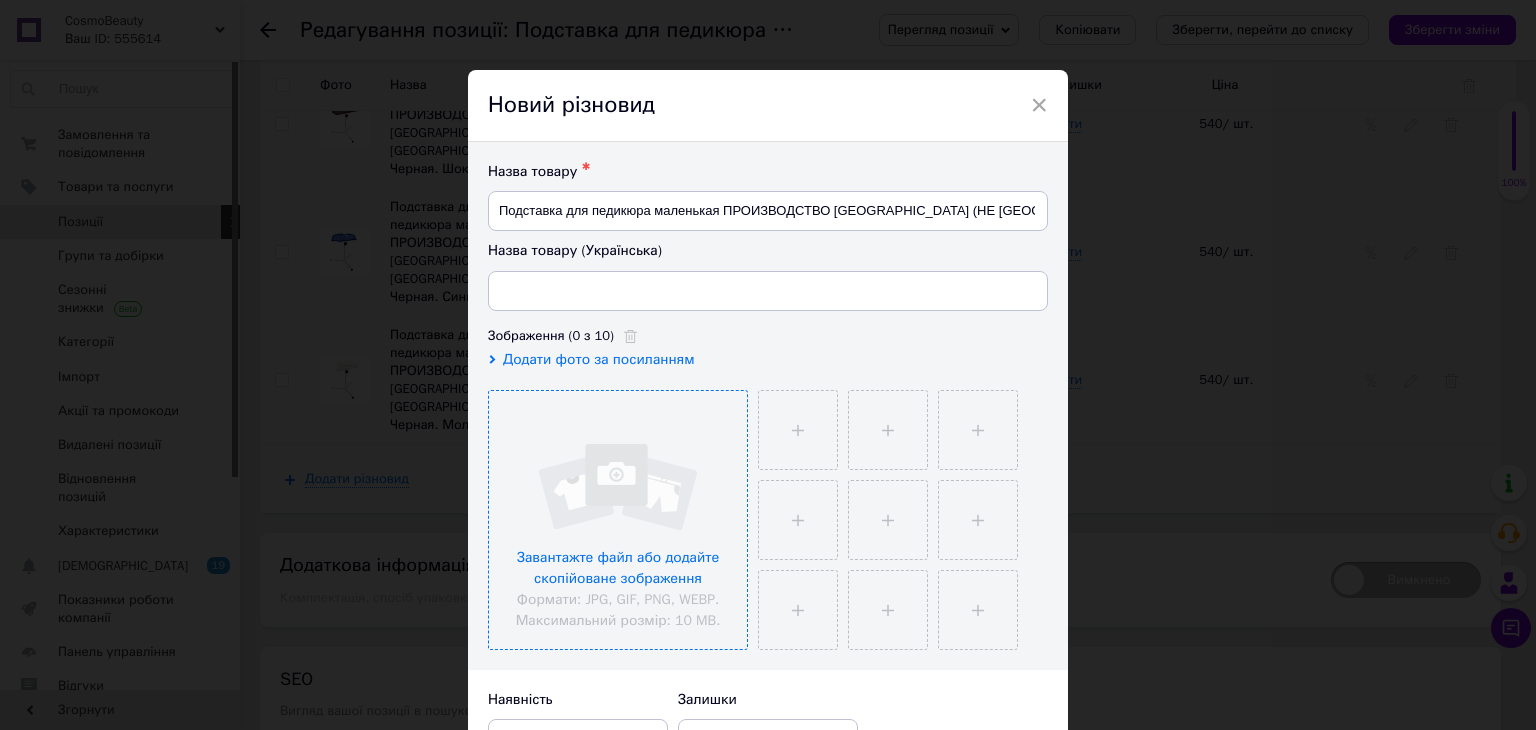click at bounding box center (618, 520) 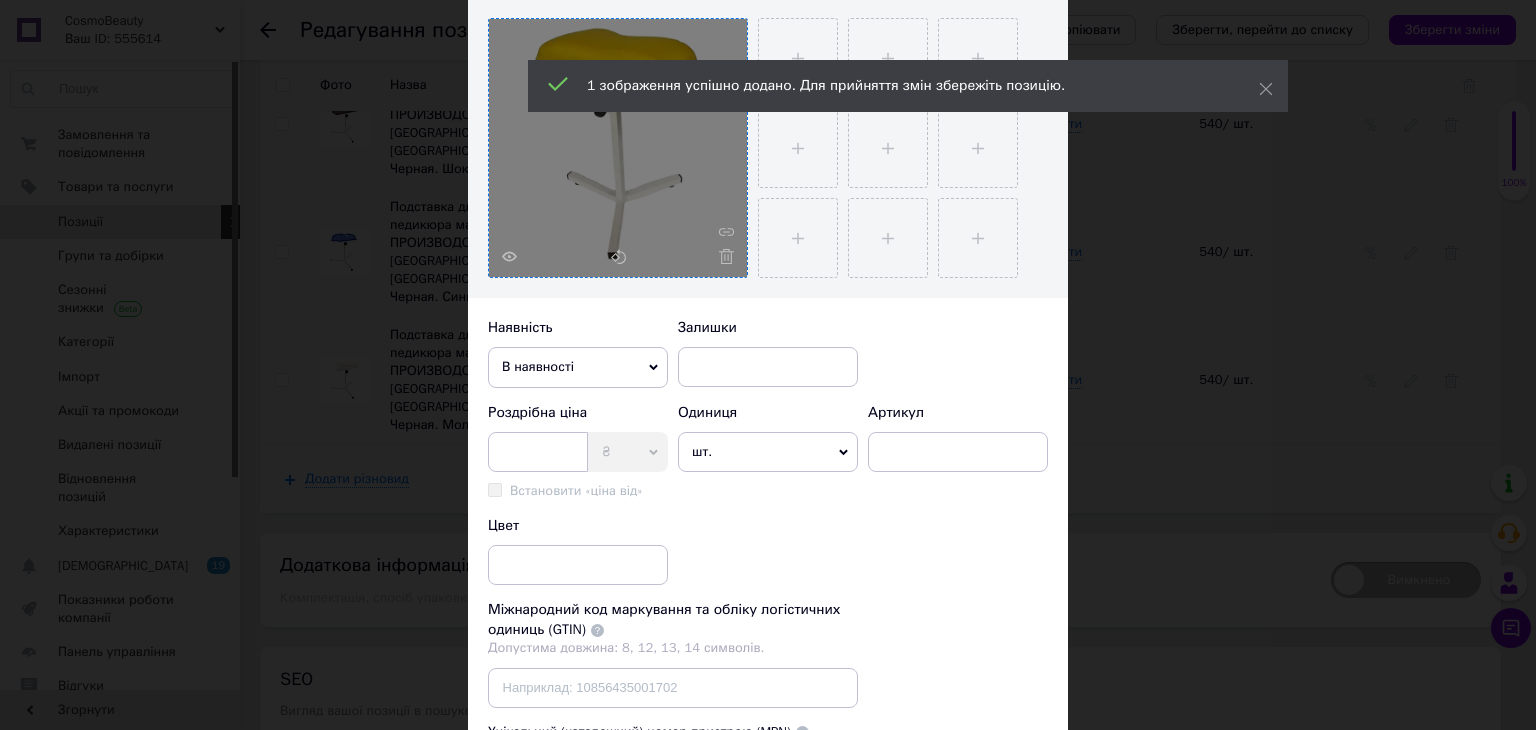 scroll, scrollTop: 533, scrollLeft: 0, axis: vertical 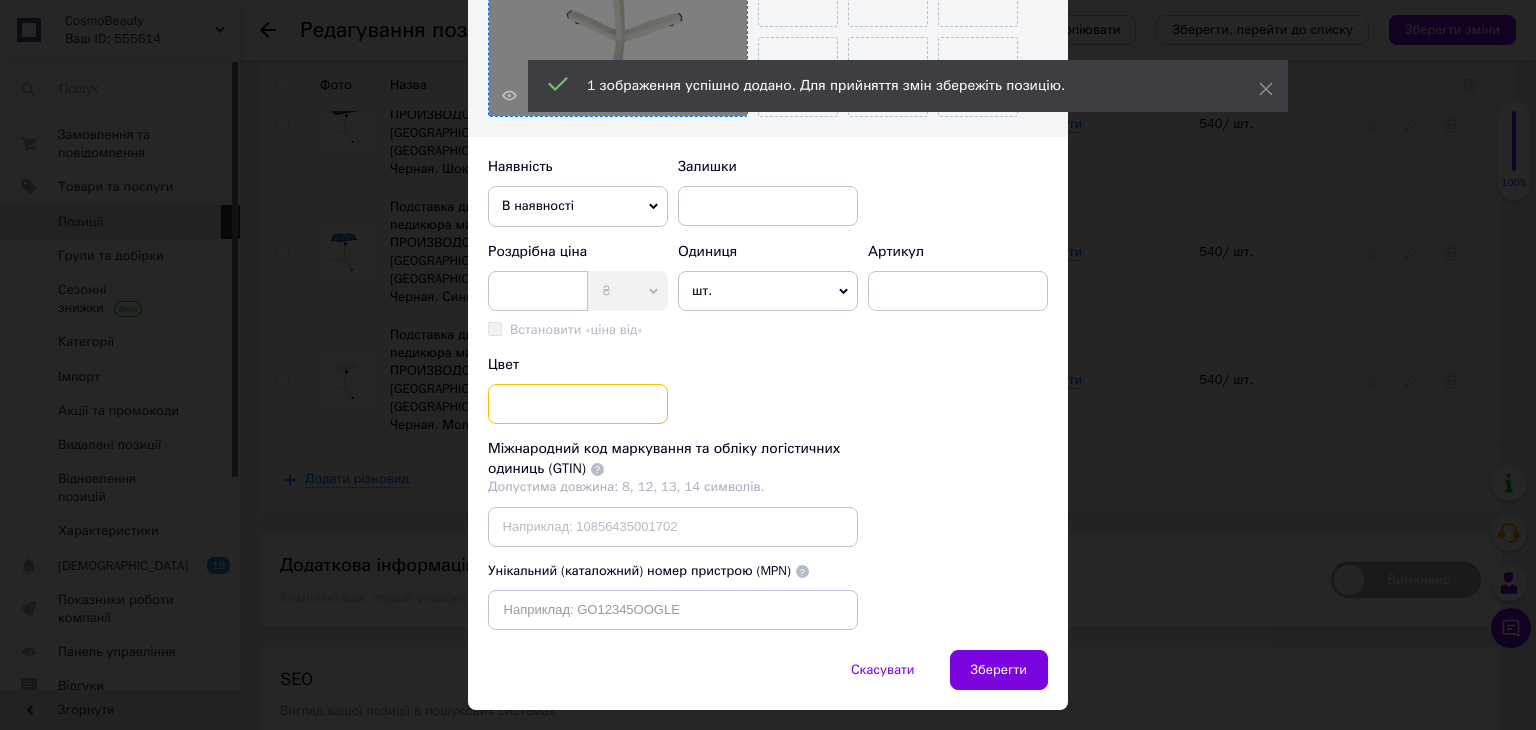 click at bounding box center (578, 404) 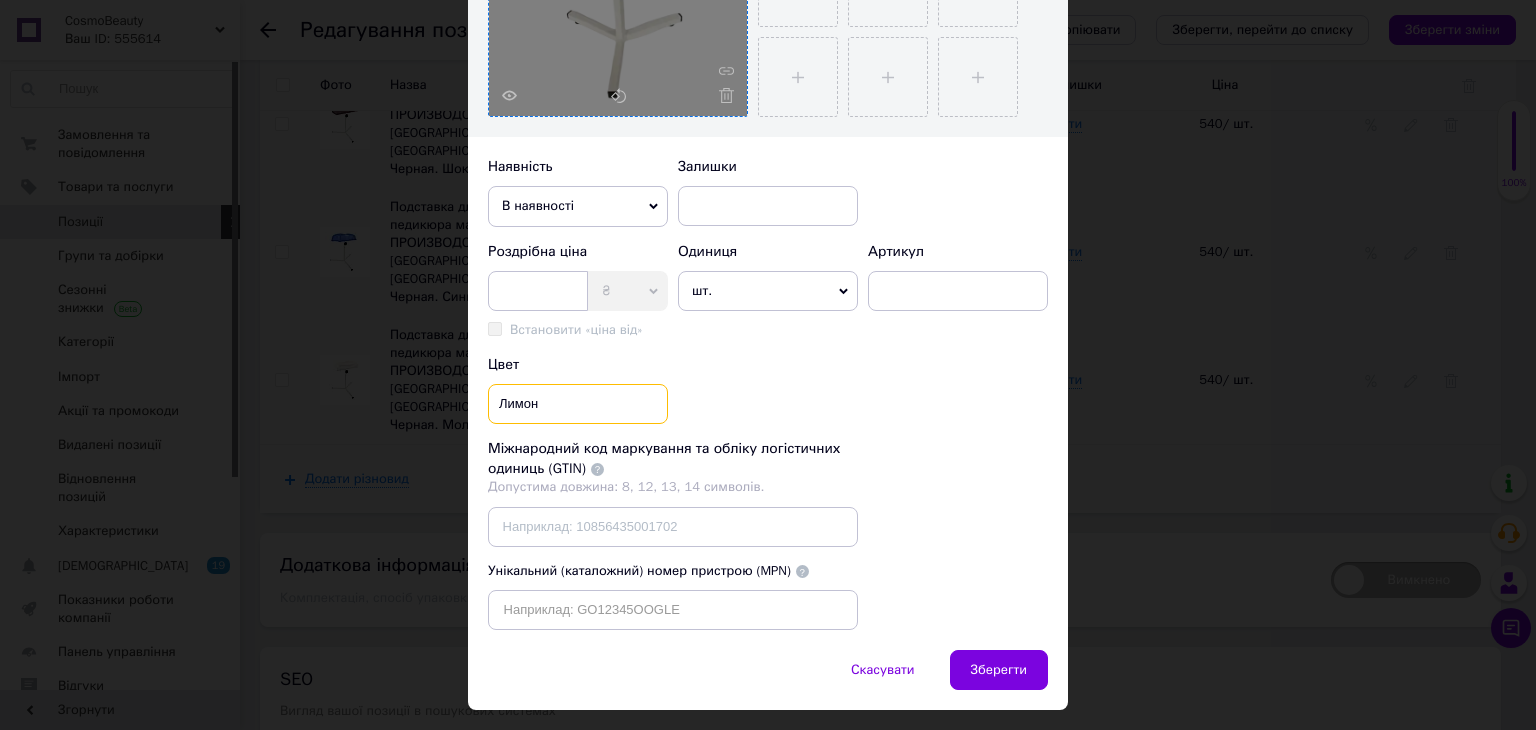 type on "Лимон" 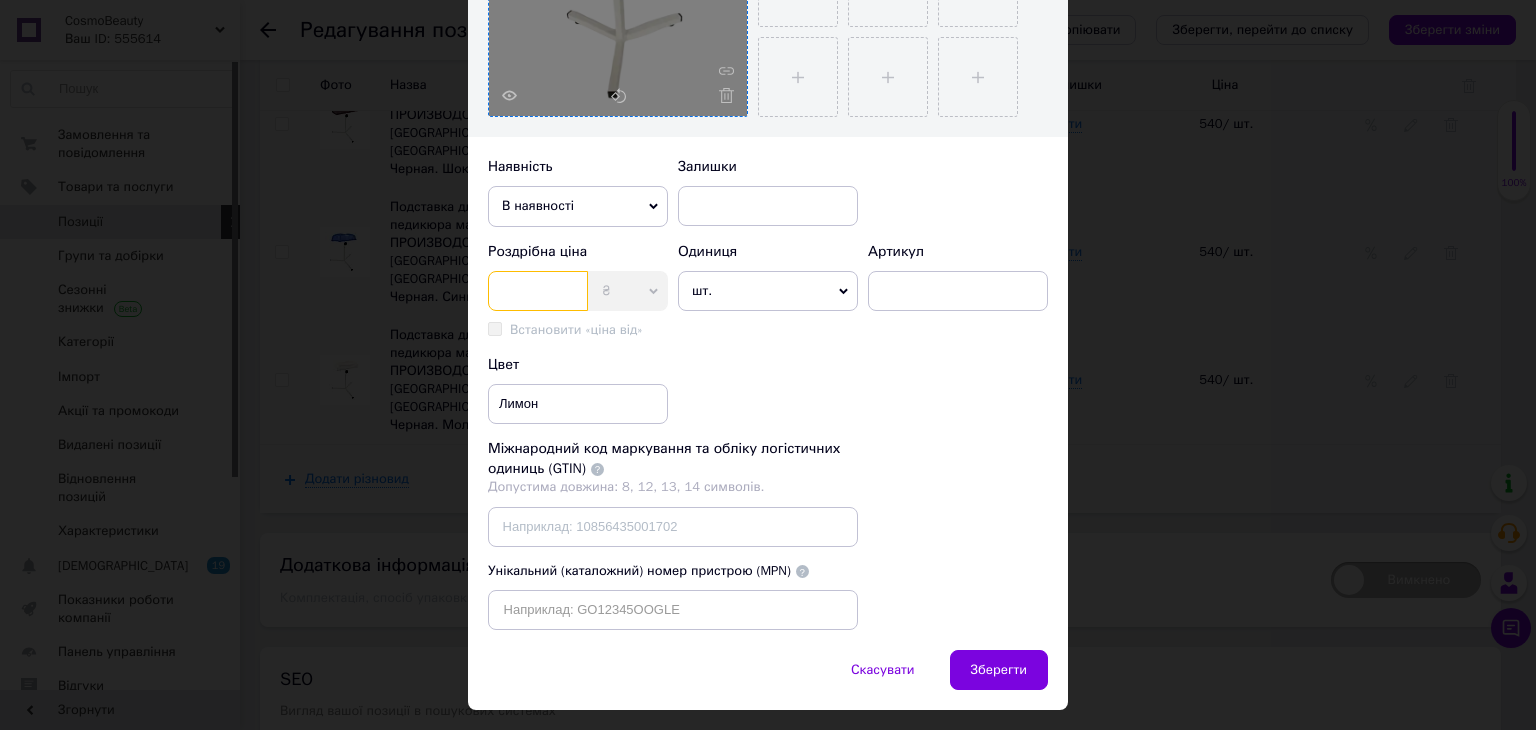 click at bounding box center [538, 291] 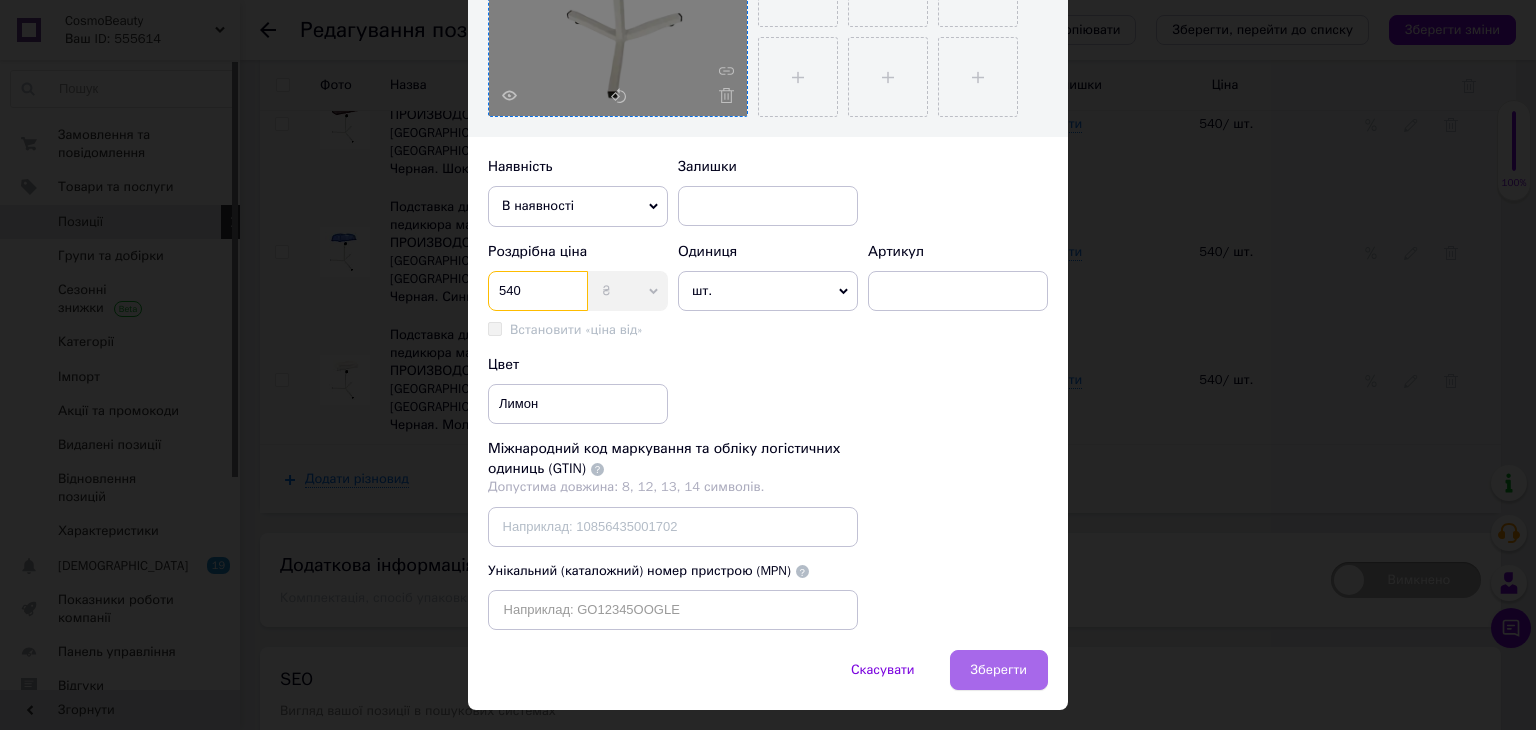 type on "540" 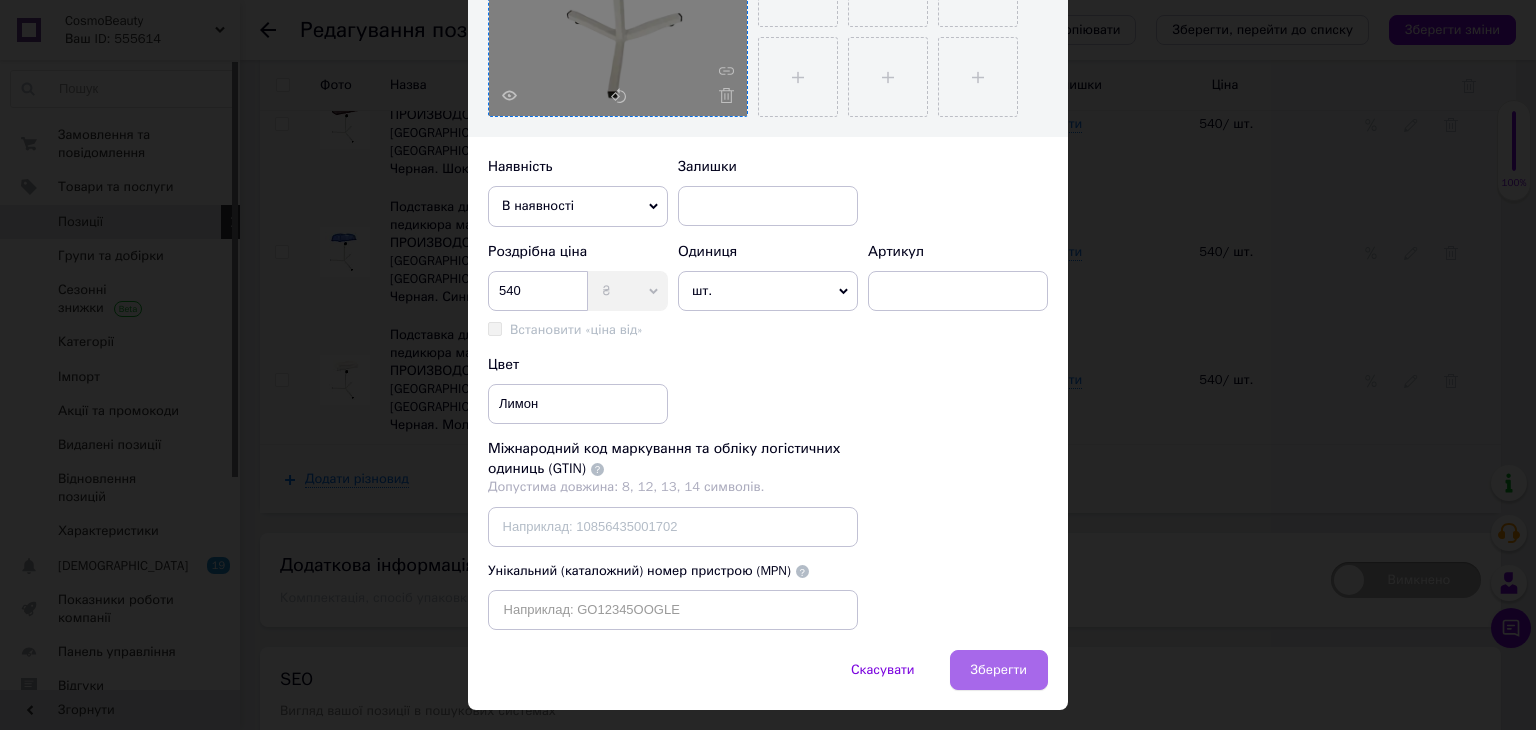 click on "Зберегти" at bounding box center (999, 670) 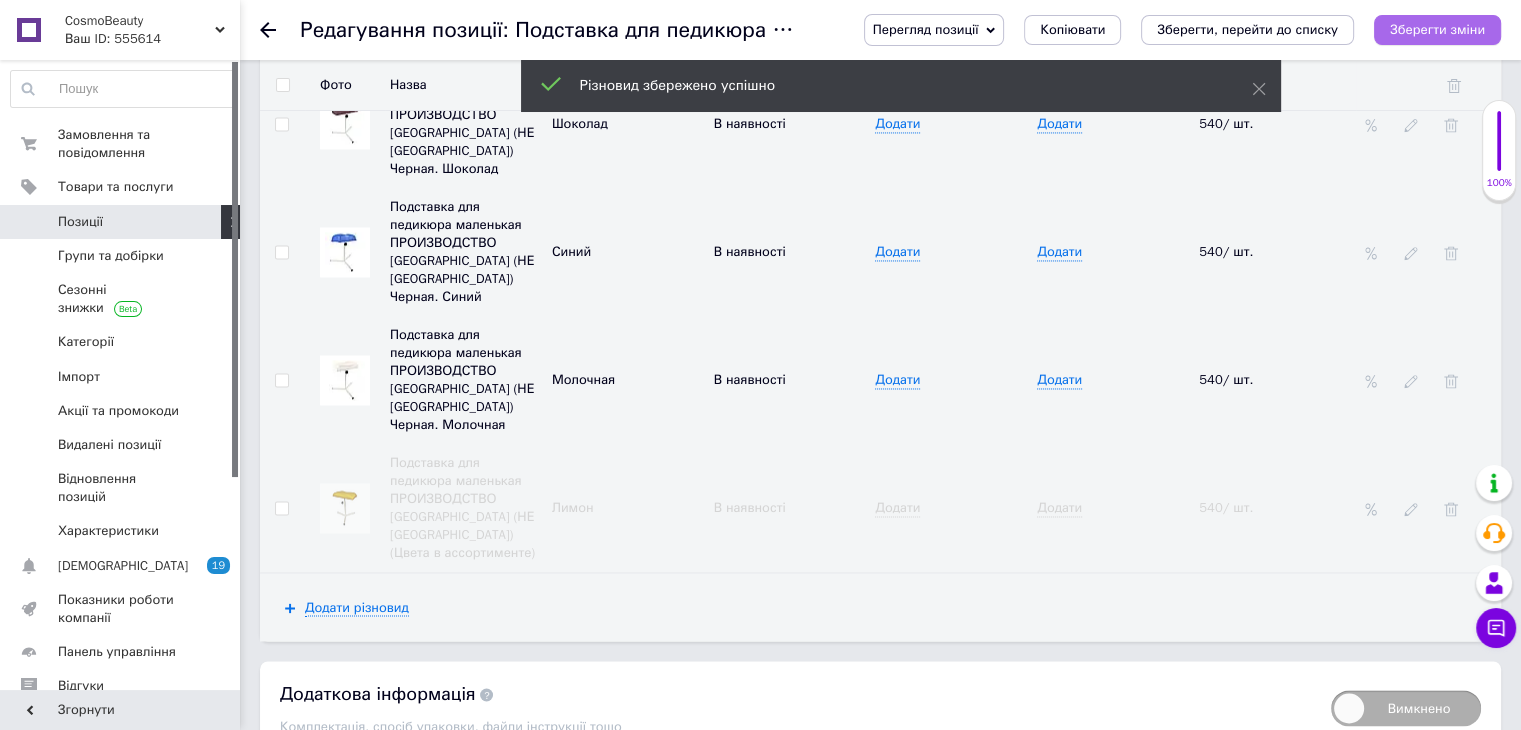 click on "Зберегти зміни" at bounding box center [1437, 29] 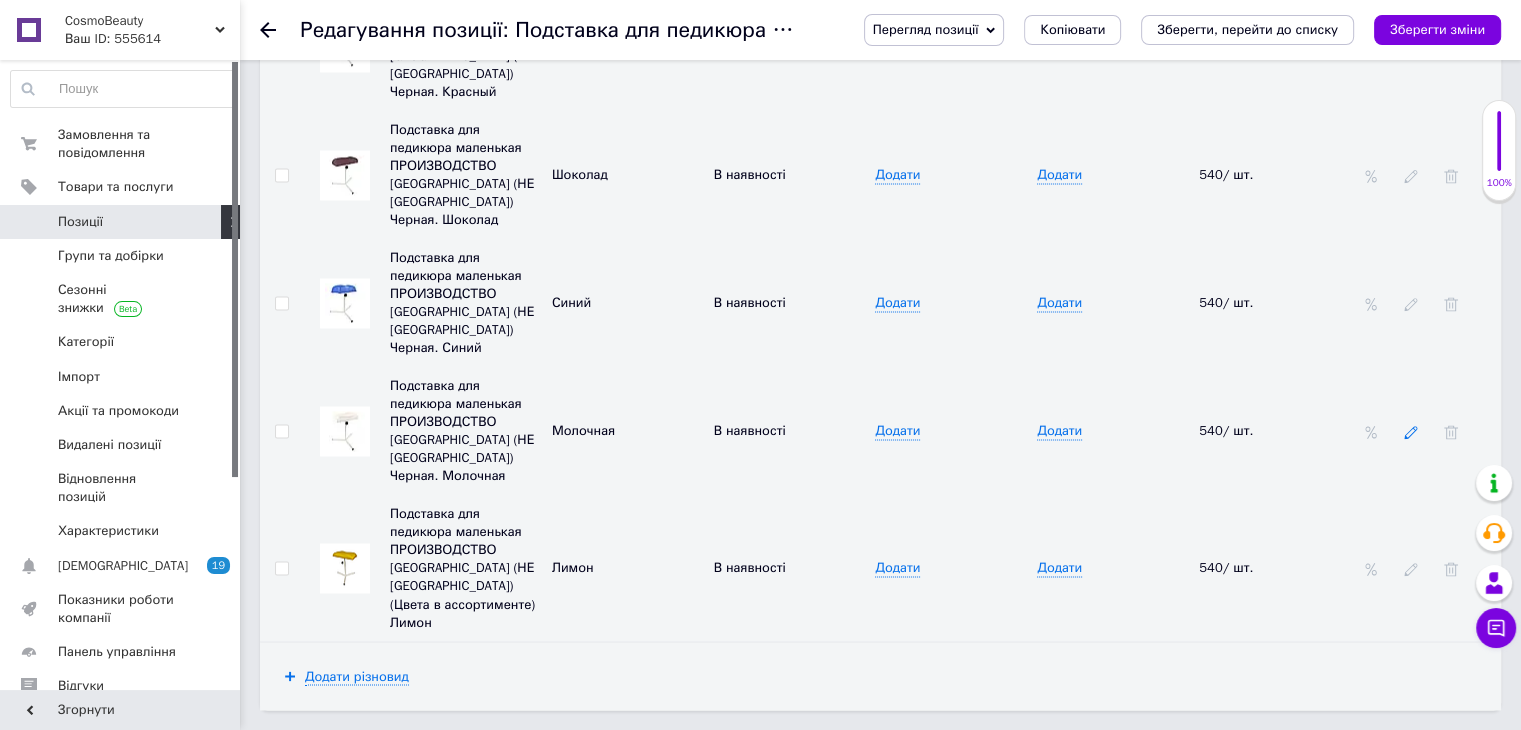 click 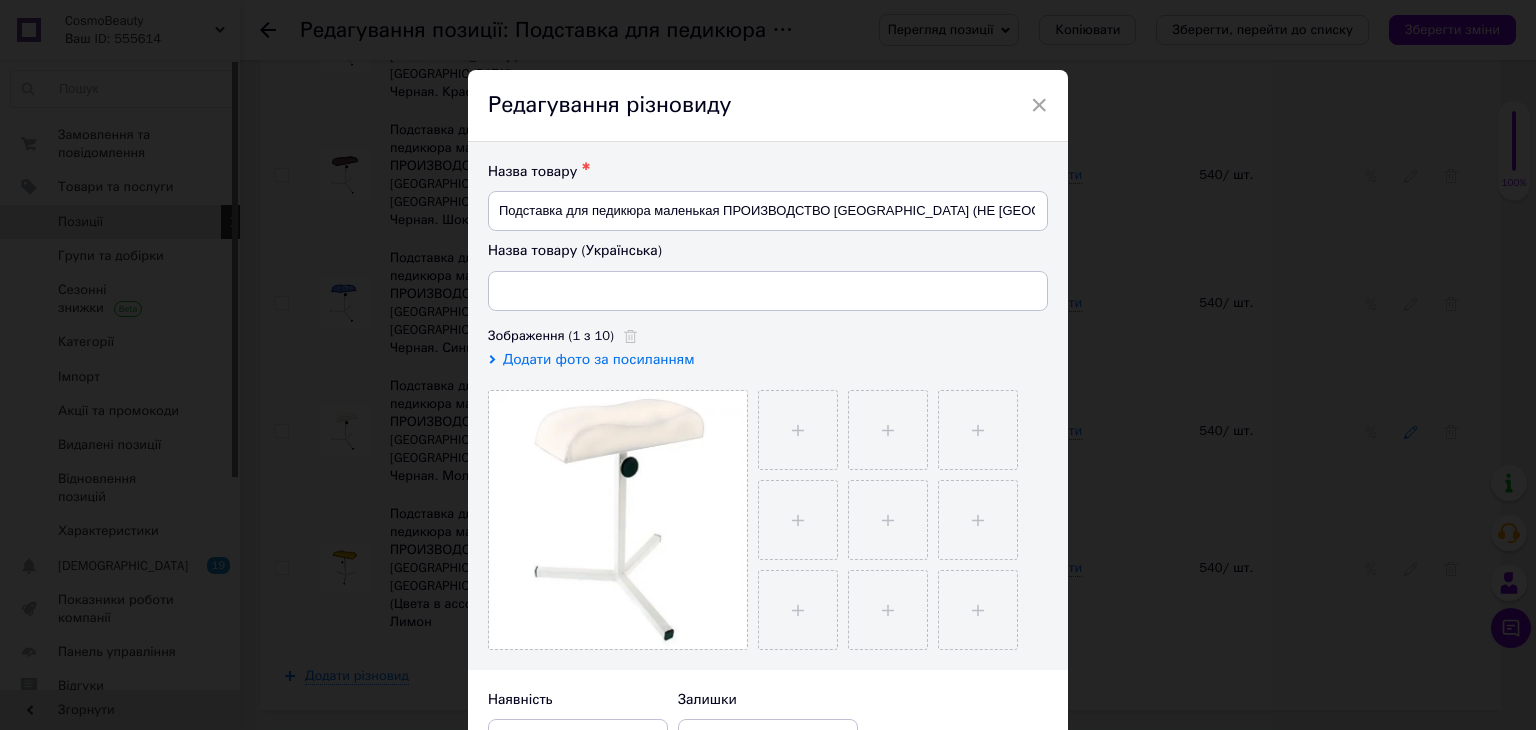 type on "Підставка для педикюру маленька ПРОЗВОДІННЯ УКРАЇНА (НЕ [GEOGRAPHIC_DATA]) Чорна. Молочна" 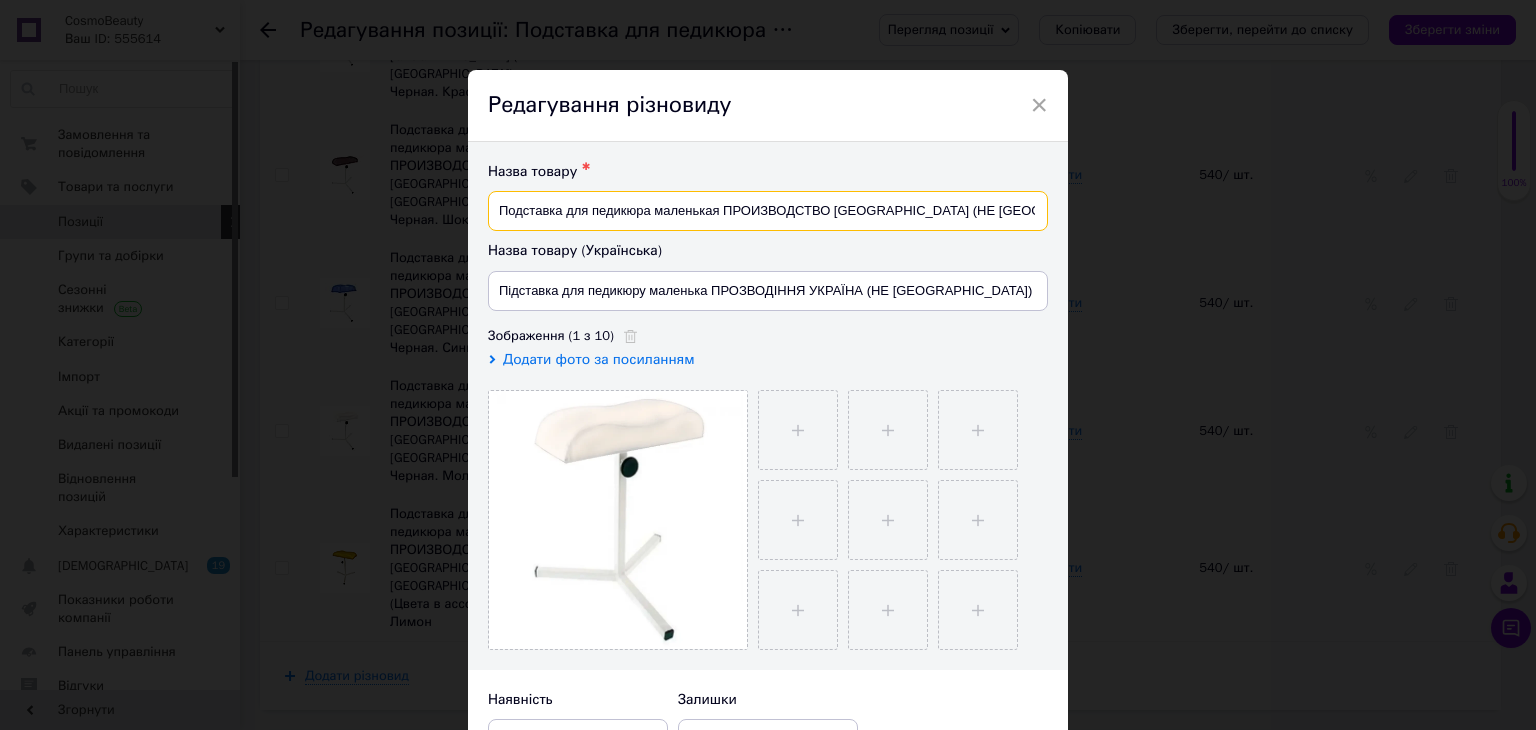 drag, startPoint x: 1019, startPoint y: 211, endPoint x: 972, endPoint y: 212, distance: 47.010635 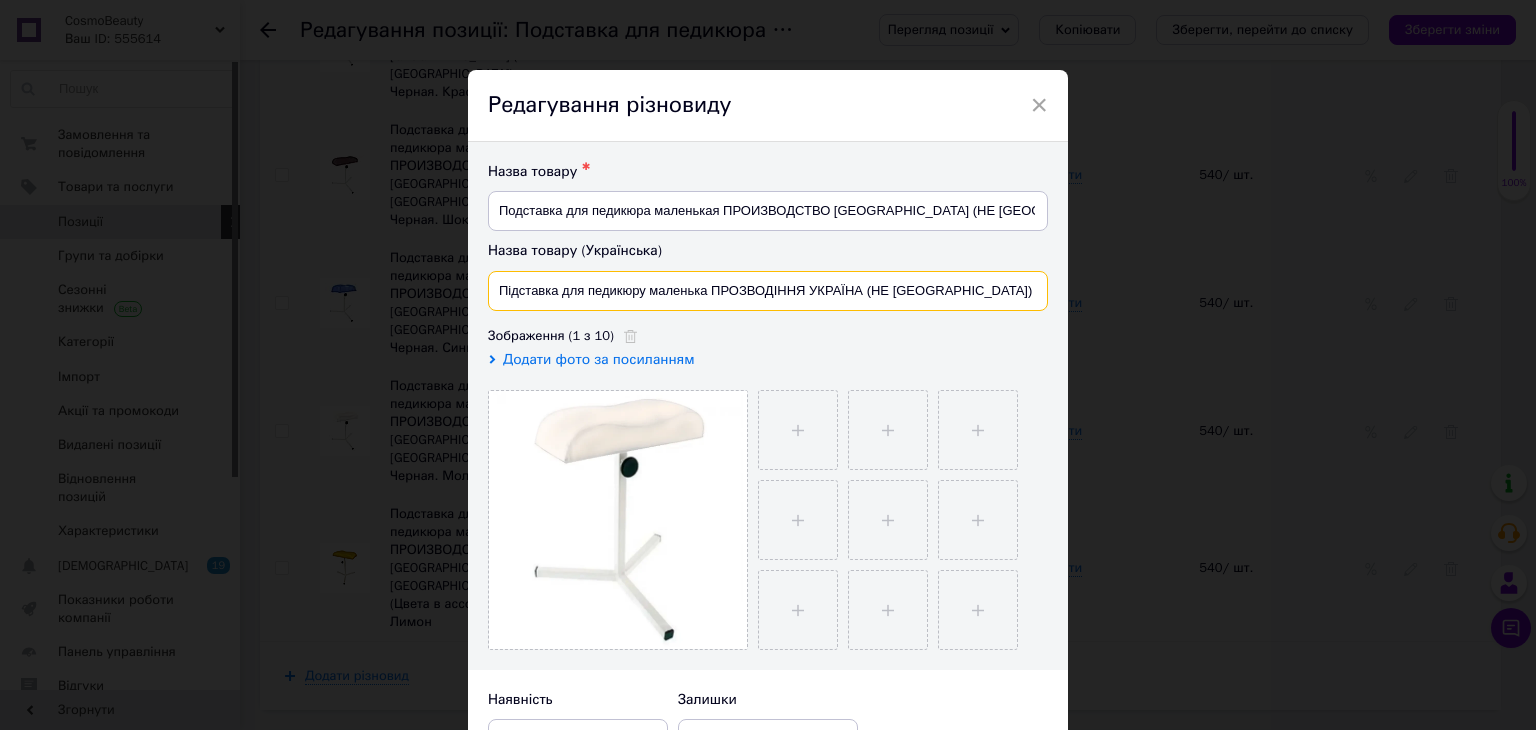 drag, startPoint x: 981, startPoint y: 289, endPoint x: 938, endPoint y: 280, distance: 43.931767 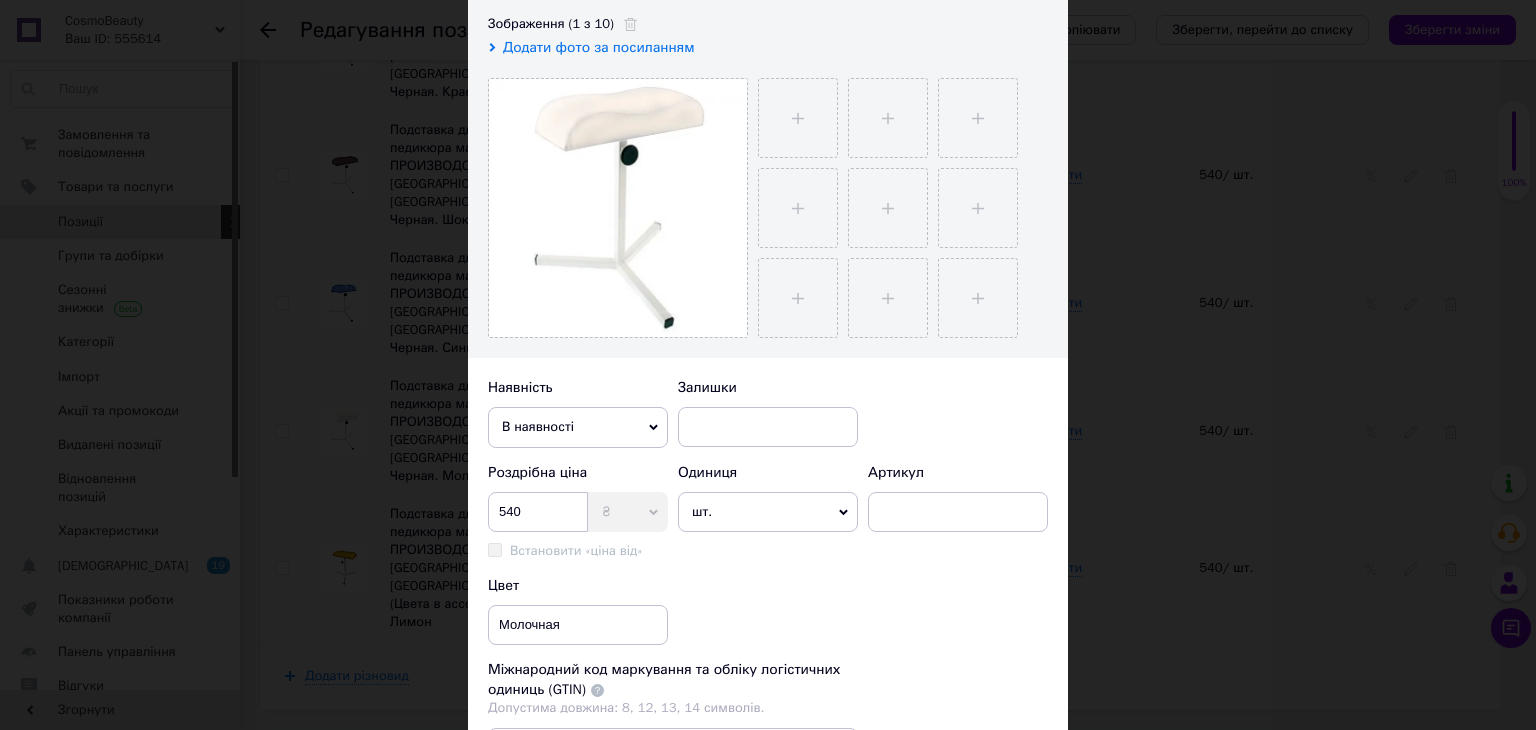 scroll, scrollTop: 533, scrollLeft: 0, axis: vertical 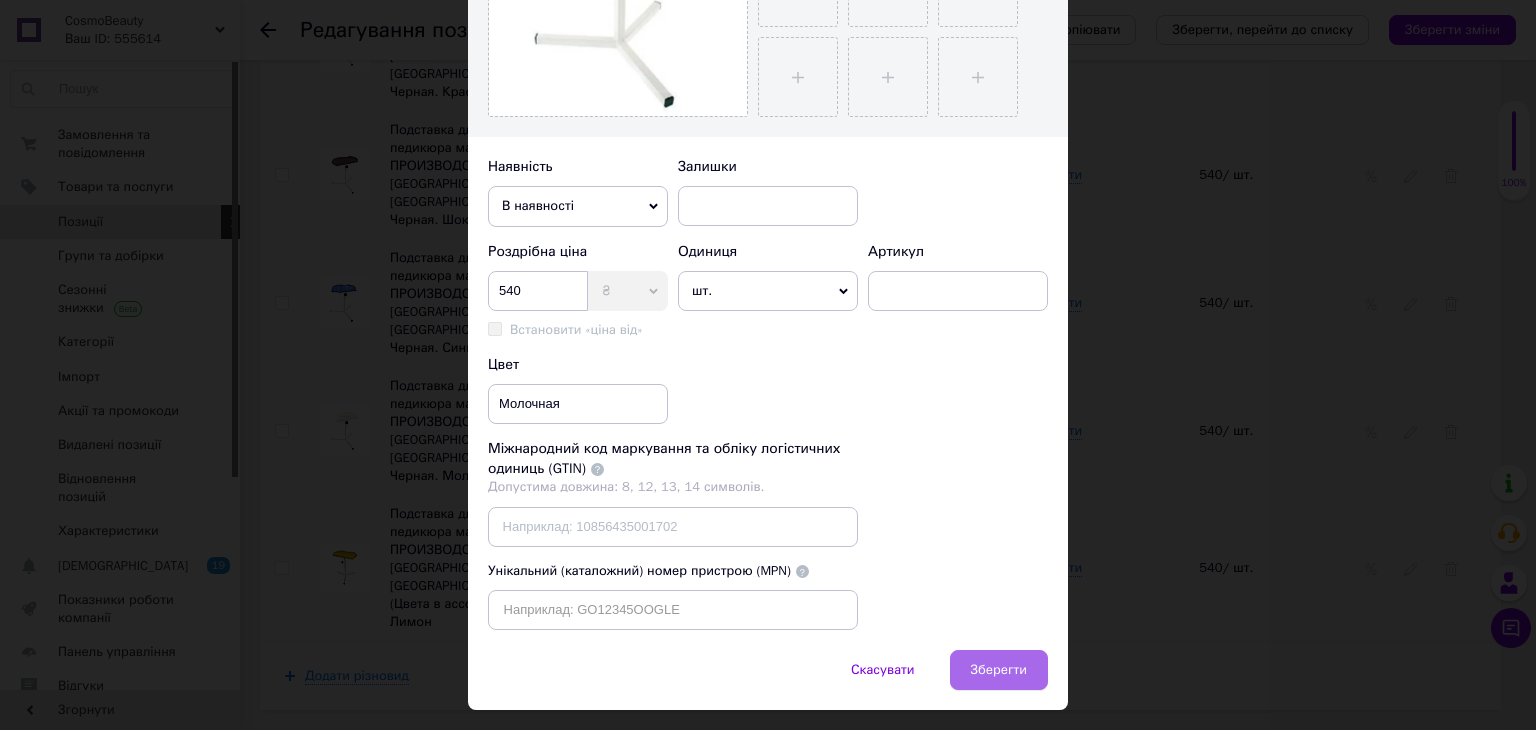 type on "Підставка для педикюру маленька ПРОЗВОДІННЯ УКРАЇНА (НЕ [GEOGRAPHIC_DATA])  Молочна" 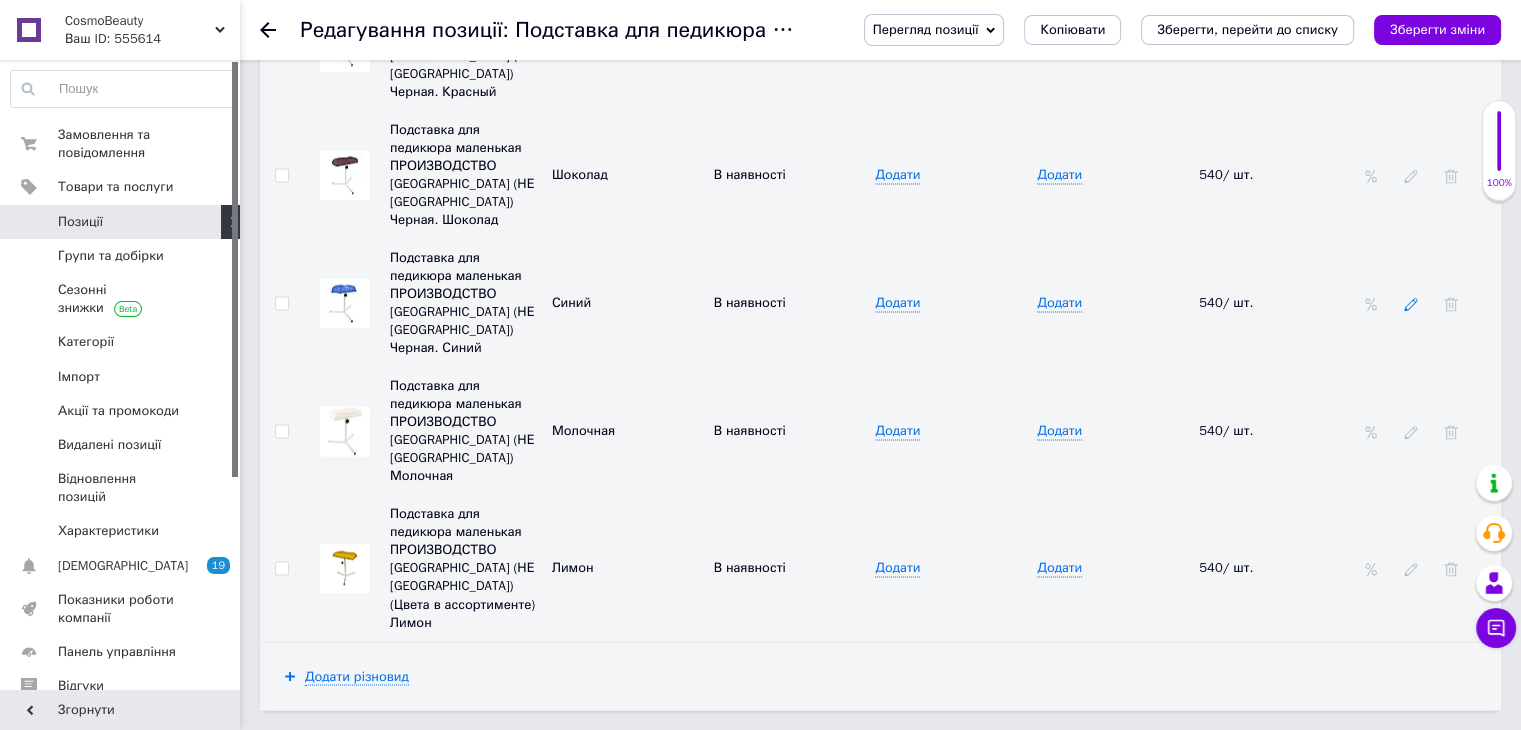 click 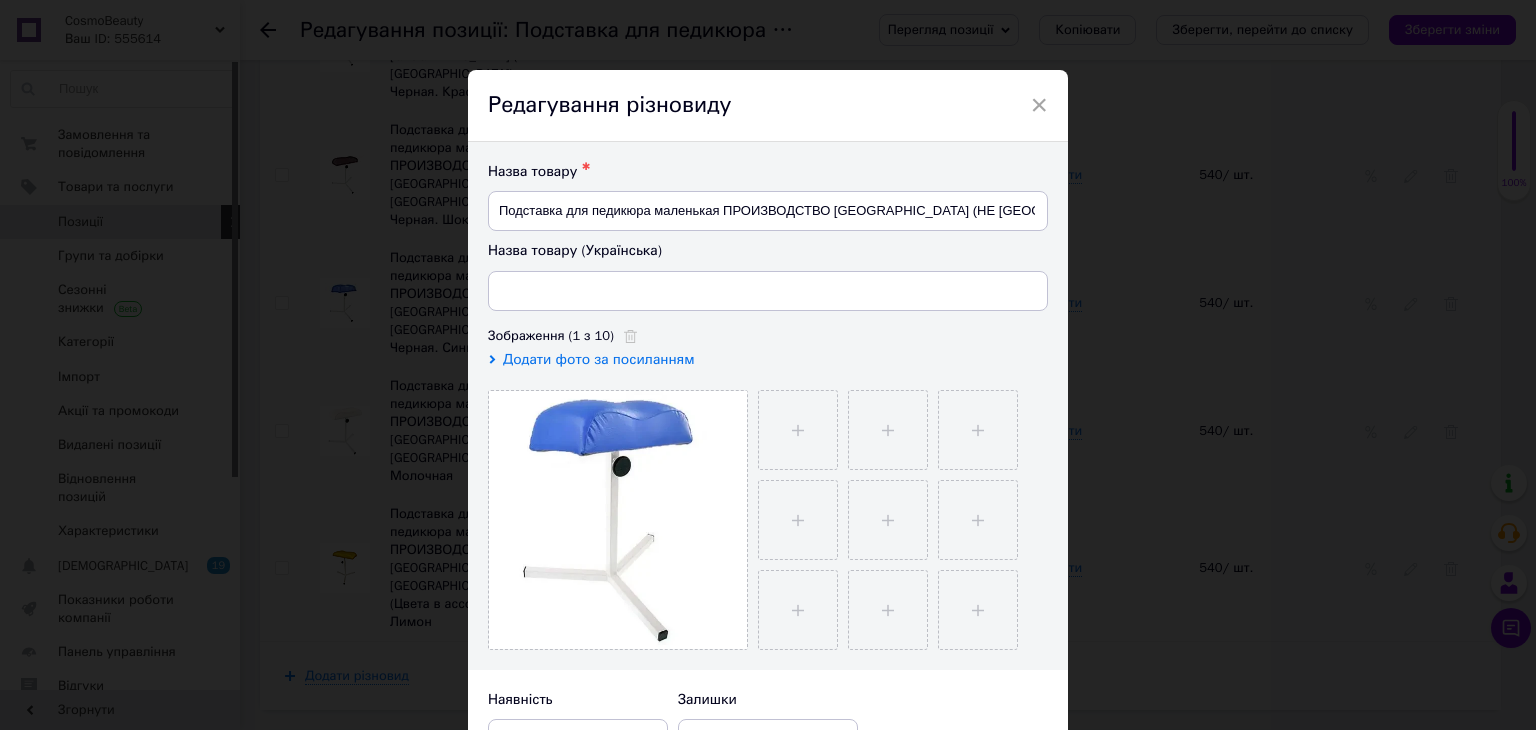 type on "Підставка для педикюру маленька ПРОЗВОДІННЯ УКРАЇНА (НЕ [GEOGRAPHIC_DATA]) Чорна. Синій" 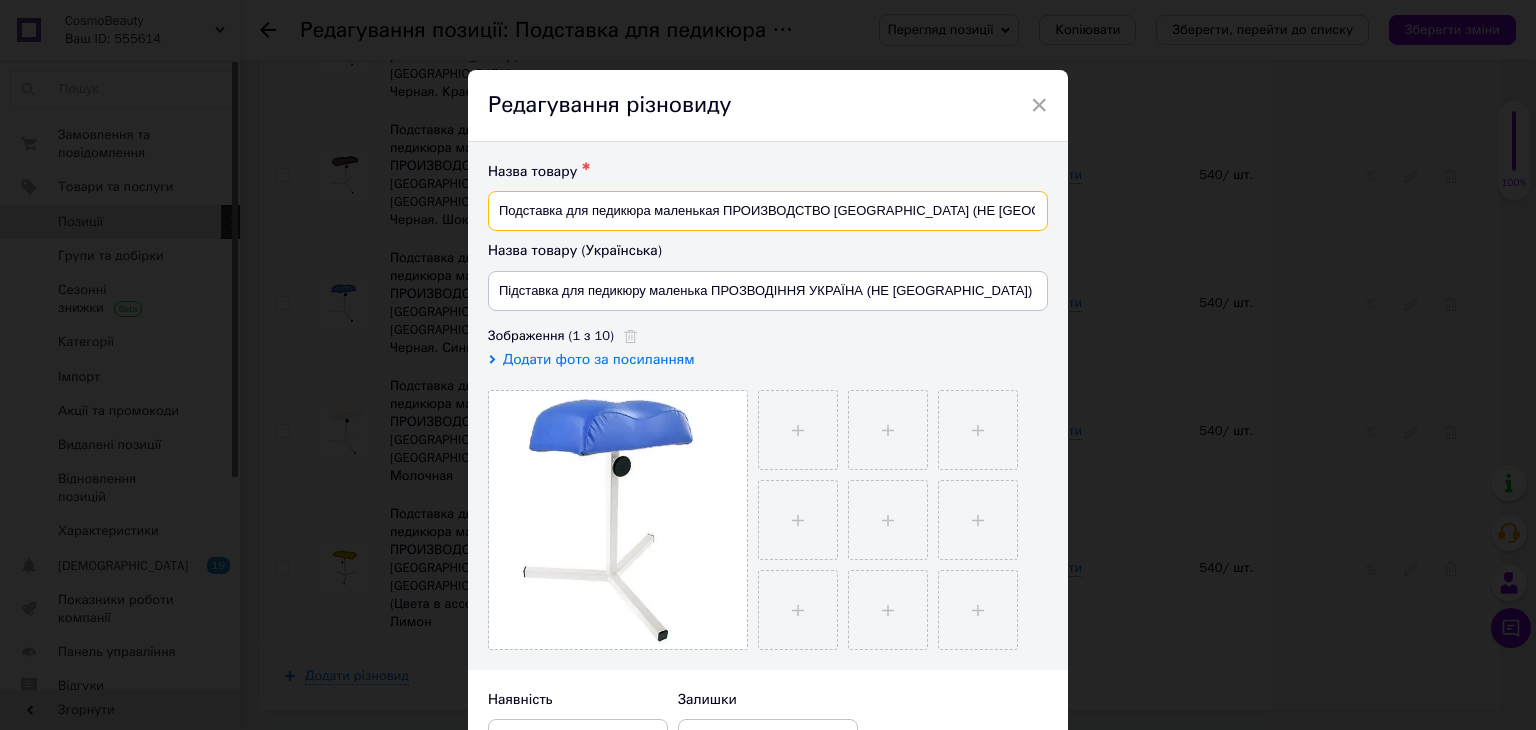 drag, startPoint x: 1017, startPoint y: 203, endPoint x: 968, endPoint y: 205, distance: 49.0408 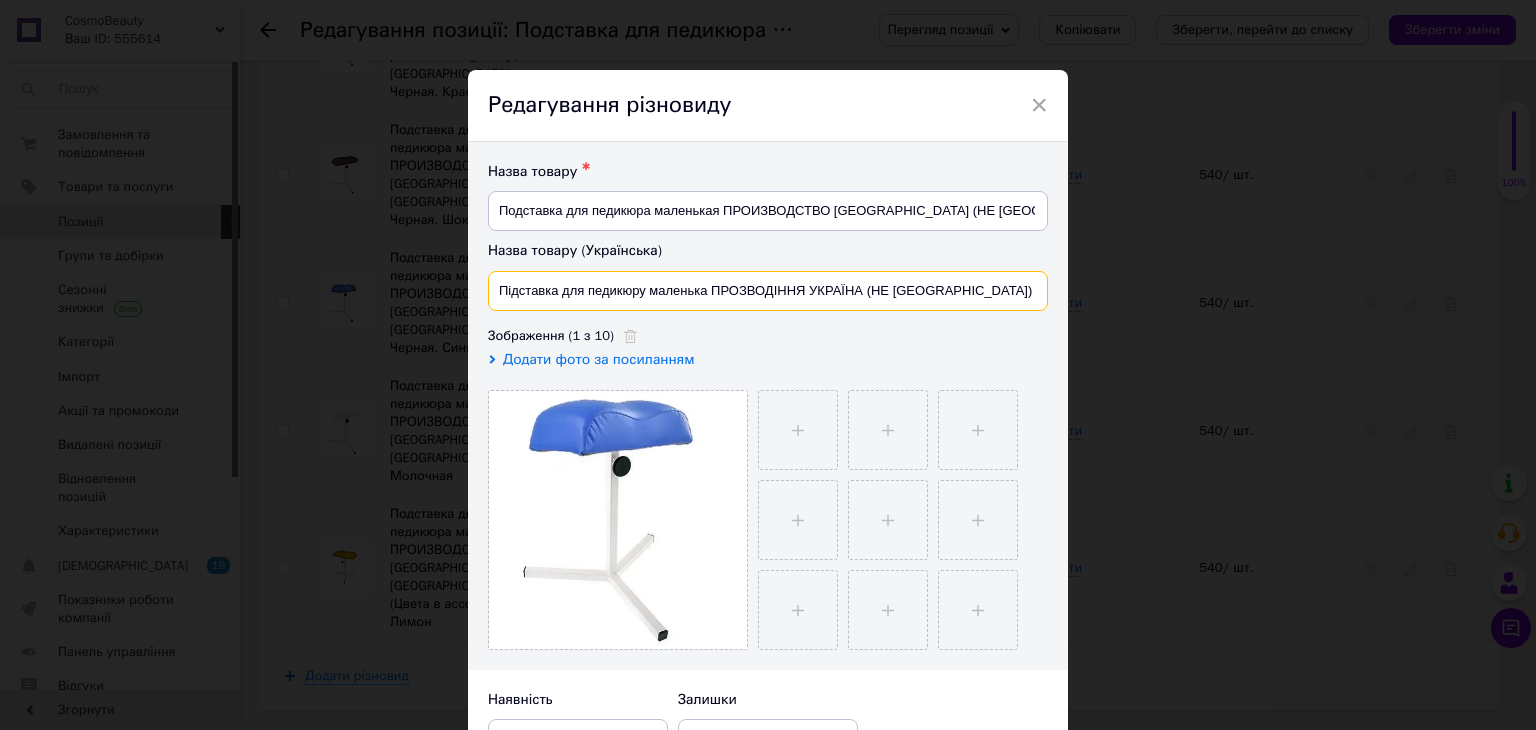 drag, startPoint x: 980, startPoint y: 290, endPoint x: 937, endPoint y: 289, distance: 43.011627 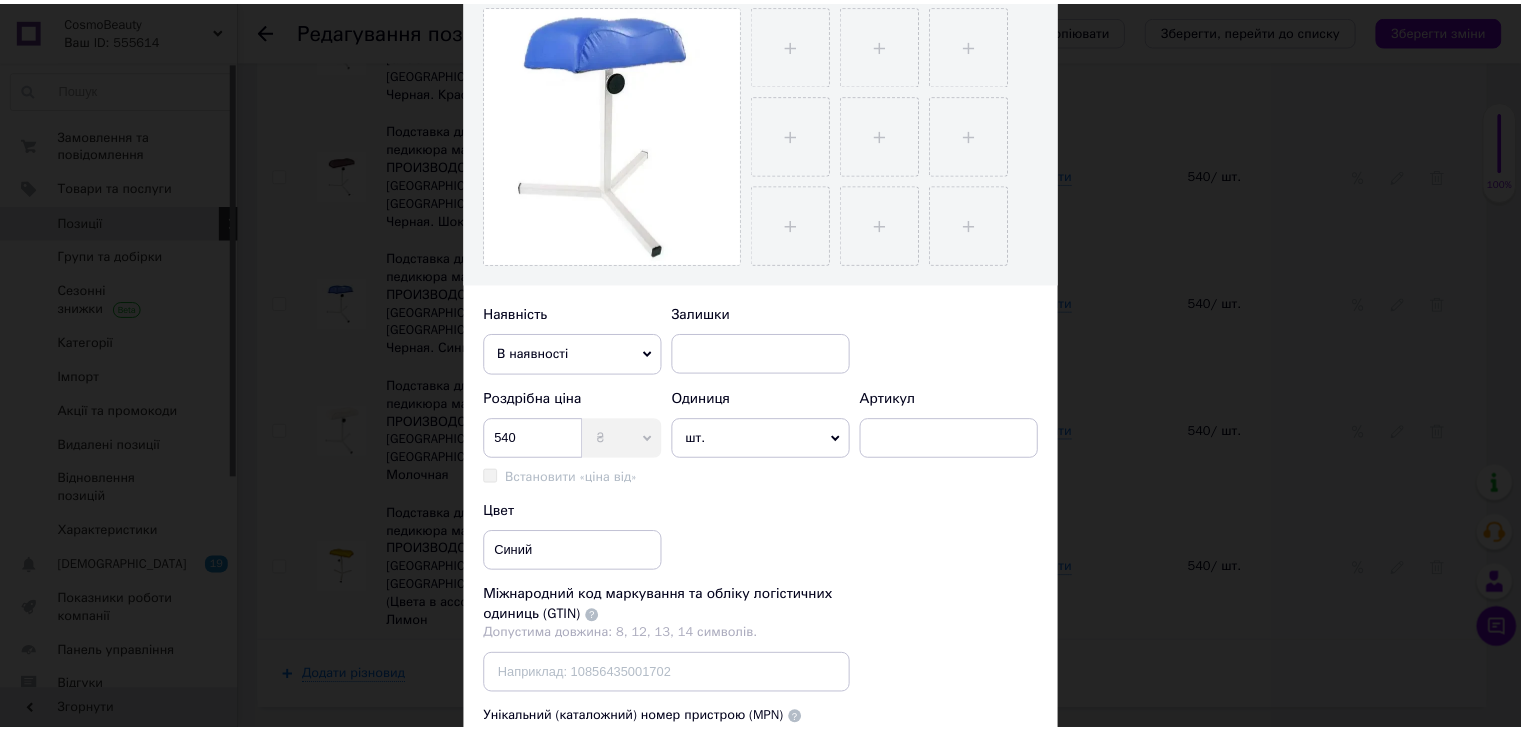 scroll, scrollTop: 533, scrollLeft: 0, axis: vertical 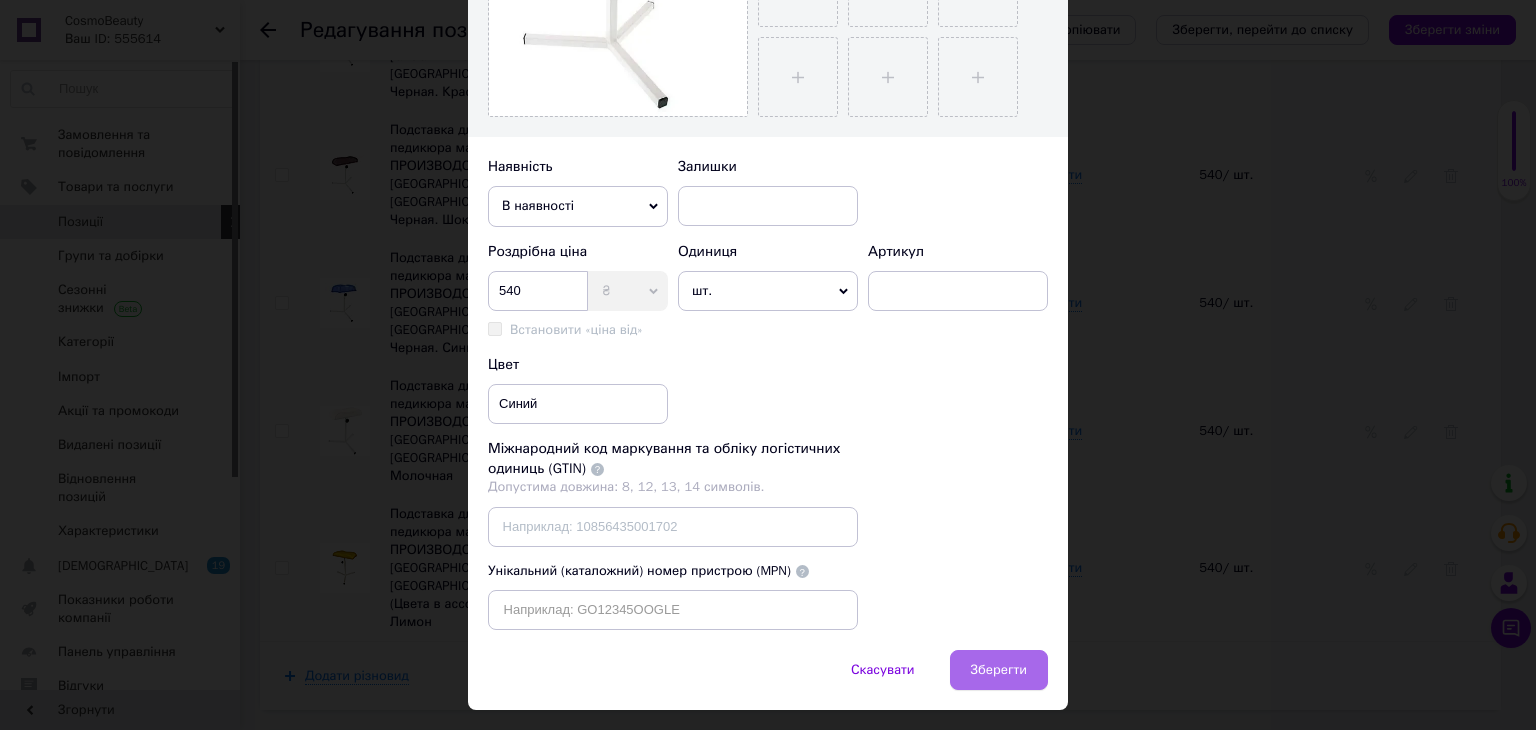type on "Підставка для педикюру маленька ПРОЗВОДІННЯ УКРАЇНА (НЕ [GEOGRAPHIC_DATA]) Синій" 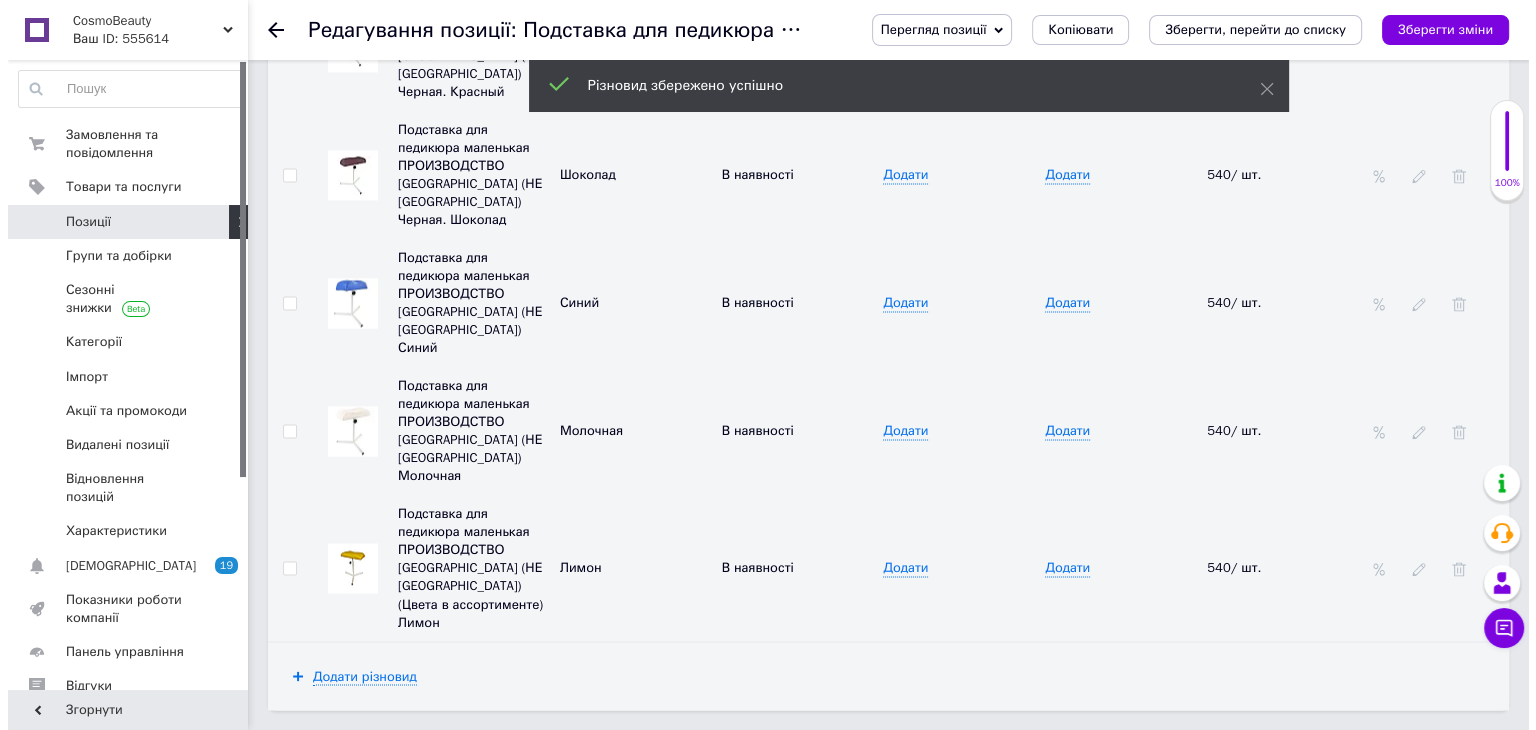 scroll, scrollTop: 2933, scrollLeft: 0, axis: vertical 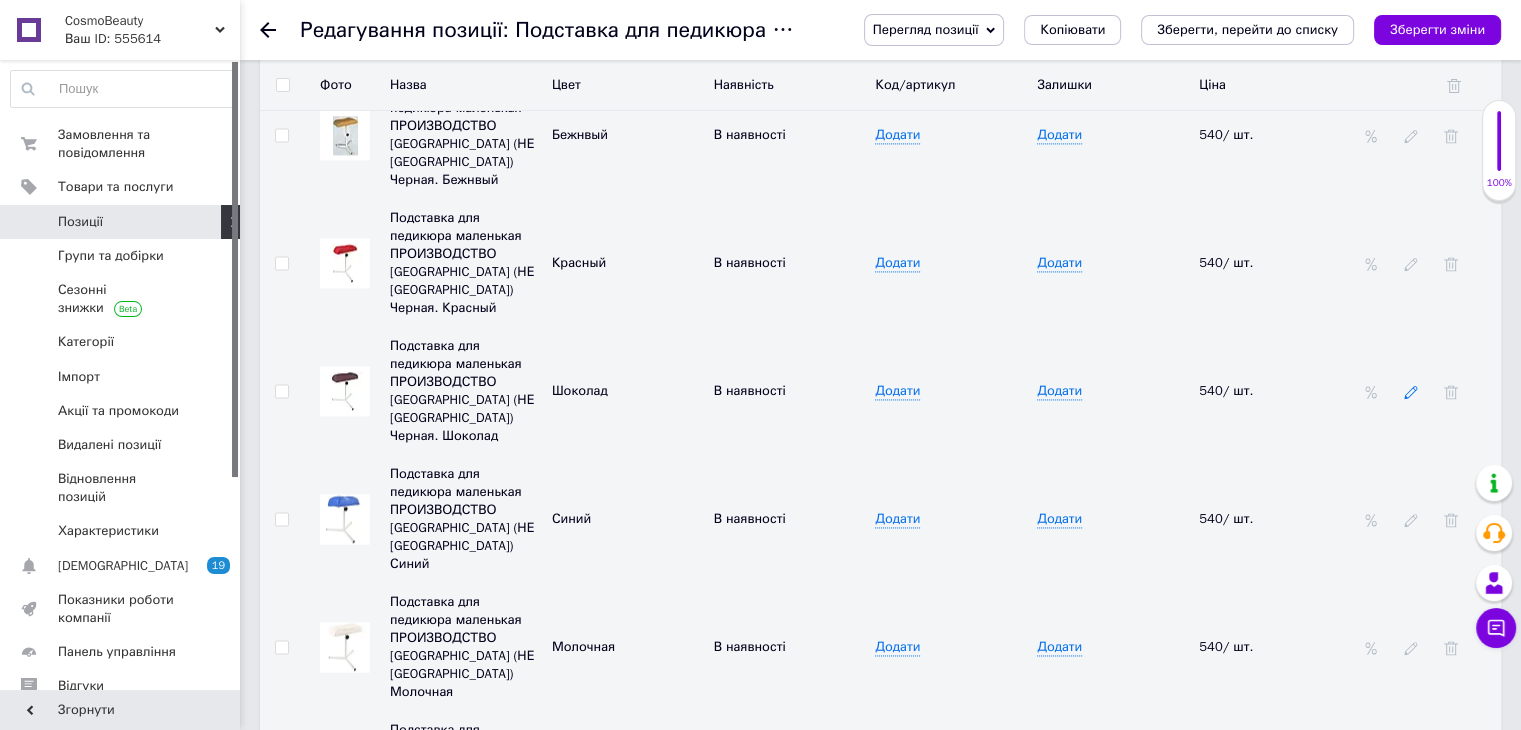 click 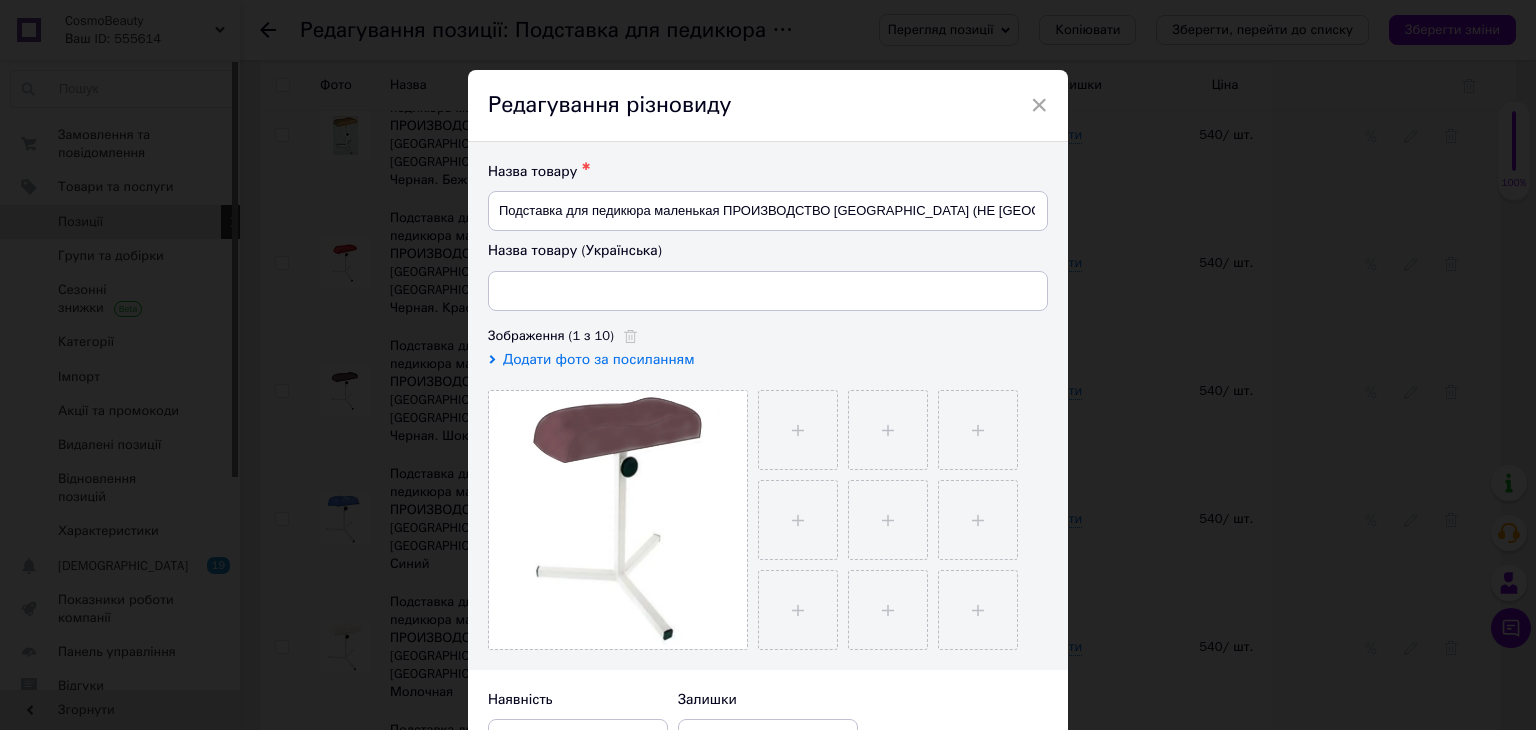 type on "Підставка для педикюру маленька ПРОЗВОДІННЯ УКРАЇНА (НЕ [GEOGRAPHIC_DATA]) Чорна. Шоколад" 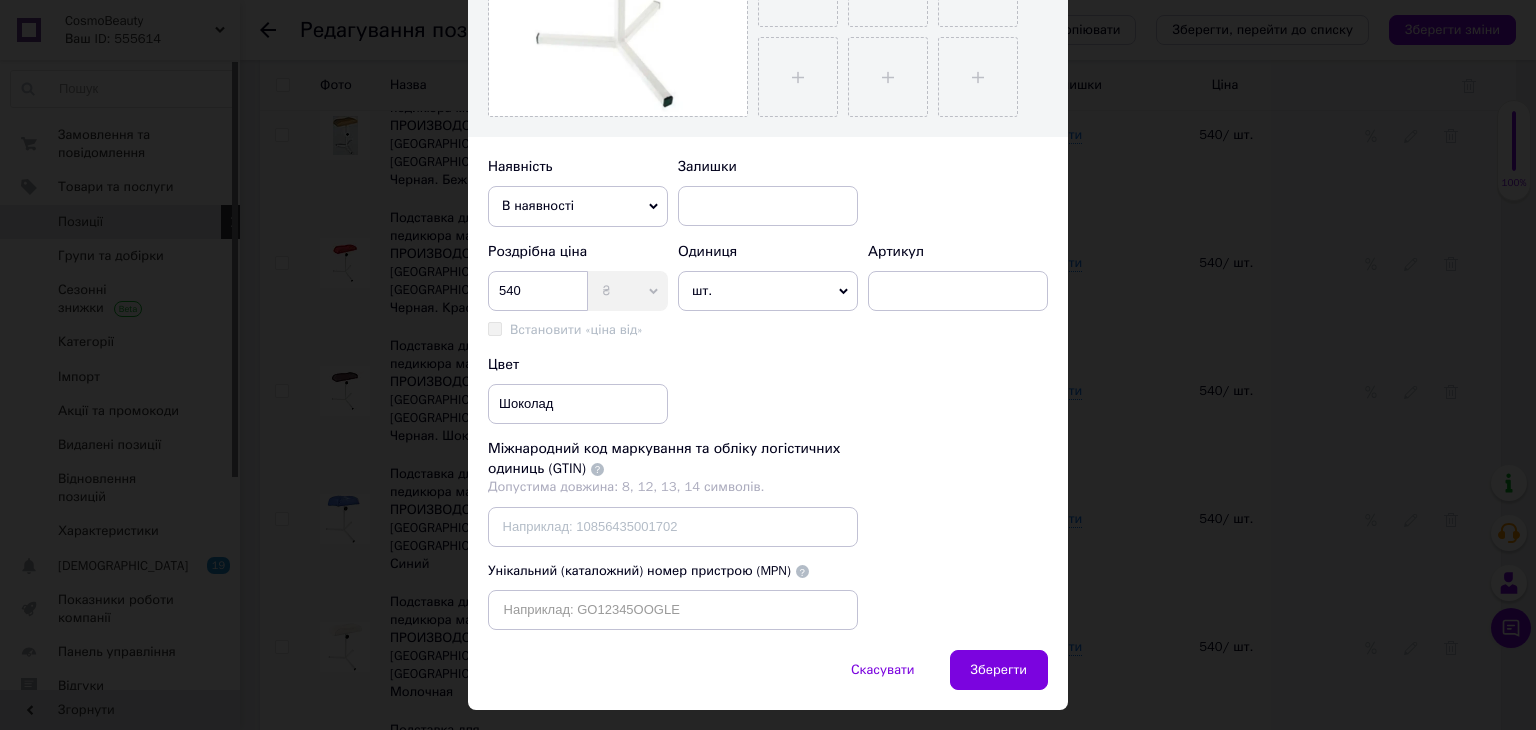 scroll, scrollTop: 0, scrollLeft: 0, axis: both 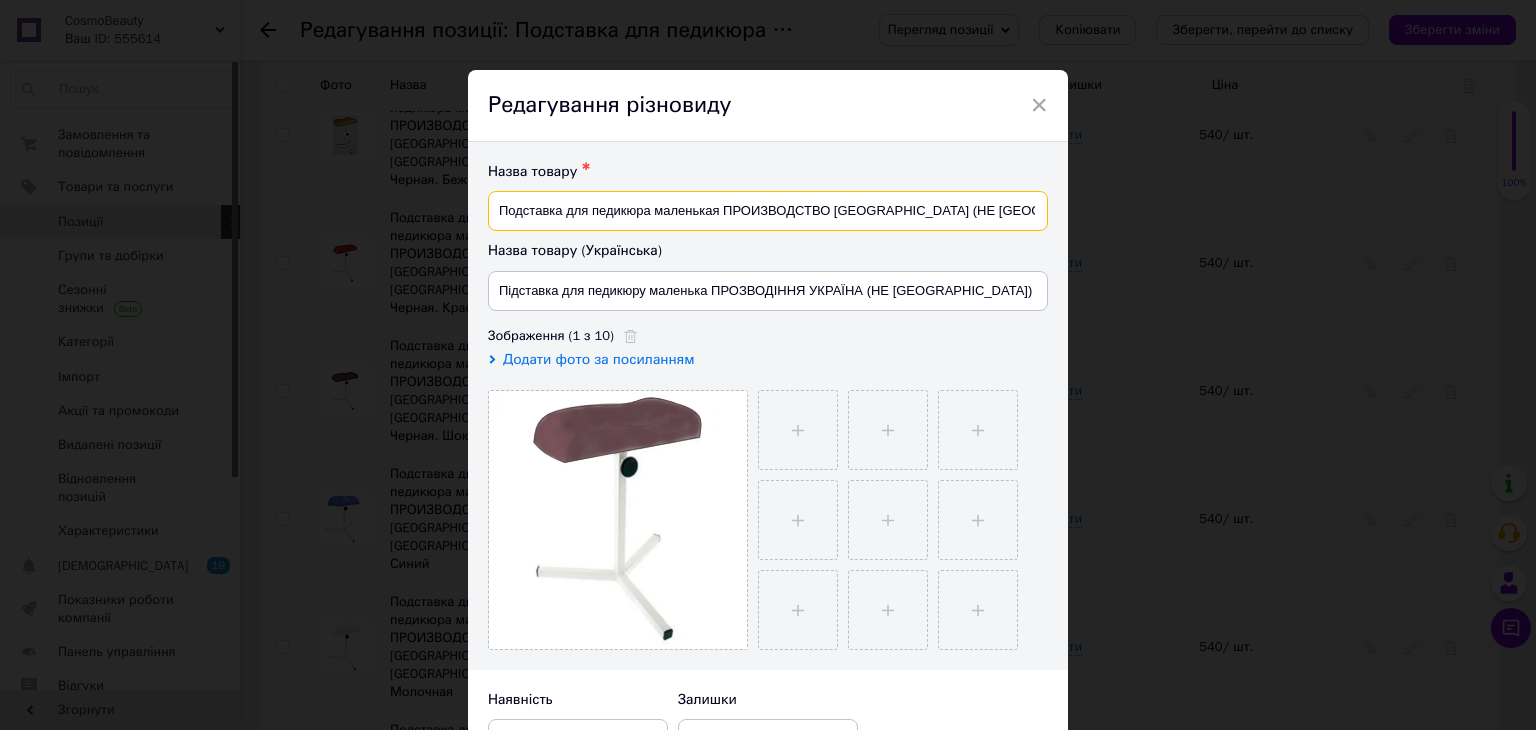 drag, startPoint x: 1017, startPoint y: 213, endPoint x: 969, endPoint y: 209, distance: 48.166378 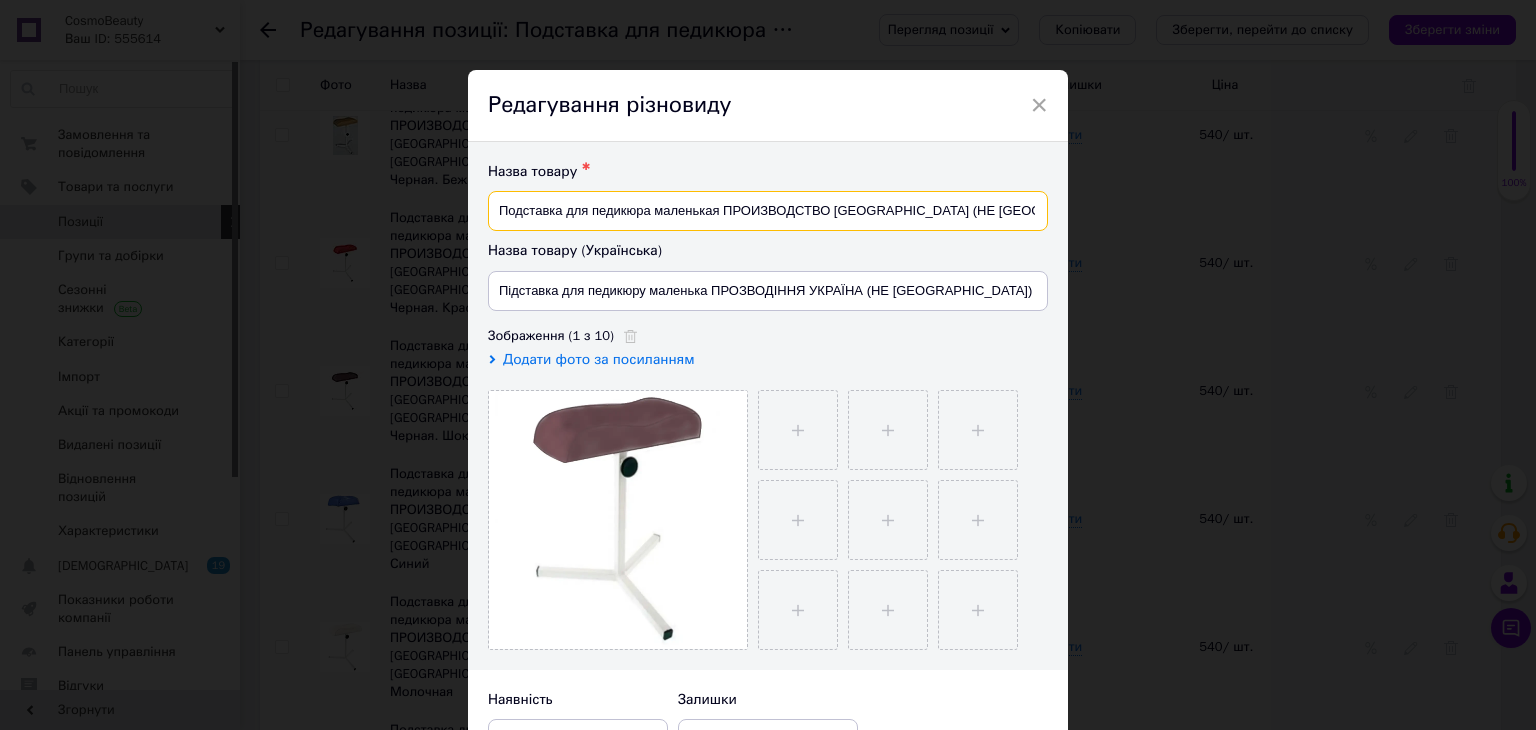 type on "Подставка для педикюра маленькая ПРОИЗВОДСТВО [GEOGRAPHIC_DATA] (НЕ [GEOGRAPHIC_DATA])  Шоколад" 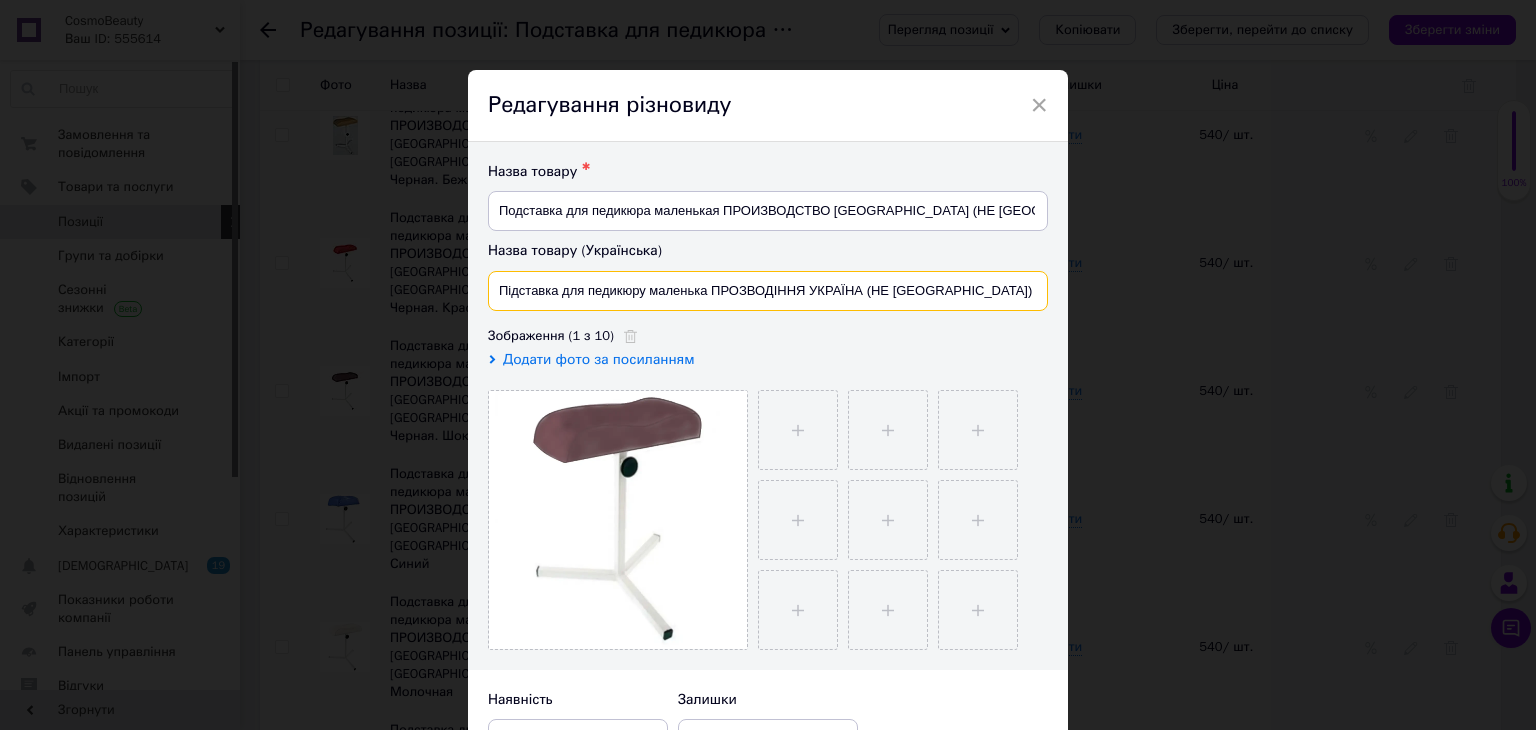 drag, startPoint x: 984, startPoint y: 296, endPoint x: 939, endPoint y: 282, distance: 47.127487 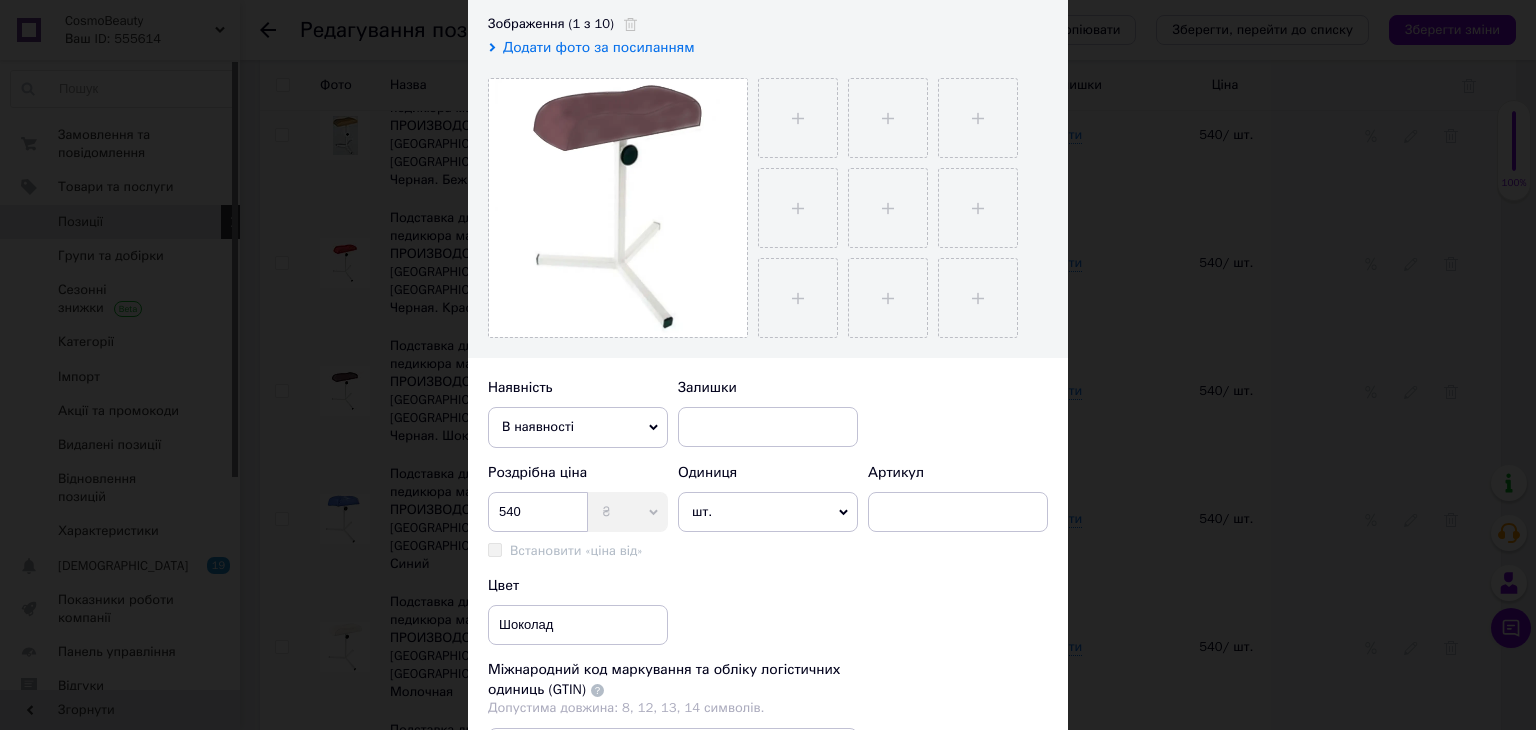 scroll, scrollTop: 533, scrollLeft: 0, axis: vertical 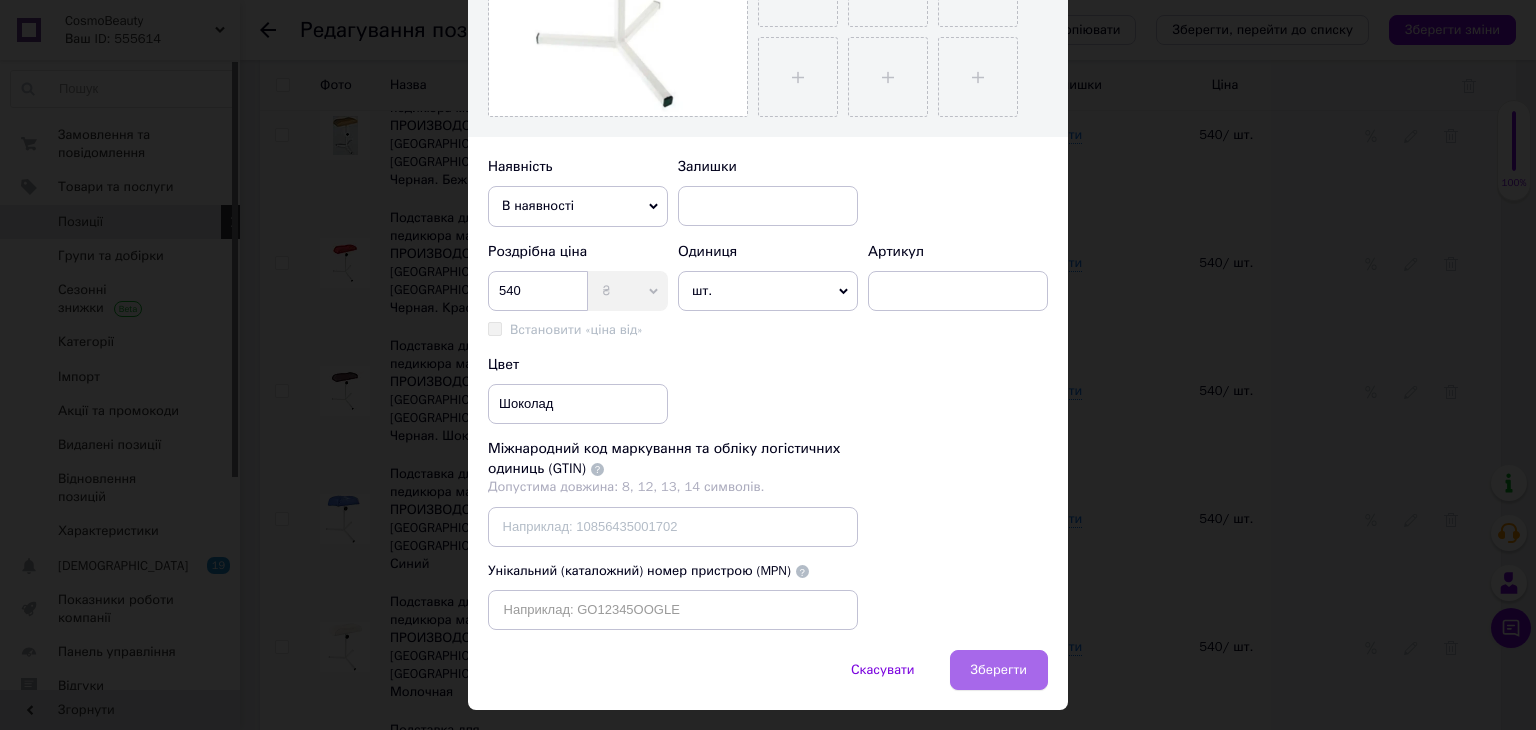 type on "Підставка для педикюру маленька ПРОЗВОДІННЯ УКРАЇНА (НЕ [GEOGRAPHIC_DATA]) Шоколад" 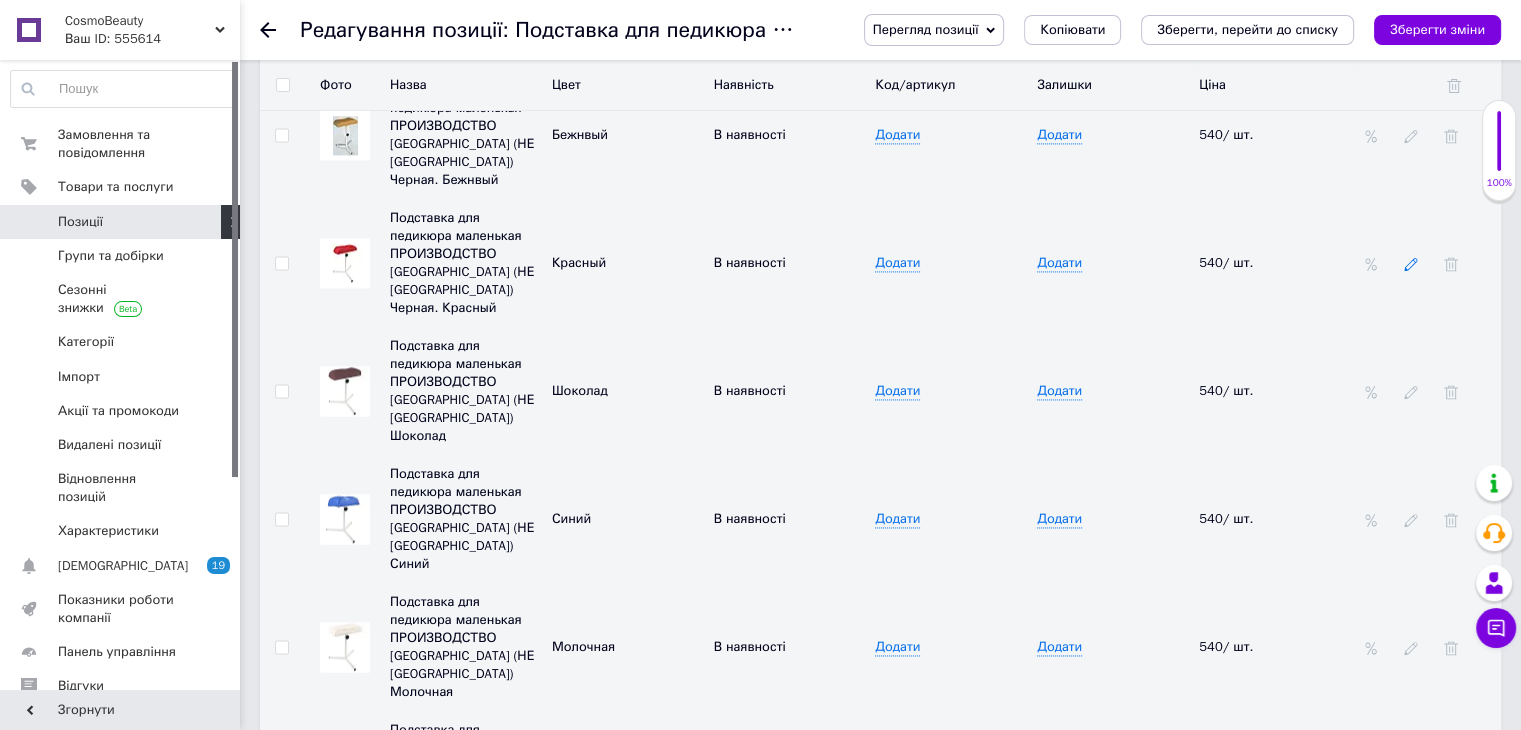 click 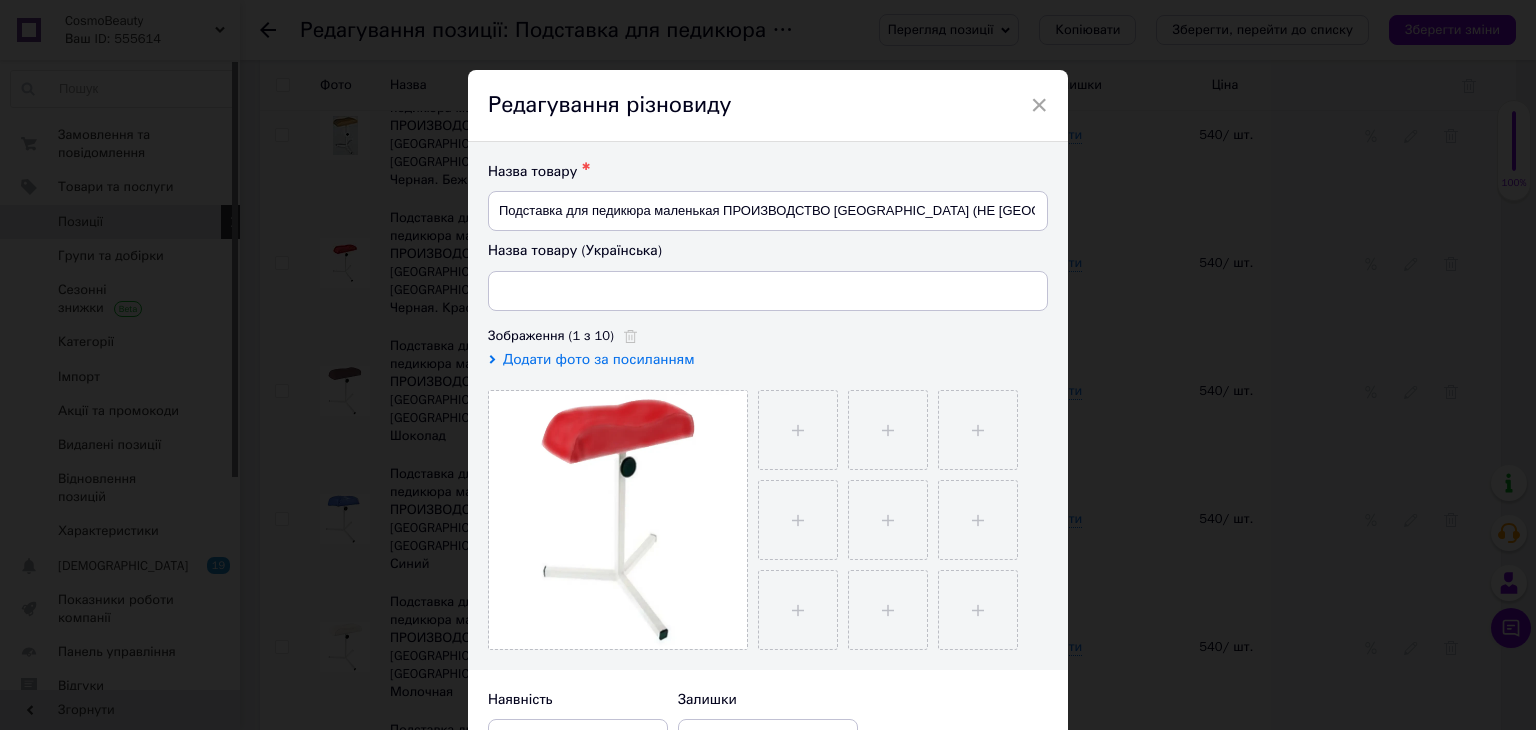 type on "Підставка для педикюру маленька ПРОЗВОДІННЯ УКРАЇНА (НЕ [GEOGRAPHIC_DATA]) Чорна. Червоний" 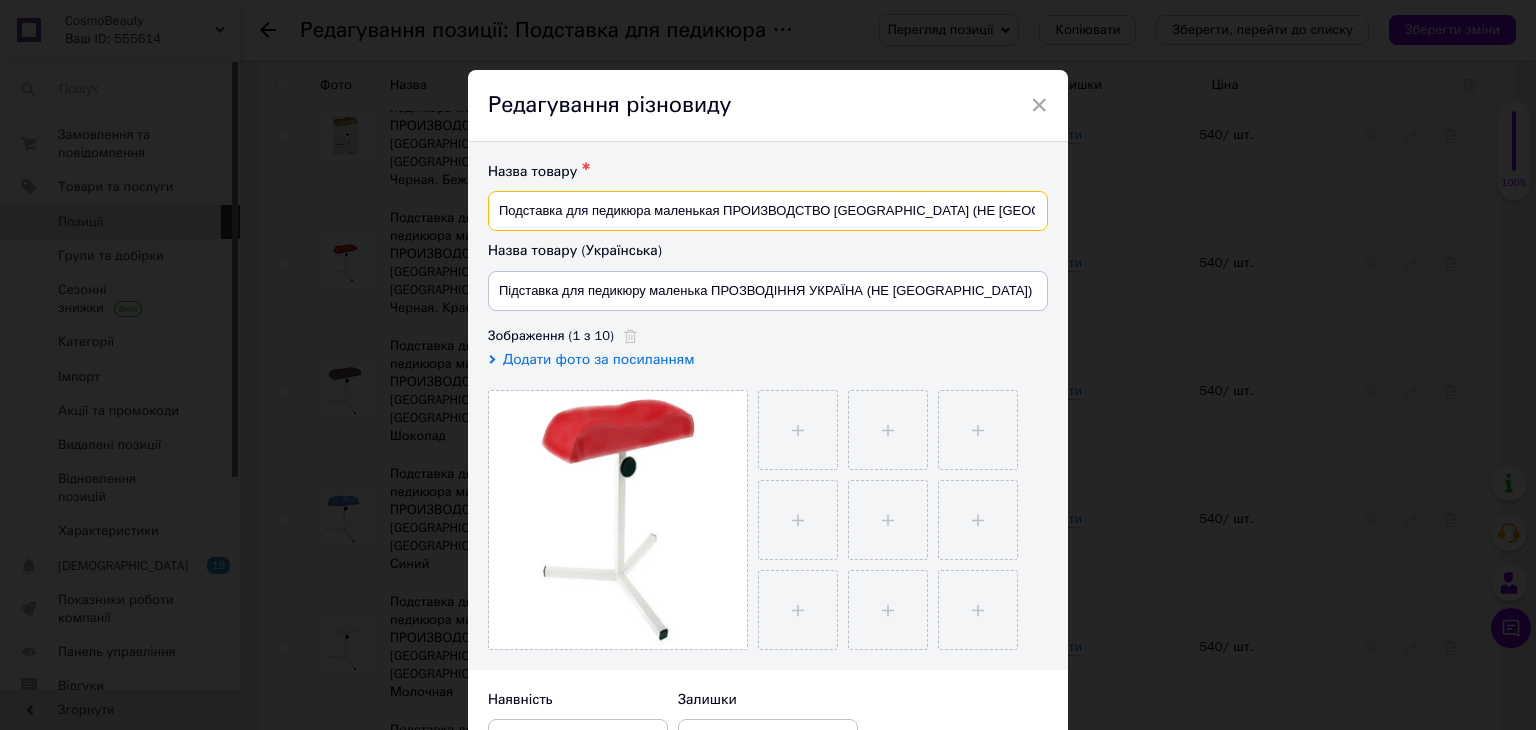 scroll, scrollTop: 0, scrollLeft: 4, axis: horizontal 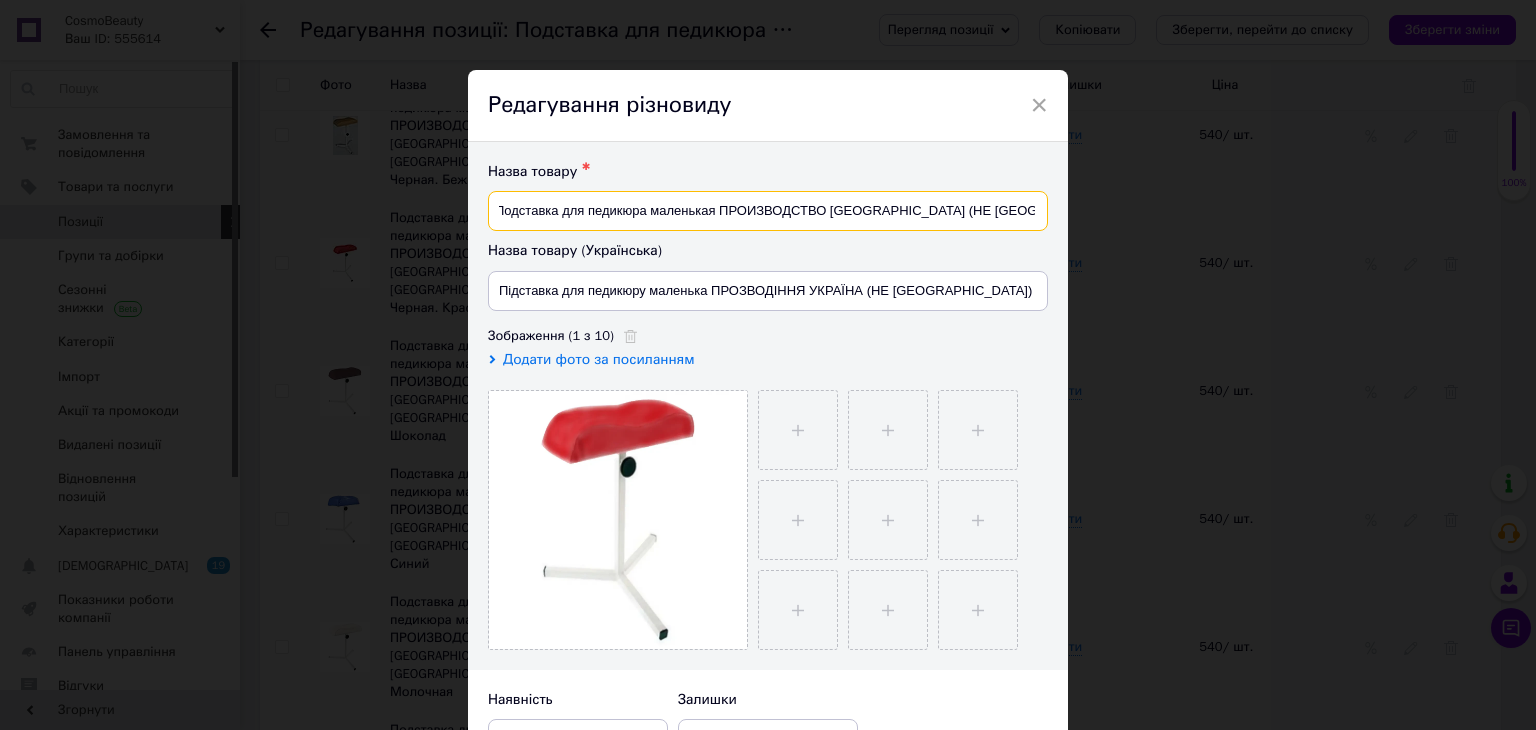 drag, startPoint x: 1020, startPoint y: 205, endPoint x: 964, endPoint y: 203, distance: 56.0357 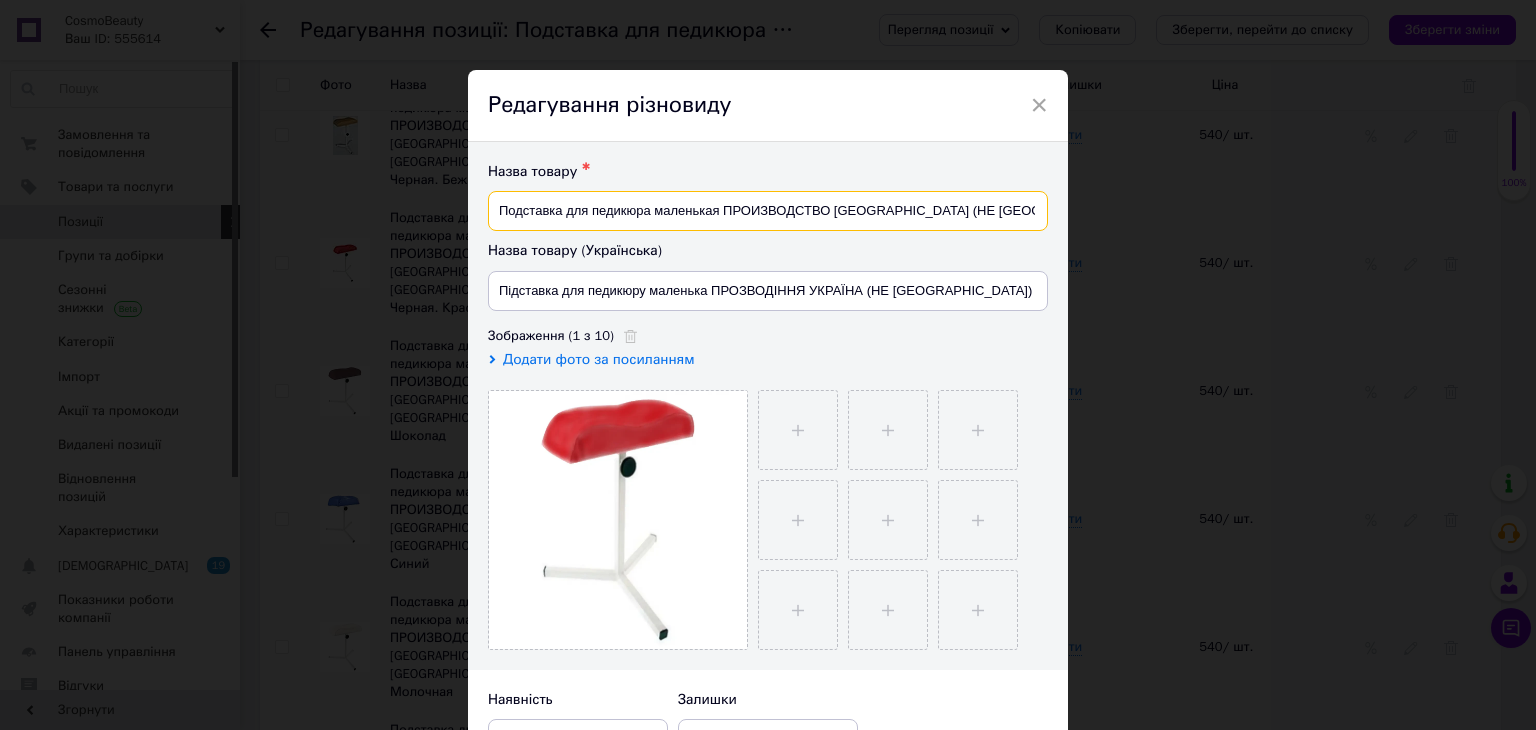 type on "Подставка для педикюра маленькая ПРОИЗВОДСТВО [GEOGRAPHIC_DATA] (НЕ [GEOGRAPHIC_DATA]) Красный" 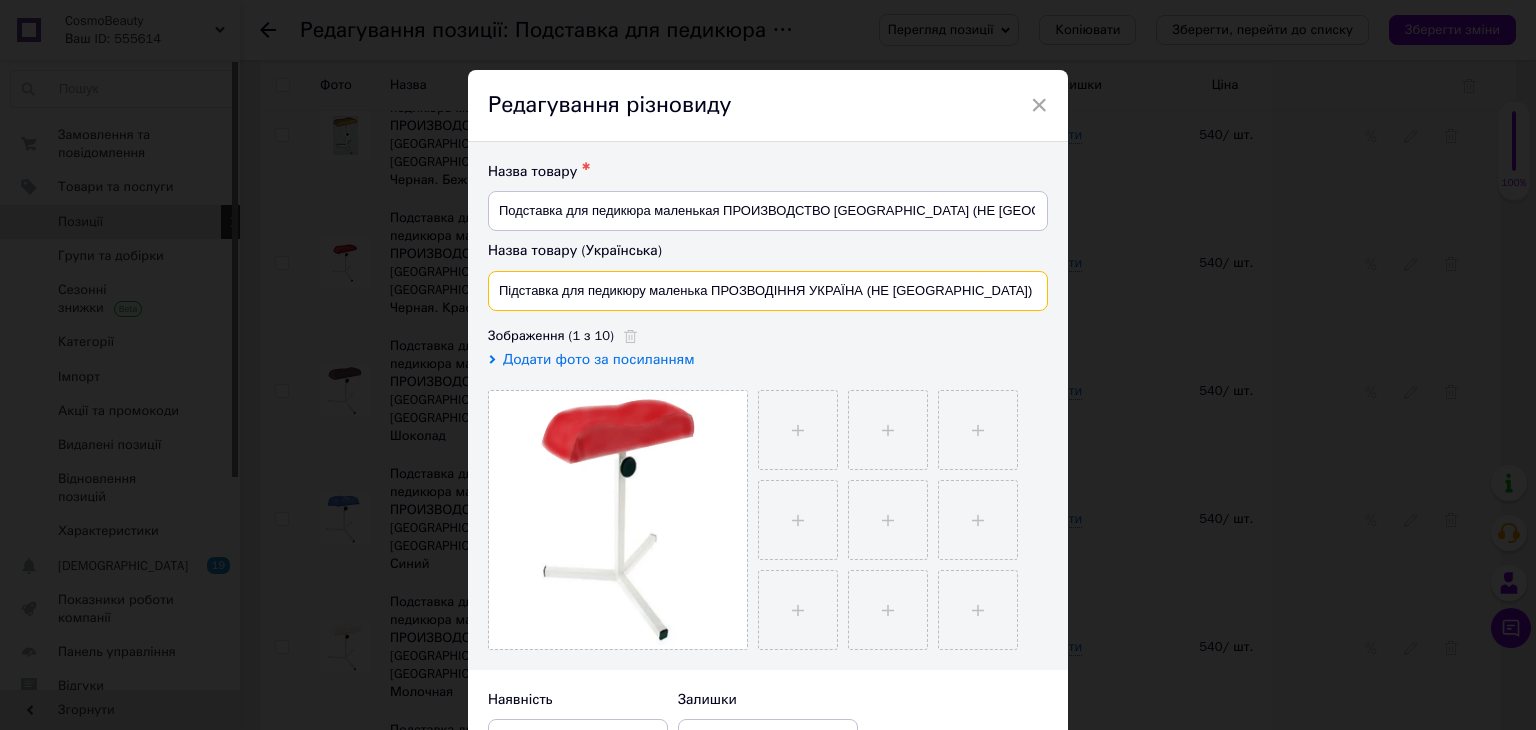 drag, startPoint x: 981, startPoint y: 290, endPoint x: 940, endPoint y: 283, distance: 41.59327 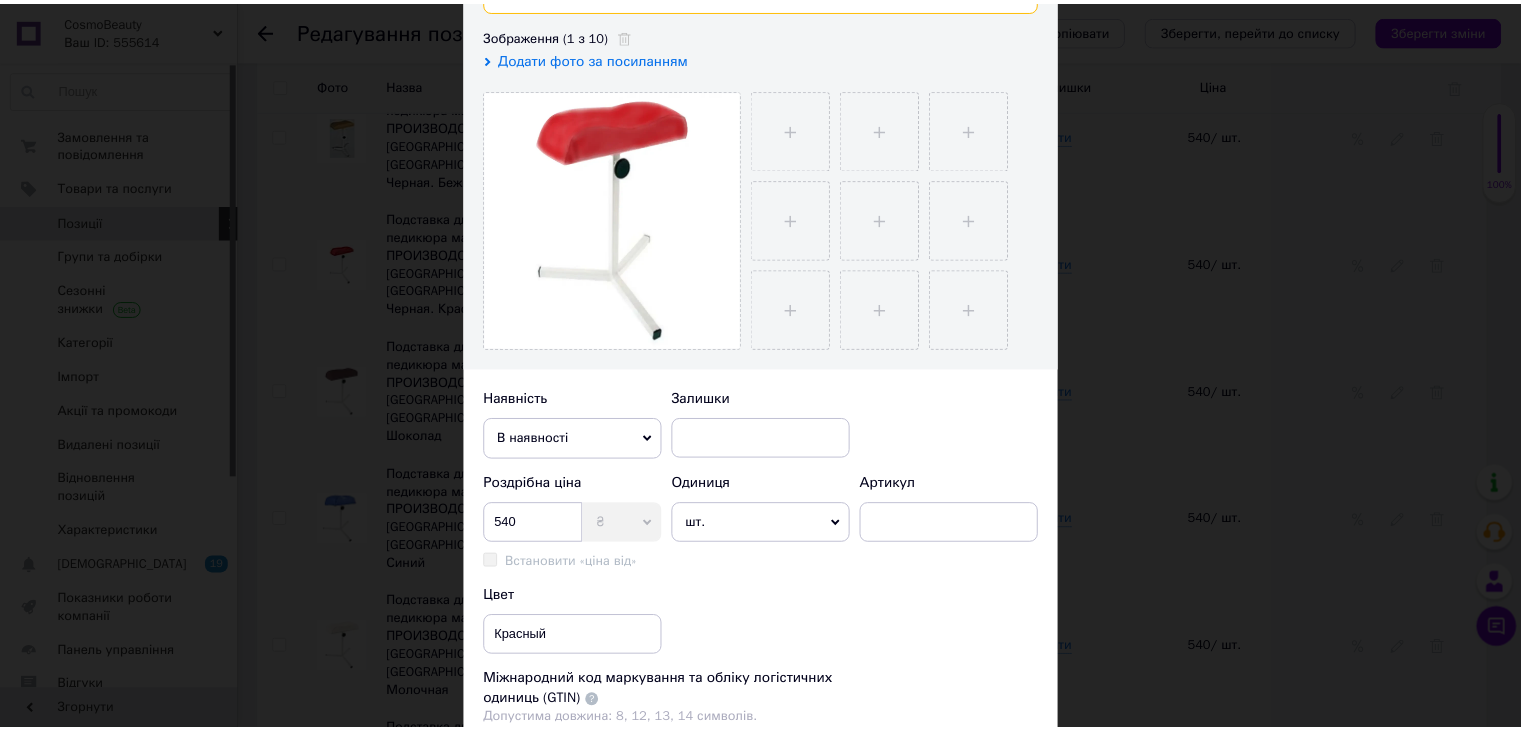 scroll, scrollTop: 533, scrollLeft: 0, axis: vertical 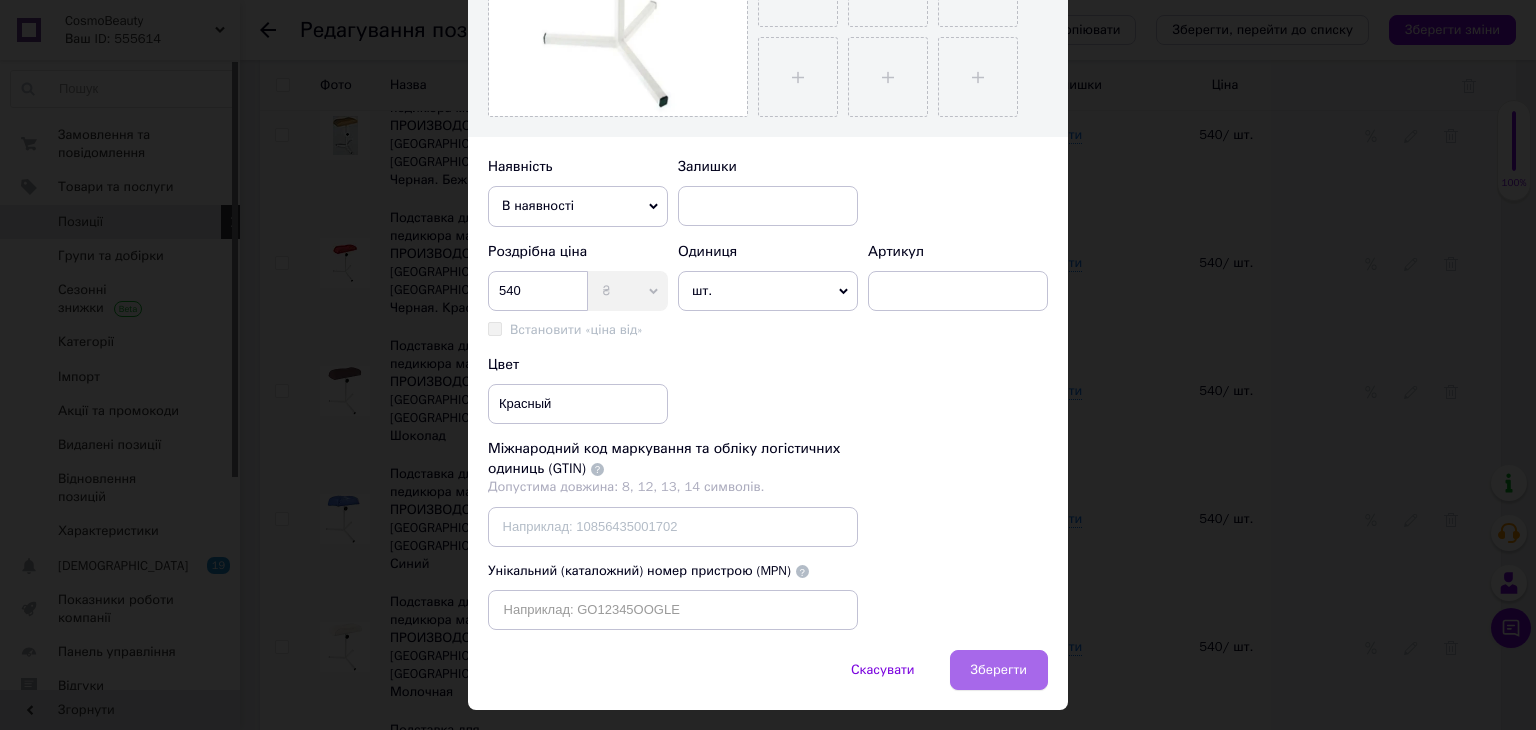 type on "Підставка для педикюру маленька ПРОЗВОДІННЯ УКРАЇНА (НЕ [GEOGRAPHIC_DATA])  Червоний" 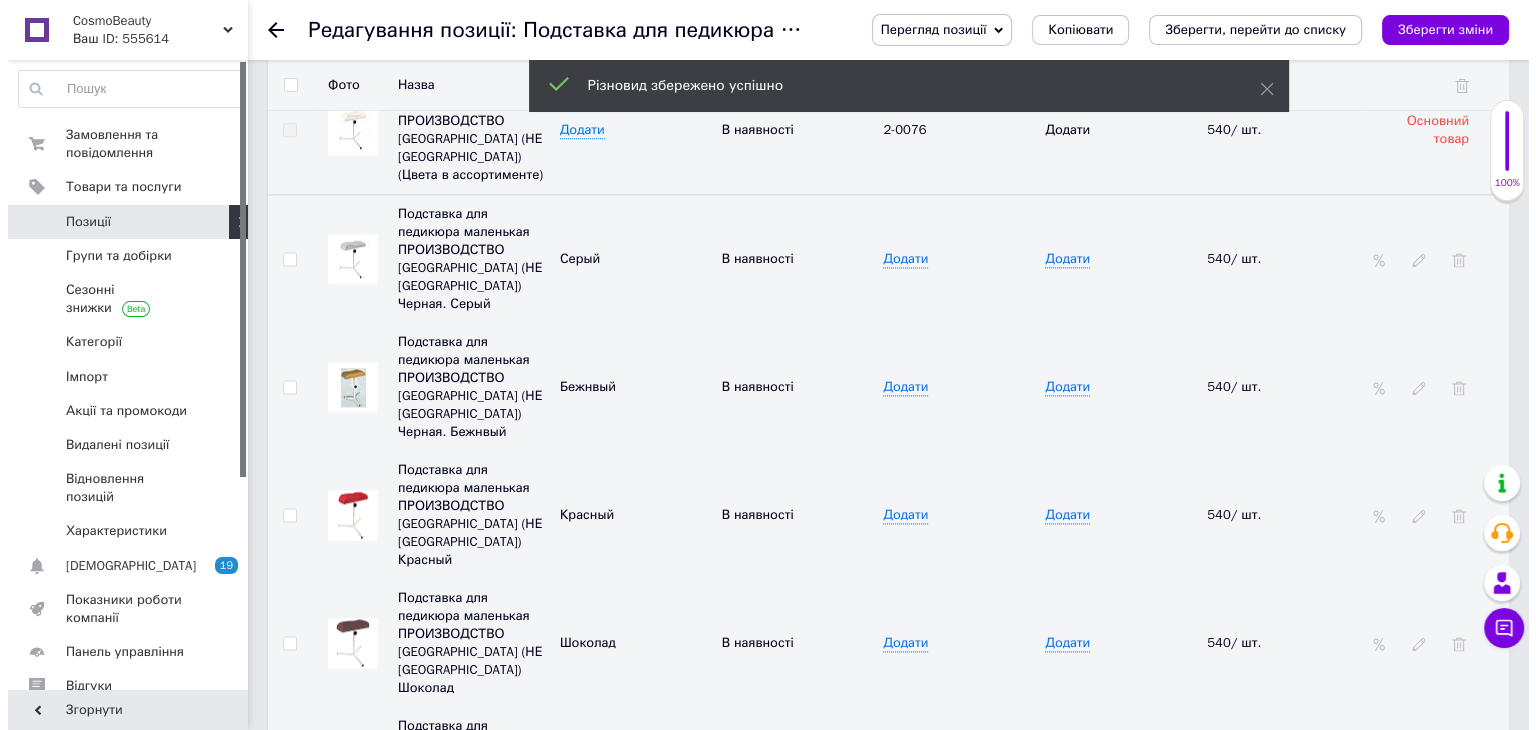 scroll, scrollTop: 2666, scrollLeft: 0, axis: vertical 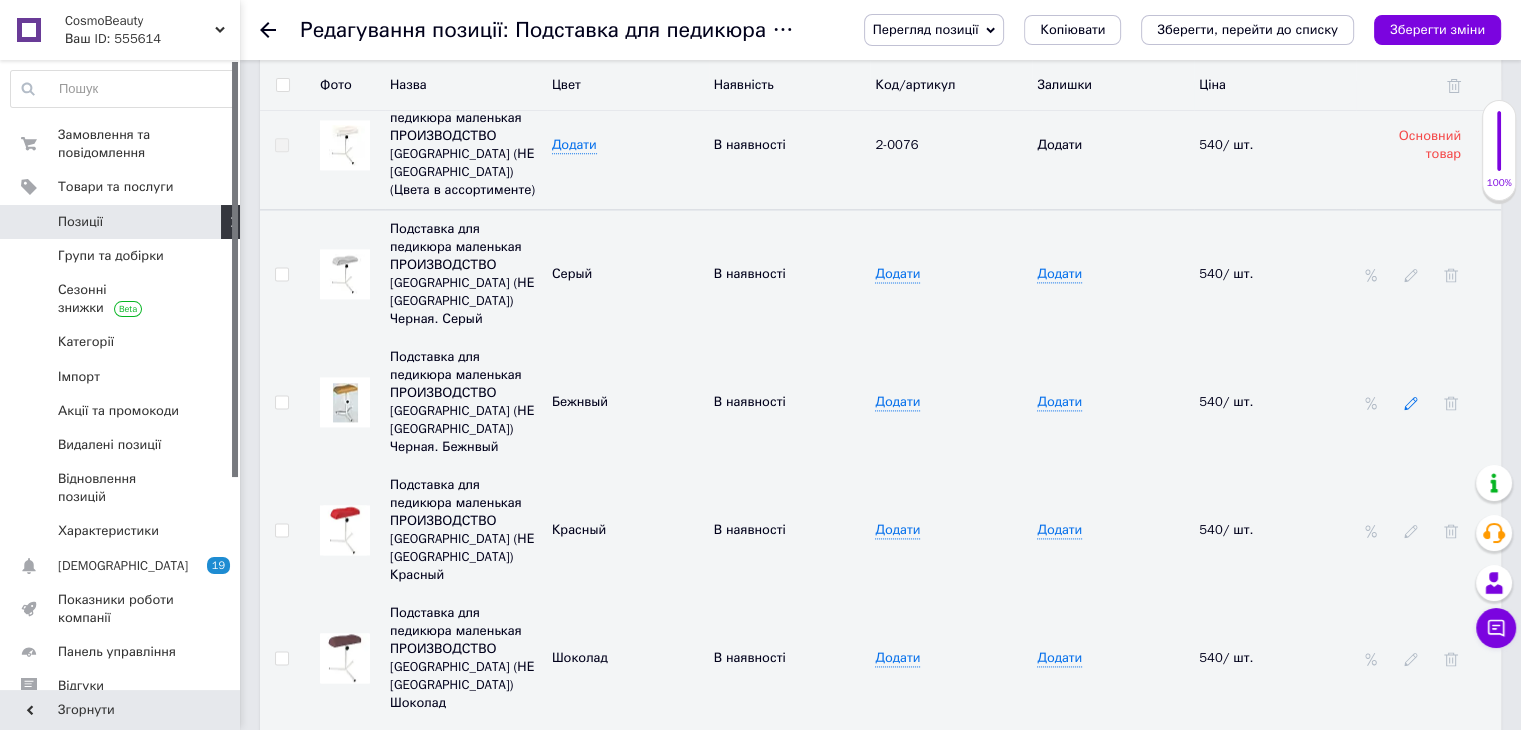 click 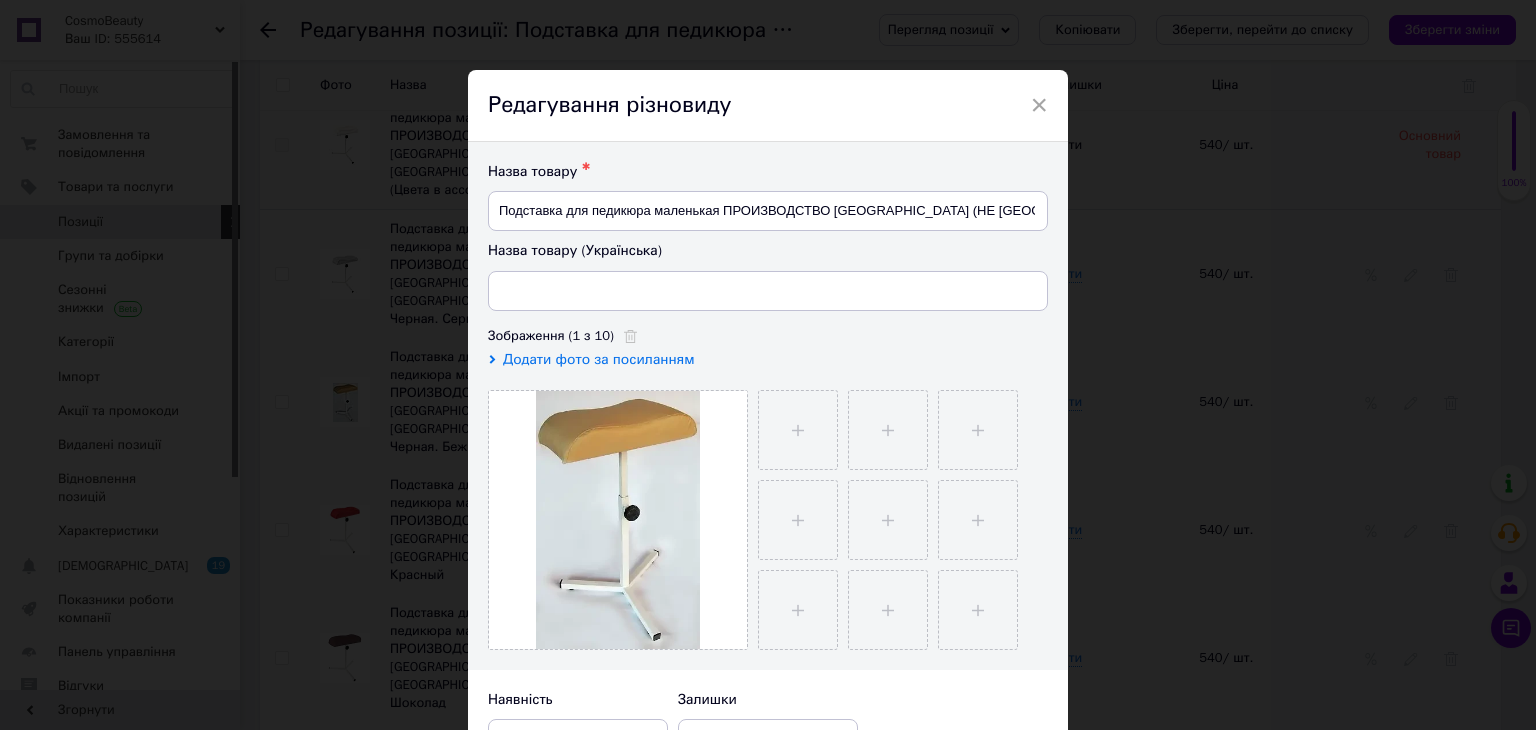 type on "Підставка для педикюру маленька ПРОЗВОДІННЯ УКРАЇНА (НЕ [GEOGRAPHIC_DATA]) Чорна. [GEOGRAPHIC_DATA]" 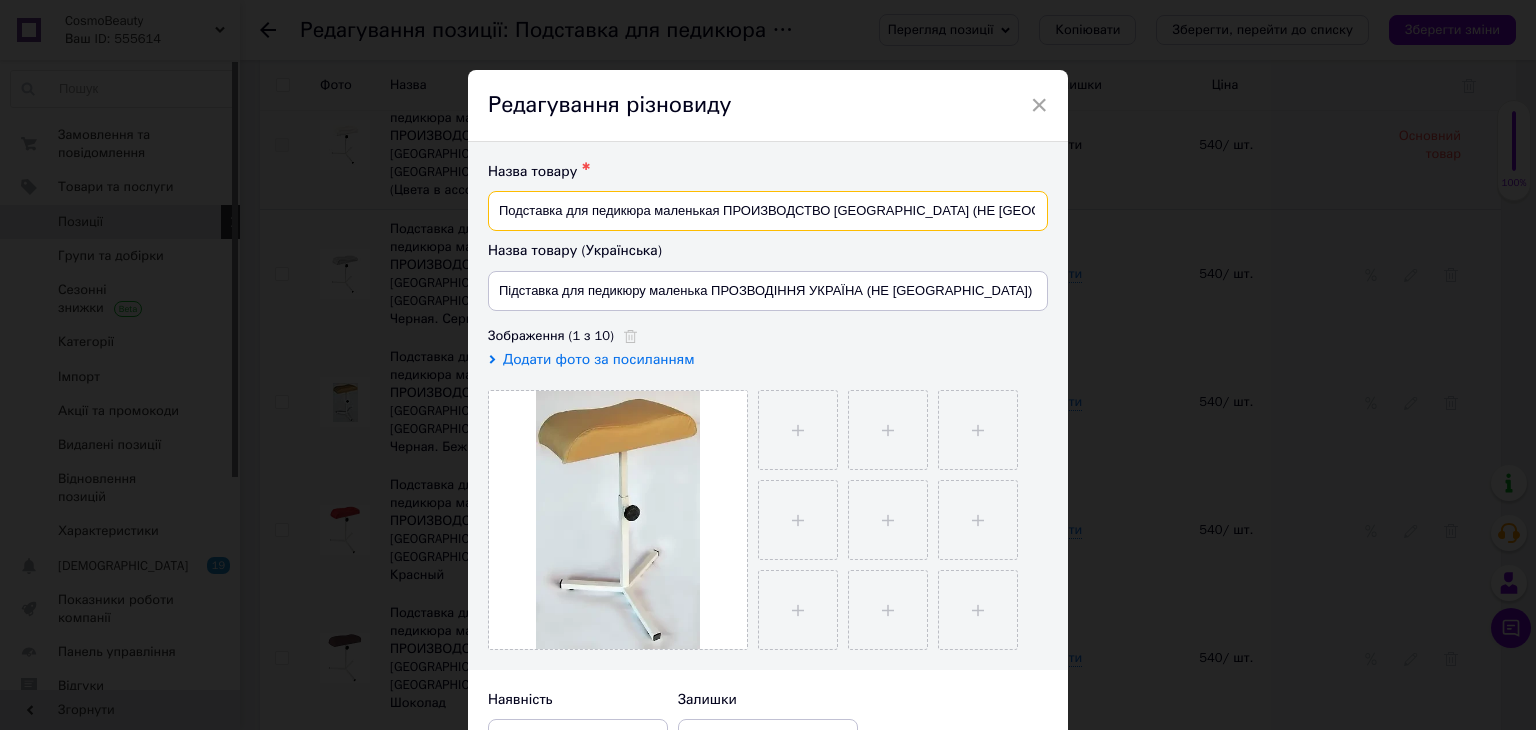 scroll, scrollTop: 0, scrollLeft: 4, axis: horizontal 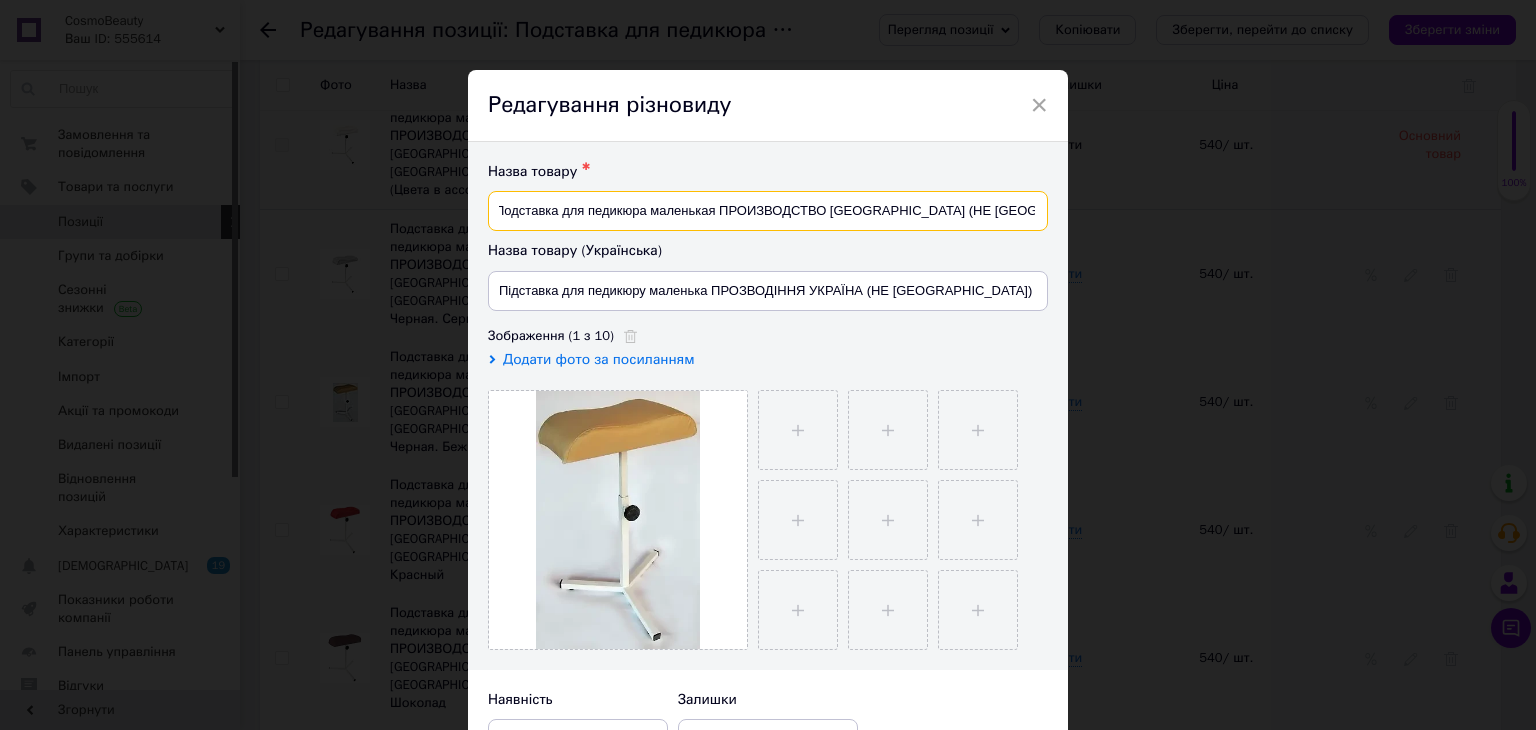 drag, startPoint x: 1021, startPoint y: 219, endPoint x: 967, endPoint y: 220, distance: 54.00926 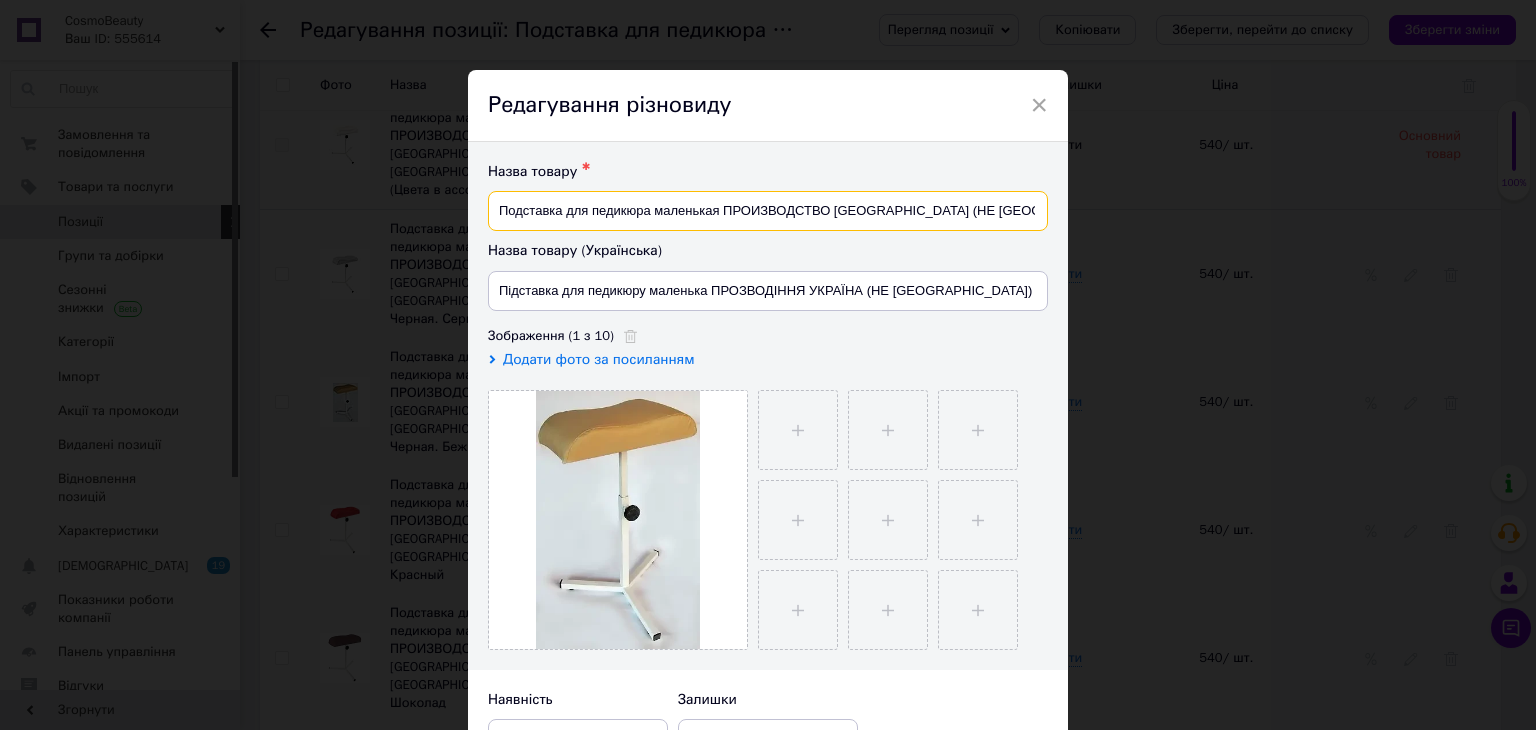 type on "Подставка для педикюра маленькая ПРОИЗВОДСТВО [GEOGRAPHIC_DATA] (НЕ [GEOGRAPHIC_DATA]) Бежнвый" 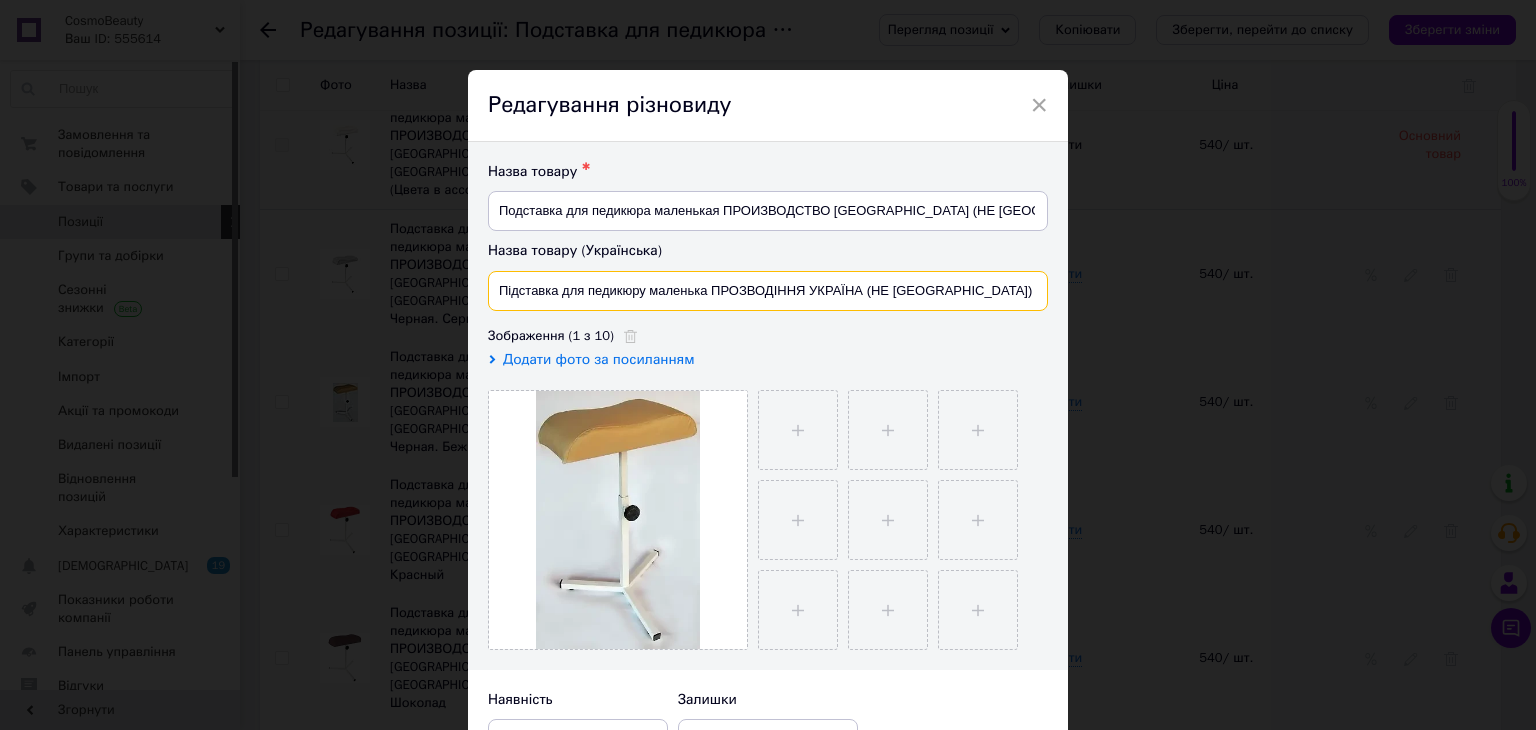 drag, startPoint x: 983, startPoint y: 281, endPoint x: 933, endPoint y: 273, distance: 50.635956 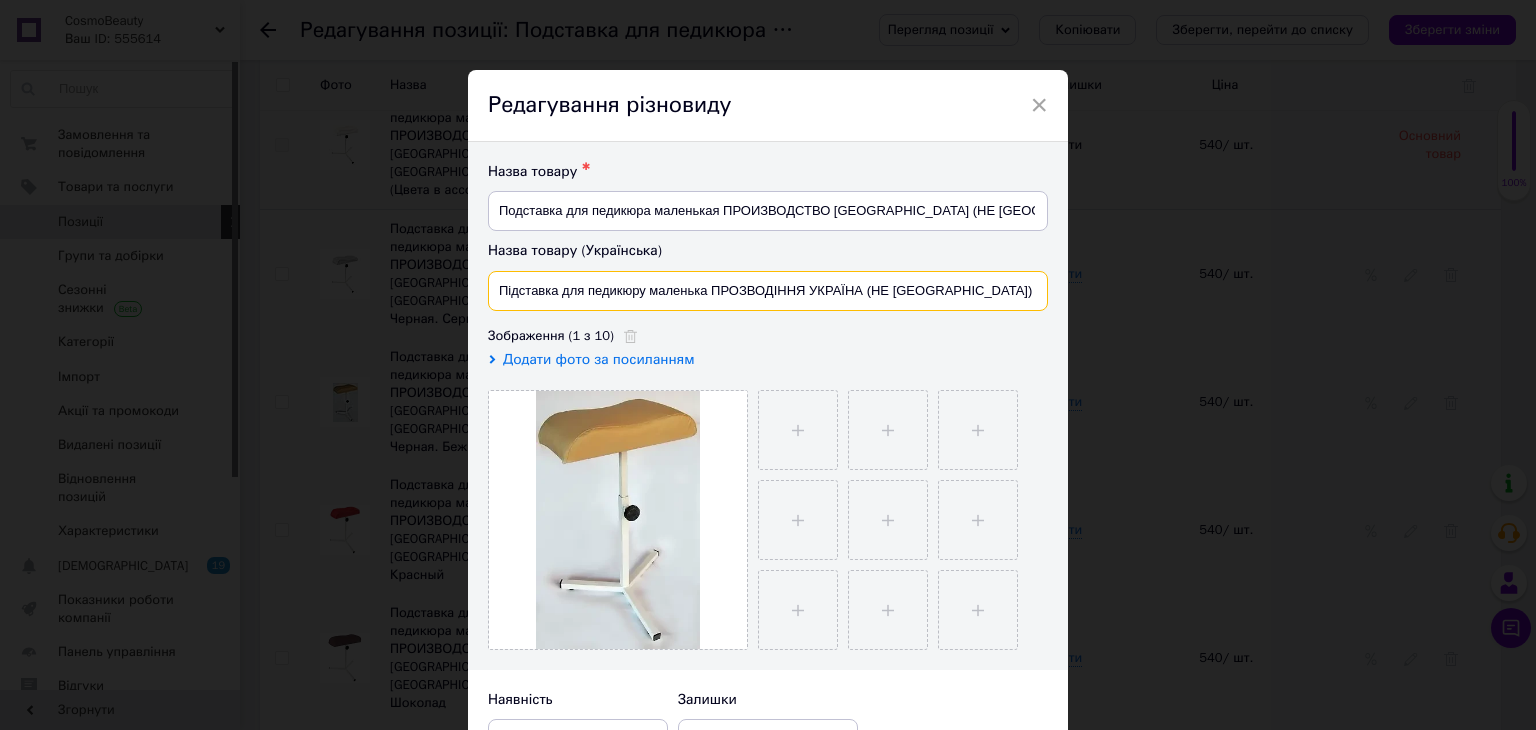drag, startPoint x: 982, startPoint y: 293, endPoint x: 937, endPoint y: 283, distance: 46.09772 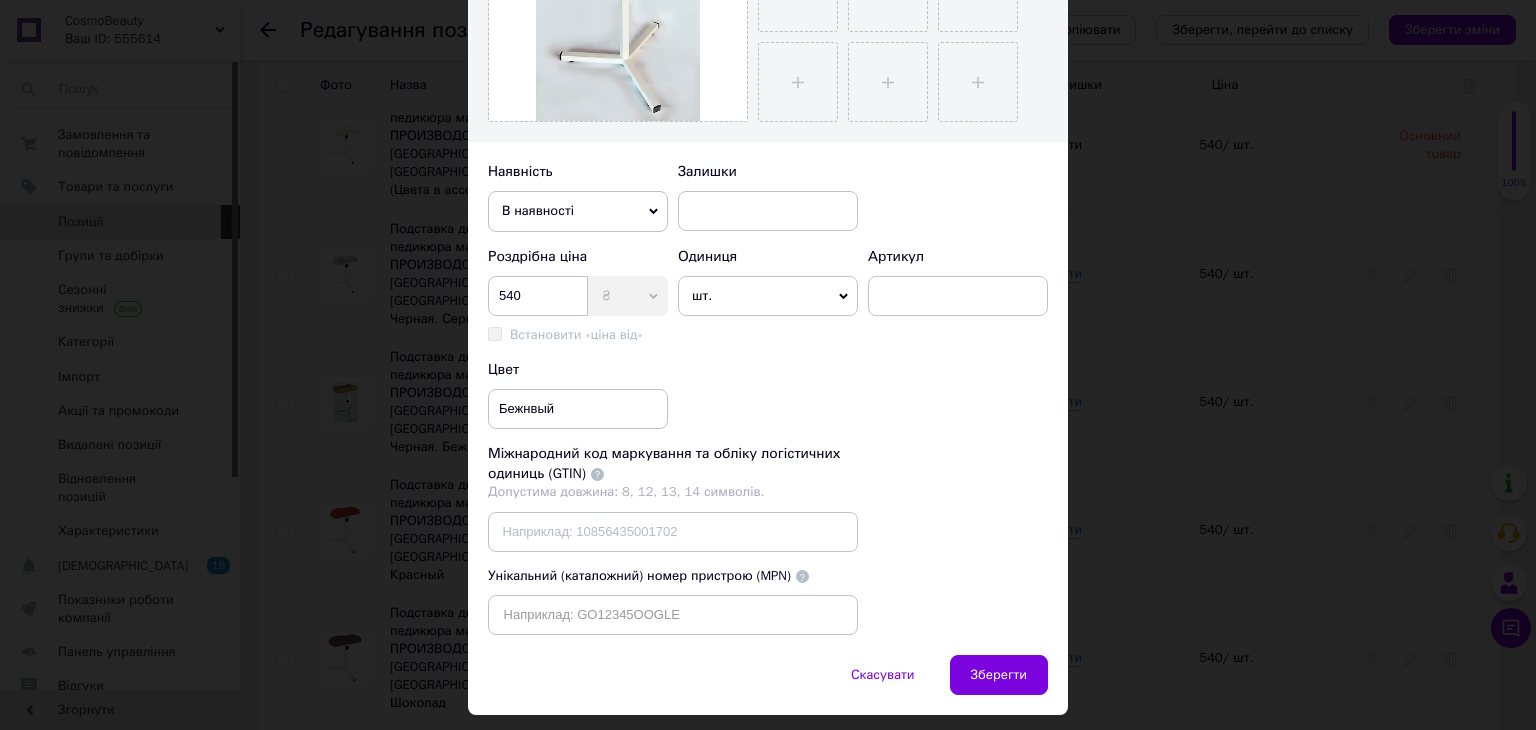 scroll, scrollTop: 580, scrollLeft: 0, axis: vertical 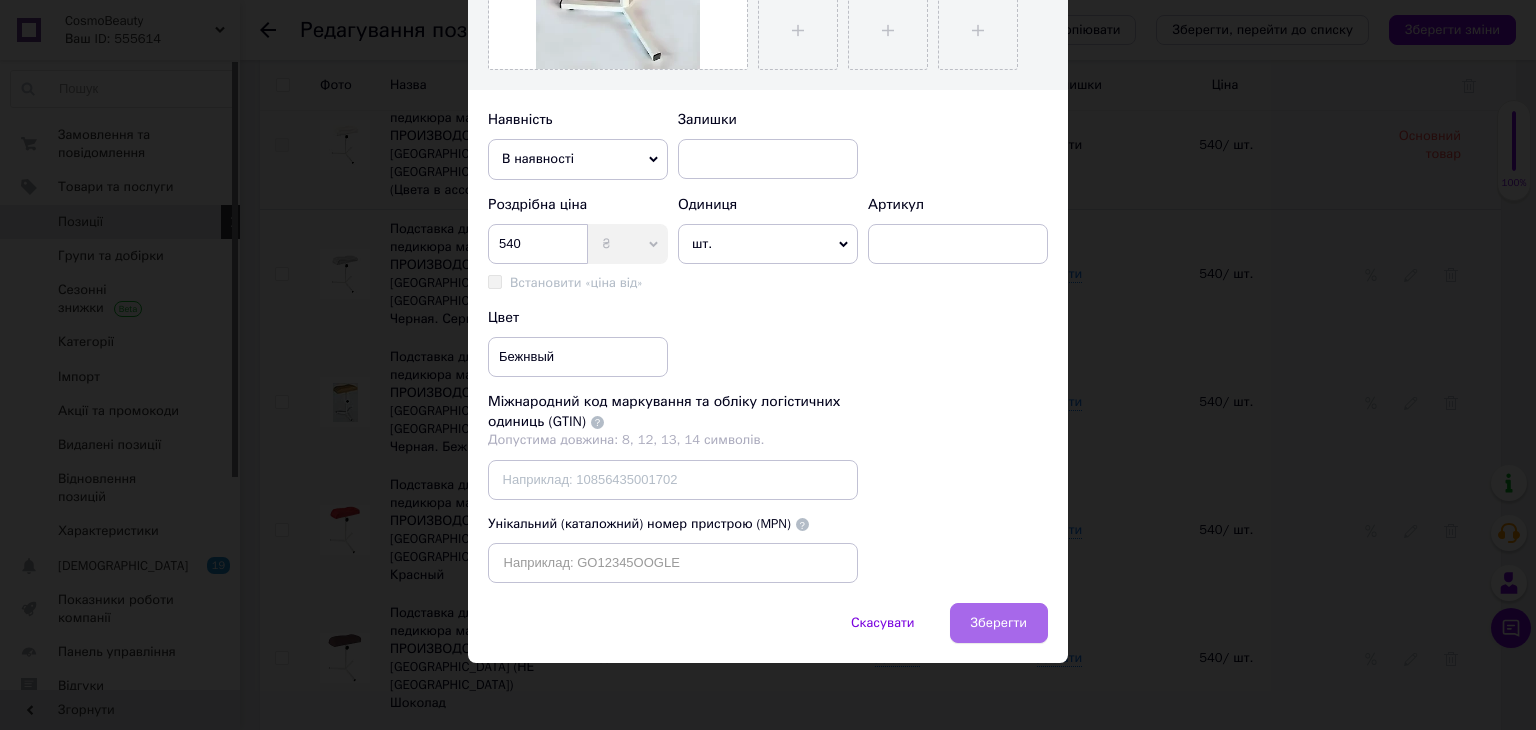 type on "Підставка для педикюру маленька ПРОЗВОДІННЯ УКРАЇНА (НЕ [GEOGRAPHIC_DATA]) Бежевий" 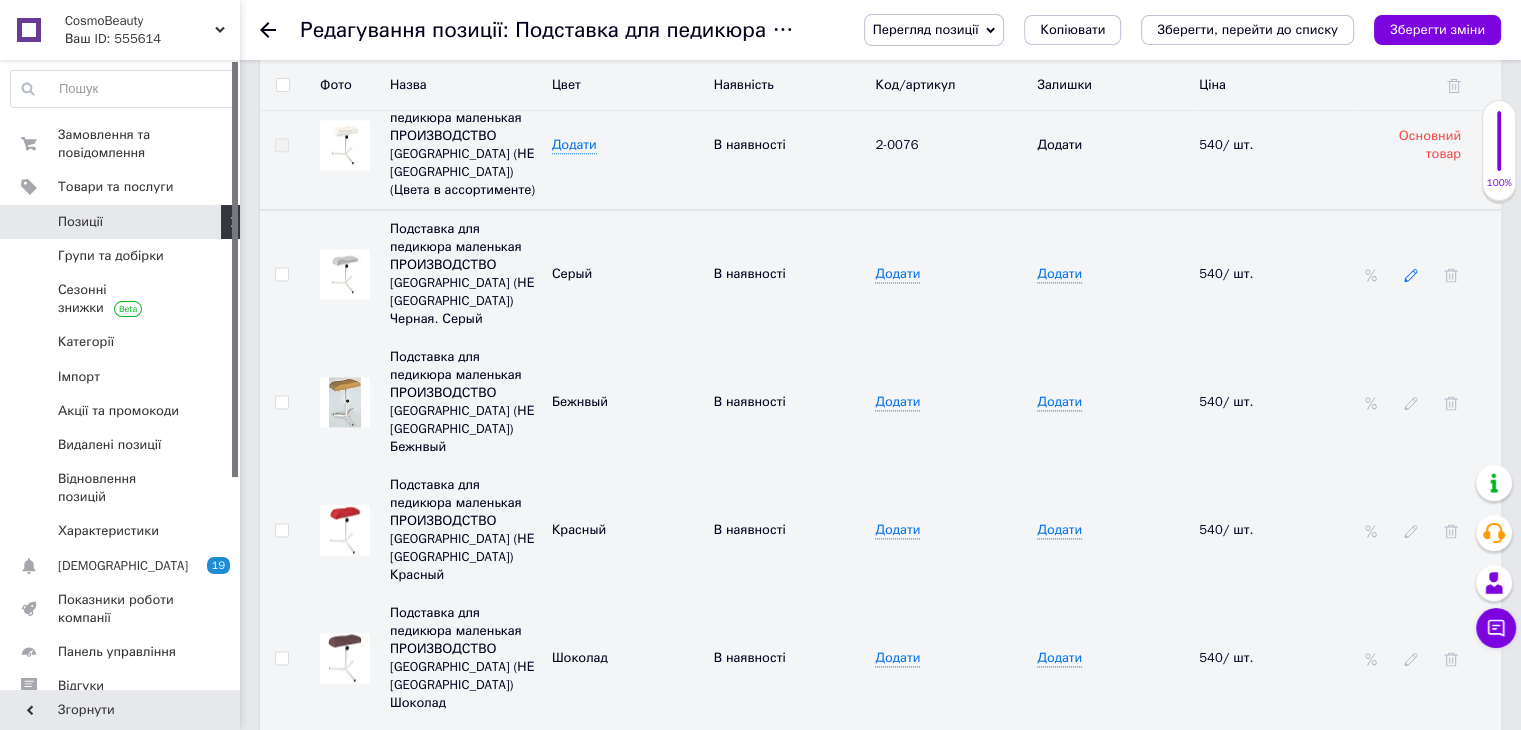 click 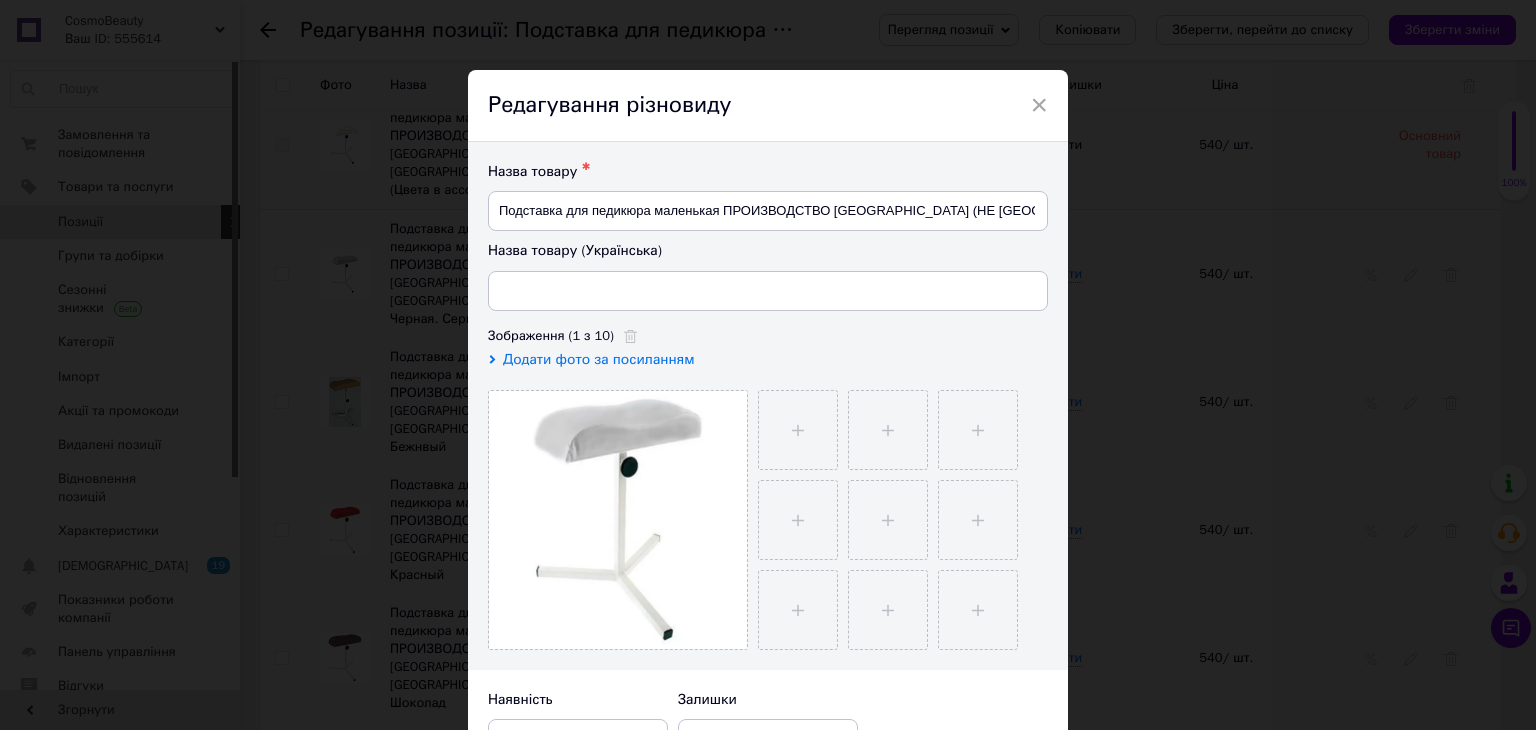 type on "Підставка для педикюру маленька ПРОЗВОДІННЯ УКРАЇНА (НЕ [GEOGRAPHIC_DATA]) Чорна. Сірий" 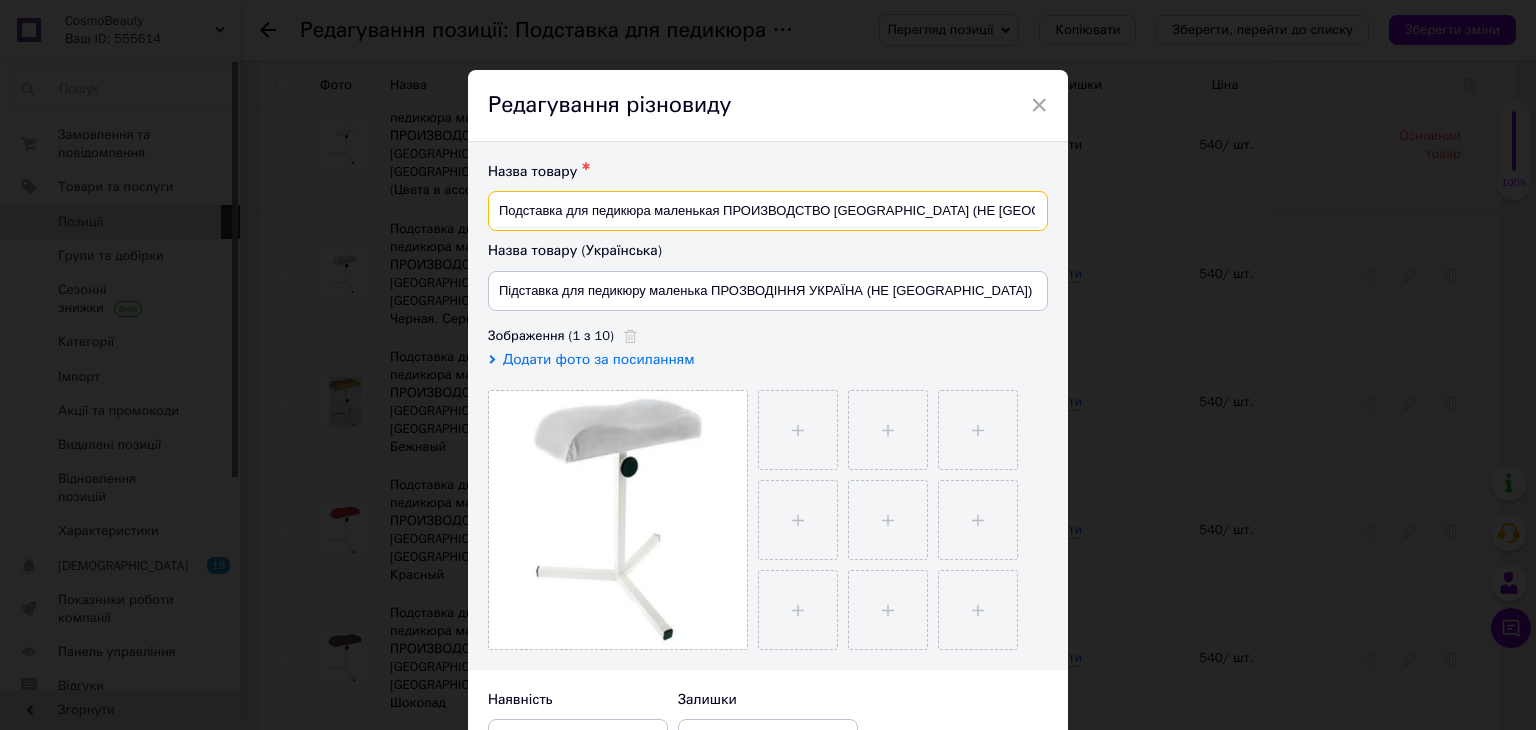 drag, startPoint x: 1020, startPoint y: 214, endPoint x: 970, endPoint y: 205, distance: 50.803543 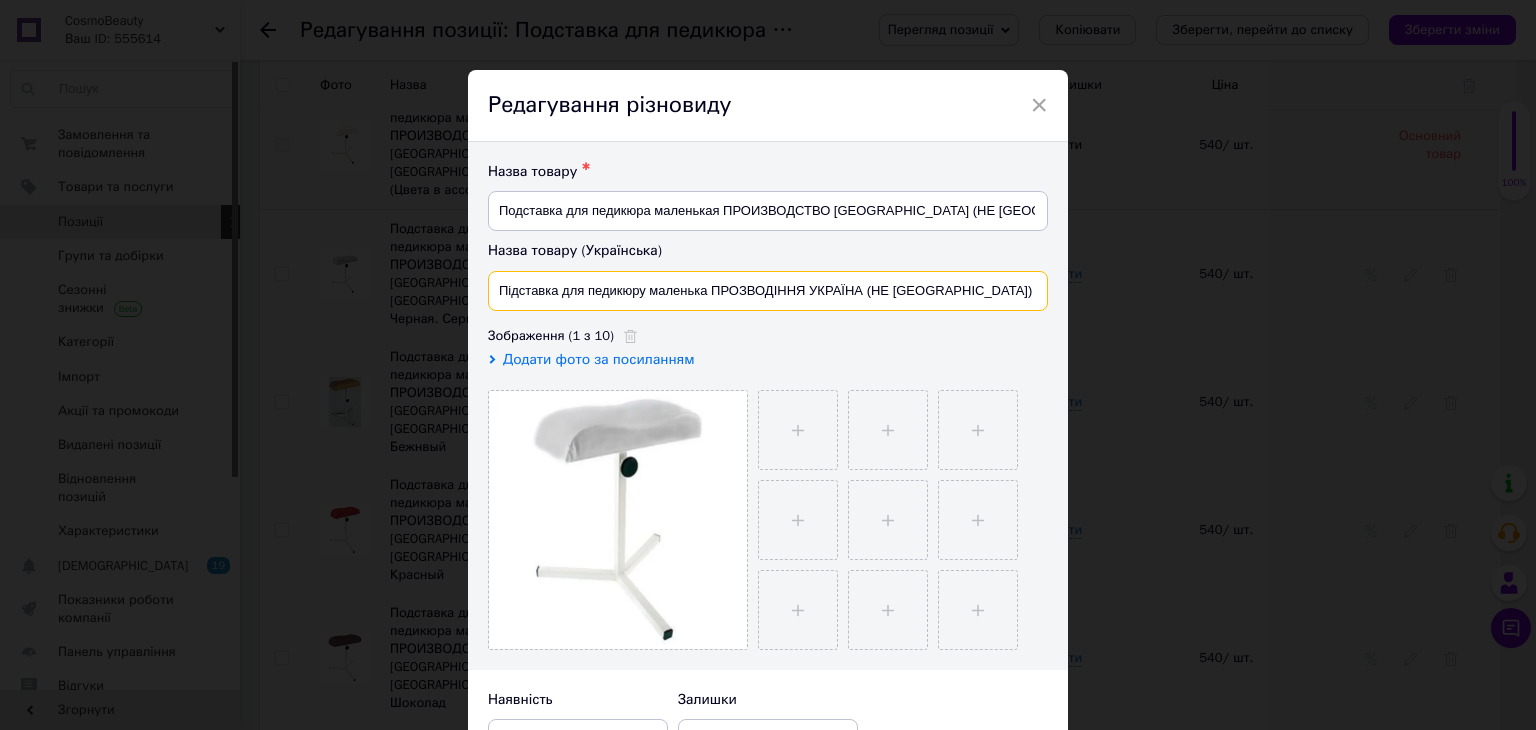 drag, startPoint x: 981, startPoint y: 297, endPoint x: 938, endPoint y: 289, distance: 43.737854 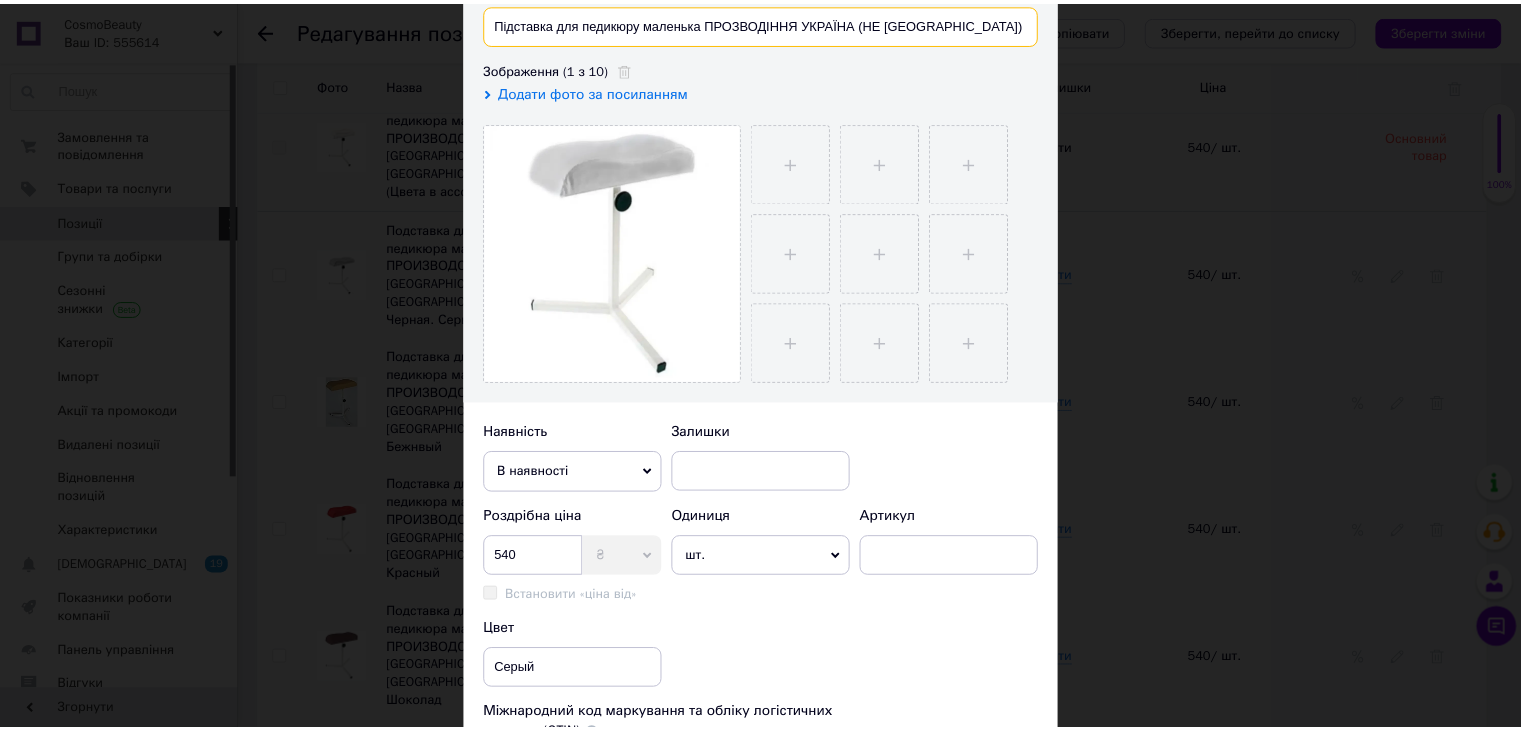 scroll, scrollTop: 533, scrollLeft: 0, axis: vertical 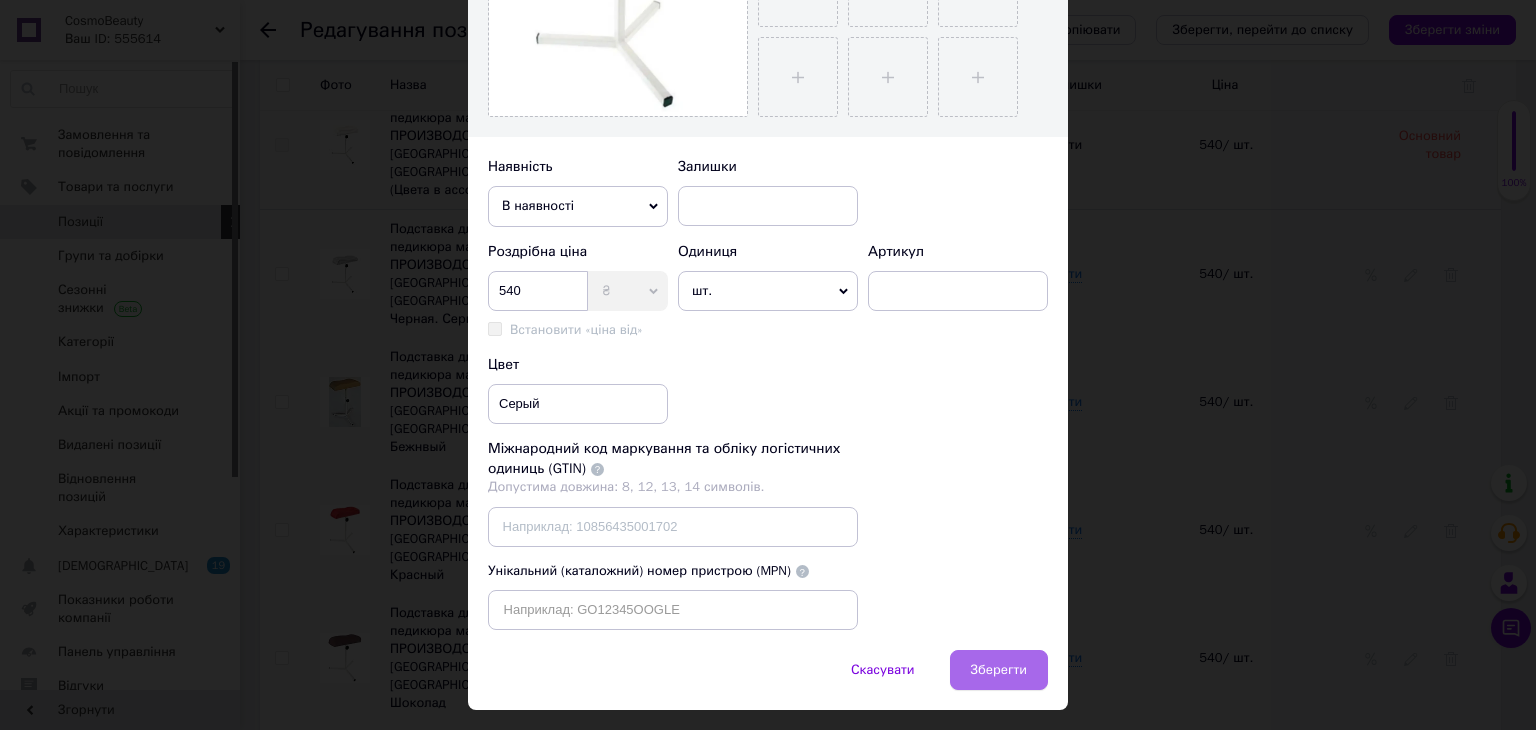 type on "Підставка для педикюру маленька ПРОЗВОДІННЯ УКРАЇНА (НЕ [GEOGRAPHIC_DATA]) Сірий" 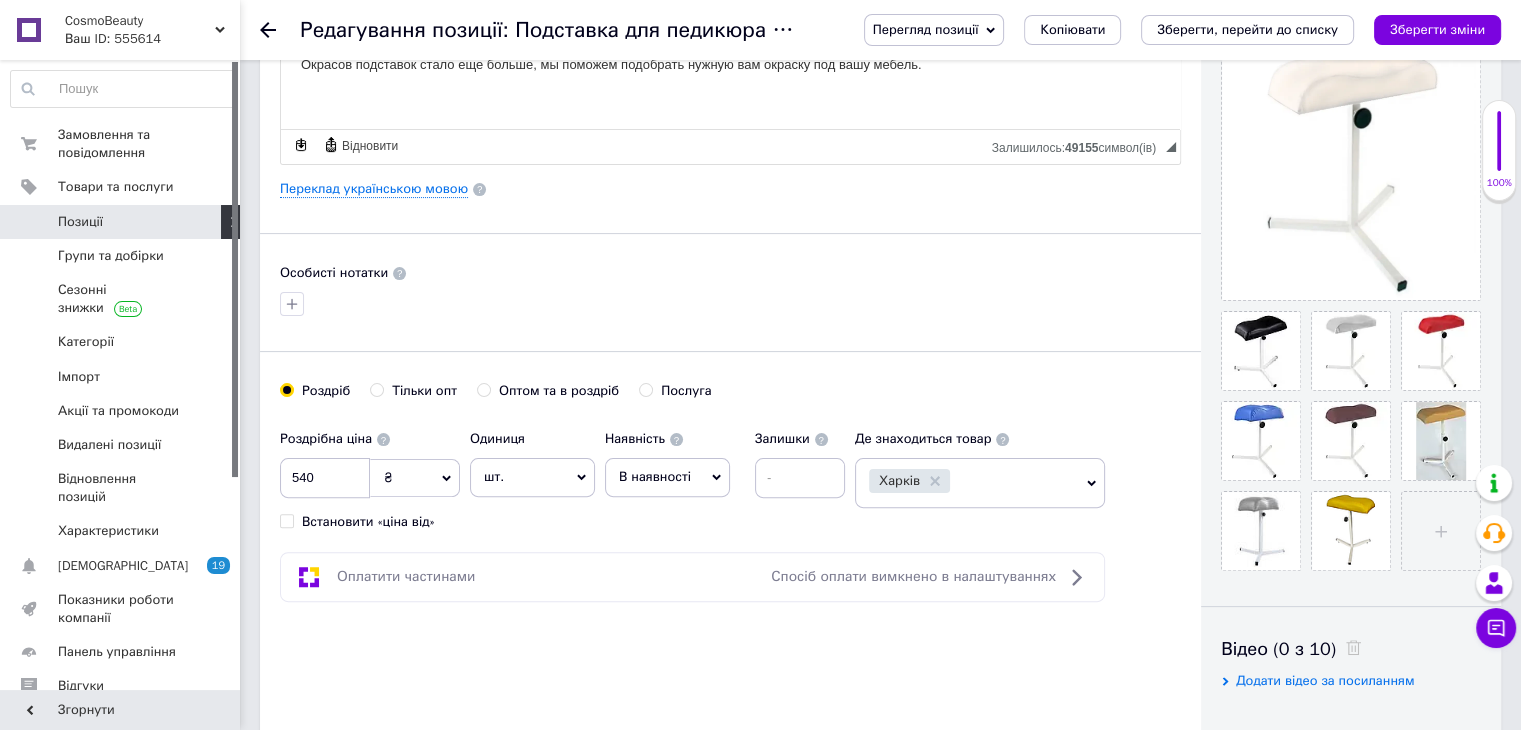 scroll, scrollTop: 533, scrollLeft: 0, axis: vertical 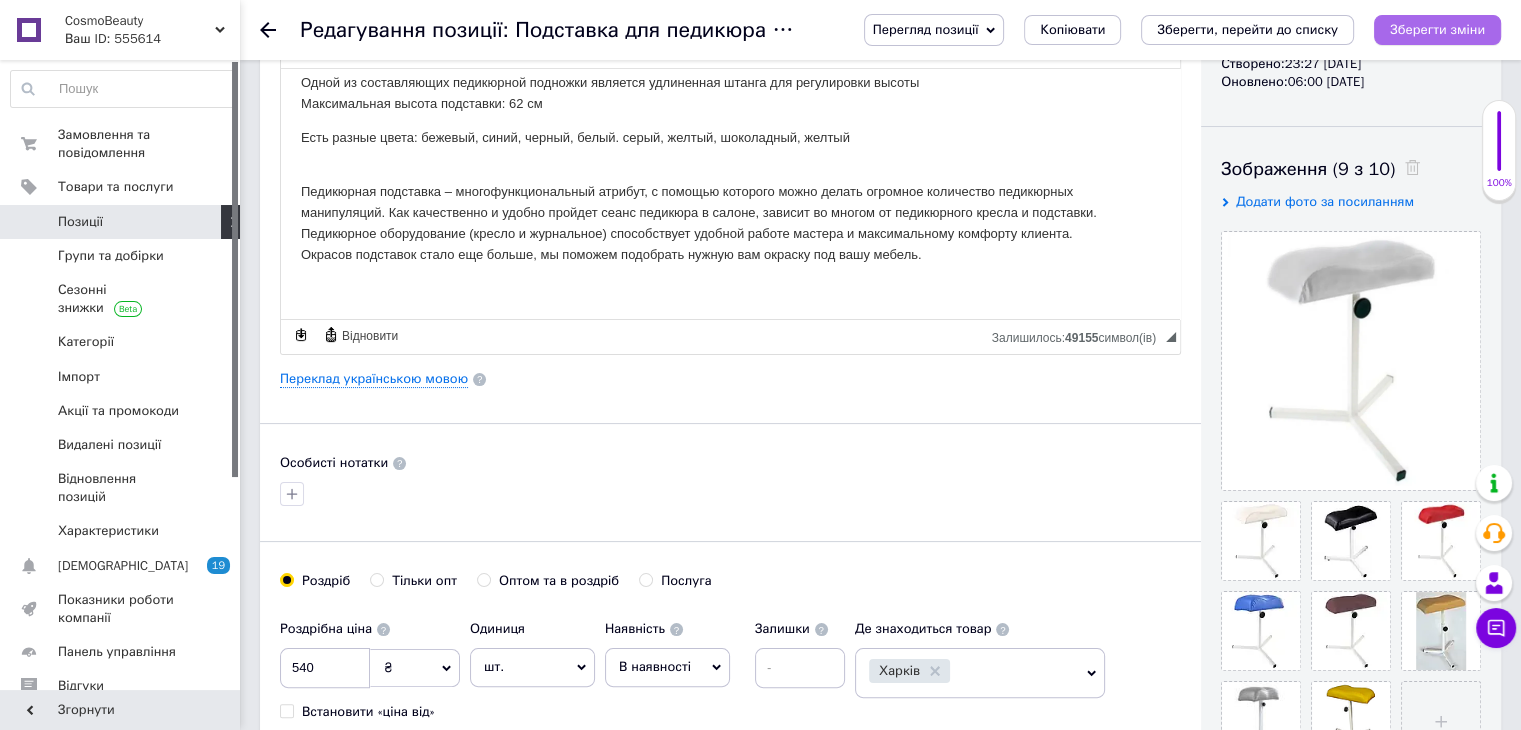 click on "Зберегти зміни" at bounding box center [1437, 29] 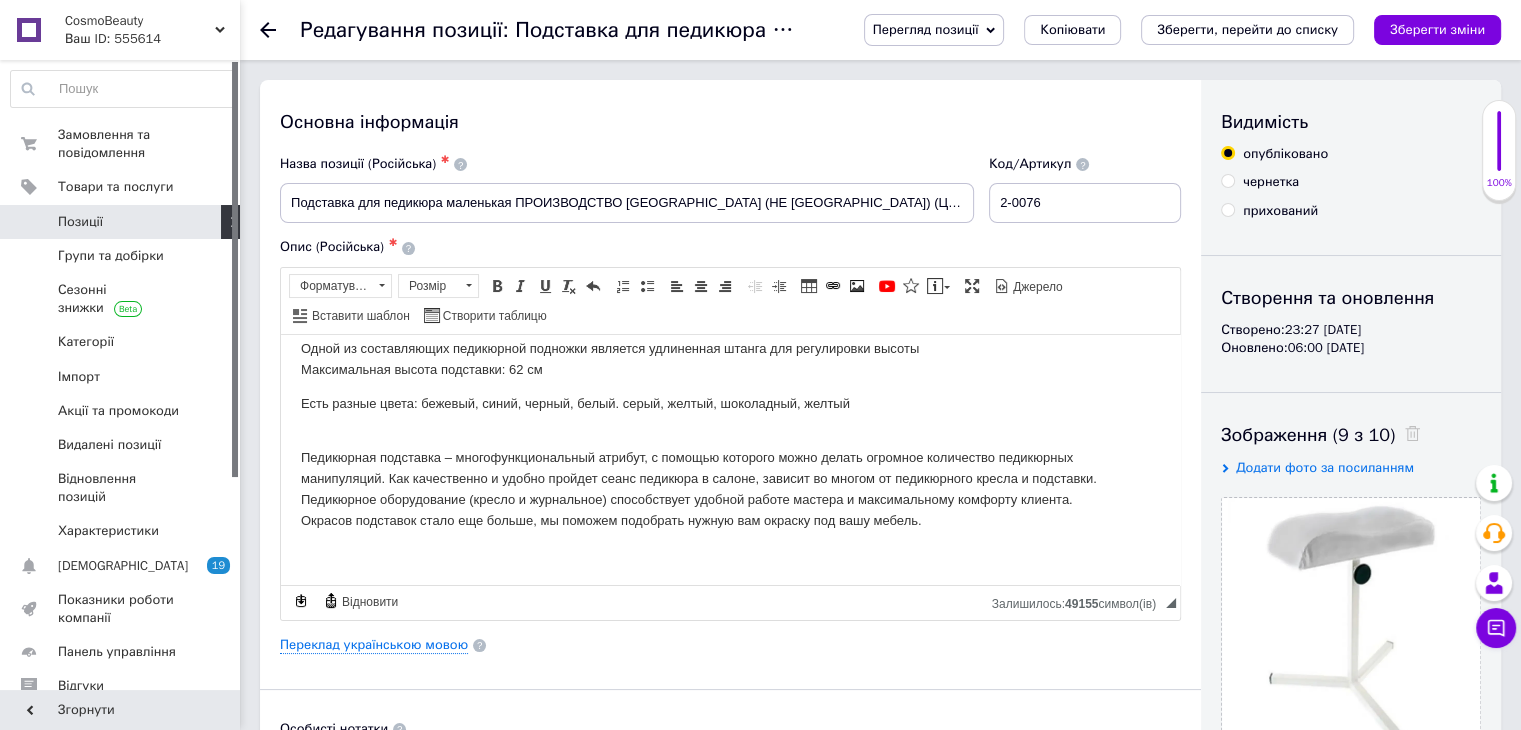 scroll, scrollTop: 266, scrollLeft: 0, axis: vertical 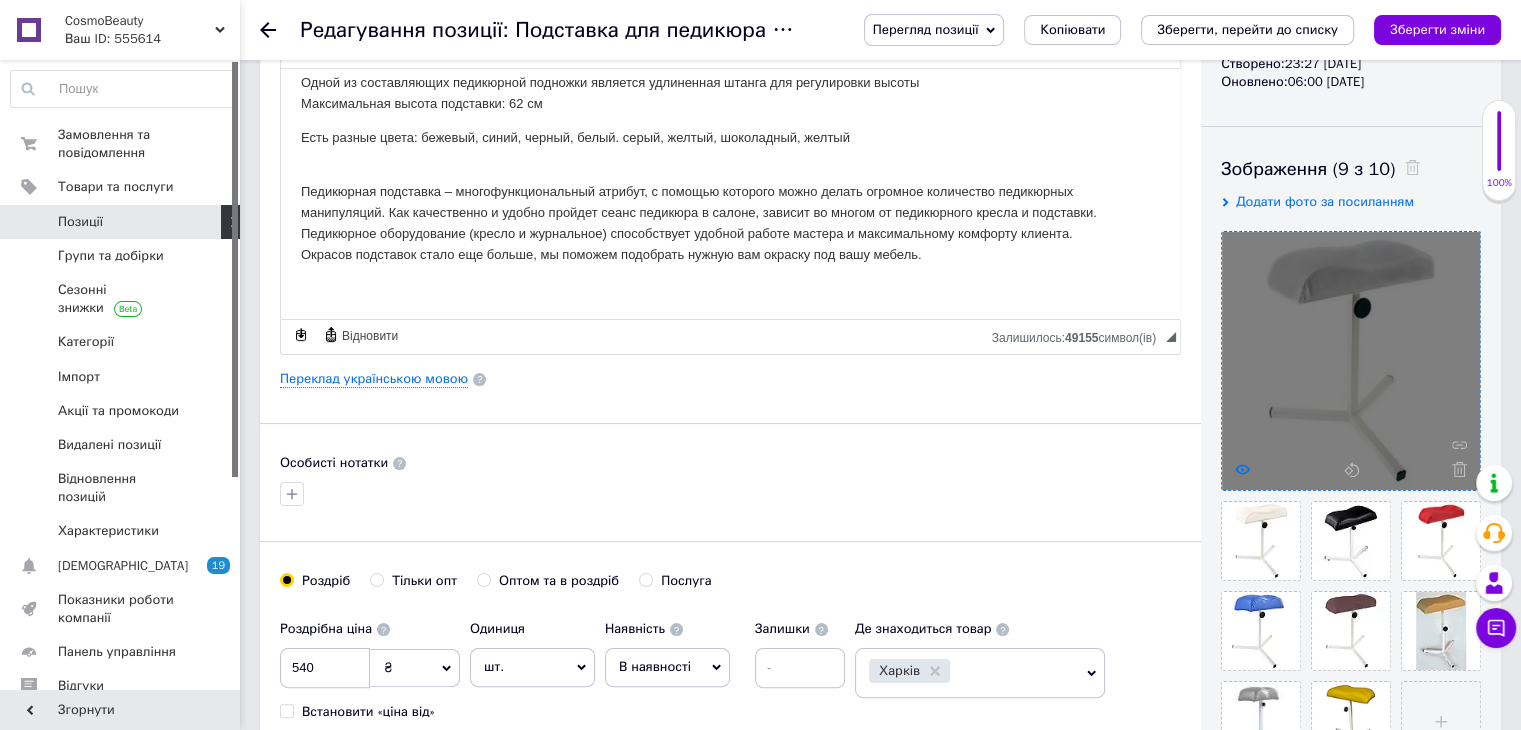 click 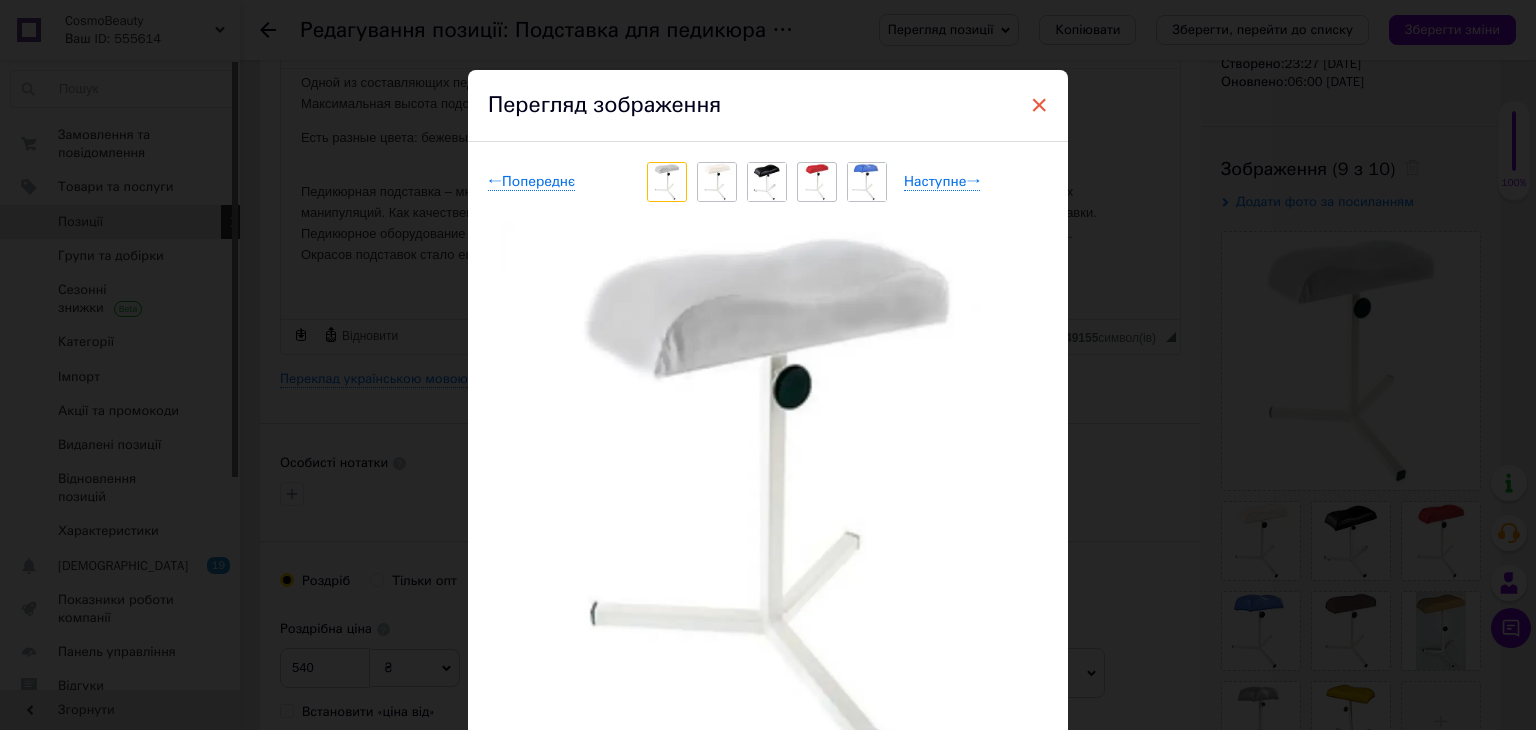 click on "×" at bounding box center (1039, 105) 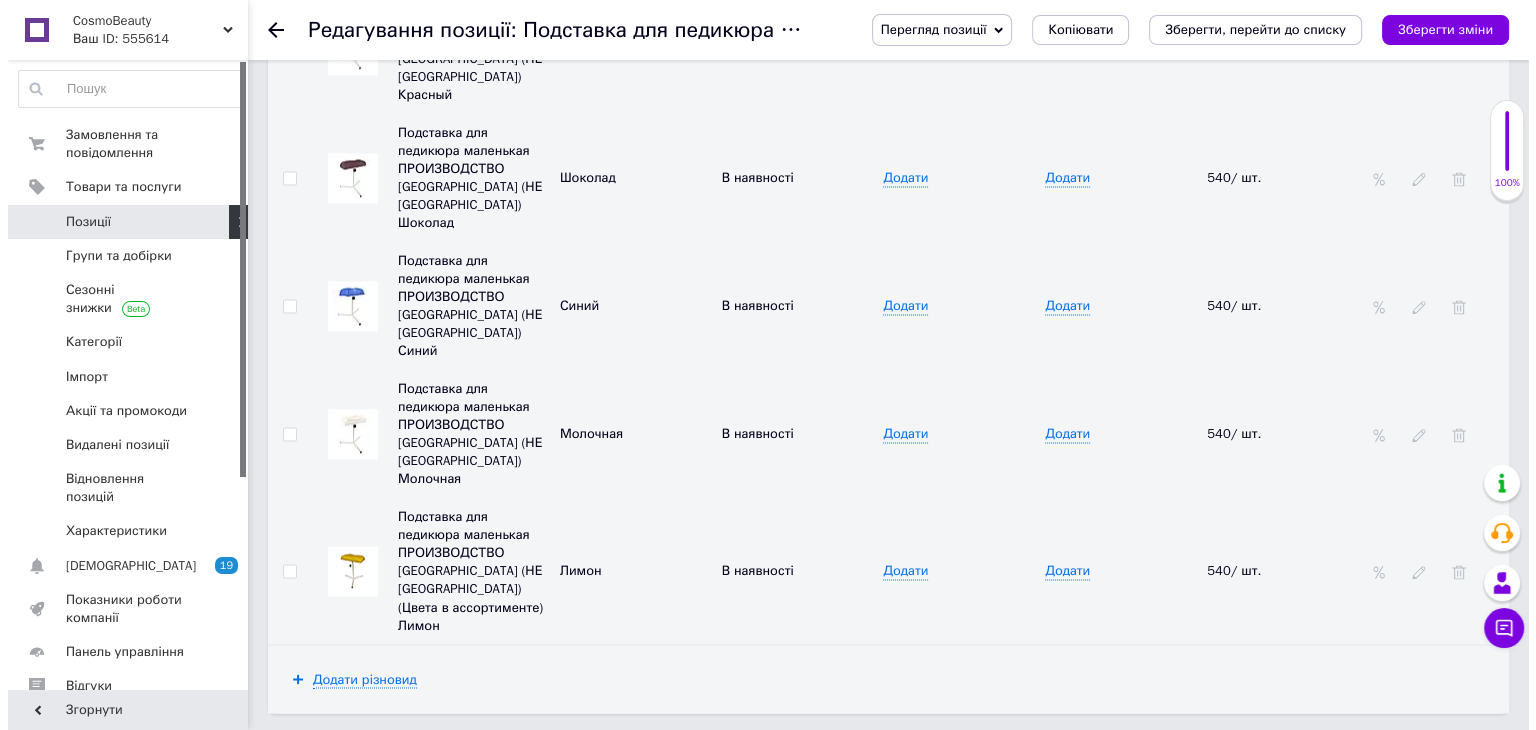 scroll, scrollTop: 3200, scrollLeft: 0, axis: vertical 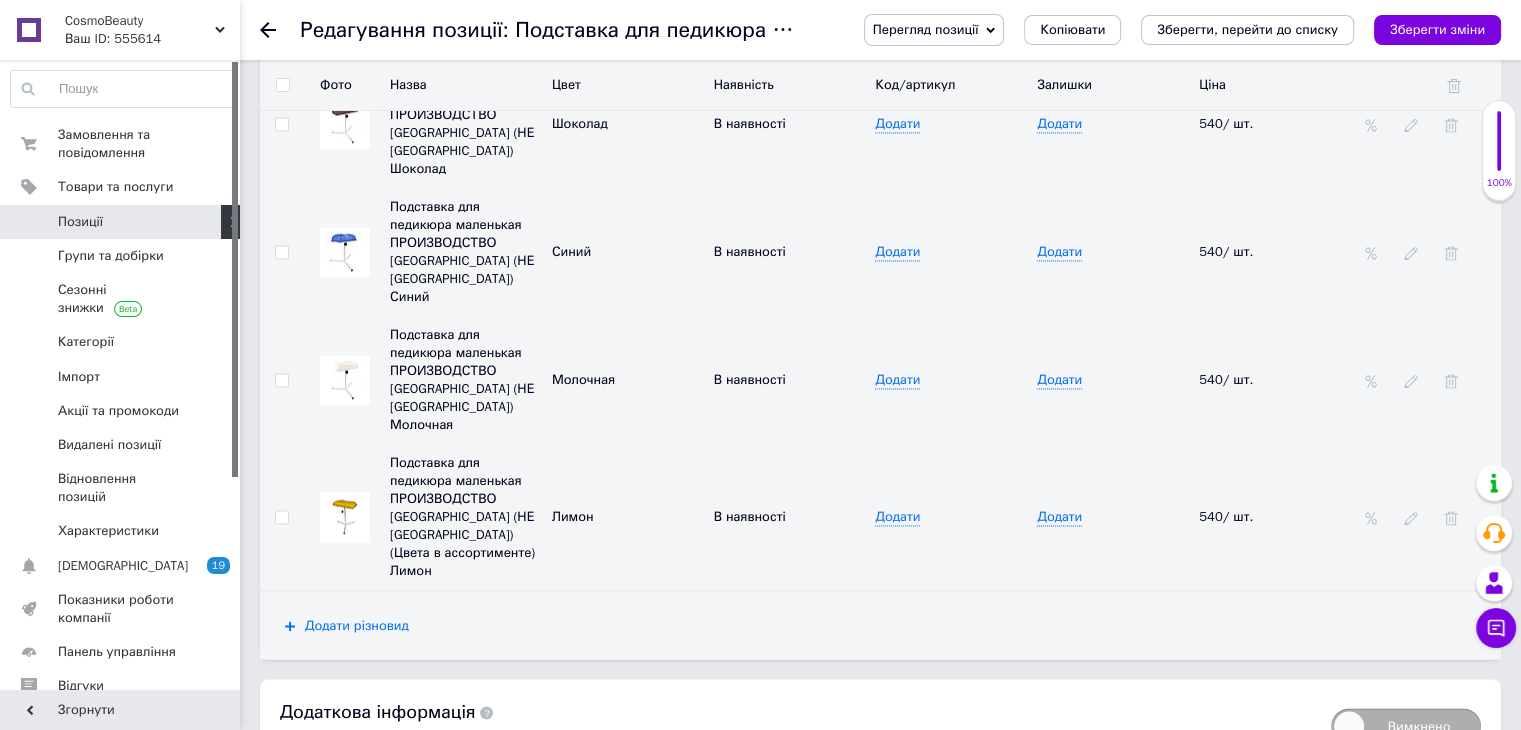 click on "Додати різновид" at bounding box center (357, 625) 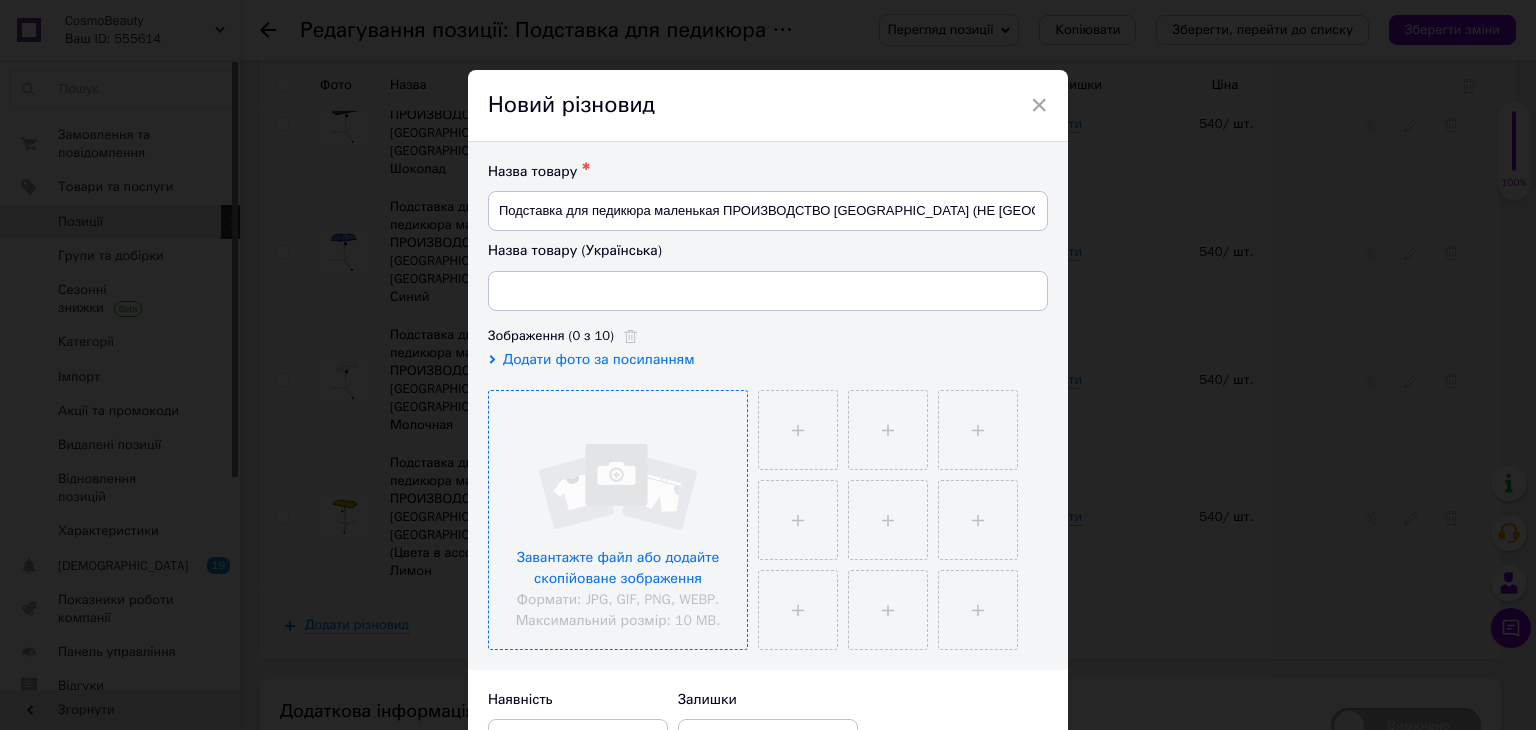 click at bounding box center (618, 520) 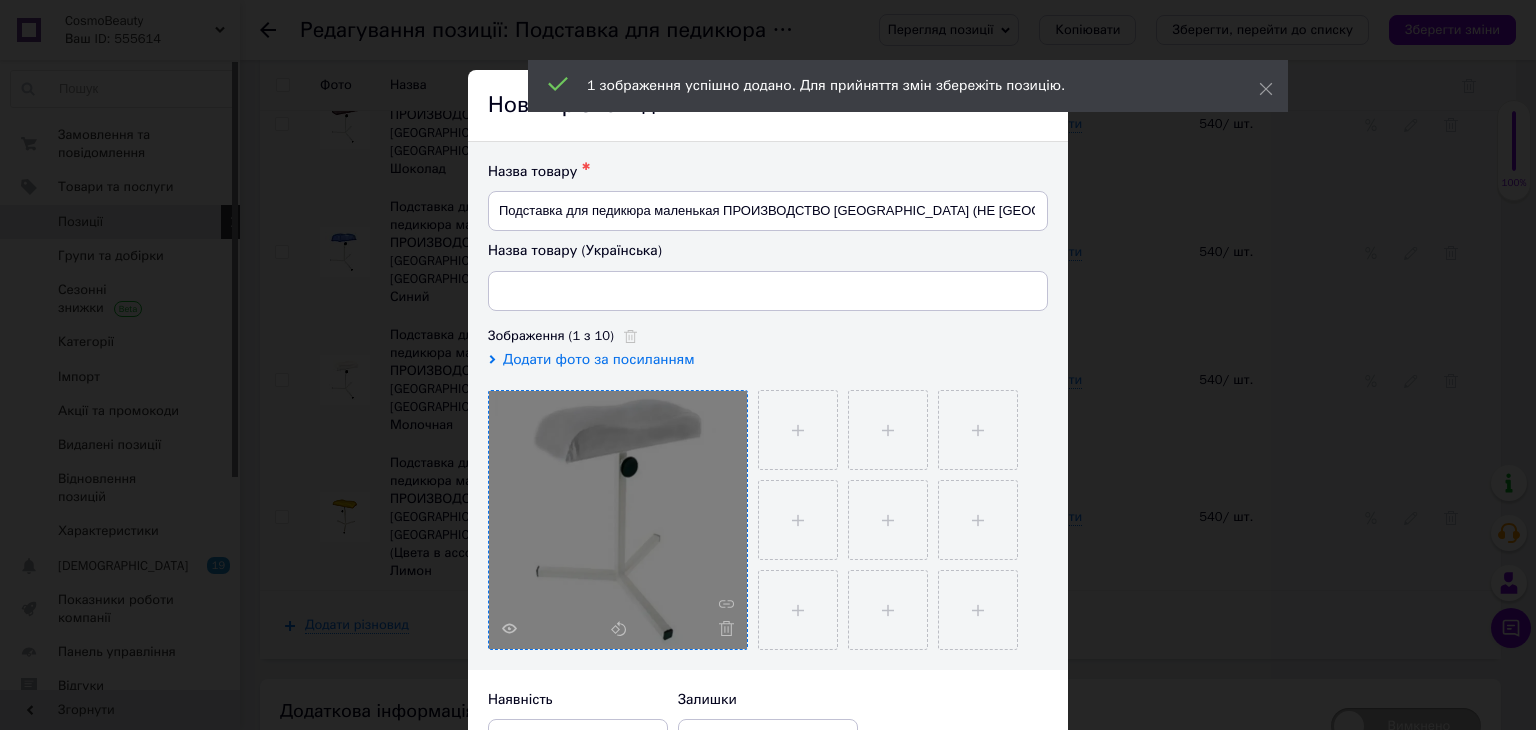 scroll, scrollTop: 266, scrollLeft: 0, axis: vertical 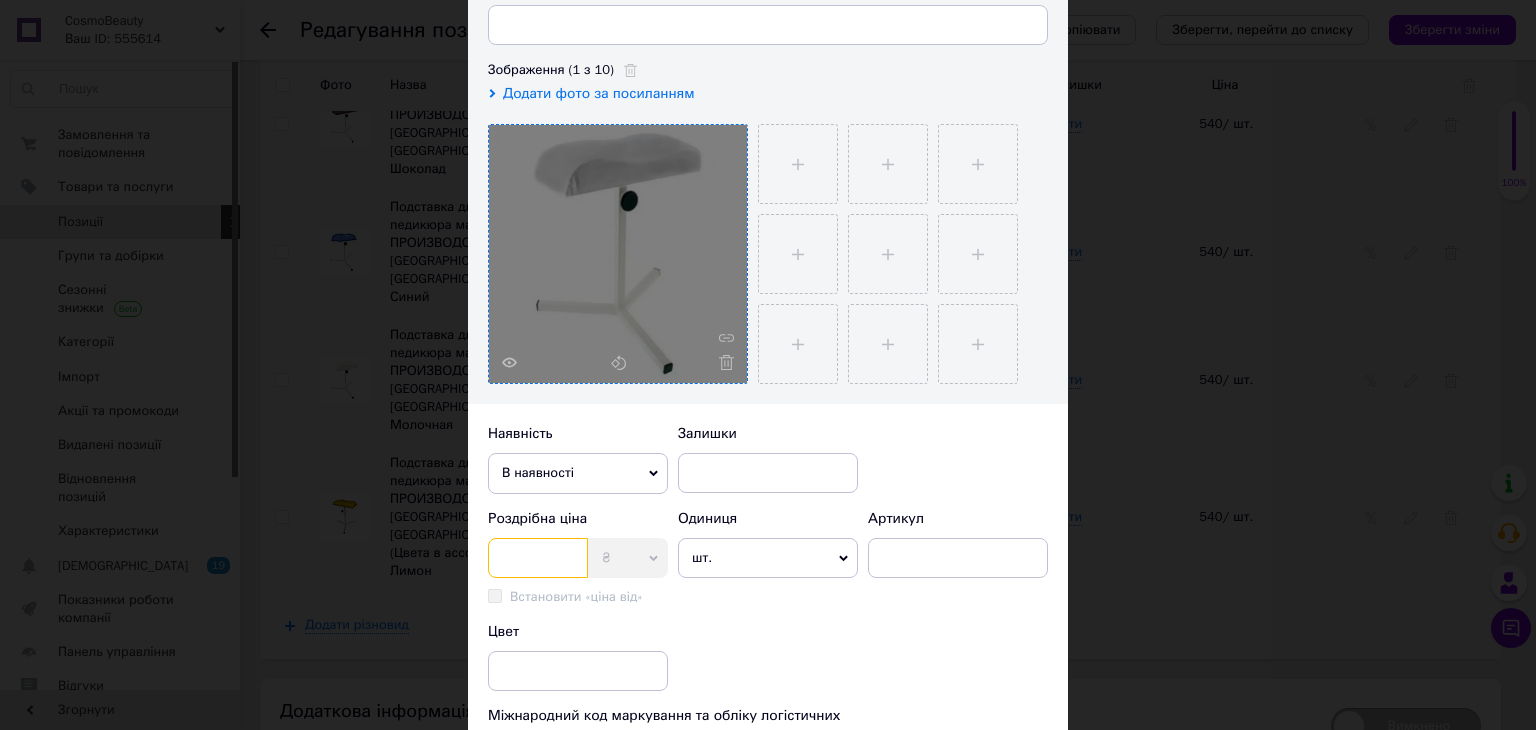 click at bounding box center [538, 558] 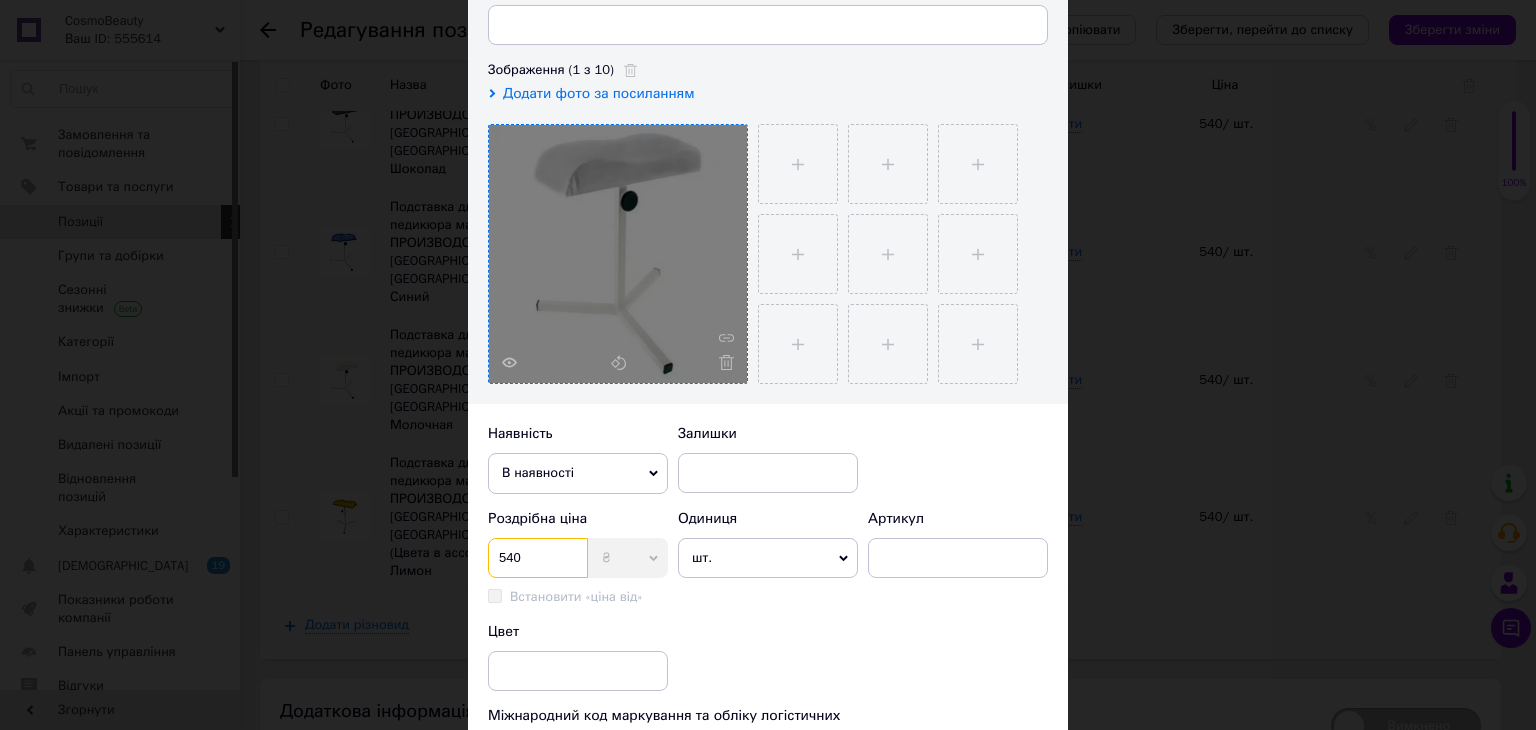 type on "540" 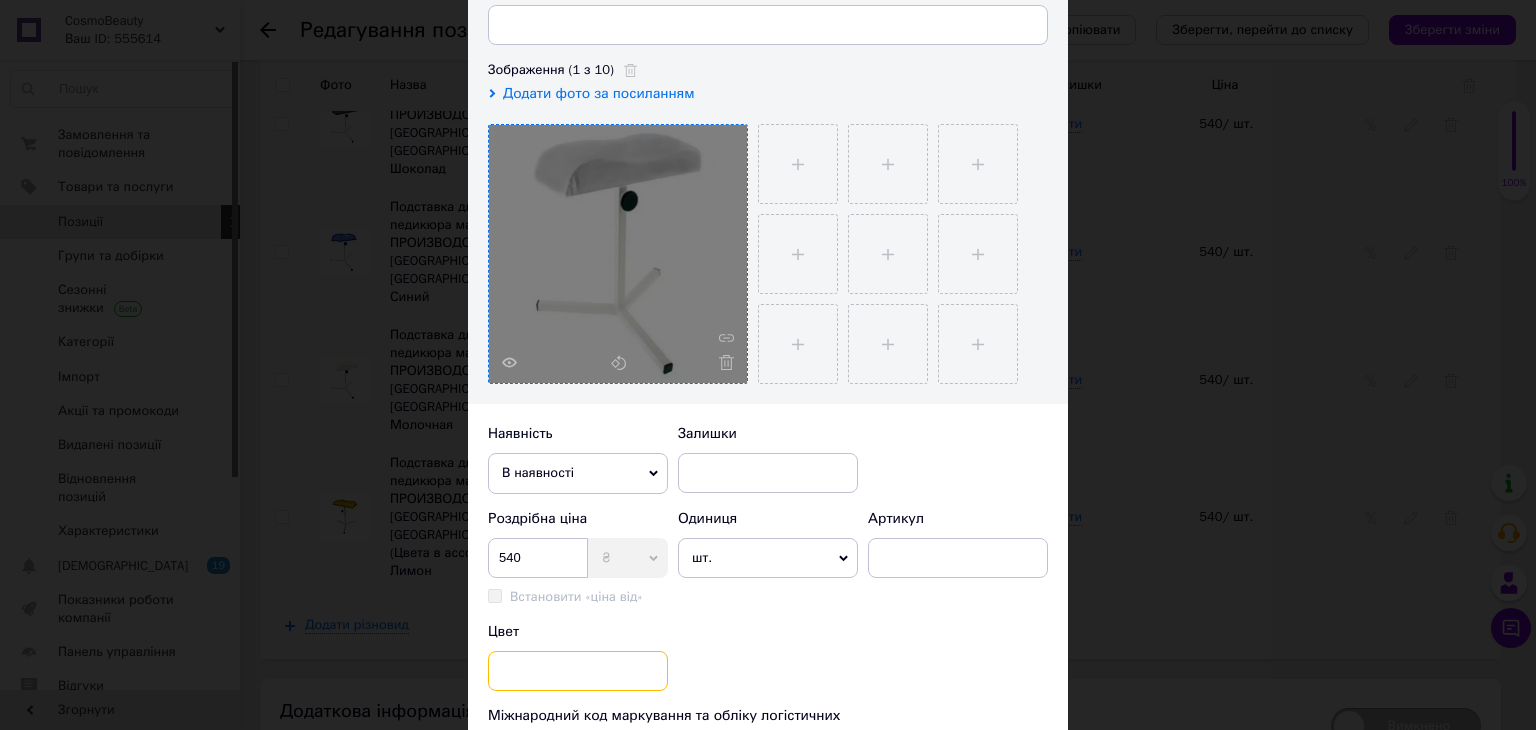 click at bounding box center (578, 671) 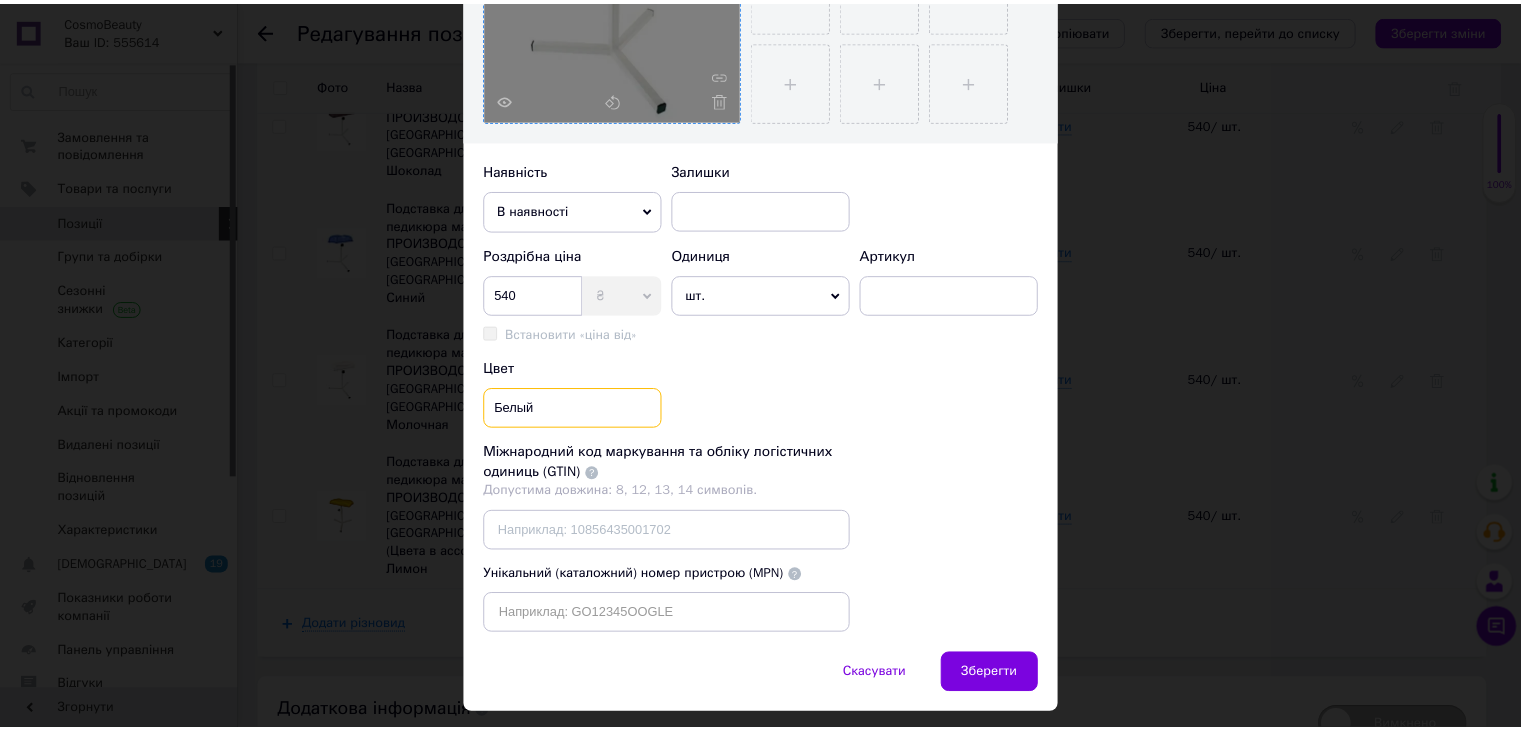scroll, scrollTop: 580, scrollLeft: 0, axis: vertical 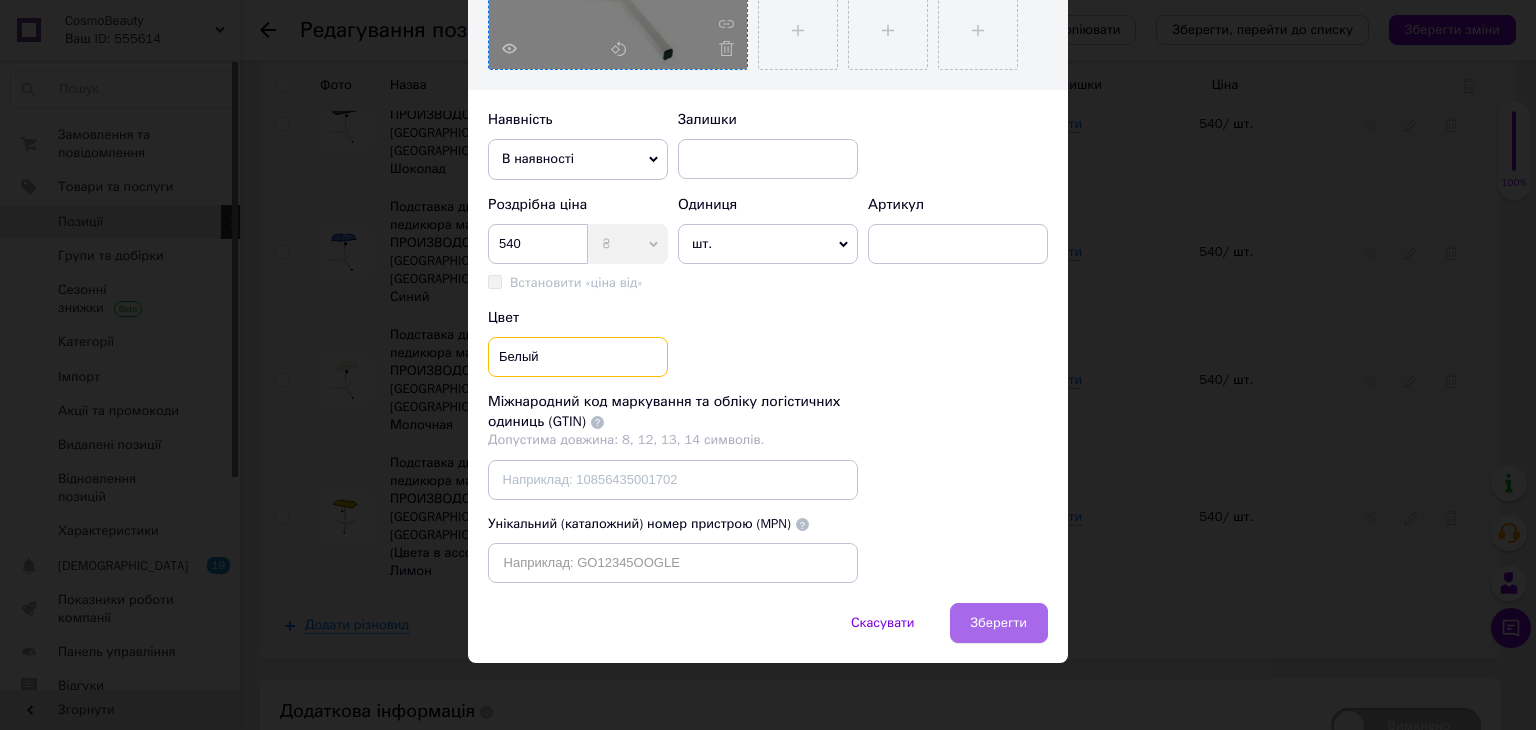 type on "Белый" 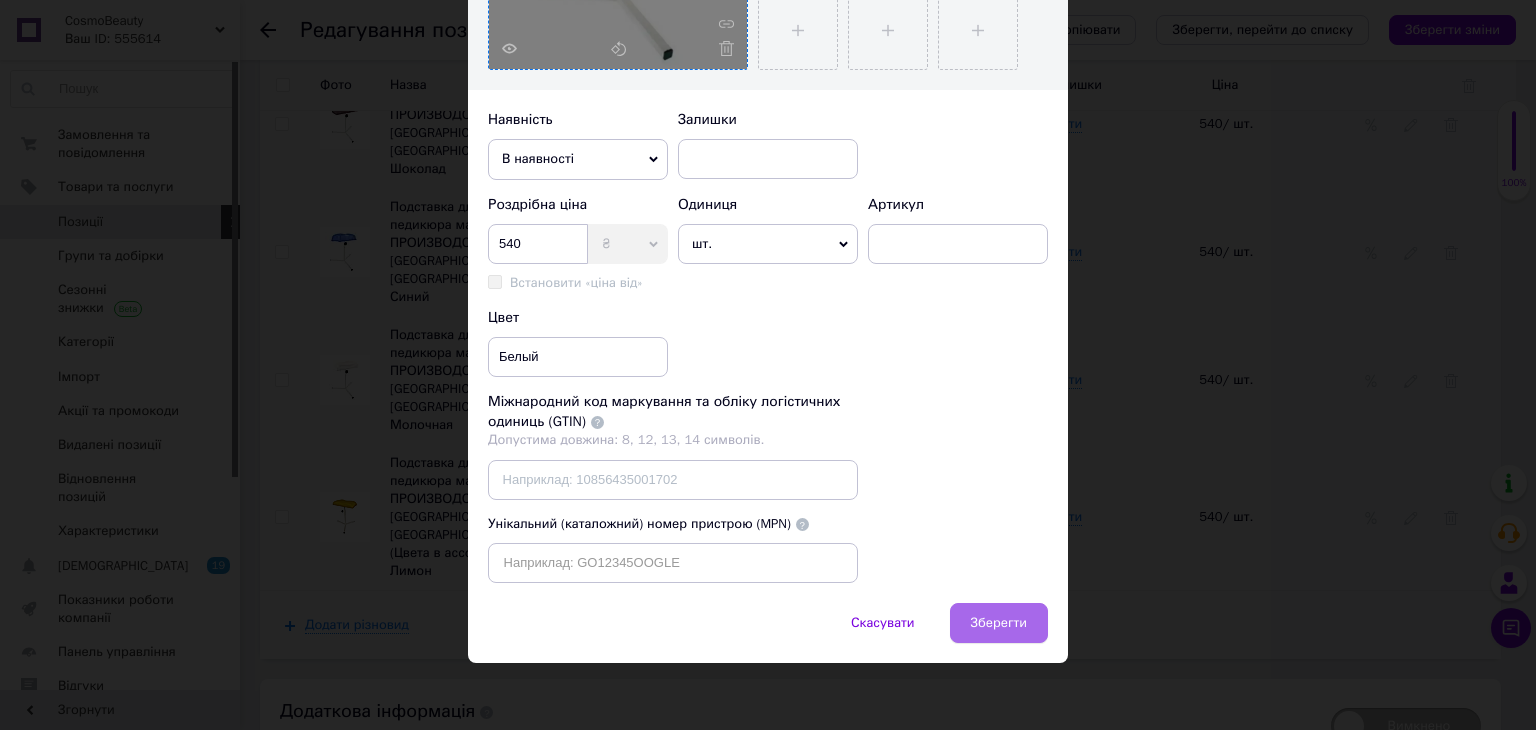 click on "Зберегти" at bounding box center [999, 623] 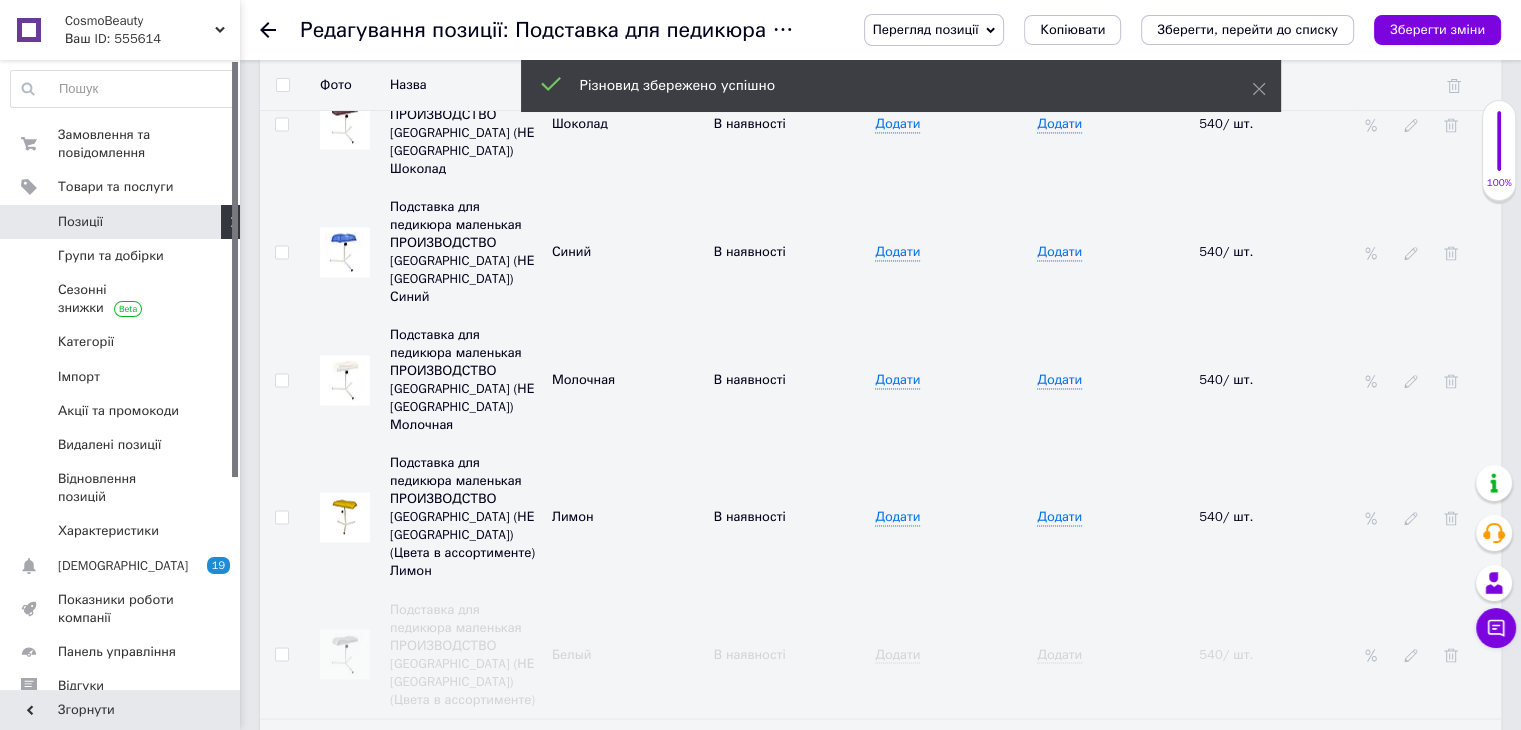 click on "Зберегти зміни" at bounding box center [1437, 29] 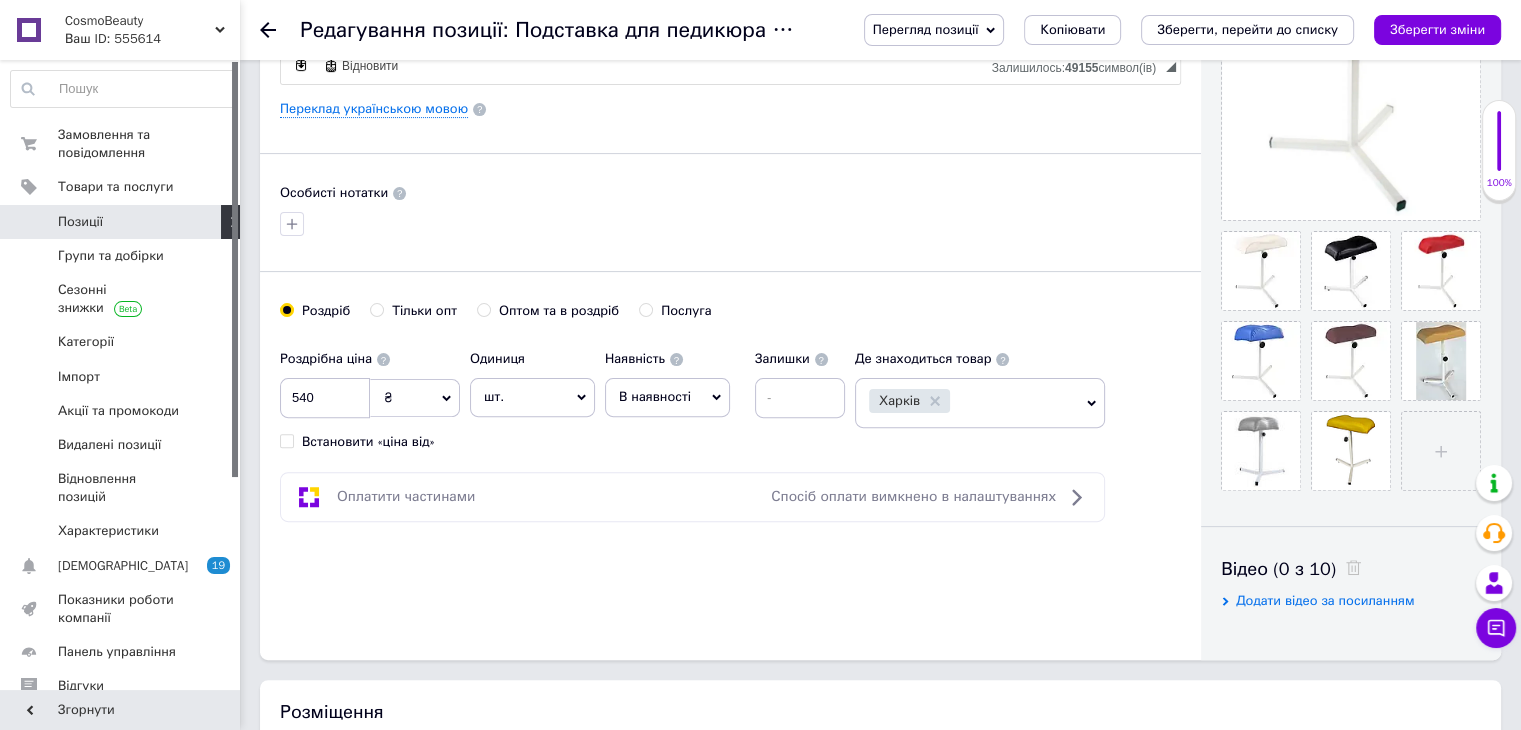scroll, scrollTop: 533, scrollLeft: 0, axis: vertical 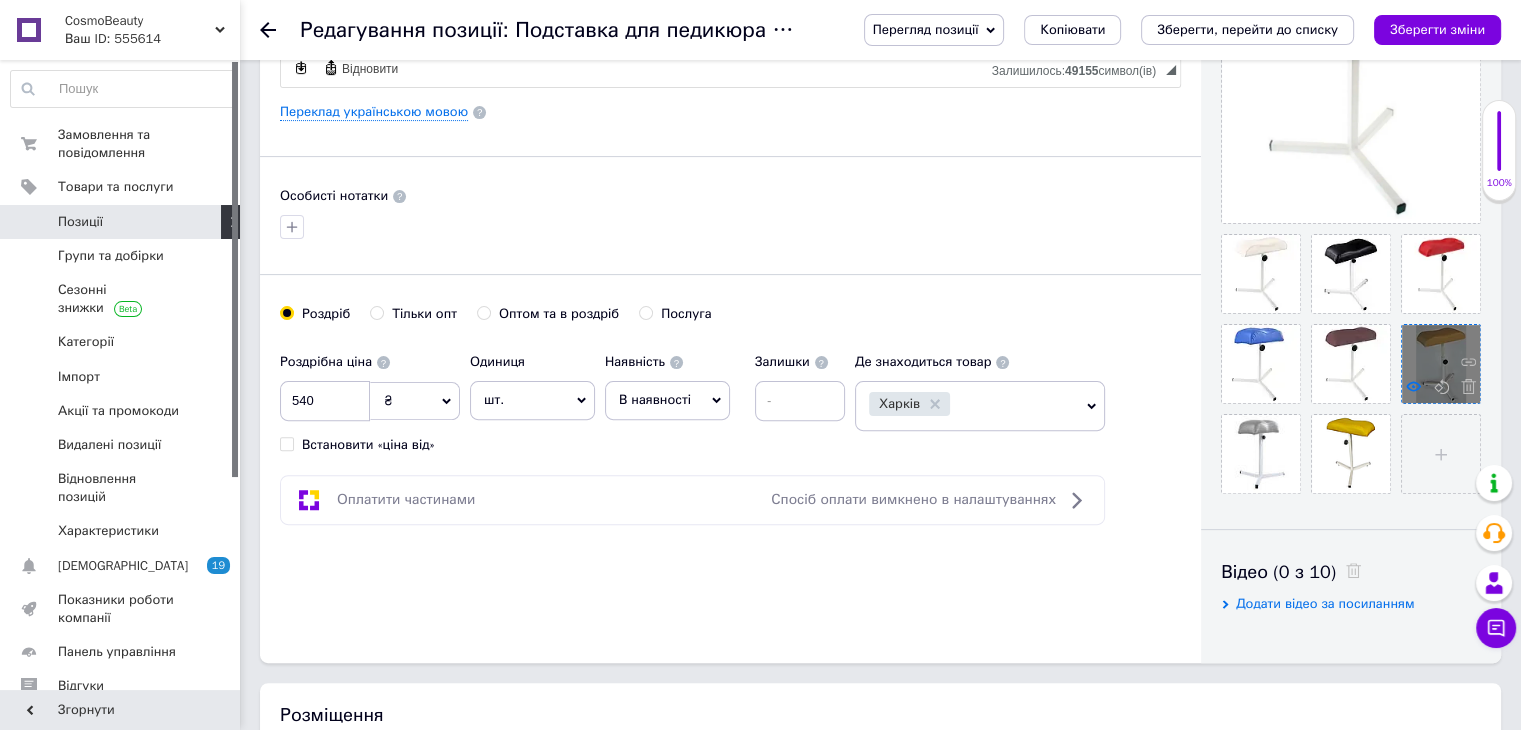 click 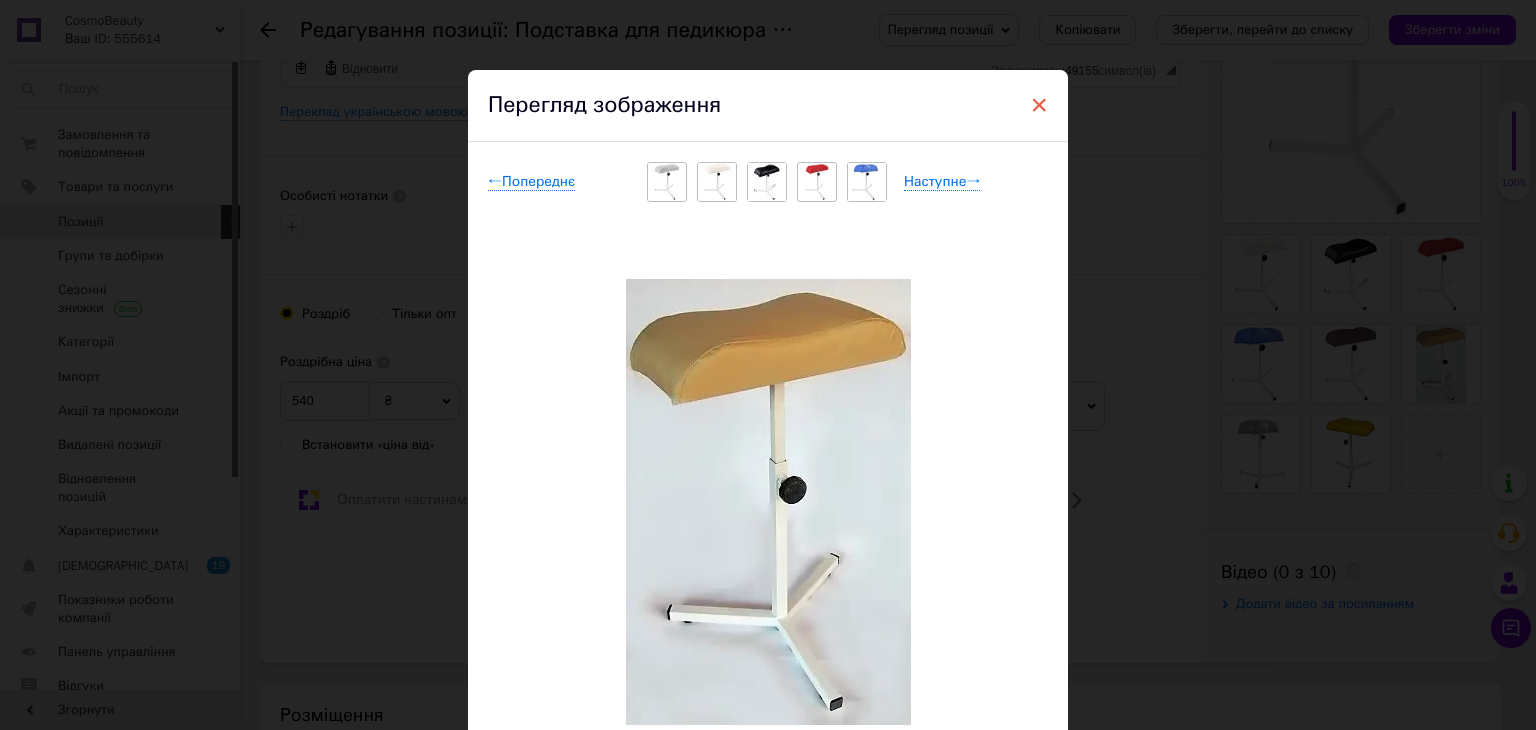 click on "×" at bounding box center [1039, 105] 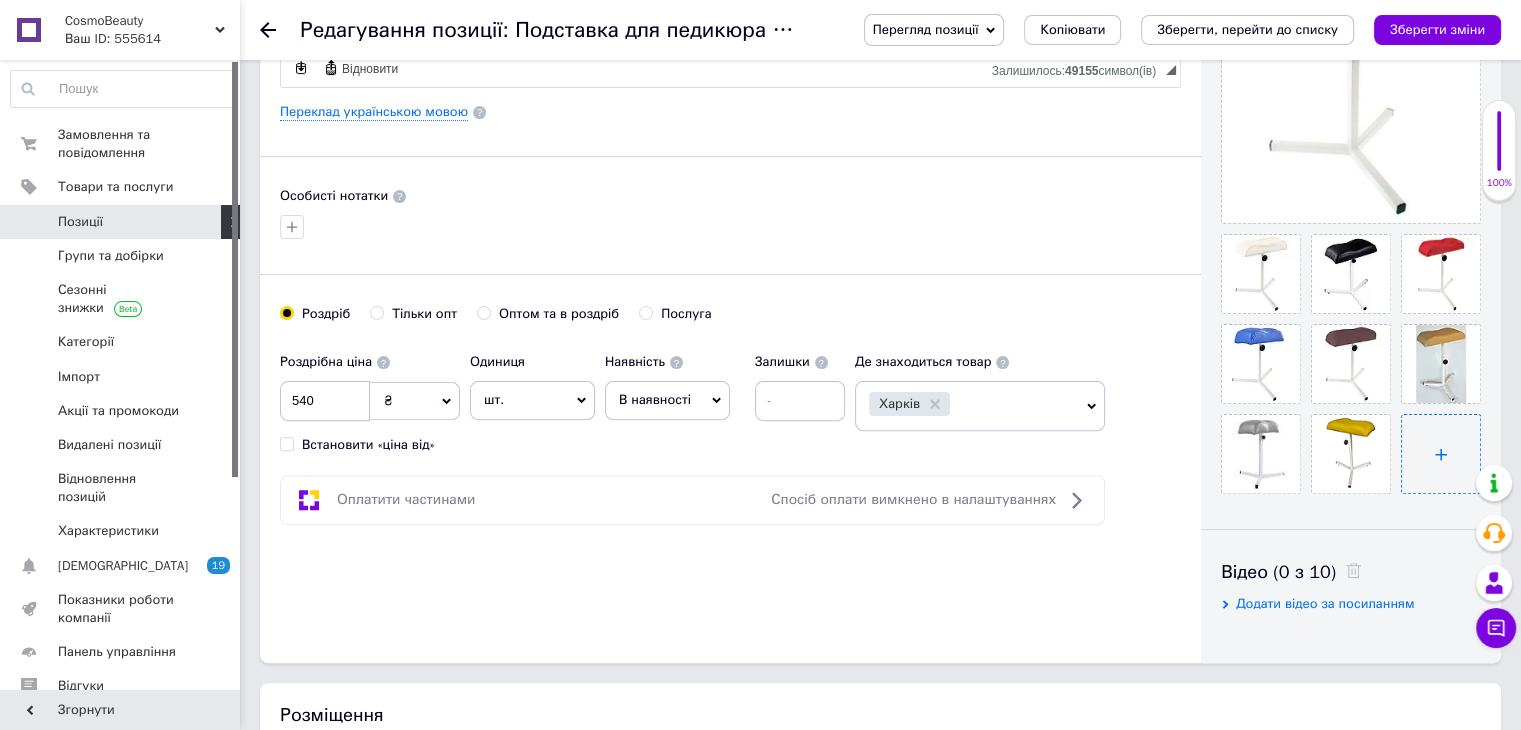 click at bounding box center [1441, 454] 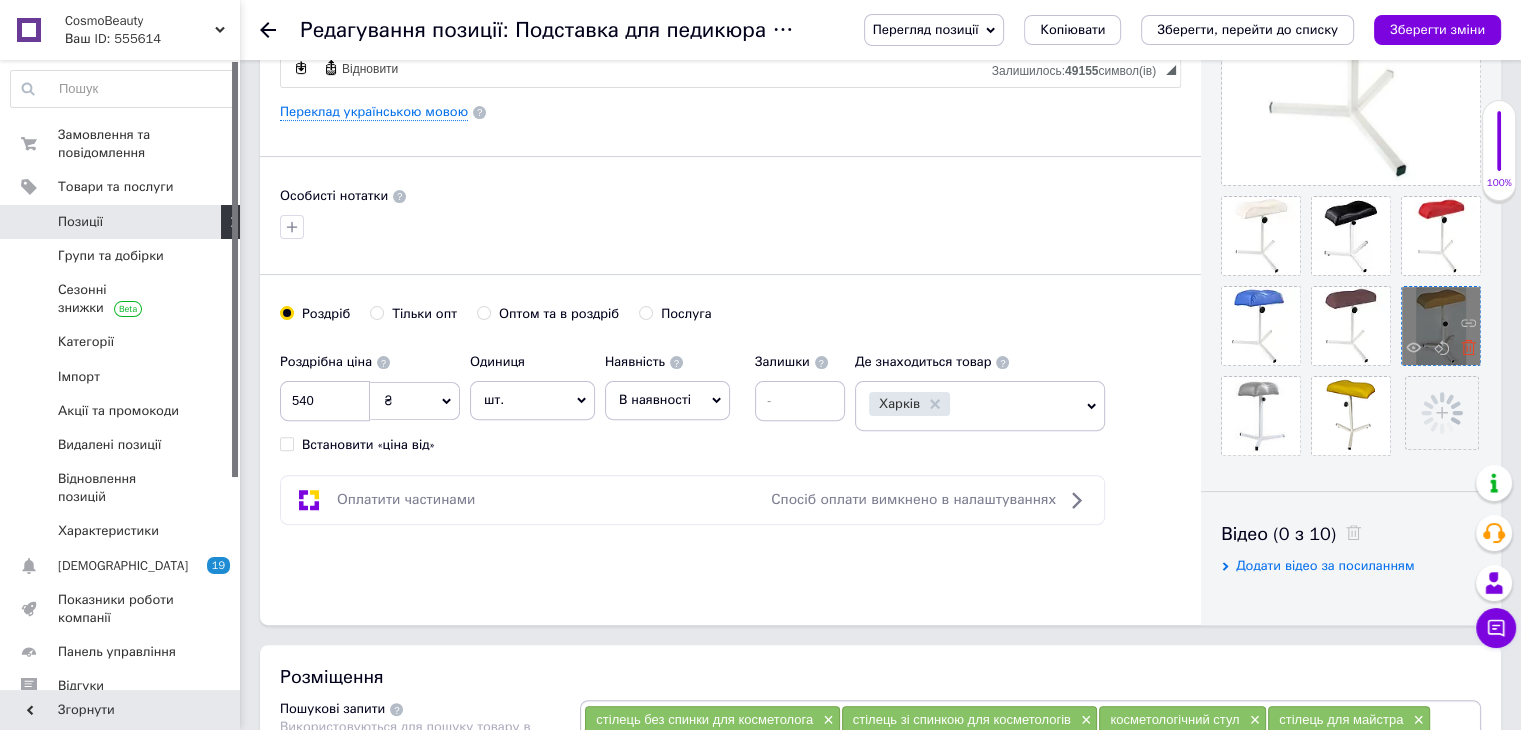 click 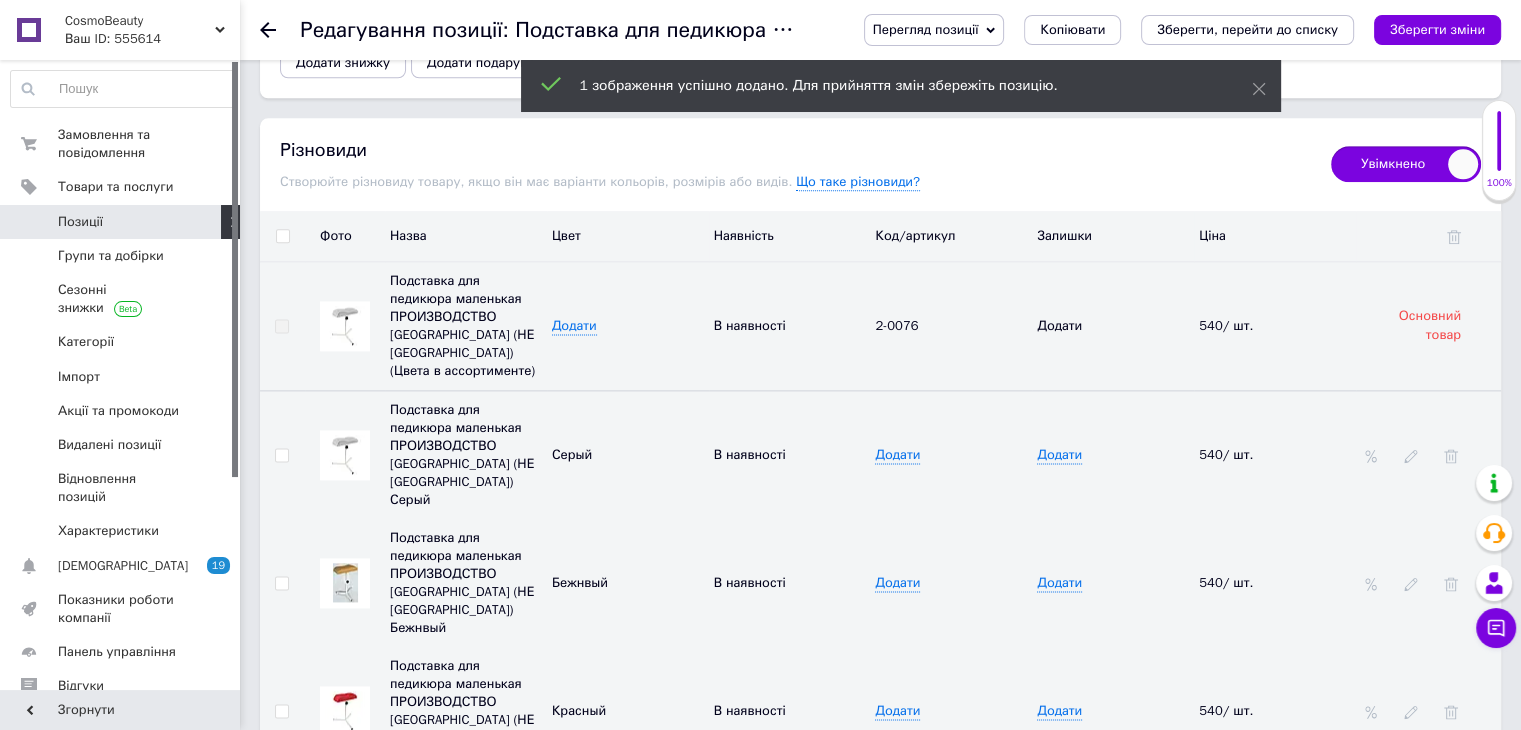 scroll, scrollTop: 2666, scrollLeft: 0, axis: vertical 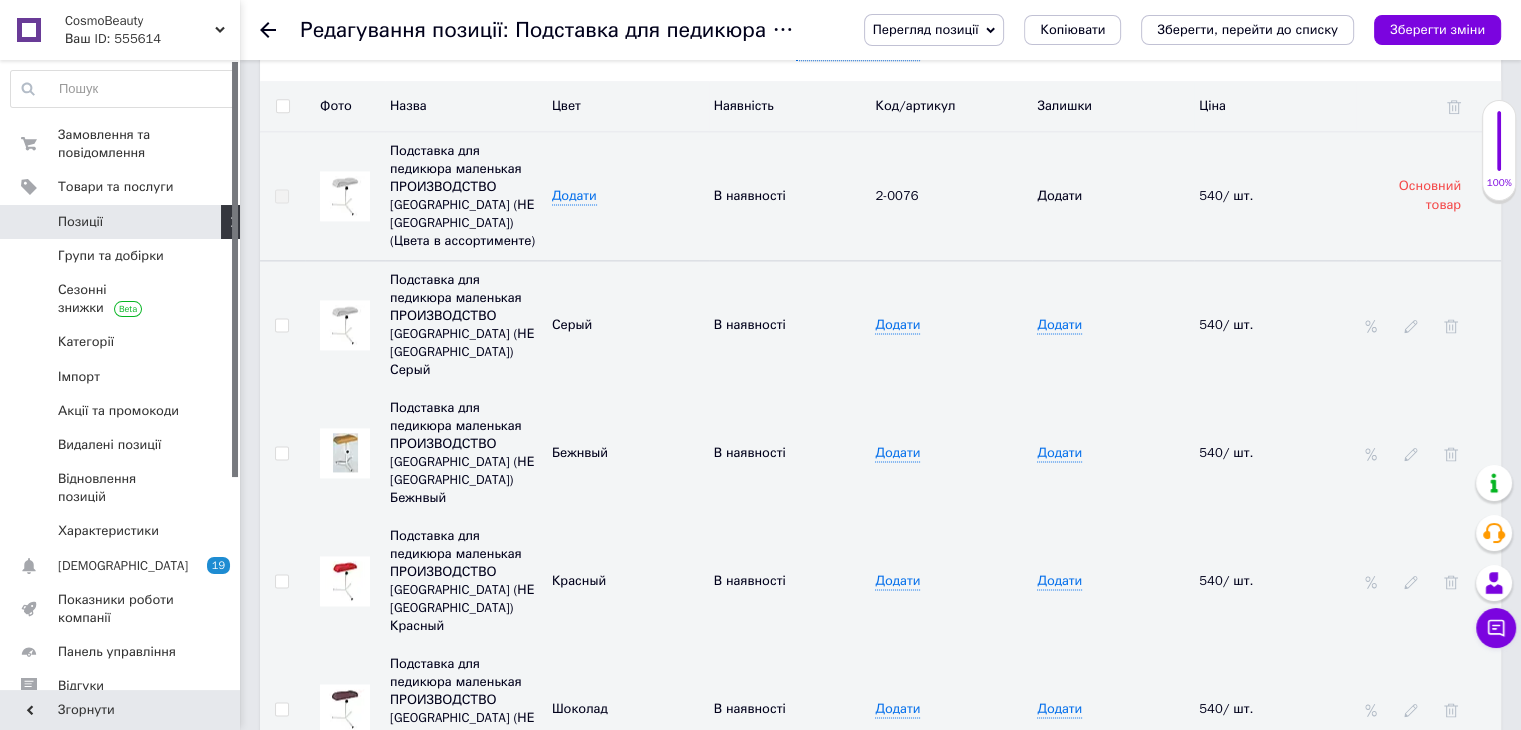 click at bounding box center [345, 452] 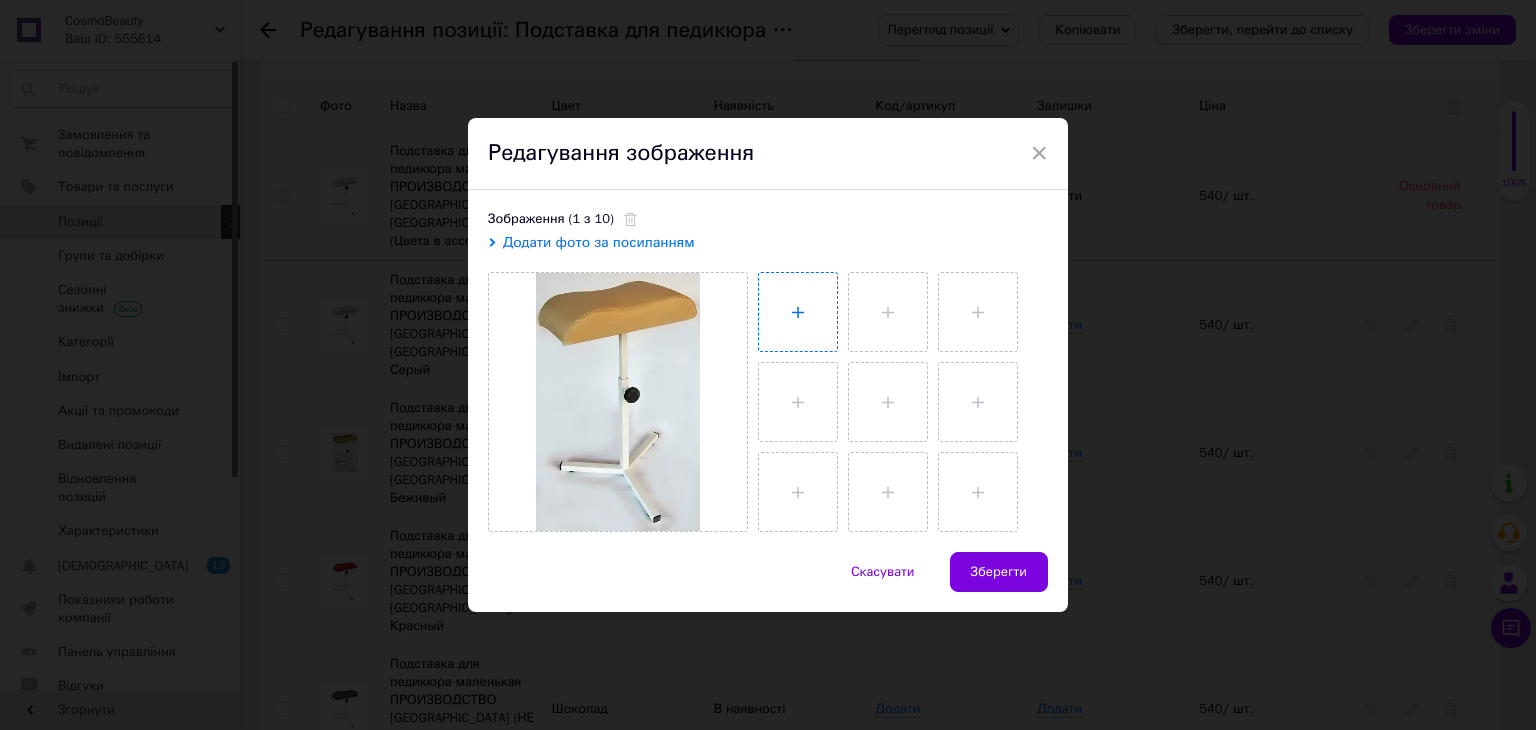 click at bounding box center (798, 312) 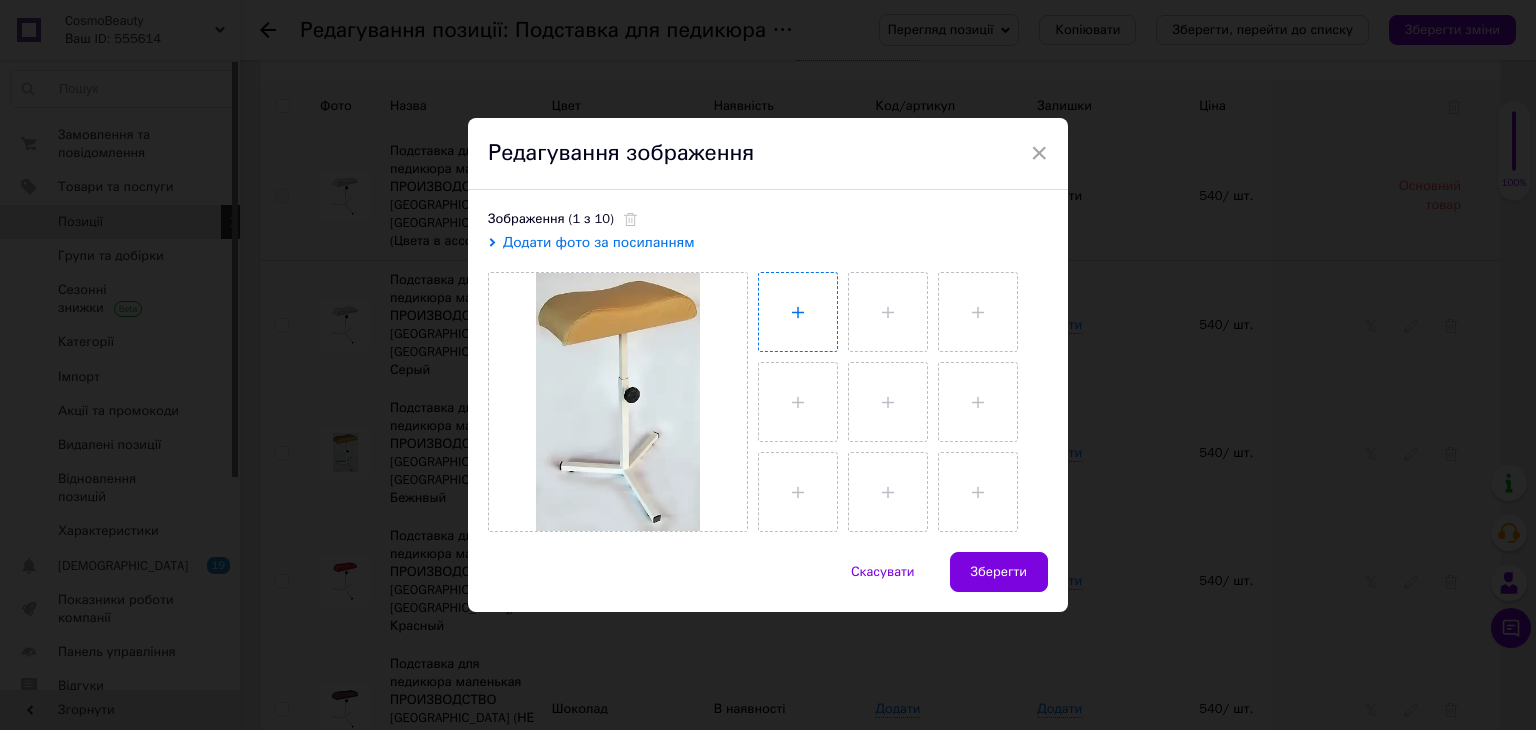 type on "C:\fakepath\4138276343_w1280_h1280_2225444302_w640_h640_2225444302-Photoroom.png" 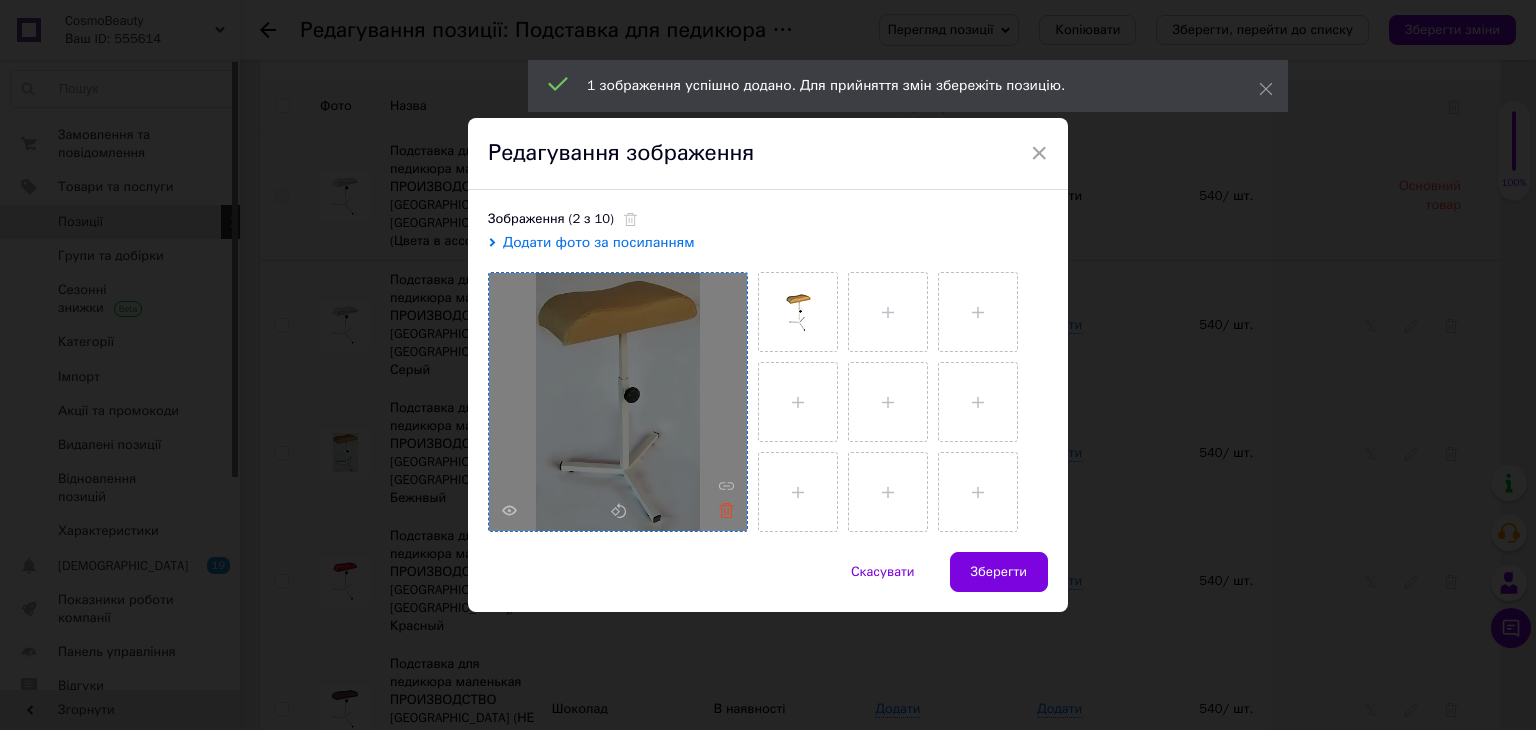click 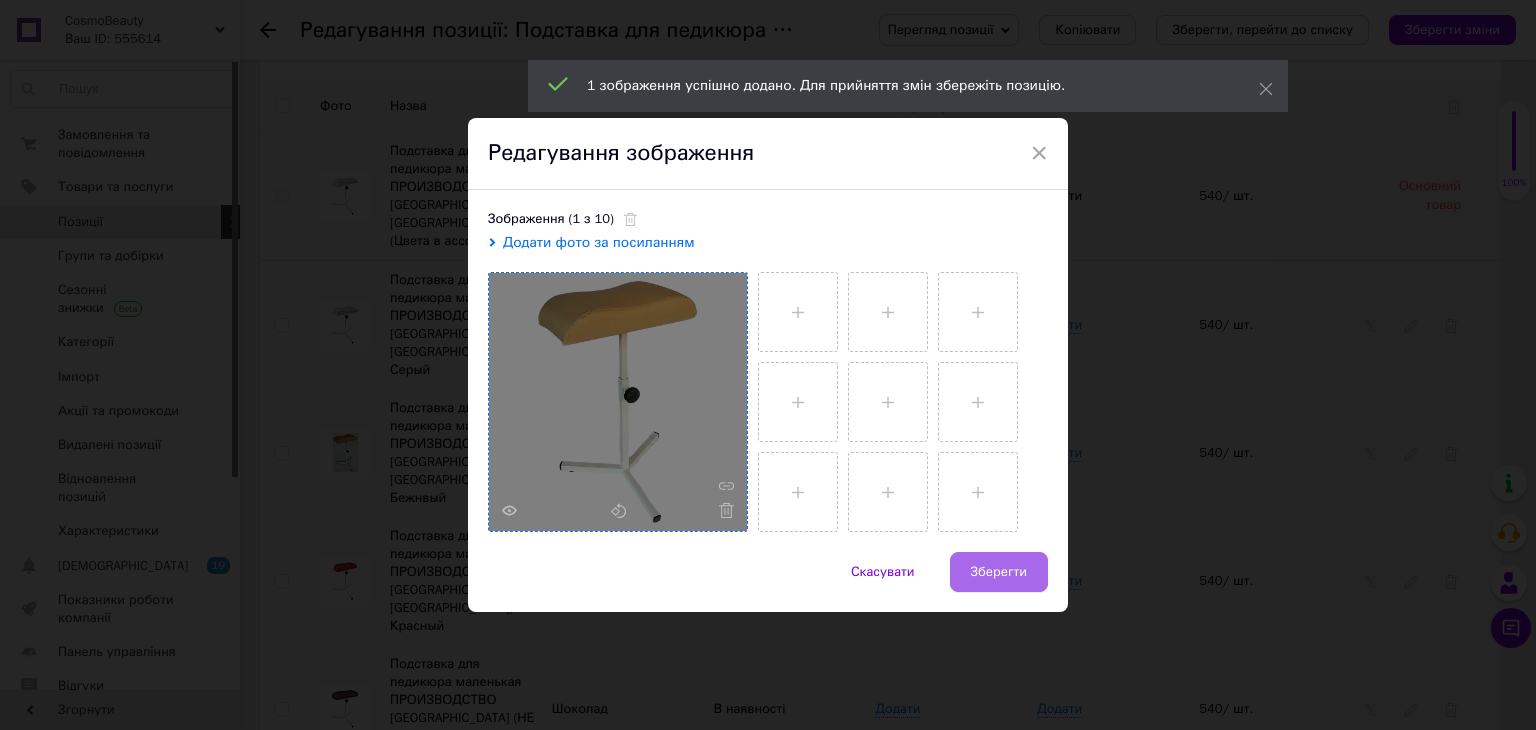 click on "Зберегти" at bounding box center (999, 572) 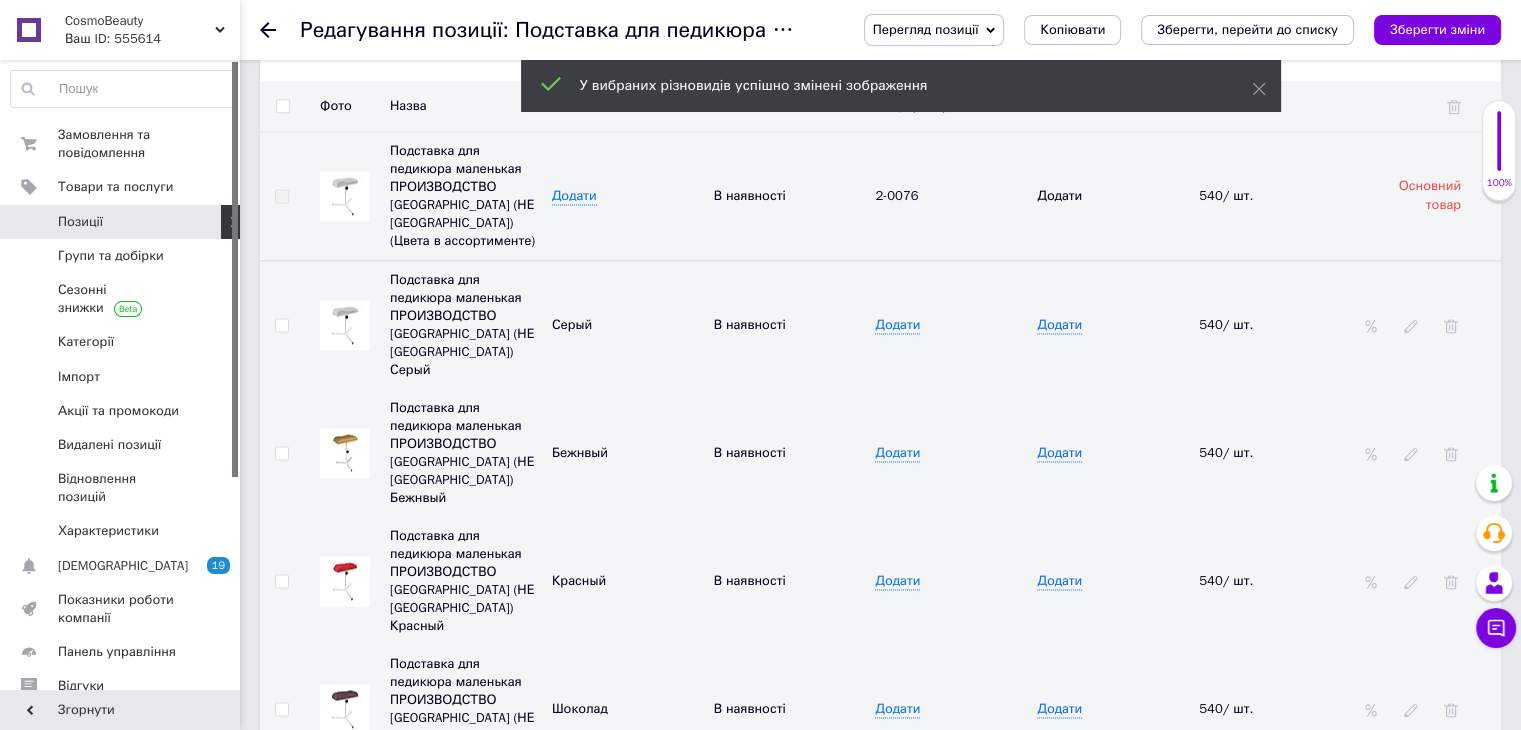 click on "Зберегти зміни" at bounding box center [1437, 29] 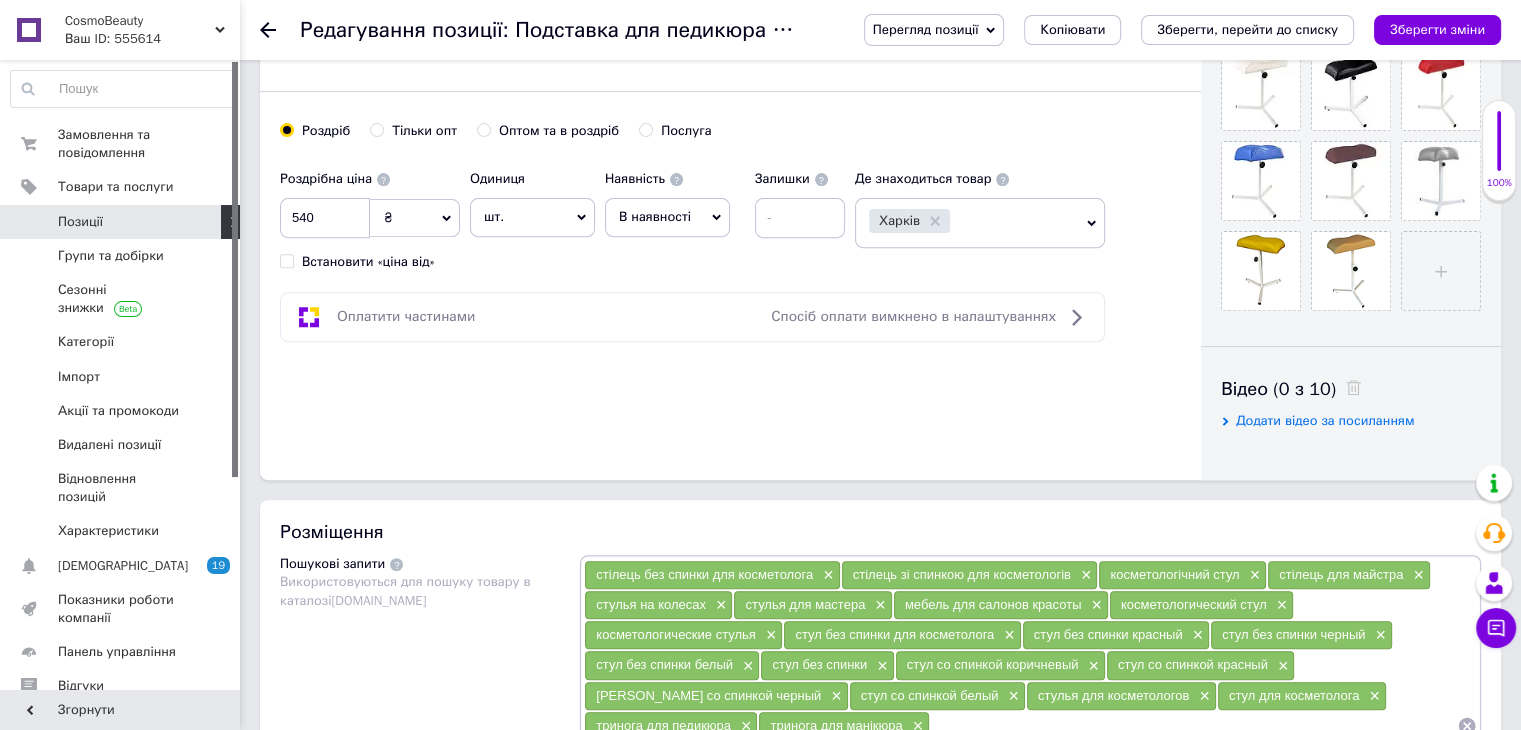 scroll, scrollTop: 533, scrollLeft: 0, axis: vertical 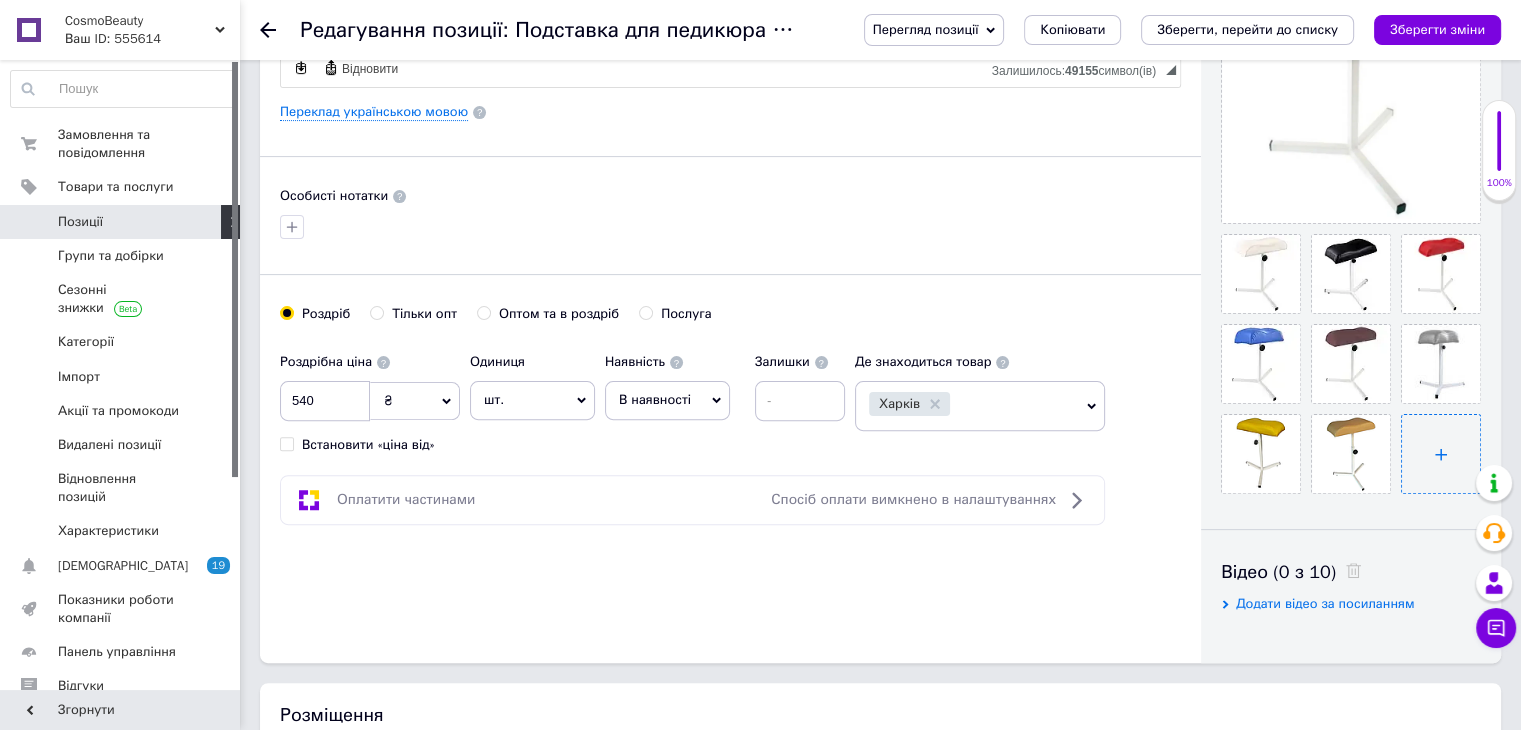 click at bounding box center (1441, 454) 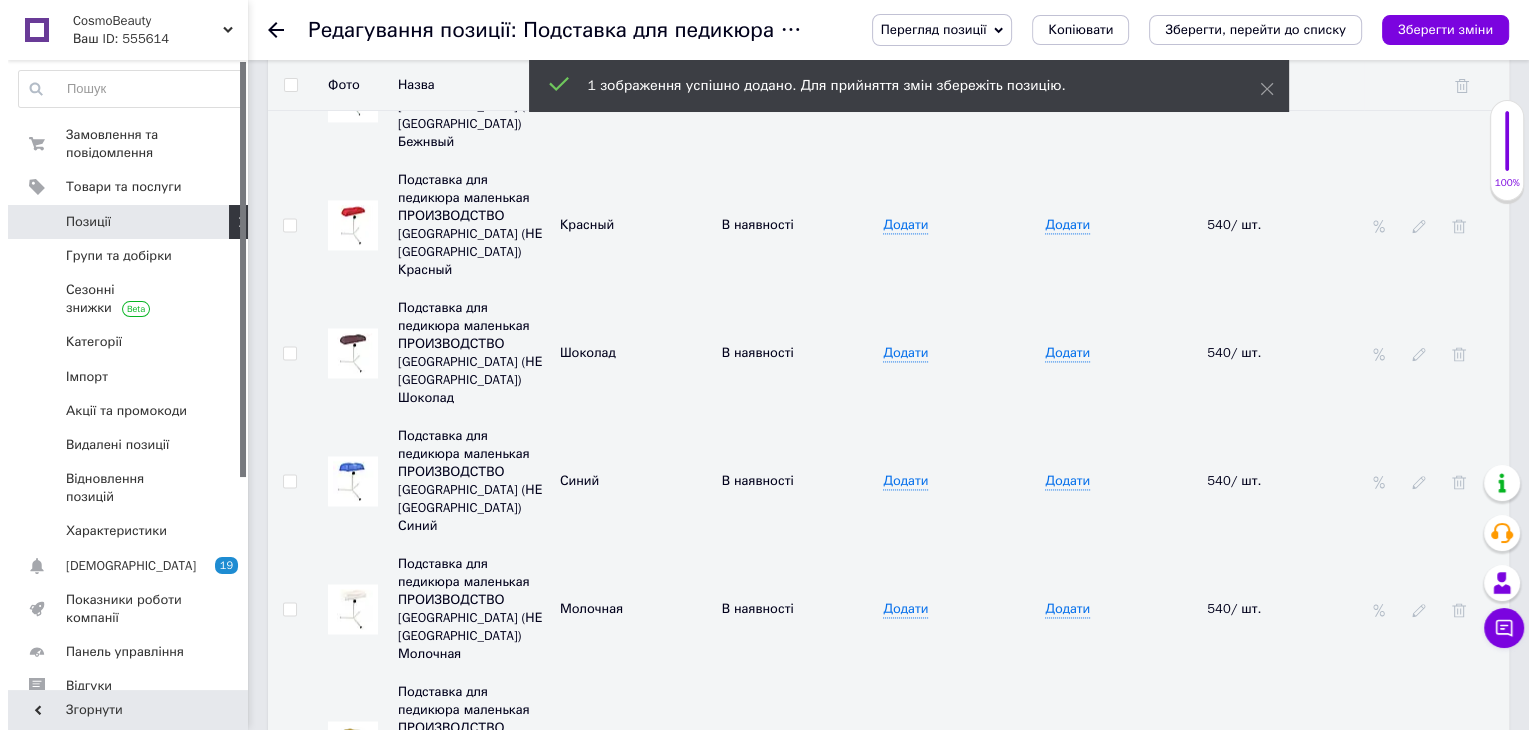 scroll, scrollTop: 3200, scrollLeft: 0, axis: vertical 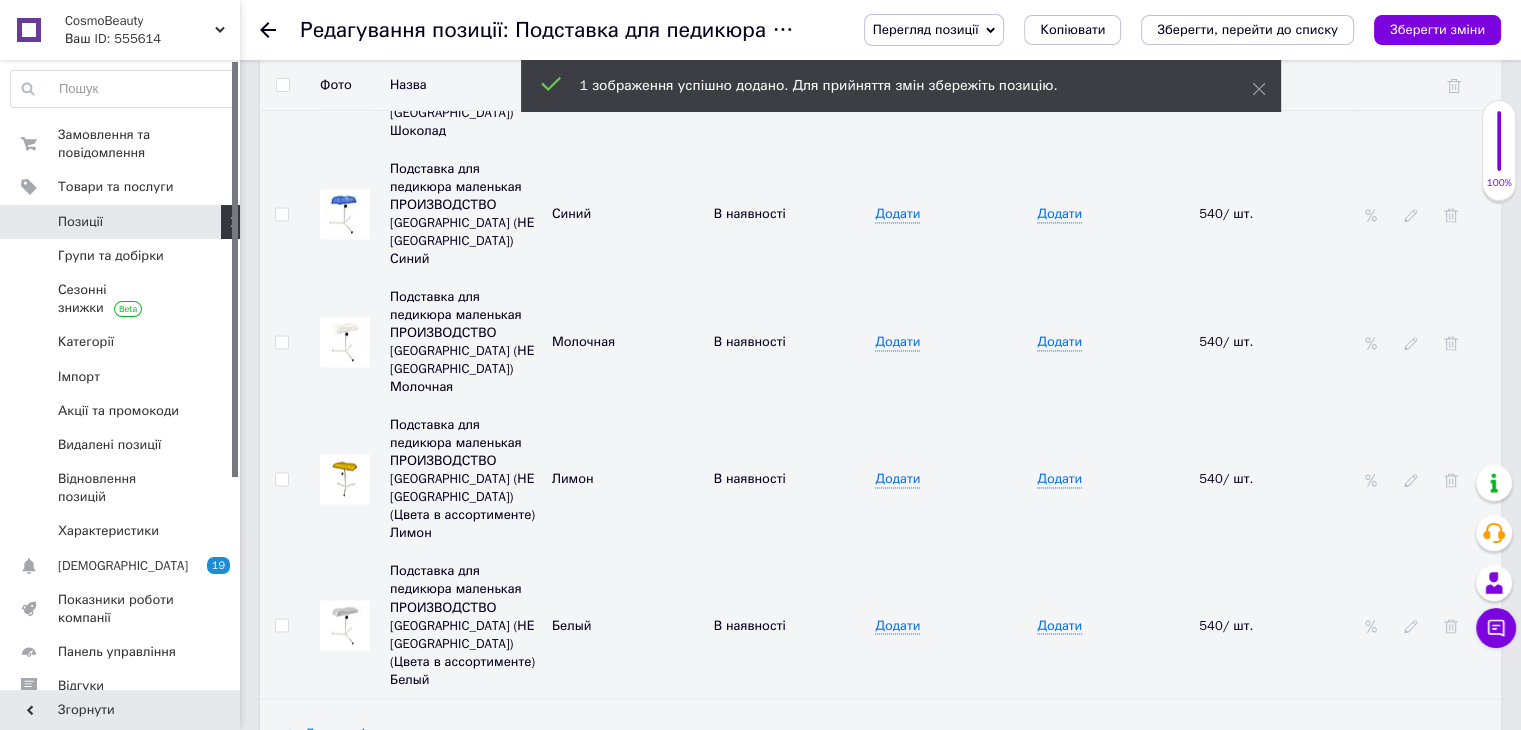 click on "Додати різновид" at bounding box center [357, 733] 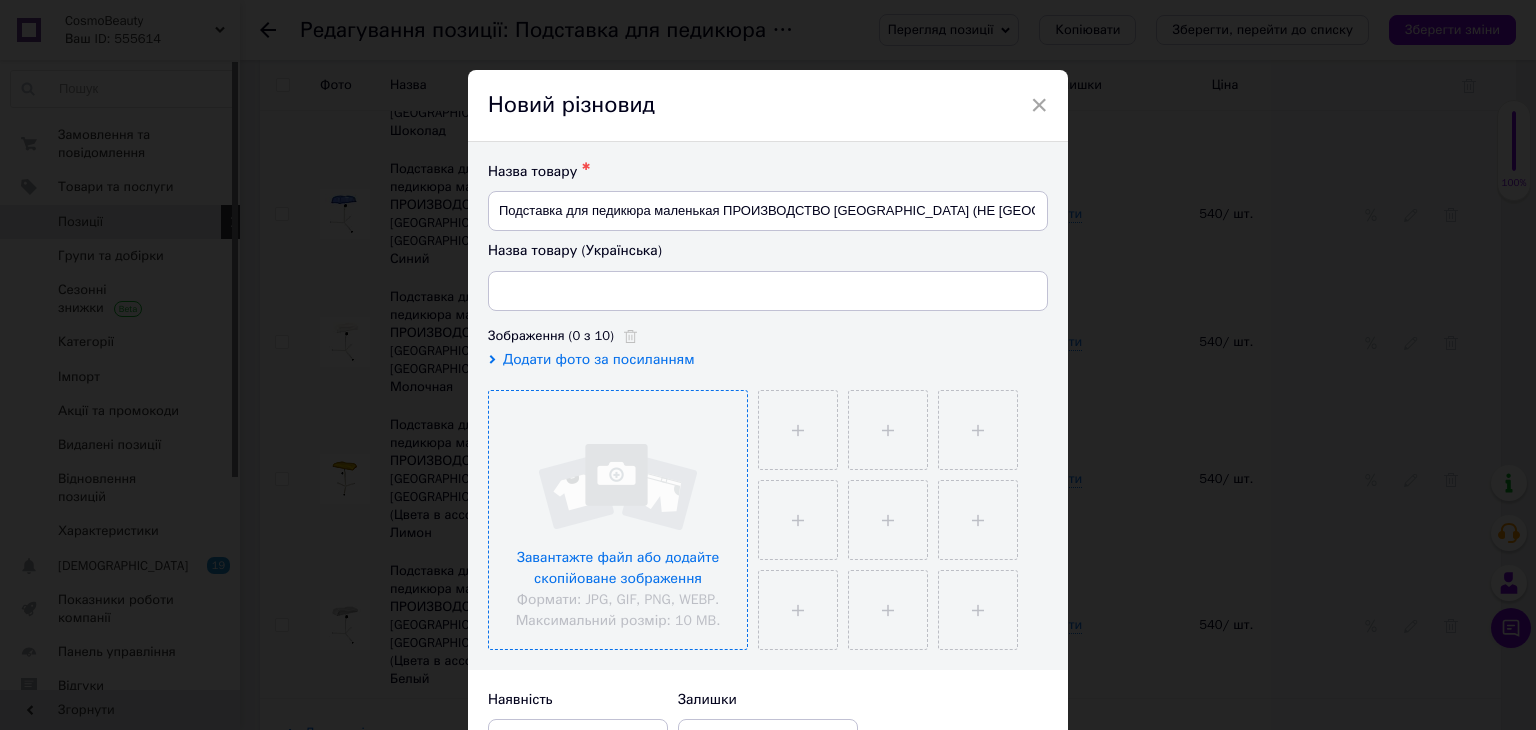click at bounding box center [618, 520] 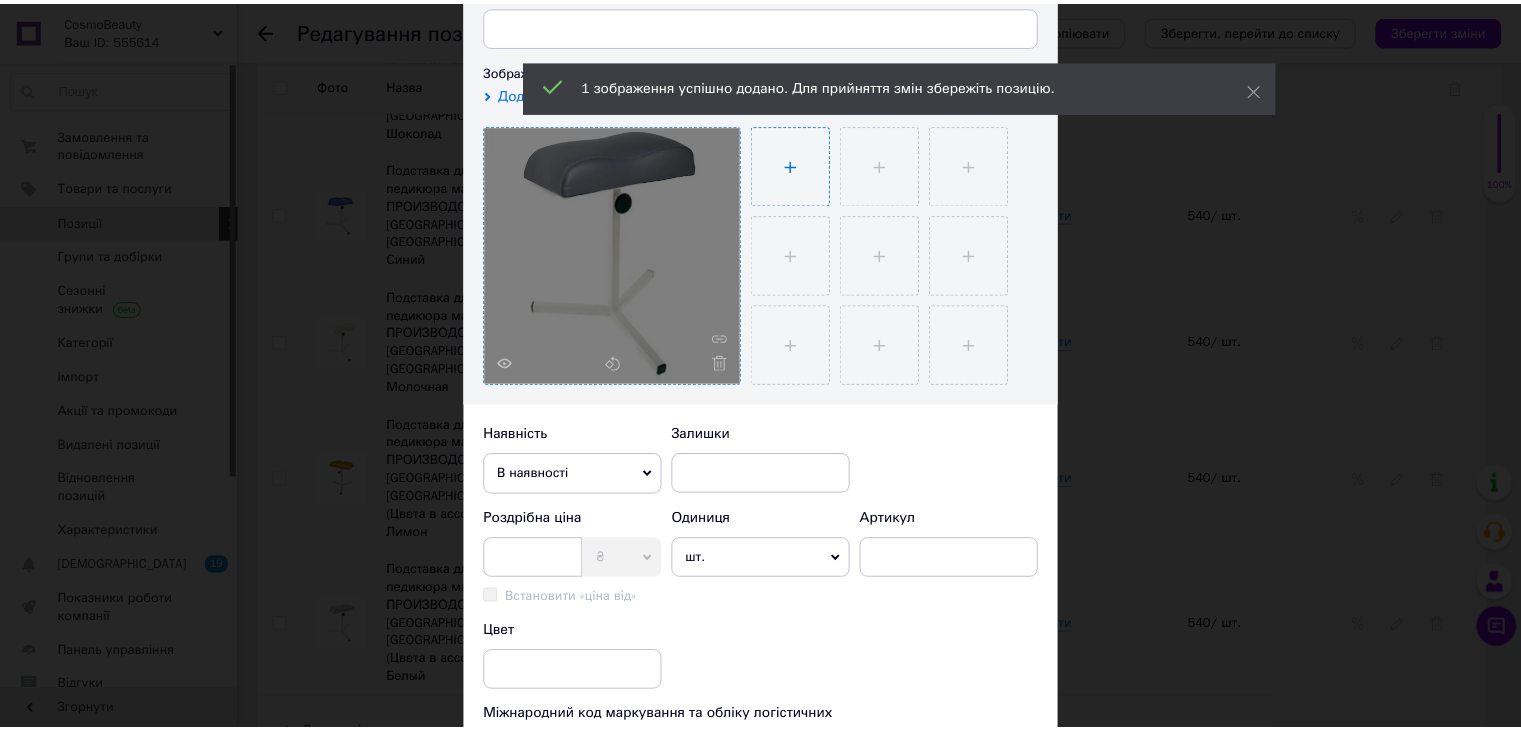 scroll, scrollTop: 533, scrollLeft: 0, axis: vertical 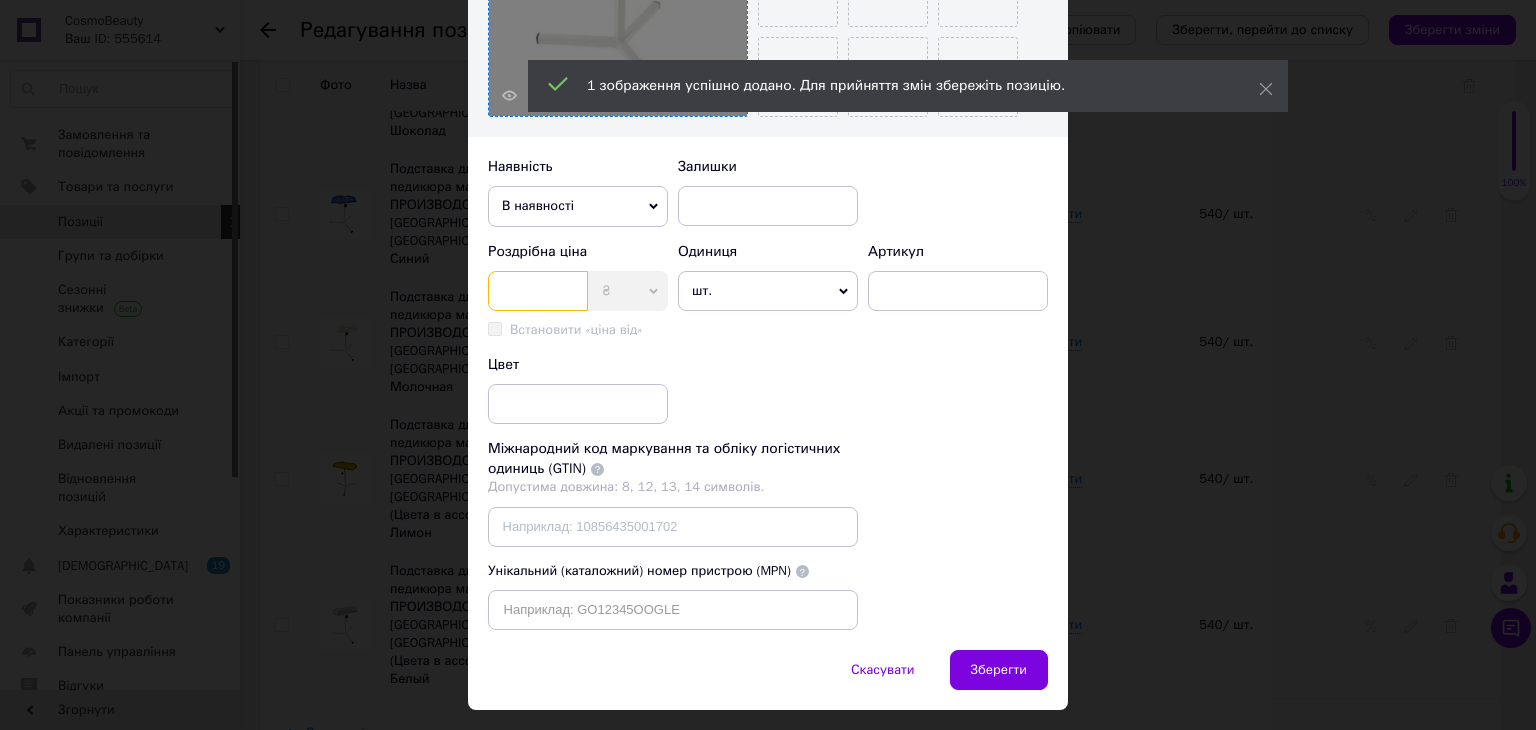 click at bounding box center (538, 291) 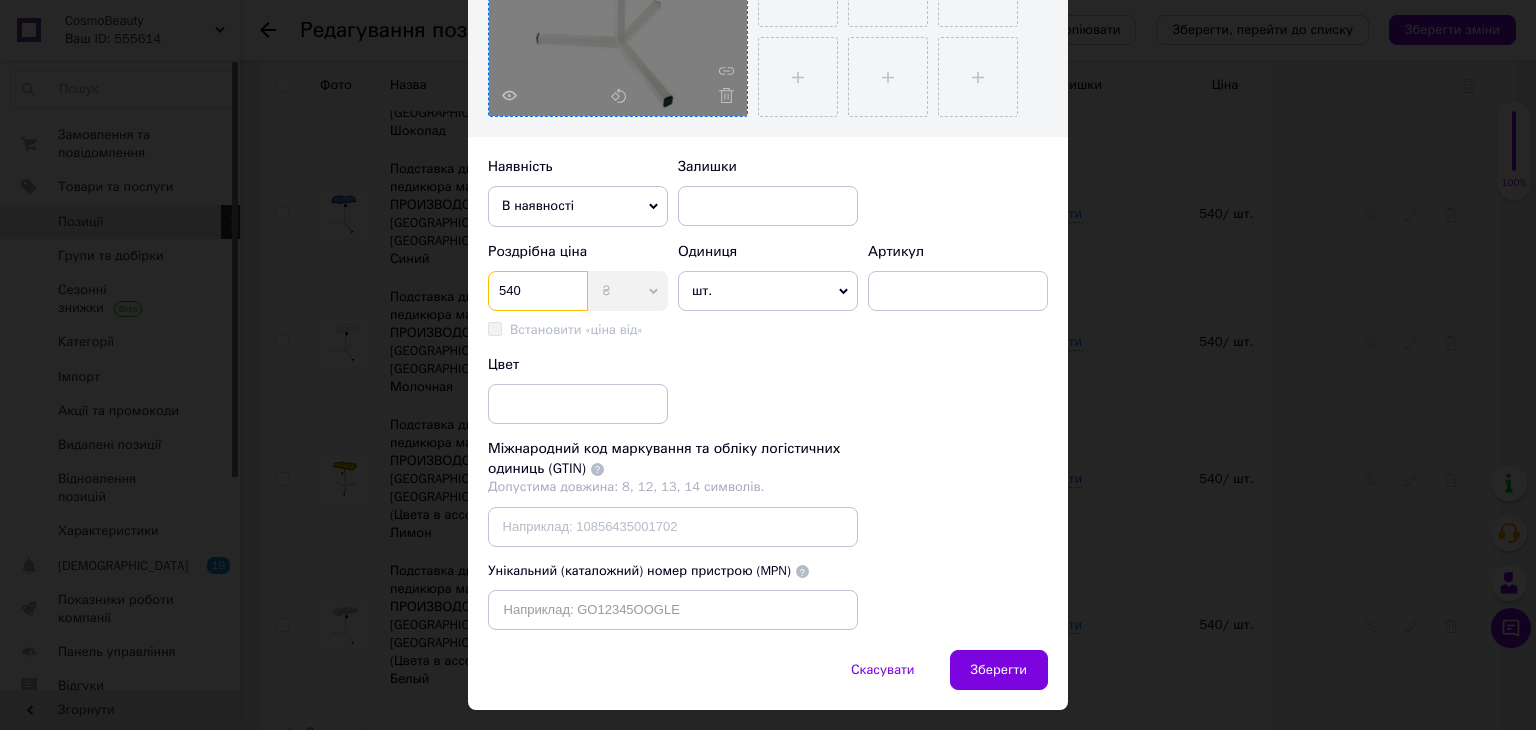 type on "540" 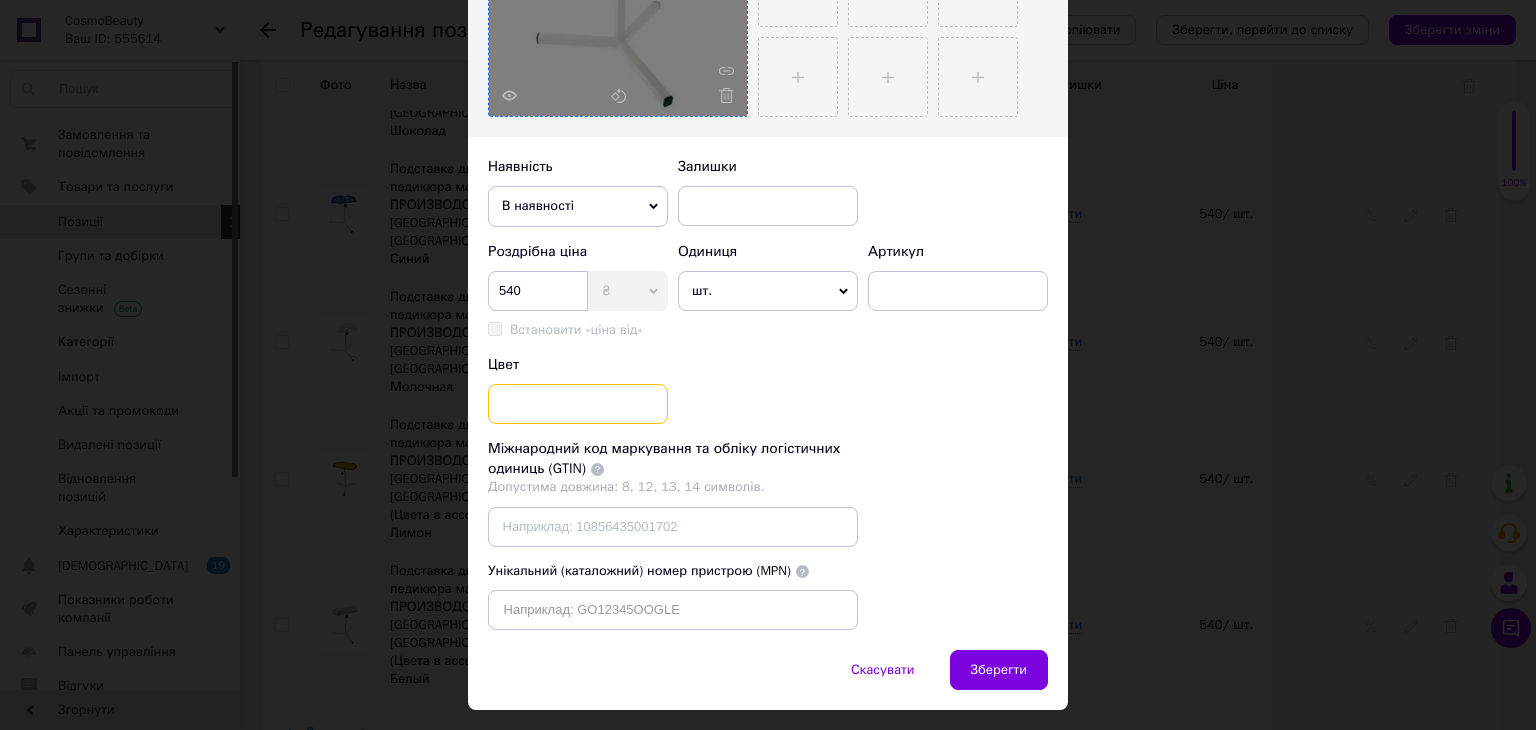 click at bounding box center (578, 404) 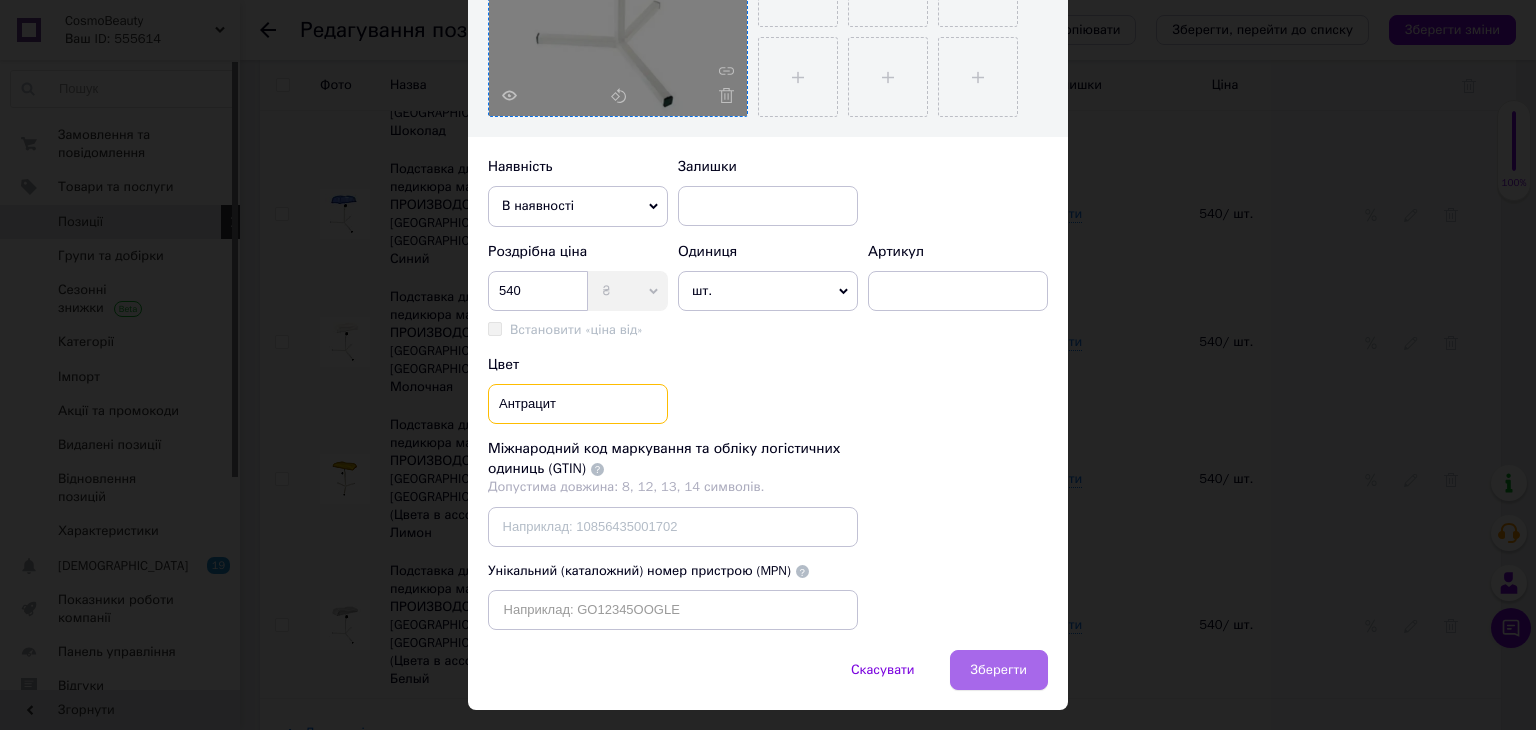 type on "Антрацит" 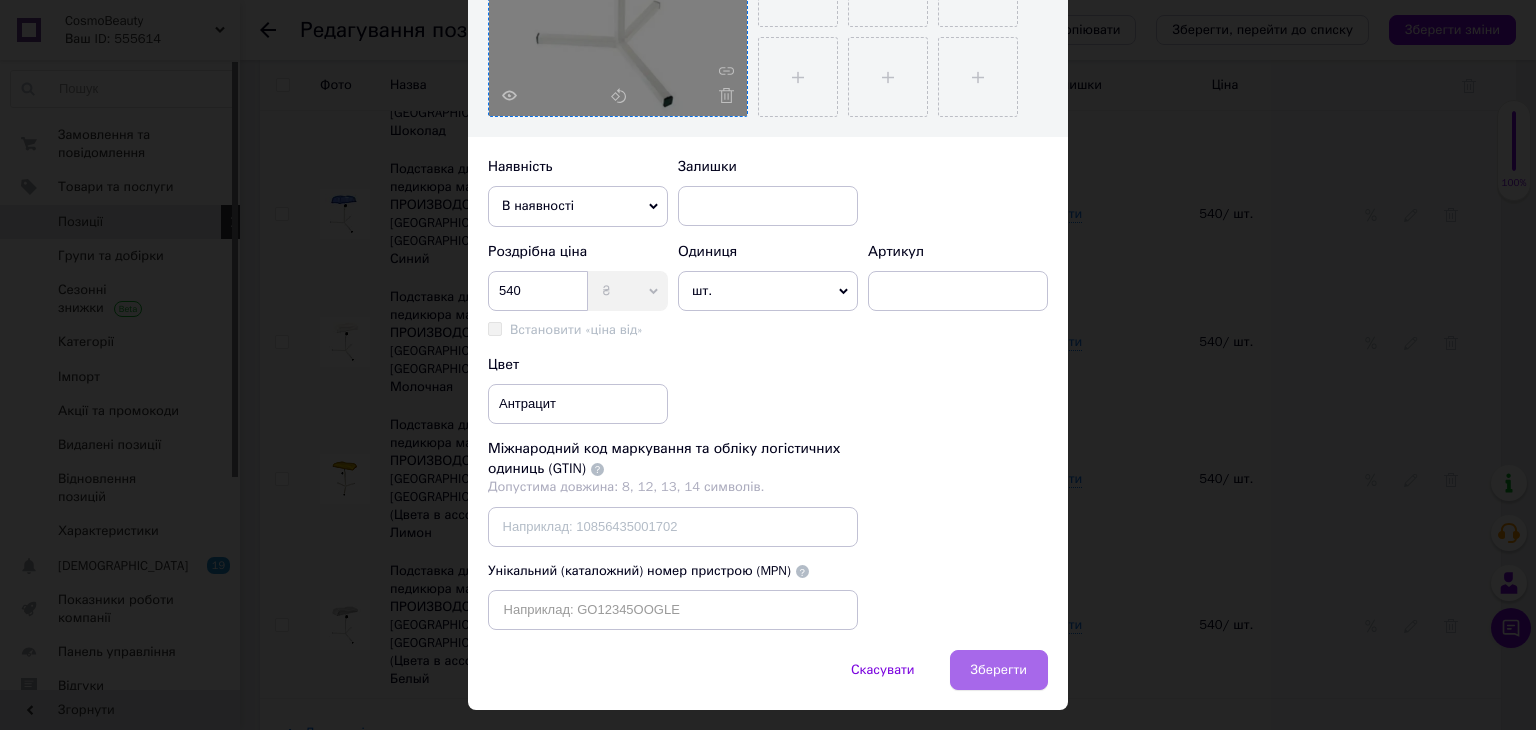 click on "Зберегти" at bounding box center [999, 670] 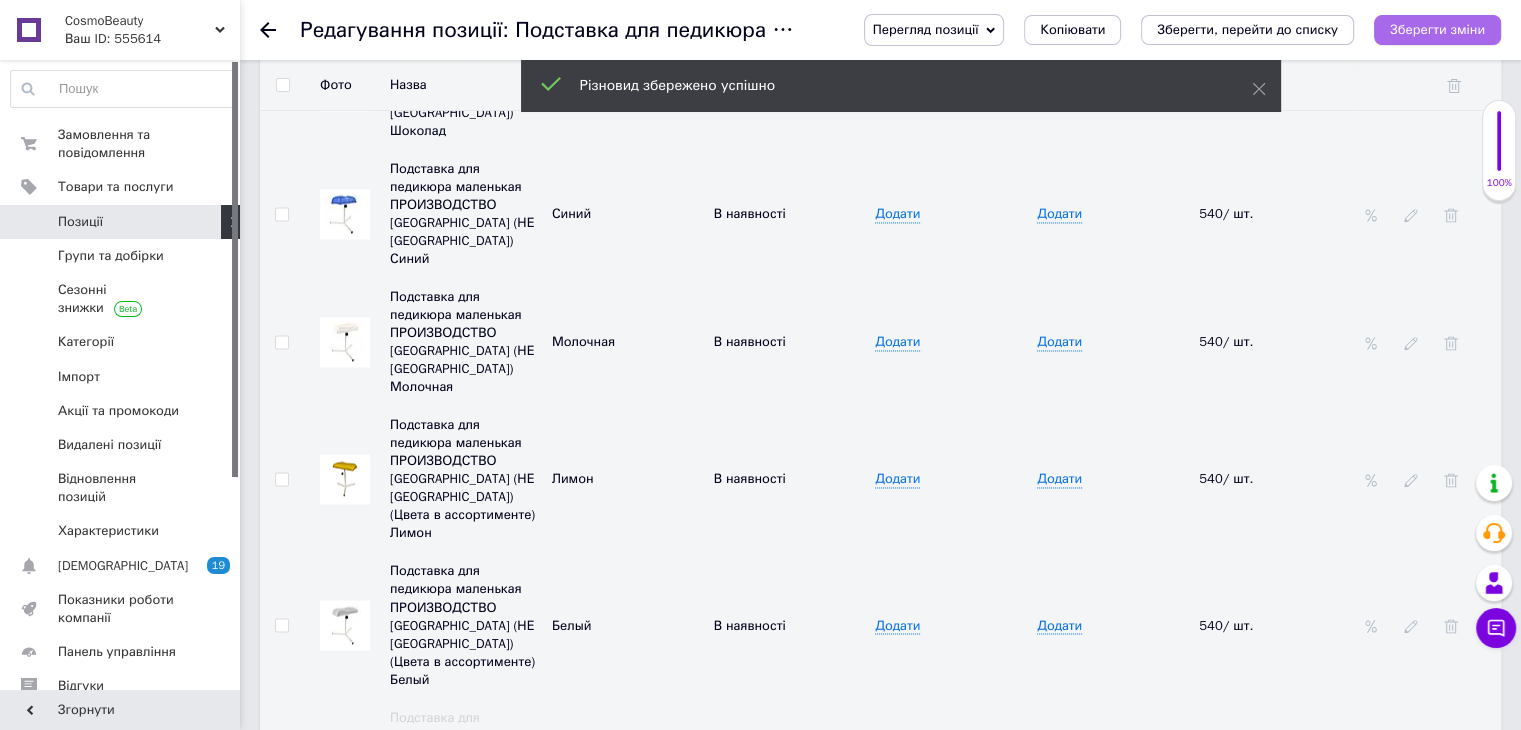 click on "Зберегти зміни" at bounding box center (1437, 29) 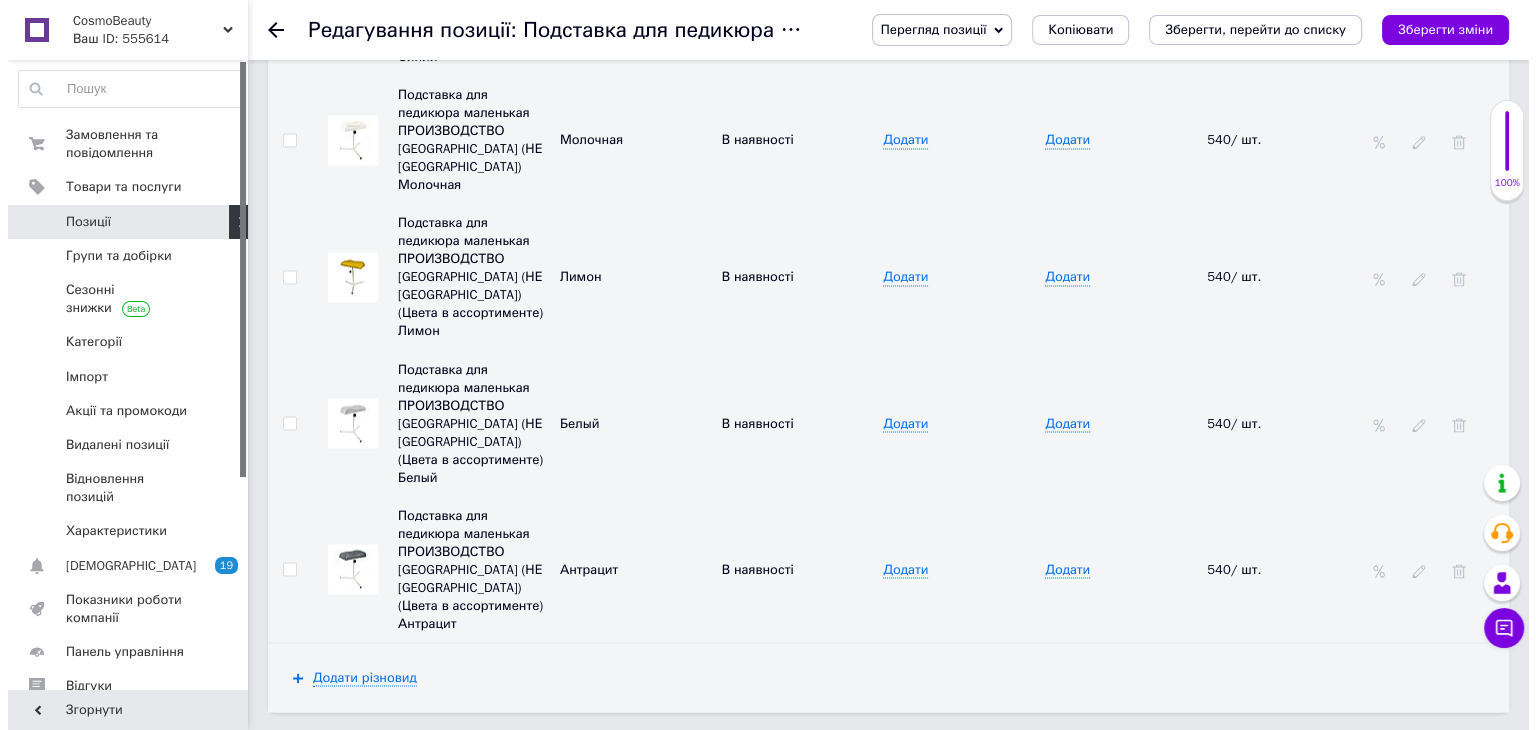 scroll, scrollTop: 3466, scrollLeft: 0, axis: vertical 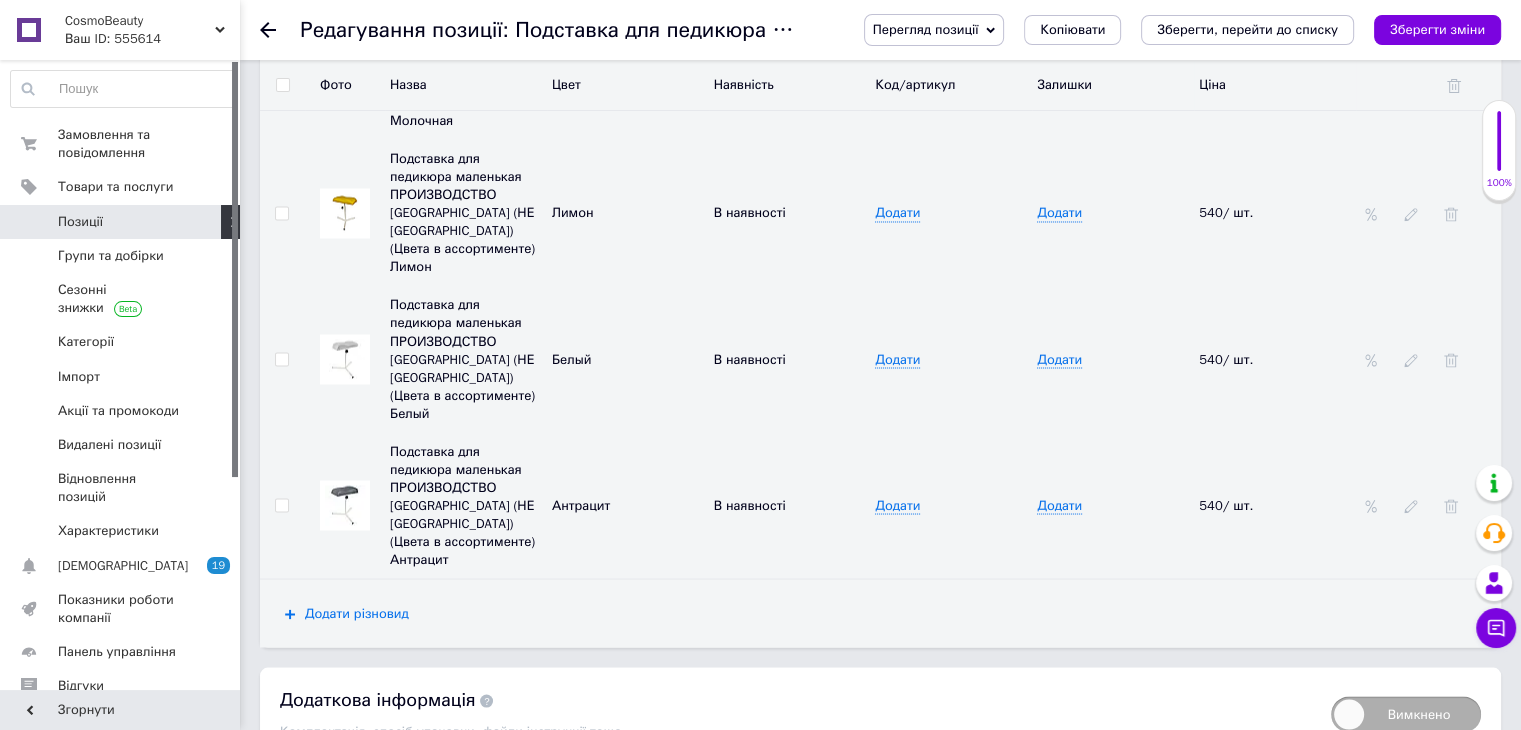 click on "Додати різновид" at bounding box center (357, 613) 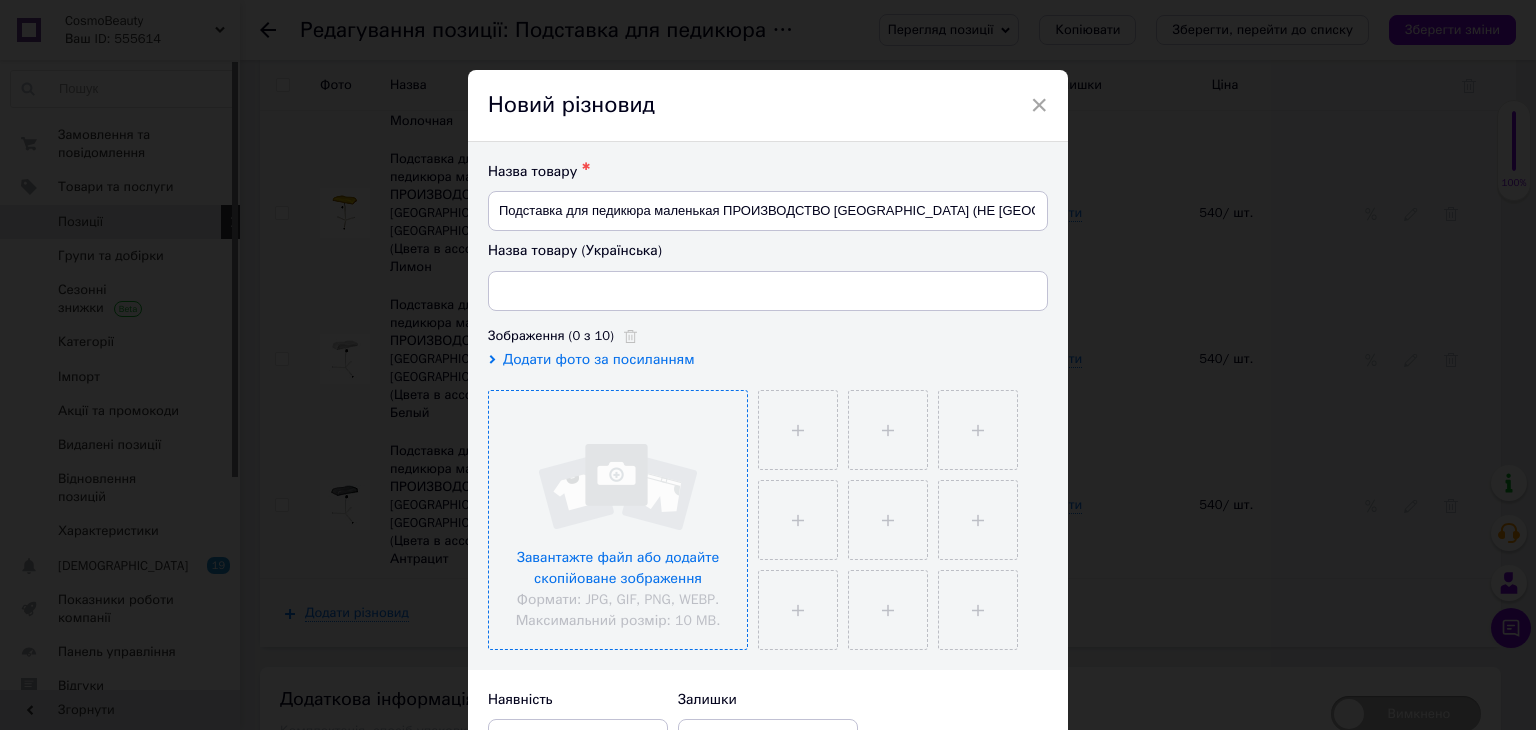 click at bounding box center [618, 520] 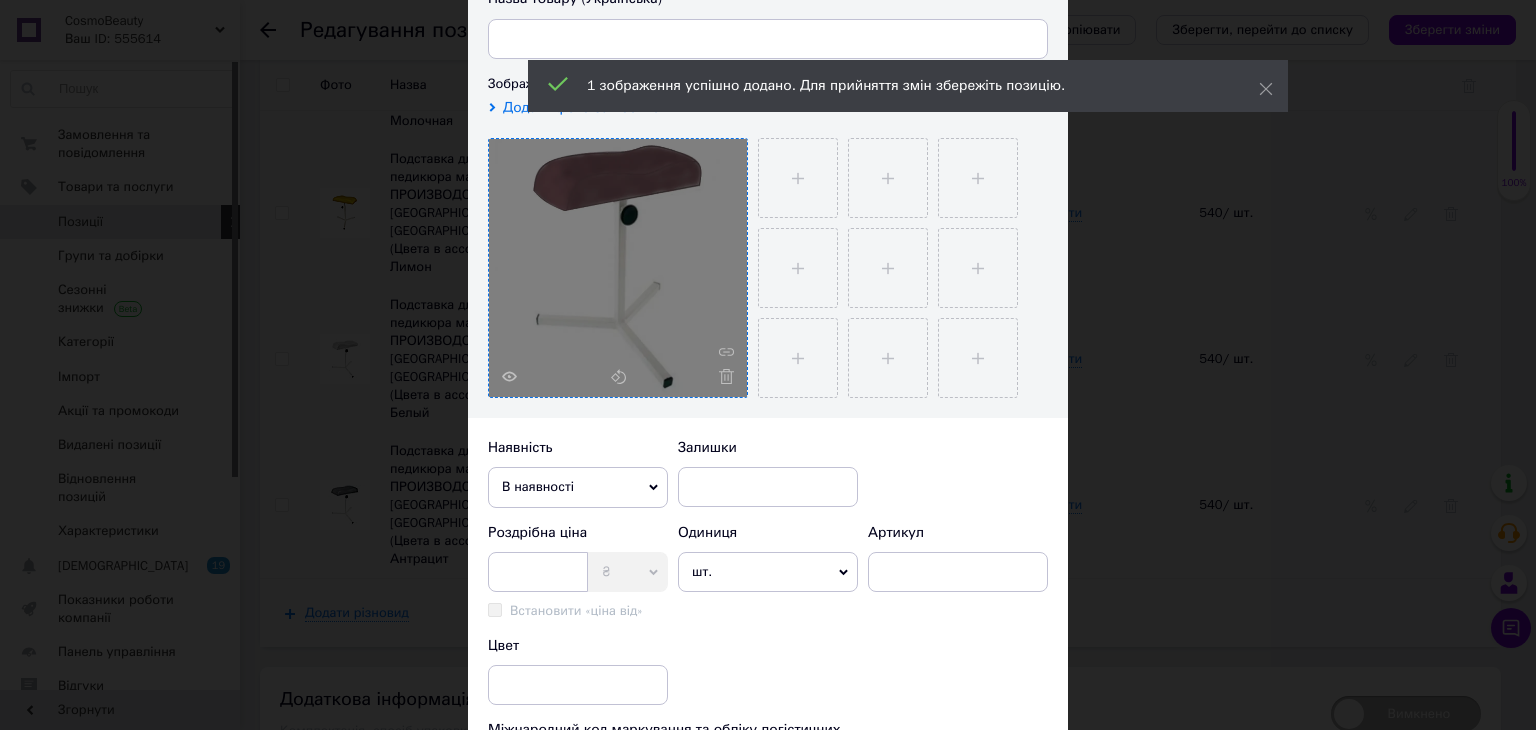 scroll, scrollTop: 266, scrollLeft: 0, axis: vertical 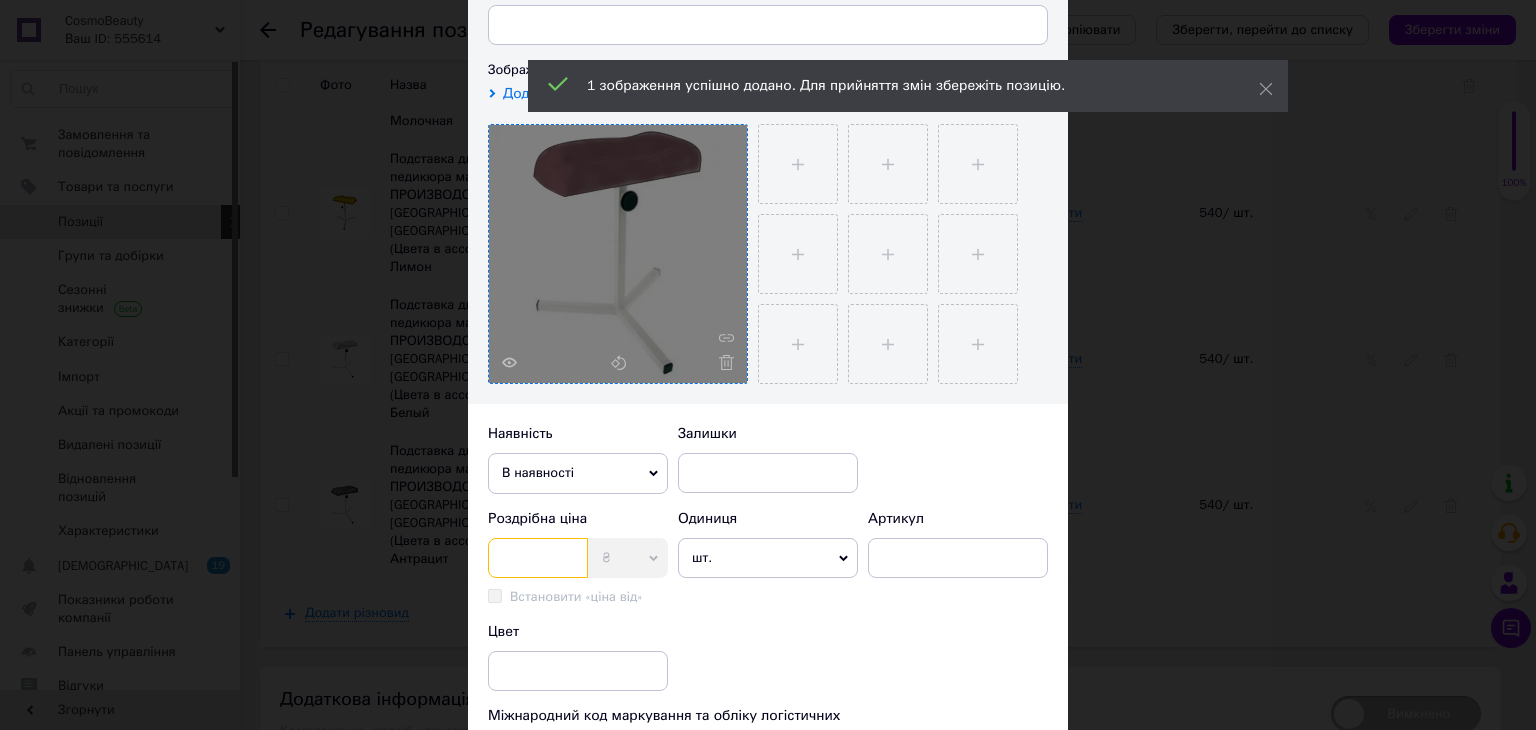 click at bounding box center (538, 558) 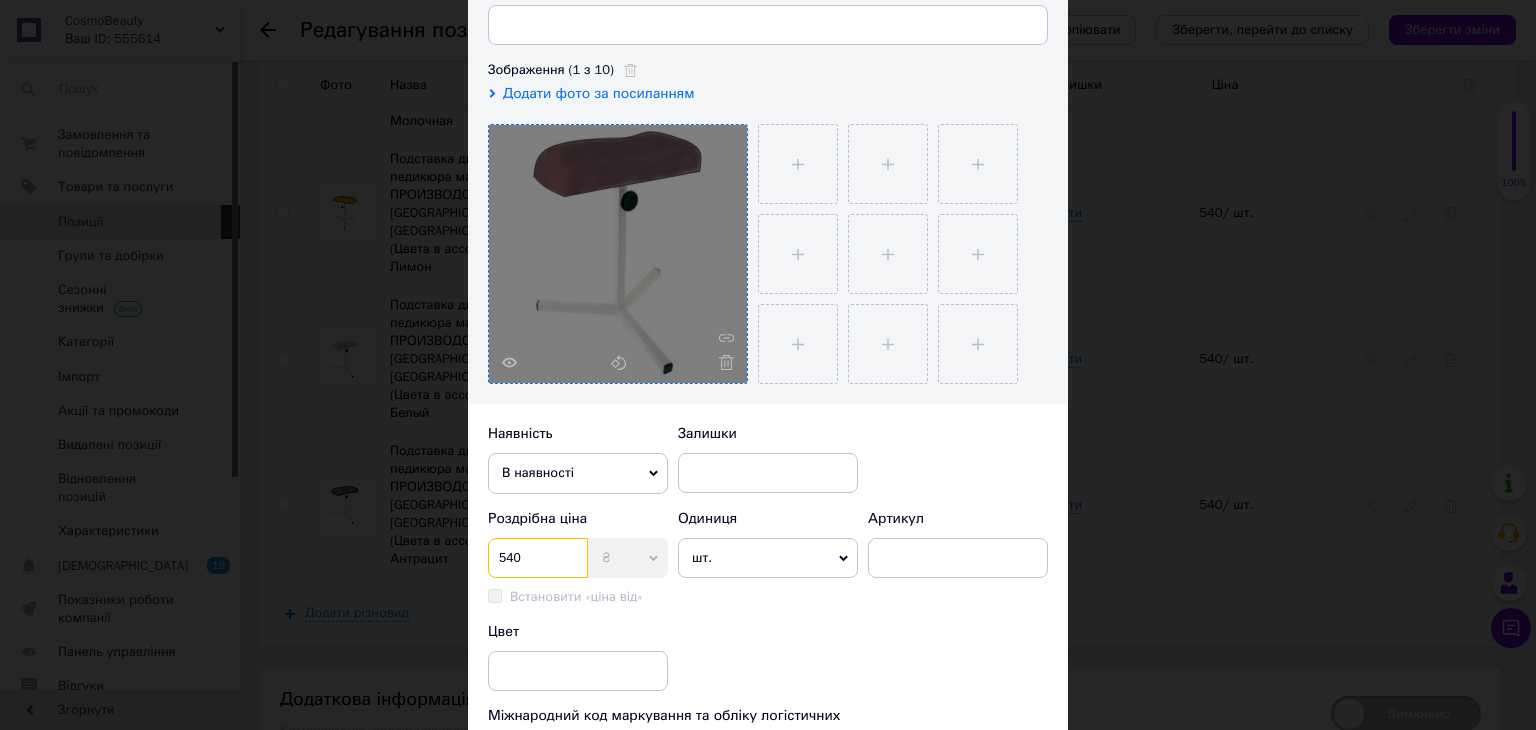 type on "540" 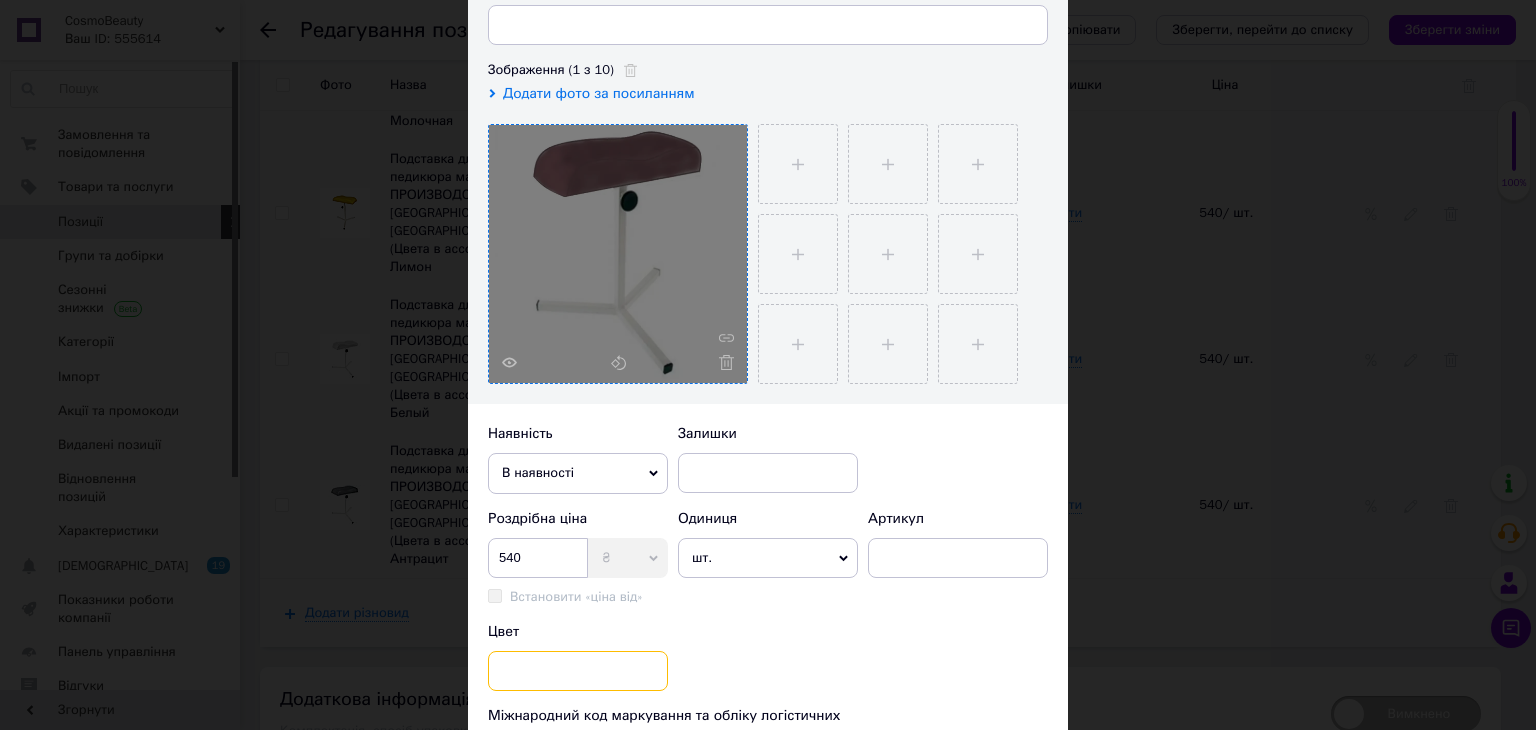 drag, startPoint x: 566, startPoint y: 674, endPoint x: 561, endPoint y: 661, distance: 13.928389 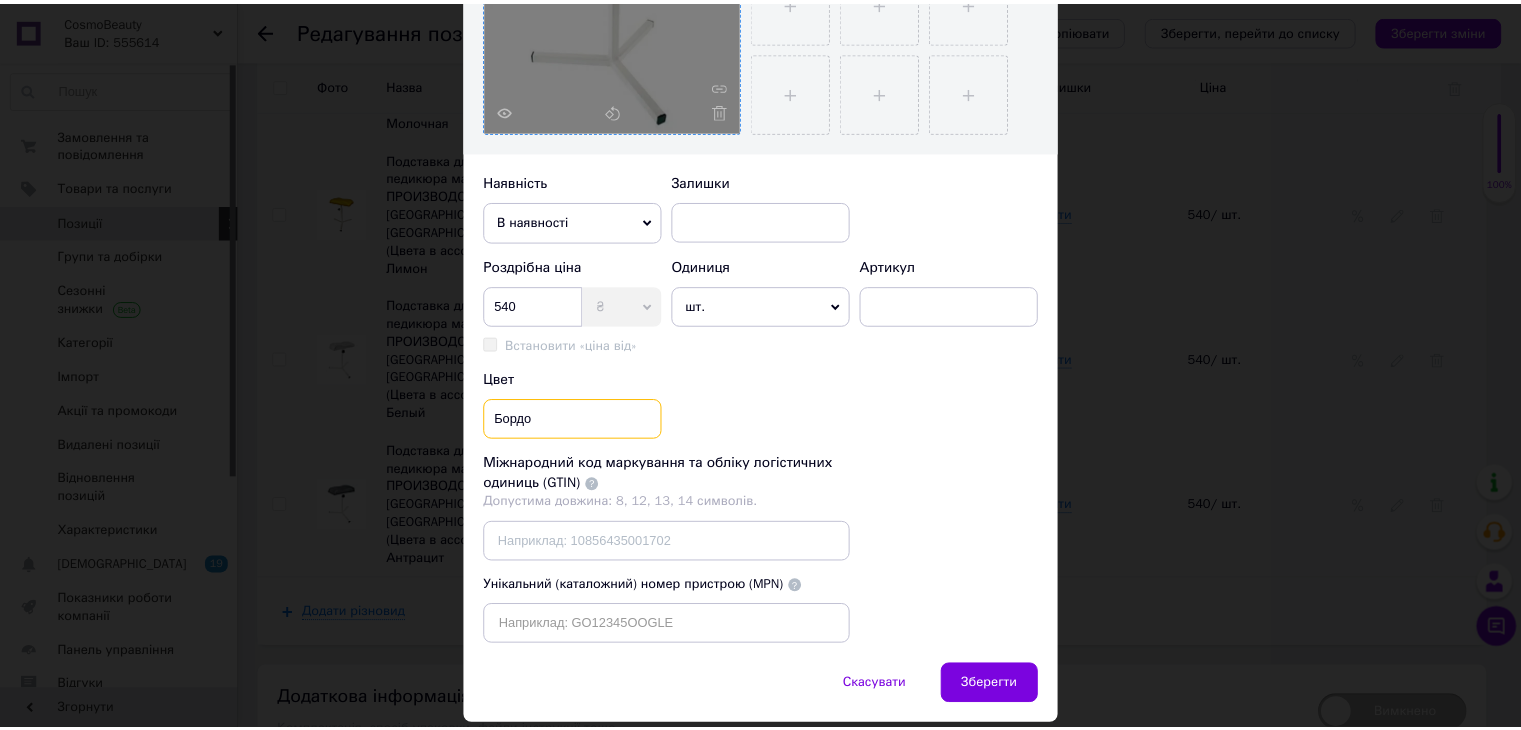 scroll, scrollTop: 580, scrollLeft: 0, axis: vertical 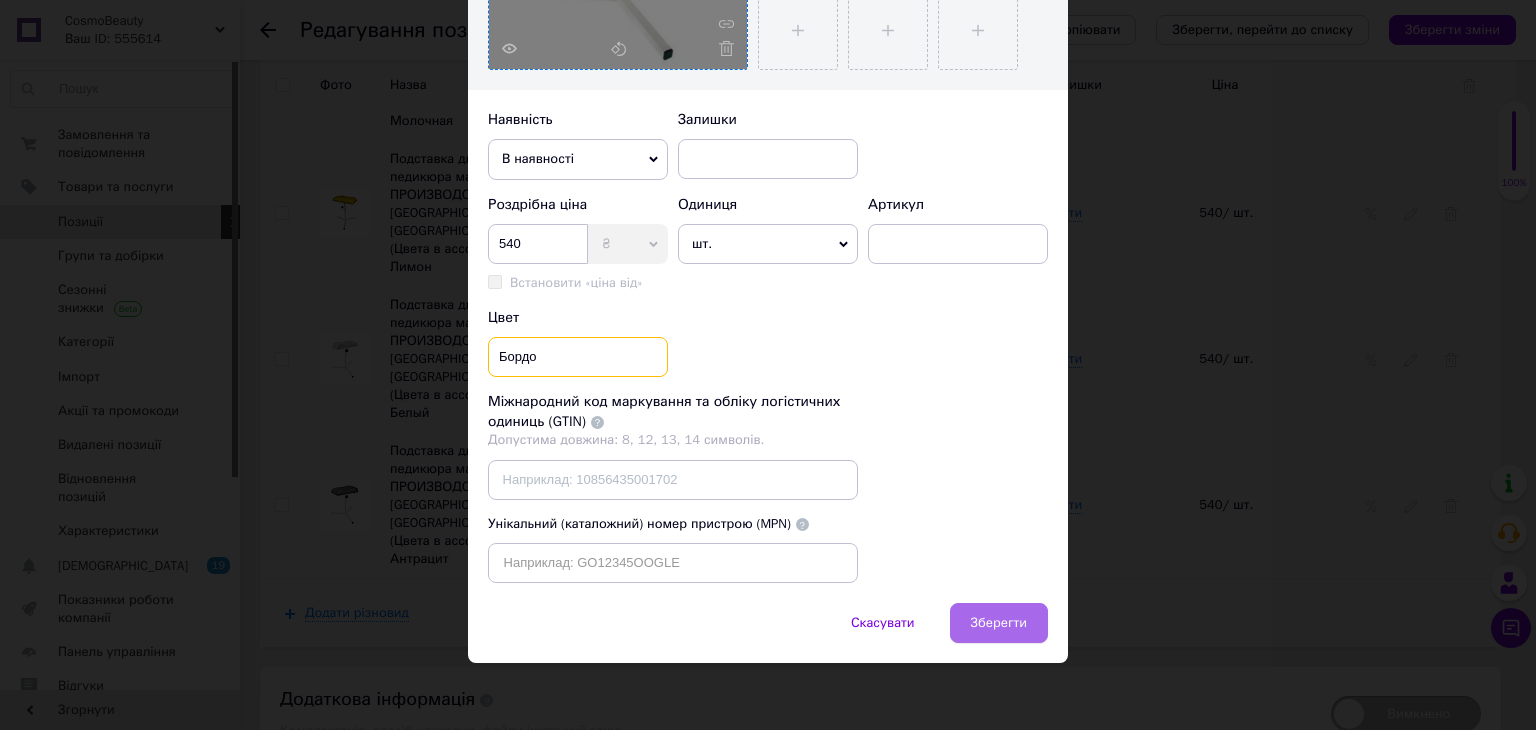 type on "Бордо" 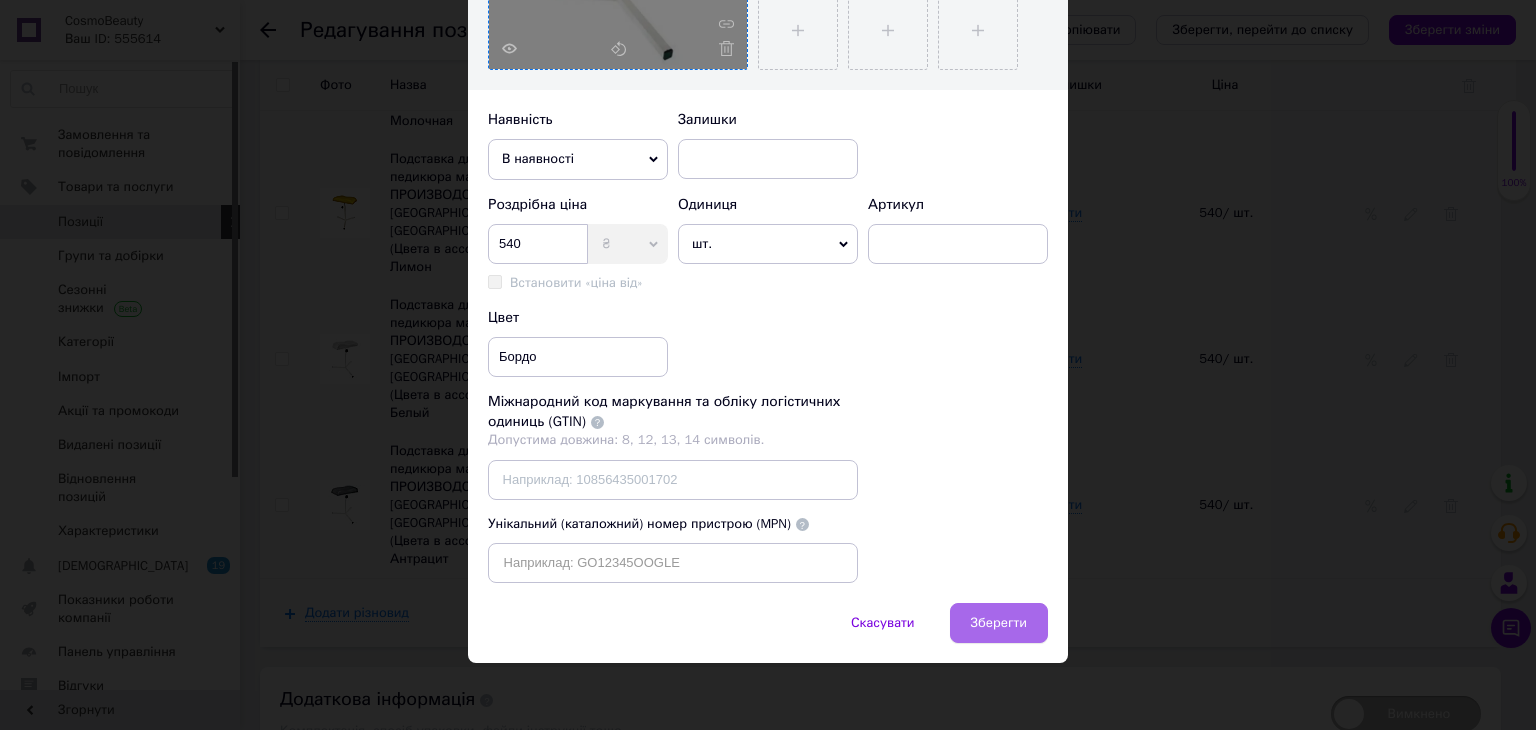 click on "Зберегти" at bounding box center (999, 623) 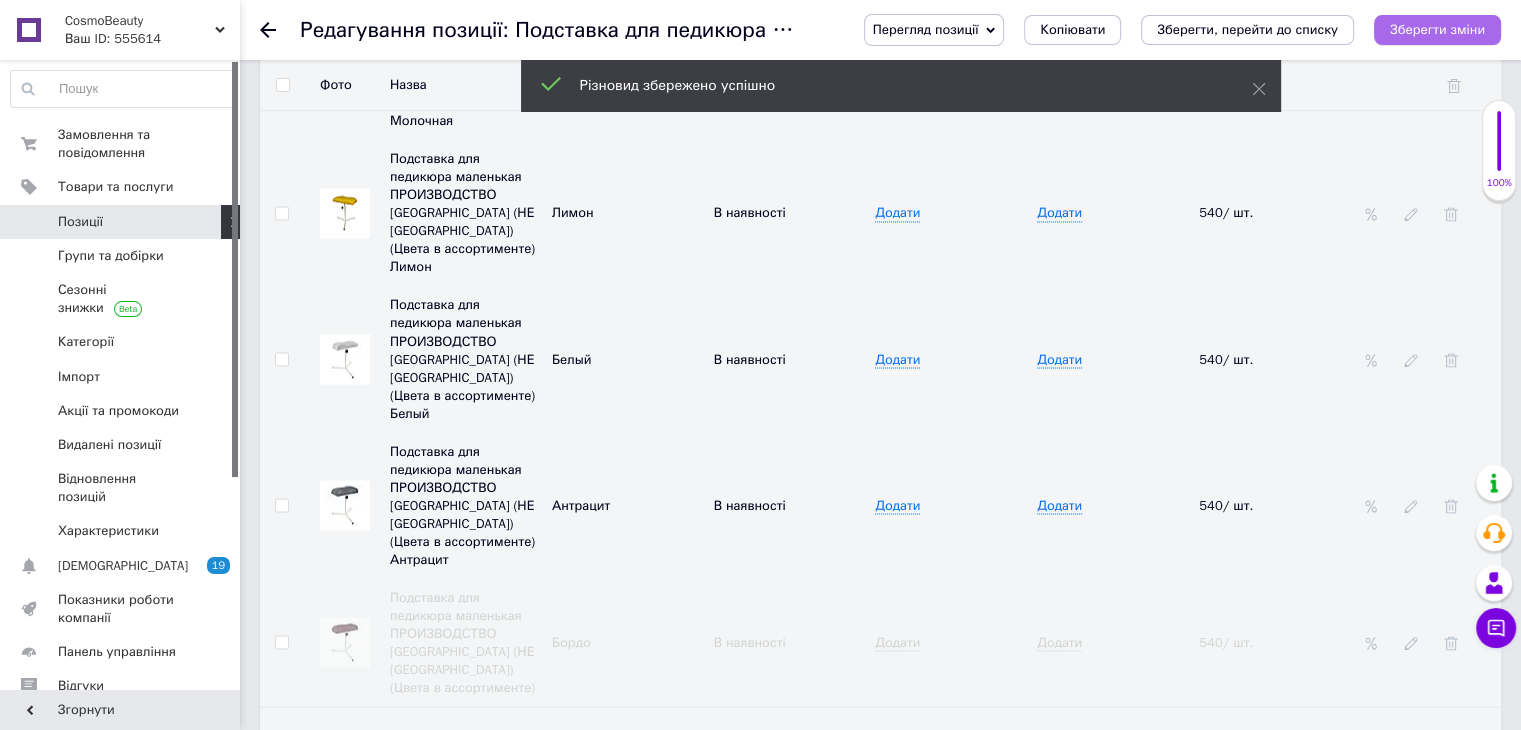 click on "Зберегти зміни" at bounding box center (1437, 29) 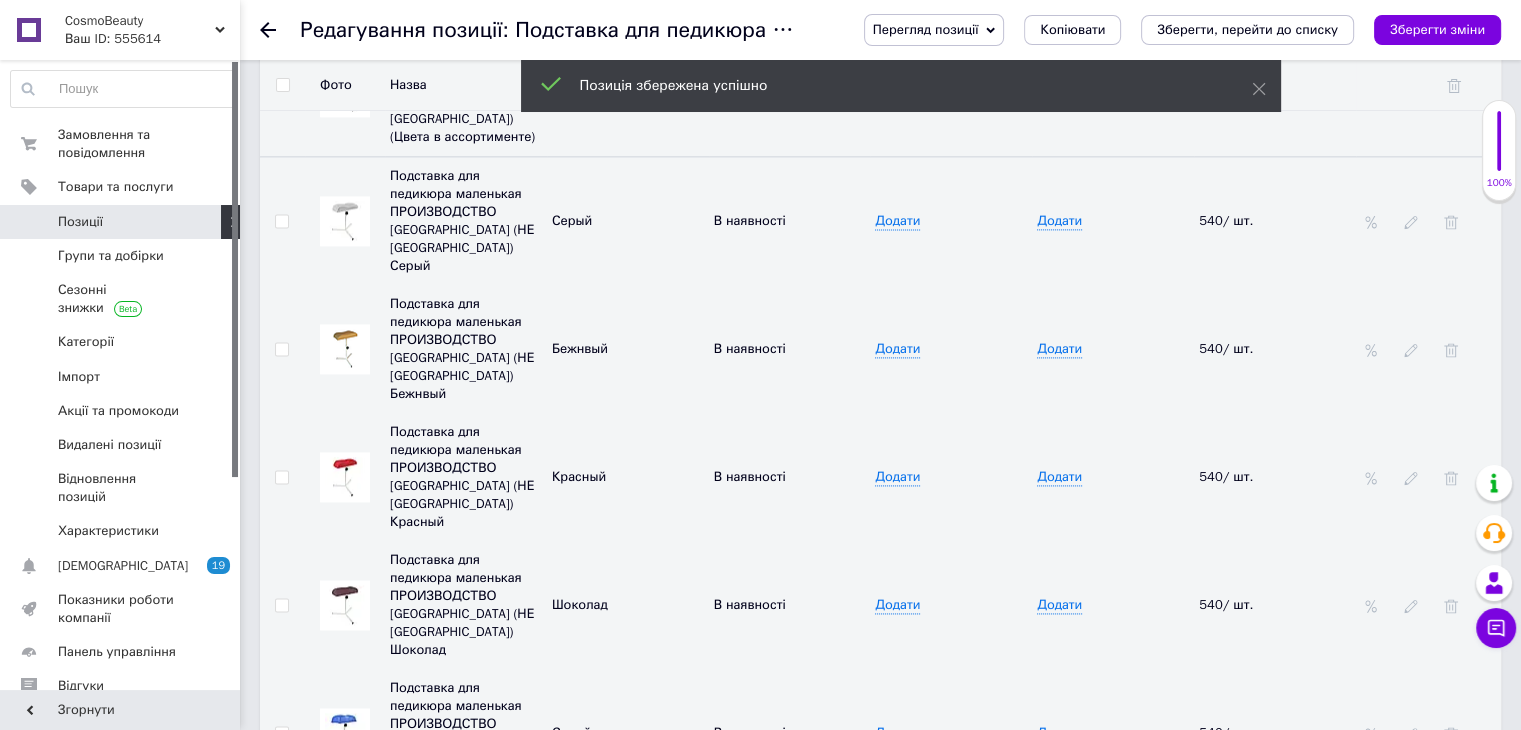 scroll, scrollTop: 2666, scrollLeft: 0, axis: vertical 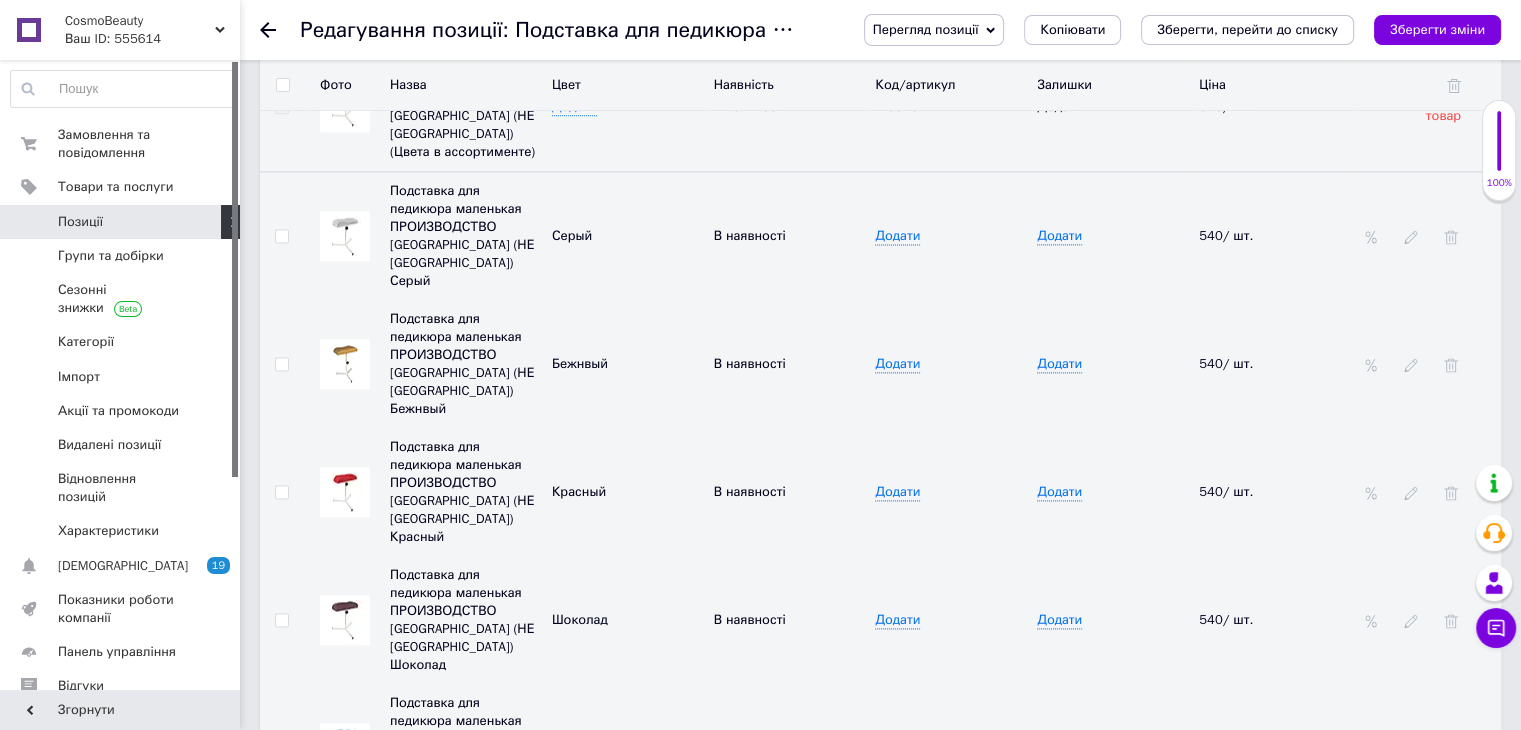 click at bounding box center [345, 620] 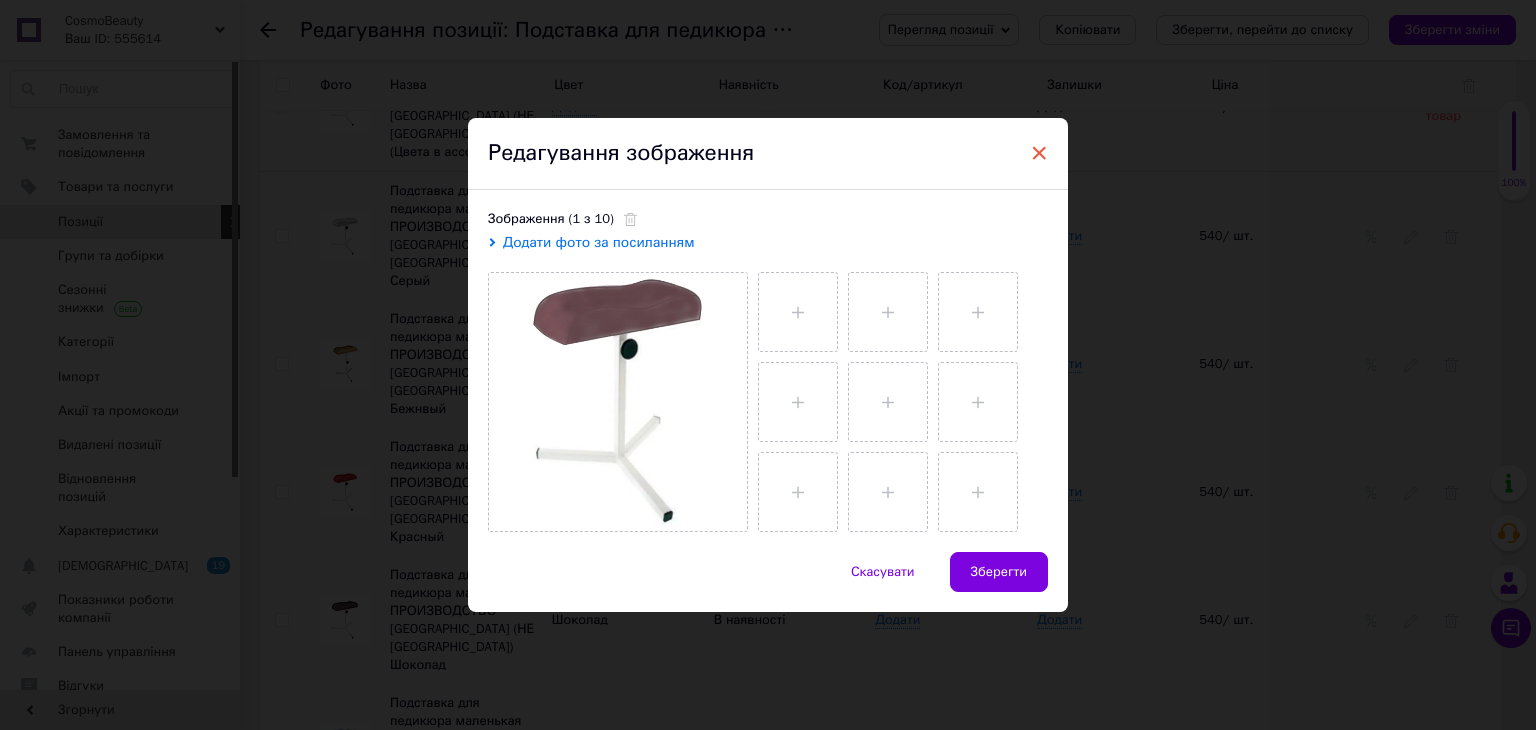 click on "×" at bounding box center [1039, 153] 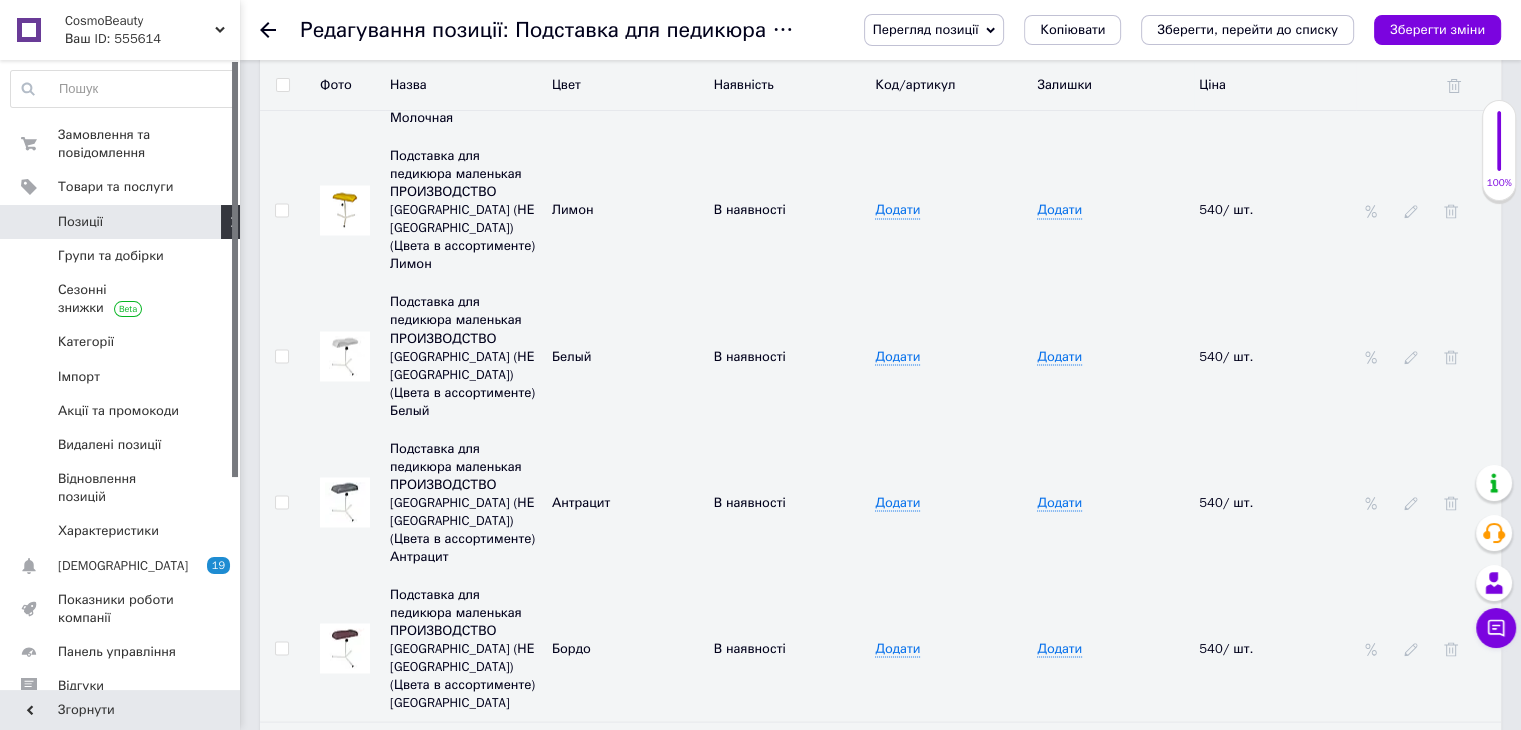 scroll, scrollTop: 3764, scrollLeft: 0, axis: vertical 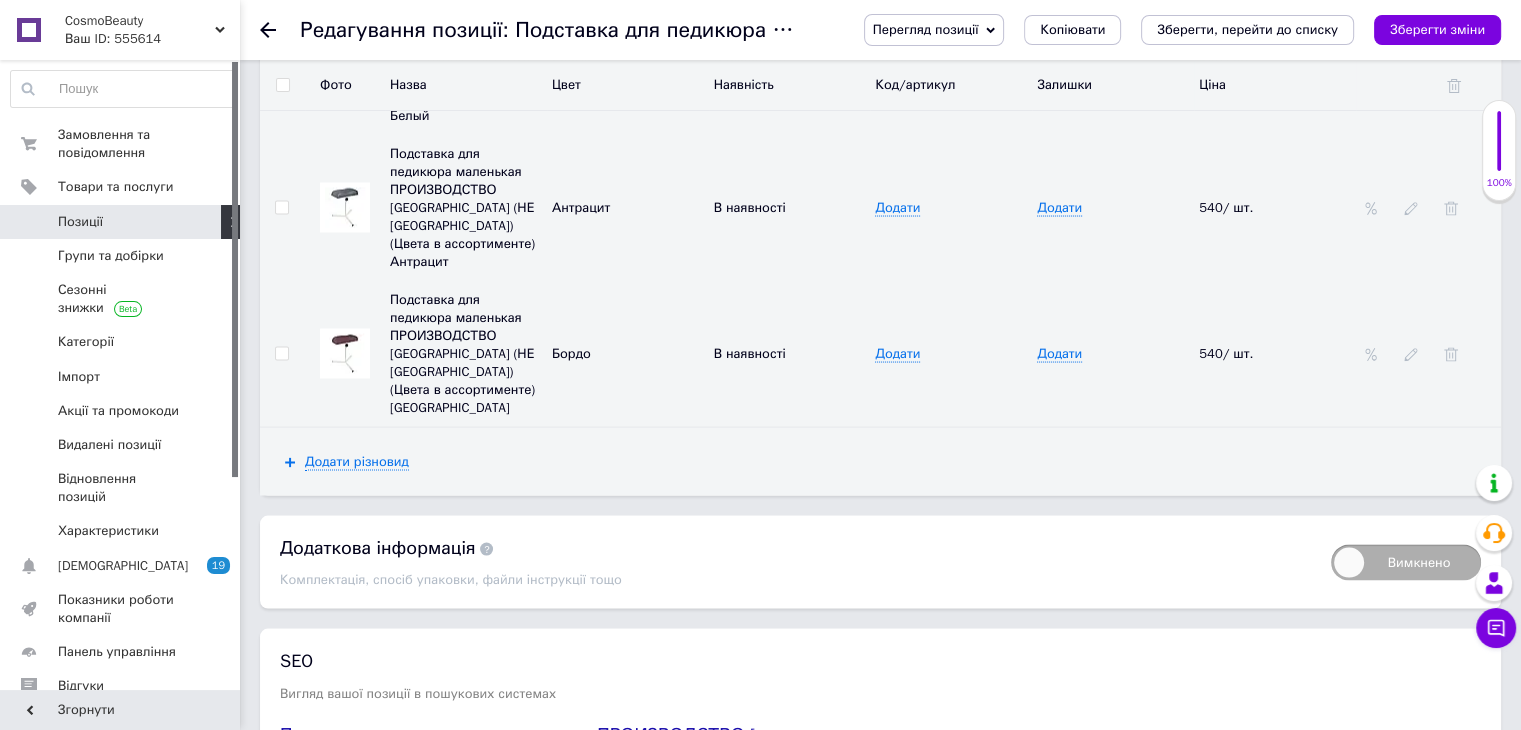 click at bounding box center [345, 353] 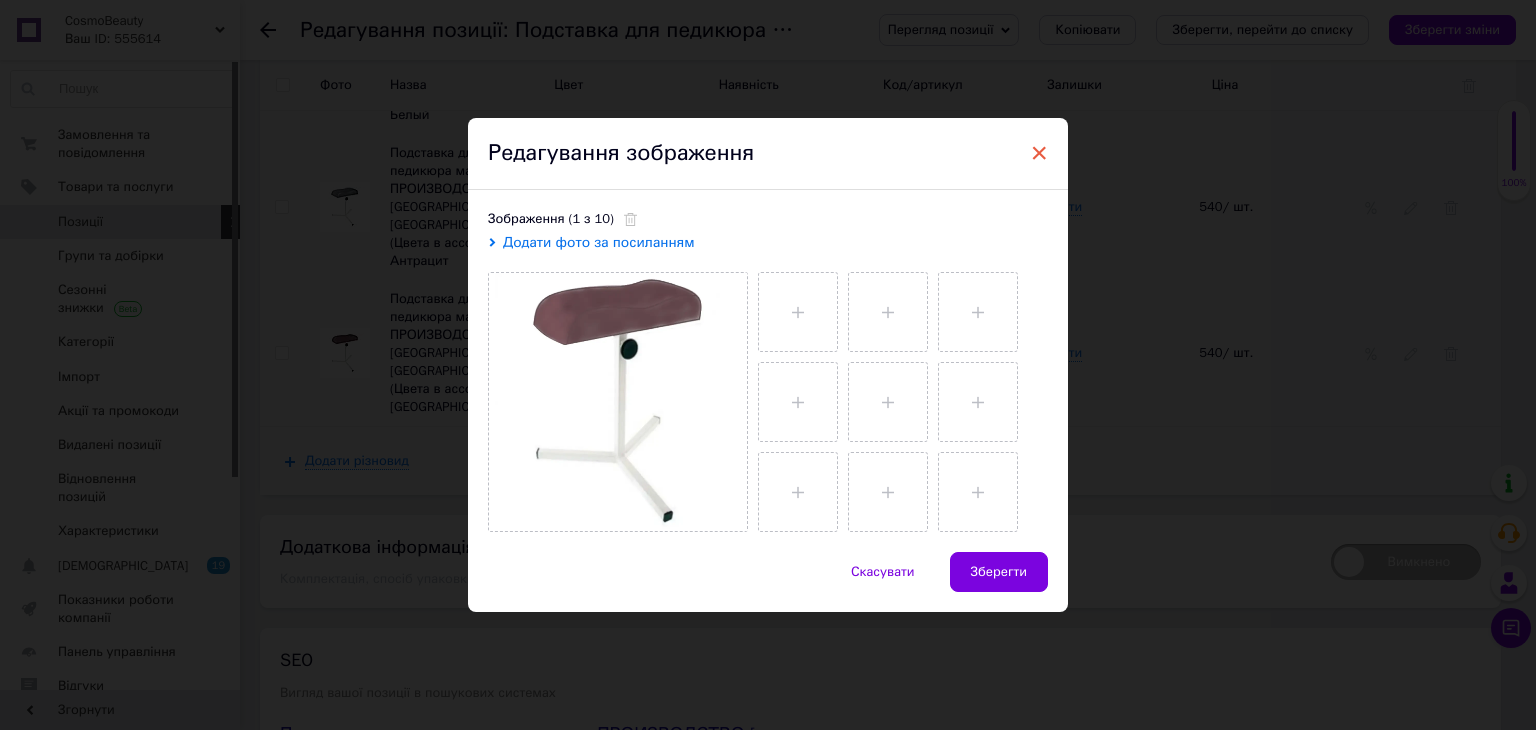 click on "×" at bounding box center (1039, 153) 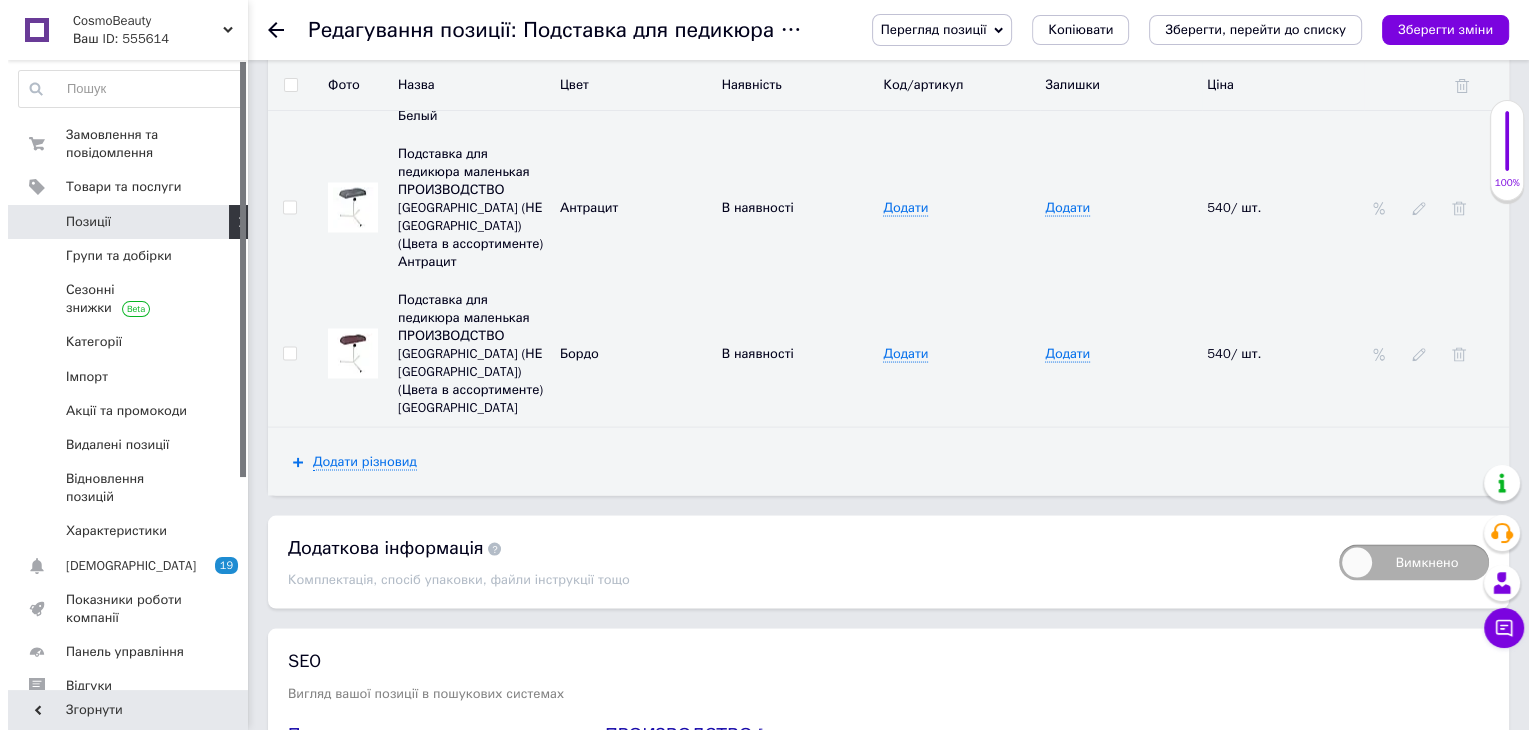 scroll, scrollTop: 3497, scrollLeft: 0, axis: vertical 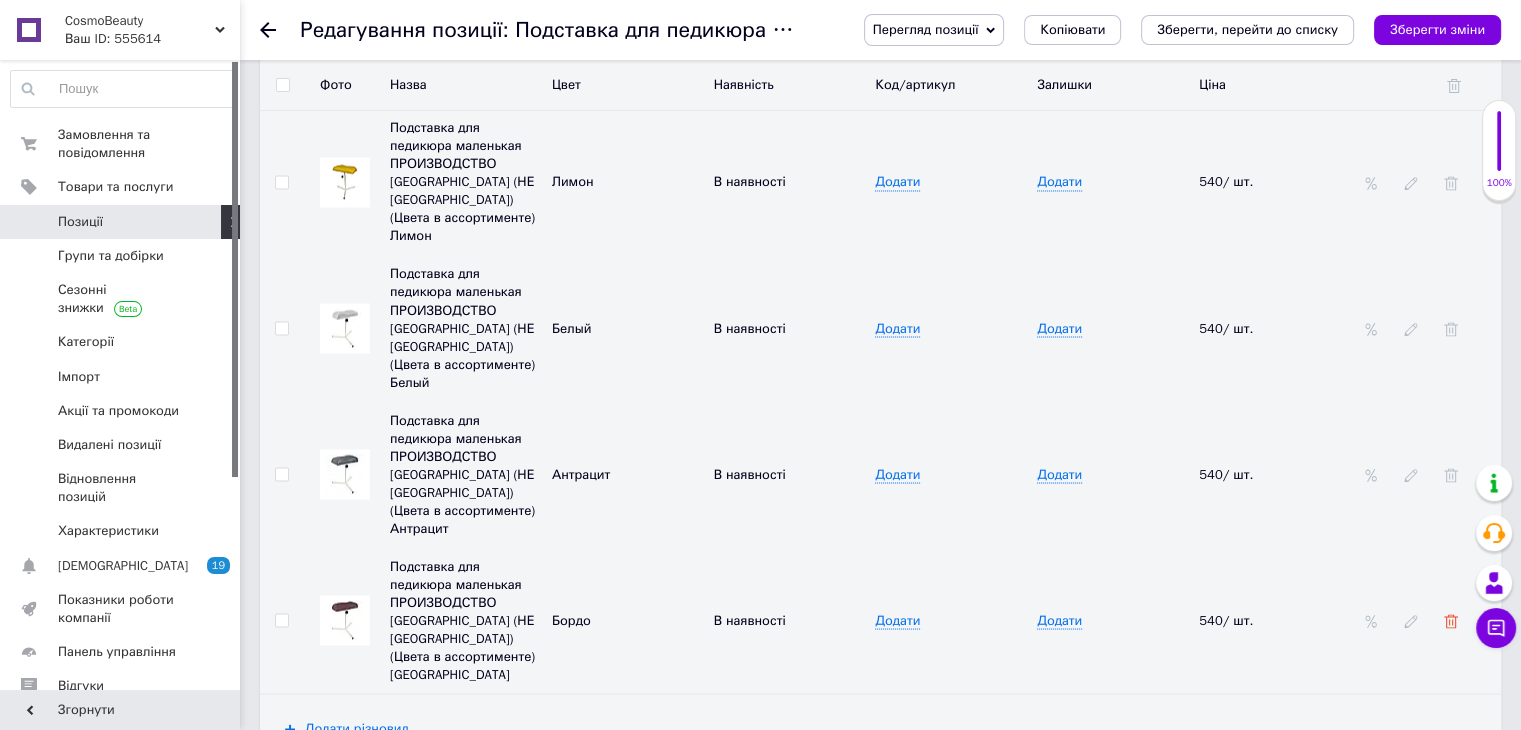 click 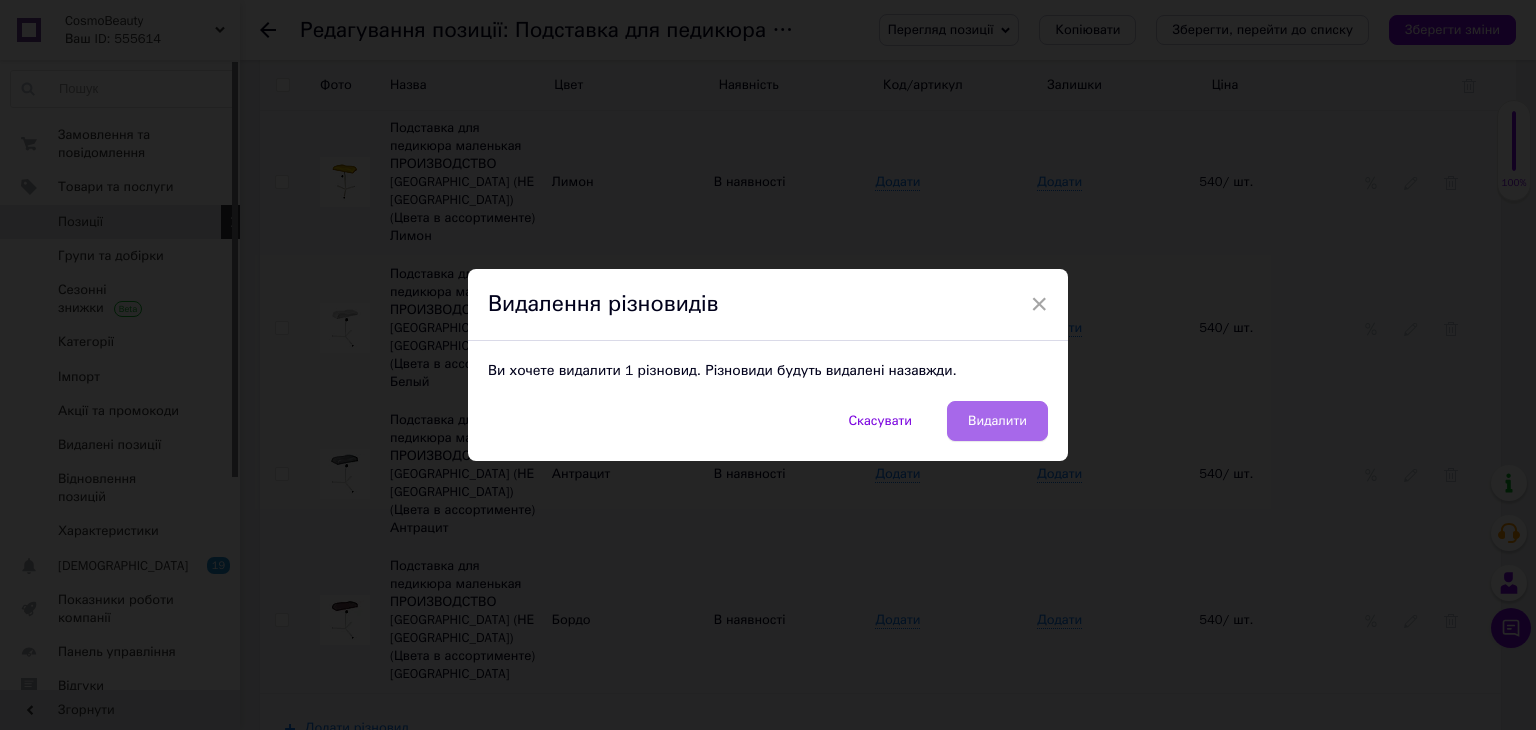 click on "Видалити" at bounding box center [997, 421] 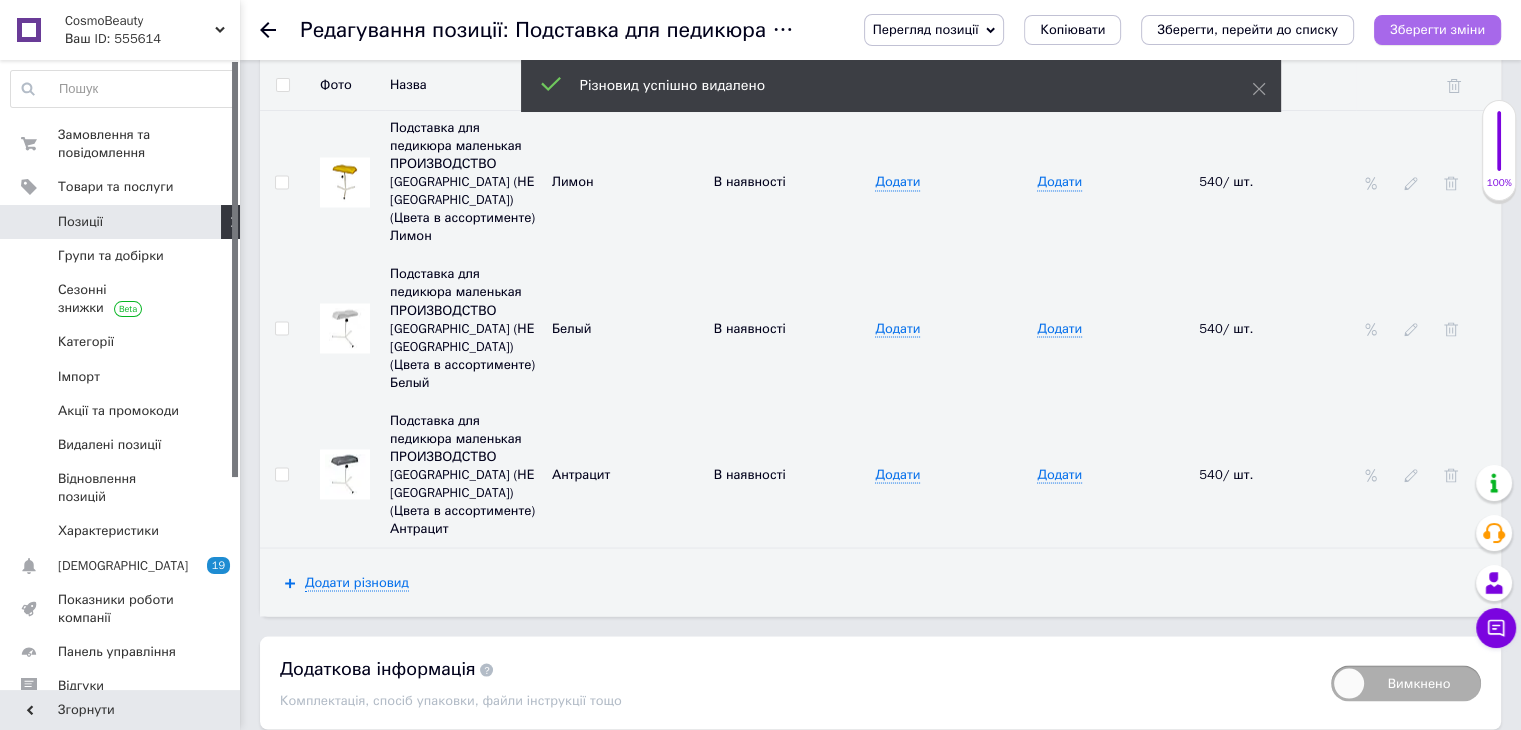 click on "Зберегти зміни" at bounding box center [1437, 29] 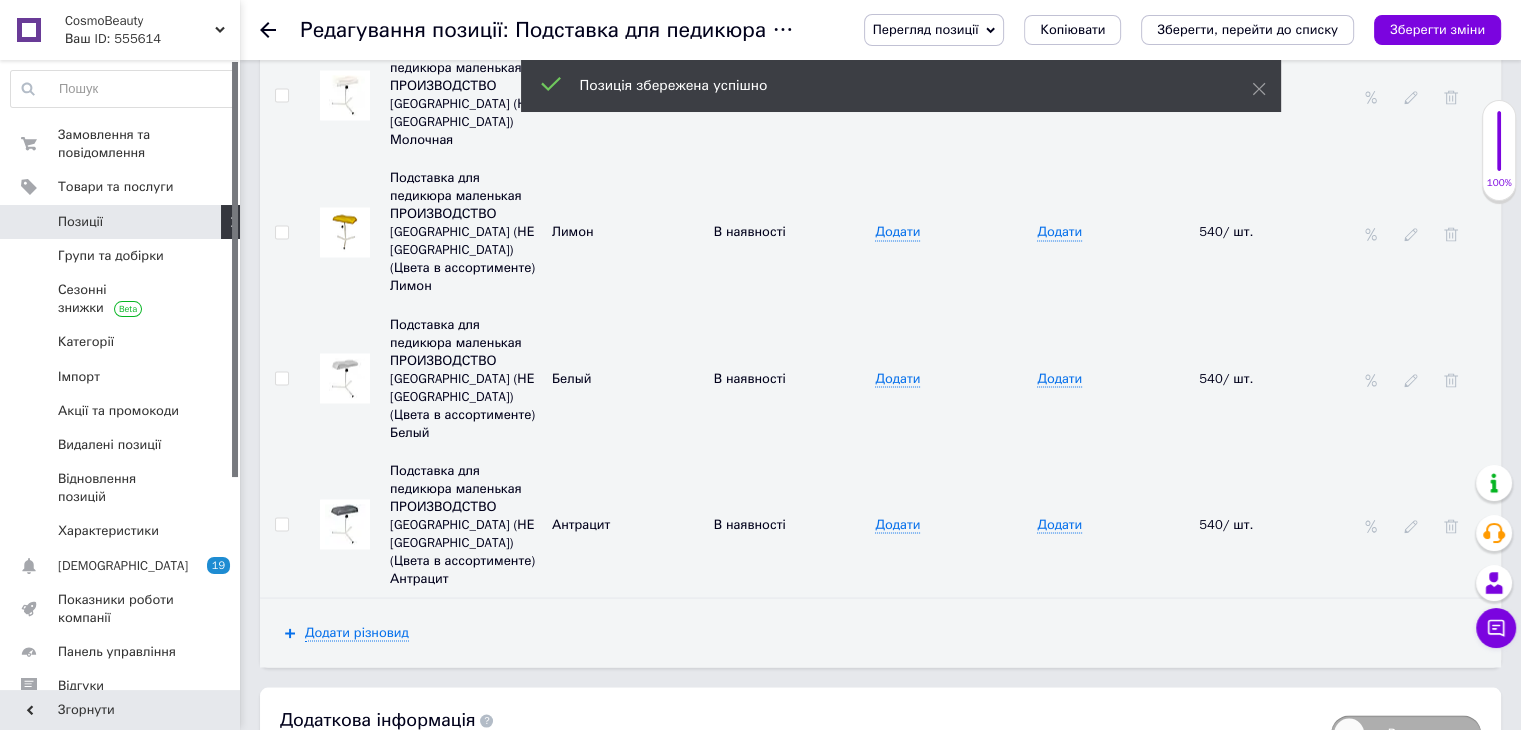 click at bounding box center (345, 524) 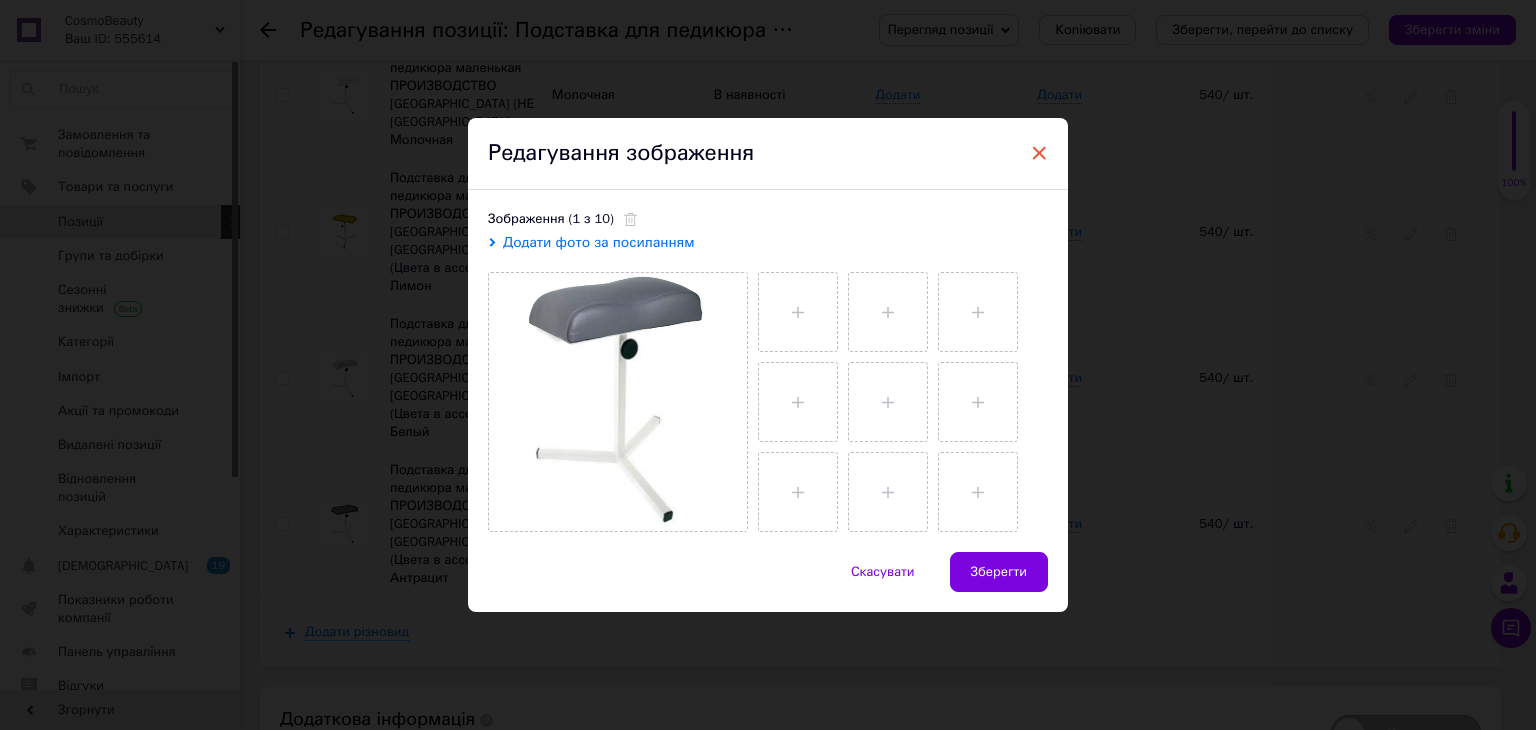 click on "×" at bounding box center (1039, 153) 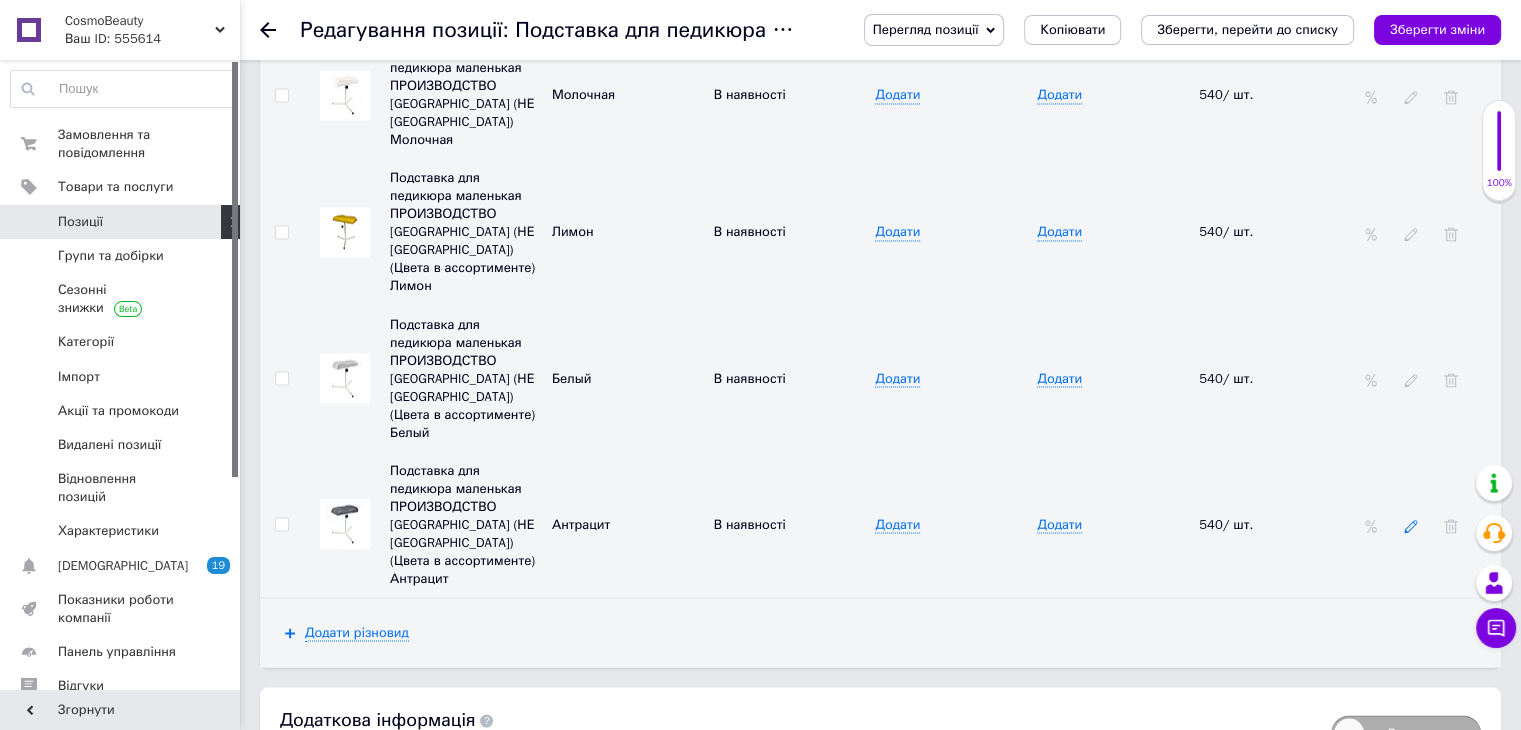 click 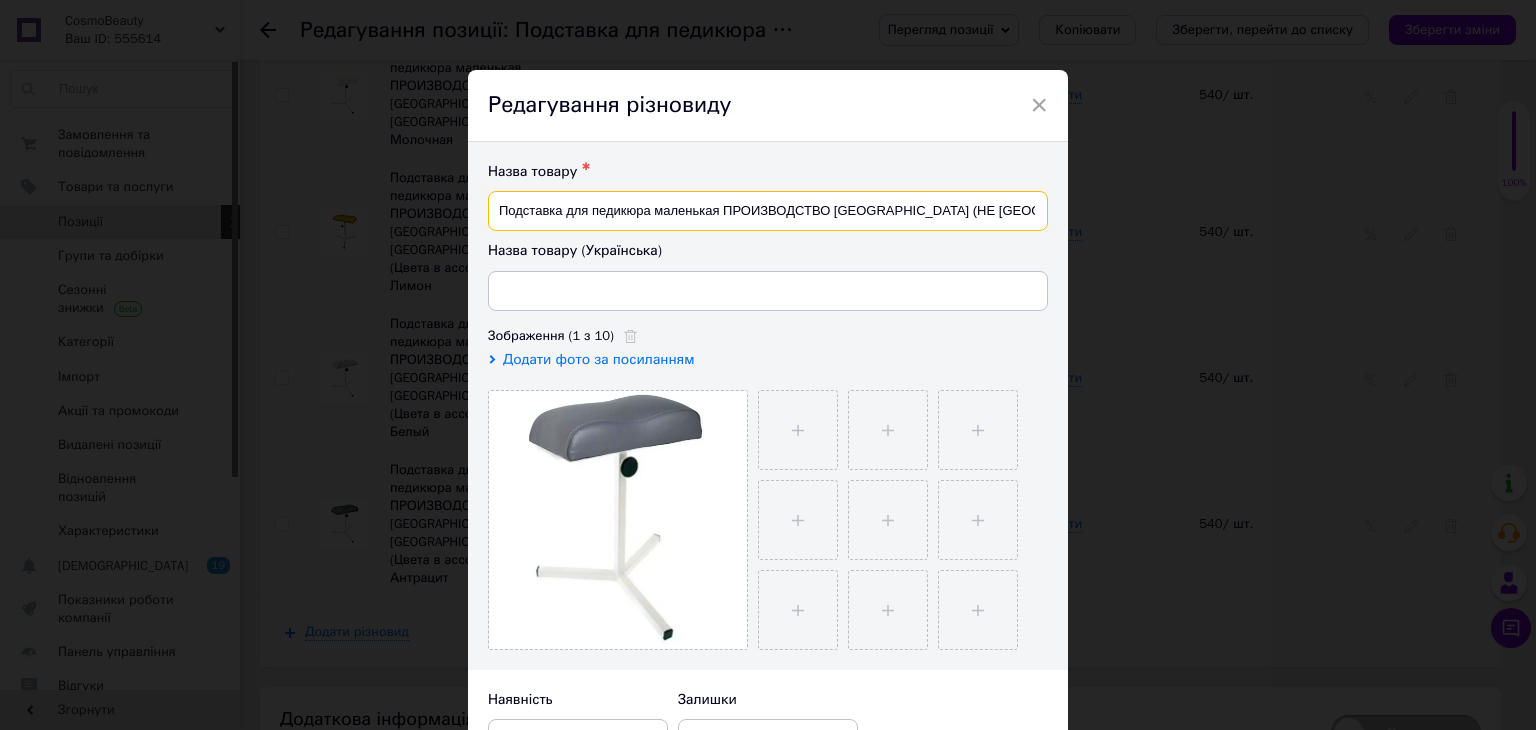 scroll, scrollTop: 0, scrollLeft: 141, axis: horizontal 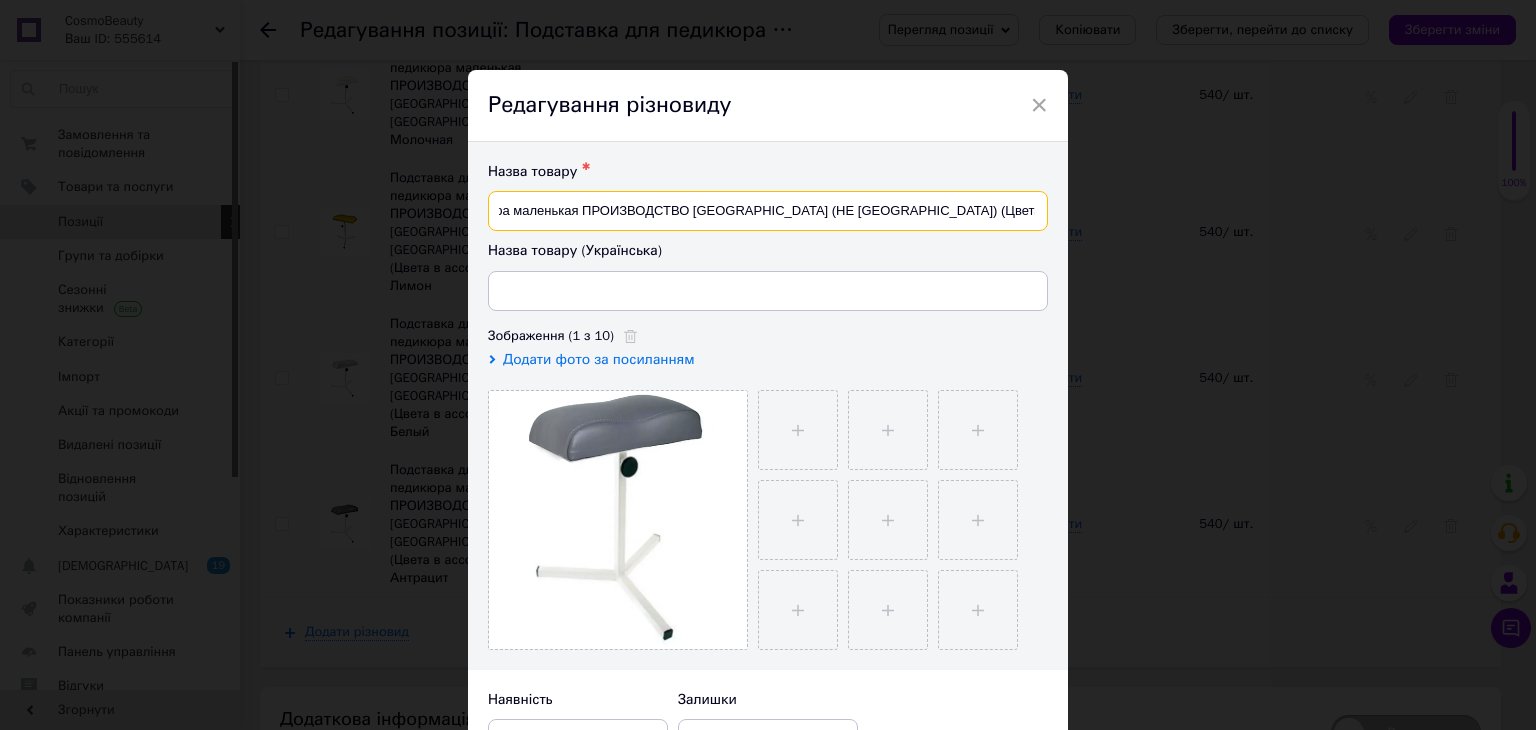 drag, startPoint x: 492, startPoint y: 210, endPoint x: 1092, endPoint y: 221, distance: 600.1008 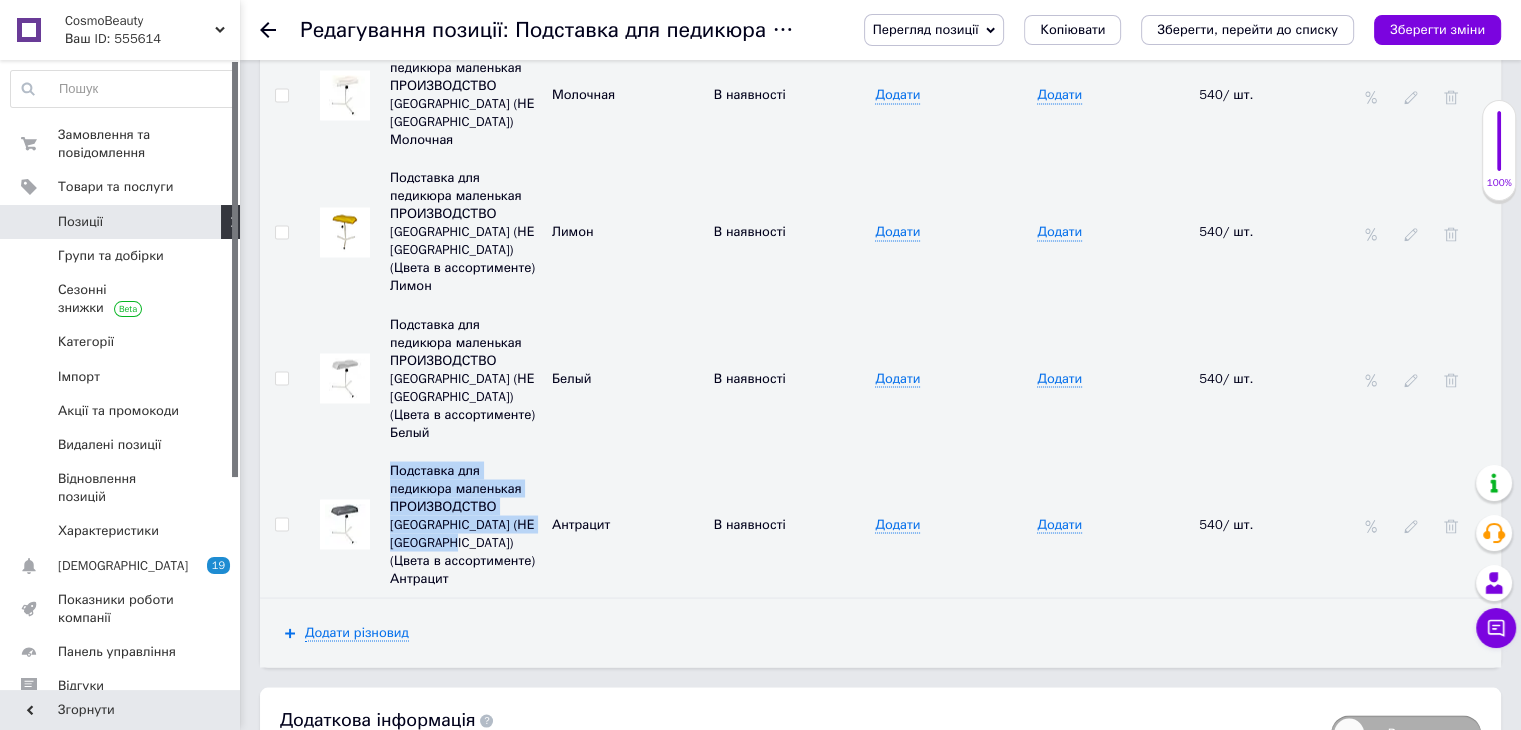drag, startPoint x: 462, startPoint y: 359, endPoint x: 391, endPoint y: 278, distance: 107.71258 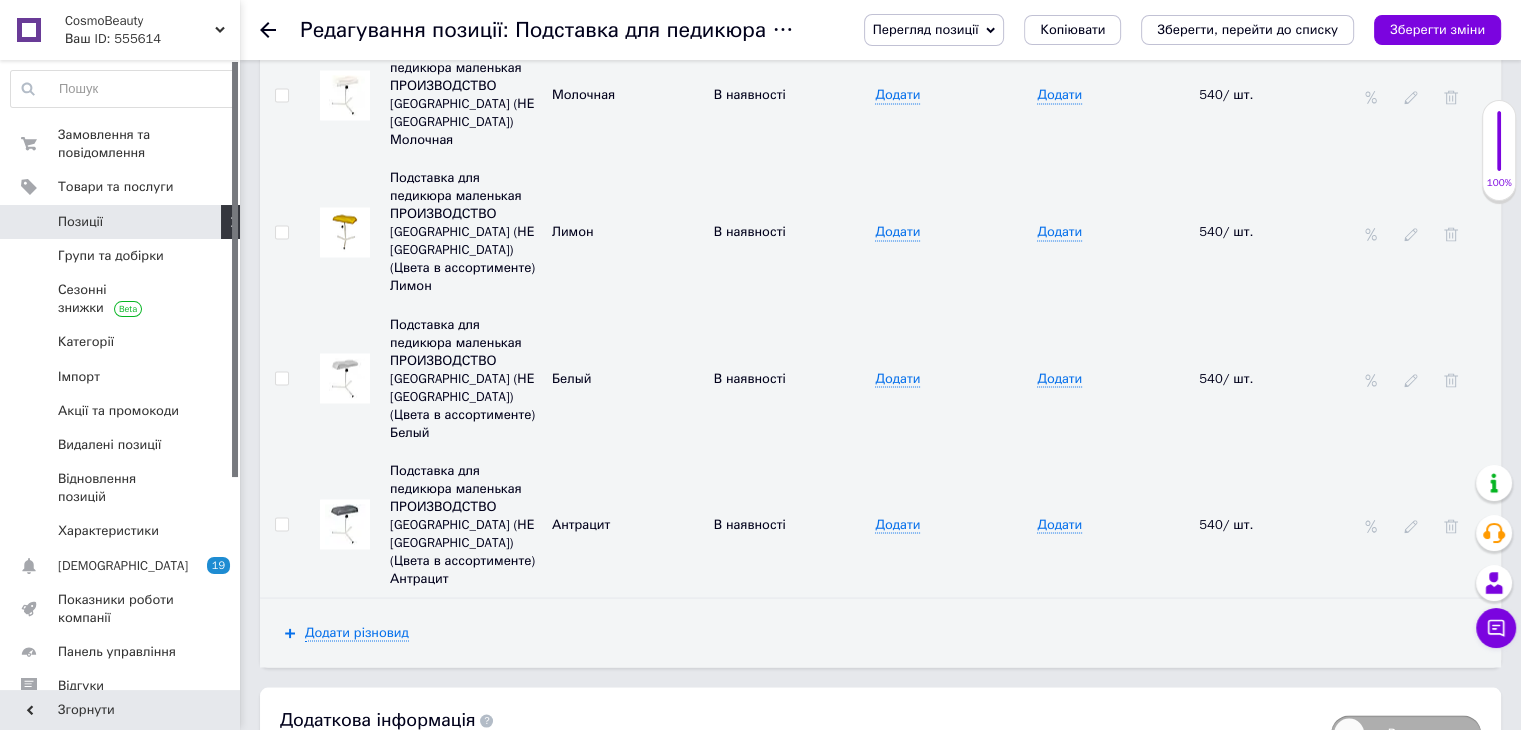 click on "Додати різновид" at bounding box center (880, 632) 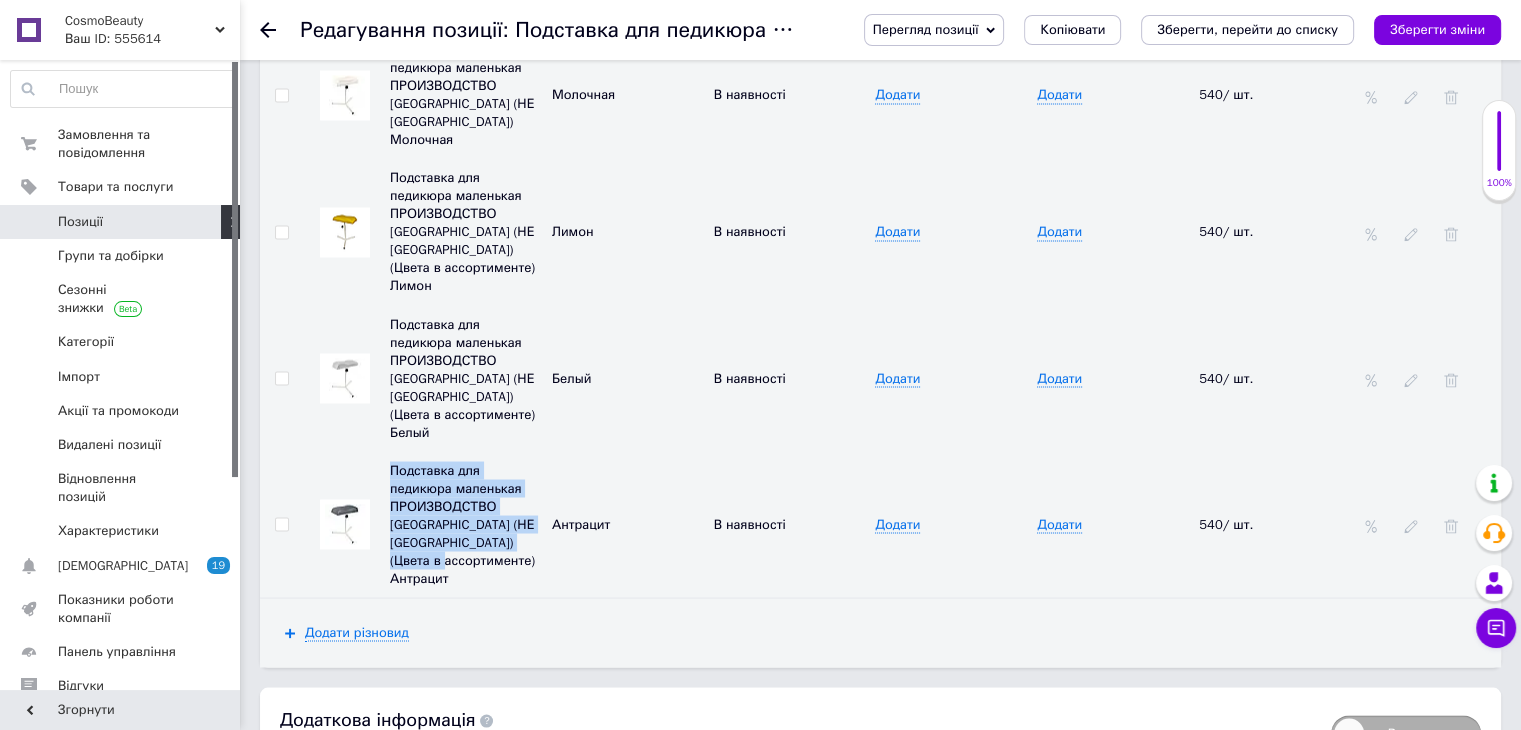 drag, startPoint x: 464, startPoint y: 374, endPoint x: 388, endPoint y: 286, distance: 116.275536 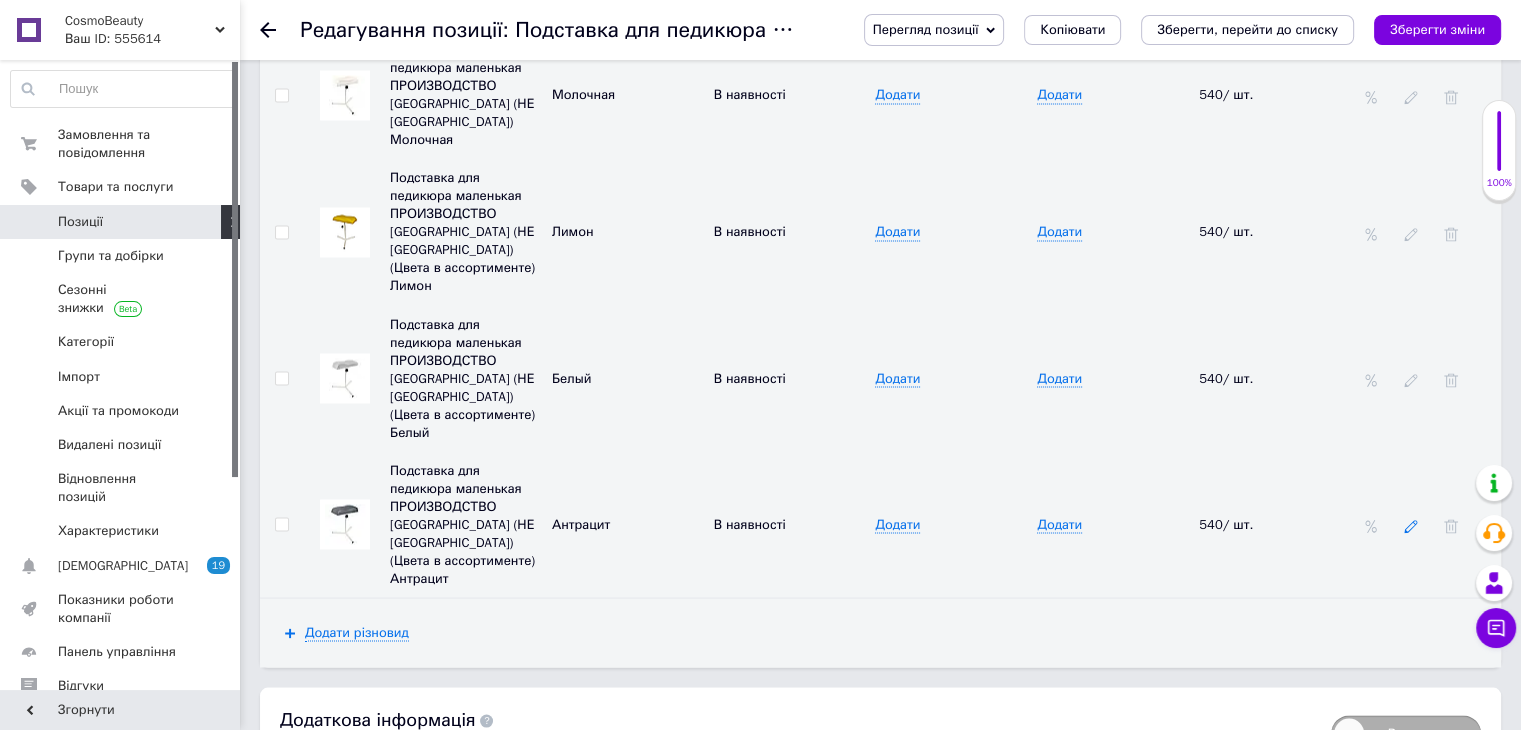 click 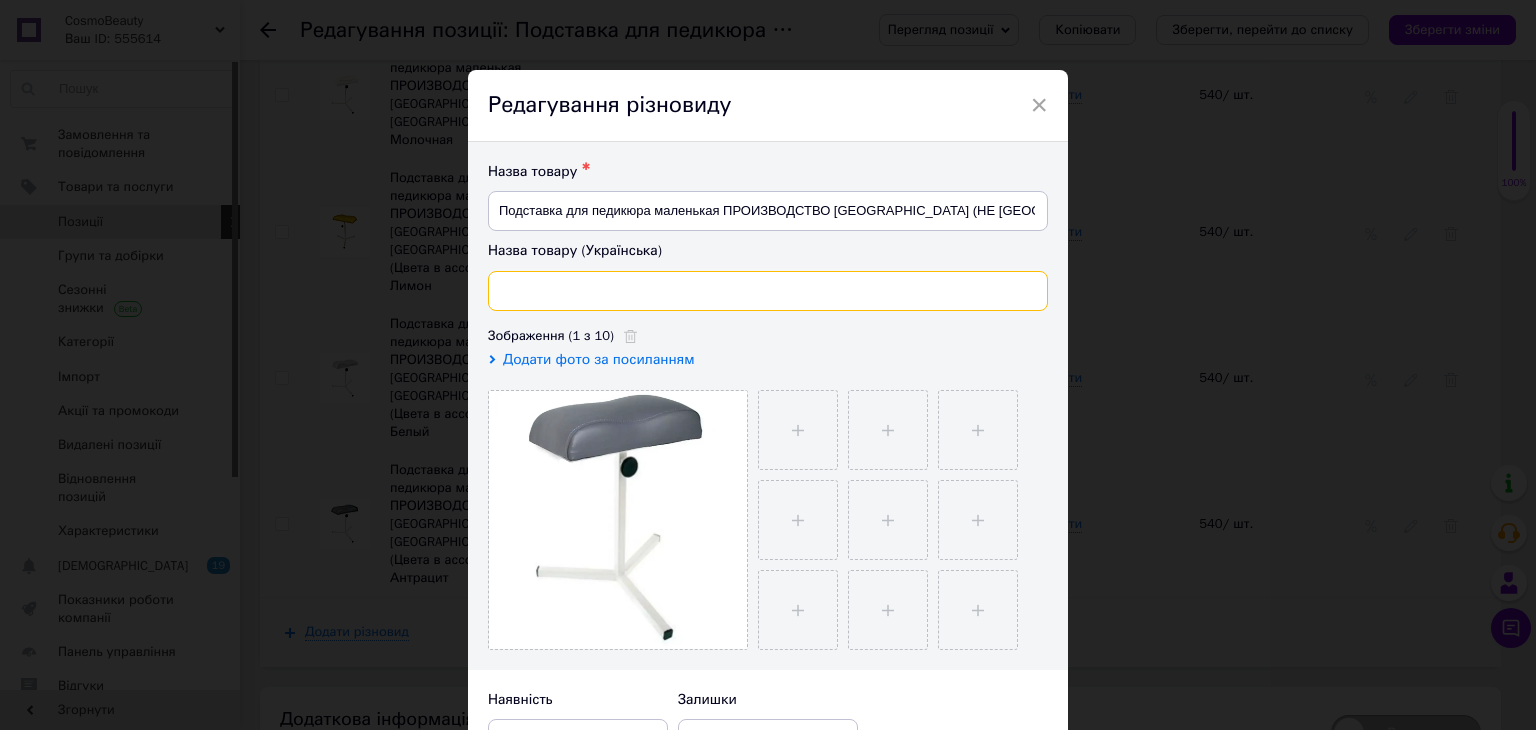 paste on "Підставка для педикюру маленька ВИРОБНИЦТВО УКРАЇНА (НЕ [GEOGRAPHIC_DATA]) (Кольори в асортименті) Антрацит" 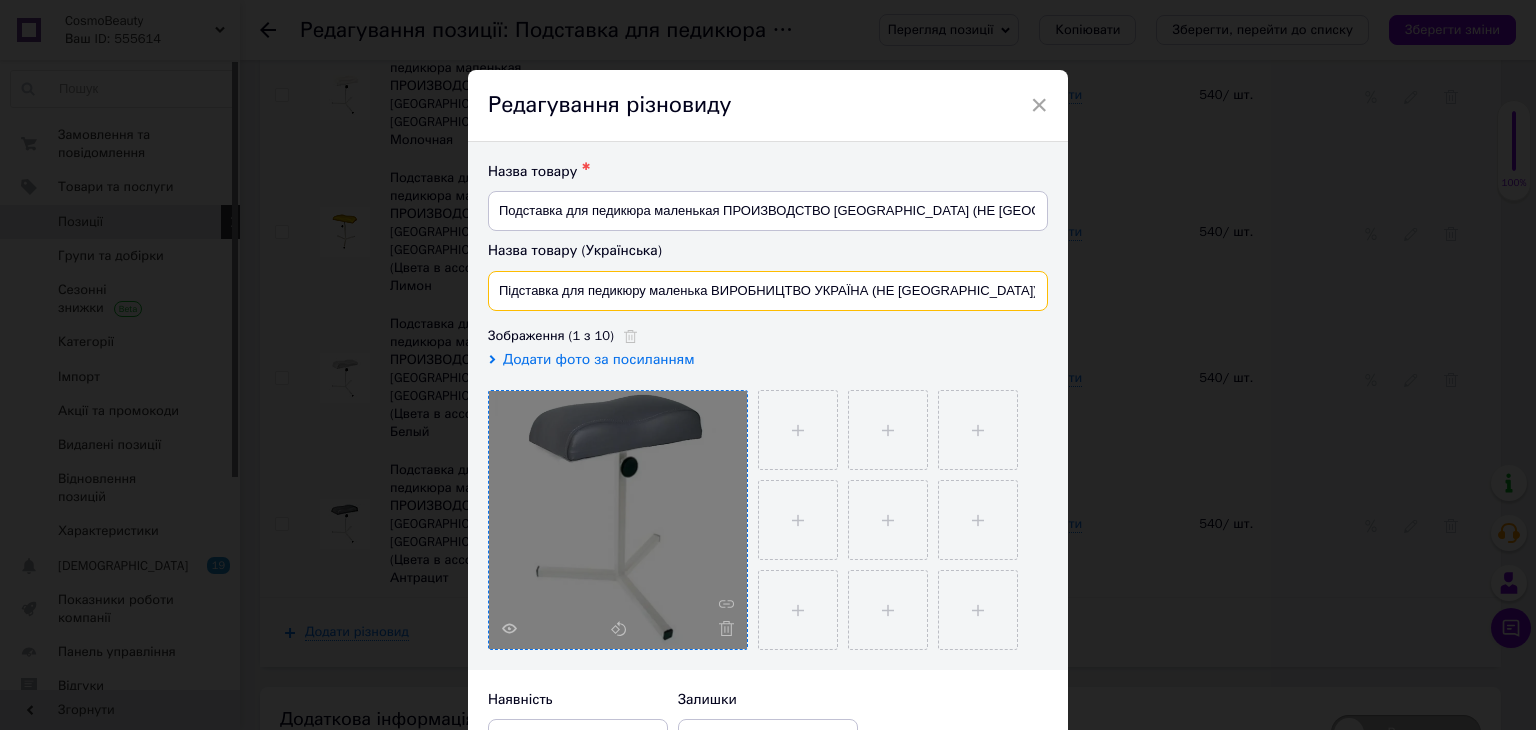 scroll, scrollTop: 0, scrollLeft: 120, axis: horizontal 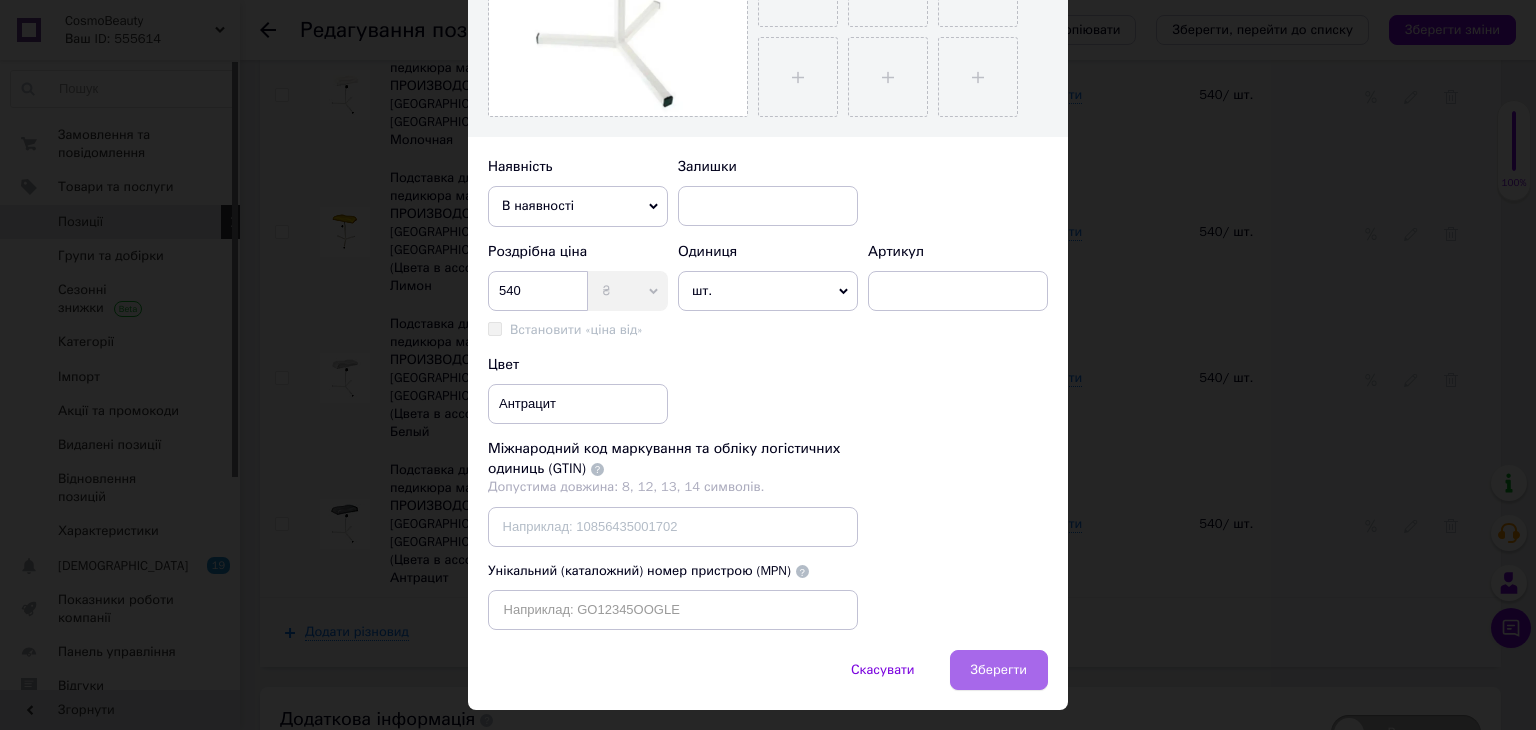 type on "Підставка для педикюру маленька ВИРОБНИЦТВО УКРАЇНА (НЕ [GEOGRAPHIC_DATA]) (Кольори в асортименті) Антрацит" 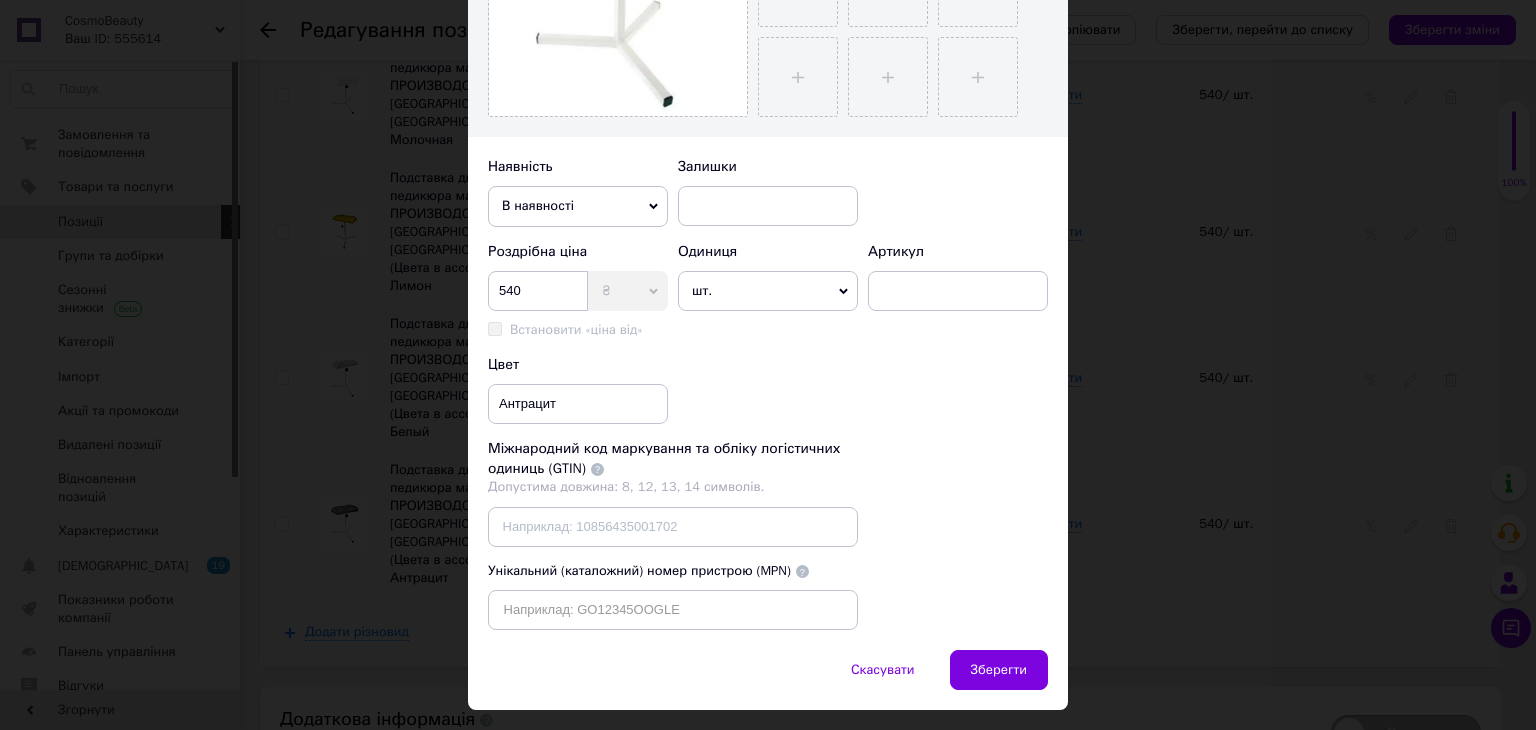 scroll, scrollTop: 0, scrollLeft: 0, axis: both 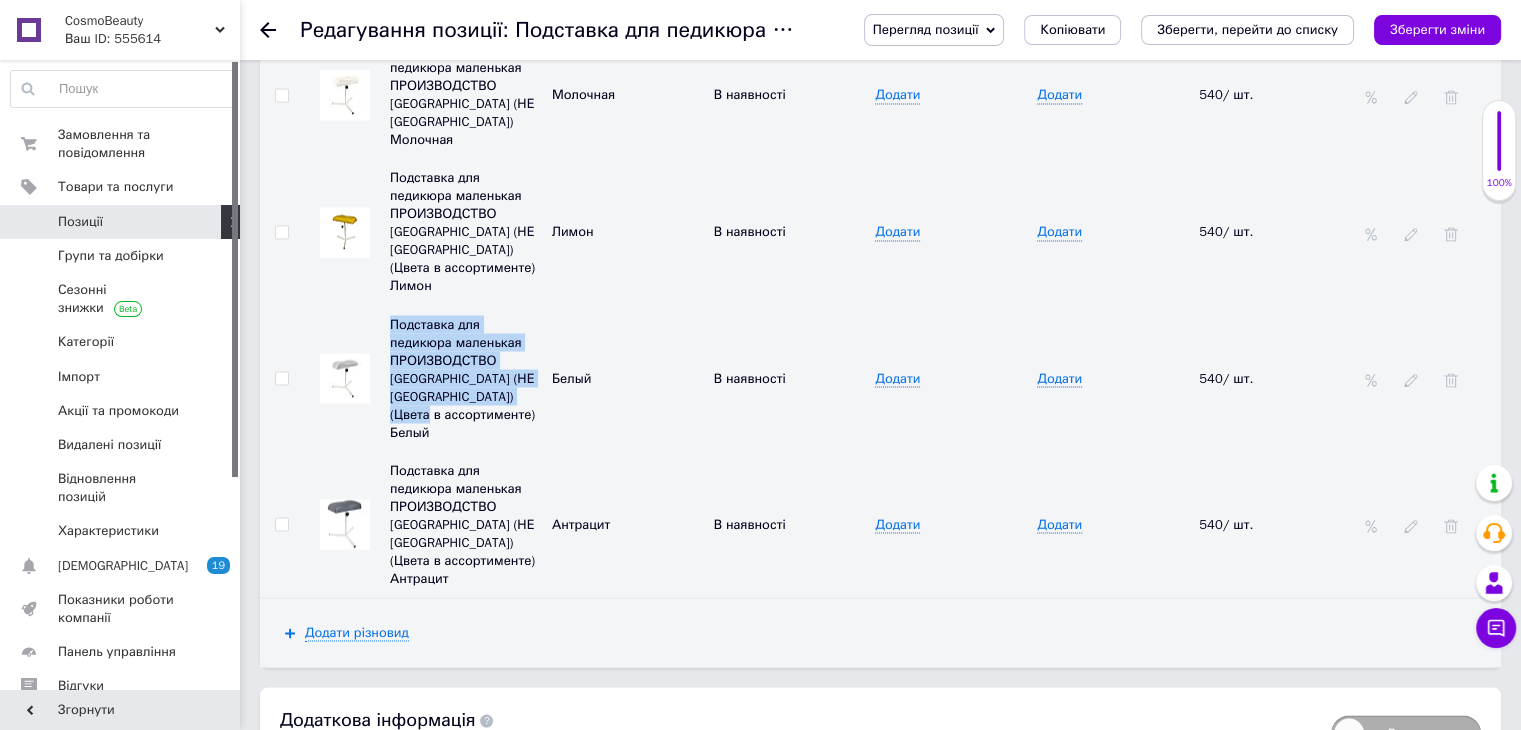 drag, startPoint x: 449, startPoint y: 245, endPoint x: 388, endPoint y: 159, distance: 105.43719 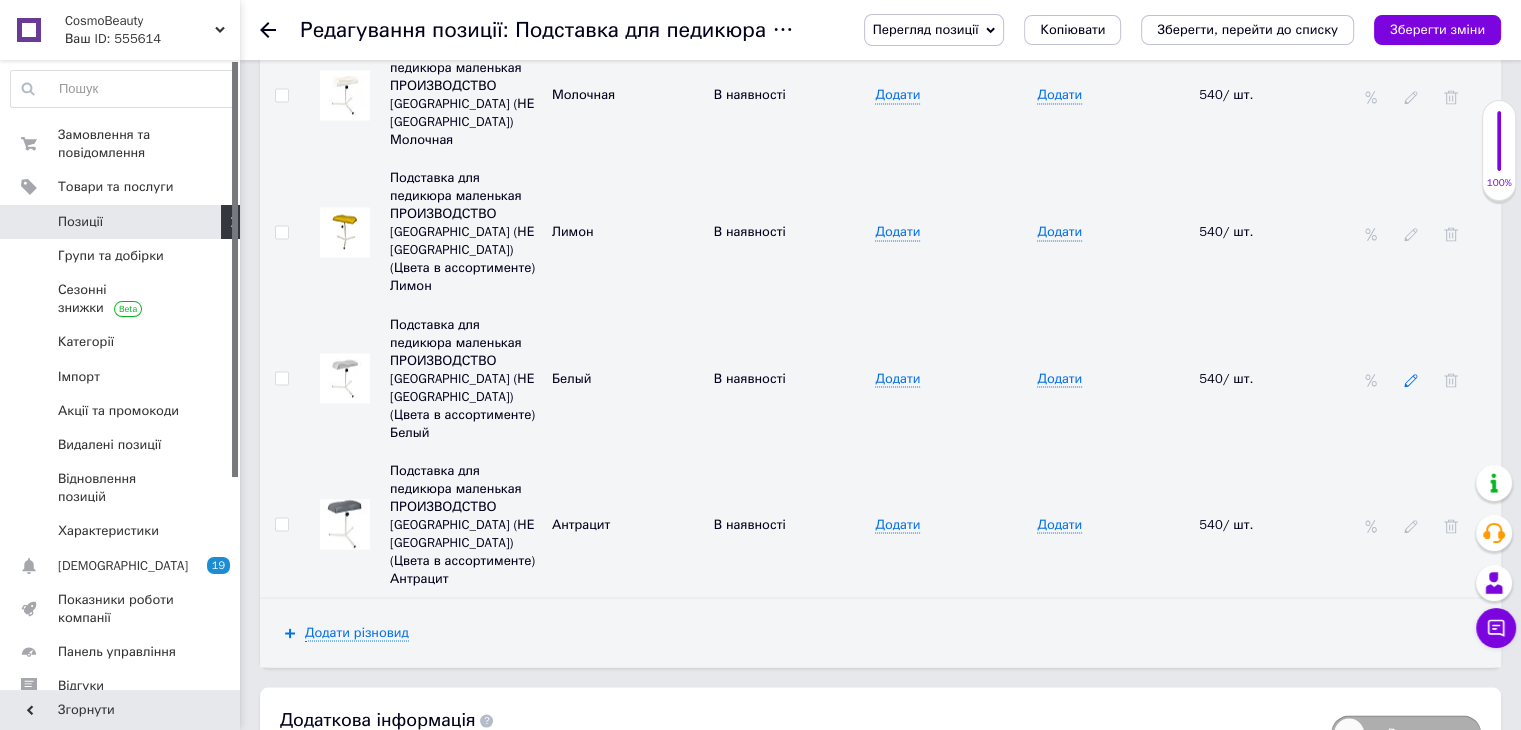 click 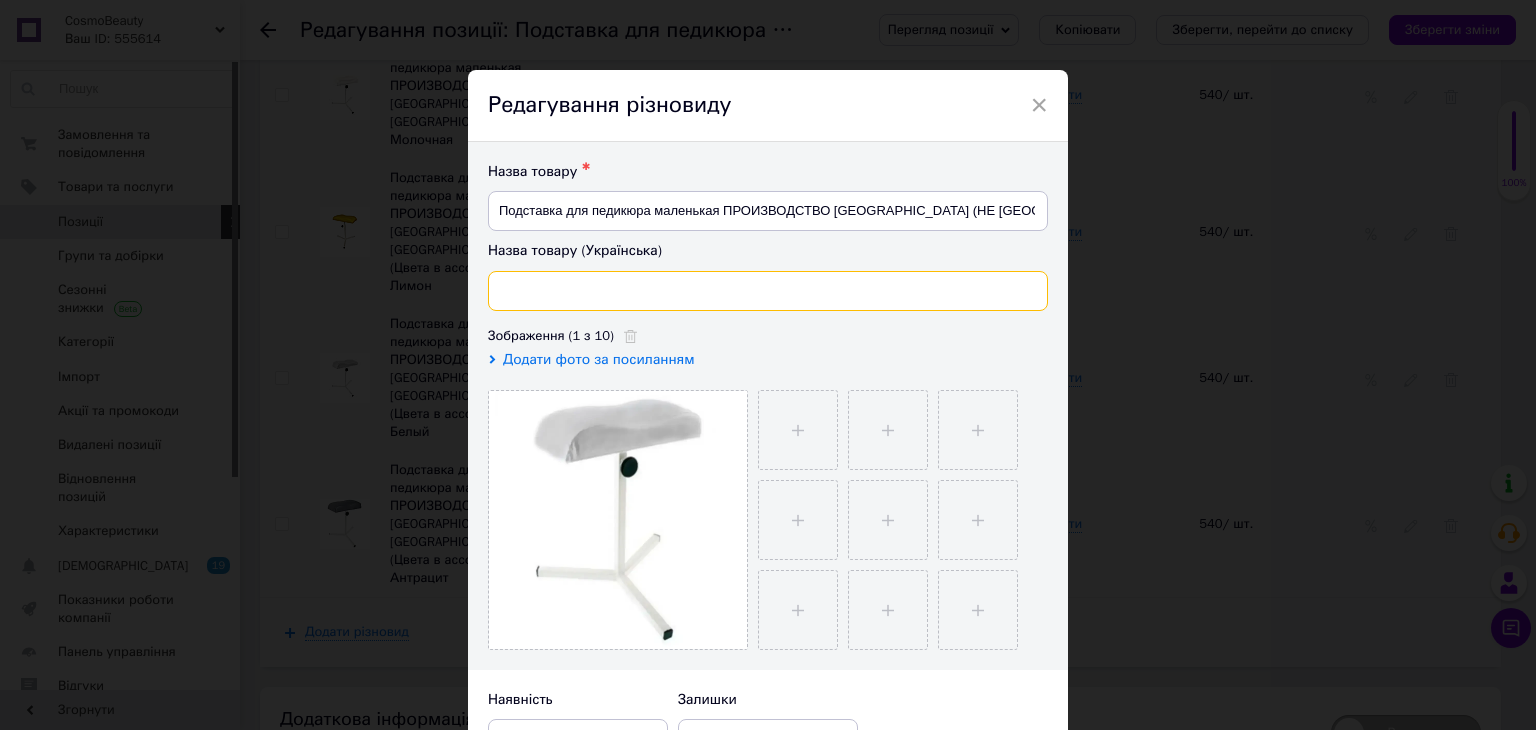 paste on "Підставка для педикюру маленька ВИРОБНИЦТВО УКРАЇНА (НЕ [GEOGRAPHIC_DATA]) (Кольори в асортименті) Білий" 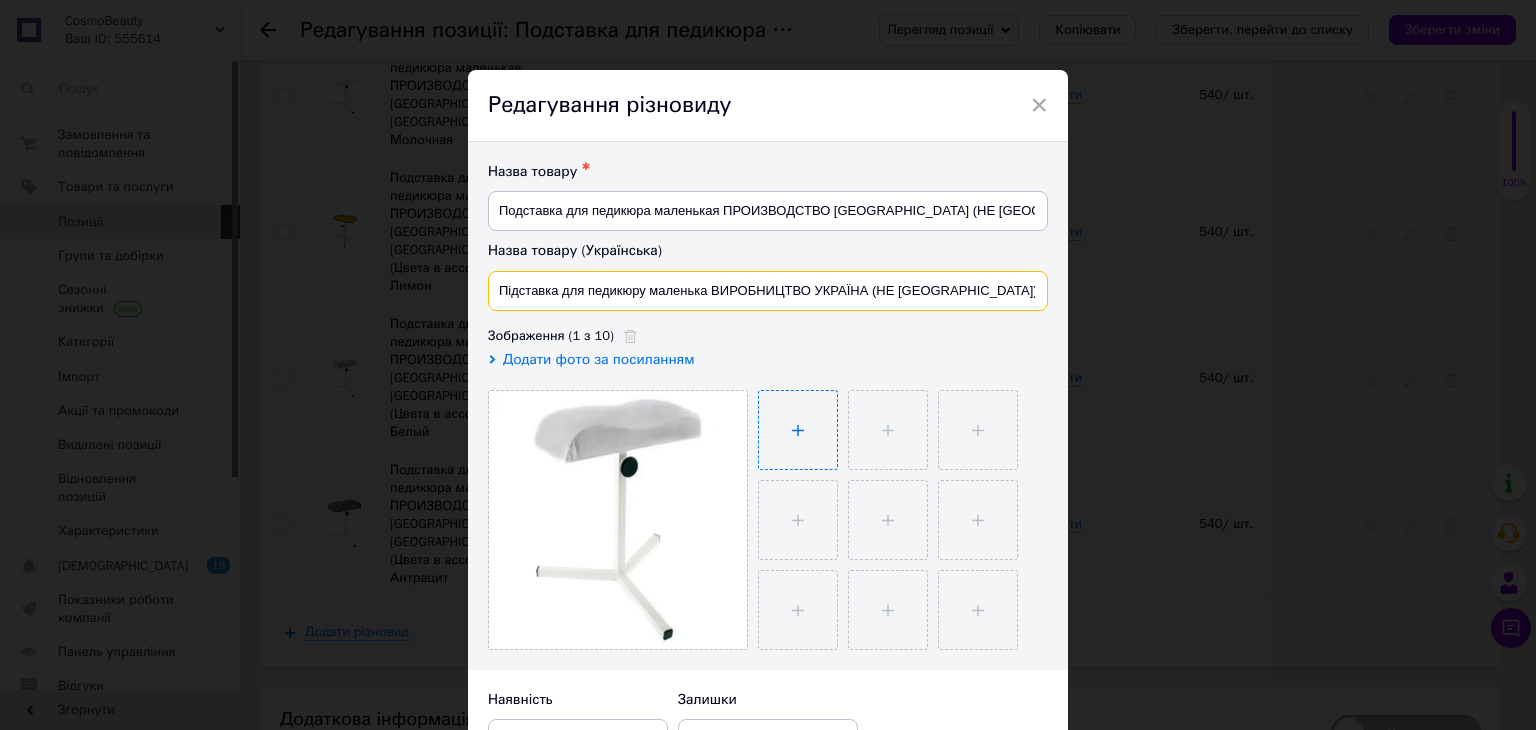 scroll, scrollTop: 0, scrollLeft: 96, axis: horizontal 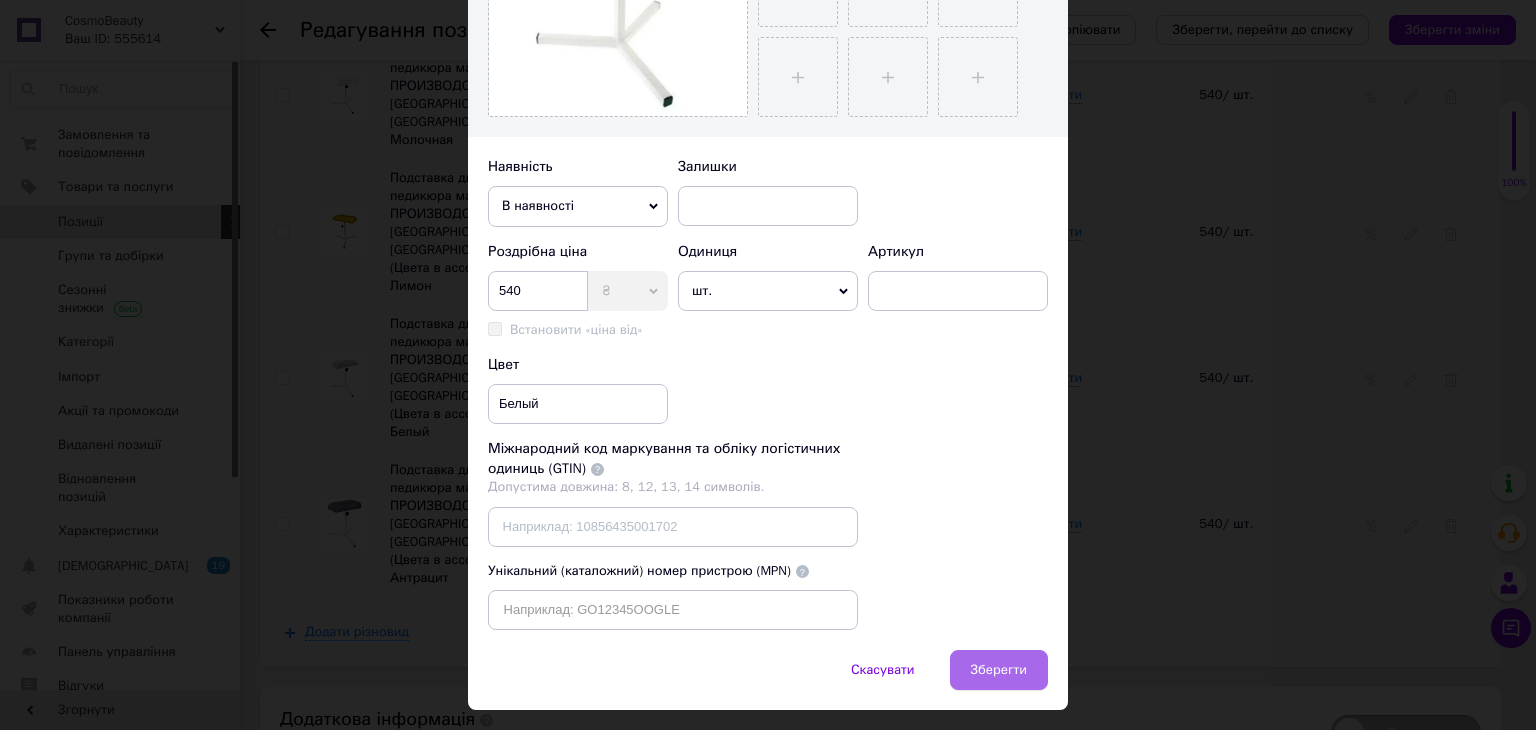 type on "Підставка для педикюру маленька ВИРОБНИЦТВО УКРАЇНА (НЕ [GEOGRAPHIC_DATA]) (Кольори в асортименті) Білий" 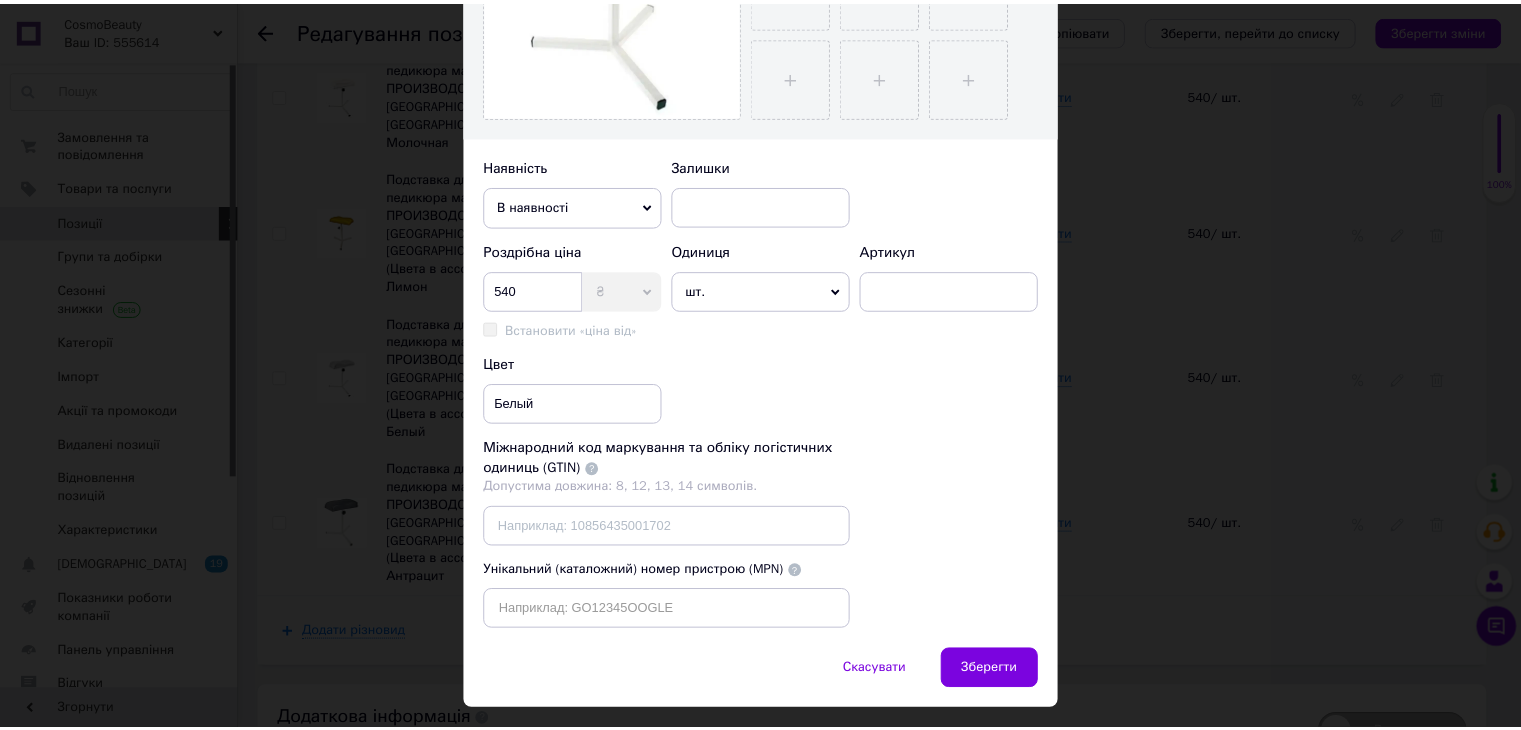 scroll, scrollTop: 0, scrollLeft: 0, axis: both 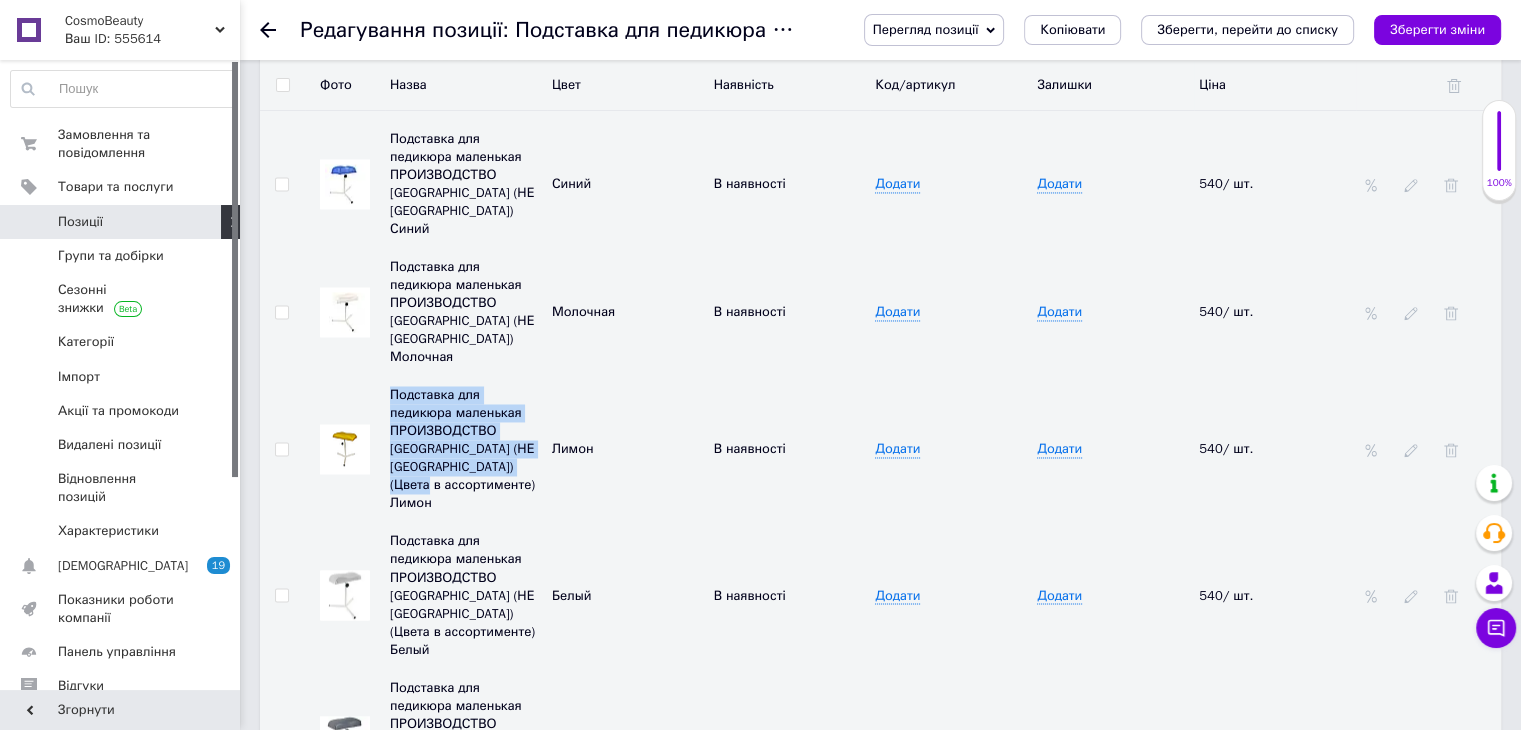drag, startPoint x: 461, startPoint y: 336, endPoint x: 385, endPoint y: 246, distance: 117.79643 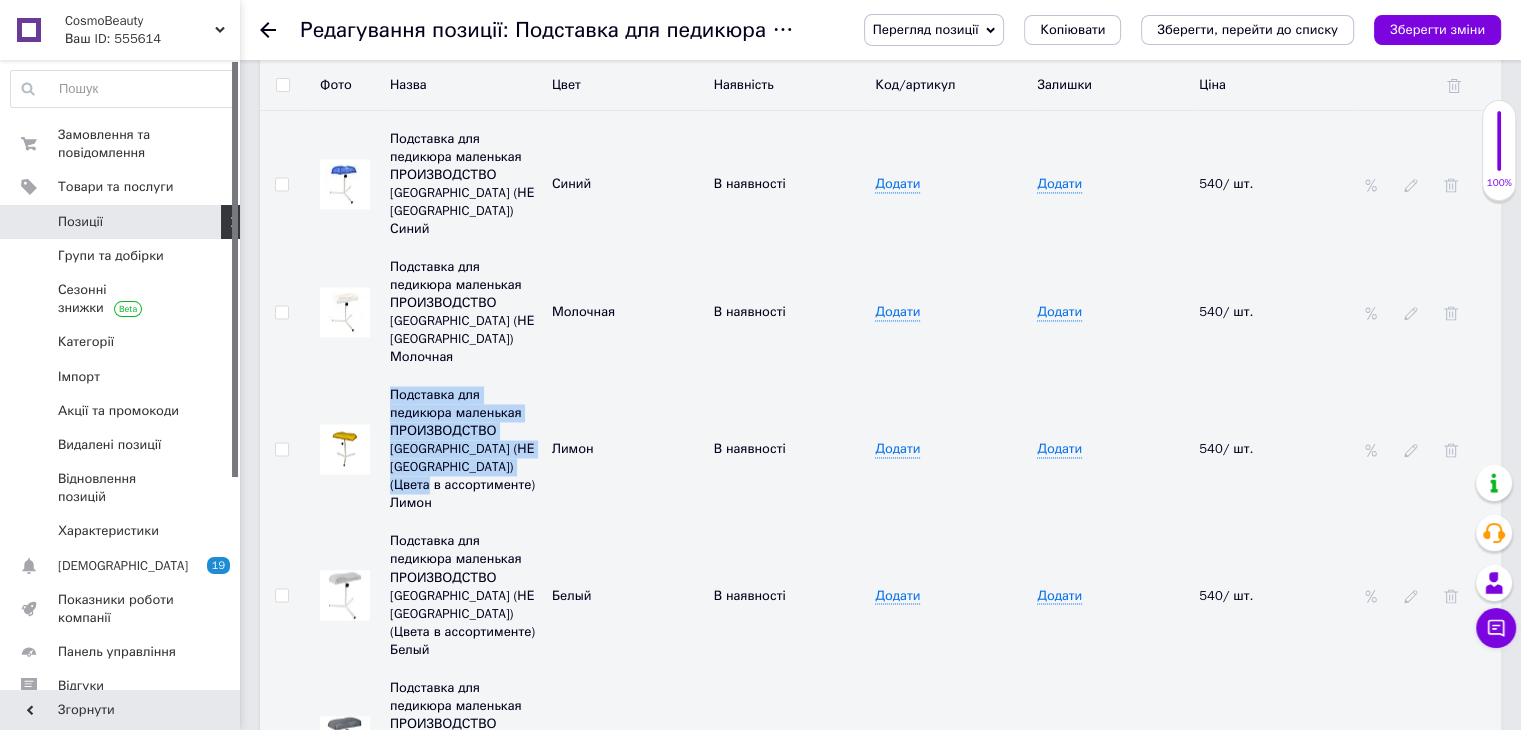 copy on "Подставка для педикюра маленькая ПРОИЗВОДСТВО [GEOGRAPHIC_DATA] (НЕ [GEOGRAPHIC_DATA]) (Цвета в ассортименте) Лимон" 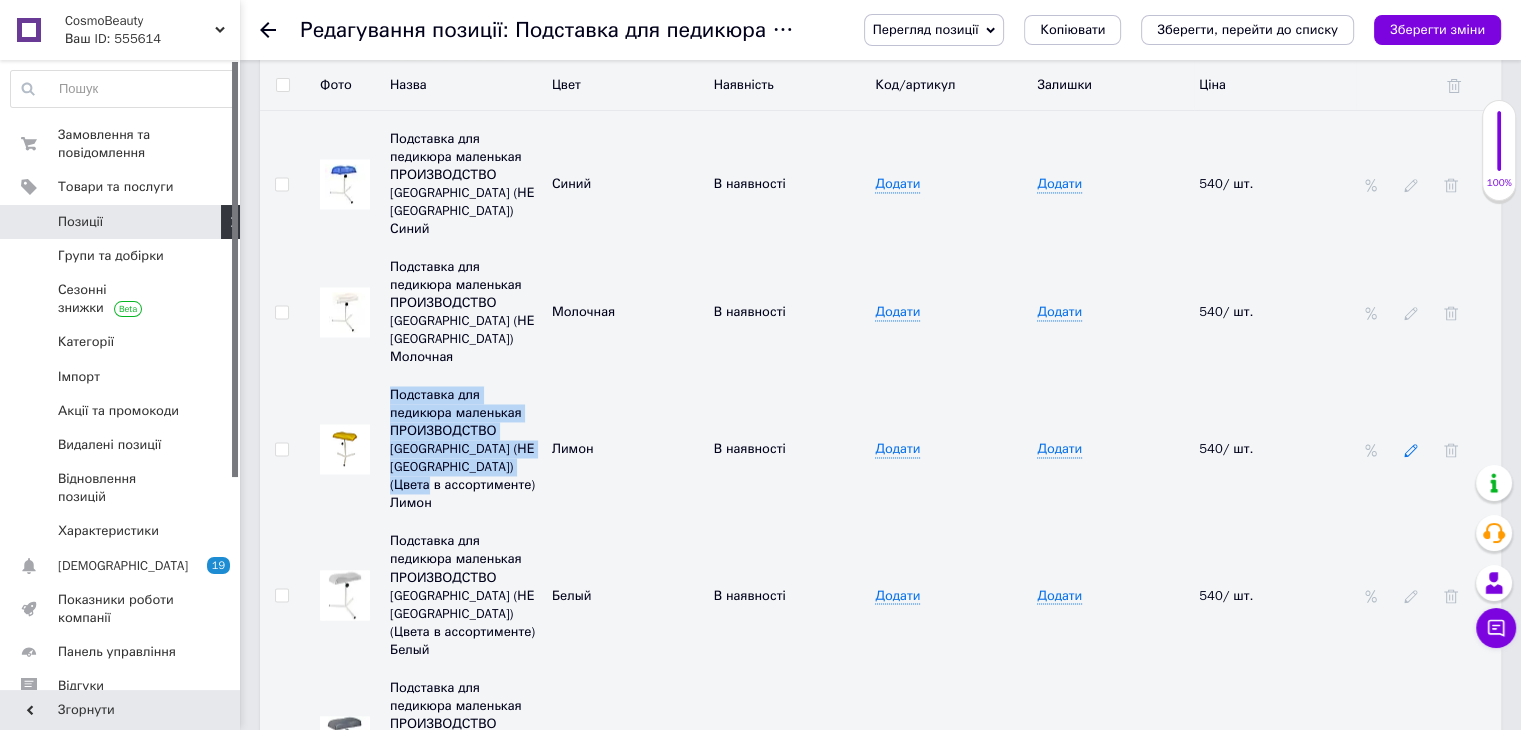 click 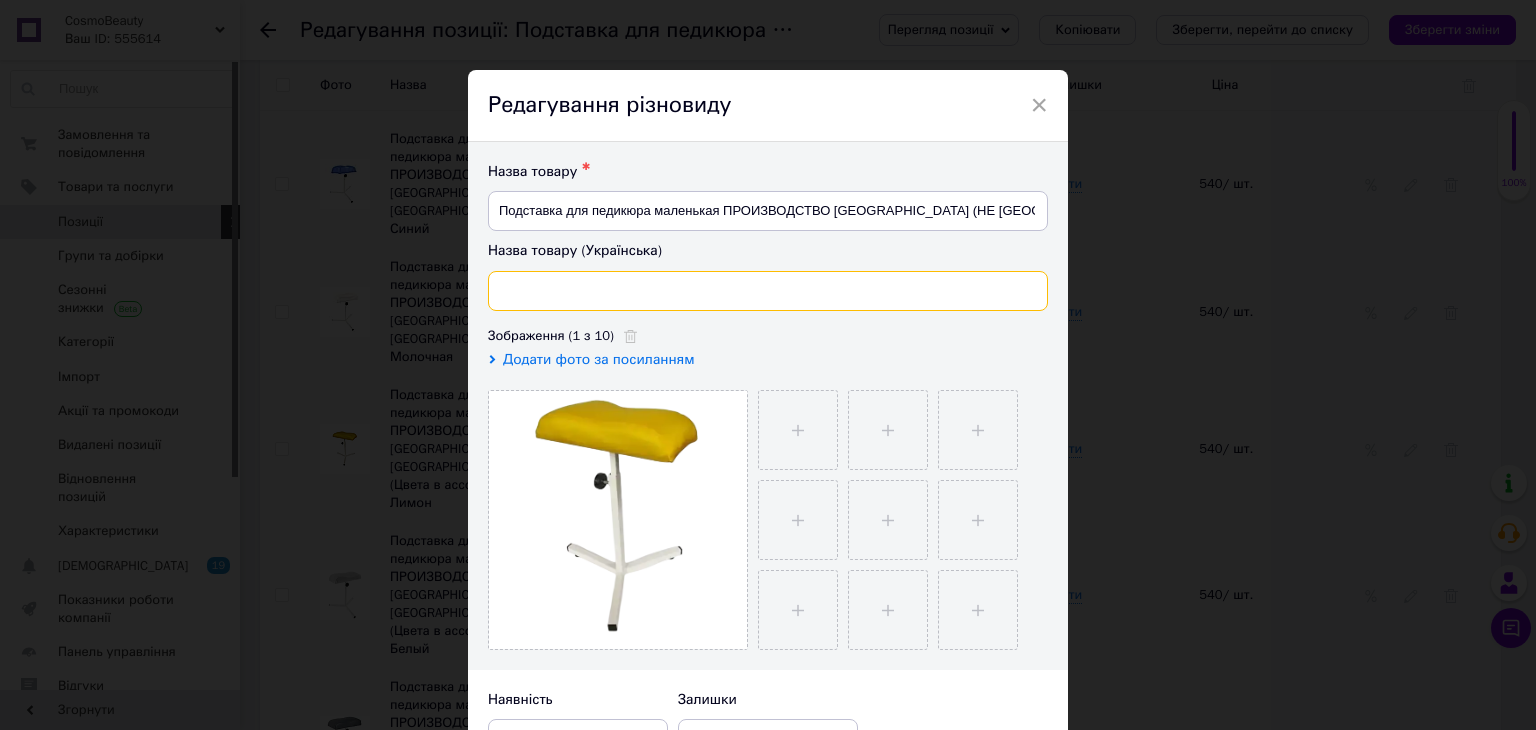 paste on "Підставка для педикюру маленька ВИРОБНИЦТВО УКРАЇНА (НЕ [GEOGRAPHIC_DATA]) (Кольори в асортименті) Лимон" 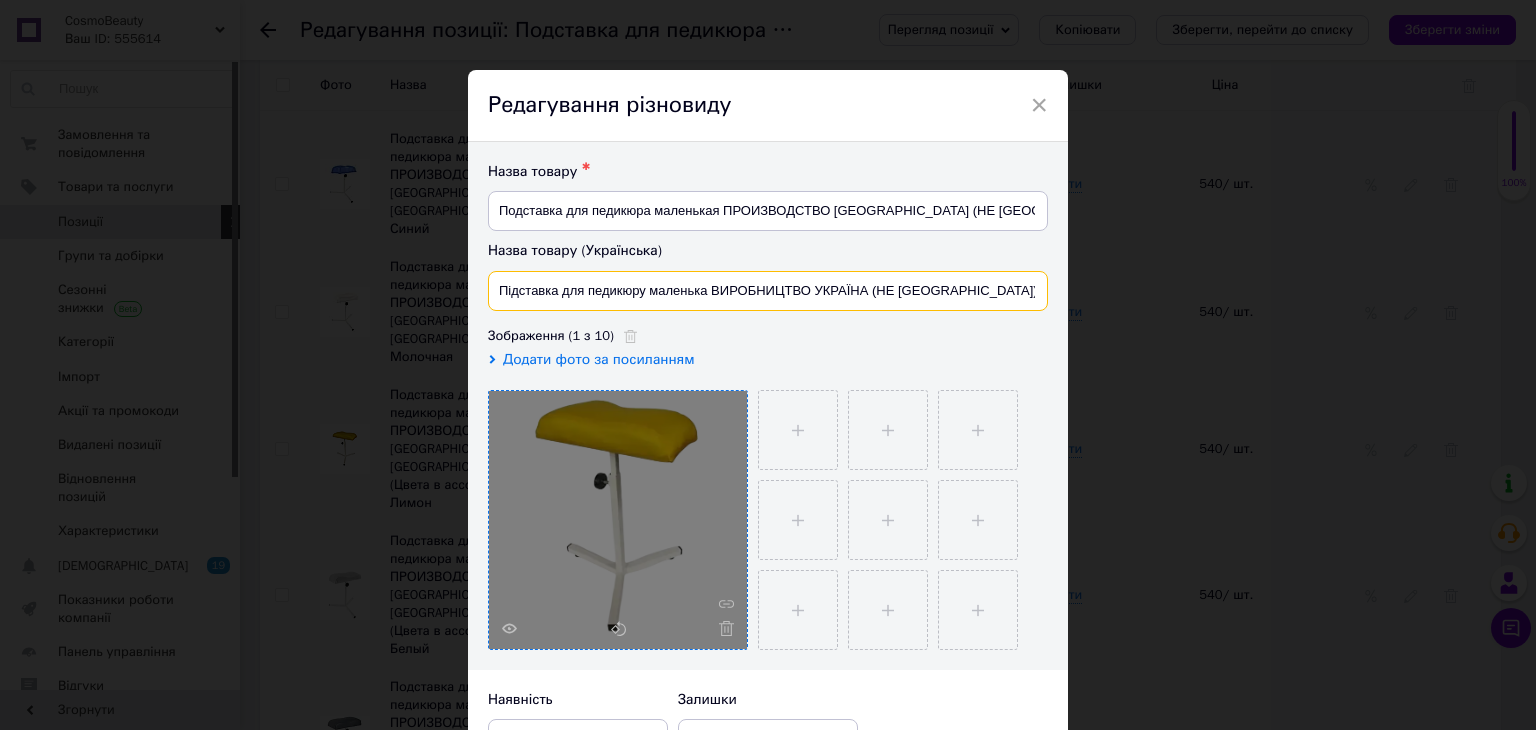 scroll, scrollTop: 0, scrollLeft: 102, axis: horizontal 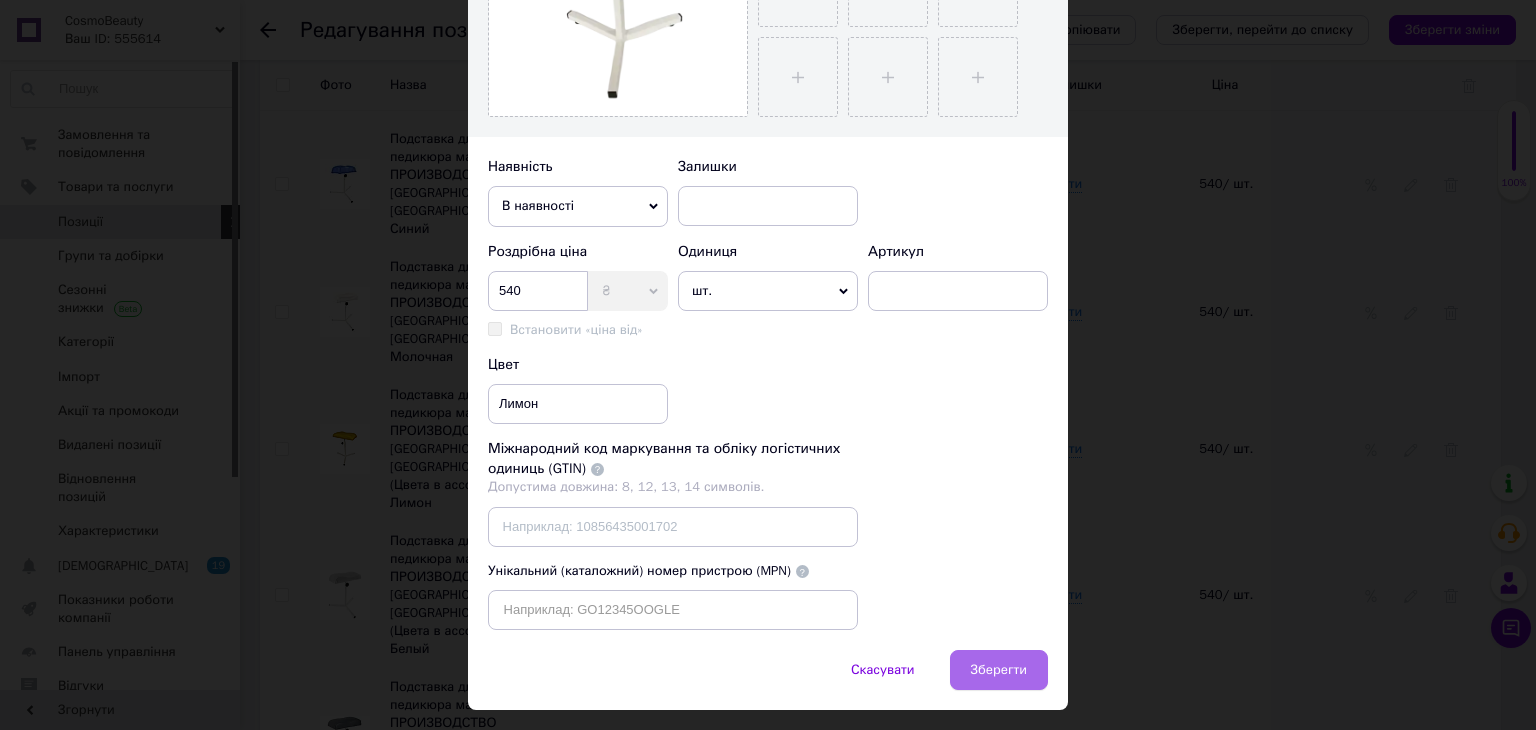 type on "Підставка для педикюру маленька ВИРОБНИЦТВО УКРАЇНА (НЕ [GEOGRAPHIC_DATA]) (Кольори в асортименті) Лимон" 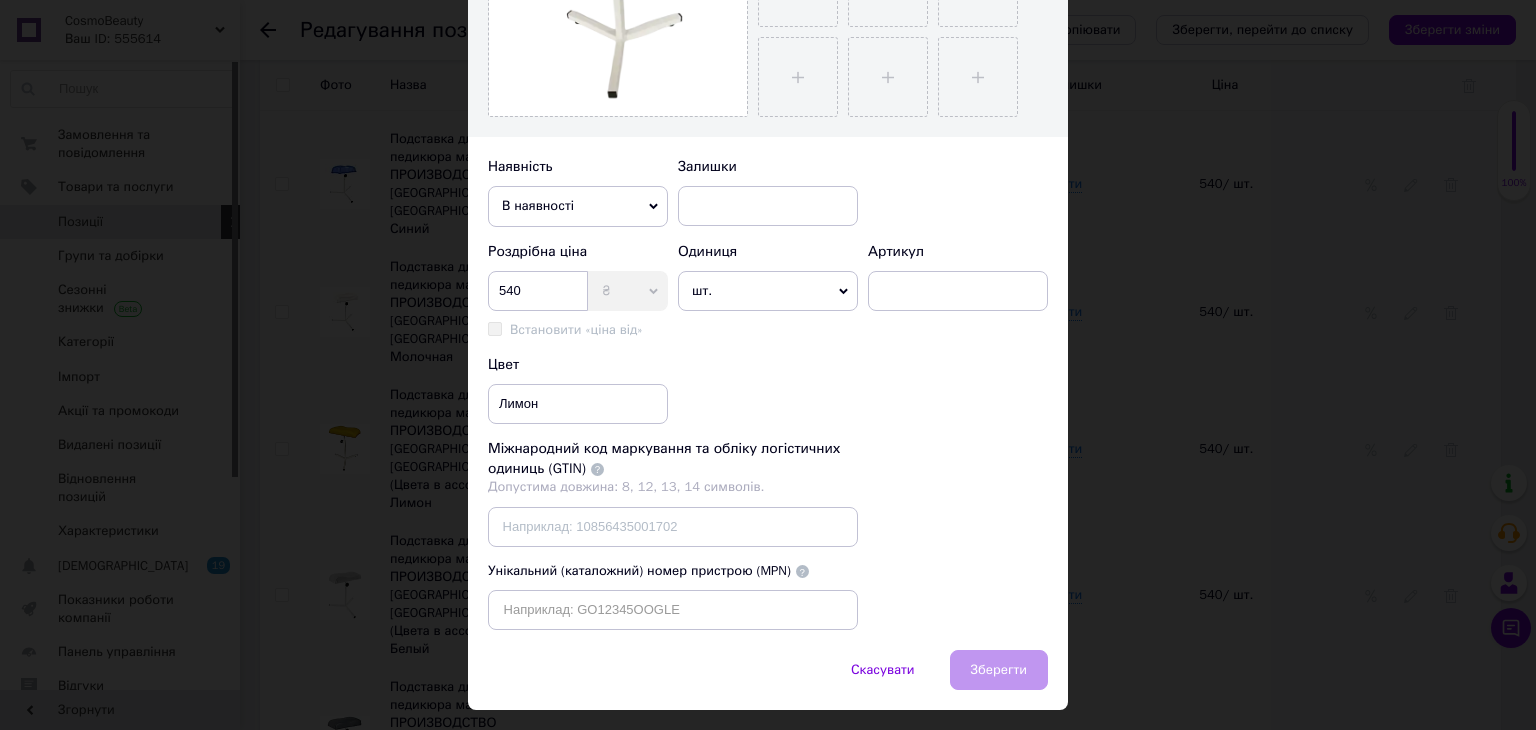 scroll, scrollTop: 0, scrollLeft: 0, axis: both 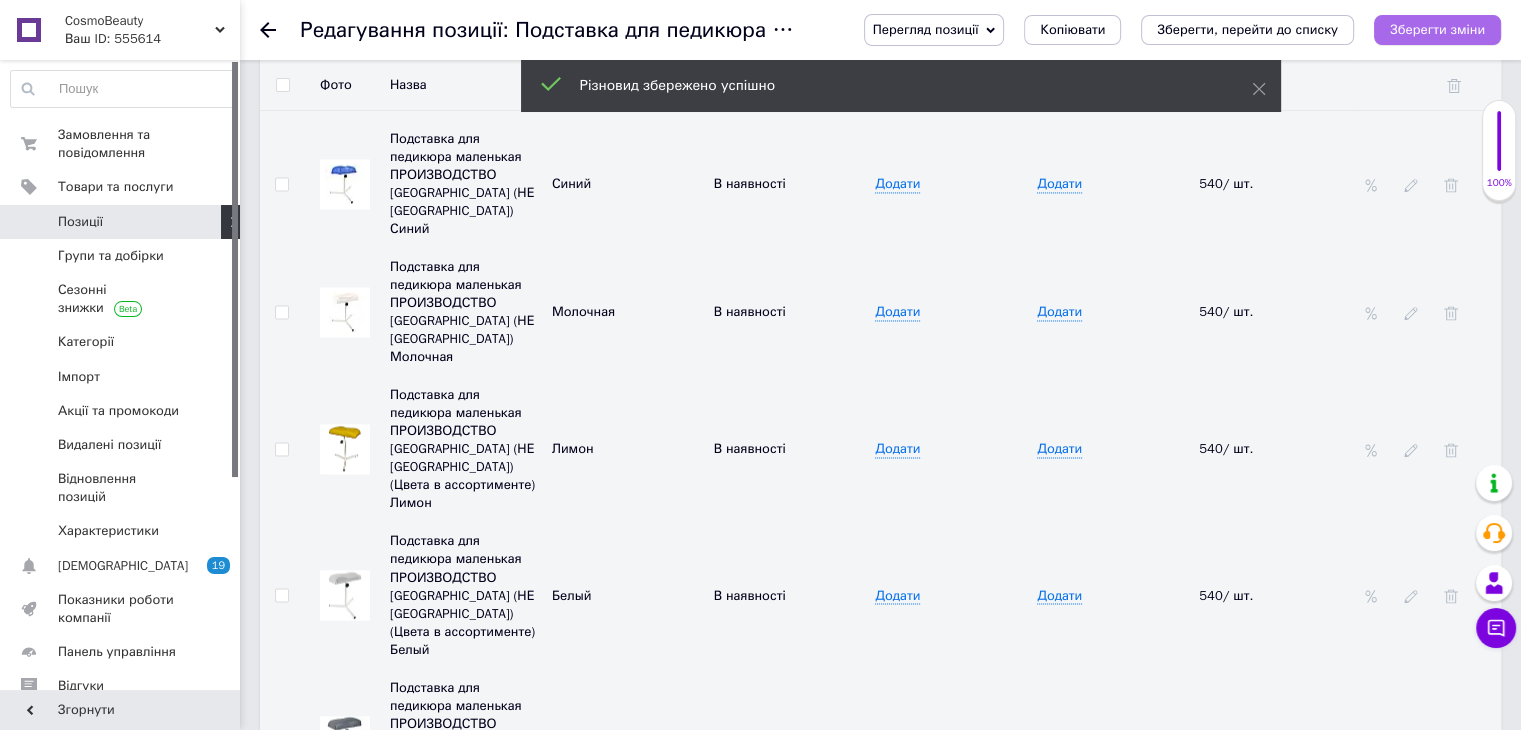 click on "Зберегти зміни" at bounding box center (1437, 29) 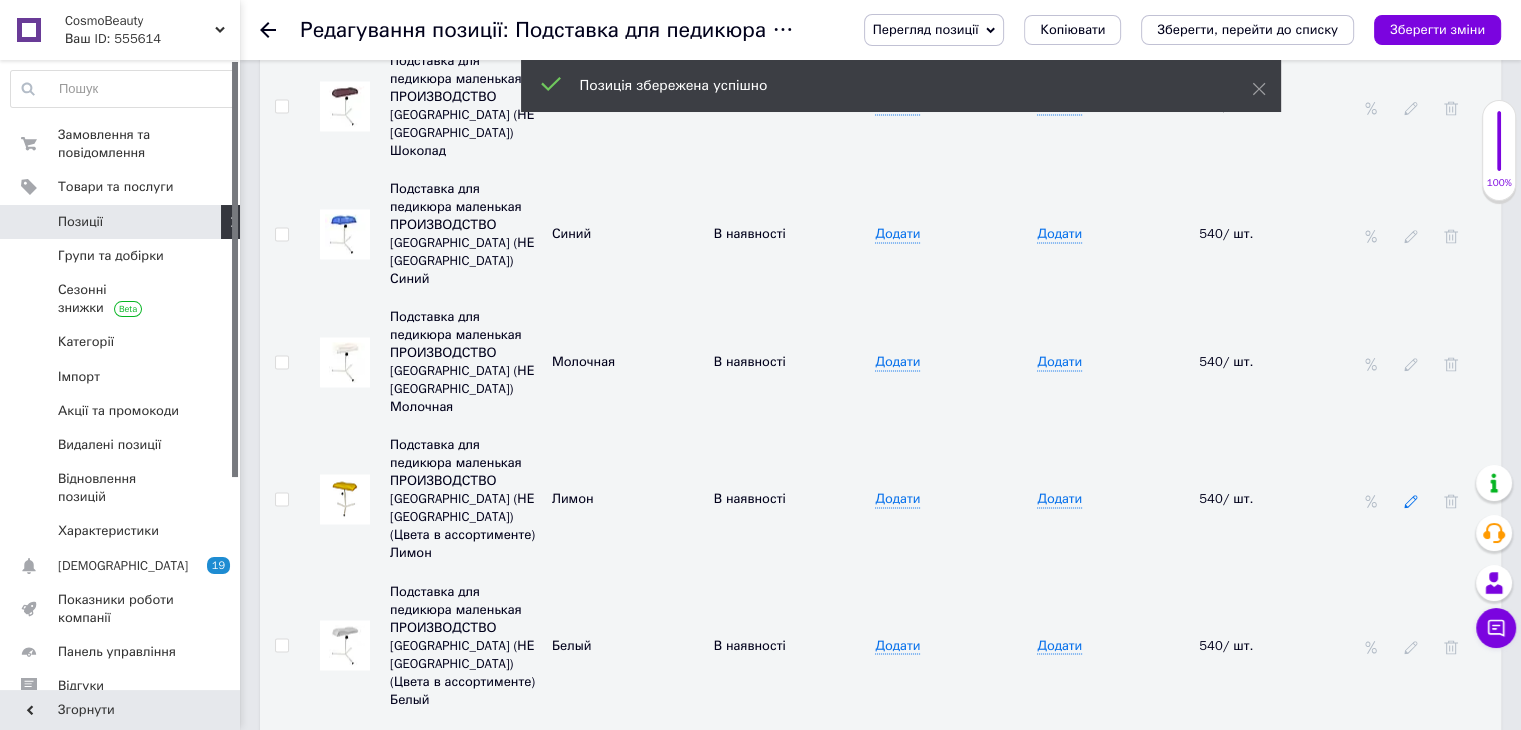 click 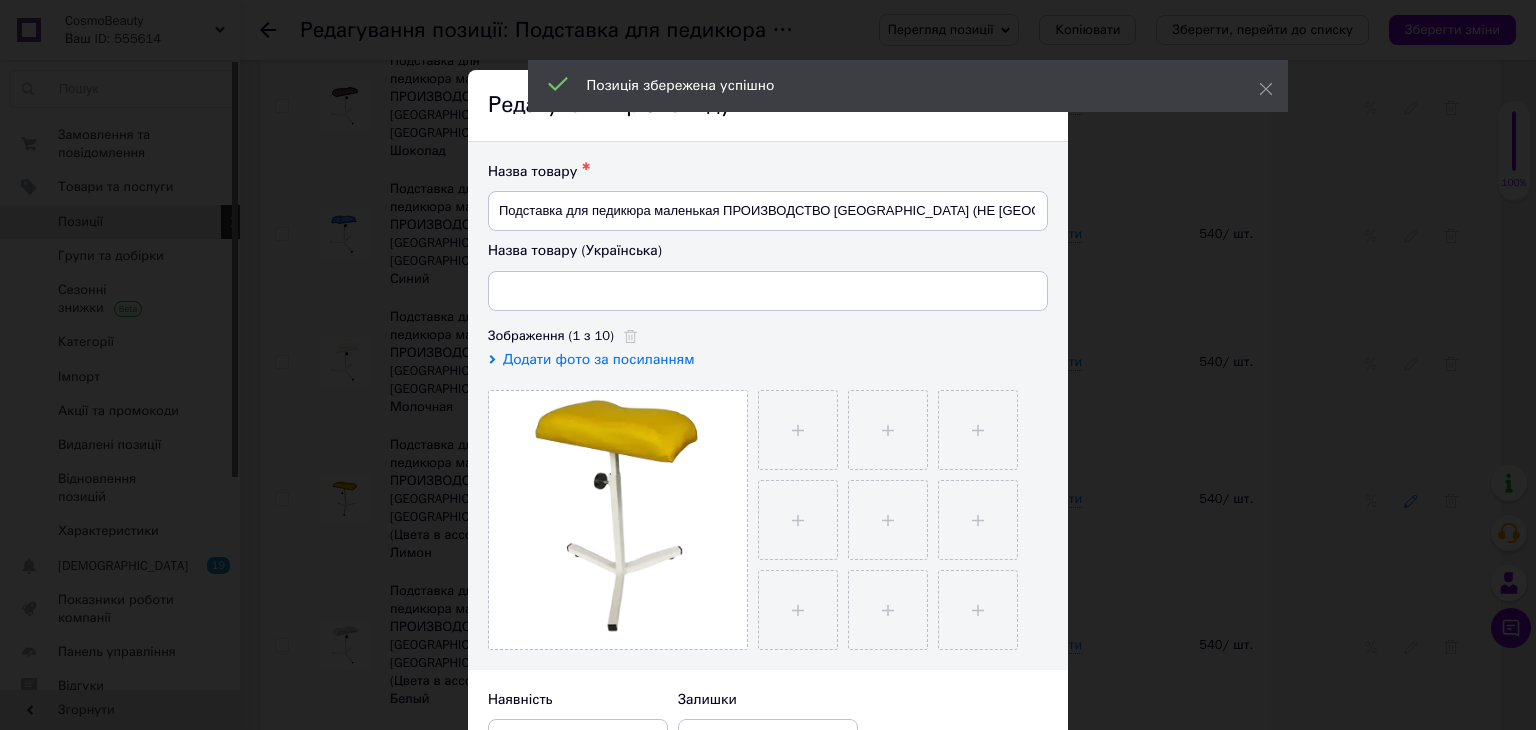 type on "Підставка для педикюру маленька ВИРОБНИЦТВО УКРАЇНА (НЕ [GEOGRAPHIC_DATA]) (Кольори в асортименті) Лимон" 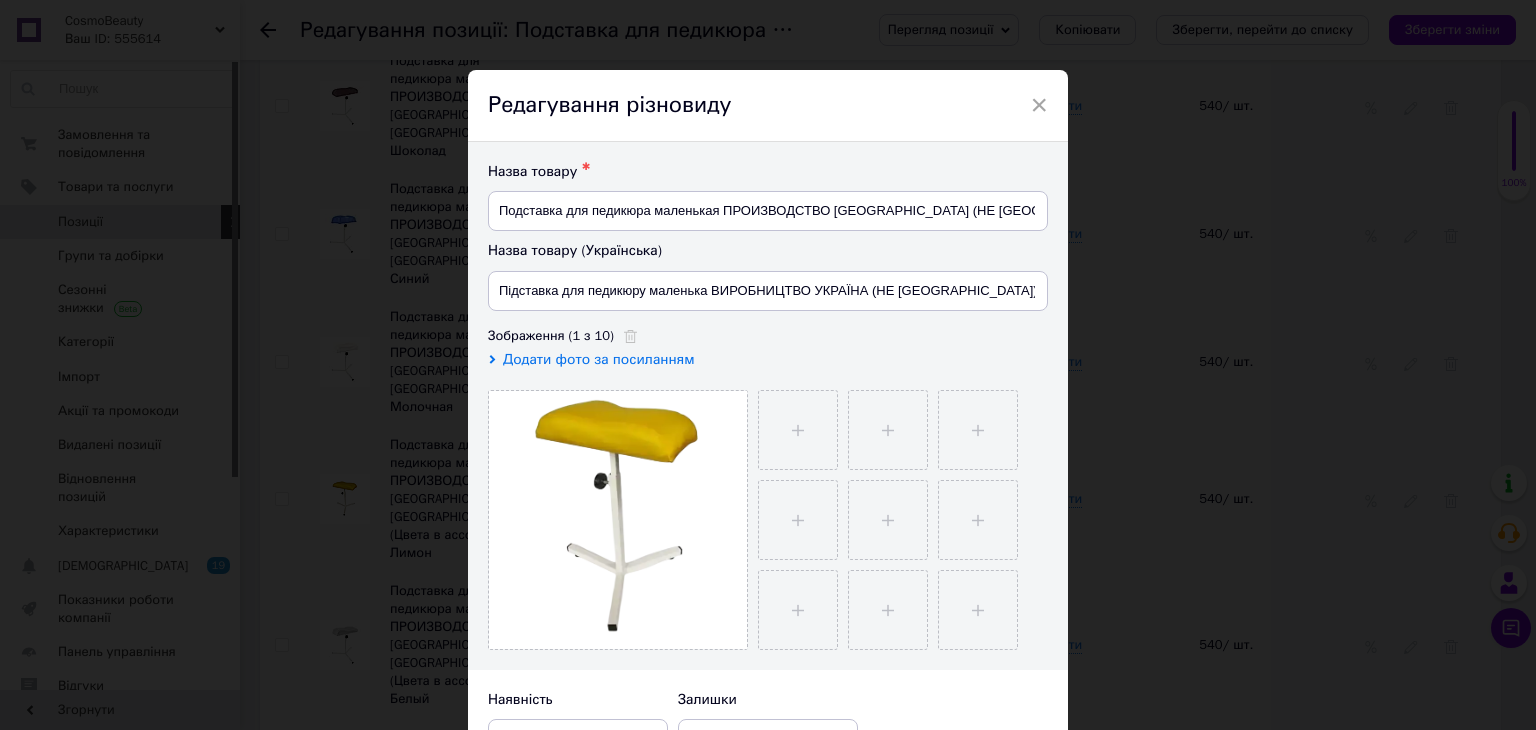 click on "× Редагування різновиду Назва товару ✱ Подставка для педикюра маленькая ПРОИЗВОДСТВО [GEOGRAPHIC_DATA] (НЕ [GEOGRAPHIC_DATA]) (Цвета в ассортименте) Лимон Назва товару (Українська) Підставка для педикюру маленька ВИРОБНИЦТВО УКРАЇНА (НЕ [GEOGRAPHIC_DATA]) (Кольори в асортименті) Лимон Зображення (1 з 10) Додати фото за посиланням Наявність В наявності Немає в наявності Під замовлення Готово до відправки Залишки Роздрібна ціна 540 ₴ $ EUR CHF GBP ¥ PLN ₸ MDL HUF KGS CNY TRY KRW Lei Встановити «ціна від» «Ціна від» успадкована з основного товару Одиниця шт. 100 шт. 10 шт. тис. шт. т.у.шт. т кг г куб.м л кв.м кв.см кв.фут" at bounding box center [768, 365] 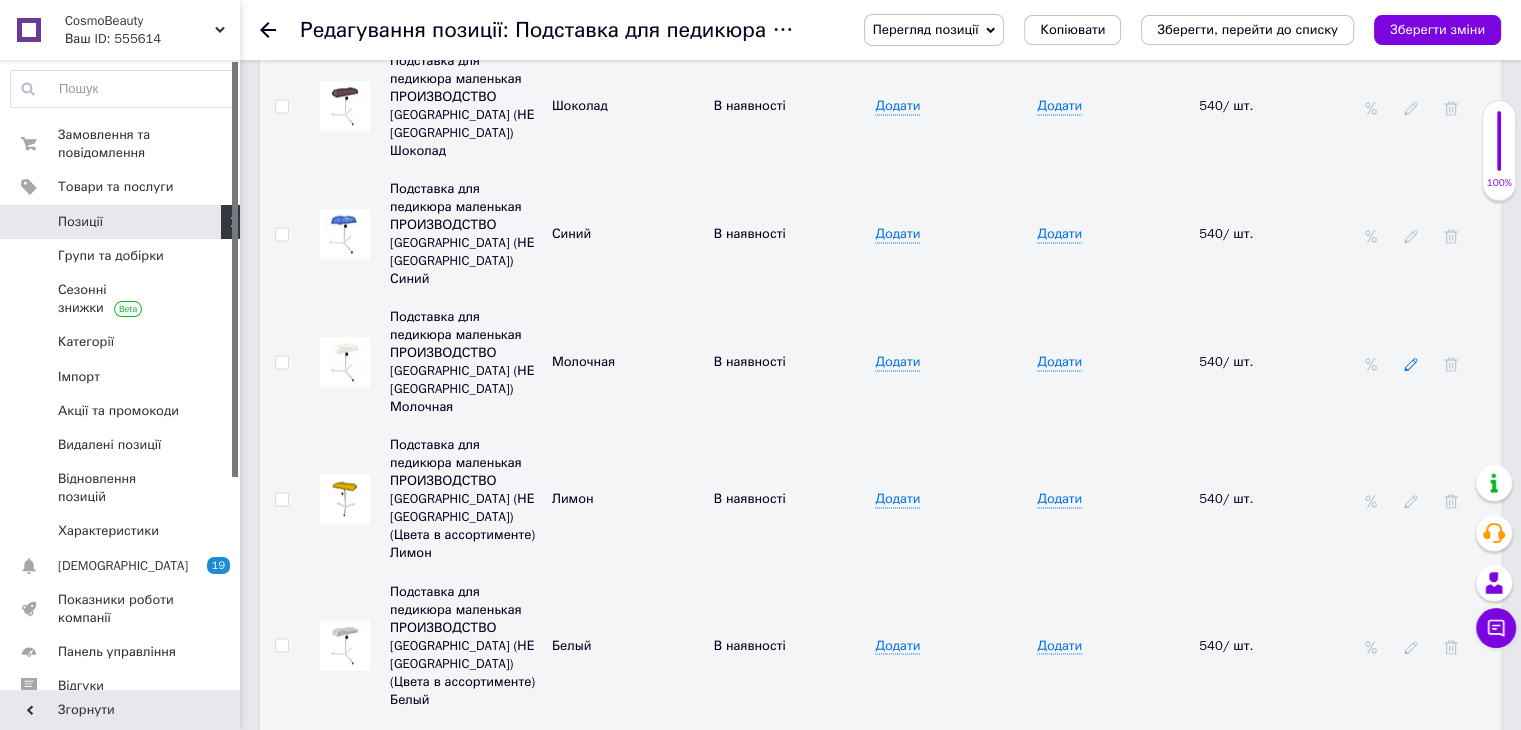 click 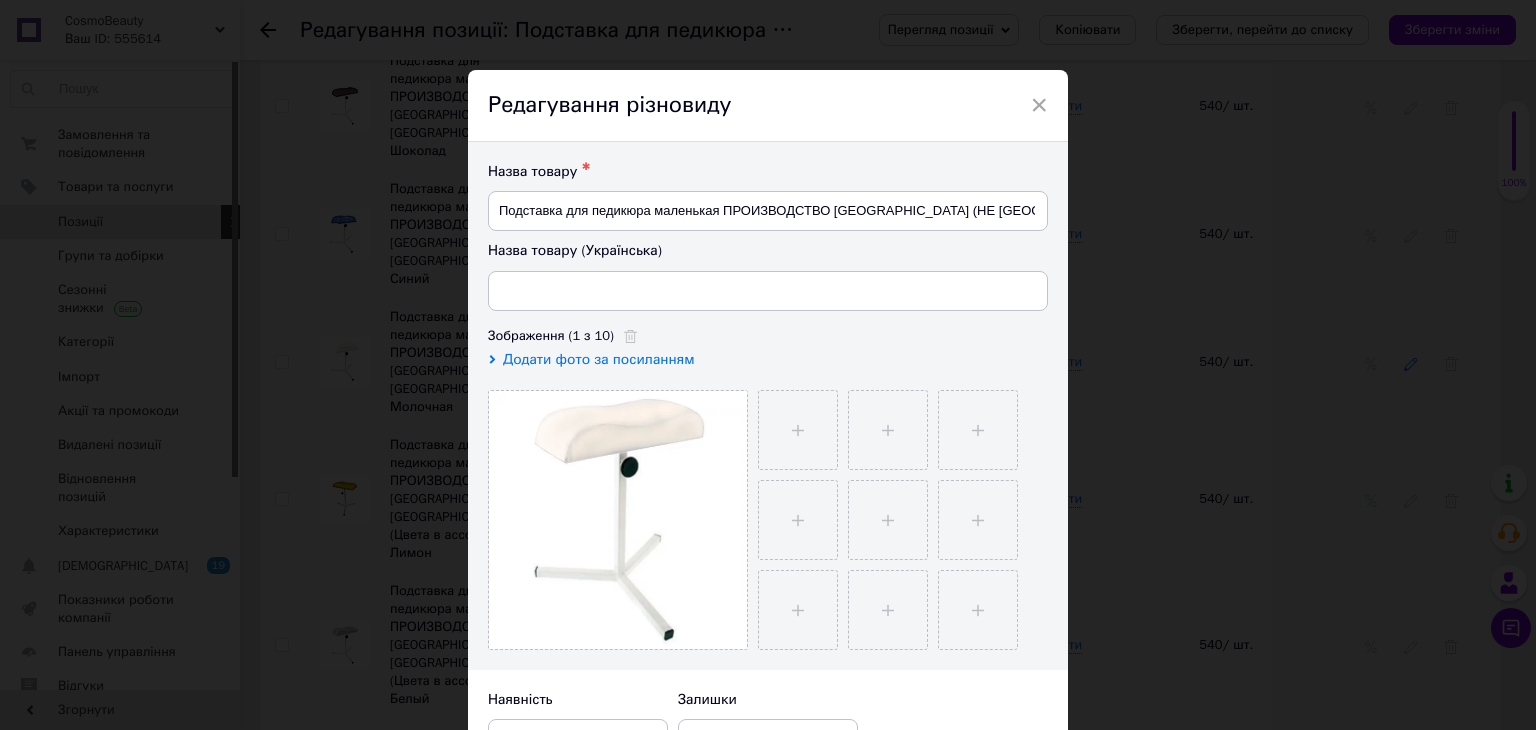 type on "Підставка для педикюру маленька ПРОЗВОДІННЯ УКРАЇНА (НЕ [GEOGRAPHIC_DATA])  Молочна" 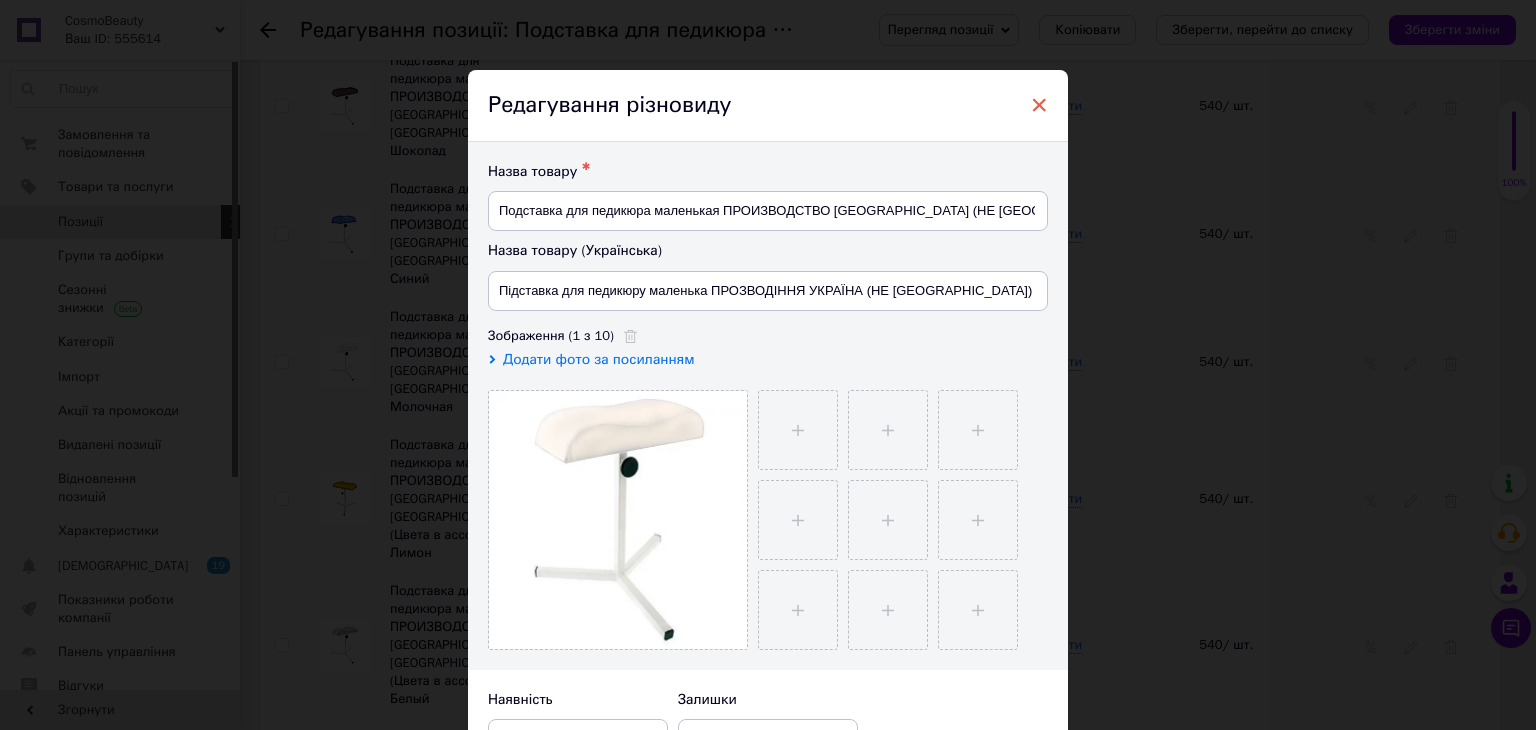 click on "×" at bounding box center (1039, 105) 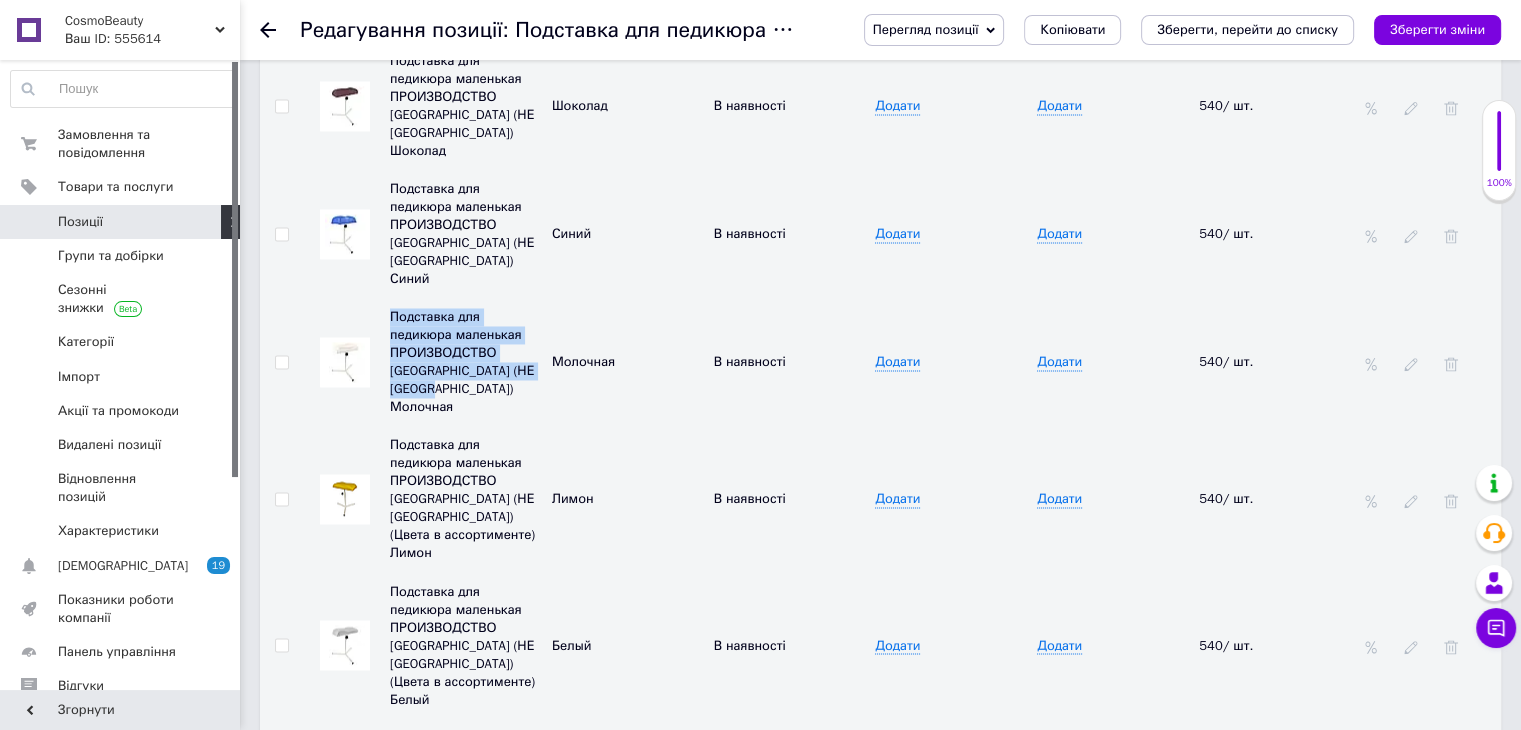 drag, startPoint x: 472, startPoint y: 259, endPoint x: 387, endPoint y: 182, distance: 114.69089 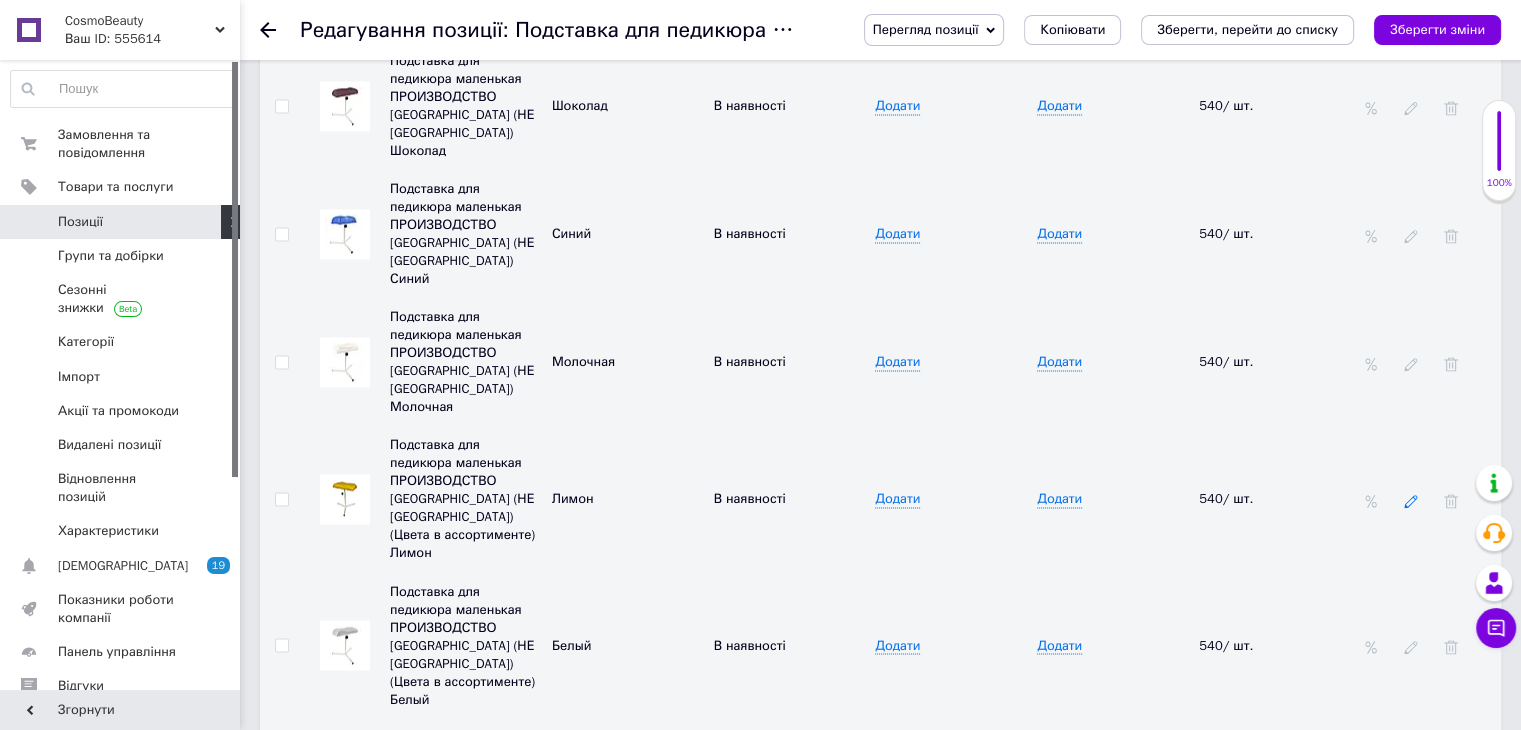 click 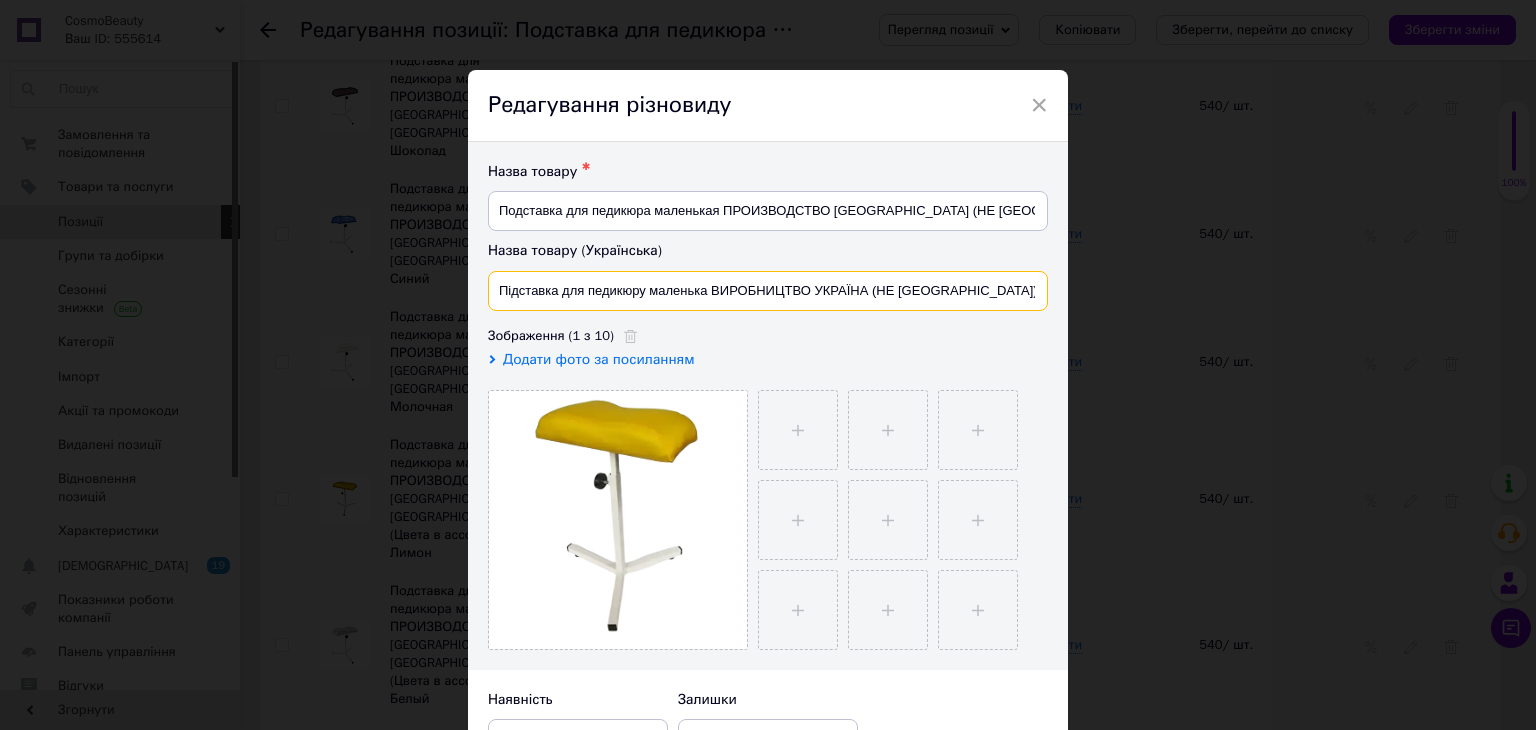 scroll, scrollTop: 0, scrollLeft: 102, axis: horizontal 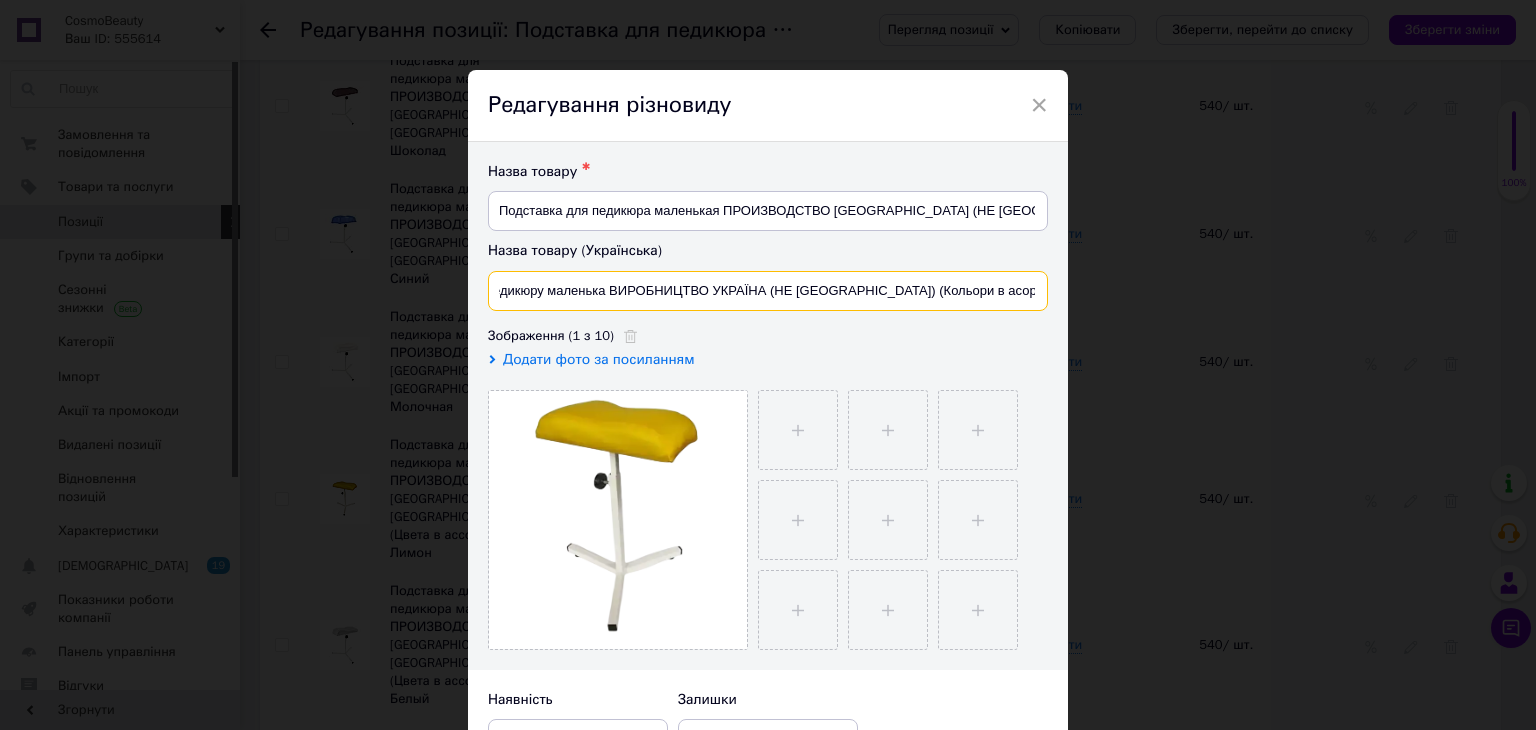 drag, startPoint x: 495, startPoint y: 289, endPoint x: 1116, endPoint y: 253, distance: 622.0426 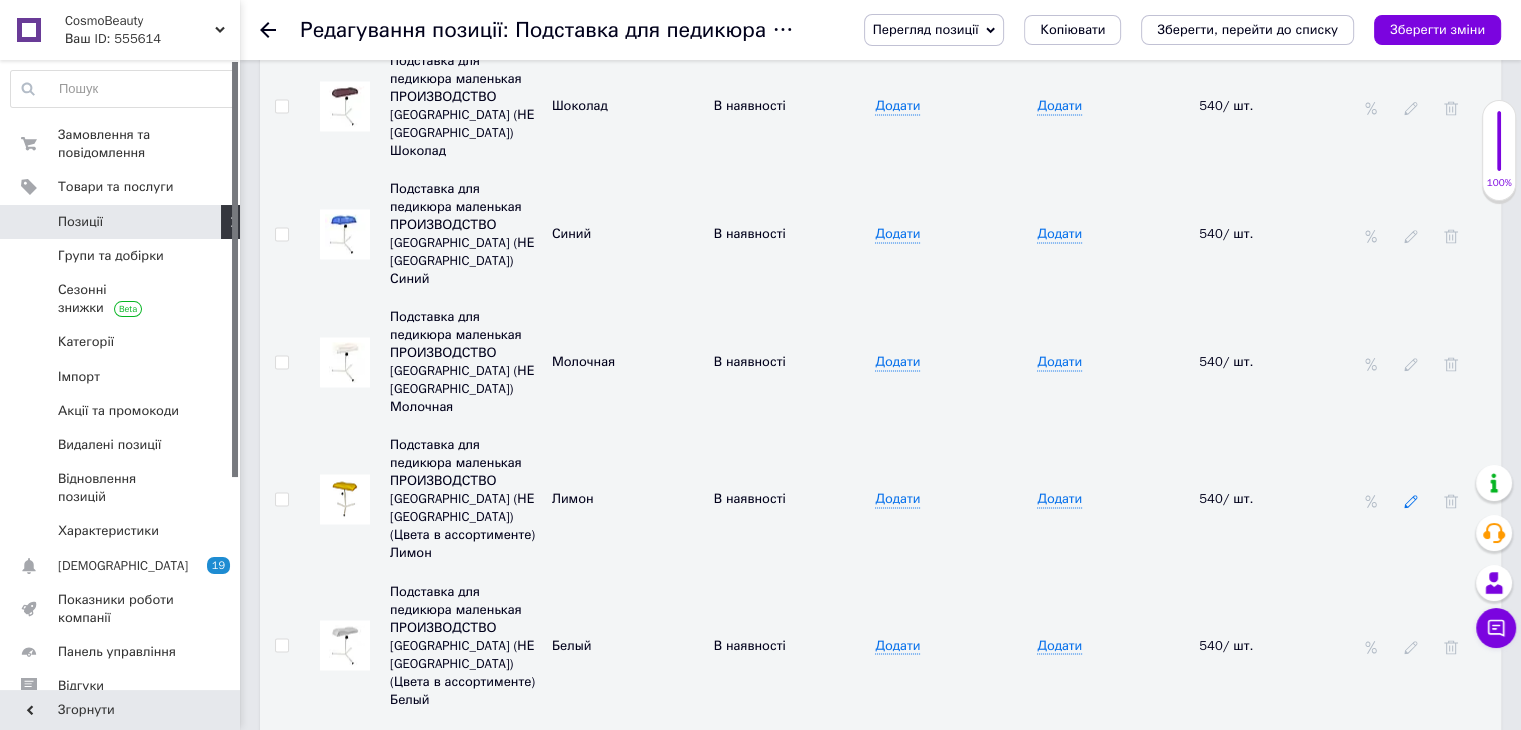 click 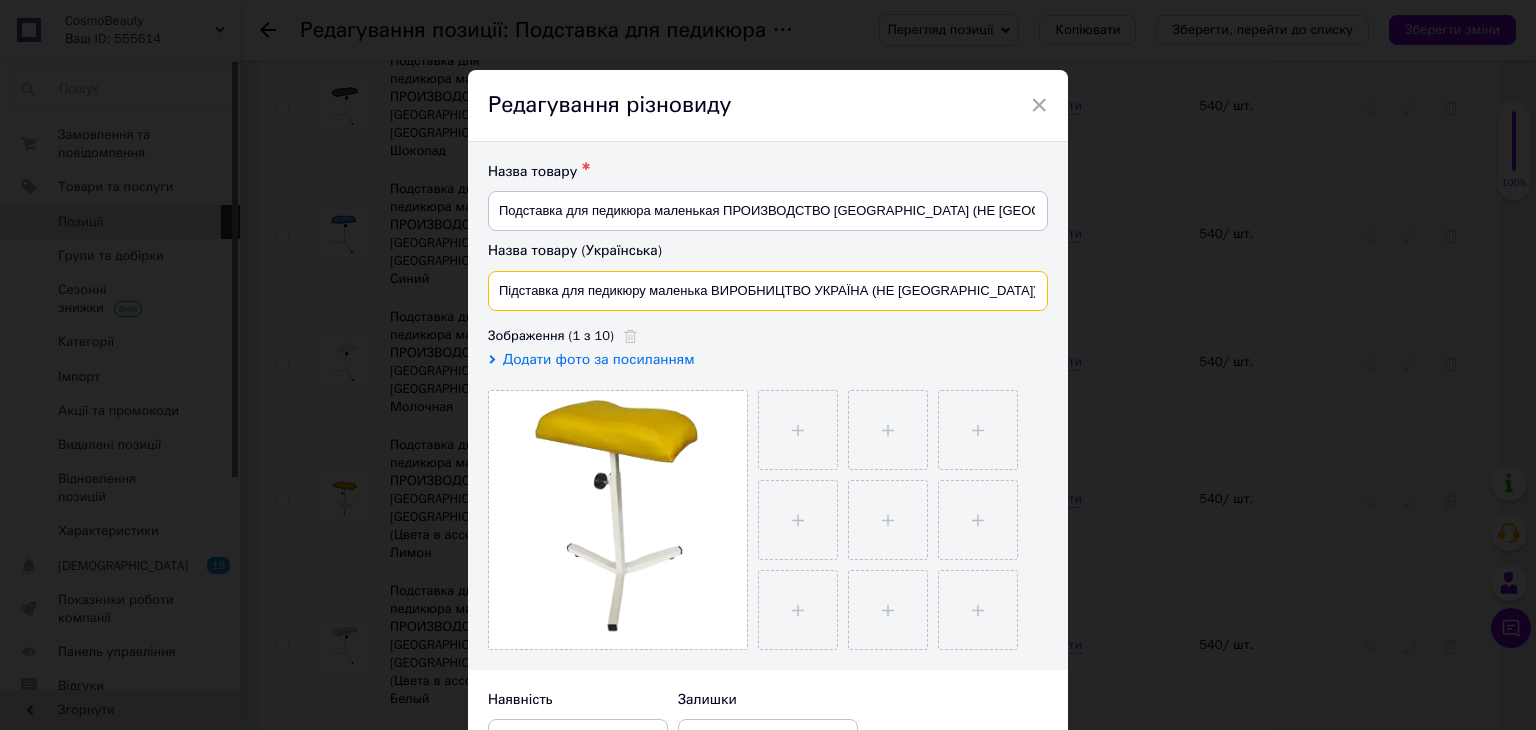 scroll, scrollTop: 0, scrollLeft: 102, axis: horizontal 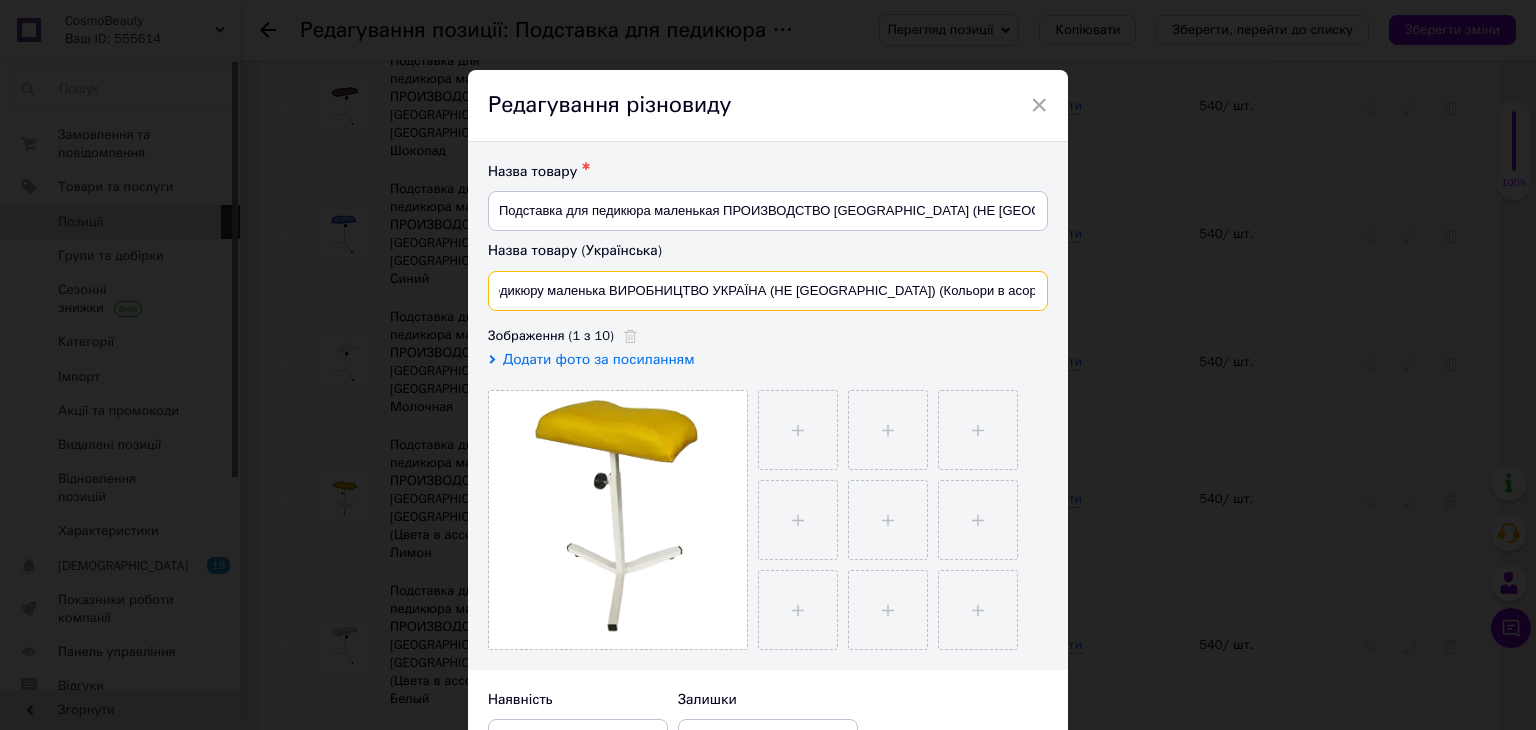 drag, startPoint x: 490, startPoint y: 290, endPoint x: 1056, endPoint y: 285, distance: 566.0221 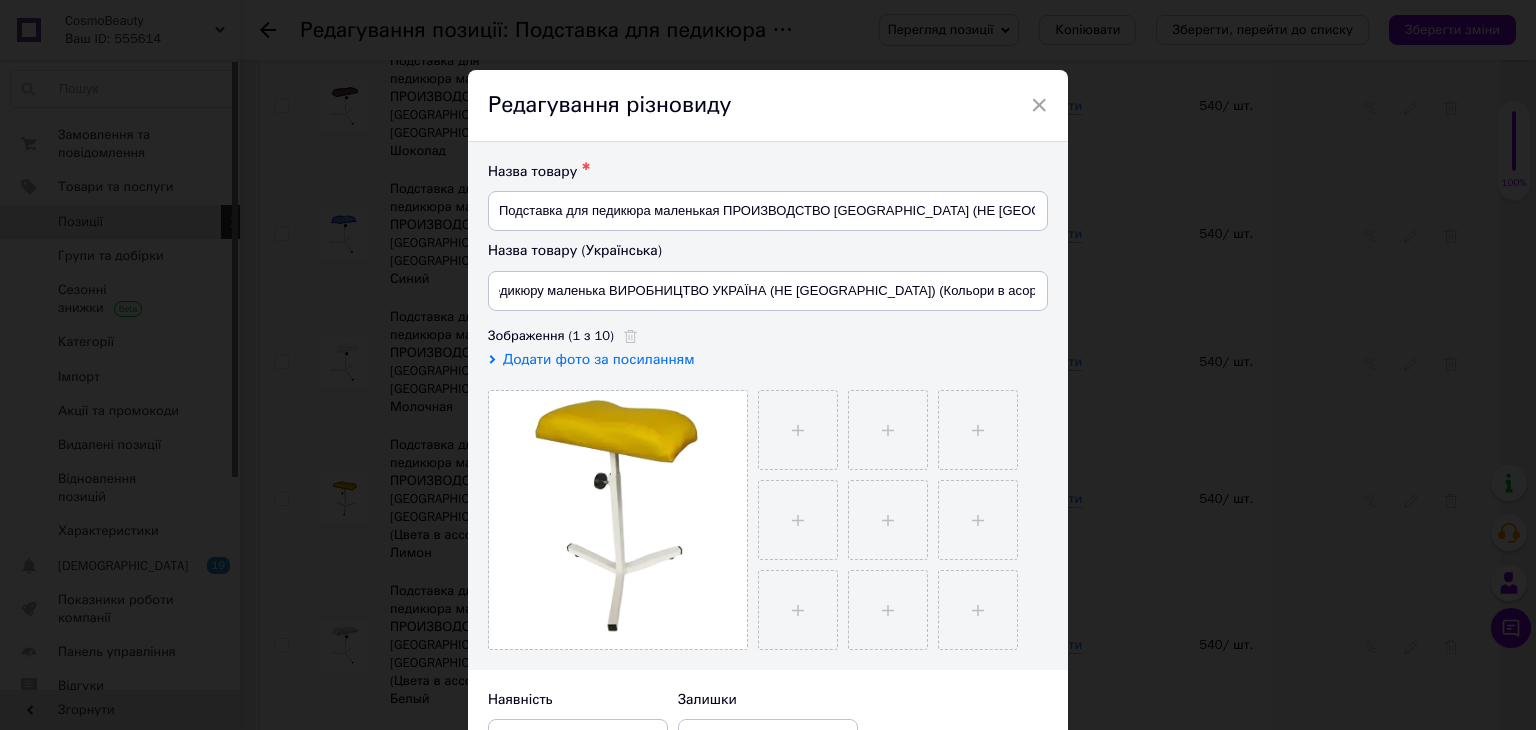 scroll, scrollTop: 0, scrollLeft: 0, axis: both 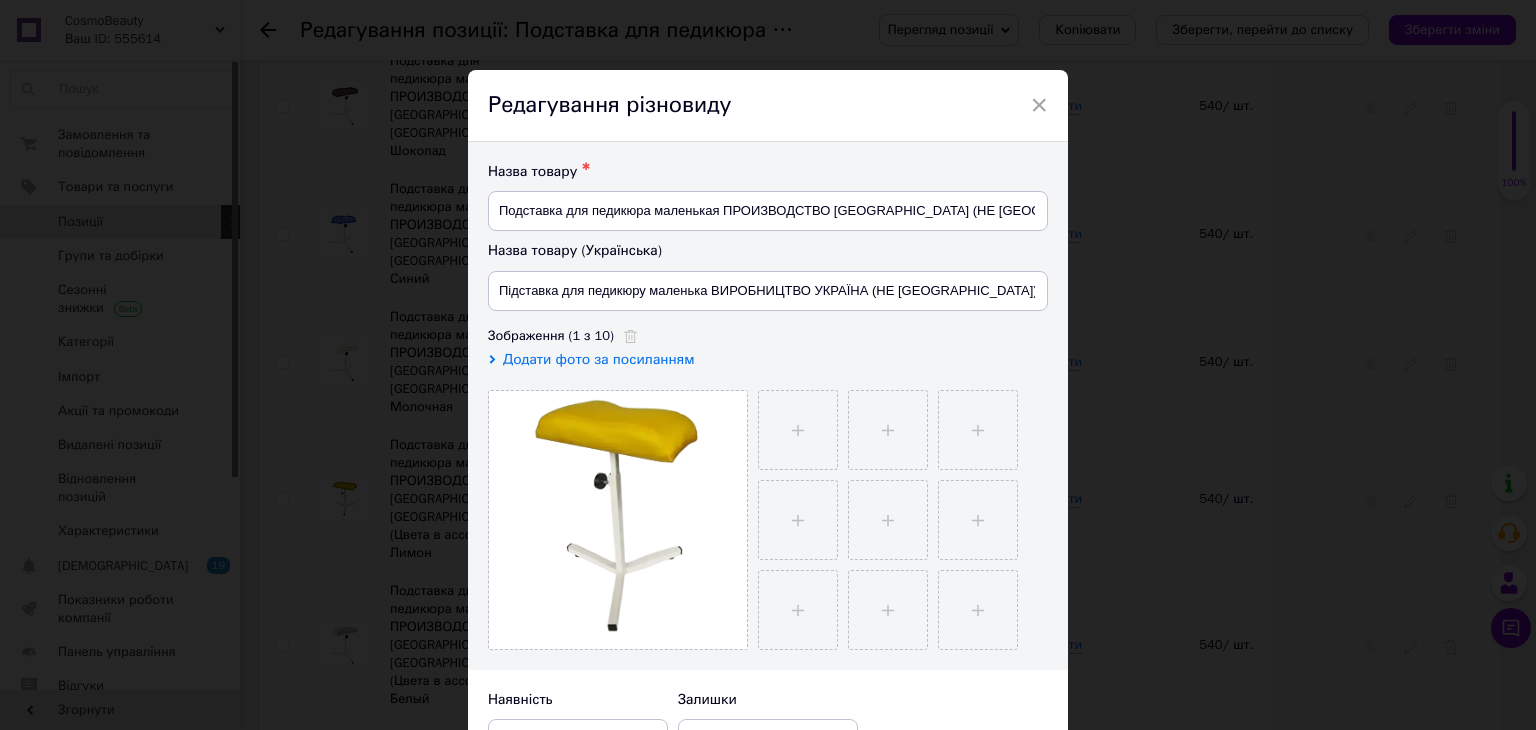 click on "× Редагування різновиду Назва товару ✱ Подставка для педикюра маленькая ПРОИЗВОДСТВО [GEOGRAPHIC_DATA] (НЕ [GEOGRAPHIC_DATA]) (Цвета в ассортименте) Лимон Назва товару (Українська) Підставка для педикюру маленька ВИРОБНИЦТВО УКРАЇНА (НЕ [GEOGRAPHIC_DATA]) (Кольори в асортименті) Лимон Зображення (1 з 10) Додати фото за посиланням Наявність В наявності Немає в наявності Під замовлення Готово до відправки Залишки Роздрібна ціна 540 ₴ $ EUR CHF GBP ¥ PLN ₸ MDL HUF KGS CNY TRY KRW Lei Встановити «ціна від» «Ціна від» успадкована з основного товару Одиниця шт. 100 шт. 10 шт. тис. шт. т.у.шт. т кг г куб.м л кв.м кв.см кв.фут" at bounding box center [768, 365] 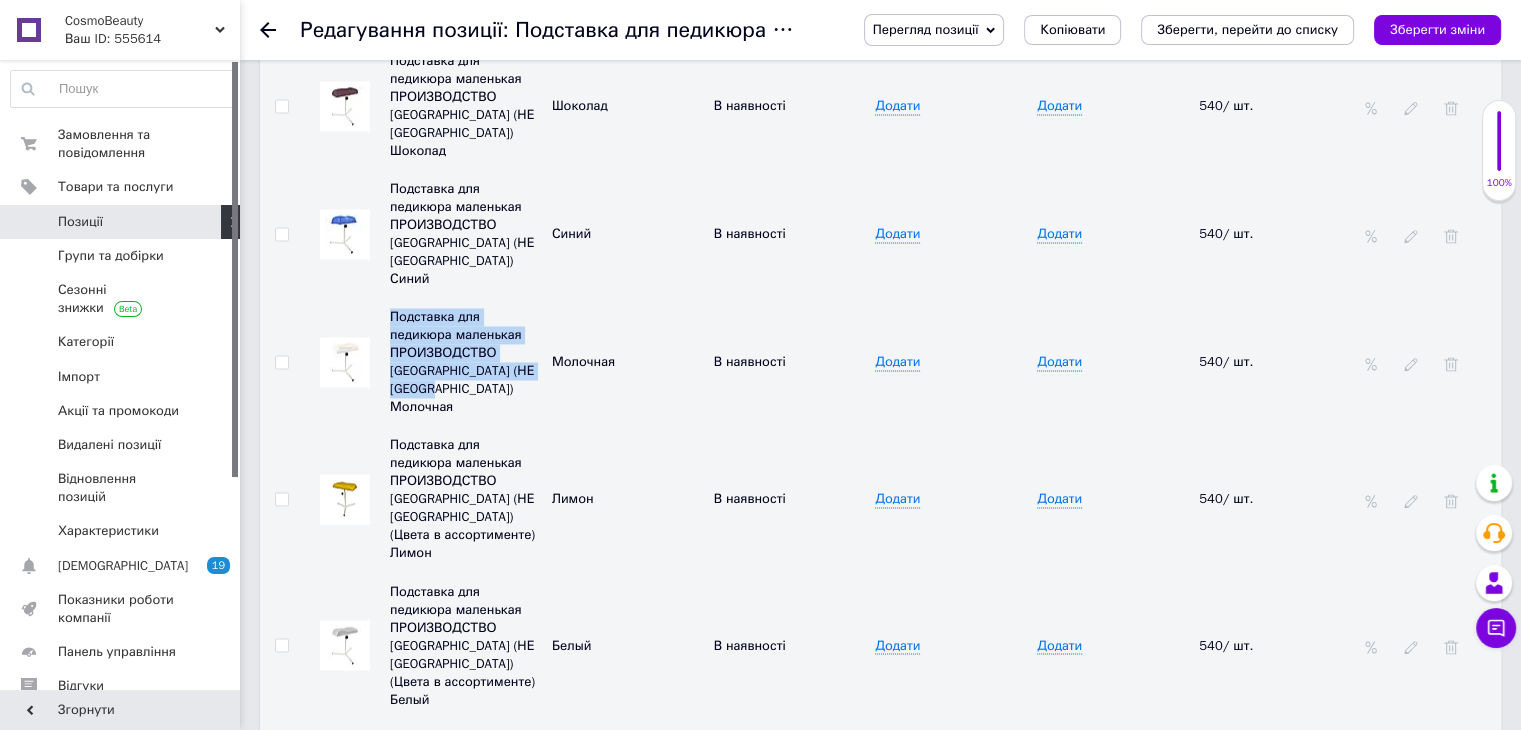 drag, startPoint x: 465, startPoint y: 260, endPoint x: 388, endPoint y: 177, distance: 113.216606 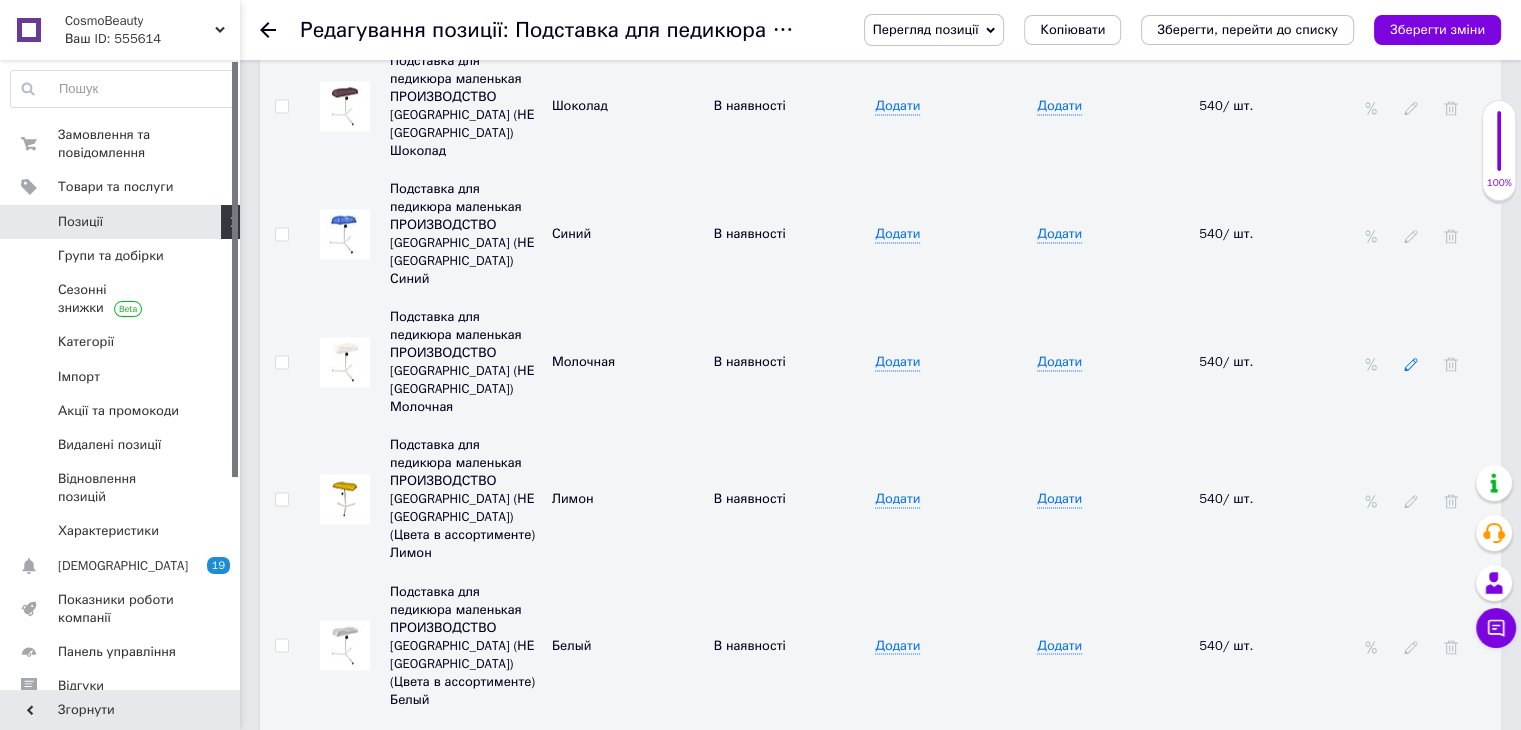 click 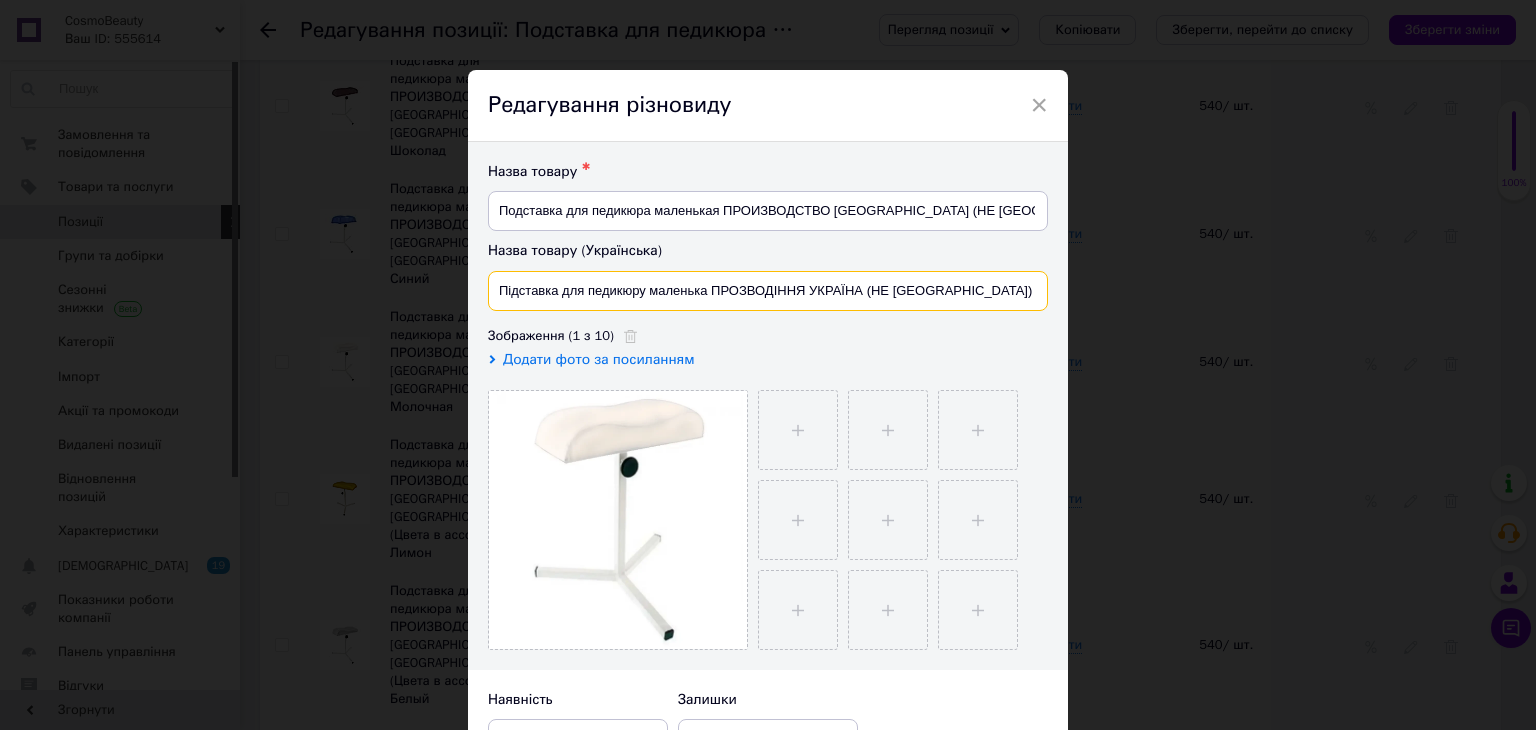 drag, startPoint x: 927, startPoint y: 286, endPoint x: 463, endPoint y: 277, distance: 464.08728 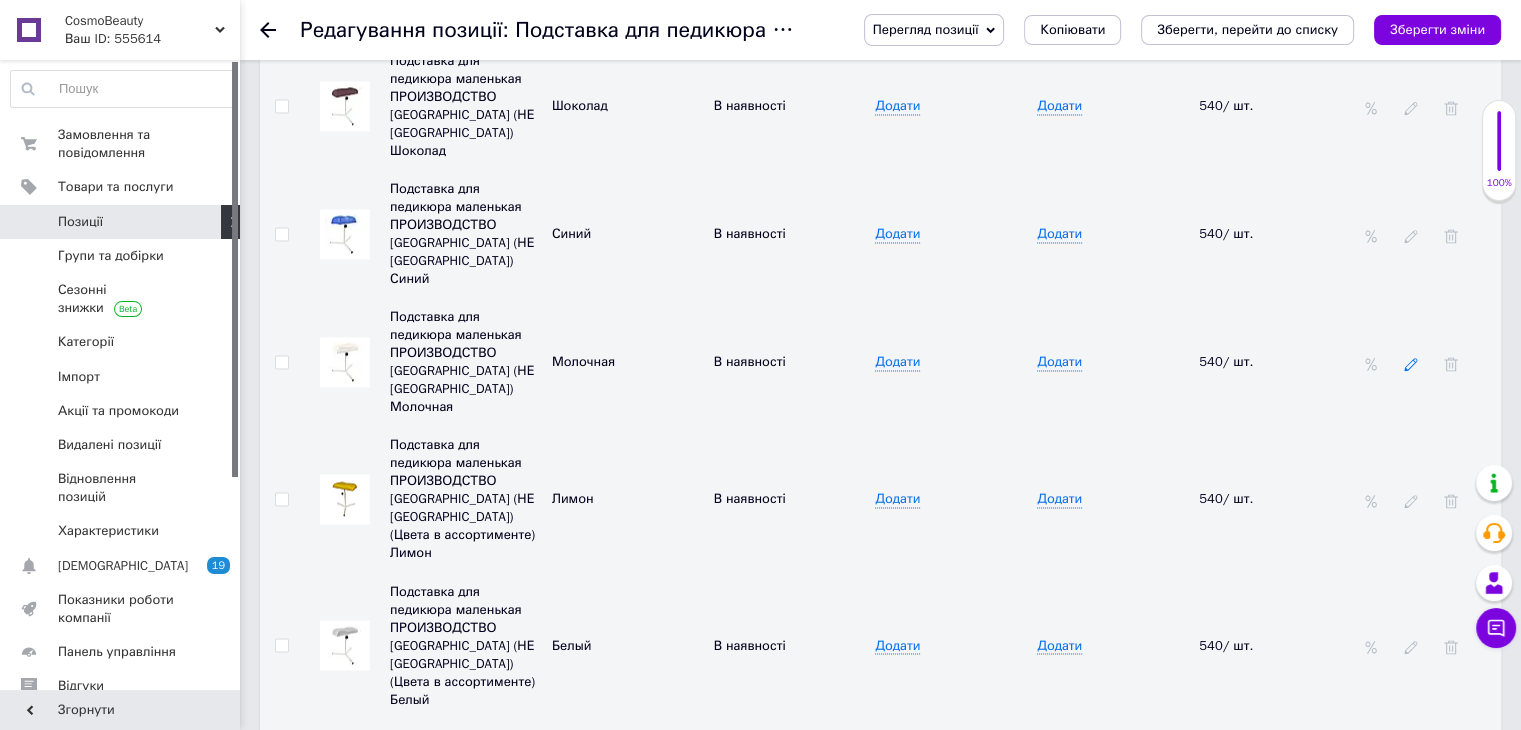 click 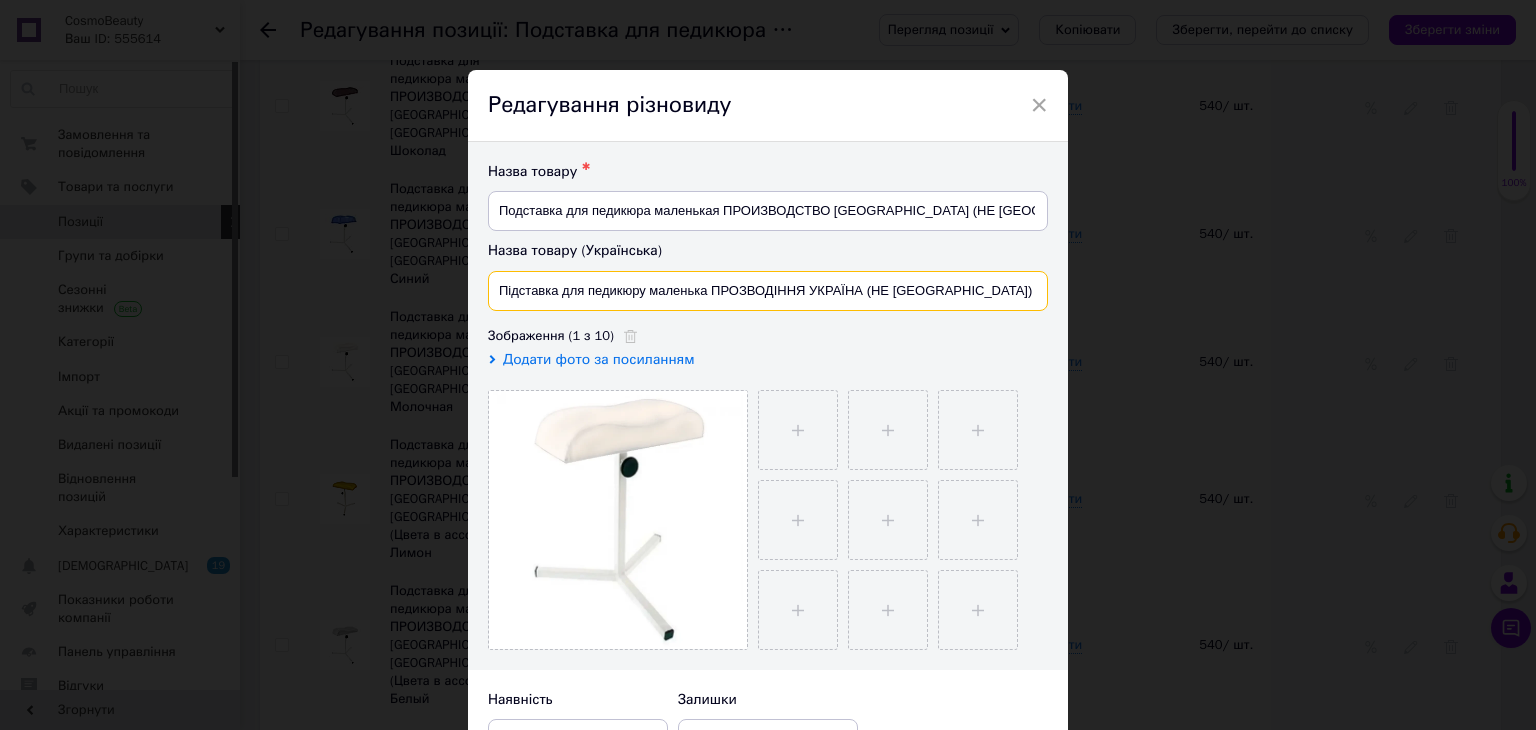 drag, startPoint x: 801, startPoint y: 288, endPoint x: 713, endPoint y: 284, distance: 88.09086 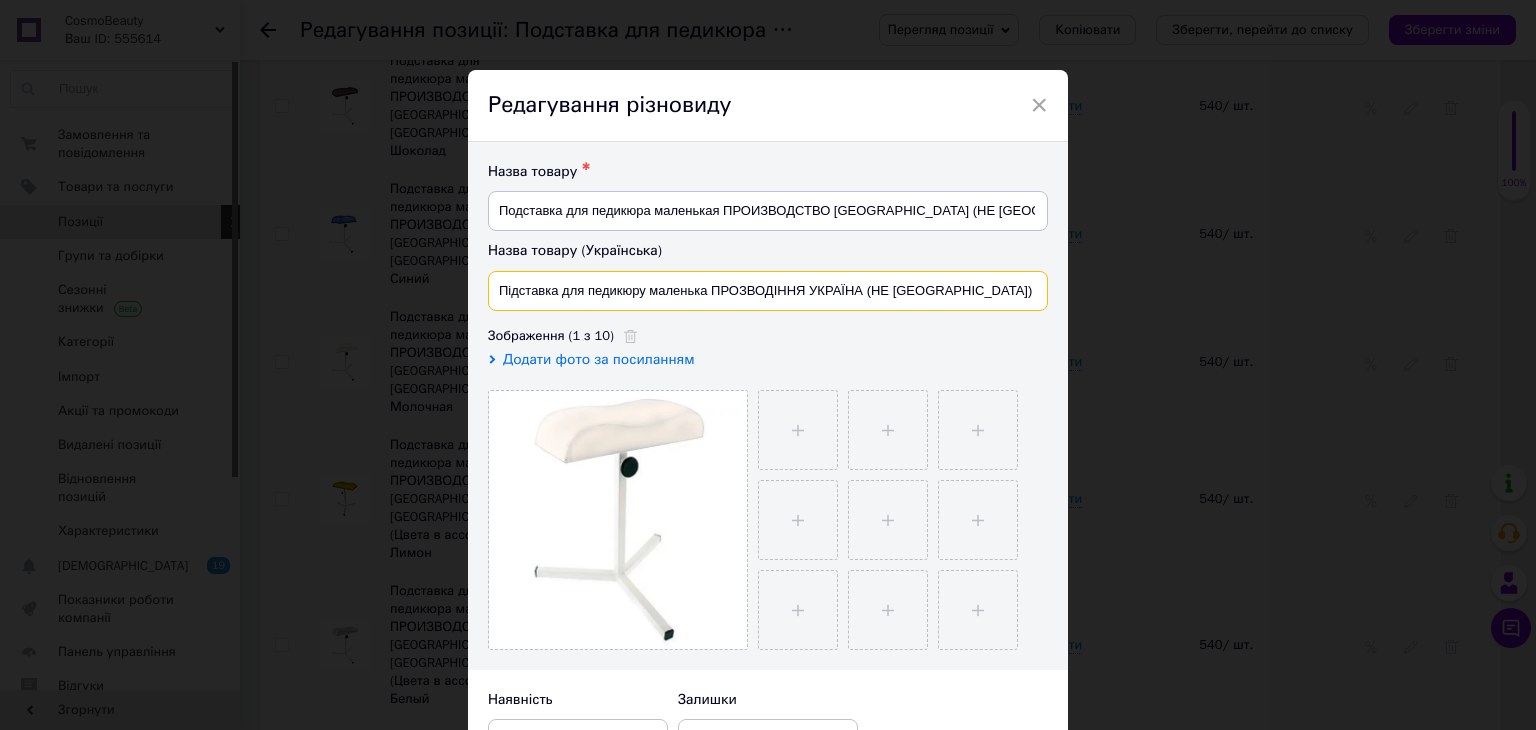 drag, startPoint x: 1004, startPoint y: 281, endPoint x: 499, endPoint y: 277, distance: 505.01584 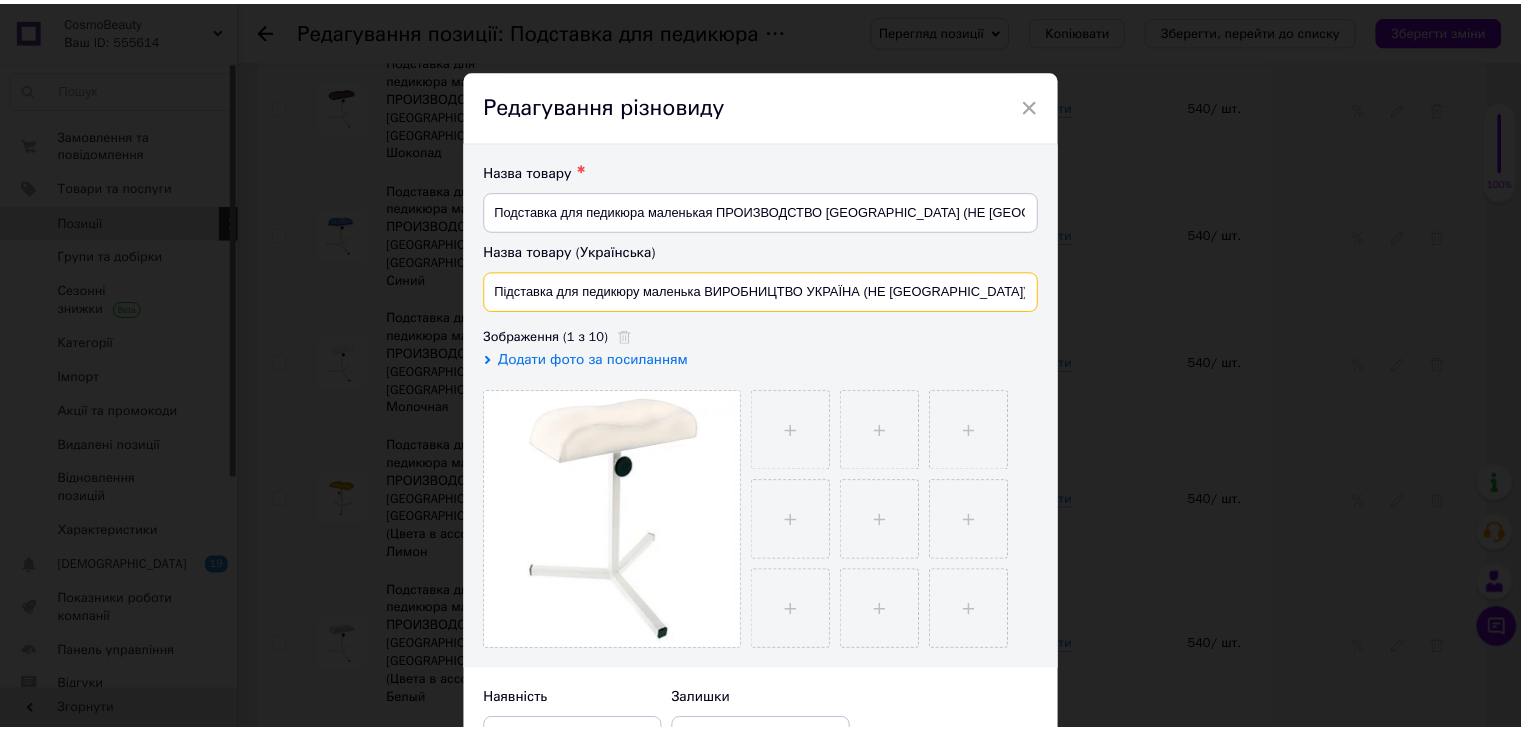 scroll, scrollTop: 533, scrollLeft: 0, axis: vertical 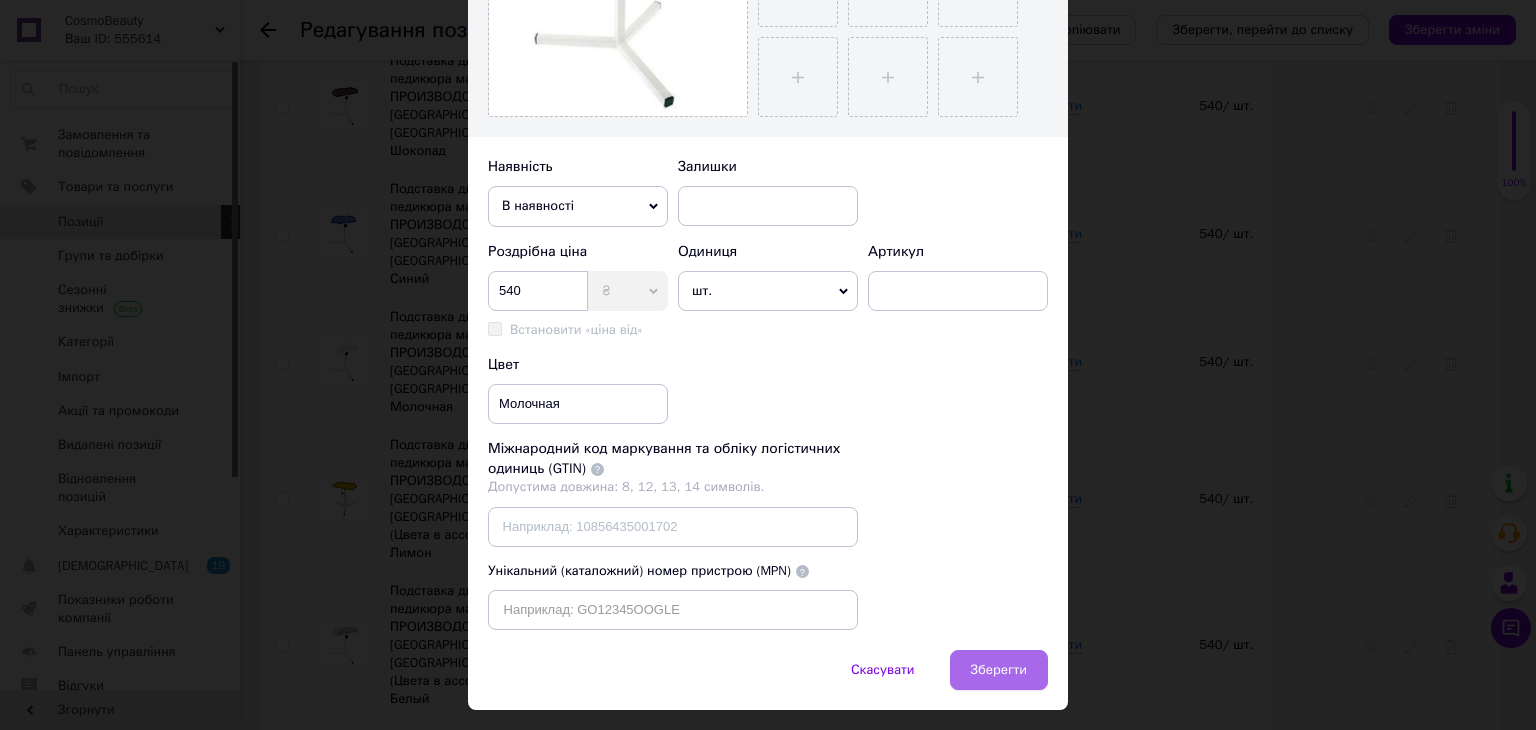 type on "Підставка для педикюру маленька ВИРОБНИЦТВО УКРАЇНА (НЕ [GEOGRAPHIC_DATA]) Молочна" 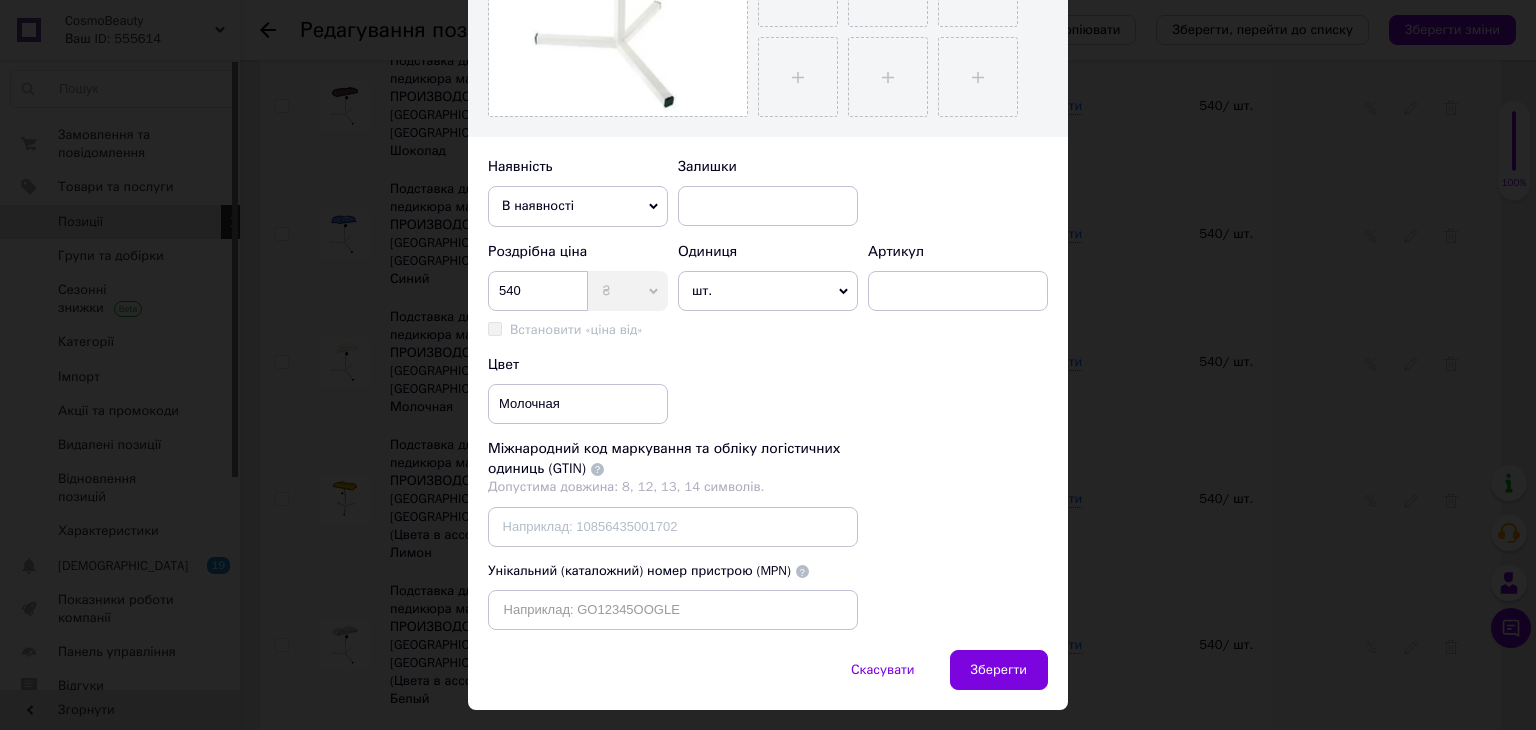click on "Зберегти" at bounding box center [999, 670] 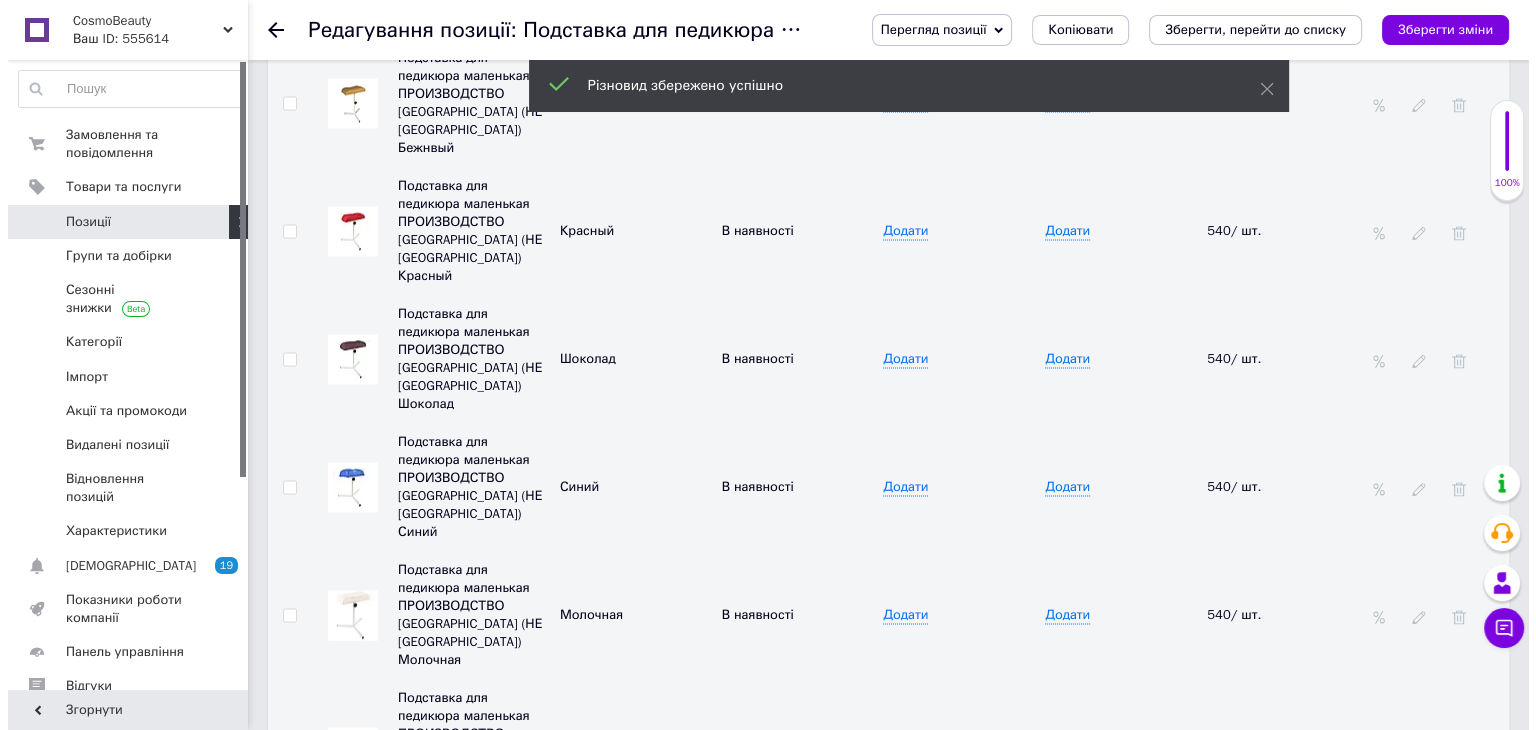 scroll, scrollTop: 2964, scrollLeft: 0, axis: vertical 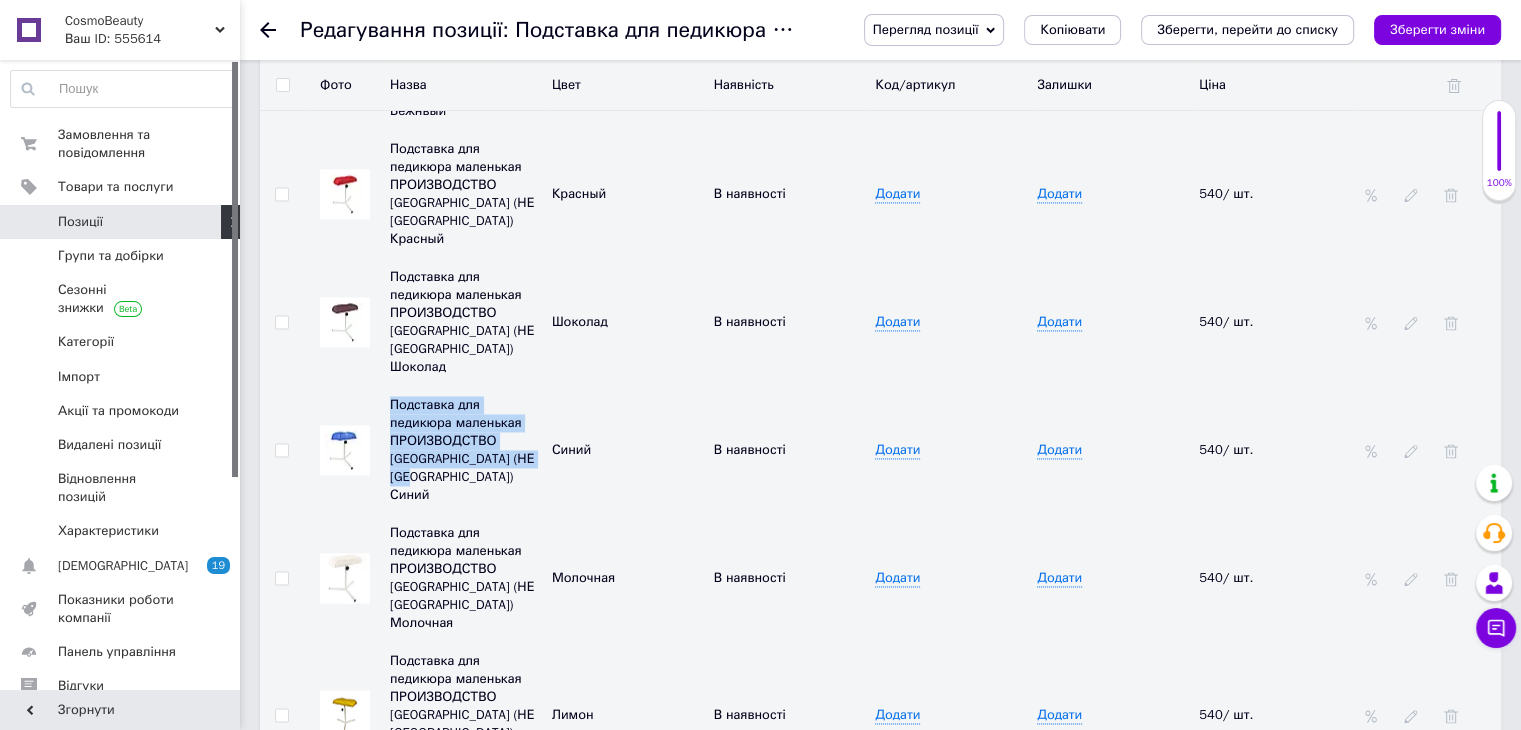 drag, startPoint x: 440, startPoint y: 362, endPoint x: 390, endPoint y: 289, distance: 88.481636 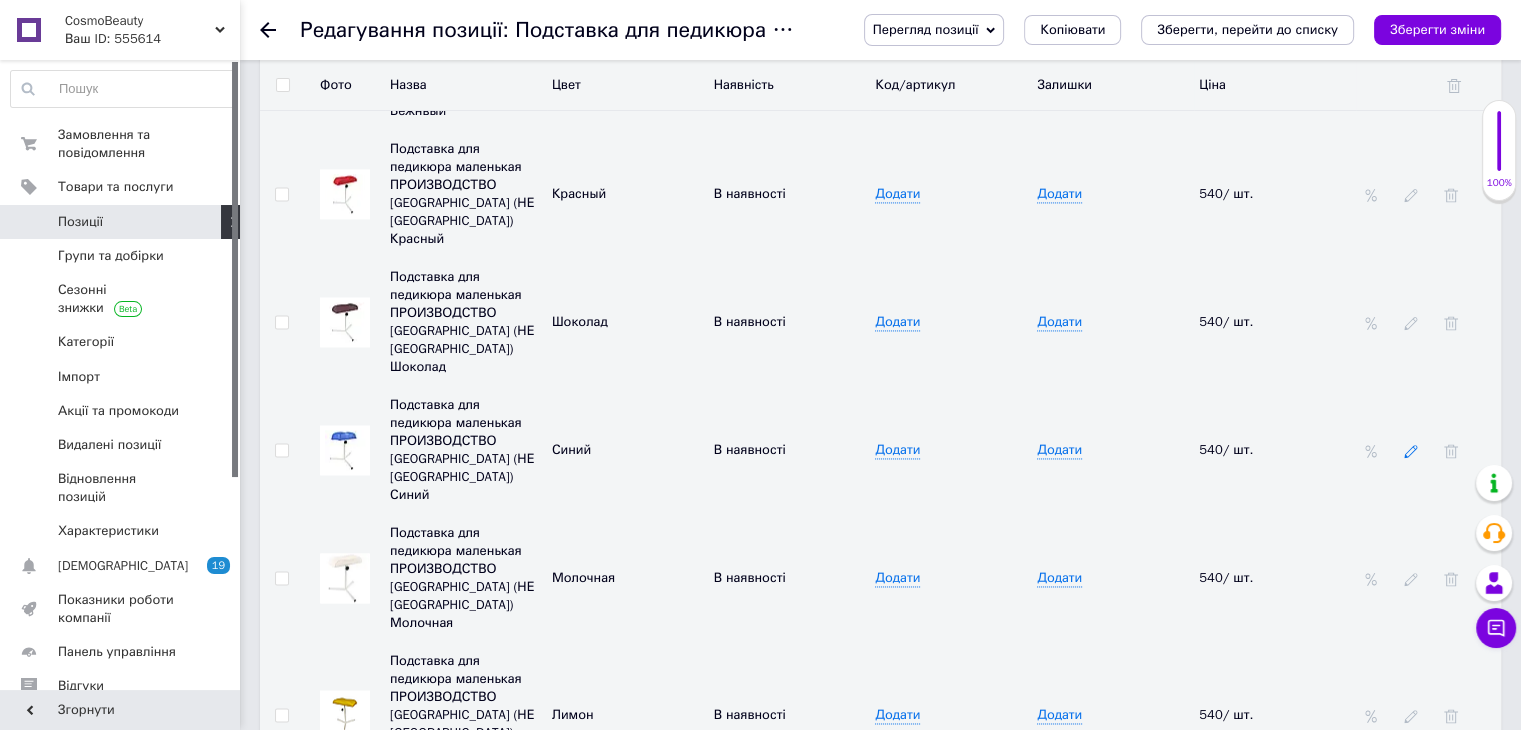 click 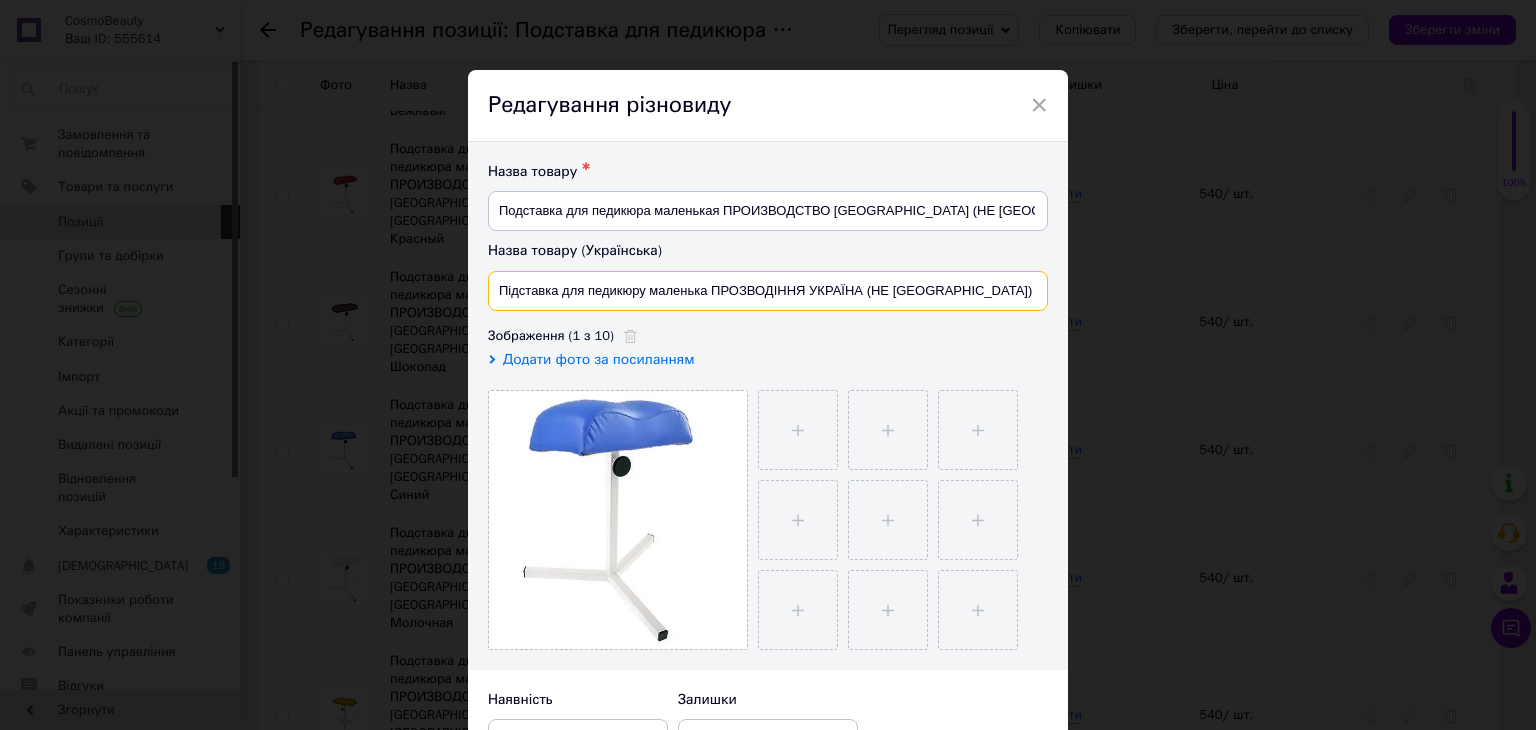 drag, startPoint x: 984, startPoint y: 289, endPoint x: 492, endPoint y: 274, distance: 492.2286 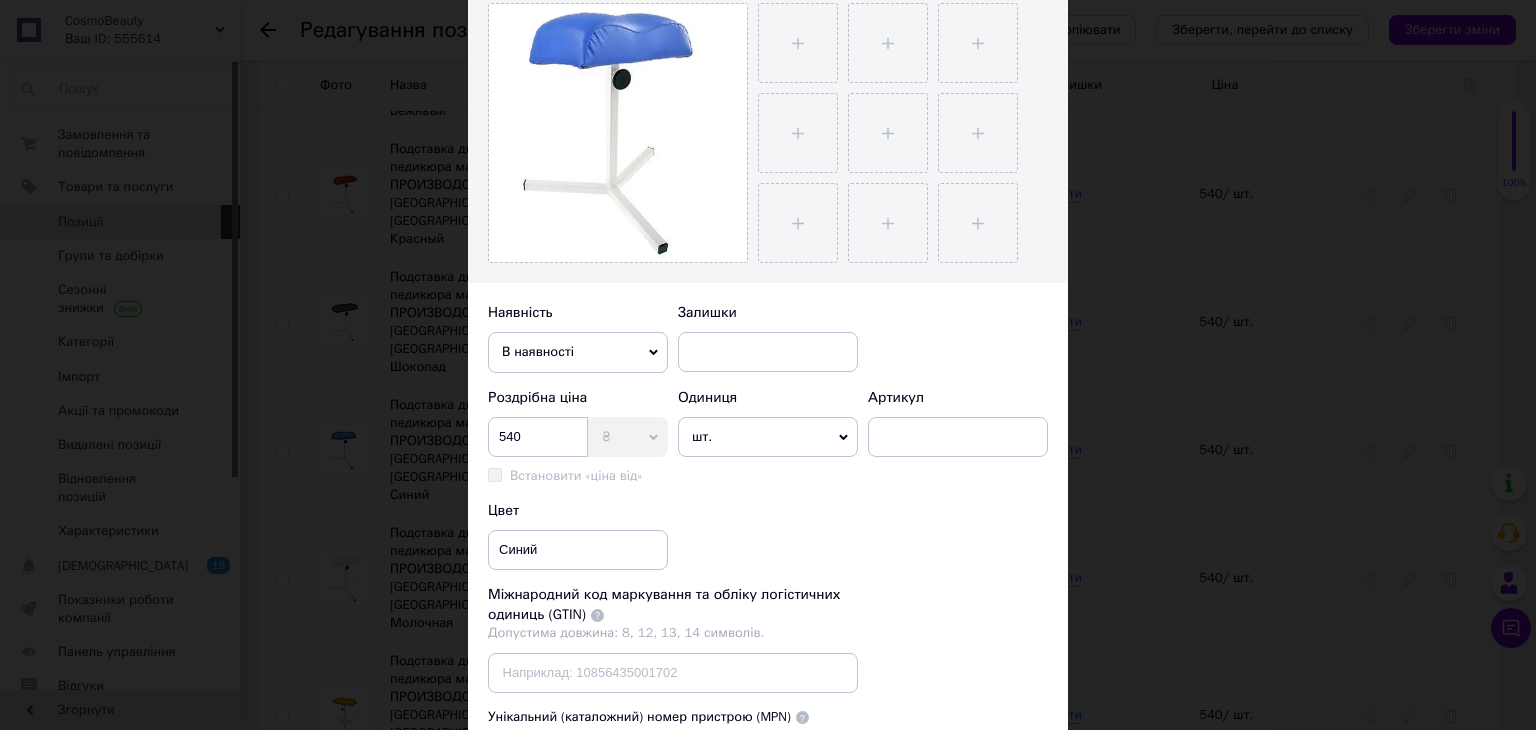 scroll, scrollTop: 533, scrollLeft: 0, axis: vertical 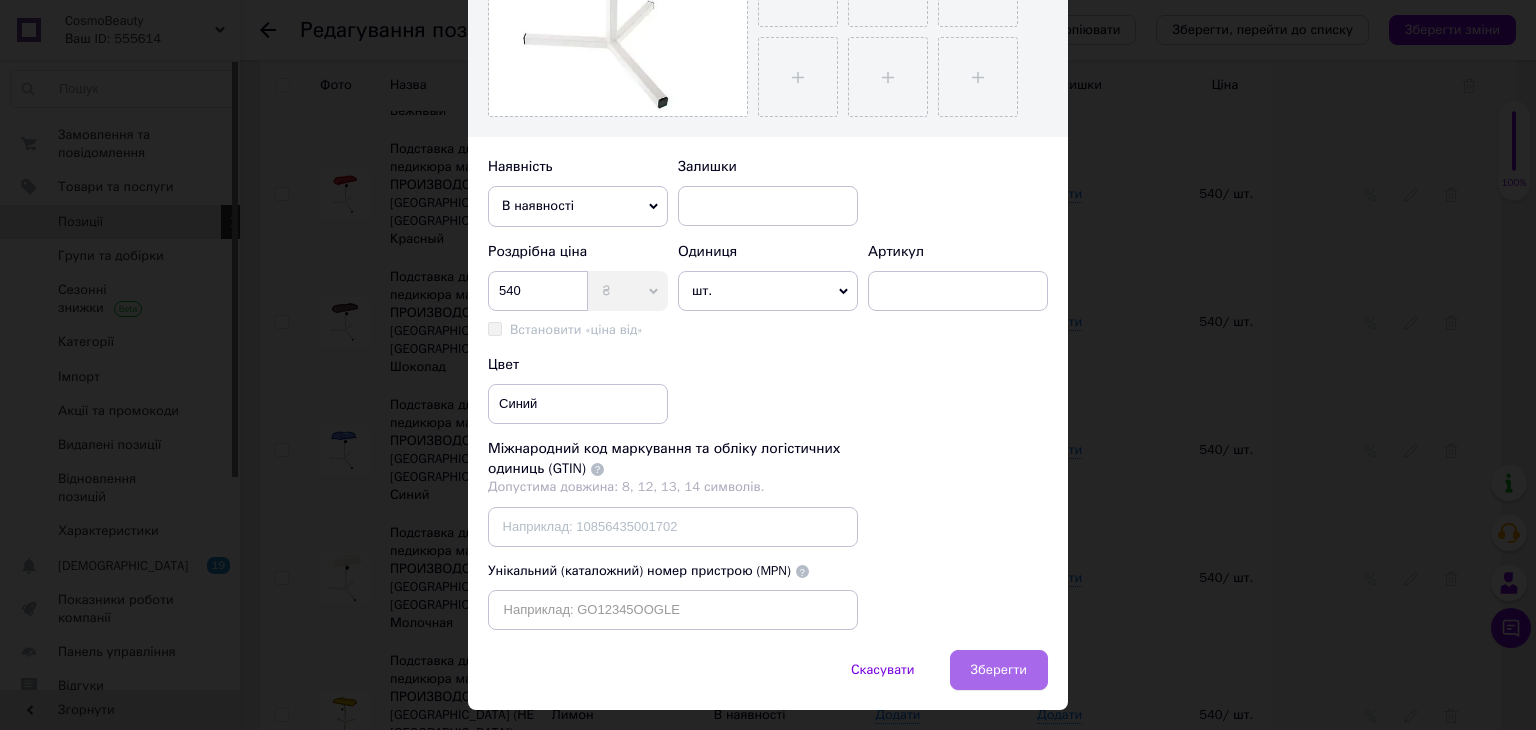 type on "Підставка для педикюру маленька ВИРОБНИЦТВО УКРАЇНА (НЕ [GEOGRAPHIC_DATA]) Синій" 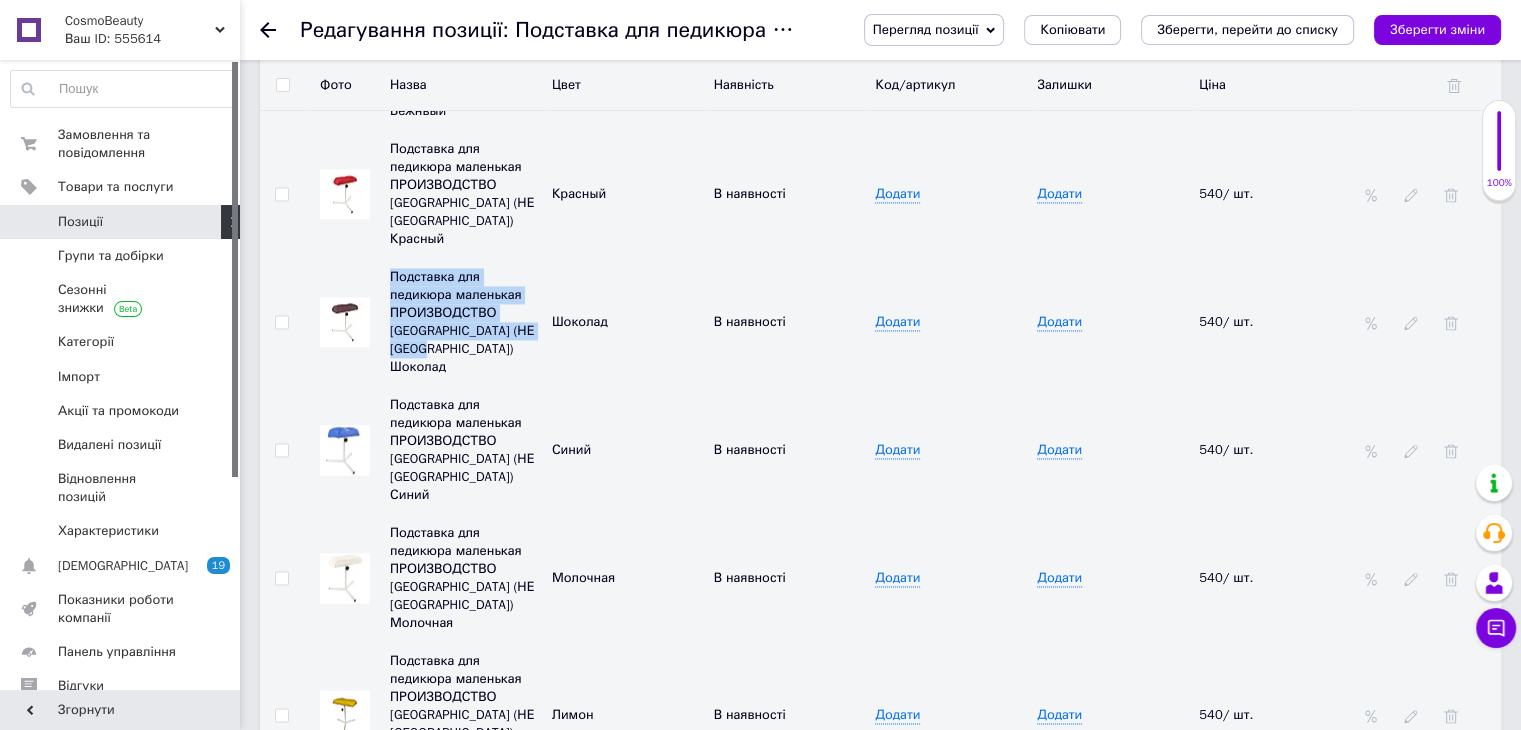 drag, startPoint x: 449, startPoint y: 260, endPoint x: 387, endPoint y: 191, distance: 92.76314 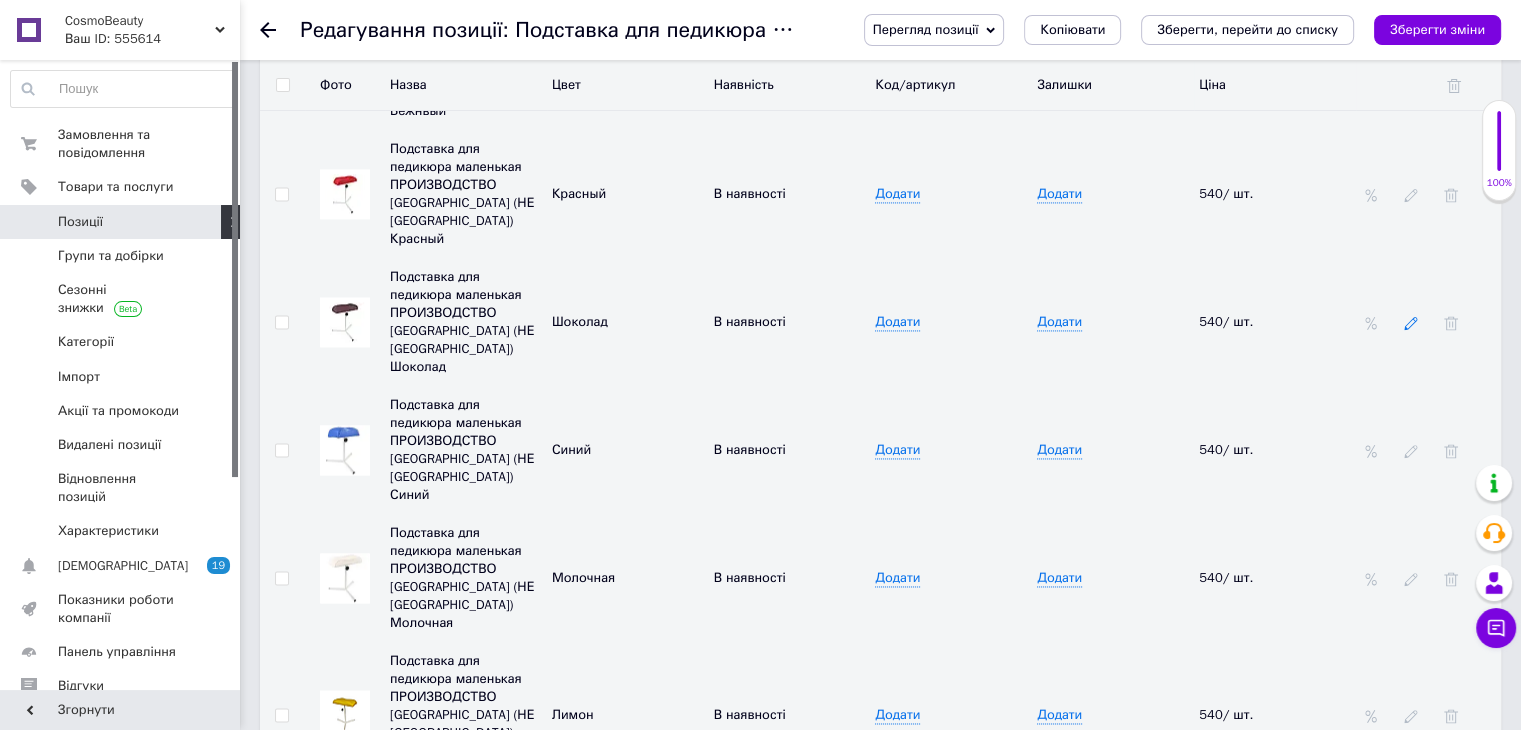 click 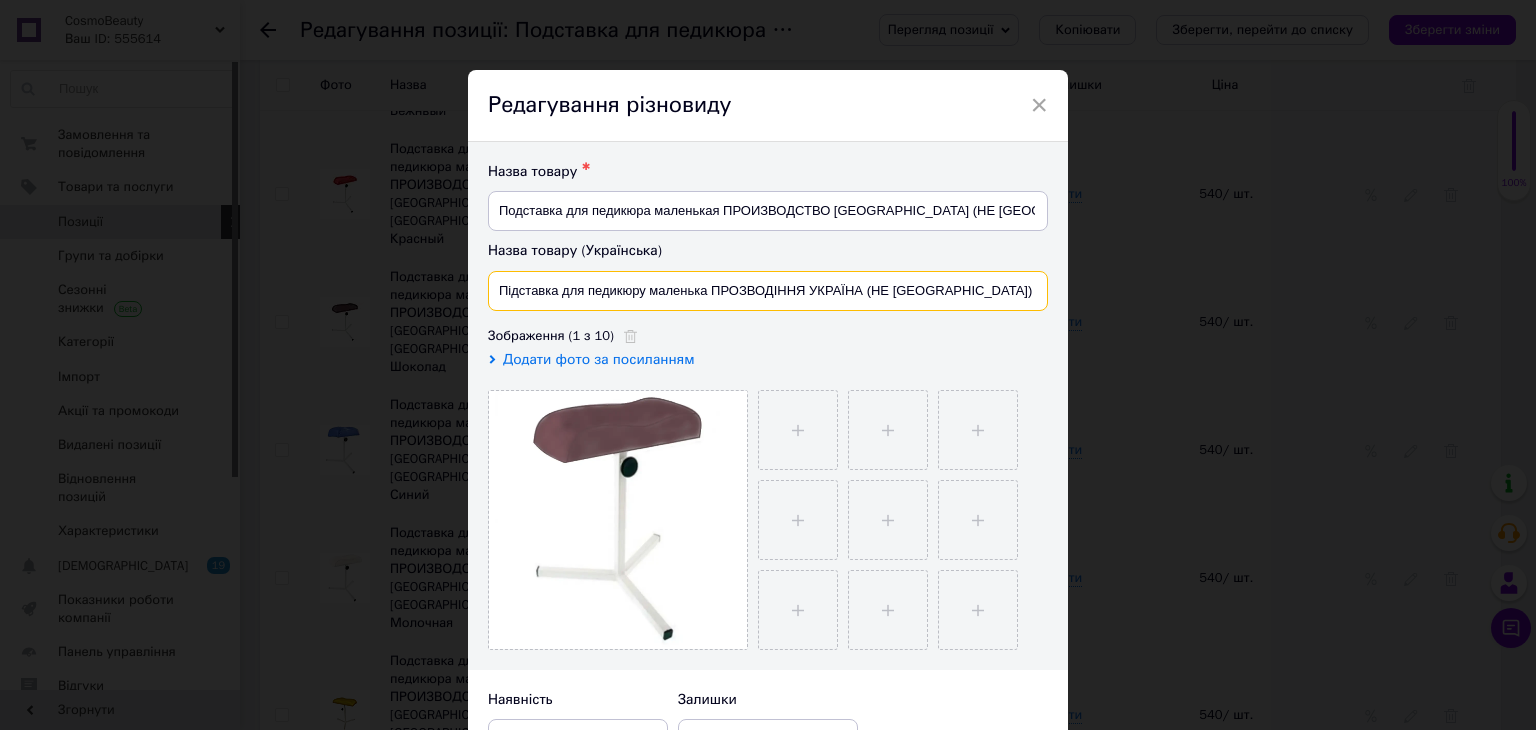 drag, startPoint x: 984, startPoint y: 285, endPoint x: 489, endPoint y: 286, distance: 495.001 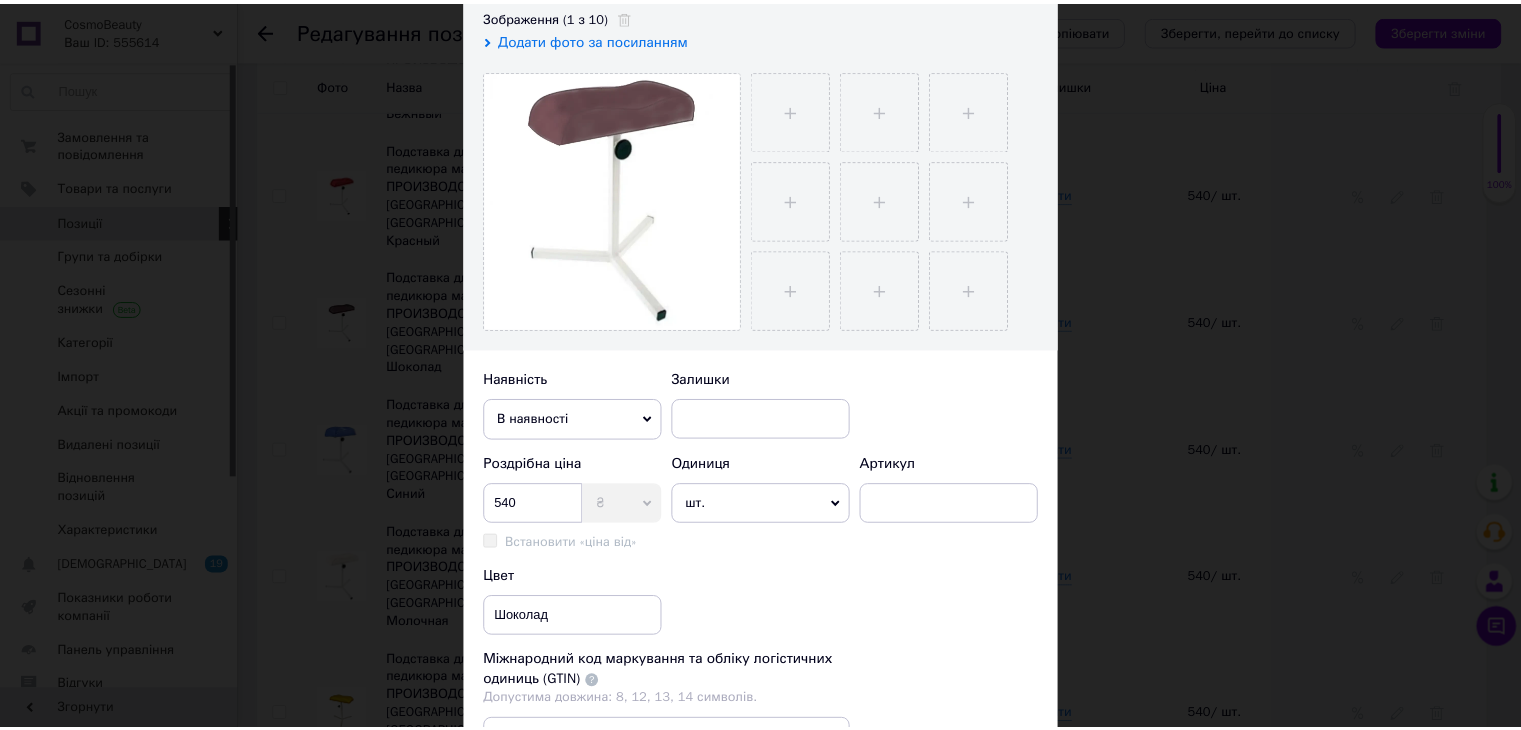 scroll, scrollTop: 533, scrollLeft: 0, axis: vertical 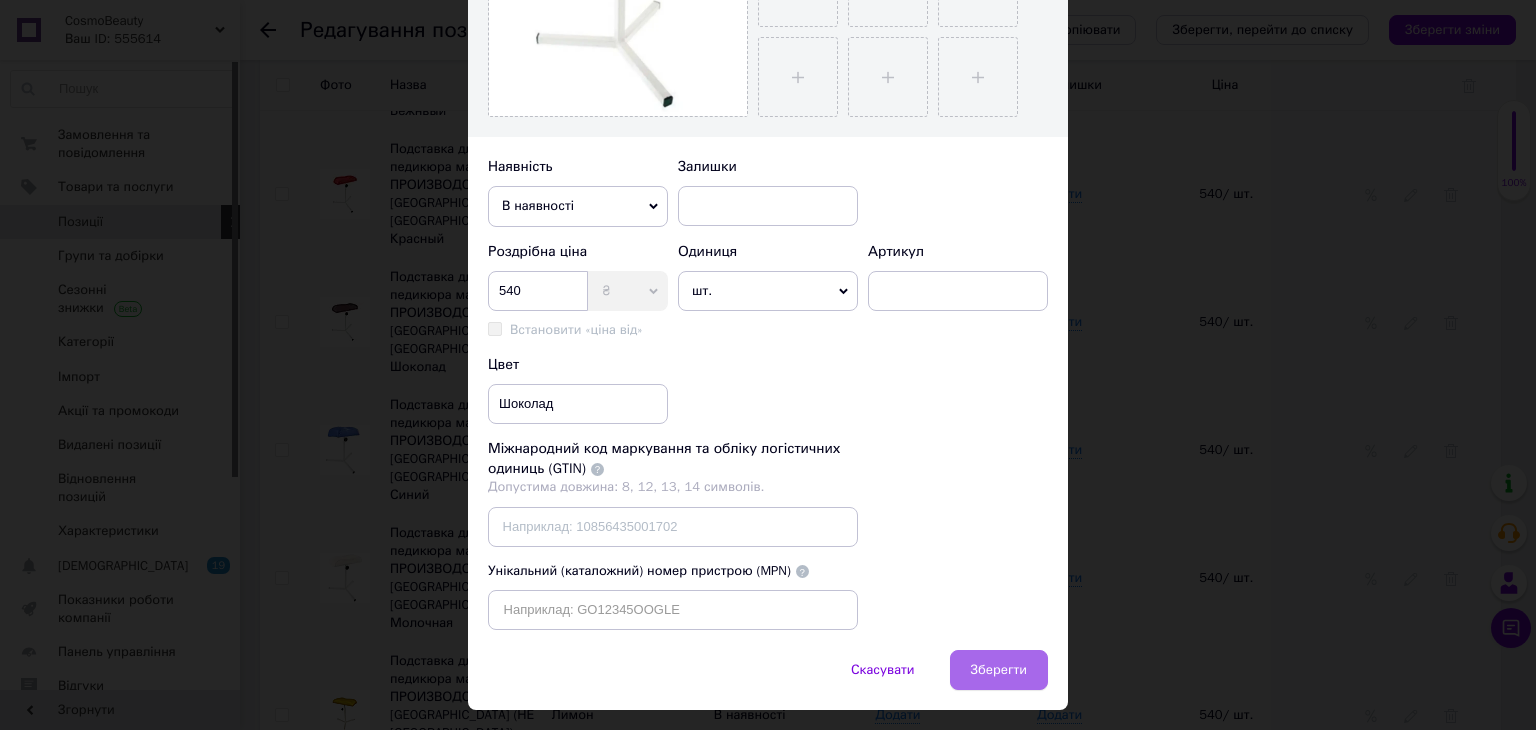 type on "Підставка для педикюру маленька ВИРОБНИЦТВО УКРАЇНА (НЕ [GEOGRAPHIC_DATA]) Шоколад" 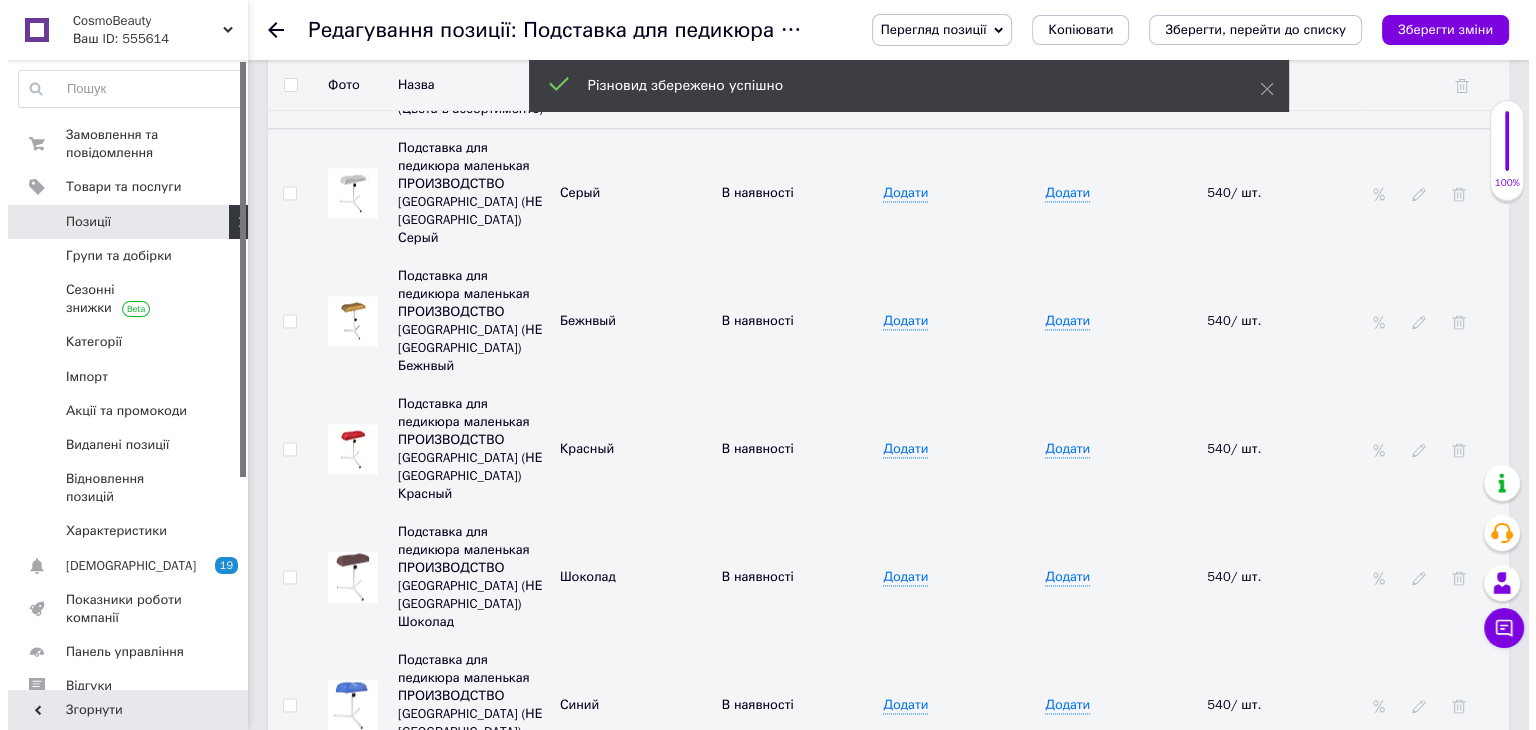scroll, scrollTop: 2697, scrollLeft: 0, axis: vertical 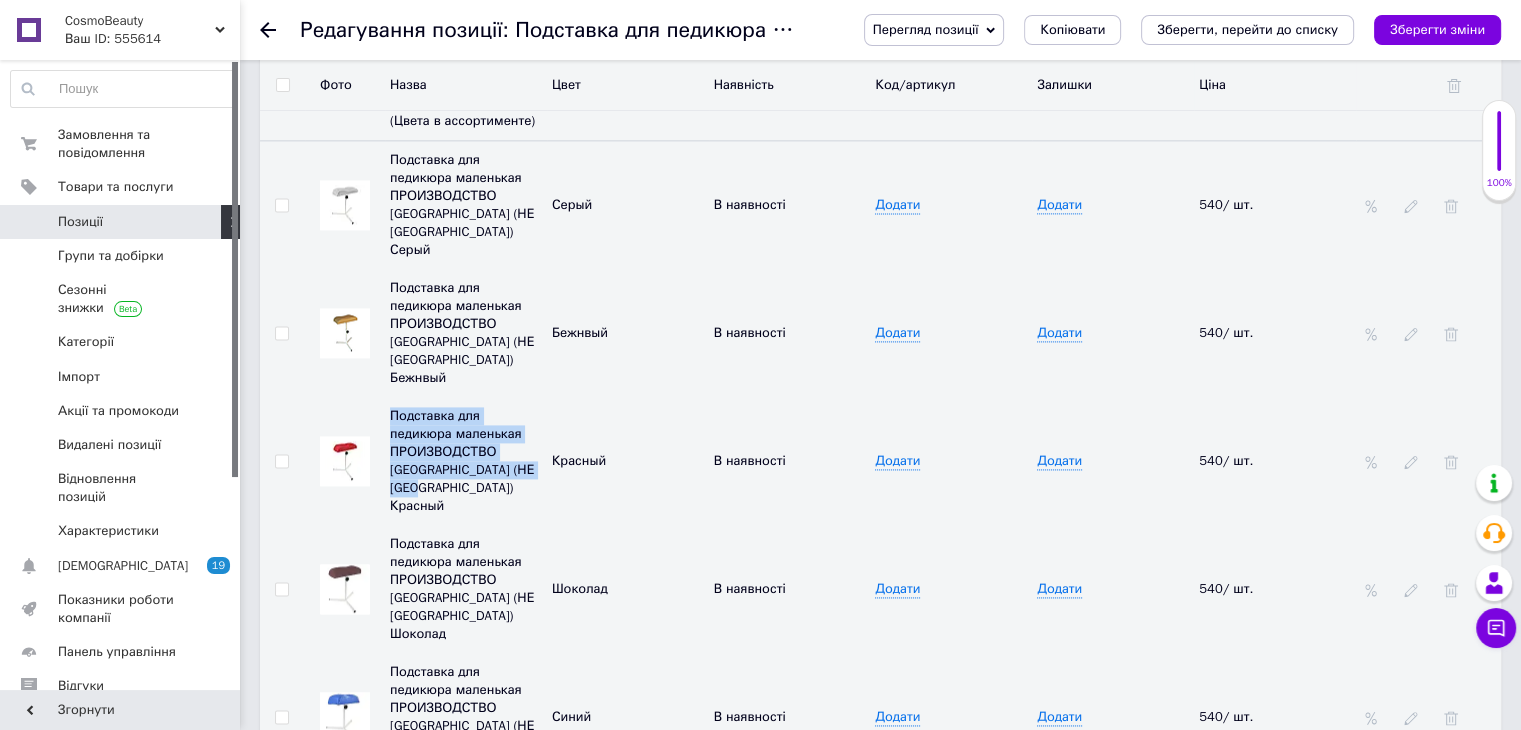 drag, startPoint x: 450, startPoint y: 413, endPoint x: 392, endPoint y: 352, distance: 84.17244 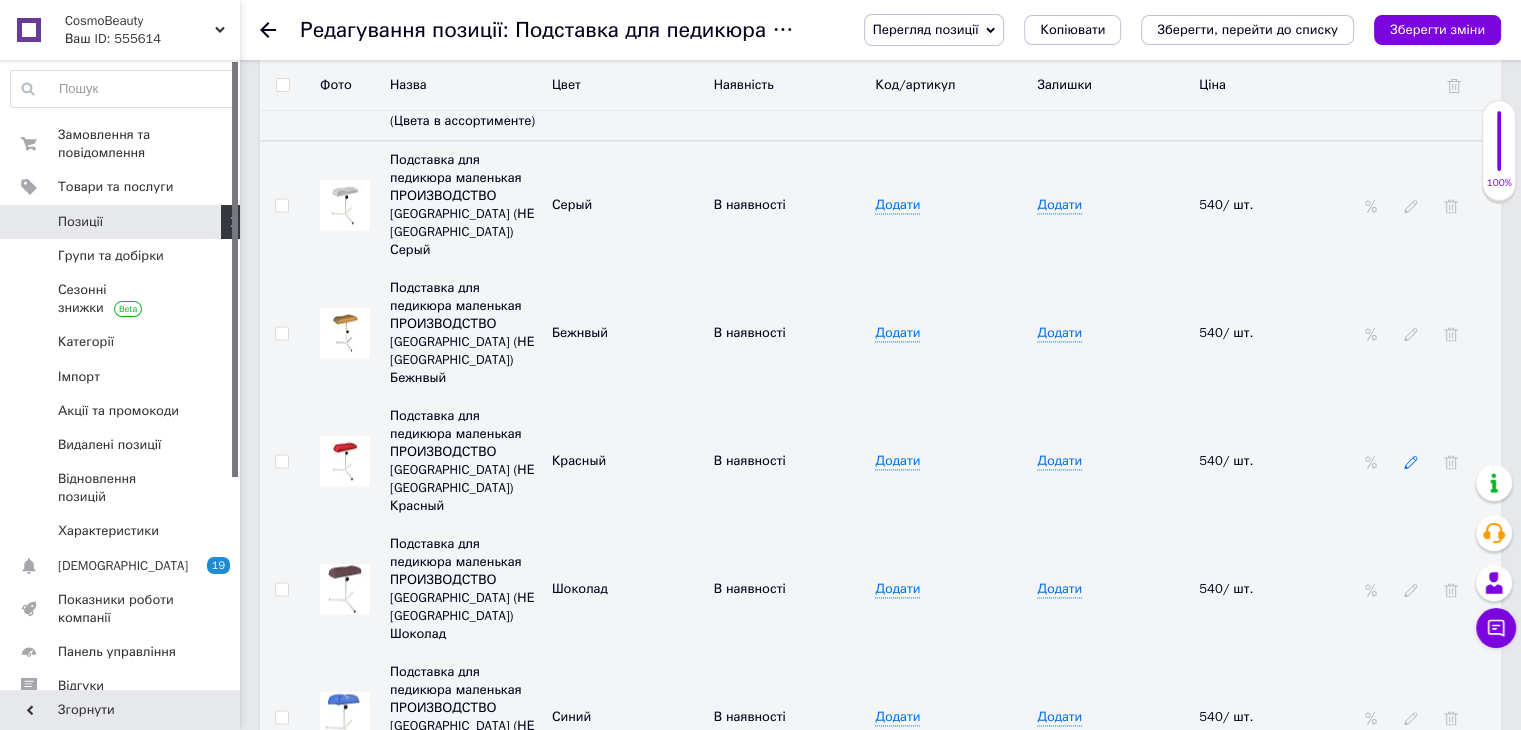 click 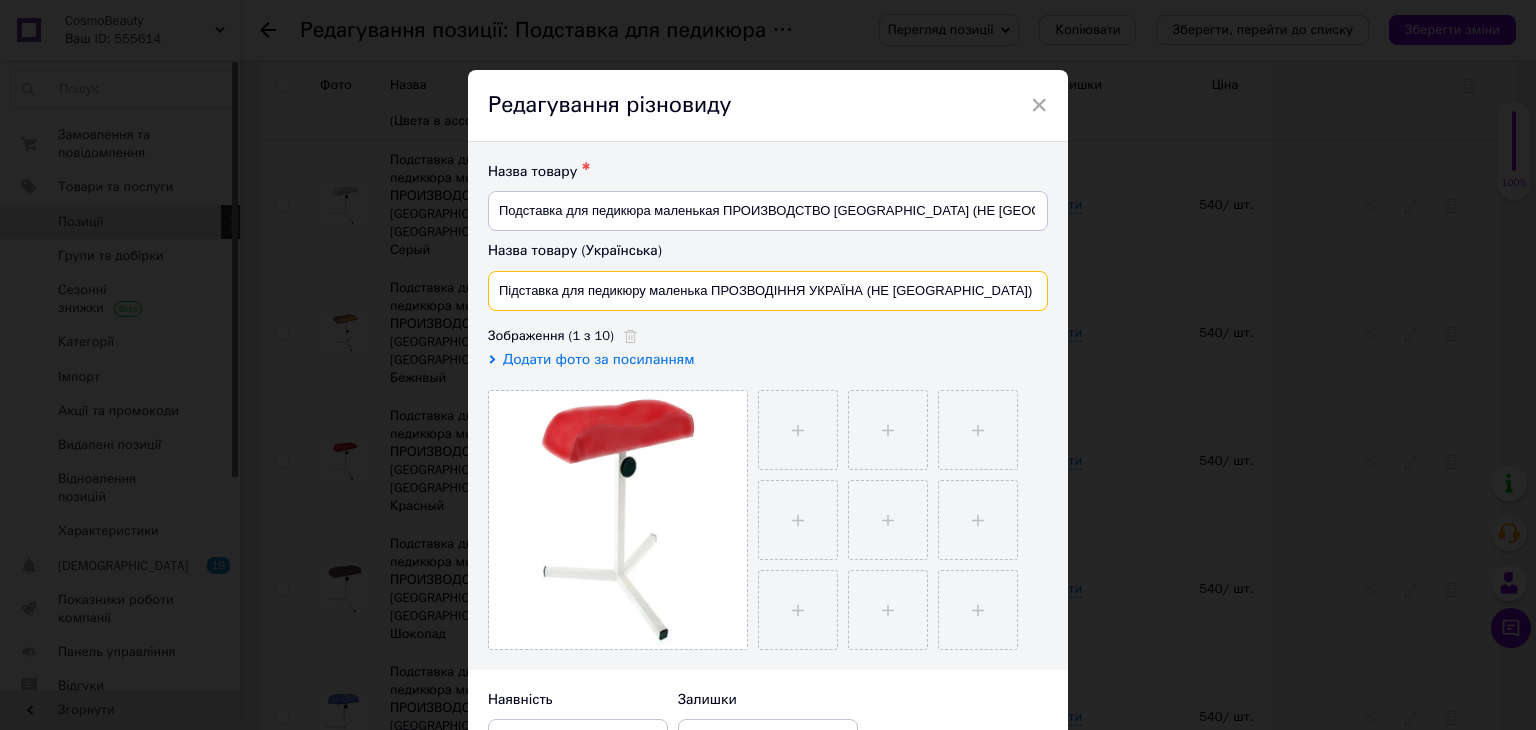 drag, startPoint x: 995, startPoint y: 290, endPoint x: 496, endPoint y: 301, distance: 499.12122 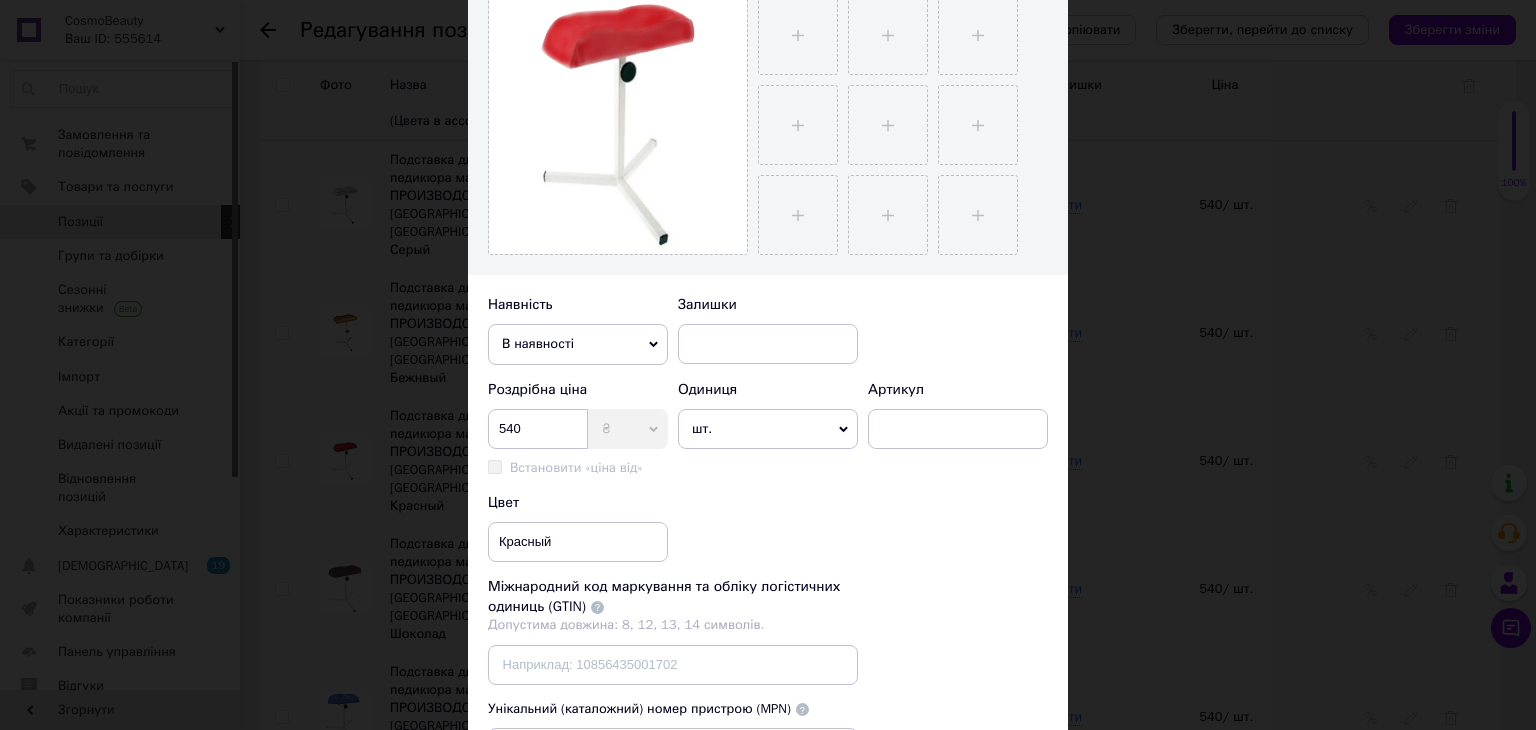 scroll, scrollTop: 533, scrollLeft: 0, axis: vertical 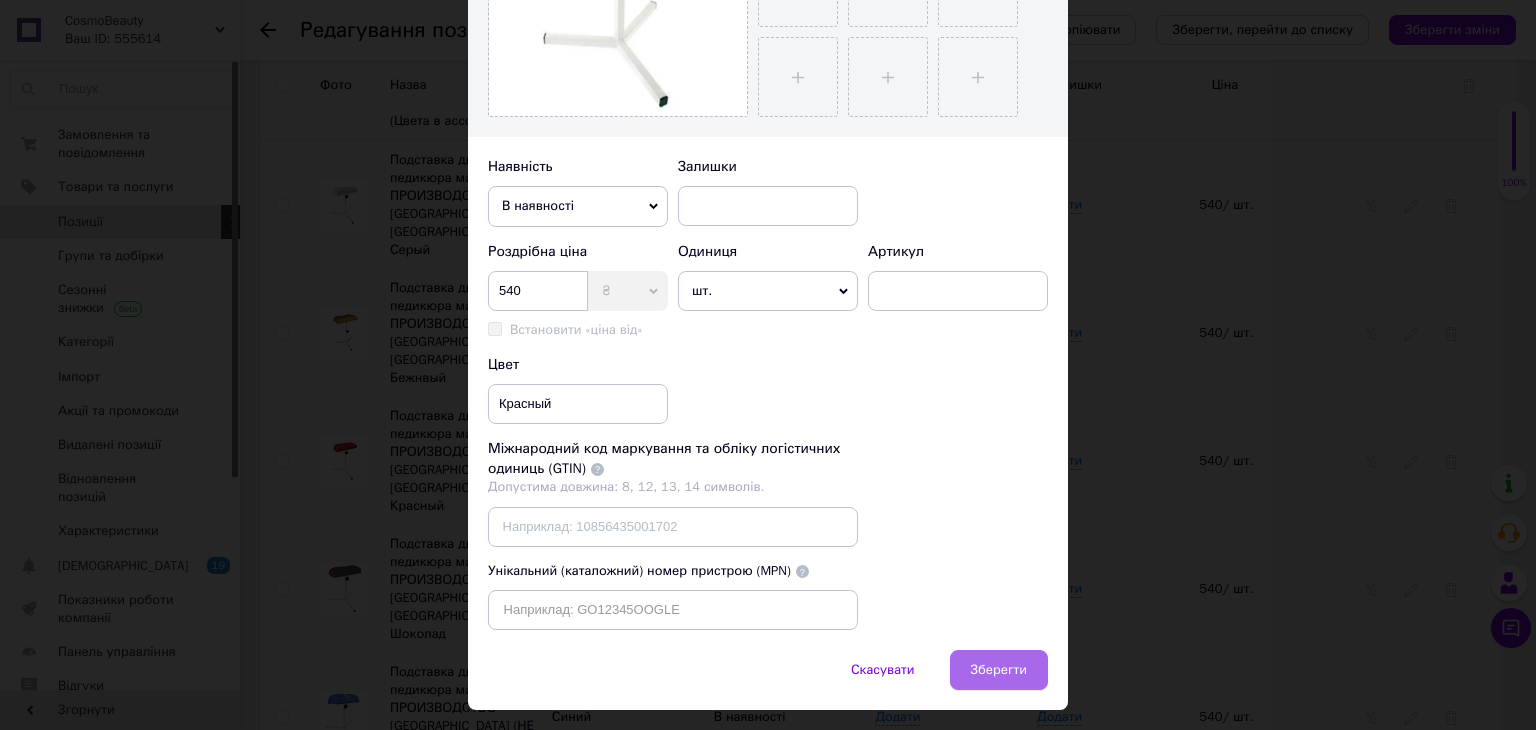 type on "Підставка для педикюру маленька ВИРОБНИЦТВО УКРАЇНА (НЕ [GEOGRAPHIC_DATA]) Червоний" 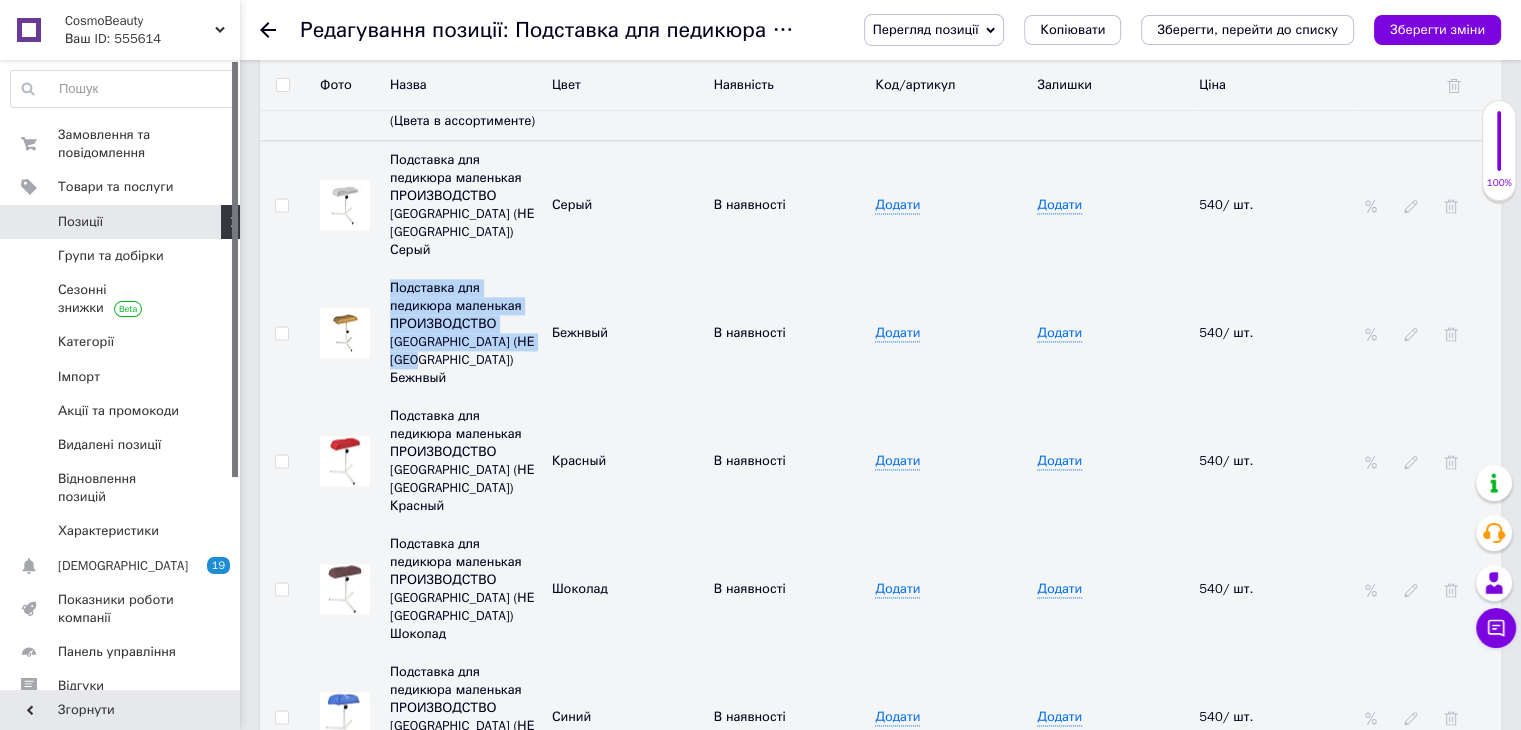 drag, startPoint x: 457, startPoint y: 310, endPoint x: 674, endPoint y: 285, distance: 218.43535 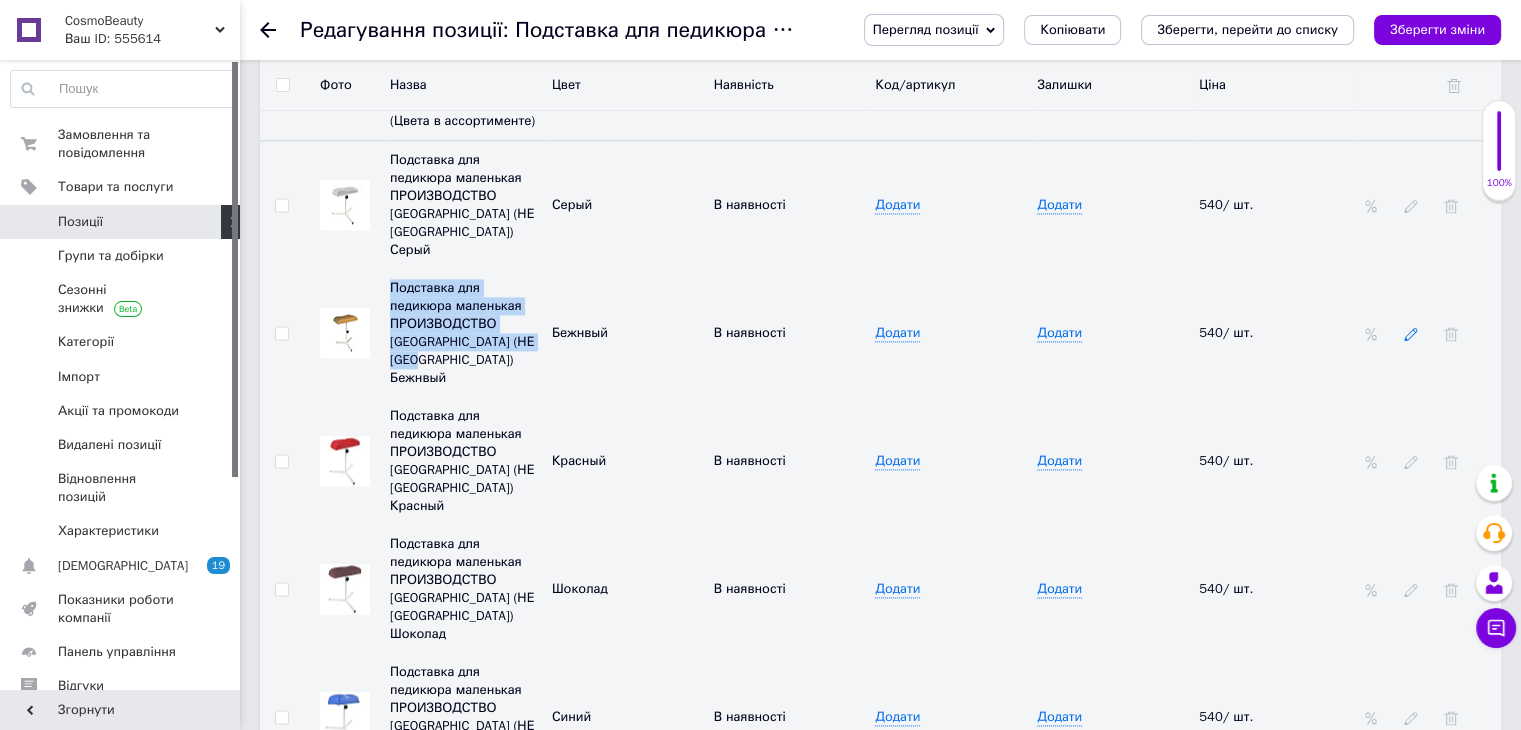 click 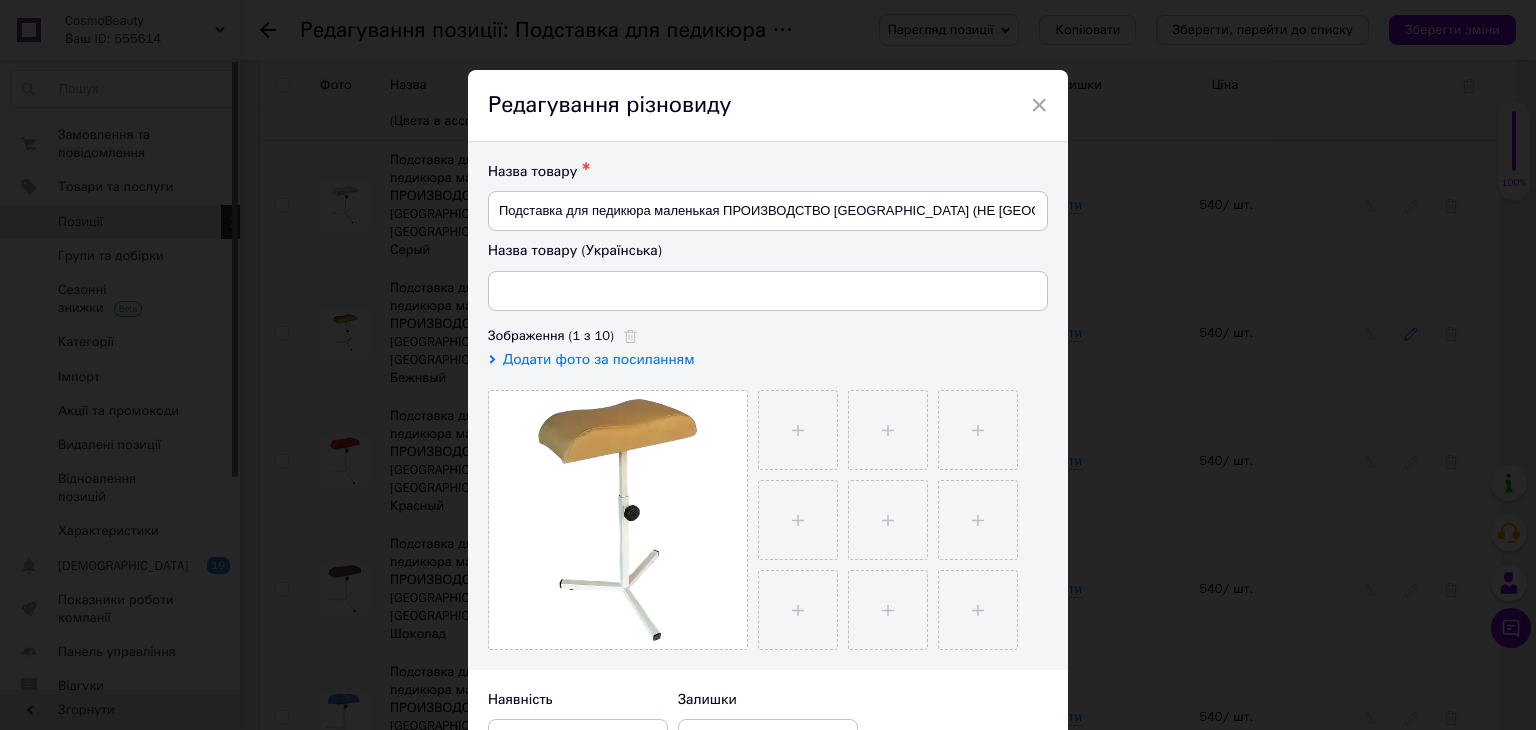 type on "Підставка для педикюру маленька ПРОЗВОДІННЯ УКРАЇНА (НЕ [GEOGRAPHIC_DATA]) Бежевий" 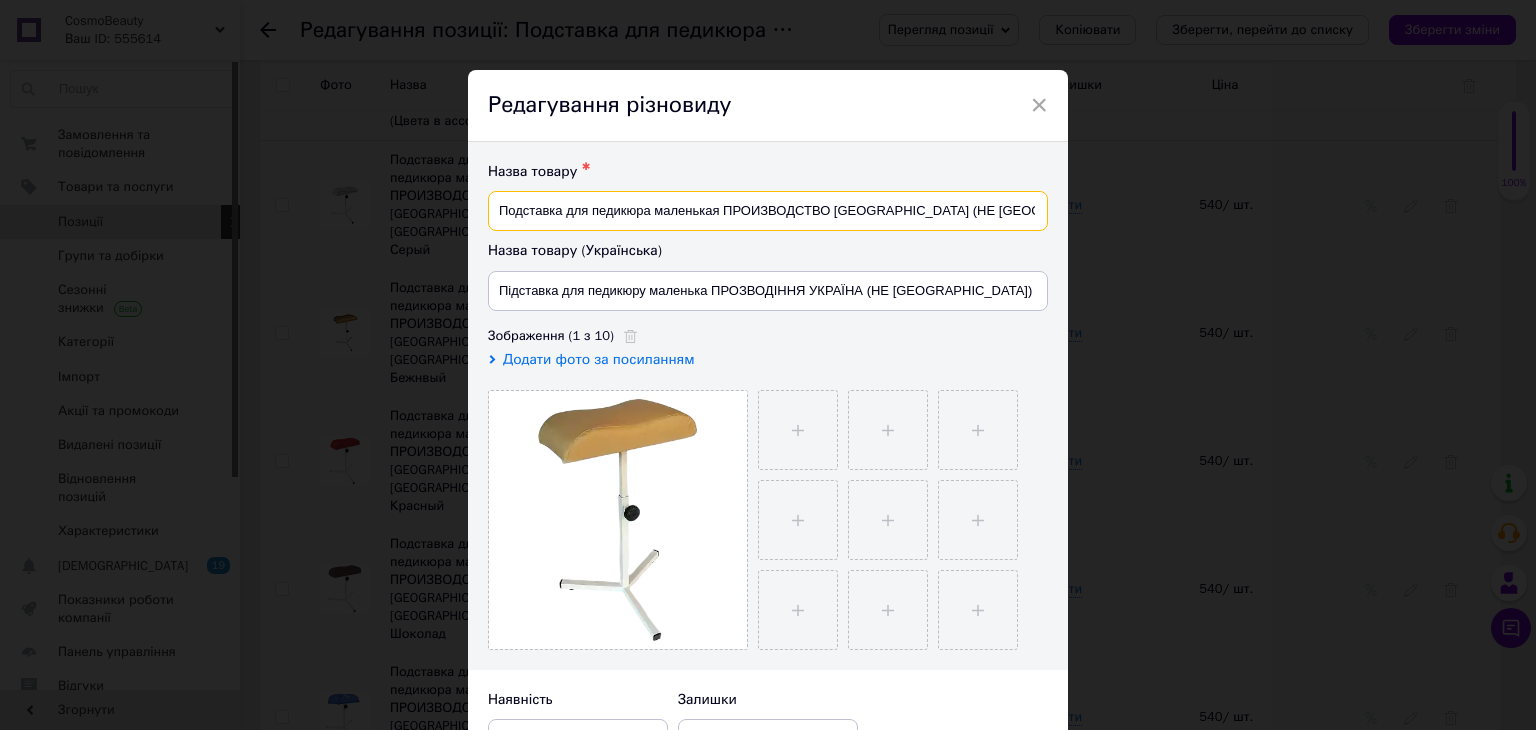 click on "Подставка для педикюра маленькая ПРОИЗВОДСТВО [GEOGRAPHIC_DATA] (НЕ [GEOGRAPHIC_DATA]) Бежнвый" at bounding box center (768, 211) 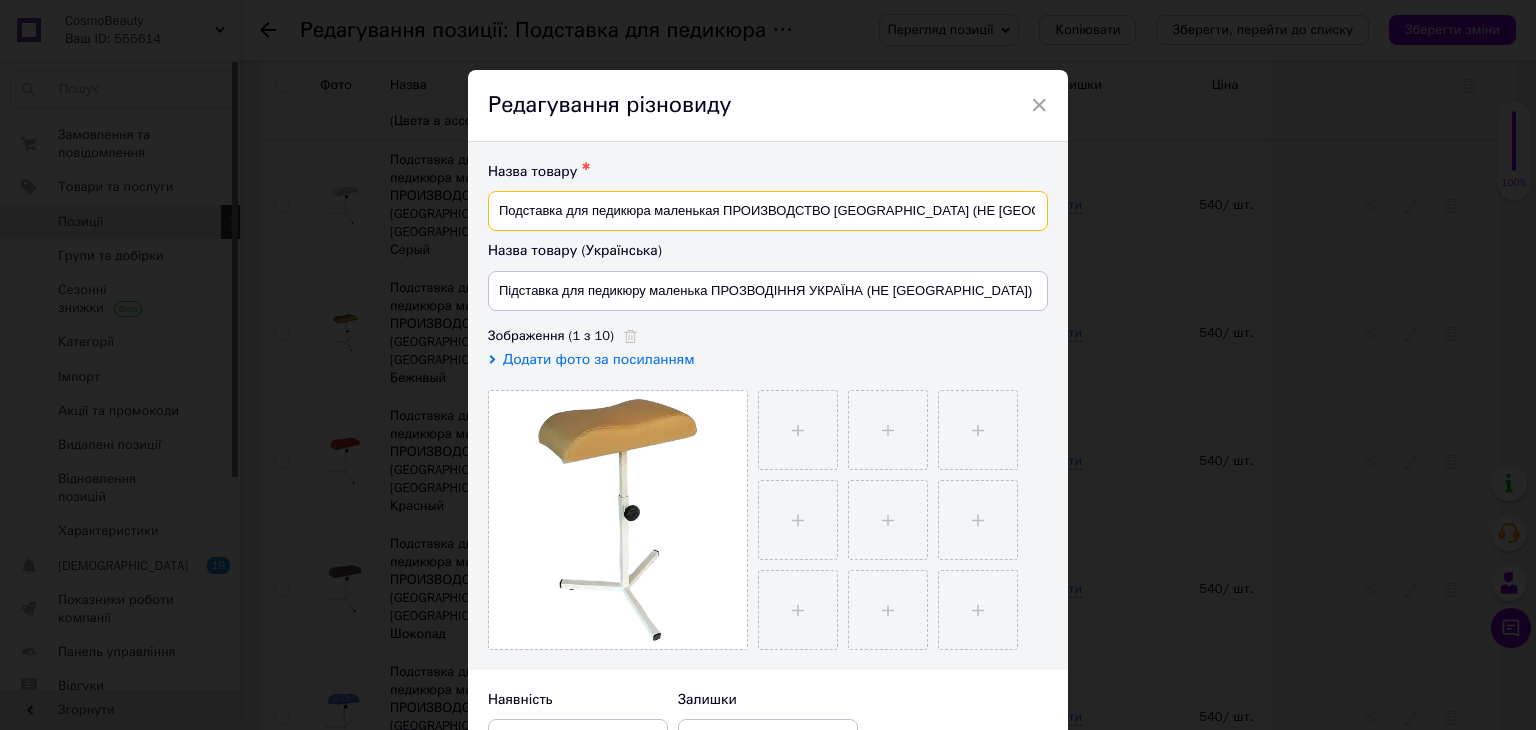 type on "Подставка для педикюра маленькая ПРОИЗВОДСТВО [GEOGRAPHIC_DATA] (НЕ [GEOGRAPHIC_DATA]) Бежевый" 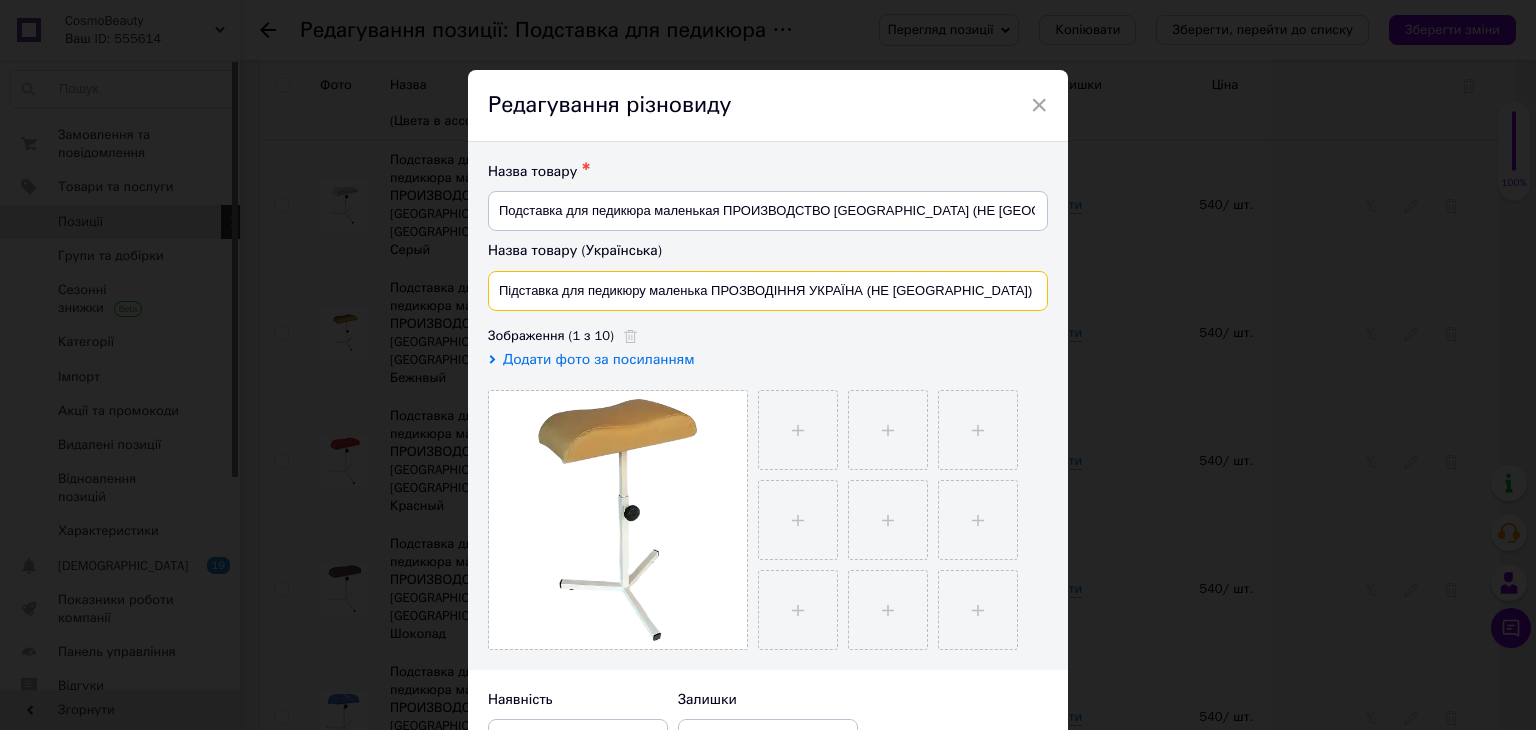 drag, startPoint x: 1016, startPoint y: 293, endPoint x: 438, endPoint y: 280, distance: 578.1462 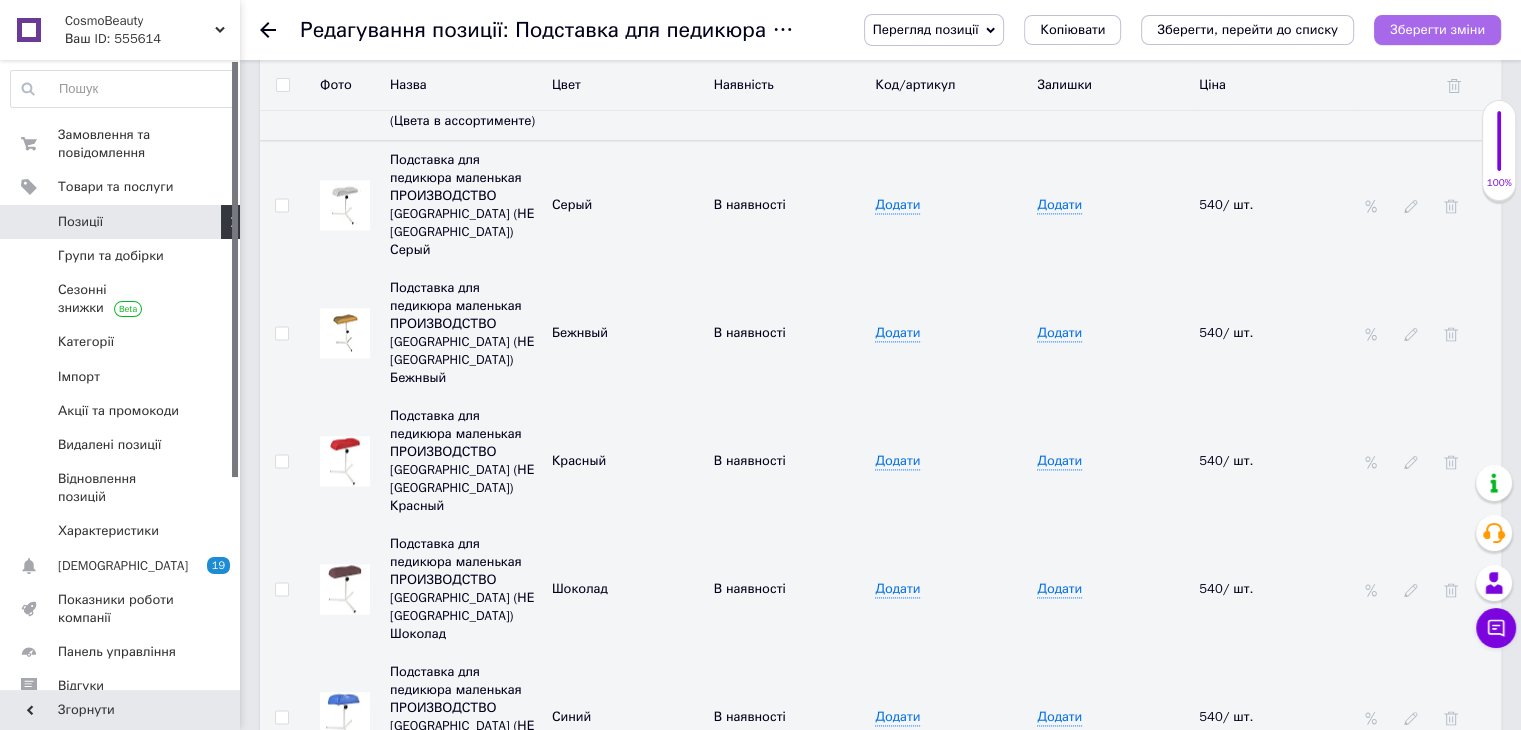 click on "Зберегти зміни" at bounding box center (1437, 30) 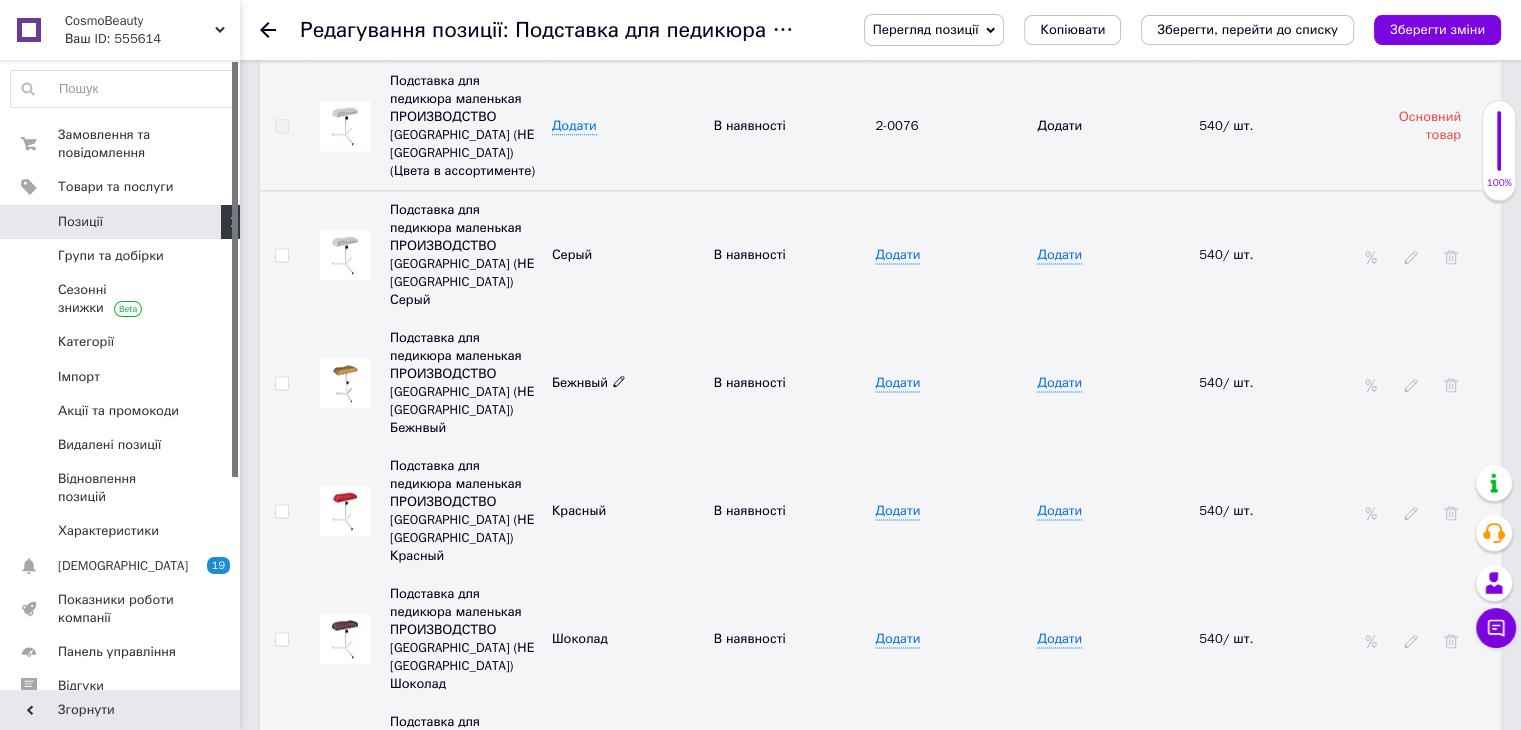 click 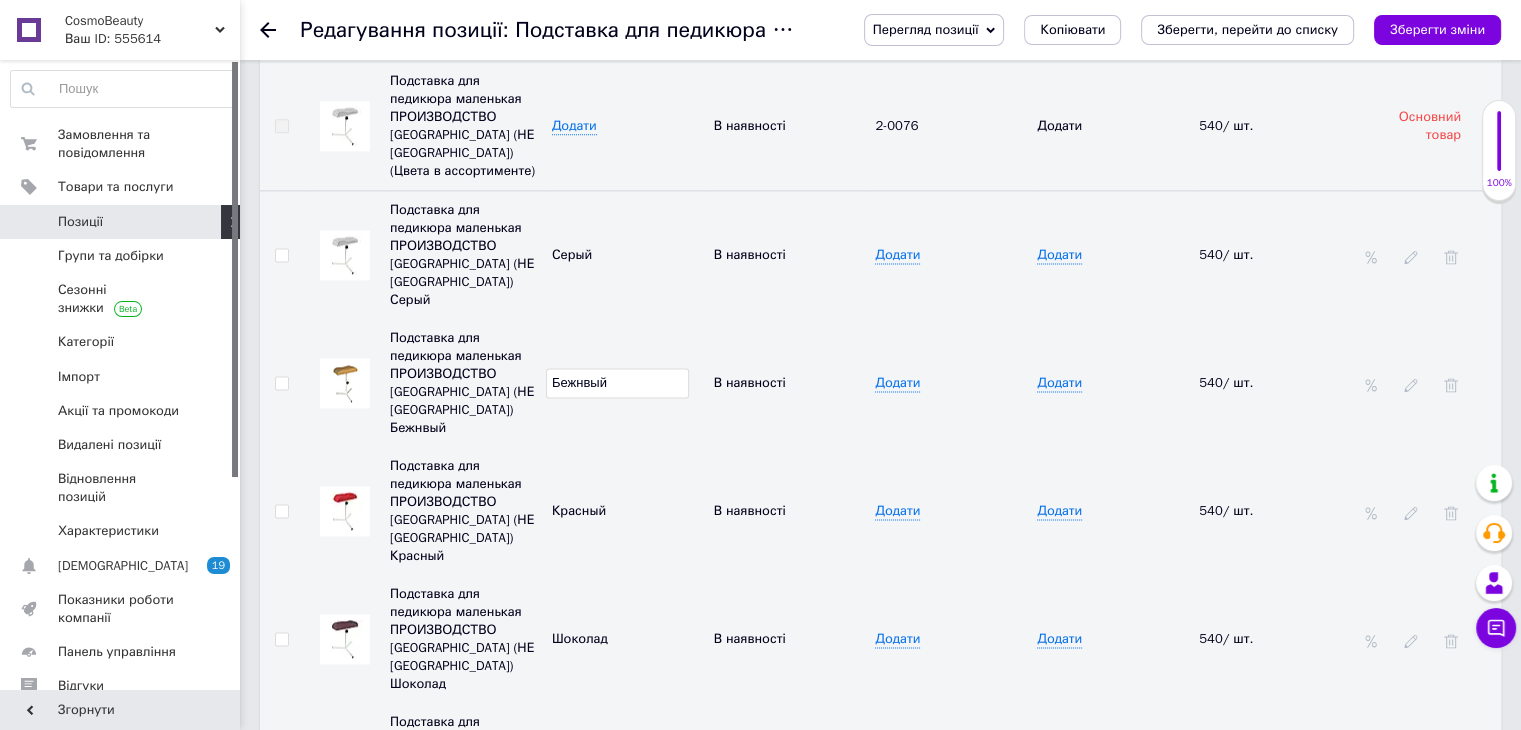 click on "Бежнвый" at bounding box center (617, 383) 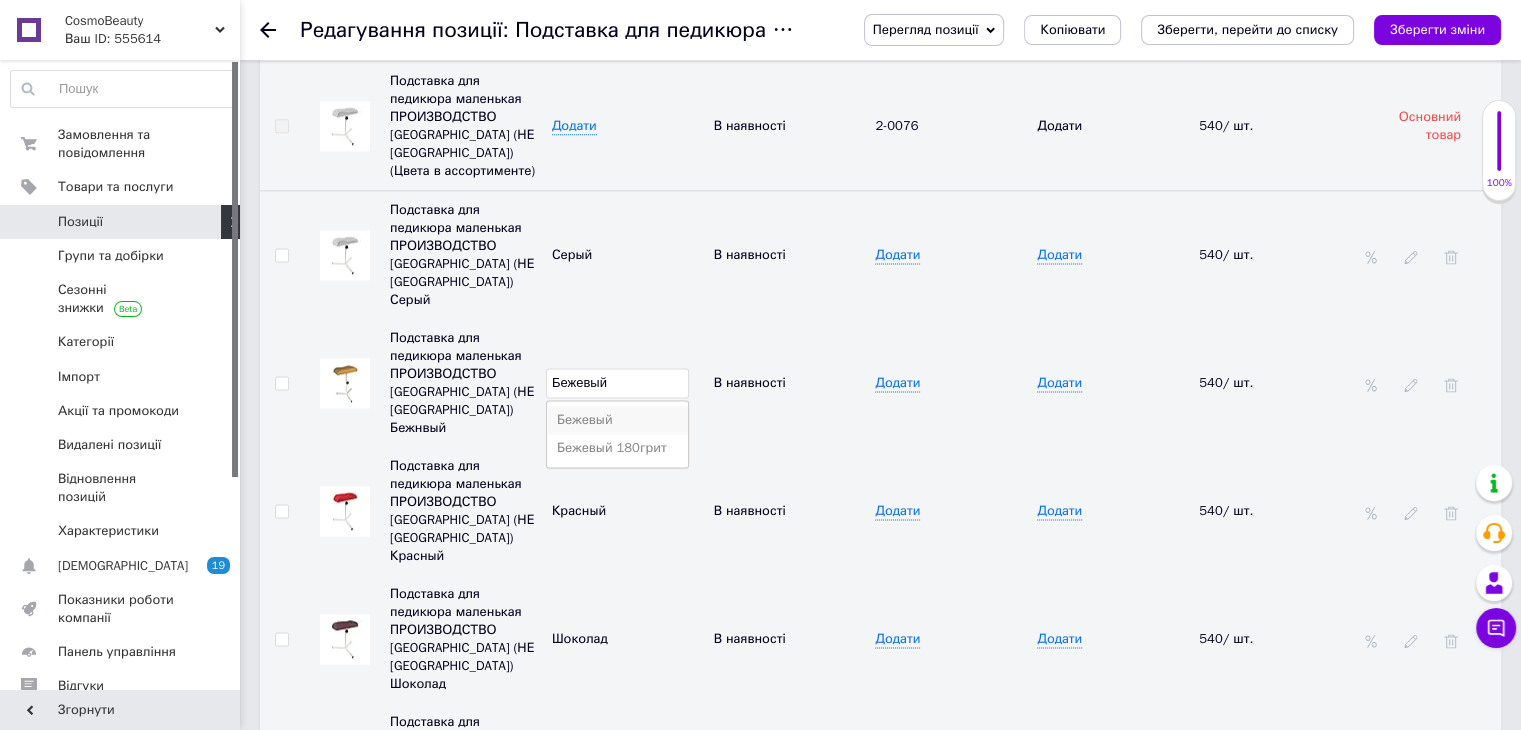 type on "Бежевый" 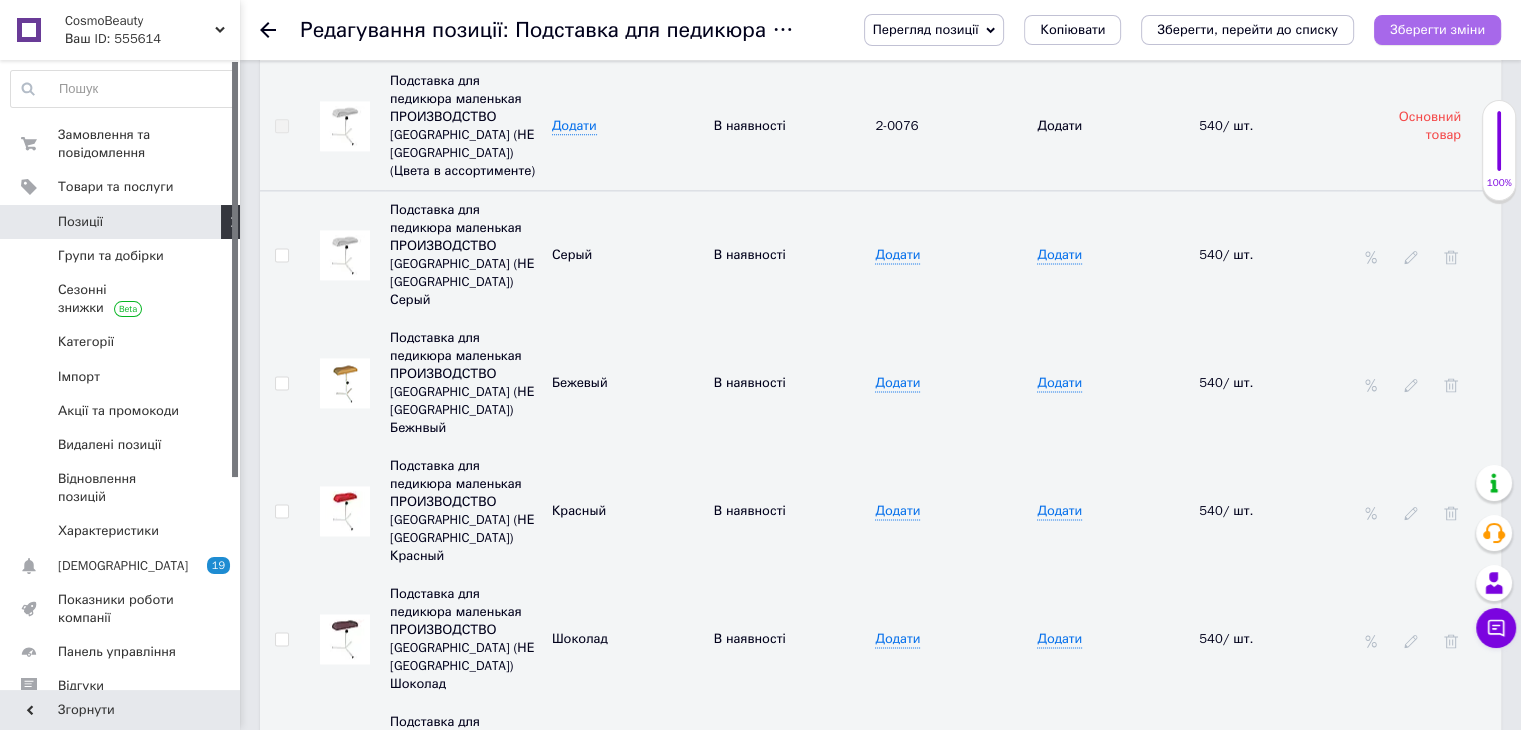 click on "Зберегти зміни" at bounding box center [1437, 30] 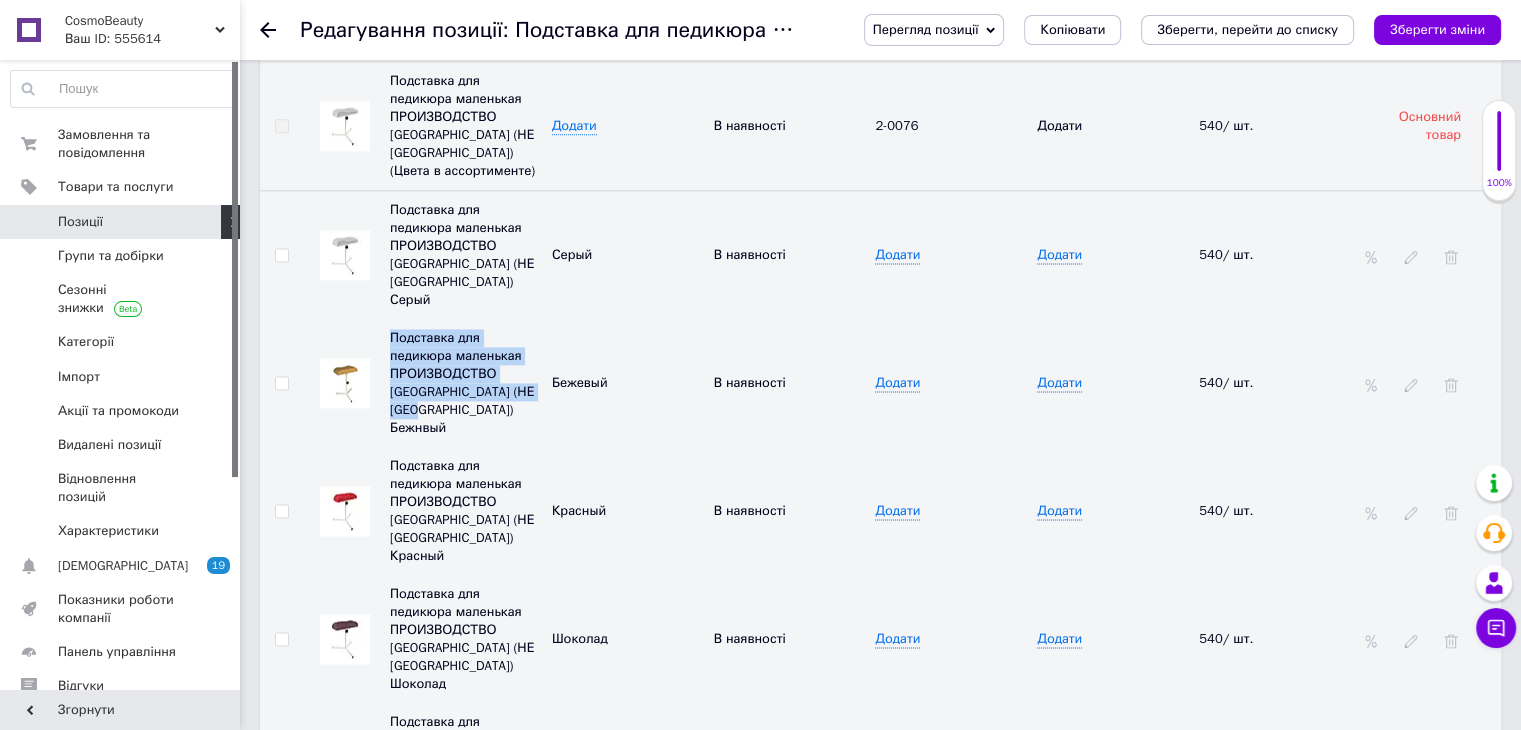 drag, startPoint x: 452, startPoint y: 357, endPoint x: 392, endPoint y: 294, distance: 87 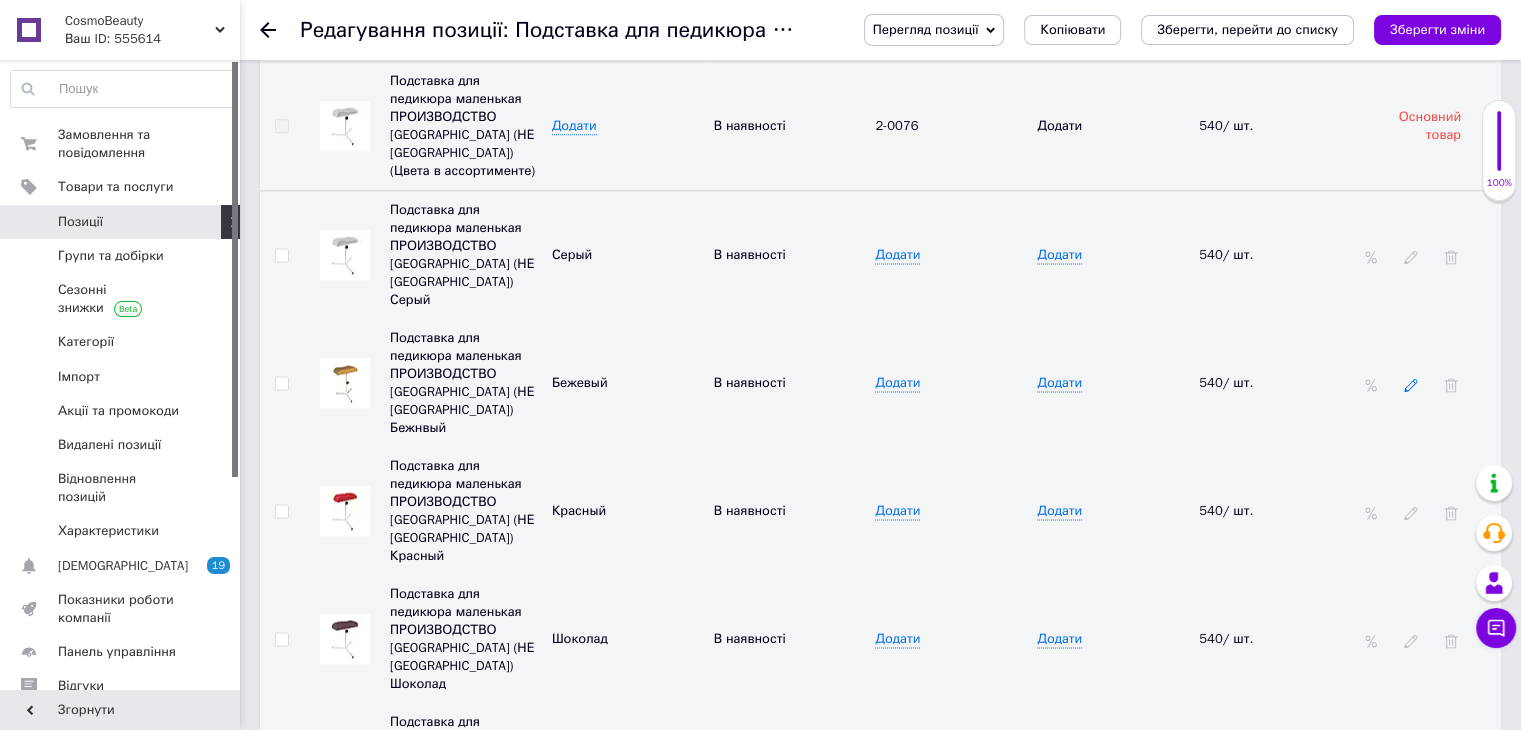 click 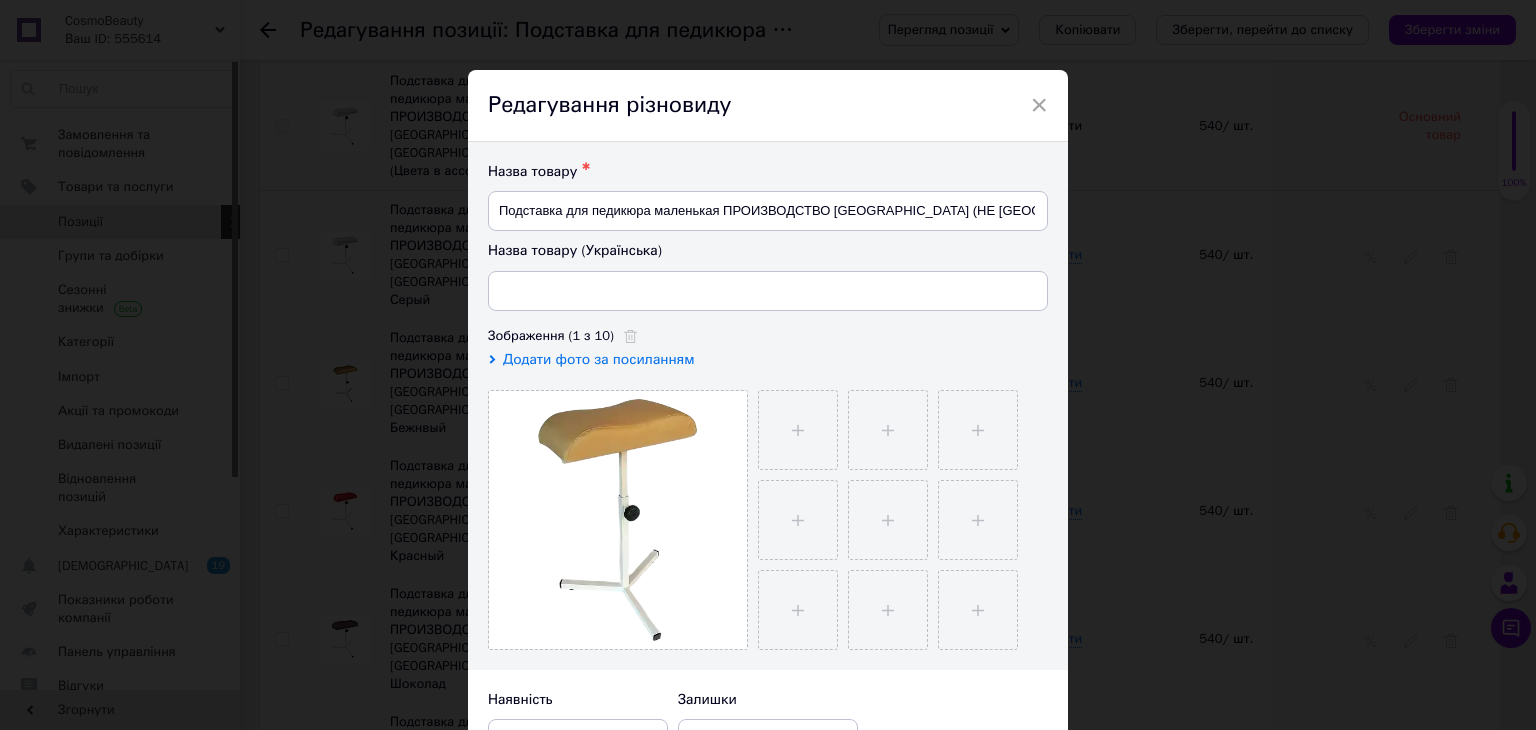 type on "Підставка для педикюру маленька ПРОЗВОДІННЯ УКРАЇНА (НЕ [GEOGRAPHIC_DATA]) Бежевий" 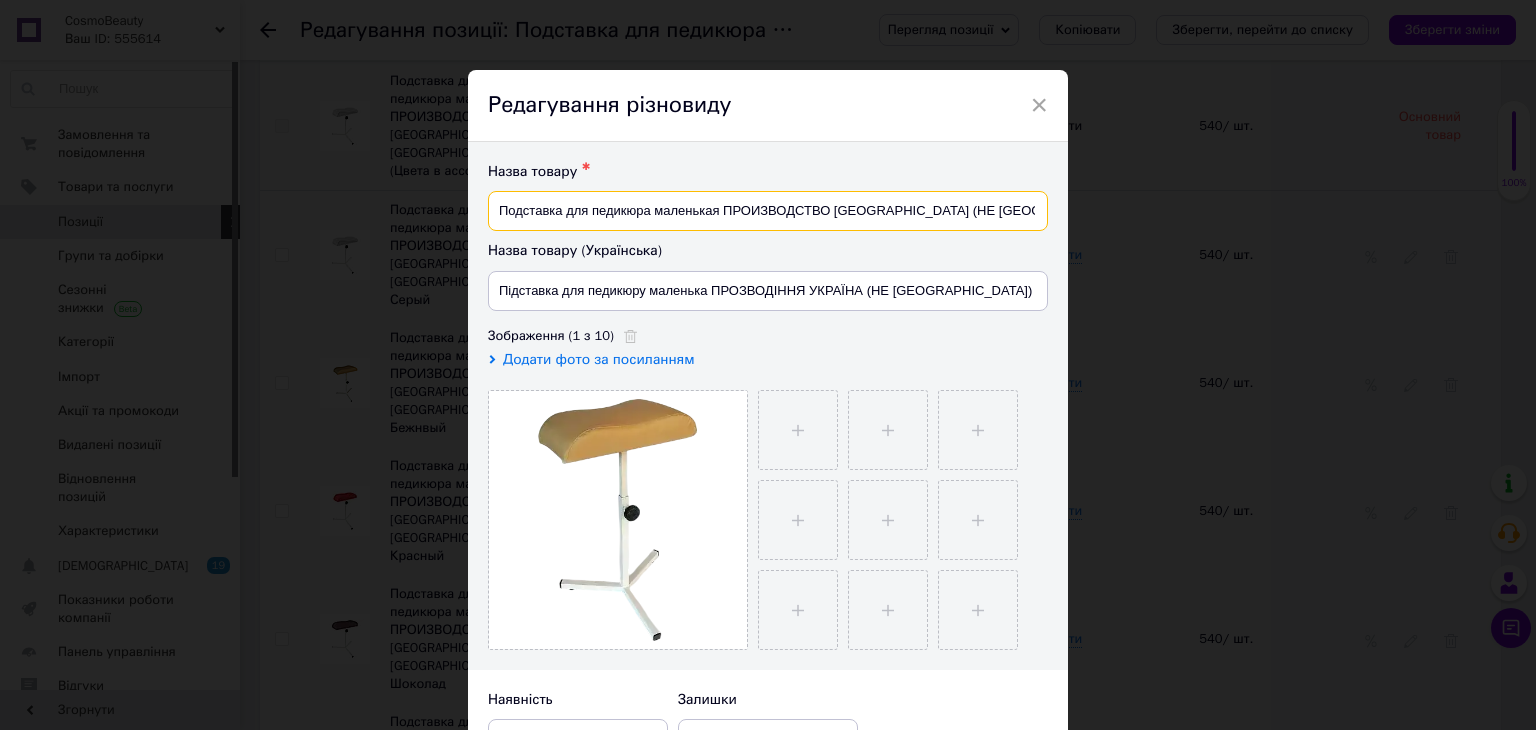 click on "Подставка для педикюра маленькая ПРОИЗВОДСТВО [GEOGRAPHIC_DATA] (НЕ [GEOGRAPHIC_DATA]) Бежнвый" at bounding box center (768, 211) 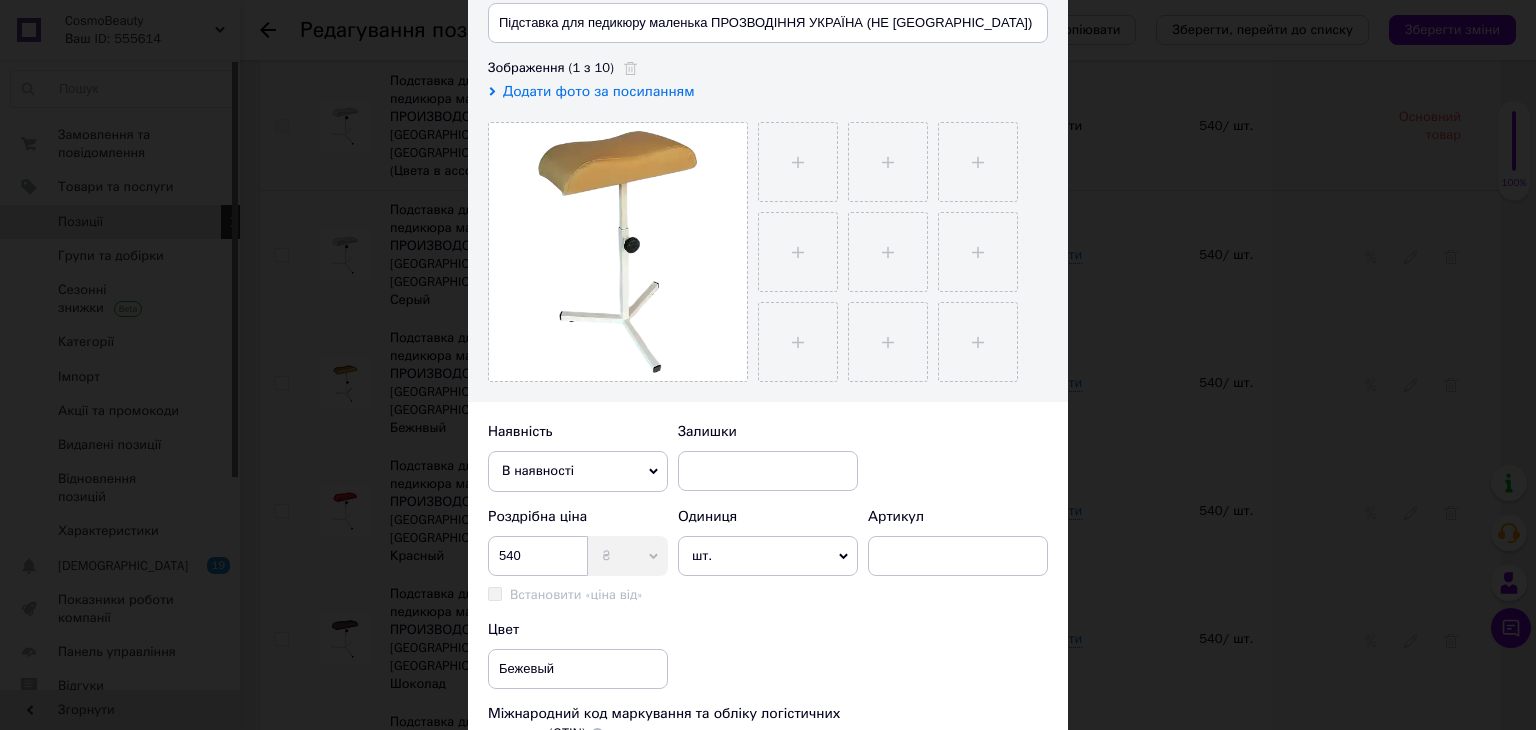 scroll, scrollTop: 533, scrollLeft: 0, axis: vertical 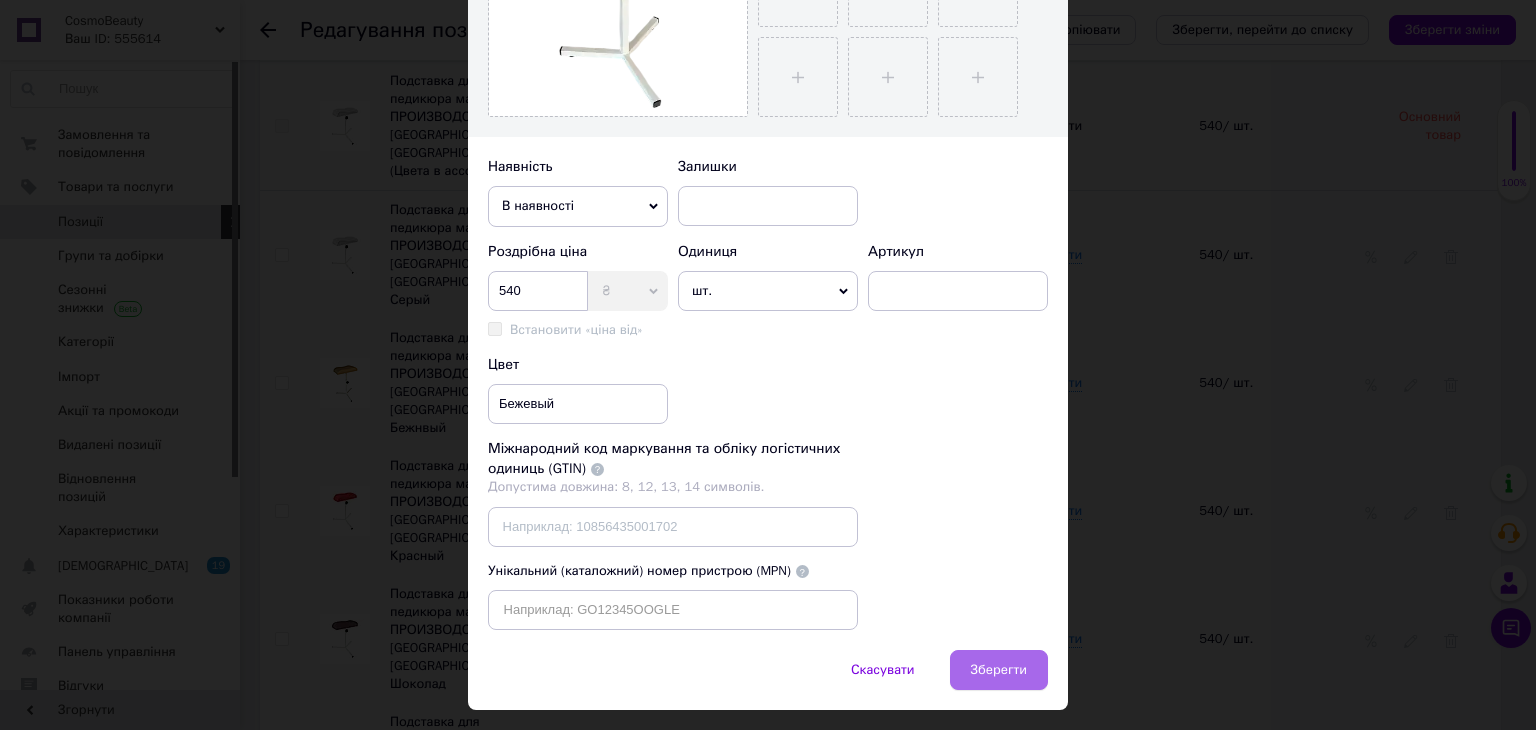 type on "Подставка для педикюра маленькая ПРОИЗВОДСТВО [GEOGRAPHIC_DATA] (НЕ [GEOGRAPHIC_DATA]) Бежевый" 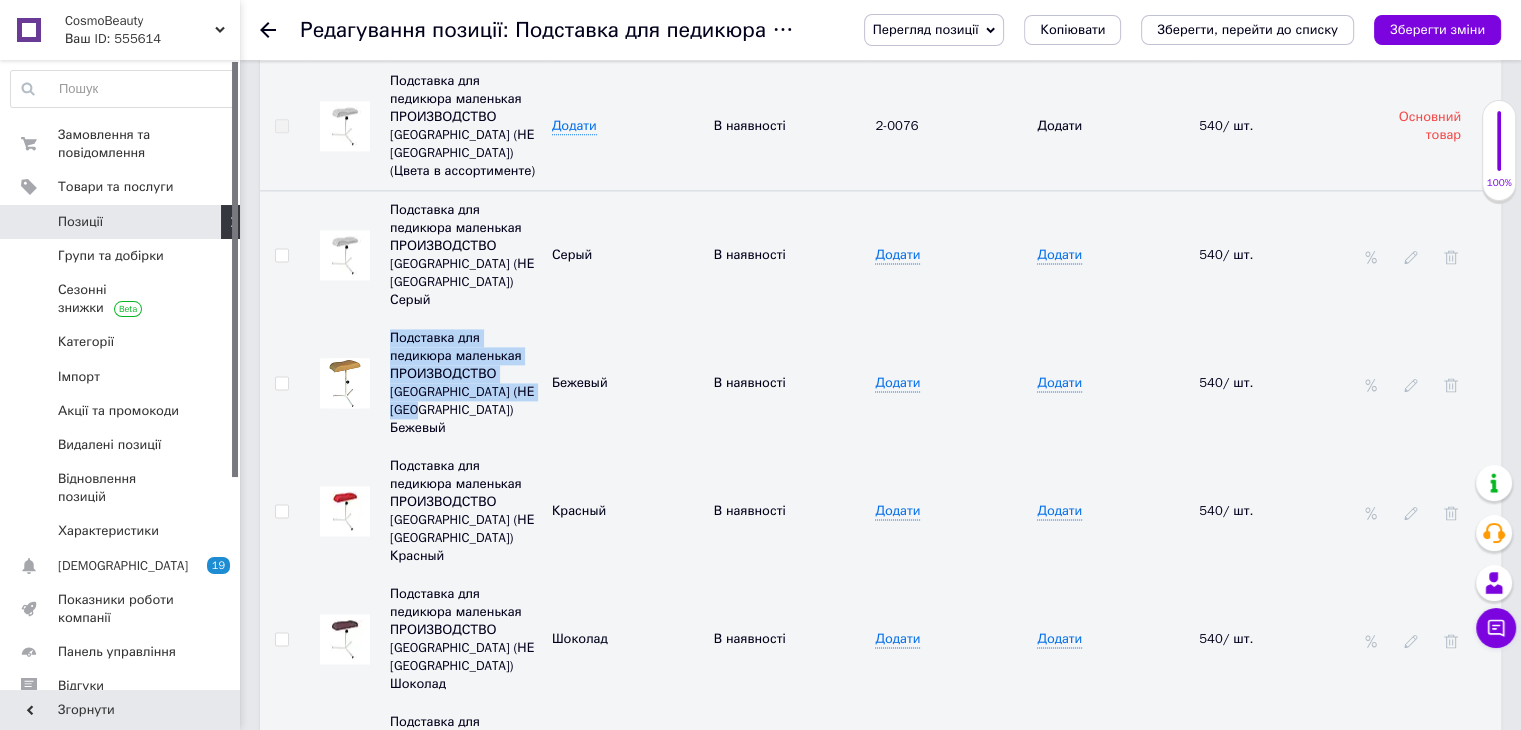 drag, startPoint x: 457, startPoint y: 357, endPoint x: 387, endPoint y: 282, distance: 102.59142 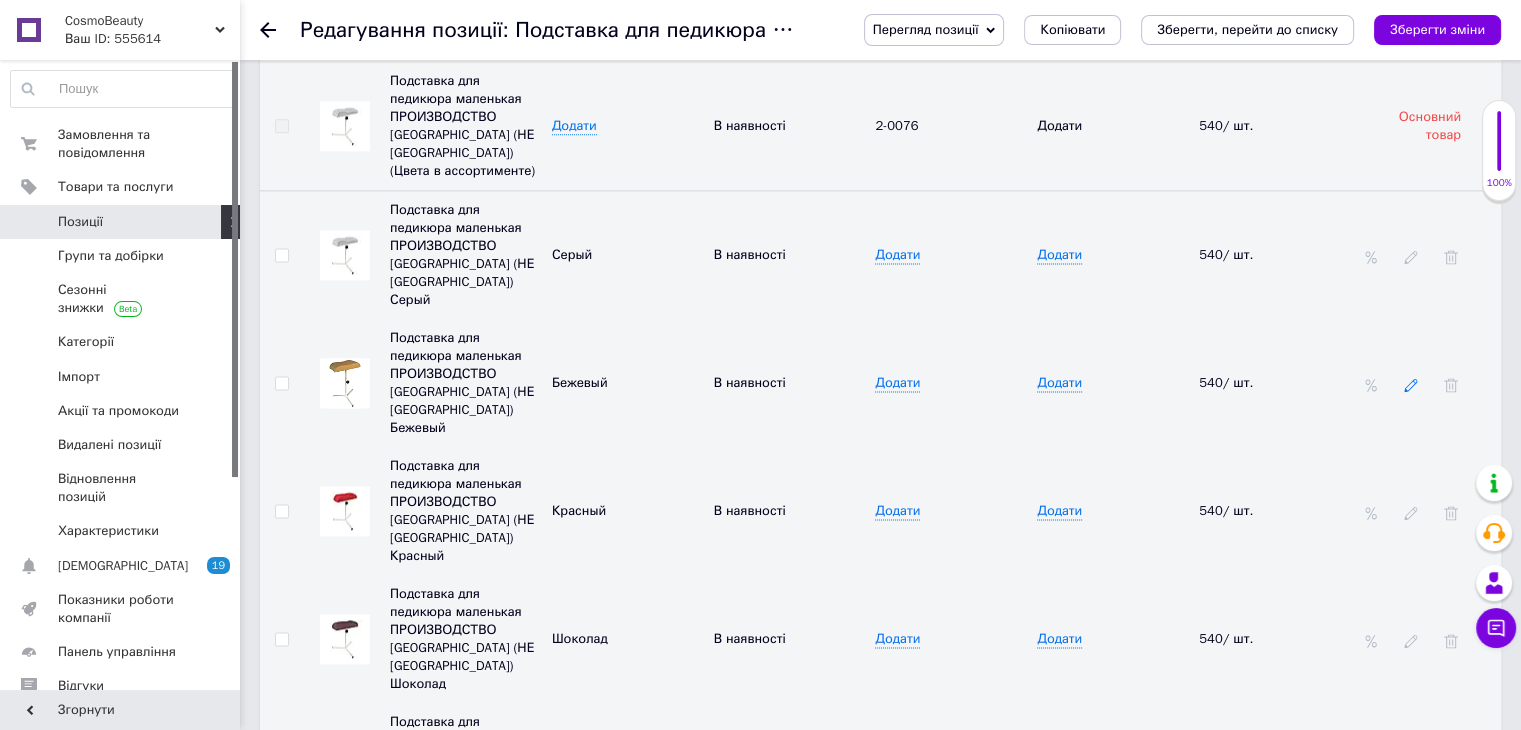 click 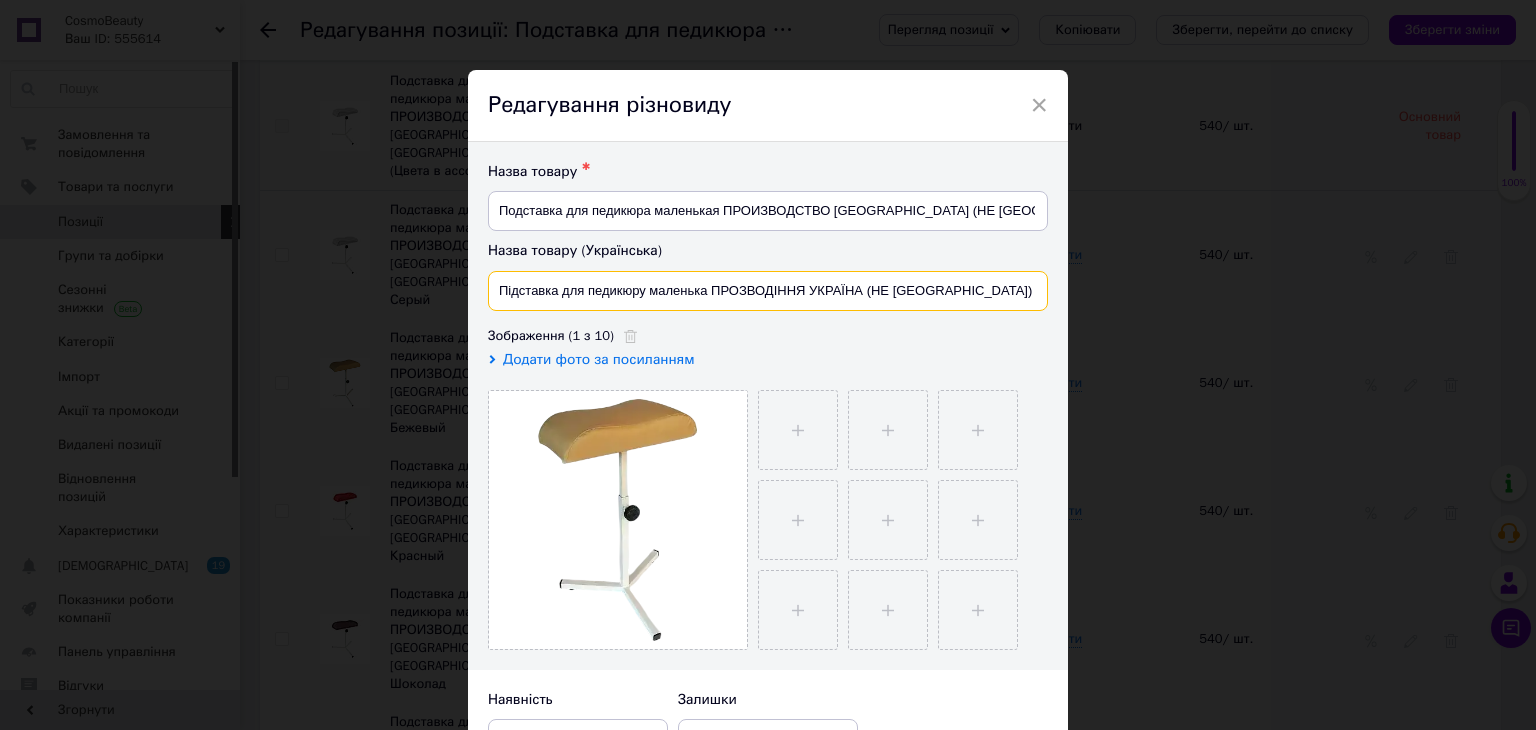 drag, startPoint x: 864, startPoint y: 298, endPoint x: 477, endPoint y: 292, distance: 387.0465 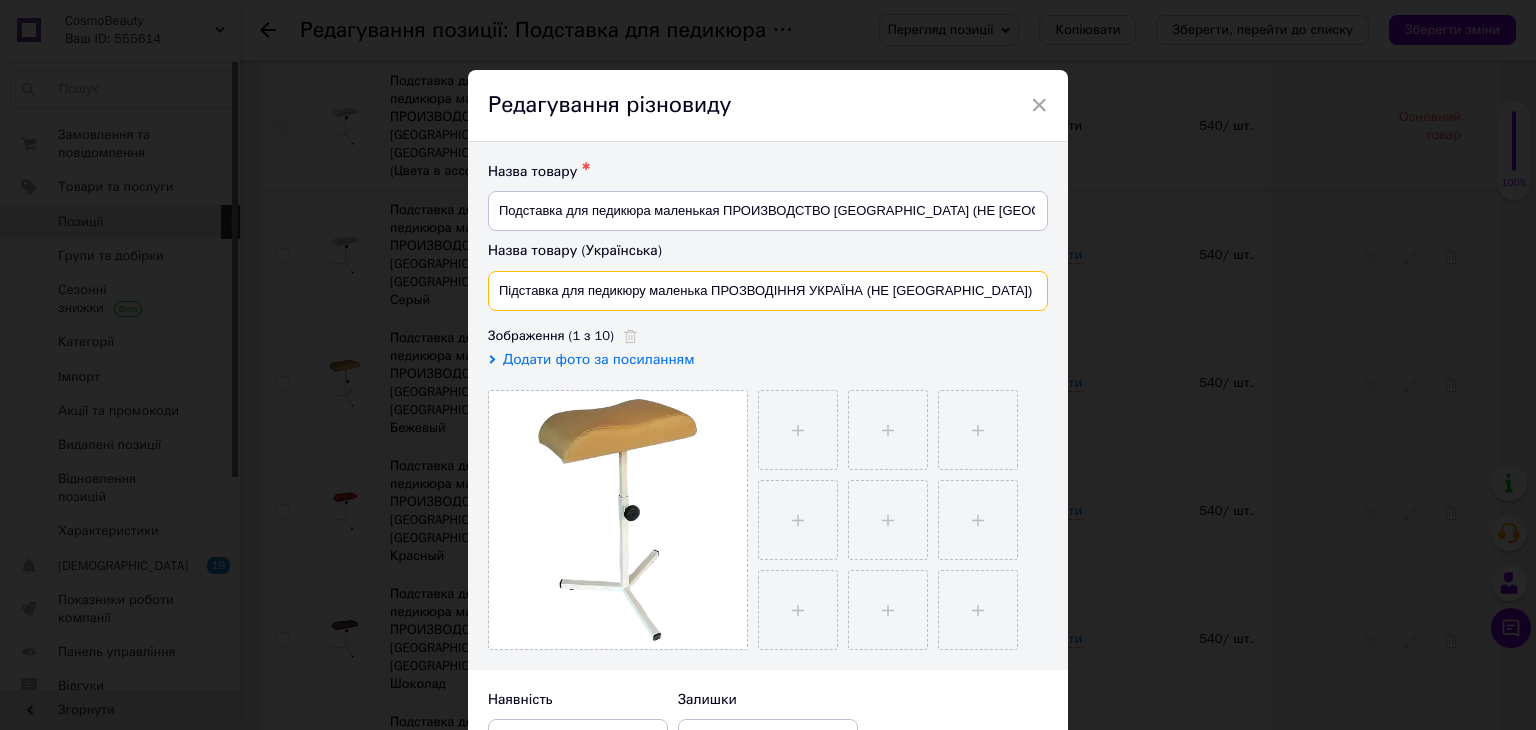 paste on "ИРОБНИЦТВО" 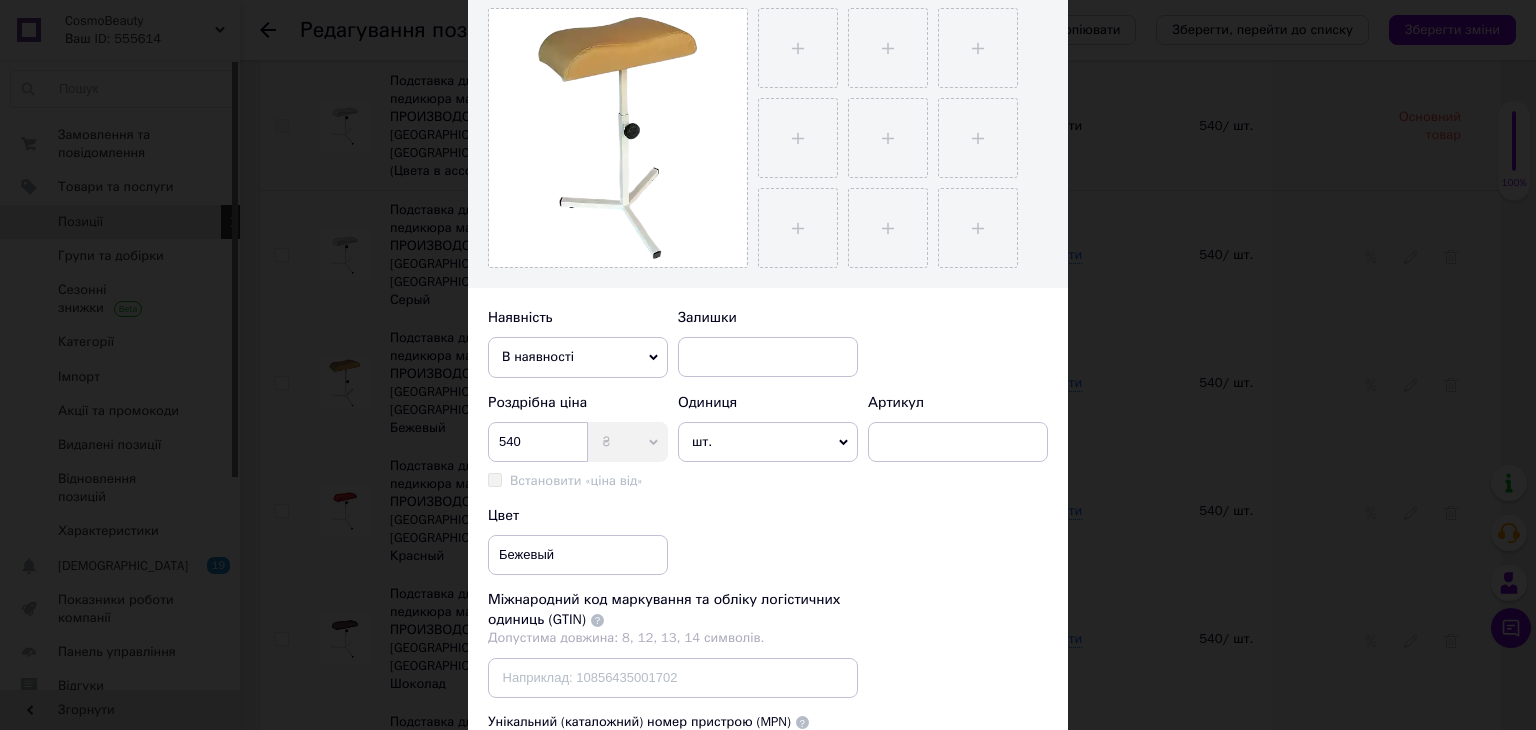 scroll, scrollTop: 533, scrollLeft: 0, axis: vertical 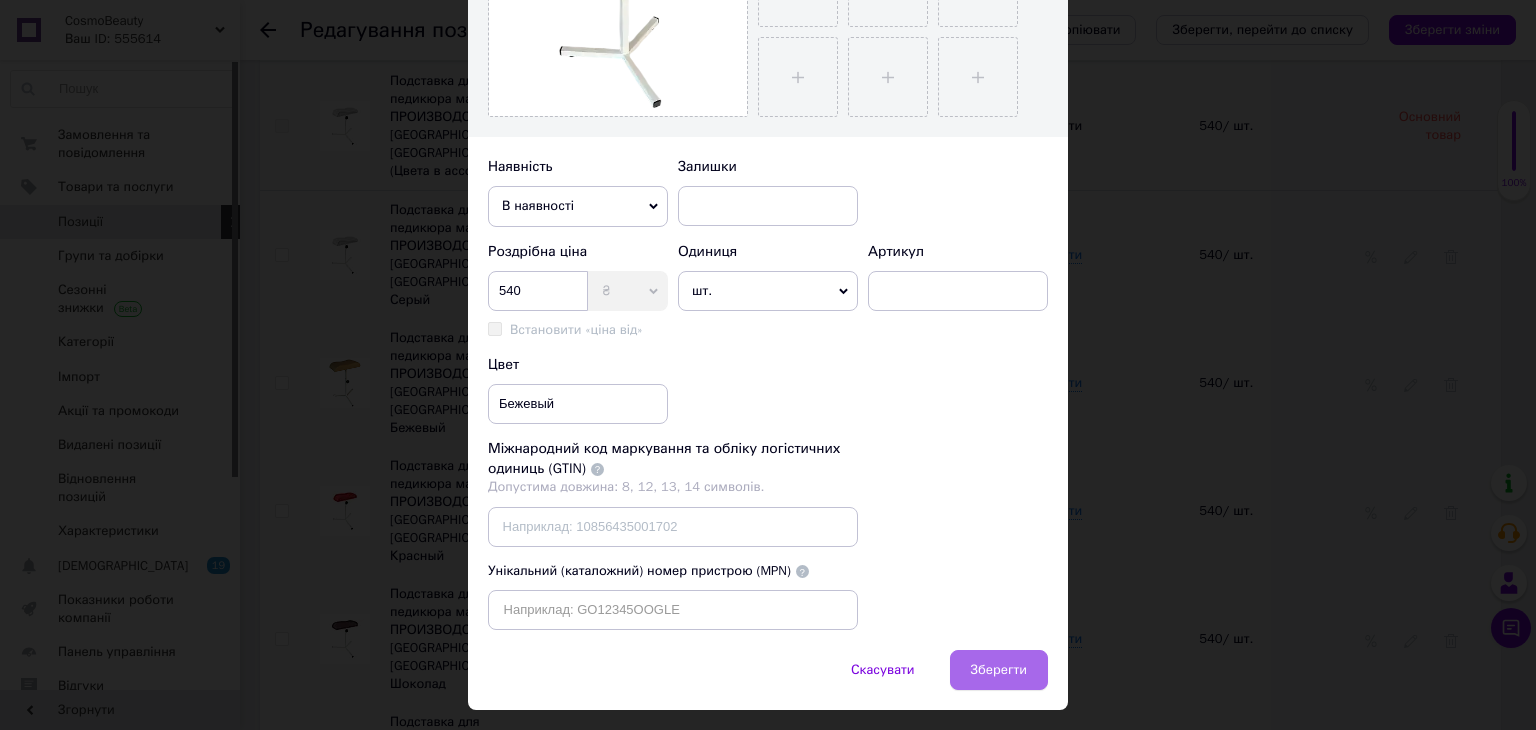 type on "Підставка для педикюру маленька ВИРОБНИЦТВО УКРАЇНА (НЕ [GEOGRAPHIC_DATA]) Бежевий" 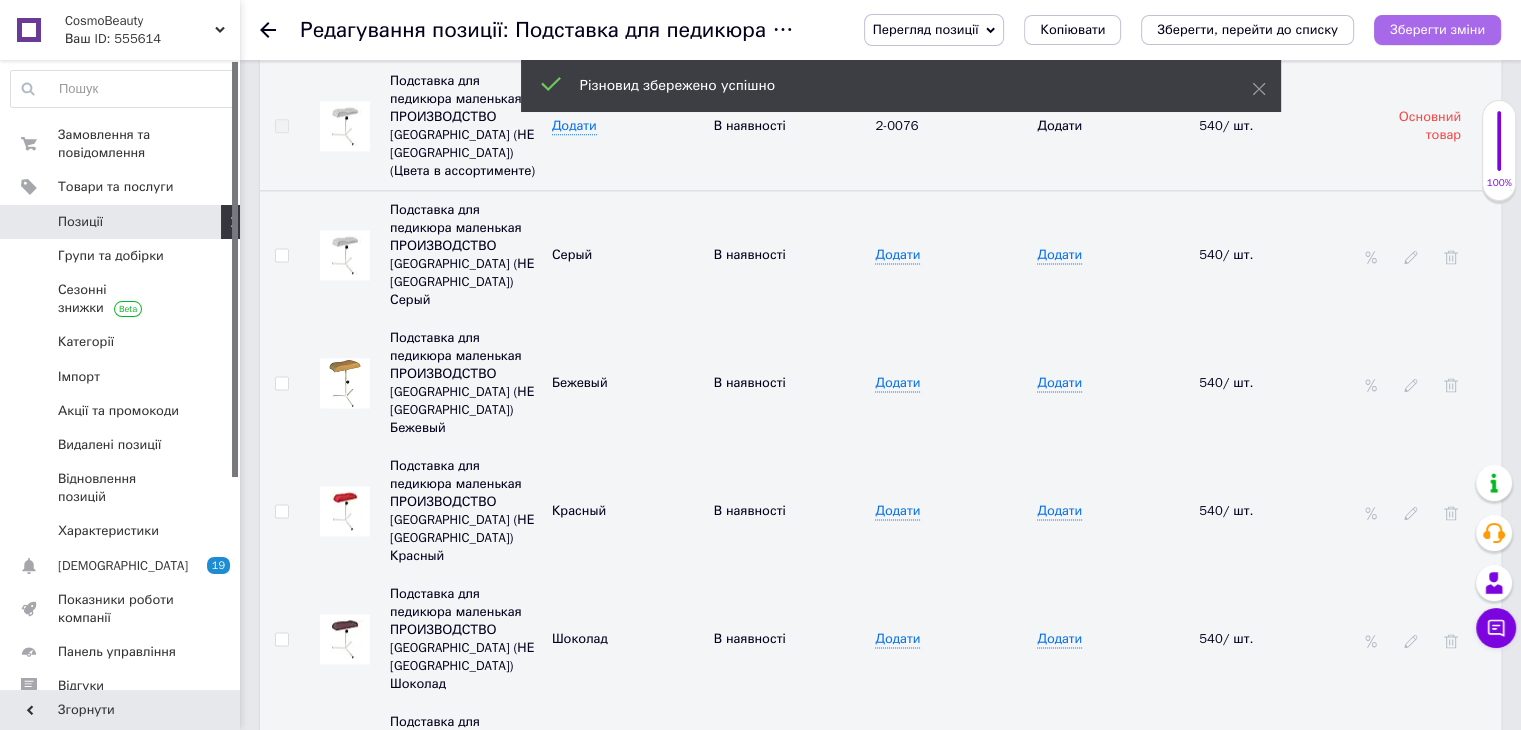 click on "Зберегти зміни" at bounding box center (1437, 29) 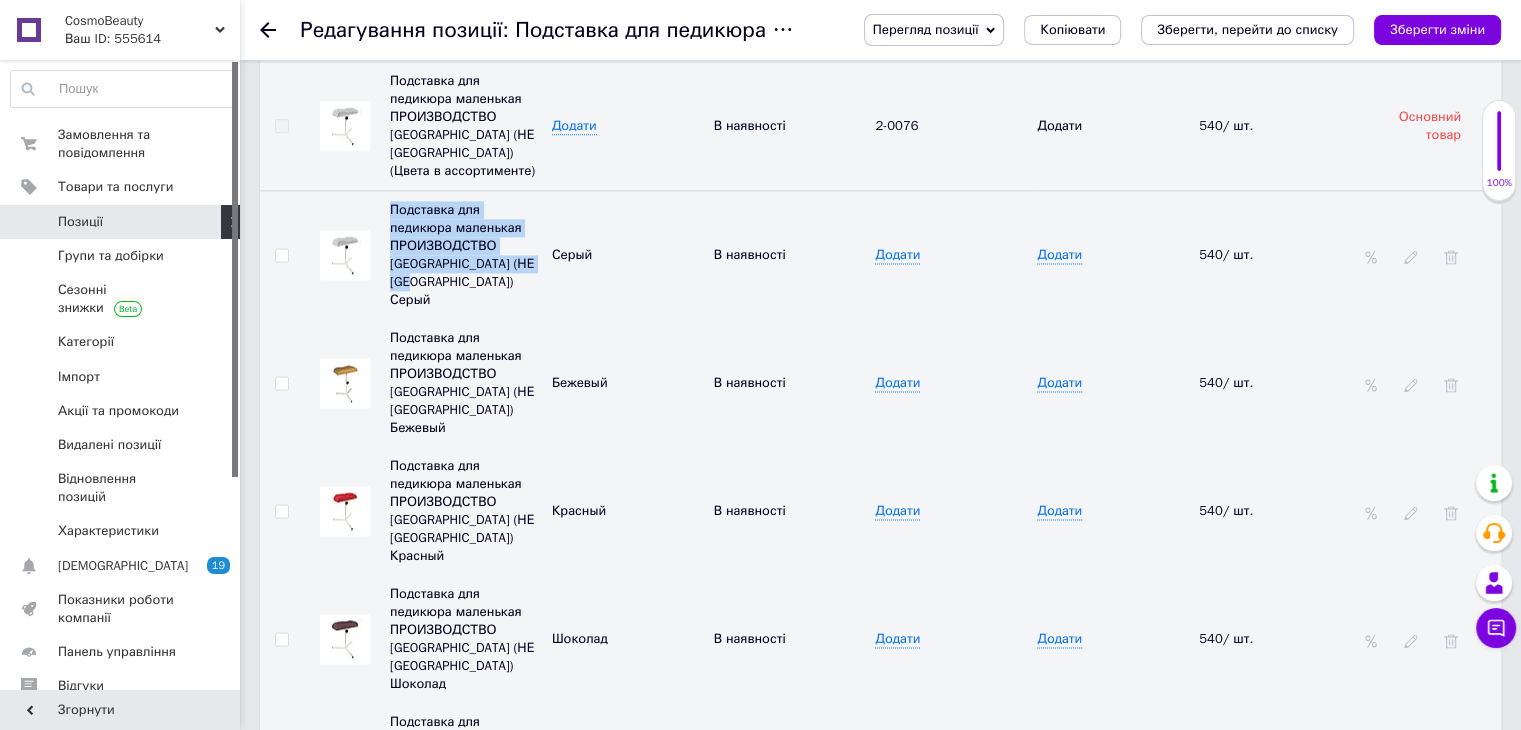 drag, startPoint x: 436, startPoint y: 253, endPoint x: 387, endPoint y: 172, distance: 94.66784 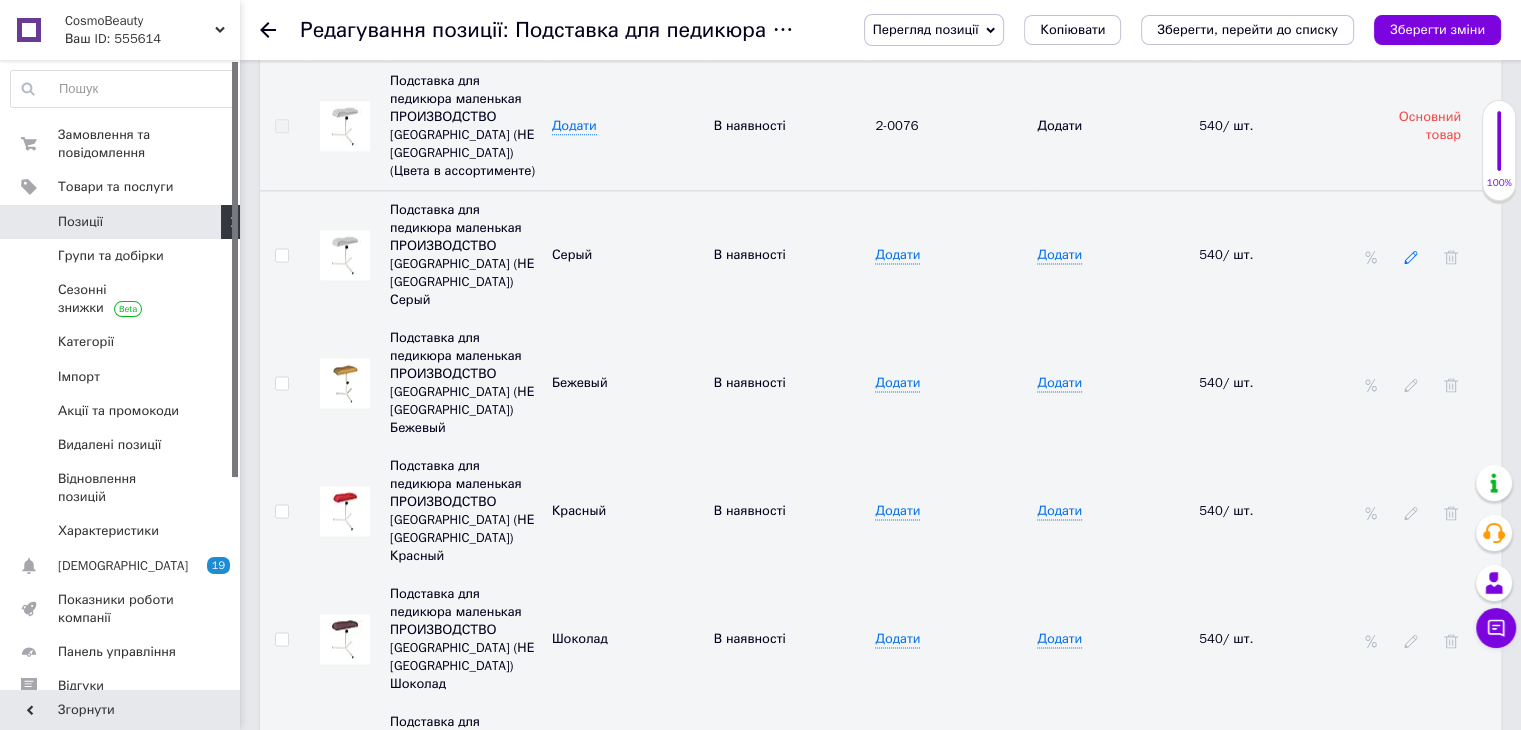 click 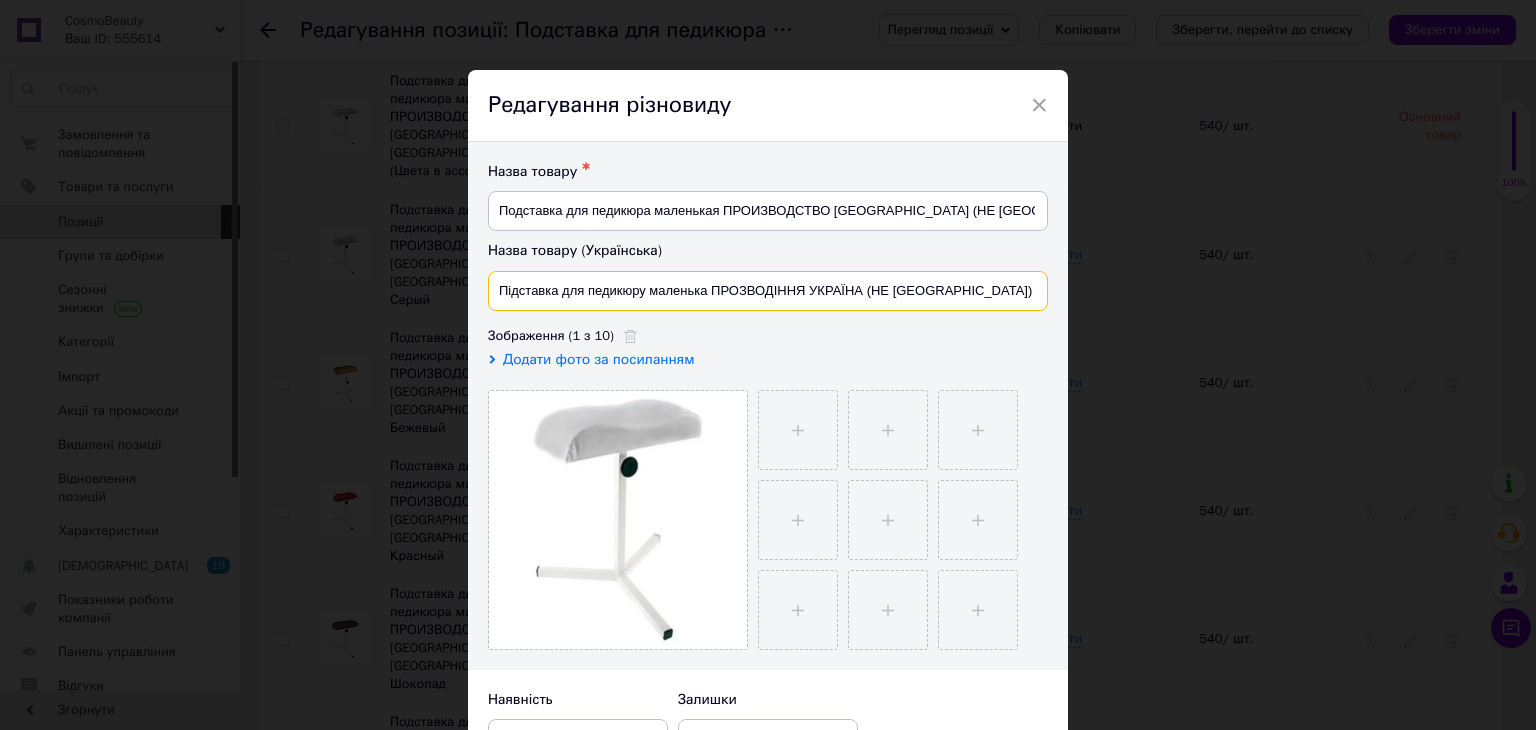 drag, startPoint x: 995, startPoint y: 286, endPoint x: 488, endPoint y: 290, distance: 507.01578 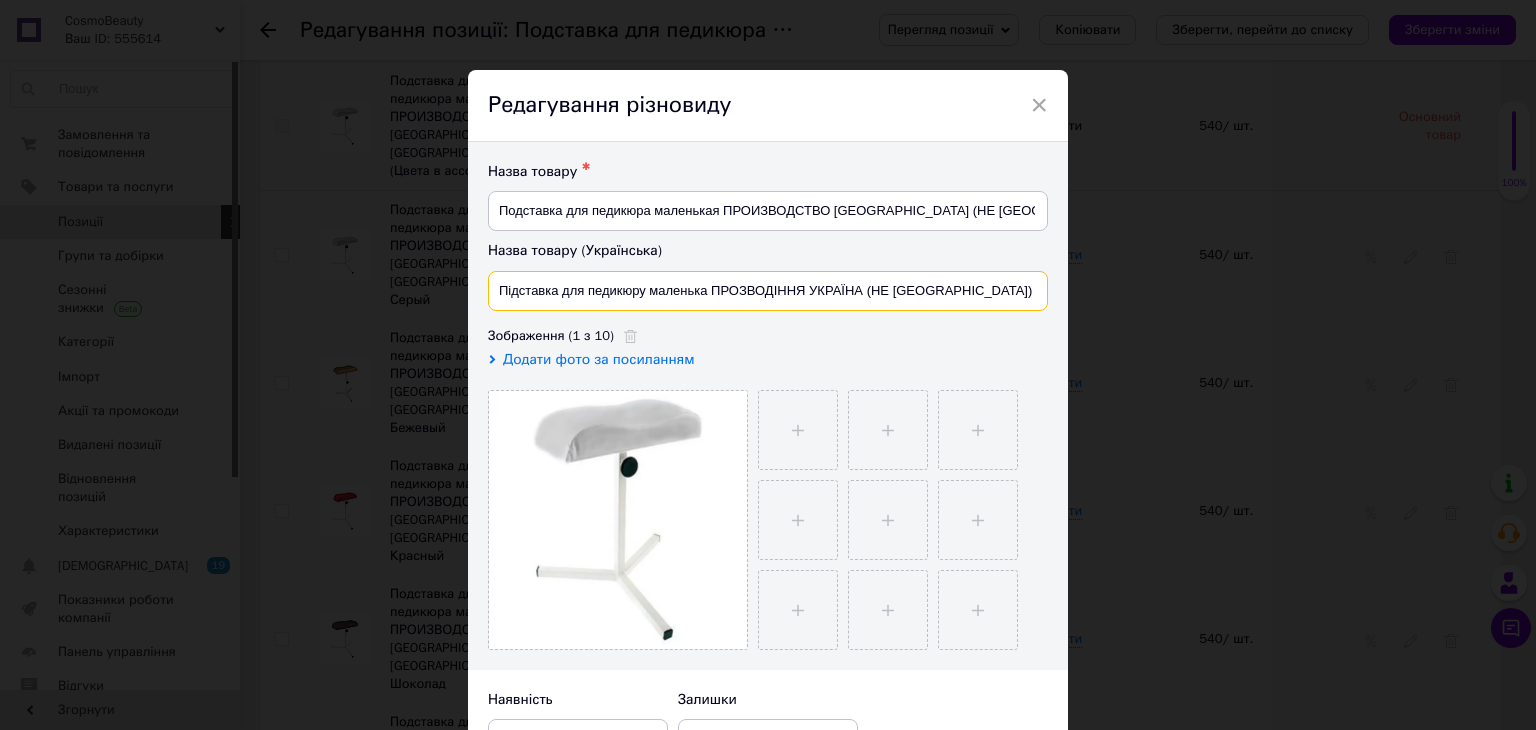 paste on "ИРОБНИЦТВО" 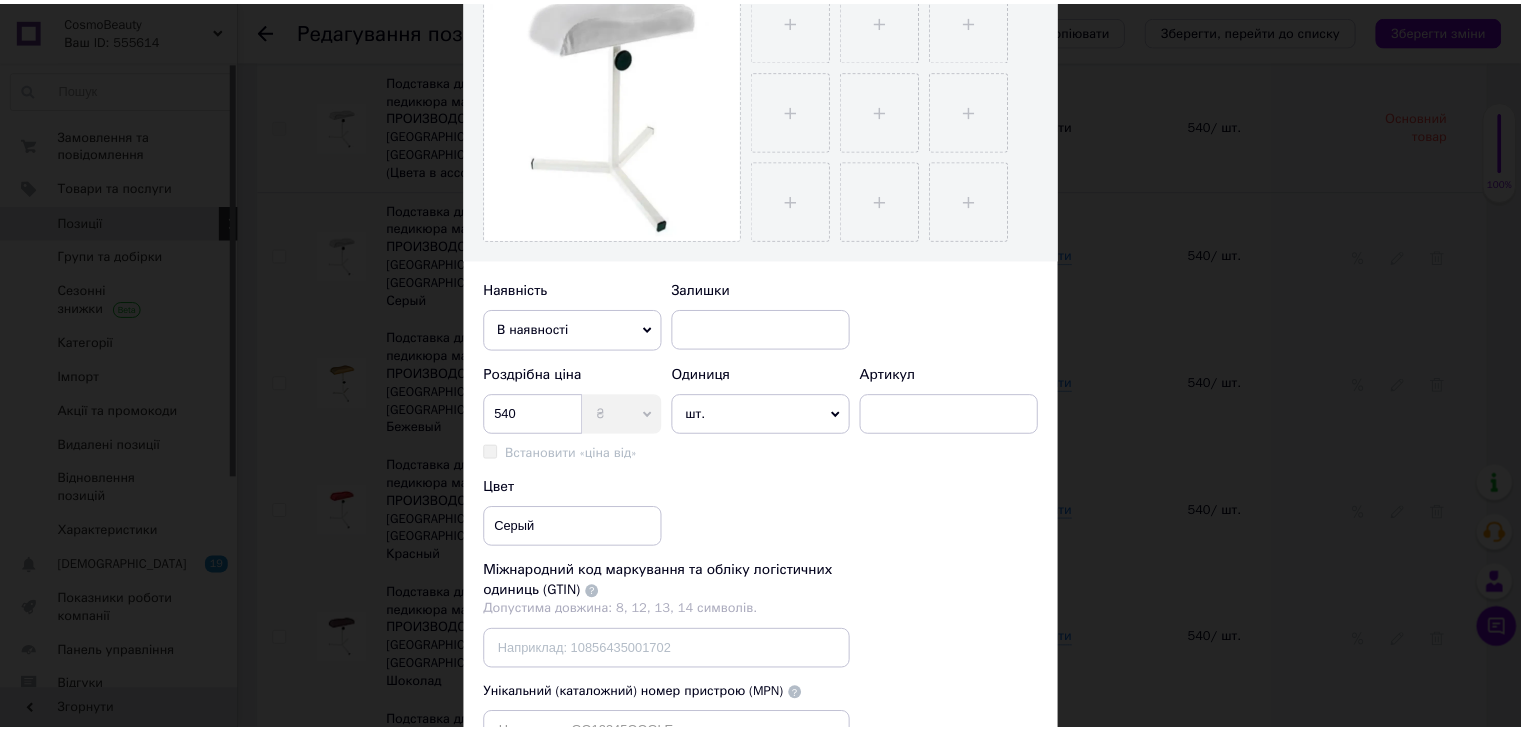 scroll, scrollTop: 580, scrollLeft: 0, axis: vertical 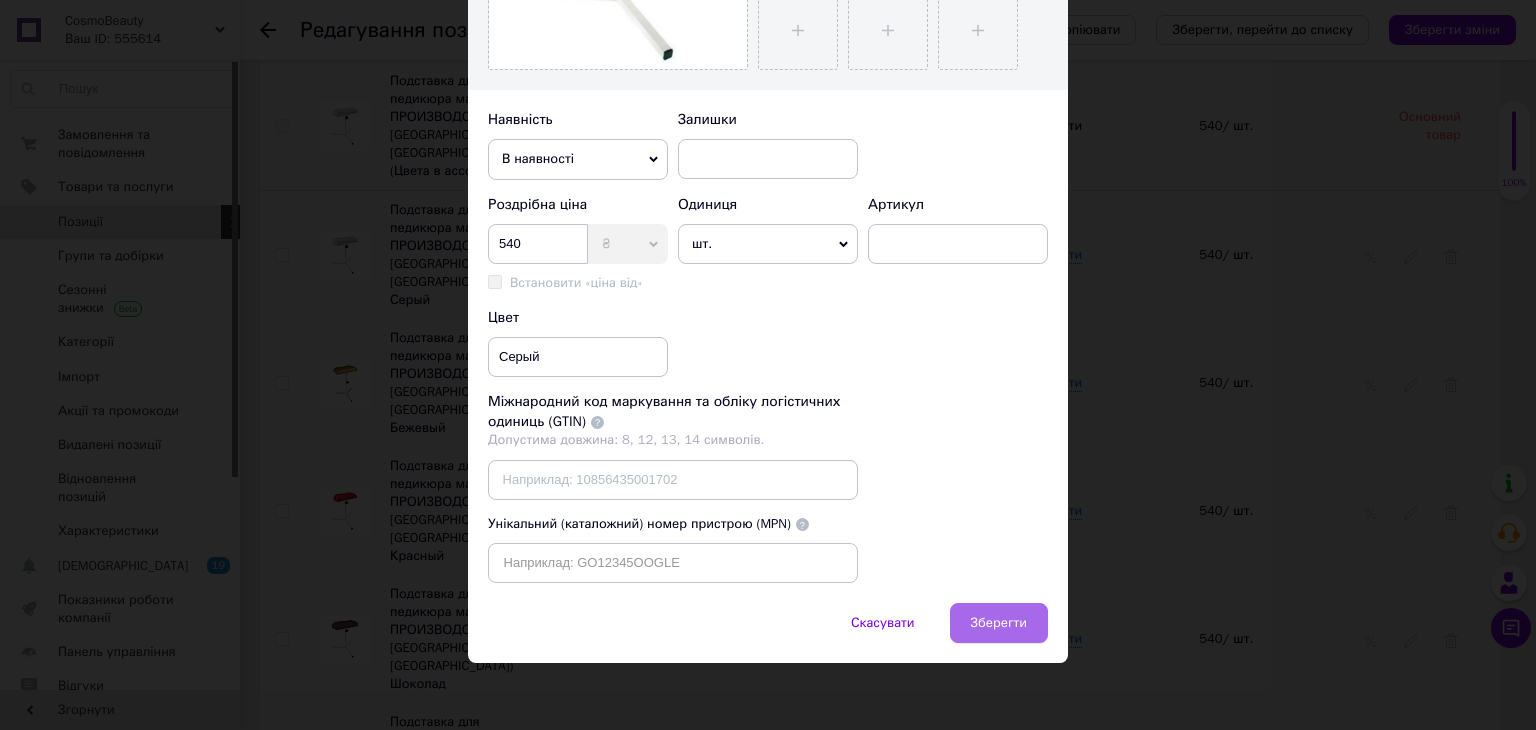 type on "Підставка для педикюру маленька ВИРОБНИЦТВО УКРАЇНА (НЕ [GEOGRAPHIC_DATA]) Сірий" 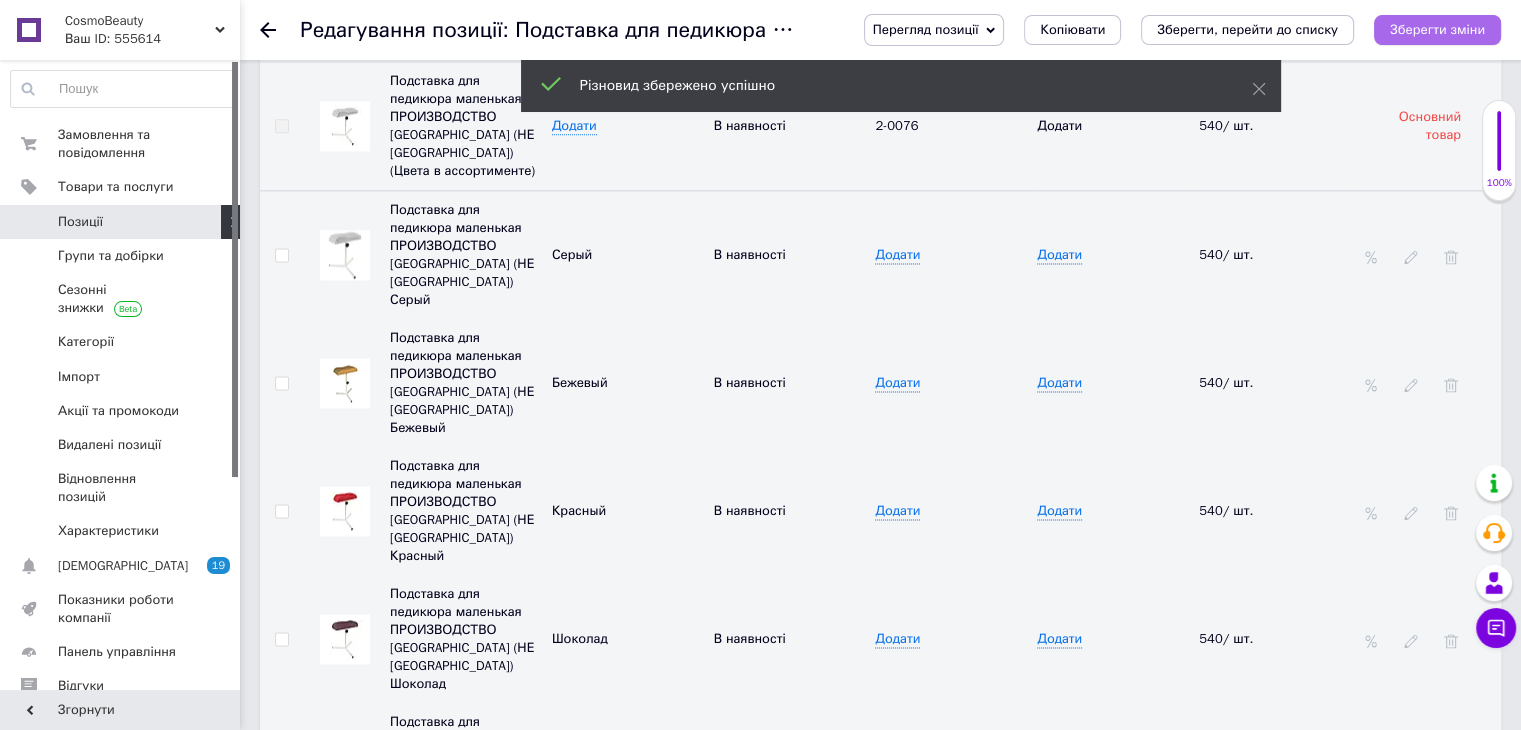 click on "Зберегти зміни" at bounding box center [1437, 29] 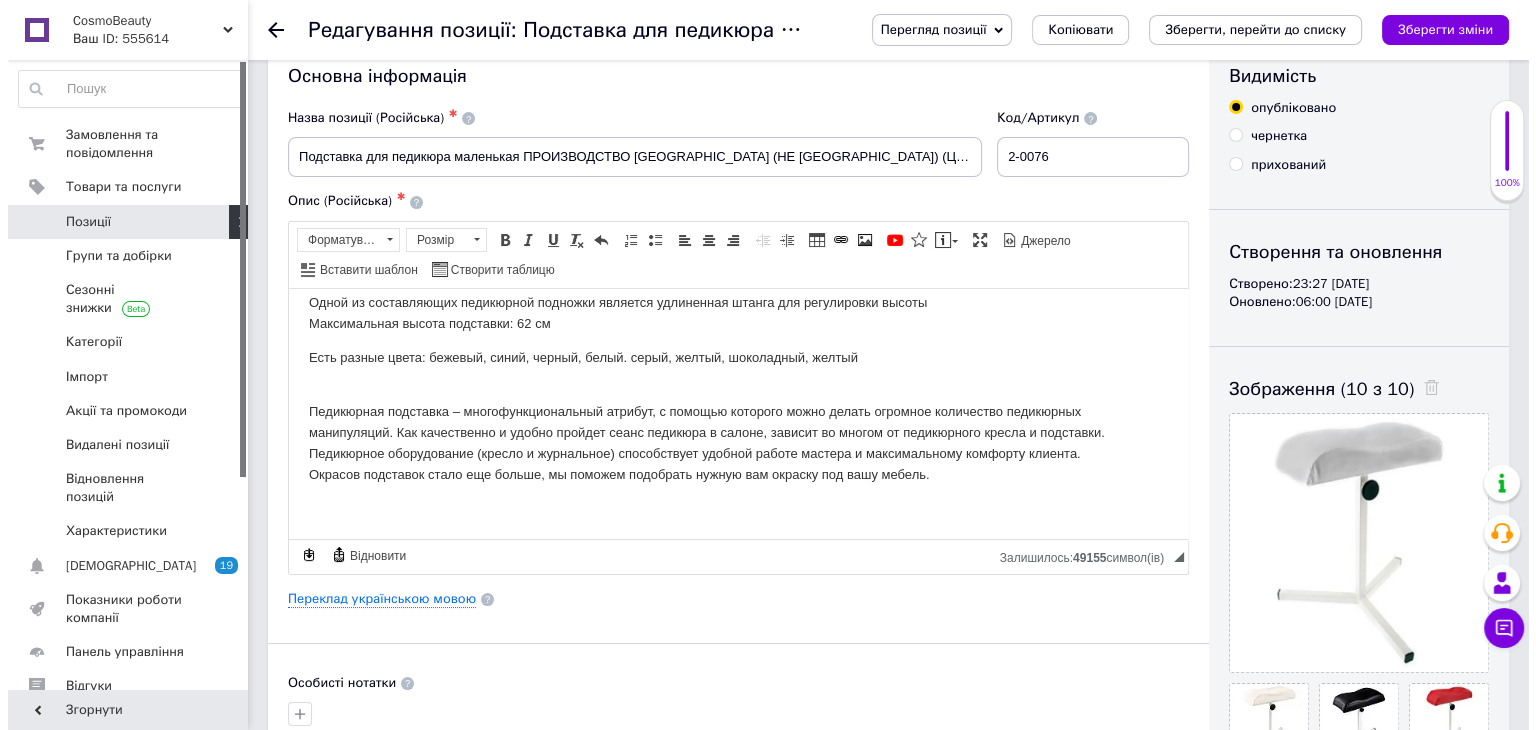 scroll, scrollTop: 0, scrollLeft: 0, axis: both 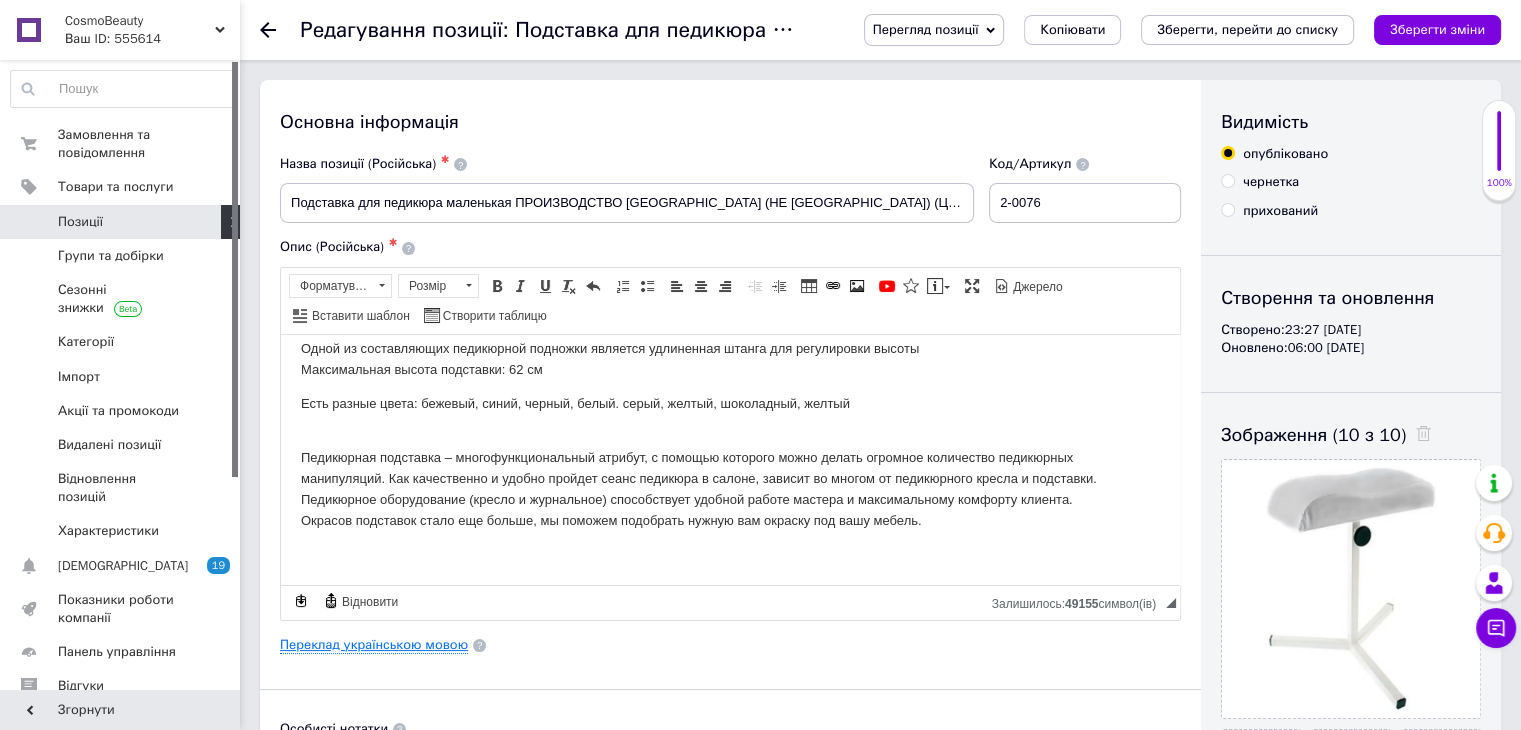 click on "Переклад українською мовою" at bounding box center (374, 645) 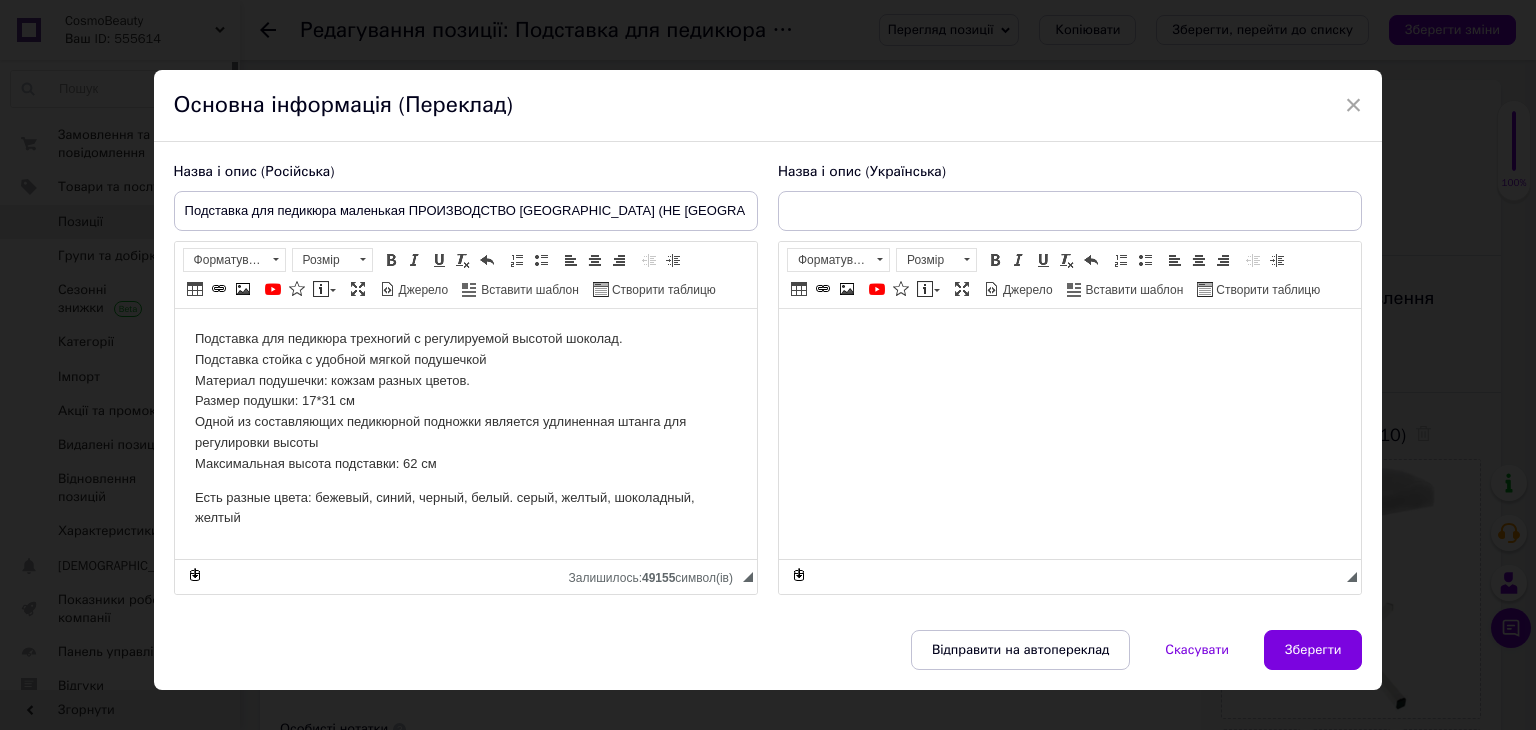 scroll, scrollTop: 0, scrollLeft: 0, axis: both 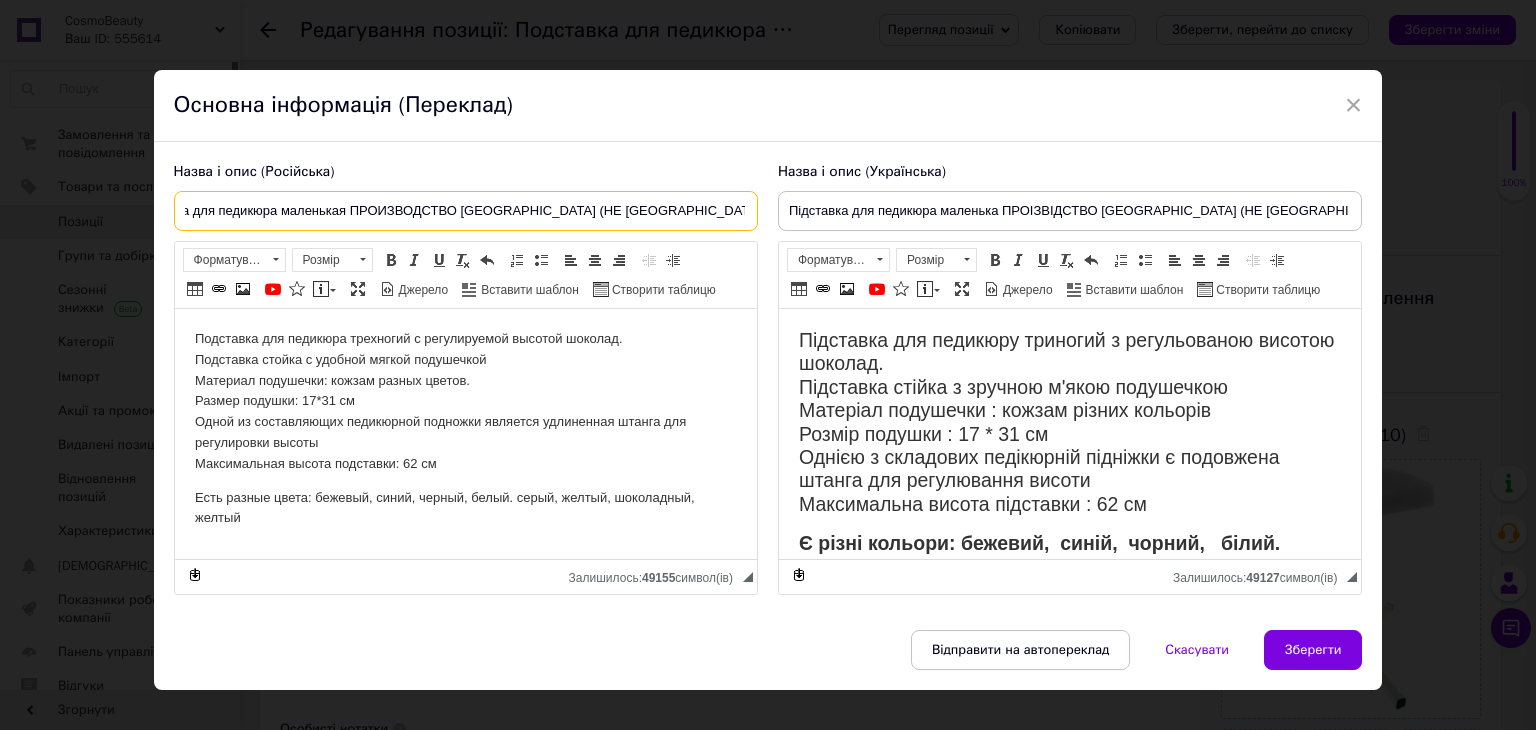 drag, startPoint x: 181, startPoint y: 207, endPoint x: 764, endPoint y: 197, distance: 583.08575 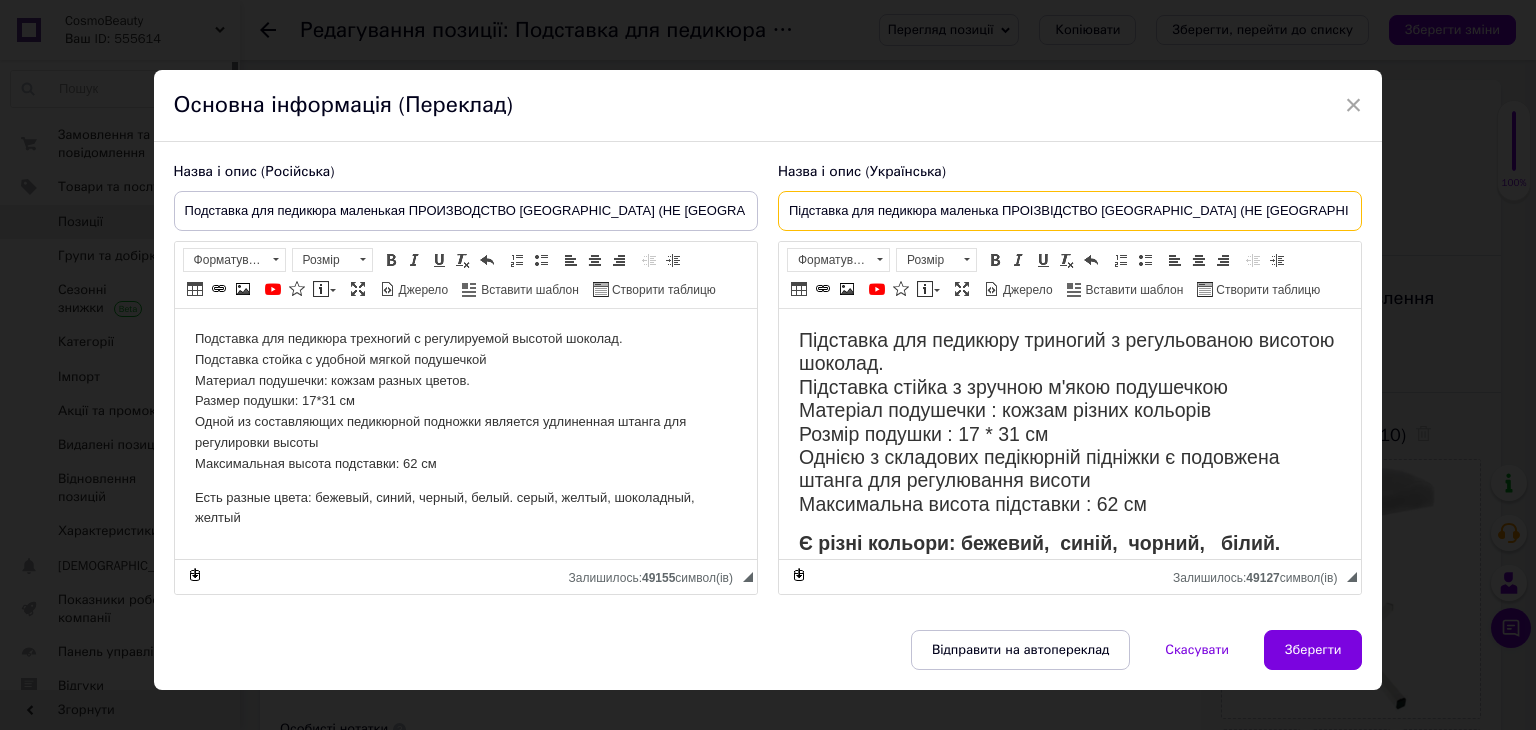 scroll, scrollTop: 0, scrollLeft: 34, axis: horizontal 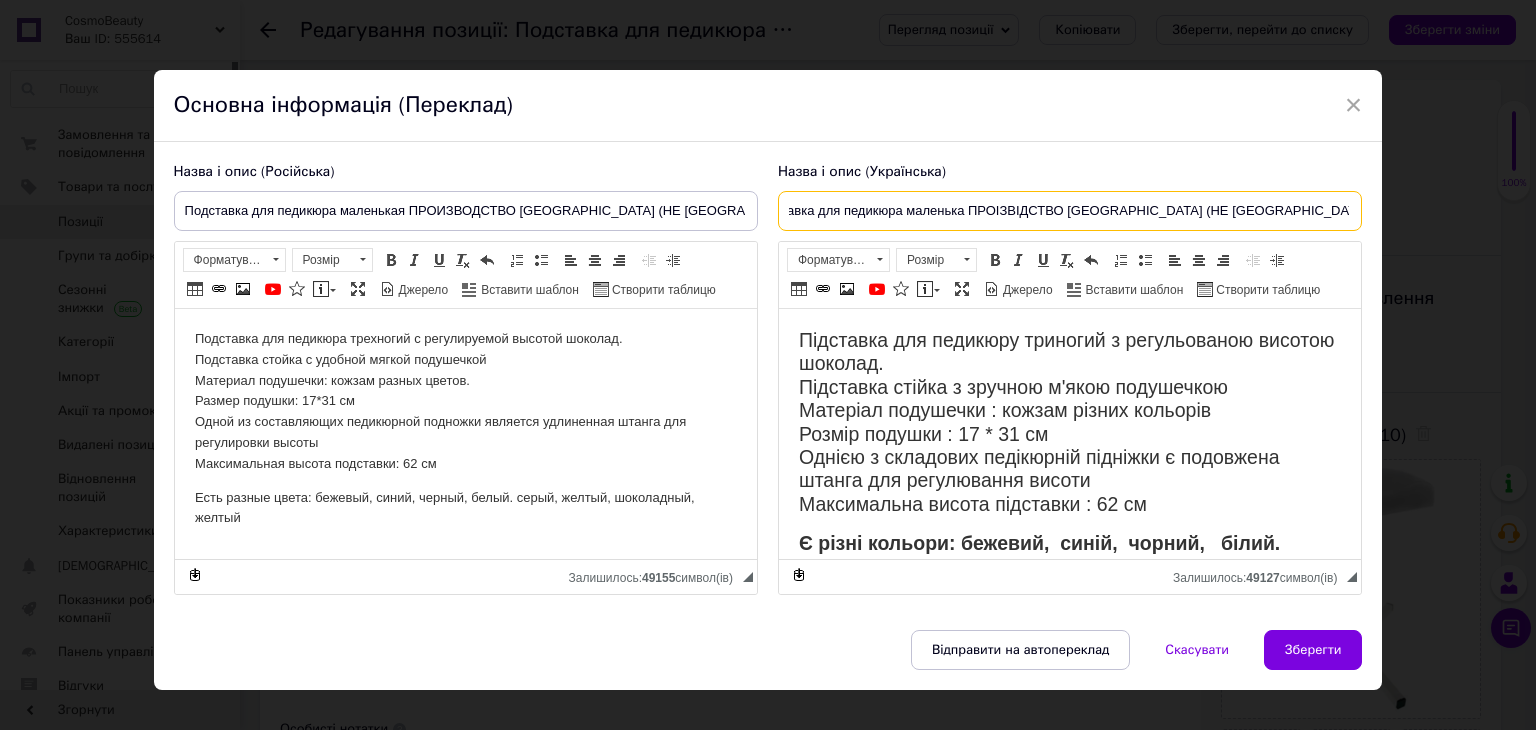 drag, startPoint x: 782, startPoint y: 207, endPoint x: 1368, endPoint y: 217, distance: 586.0853 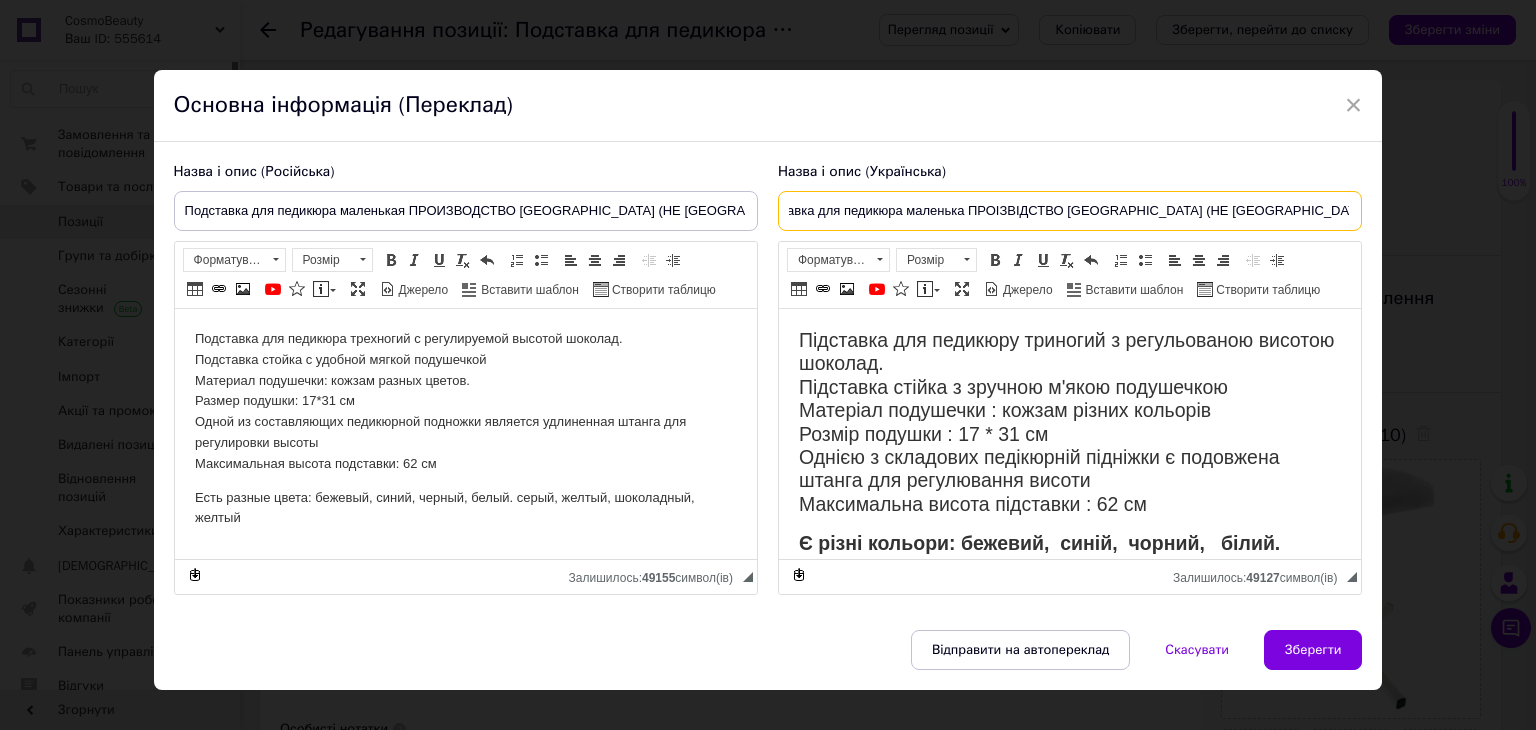 paste on "у маленька ВИРОБНИЦ" 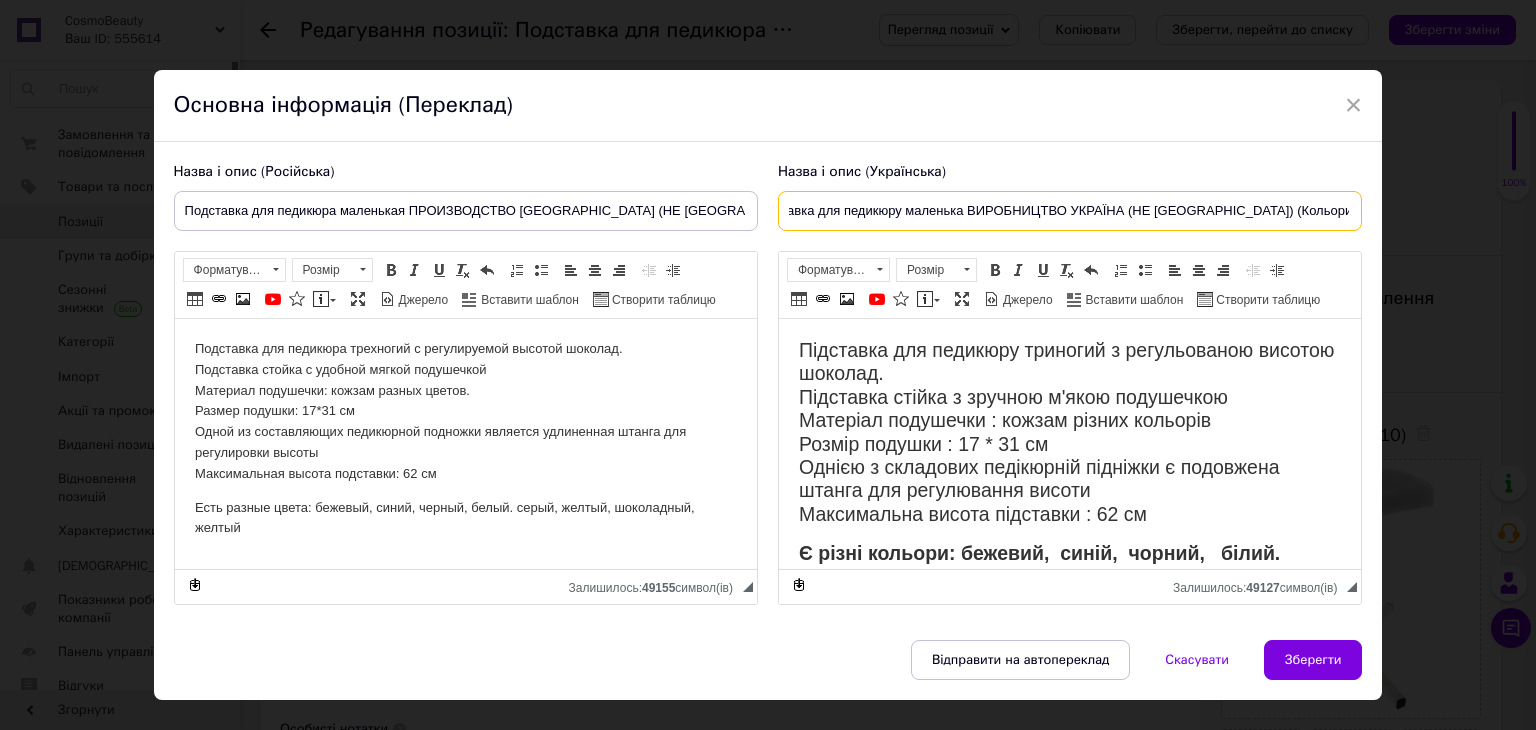 scroll, scrollTop: 0, scrollLeft: 37, axis: horizontal 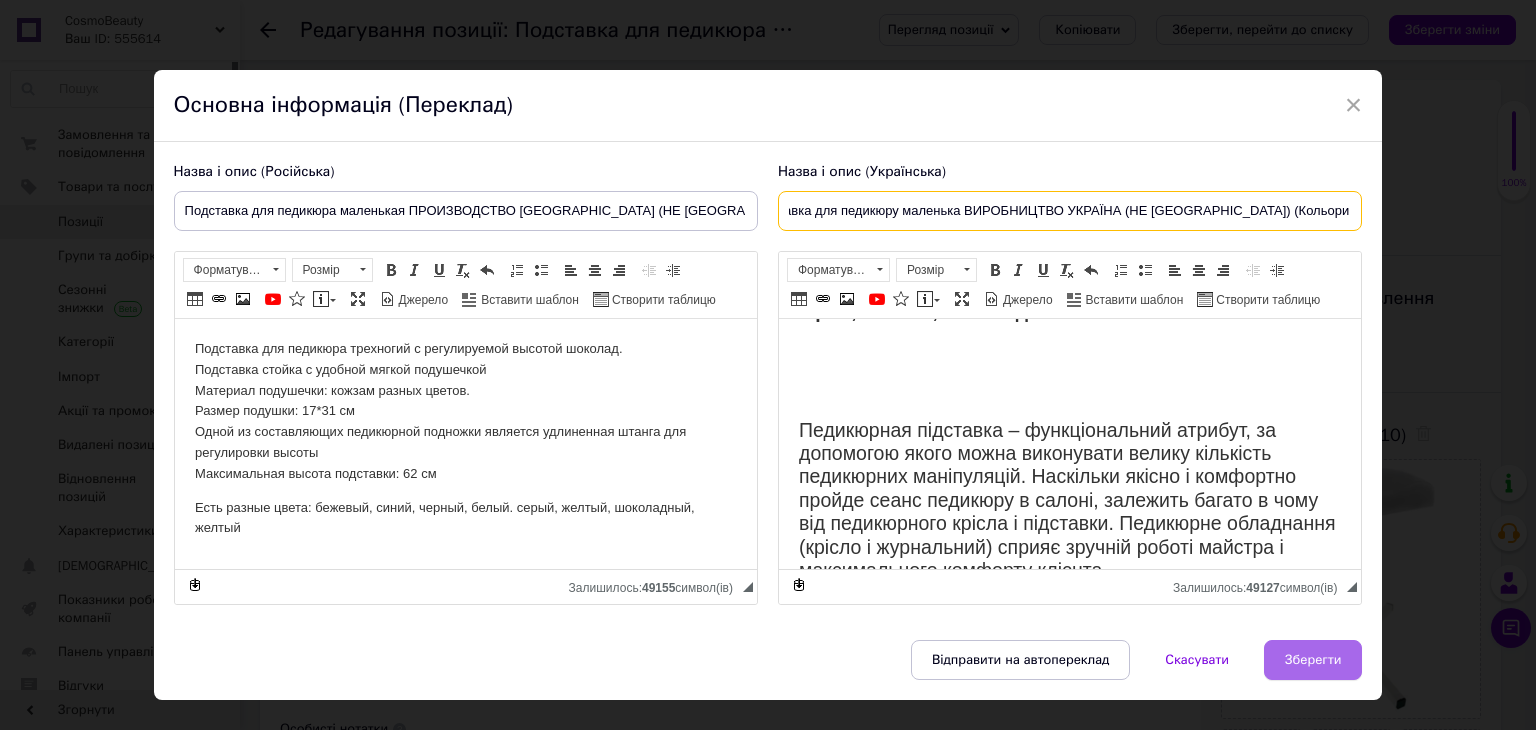 type on "Підставка для педикюру маленька ВИРОБНИЦТВО УКРАЇНА (НЕ [GEOGRAPHIC_DATA]) (Кольори в асортименті)" 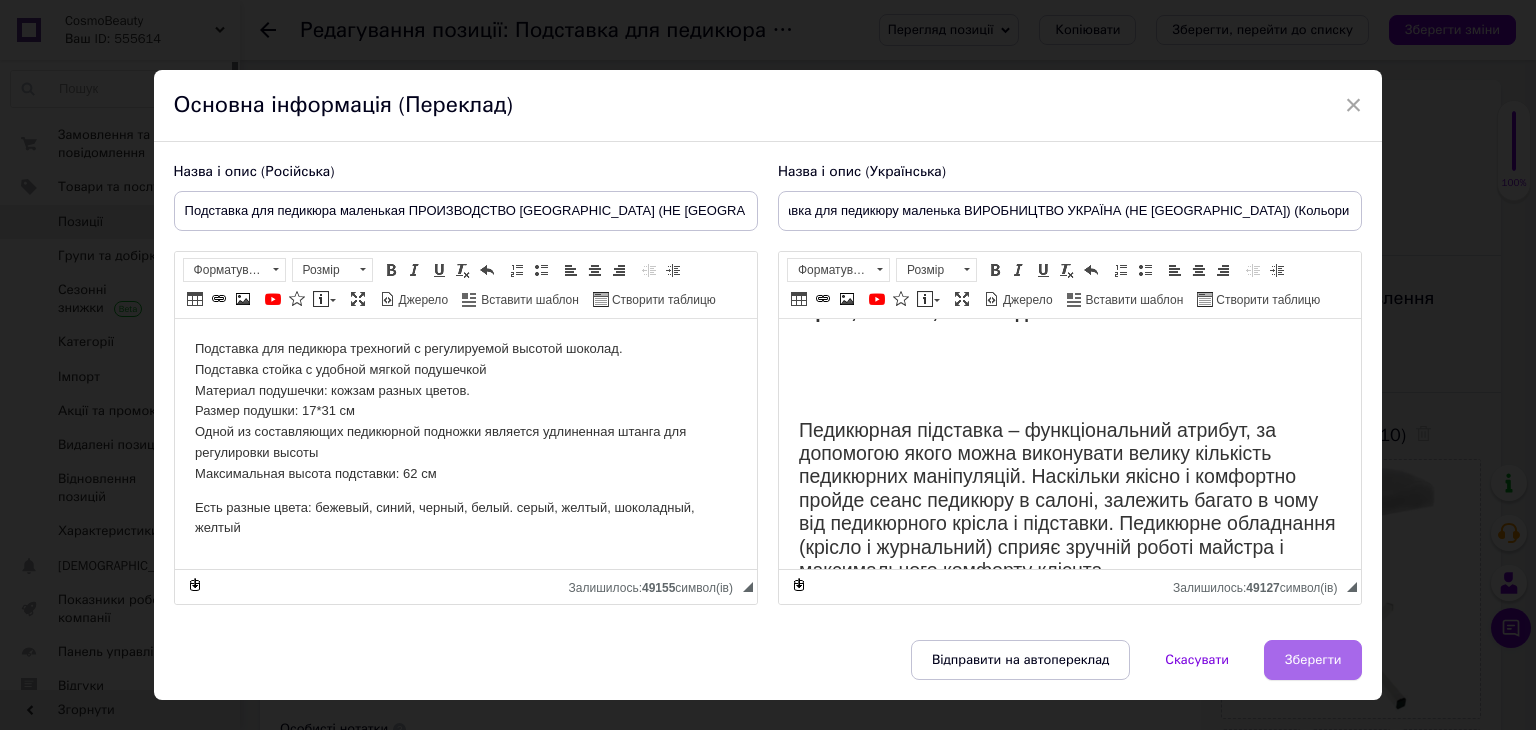 click on "Зберегти" at bounding box center [1313, 660] 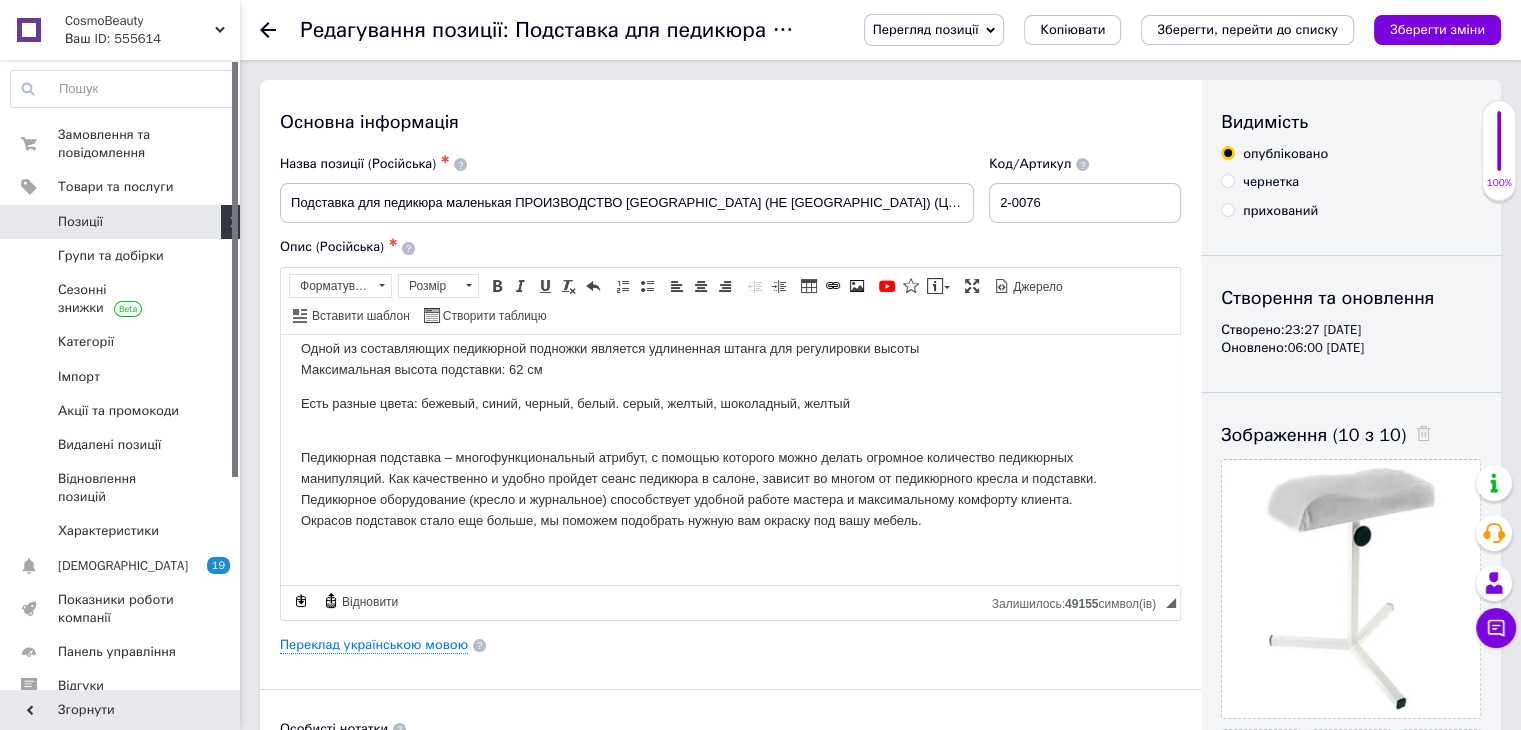click on "Зберегти зміни" at bounding box center (1437, 30) 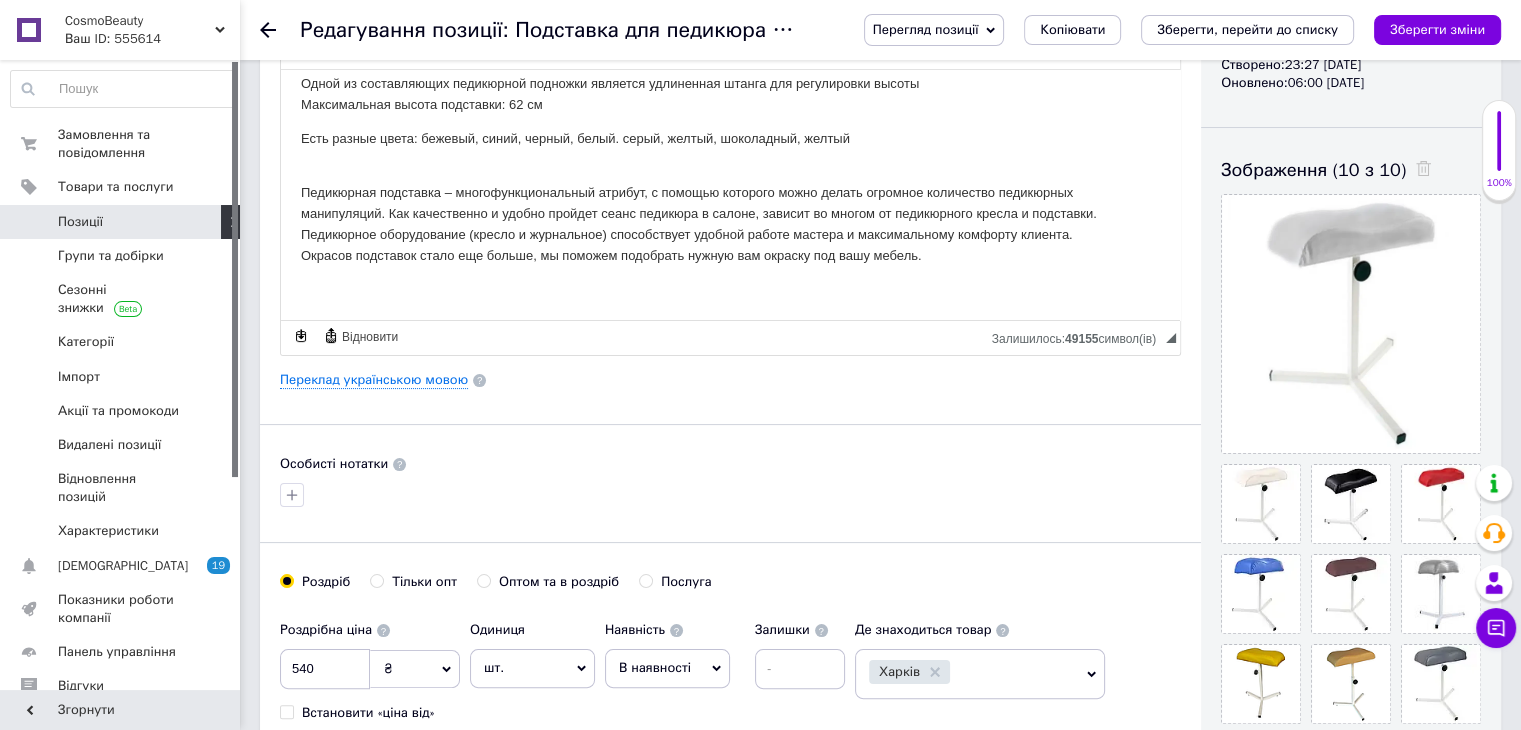 scroll, scrollTop: 266, scrollLeft: 0, axis: vertical 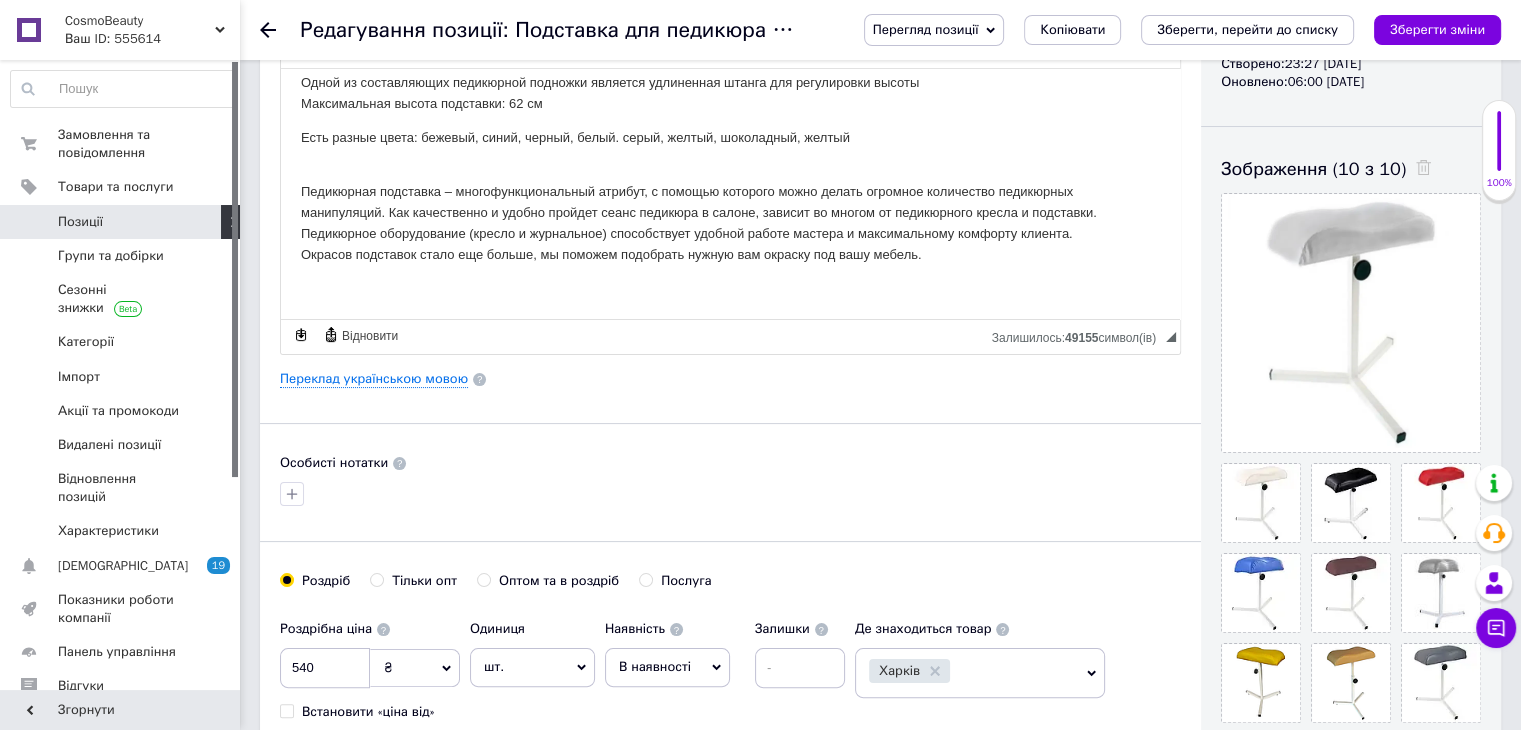 click at bounding box center (280, 30) 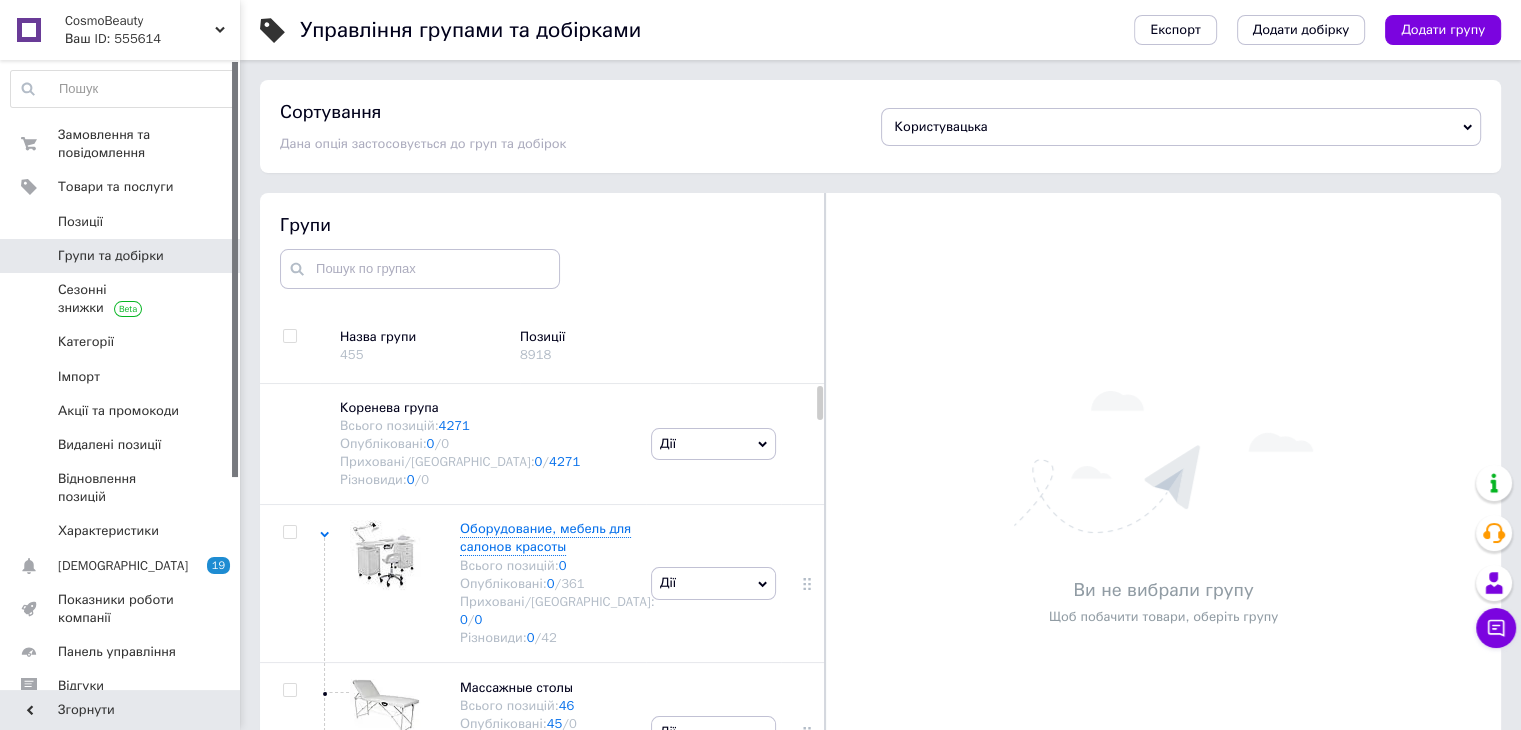 scroll, scrollTop: 113, scrollLeft: 0, axis: vertical 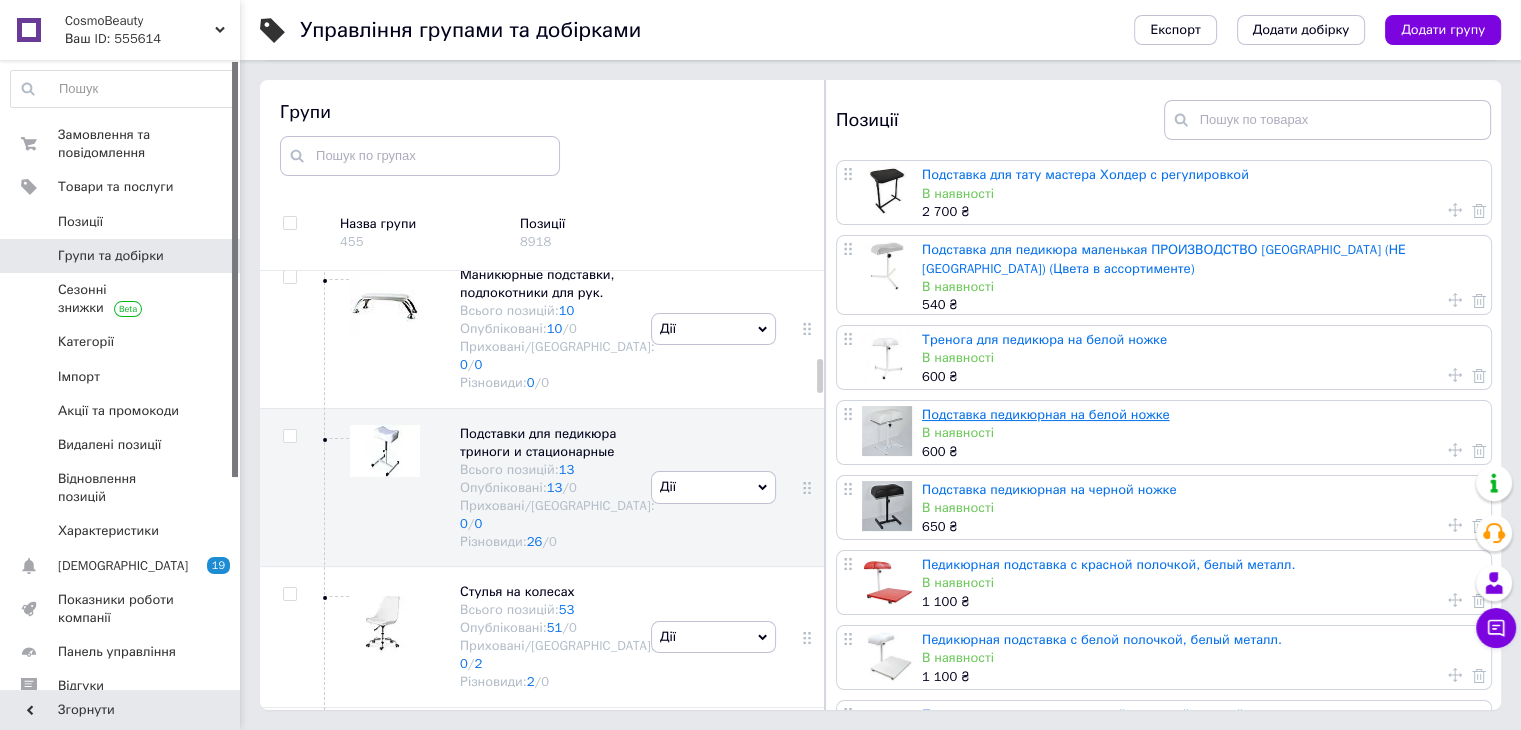 click on "Подставка педикюрная на белой ножке" at bounding box center [1046, 414] 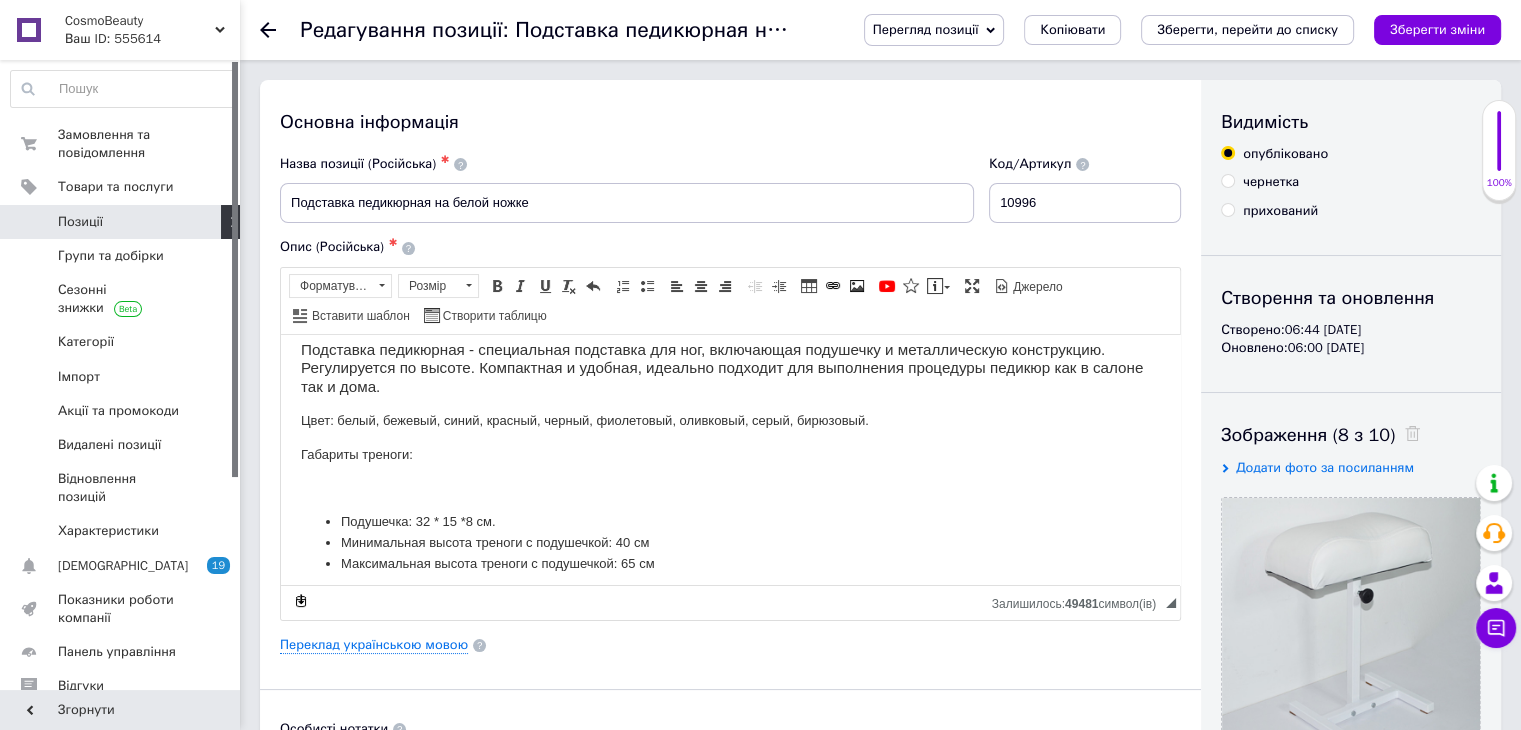 scroll, scrollTop: 0, scrollLeft: 0, axis: both 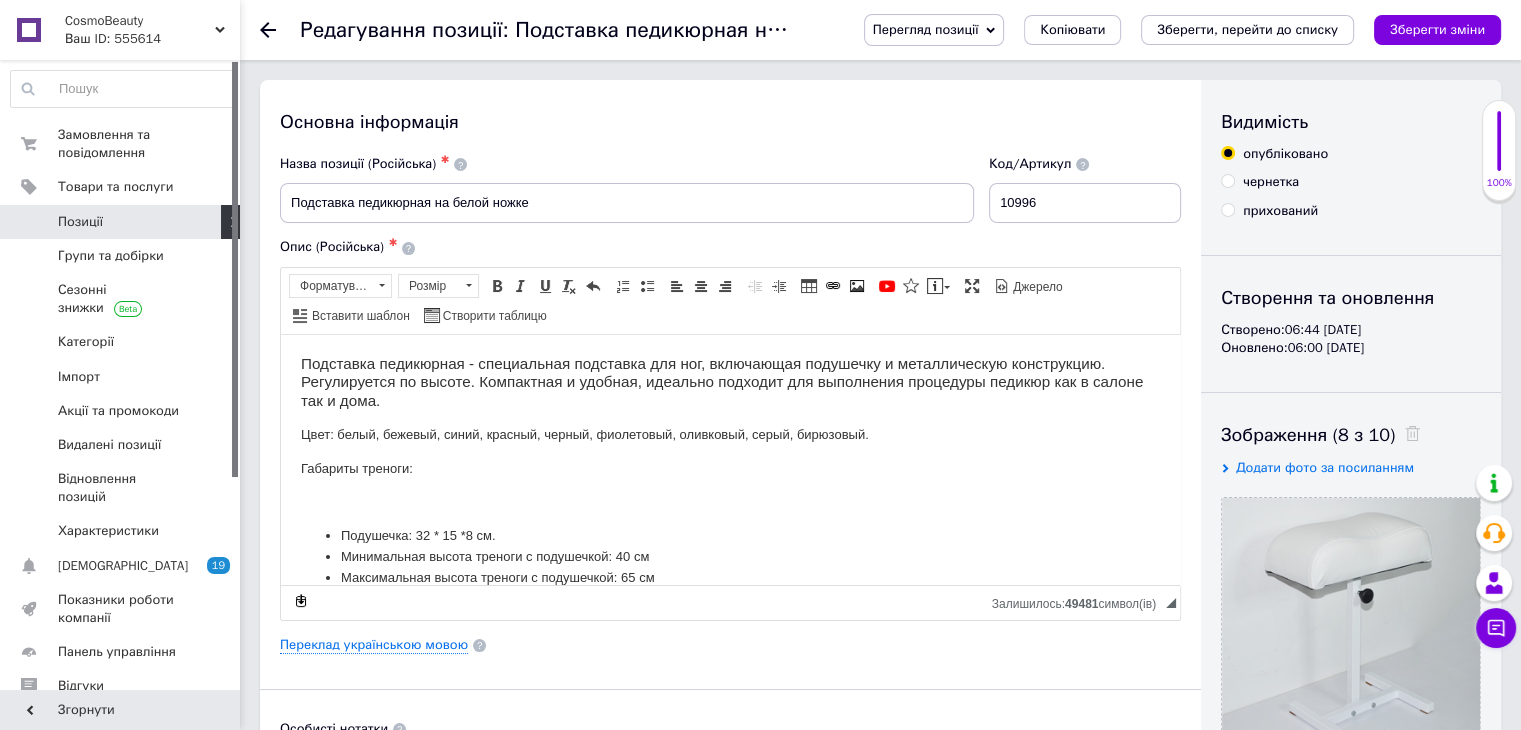click 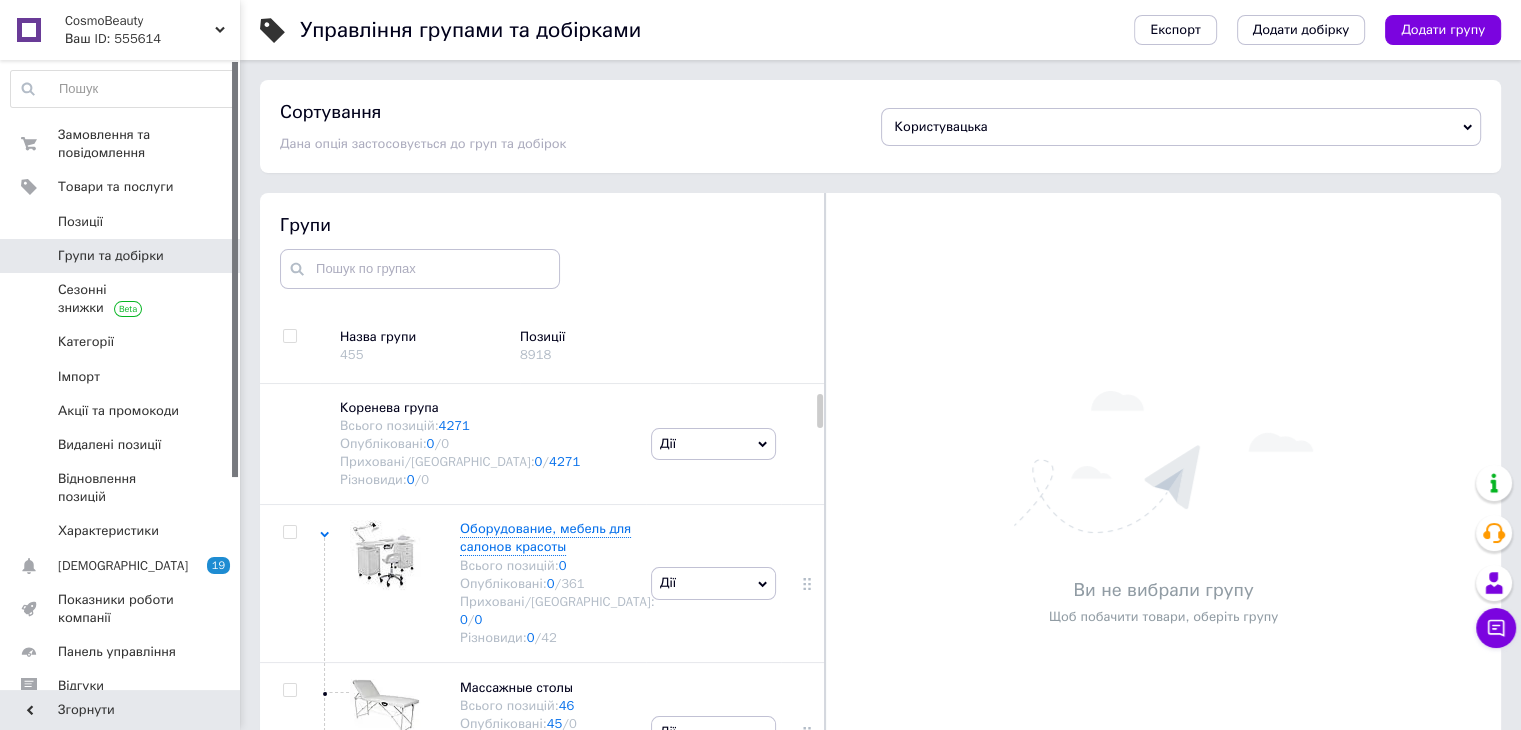 scroll, scrollTop: 113, scrollLeft: 0, axis: vertical 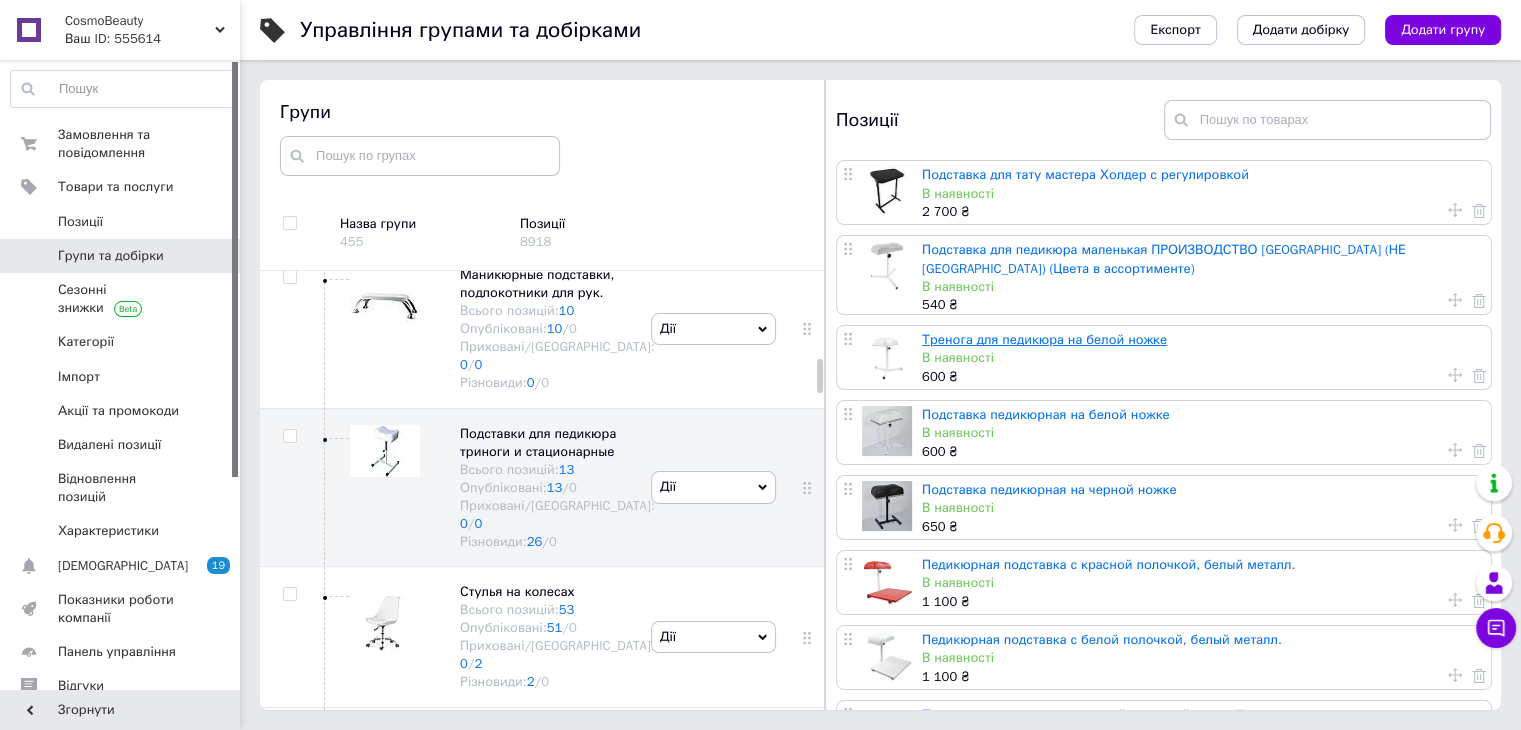 click on "Тренога для педикюра на белой ножке" at bounding box center [1044, 339] 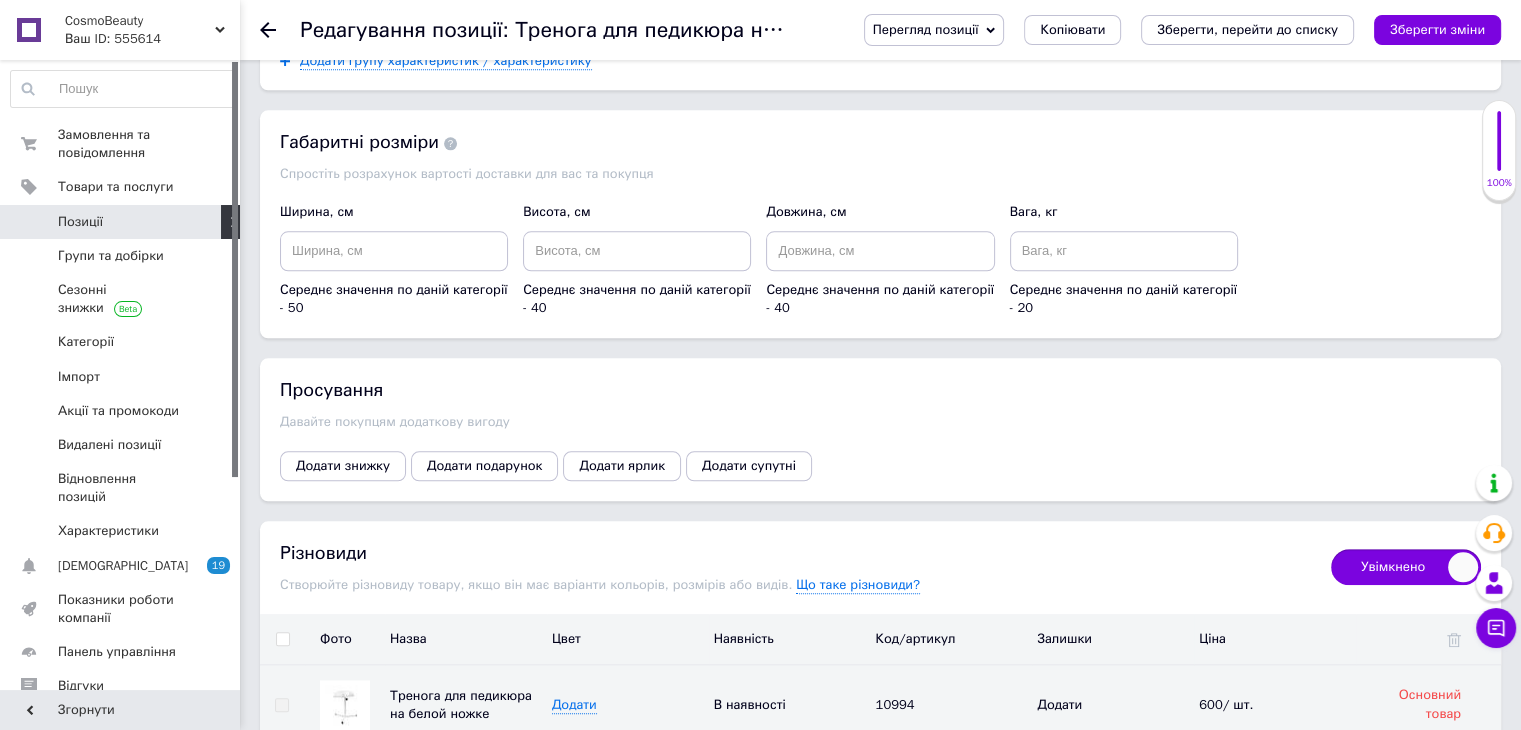 scroll, scrollTop: 2400, scrollLeft: 0, axis: vertical 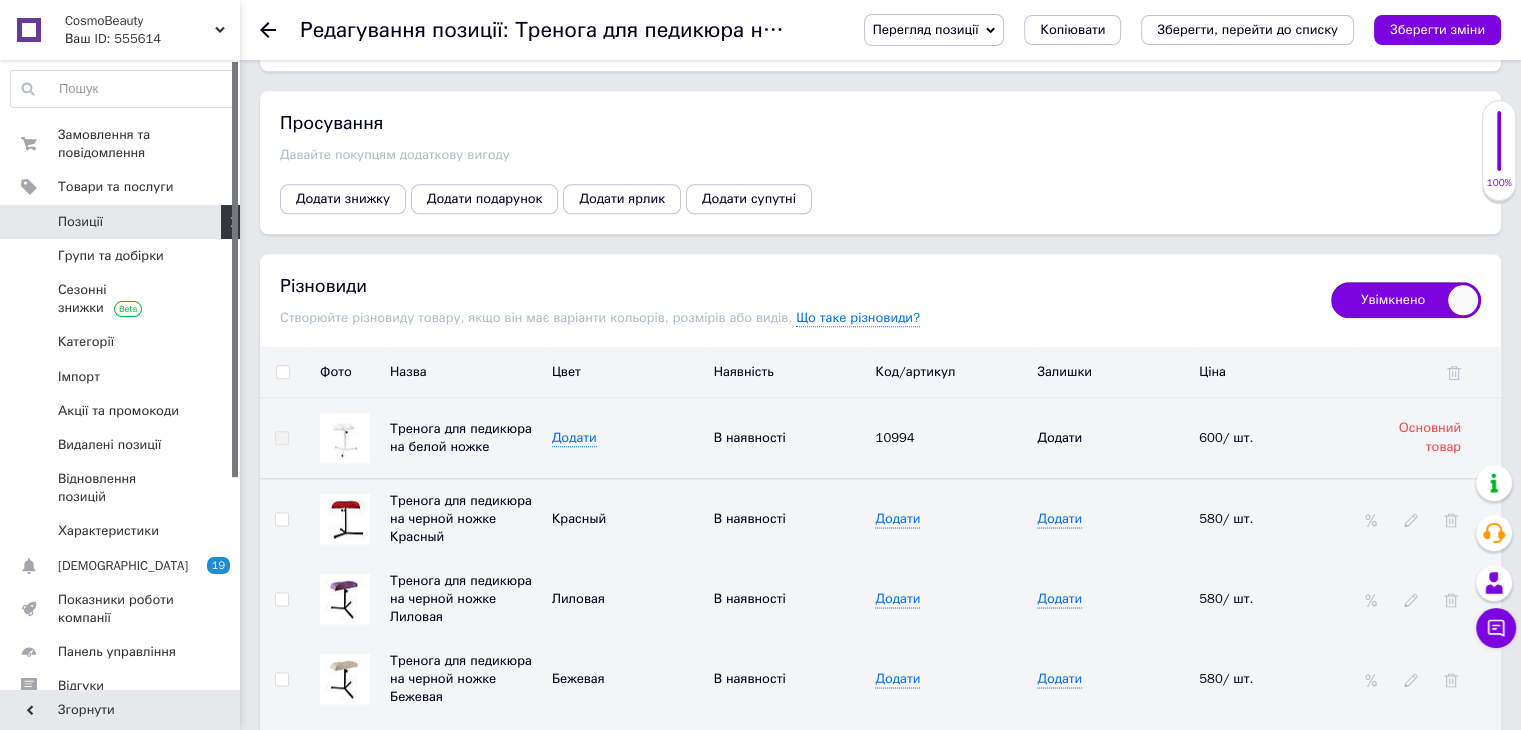 click at bounding box center (282, 372) 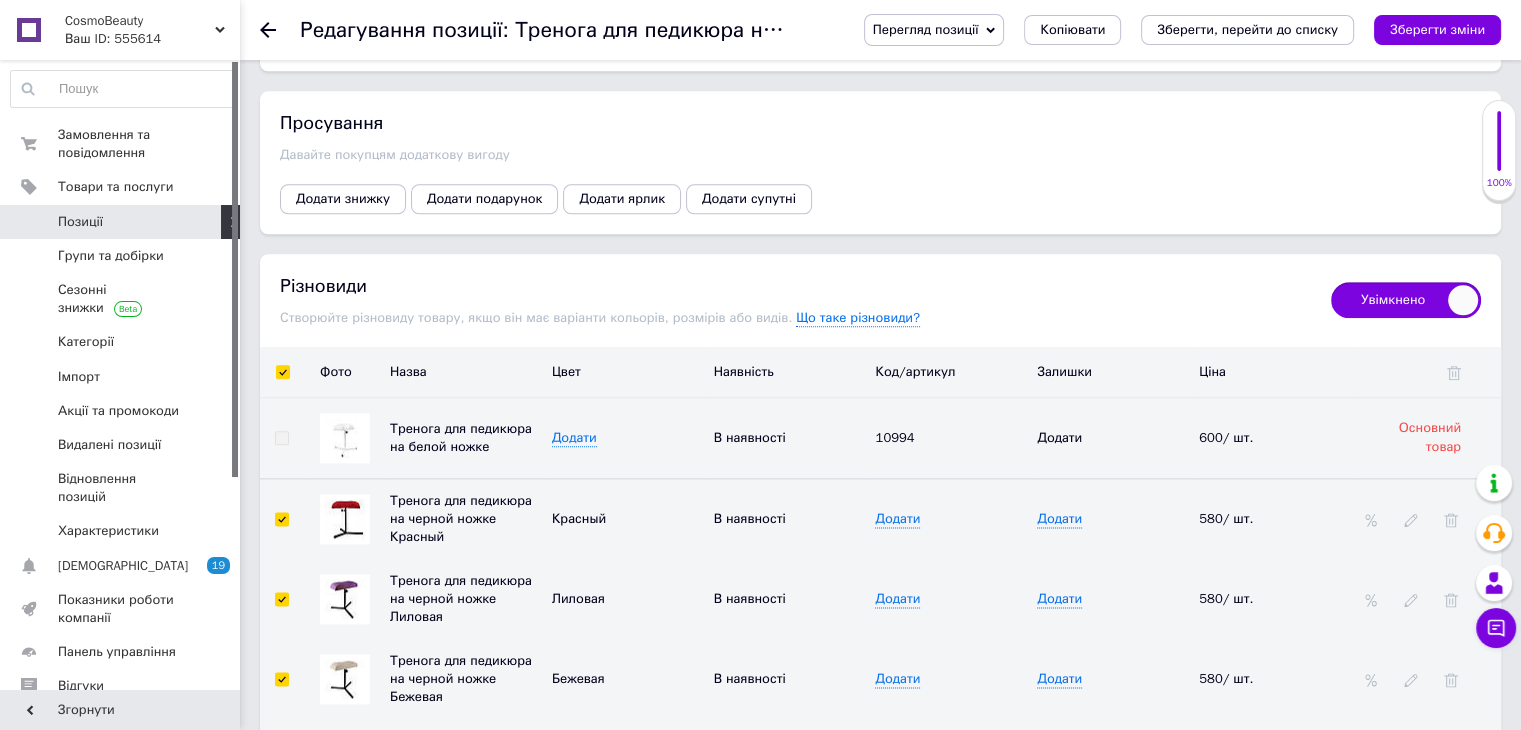 checkbox on "true" 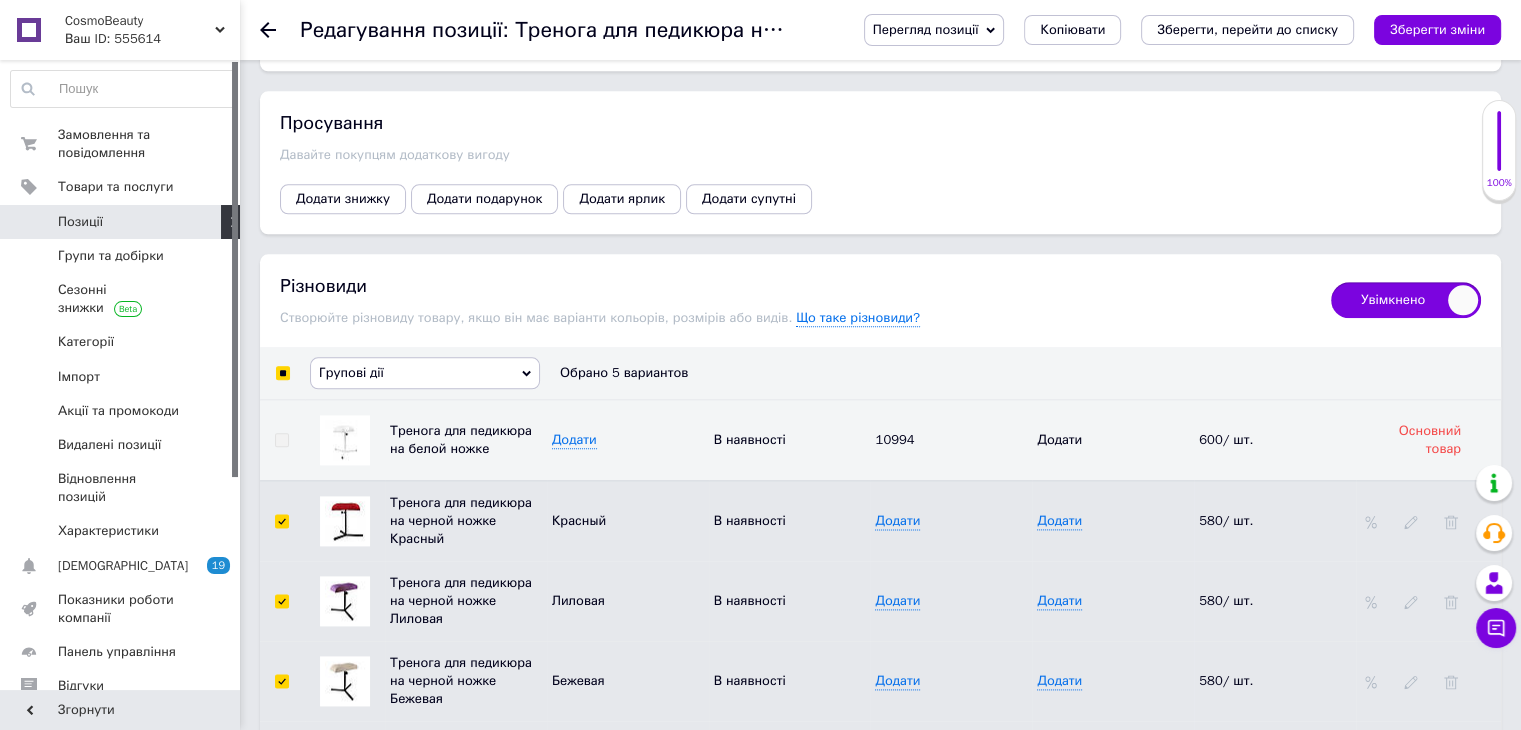 click on "Групові дії" at bounding box center (425, 373) 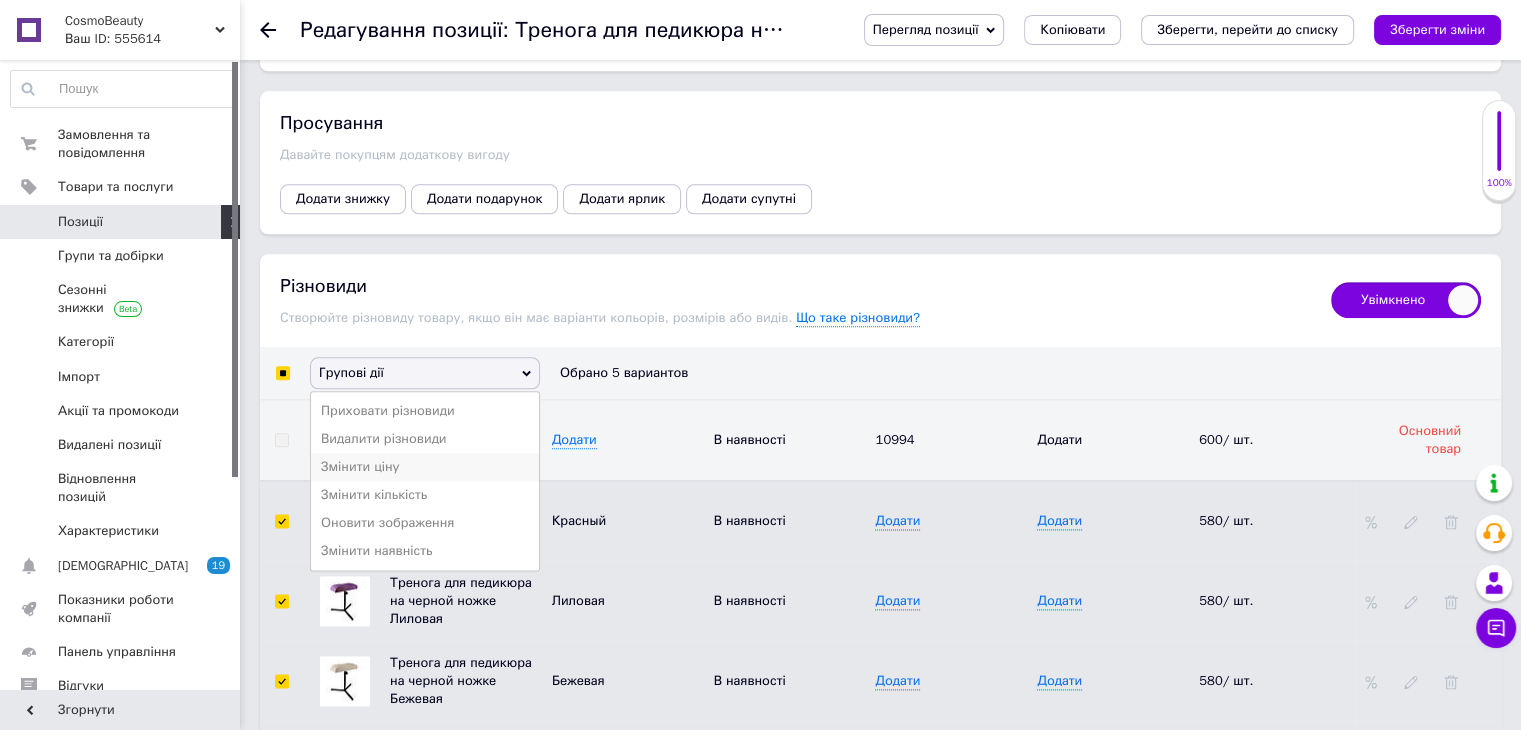 click on "Змінити ціну" at bounding box center (425, 467) 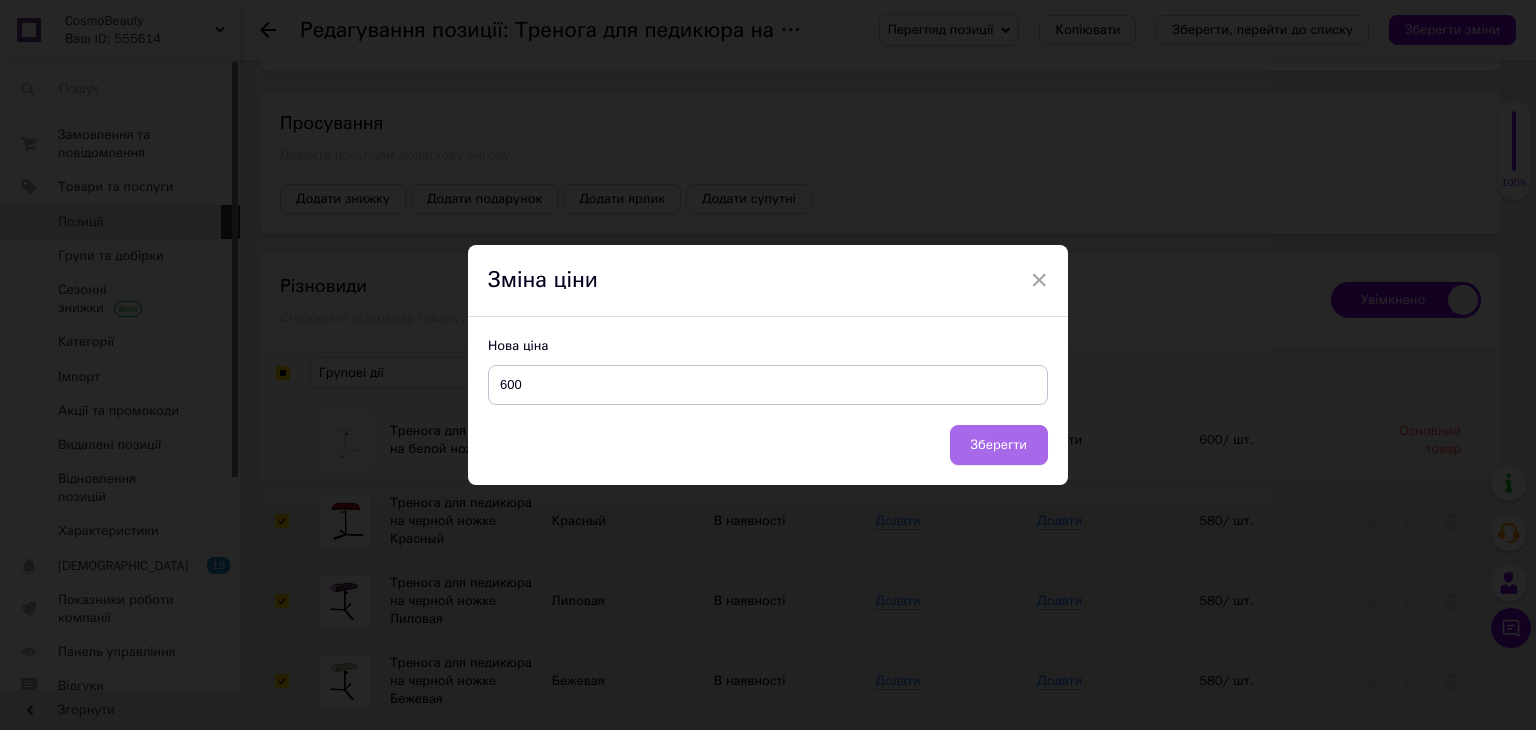 type on "600" 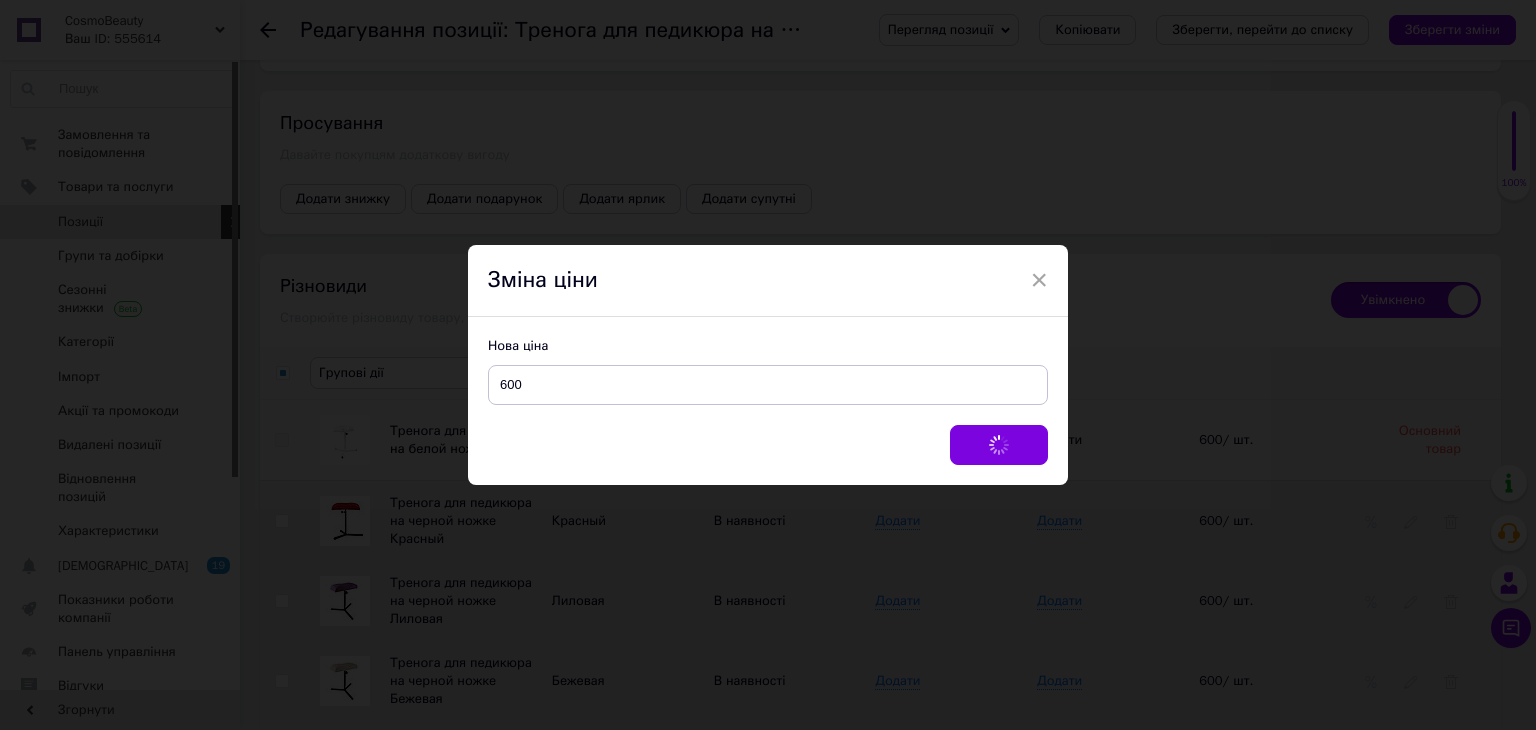 checkbox on "false" 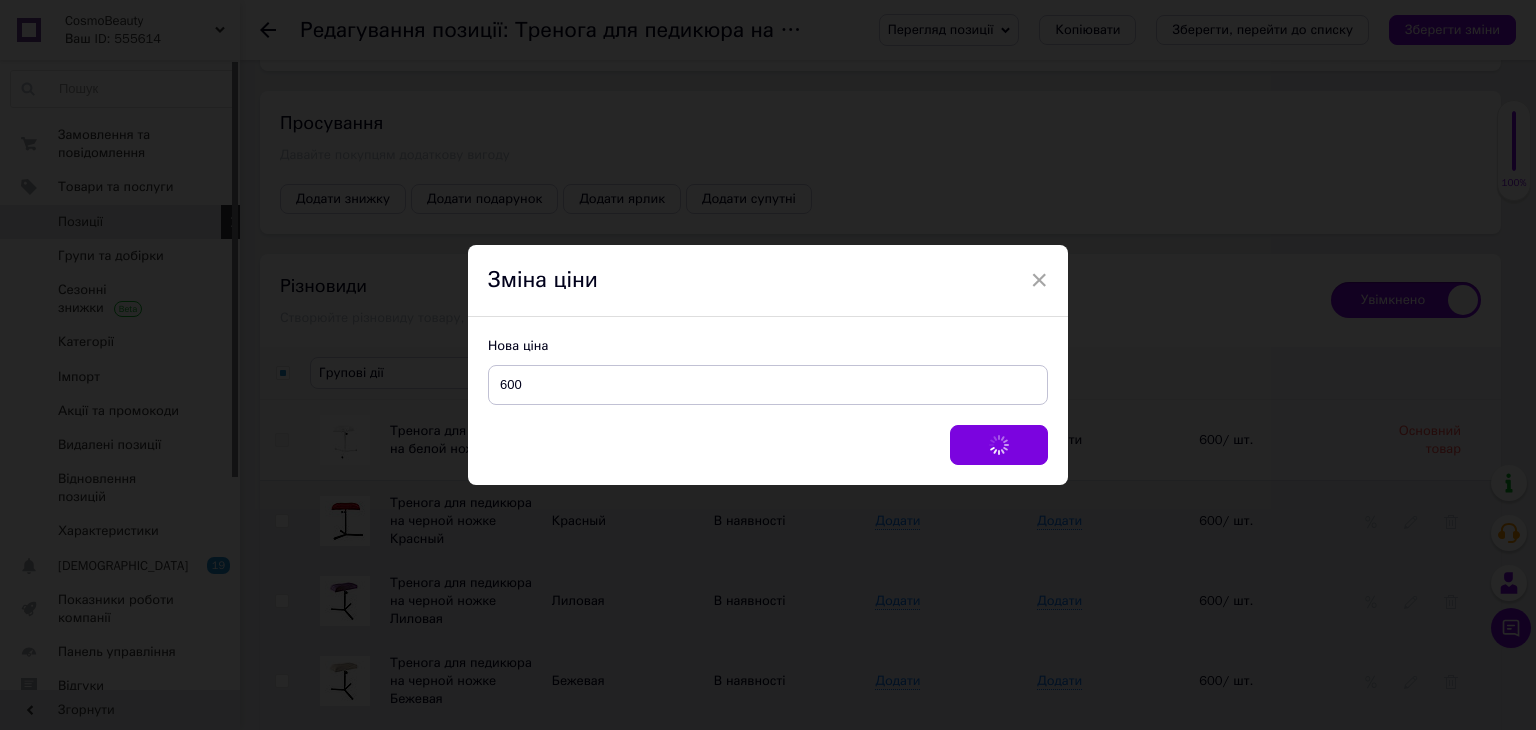 checkbox on "false" 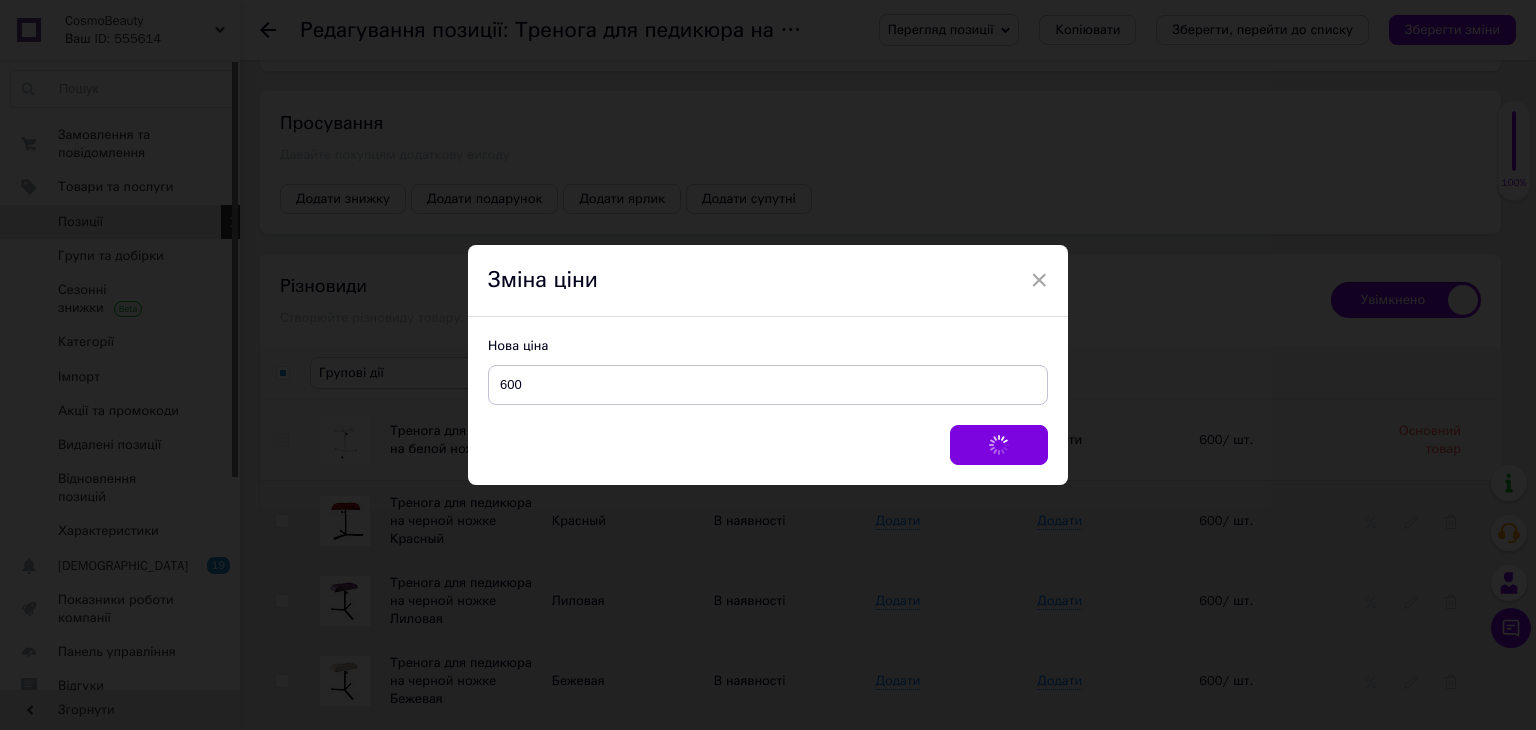 checkbox on "false" 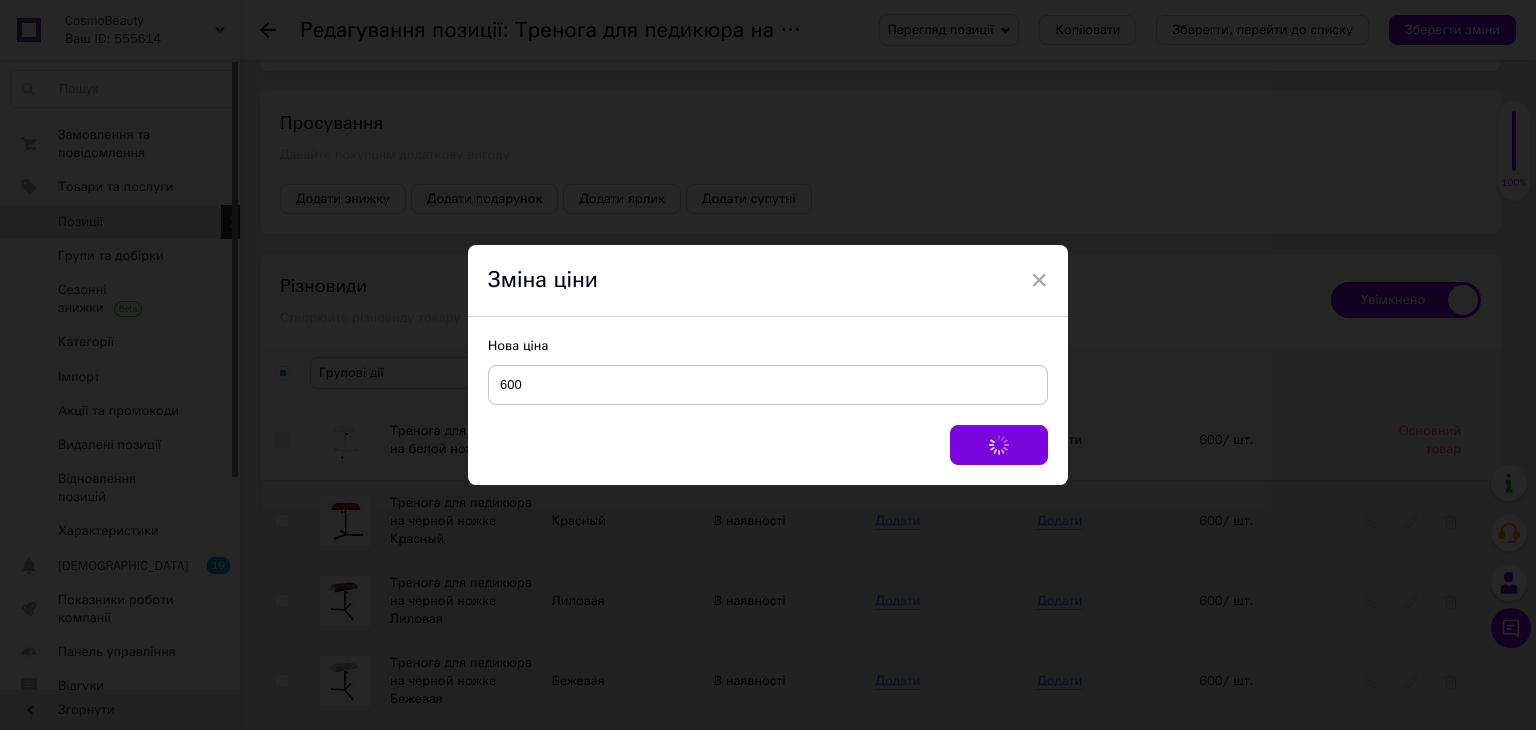 checkbox on "false" 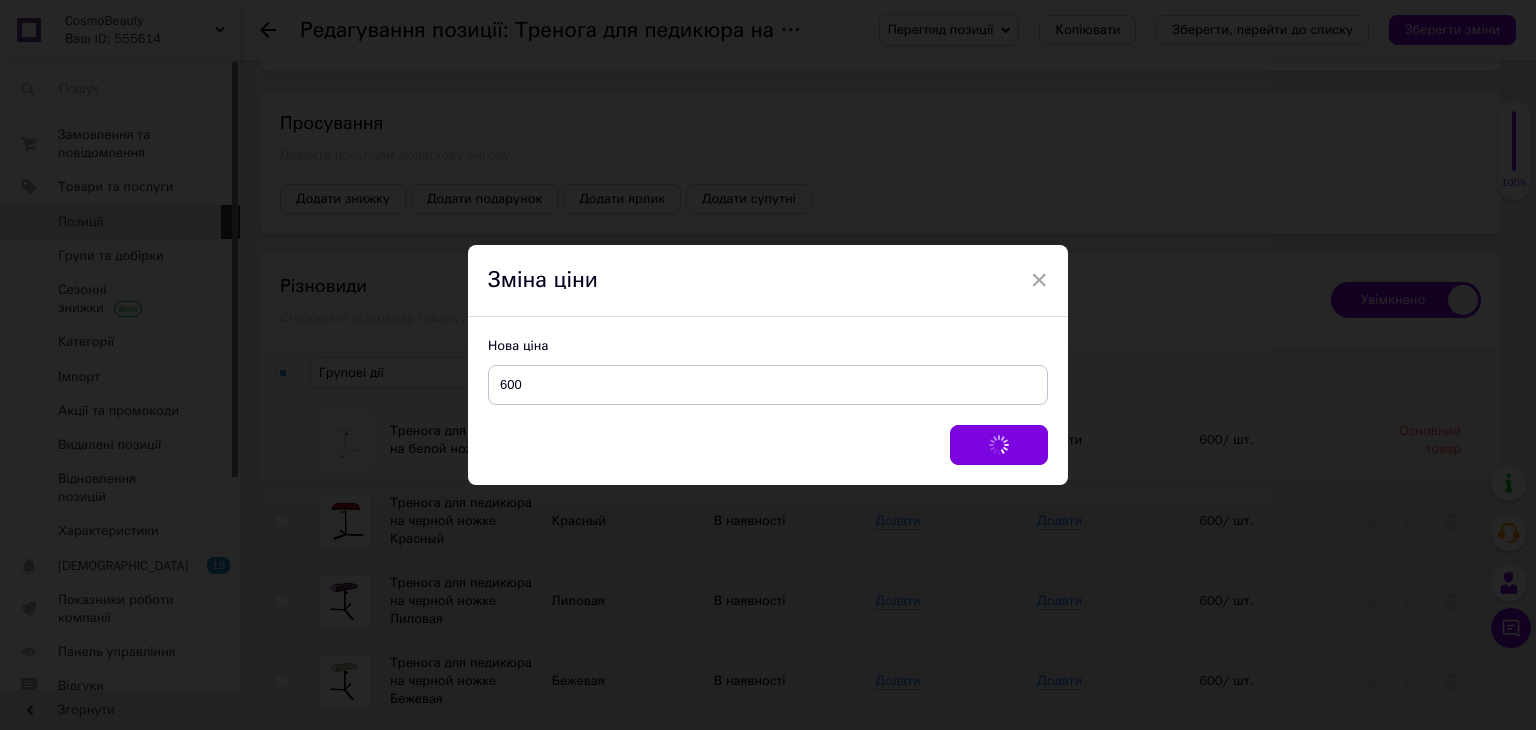 checkbox on "false" 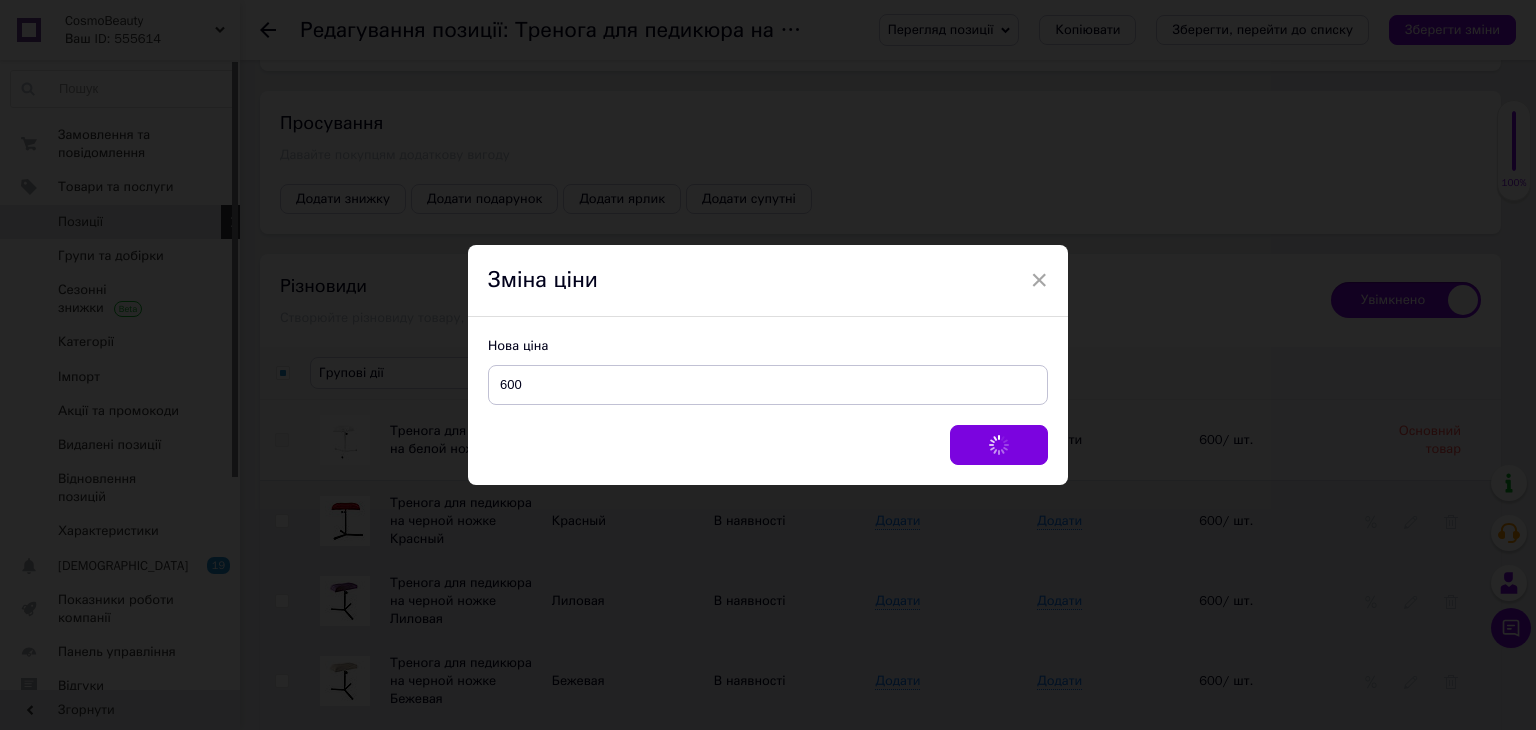 checkbox on "false" 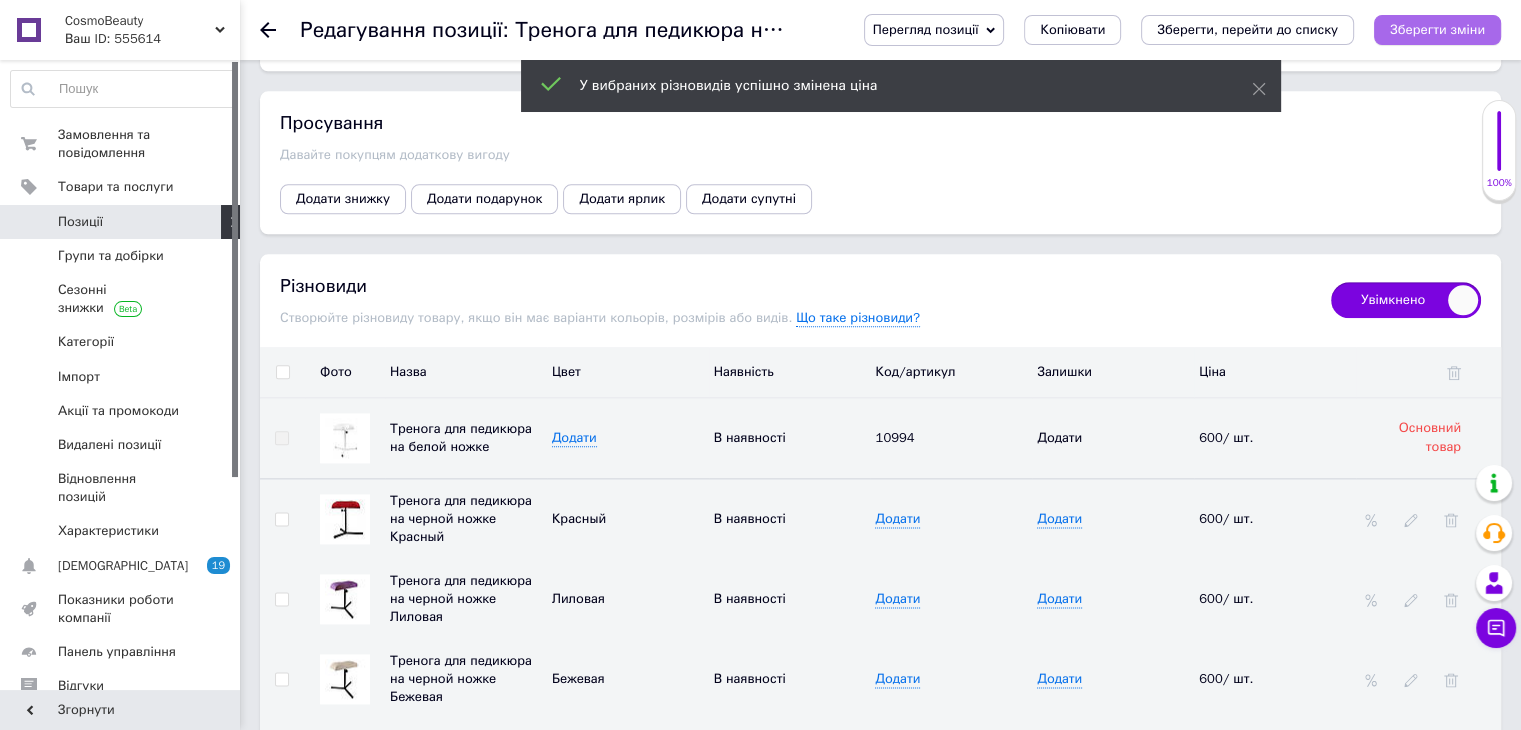 click on "Зберегти зміни" at bounding box center (1437, 29) 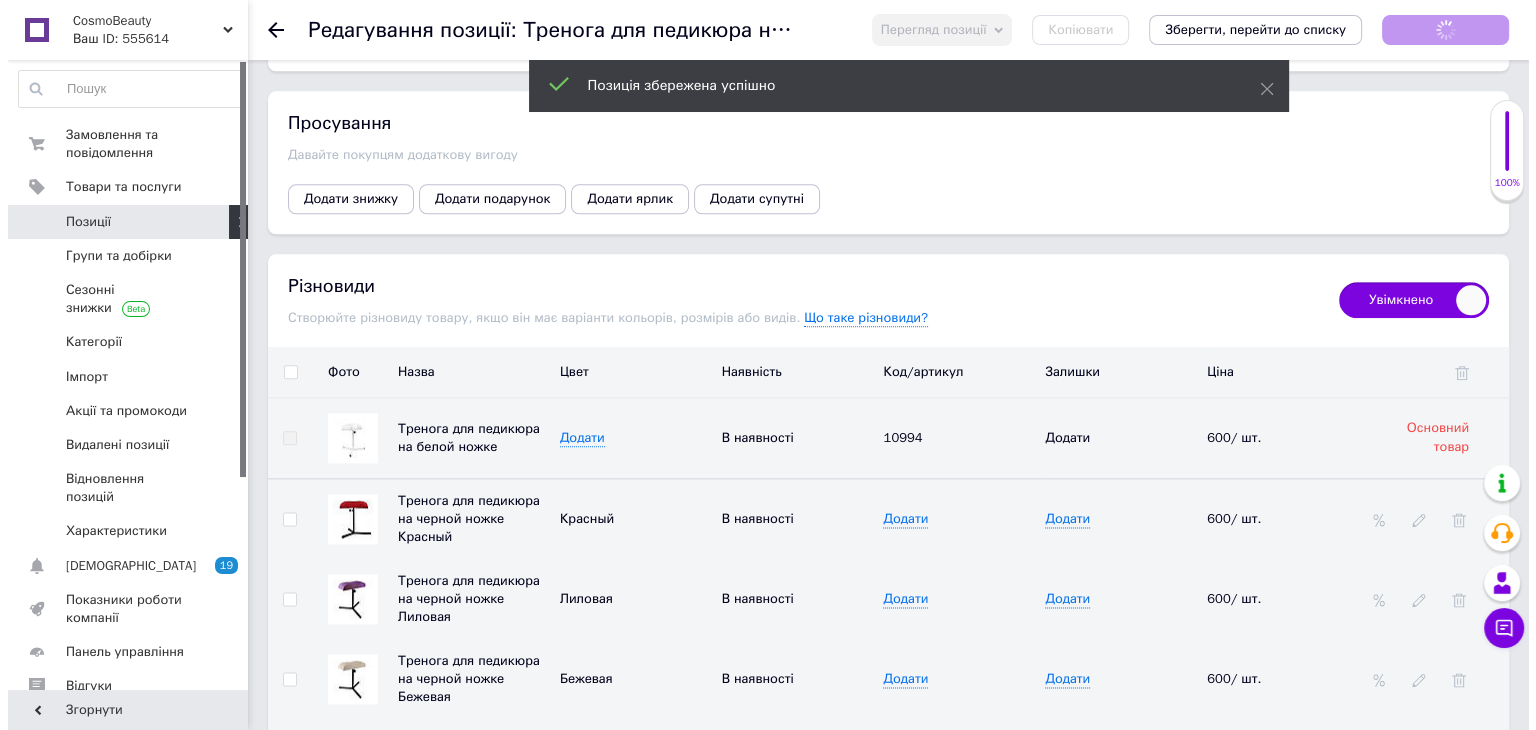 scroll, scrollTop: 2666, scrollLeft: 0, axis: vertical 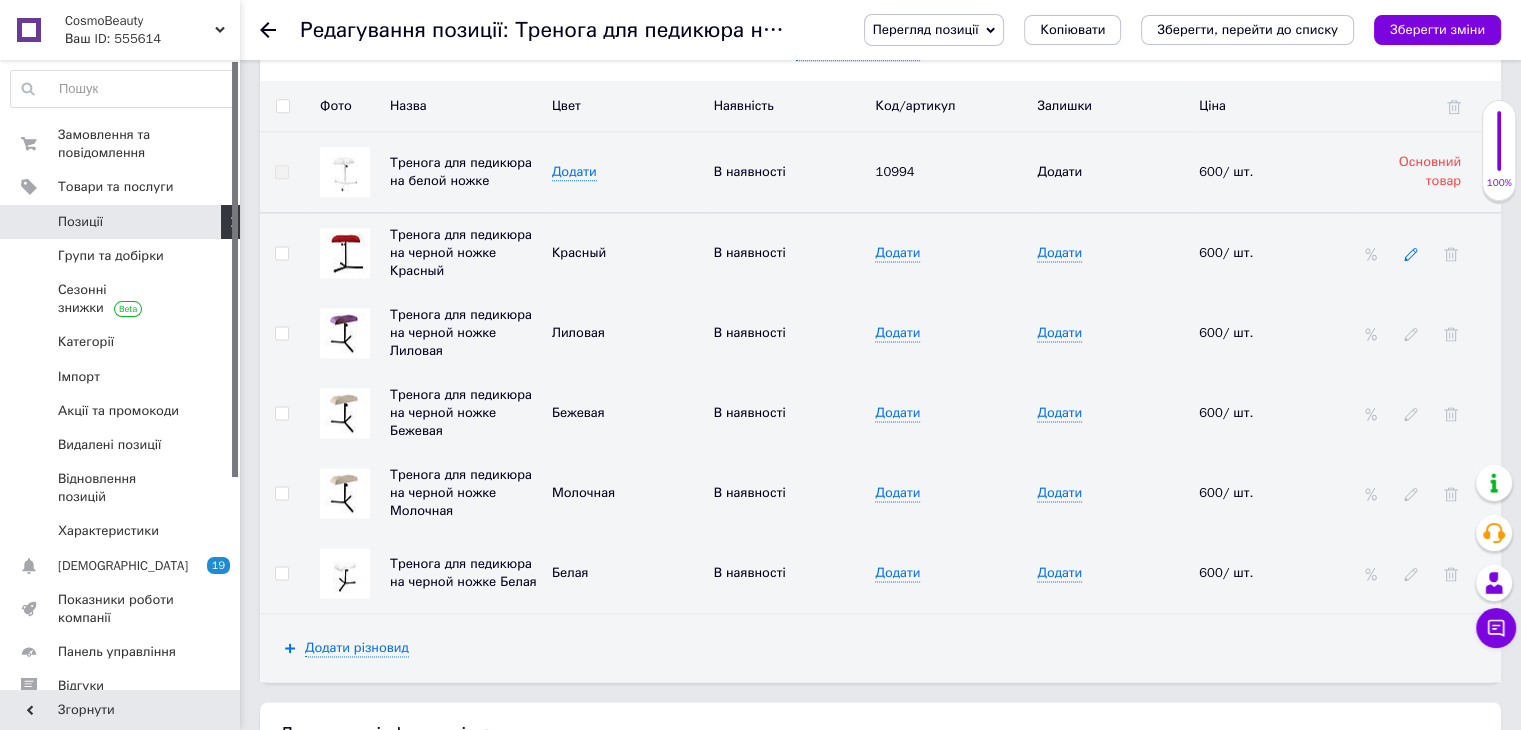 click 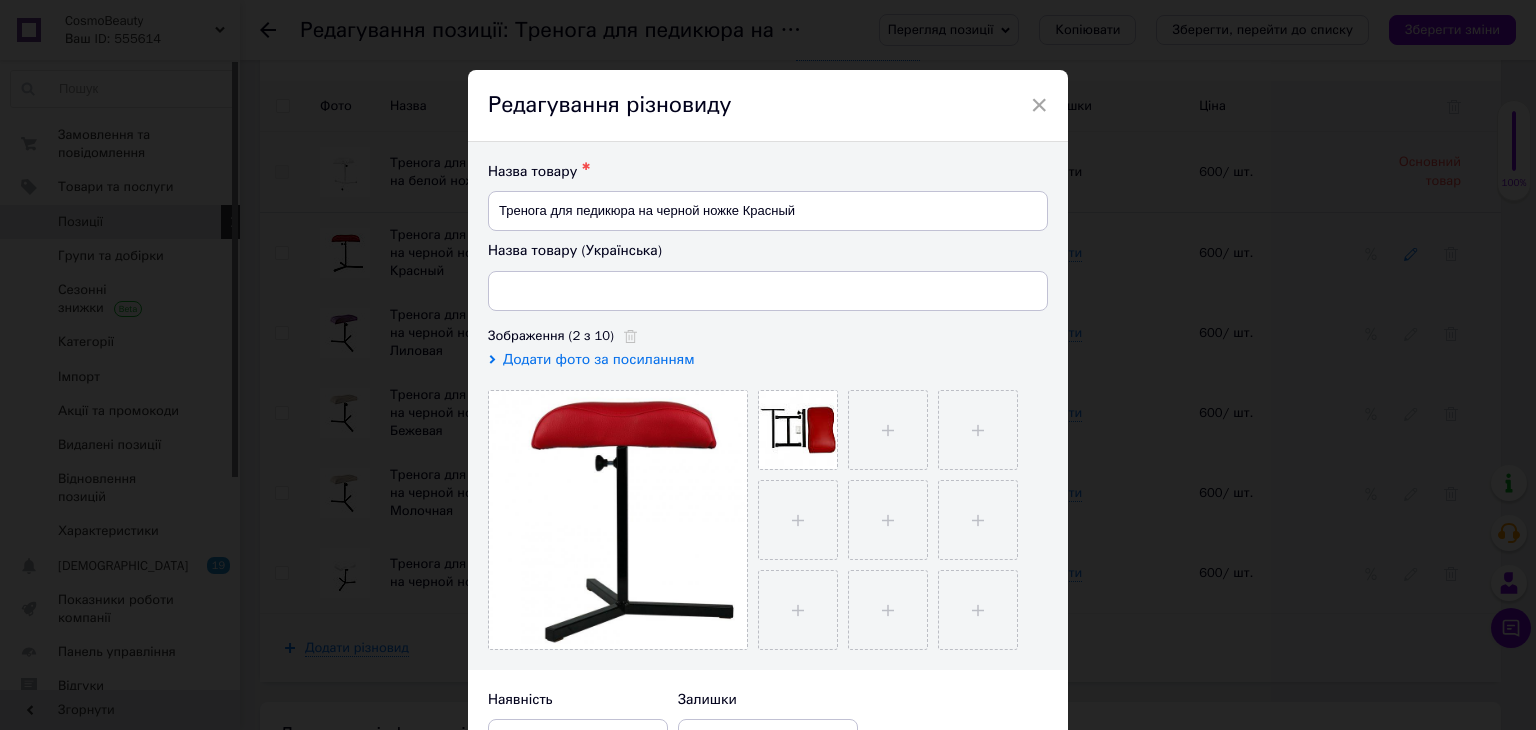 type on "Тринога для педикюру на чорній ніжці Червоний" 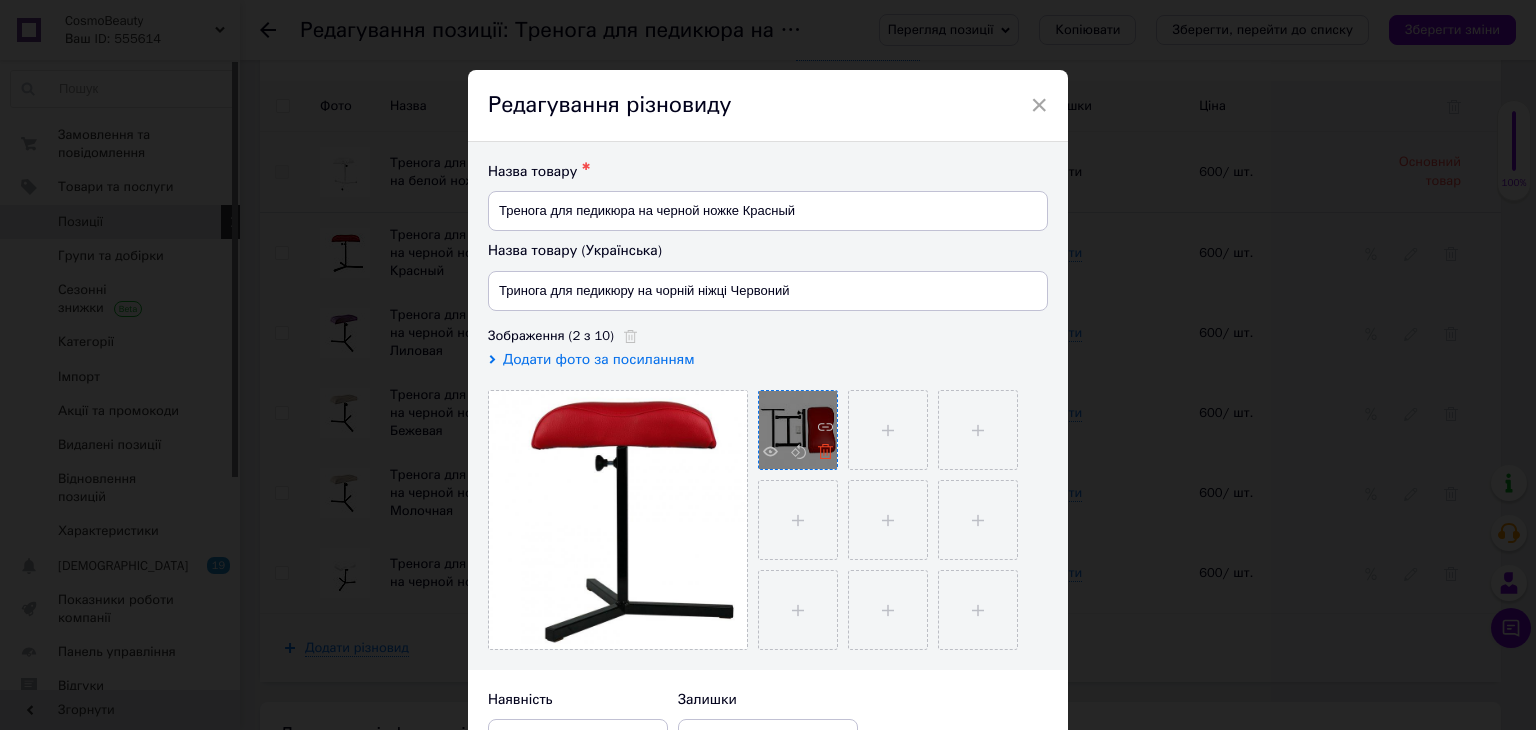click 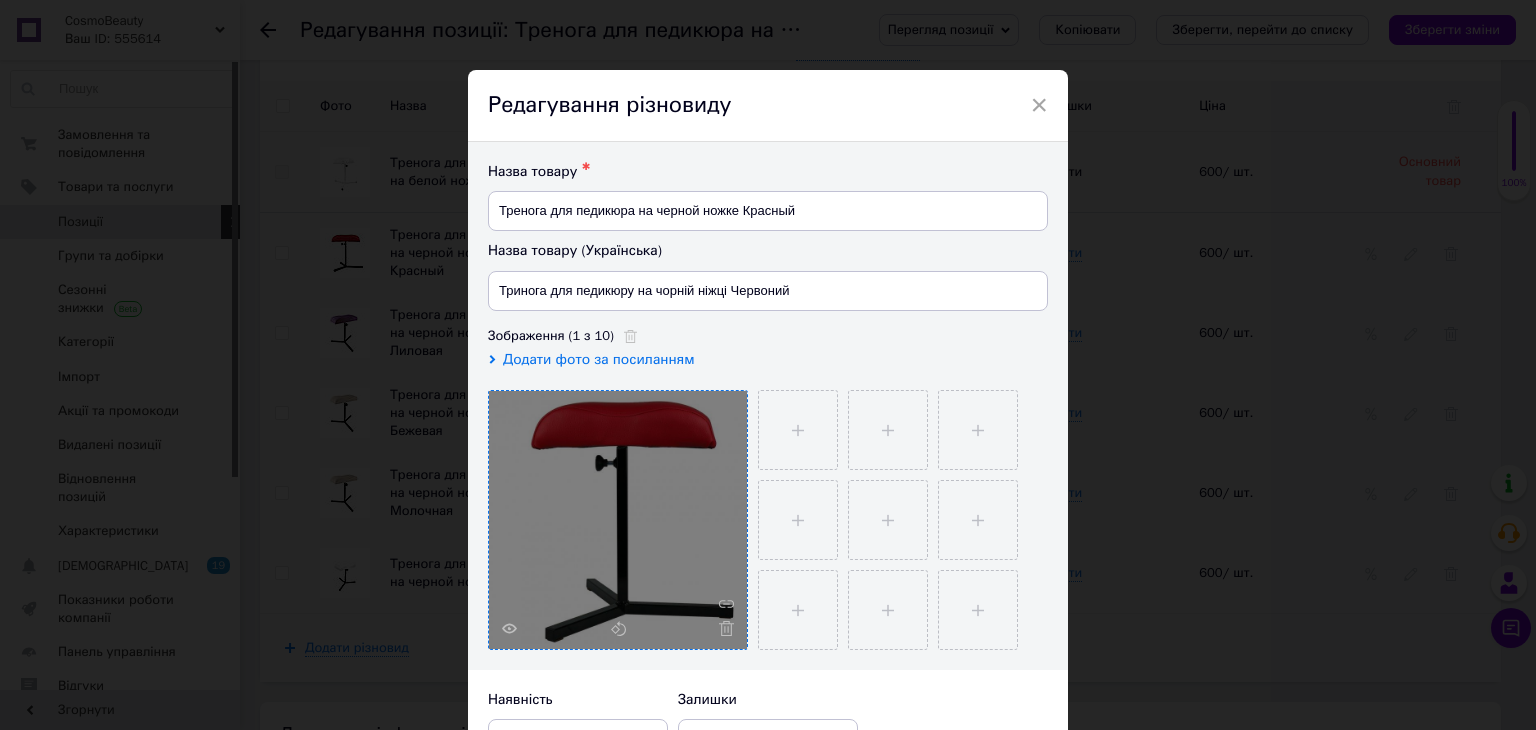 click 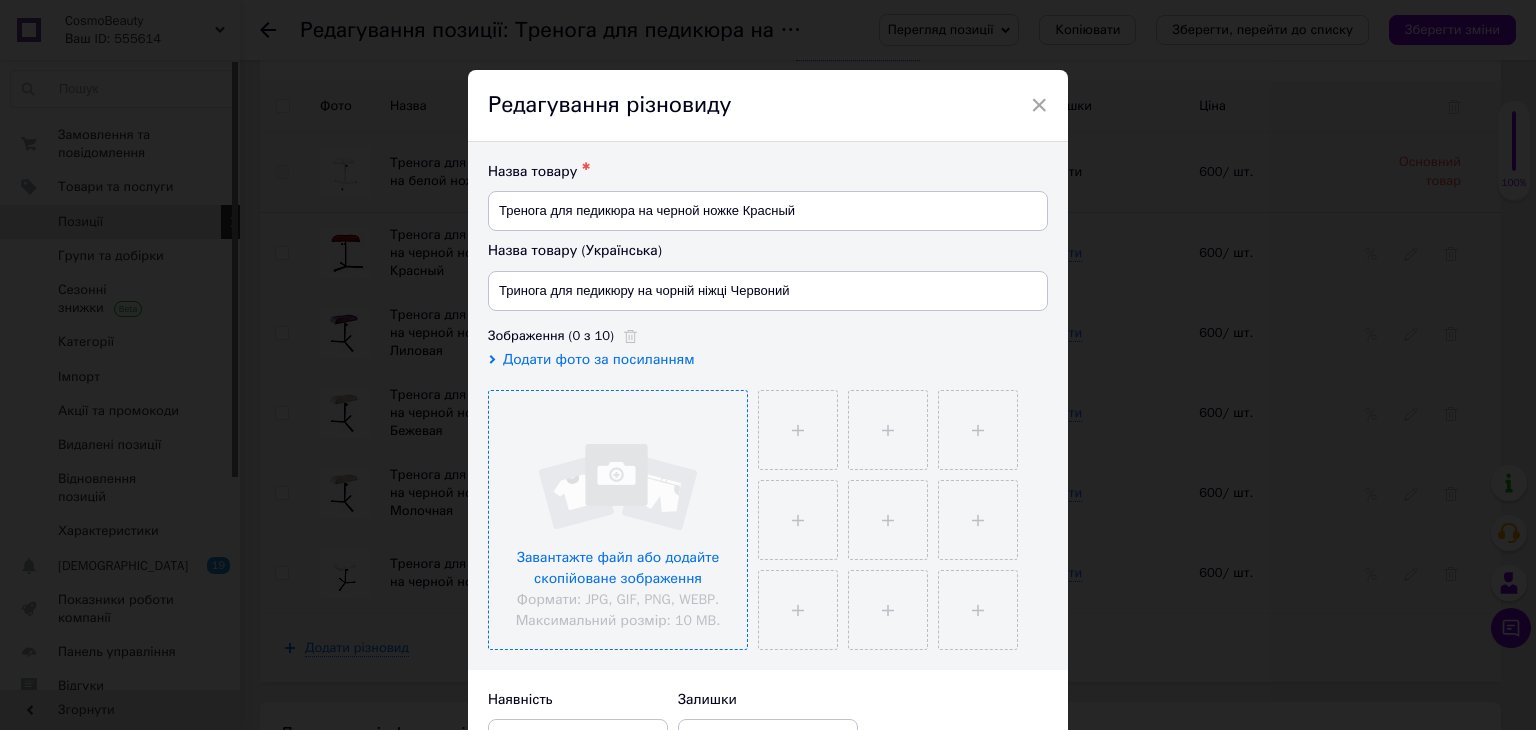 click at bounding box center [618, 520] 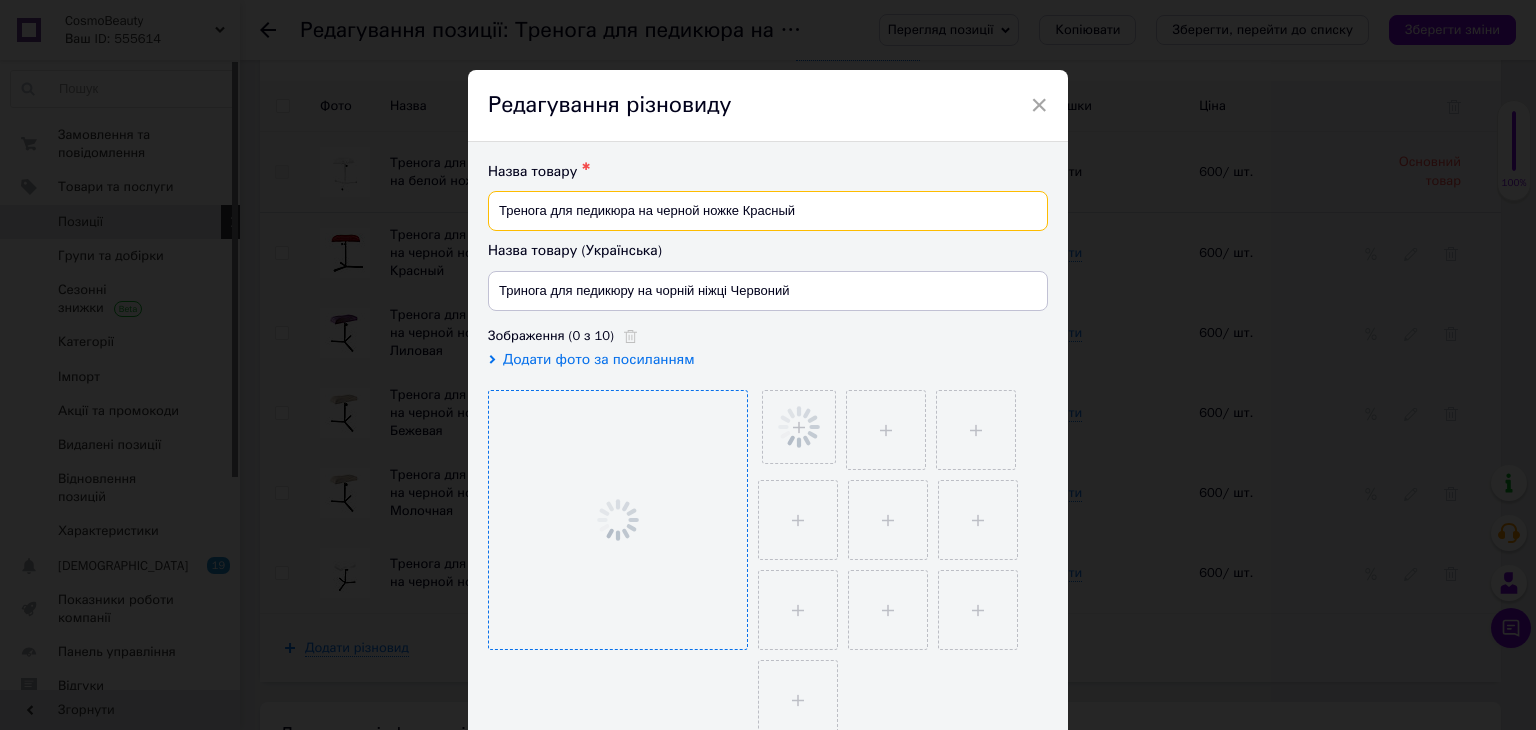 click on "Тренога для педикюра на черной ножке Красный" at bounding box center [768, 211] 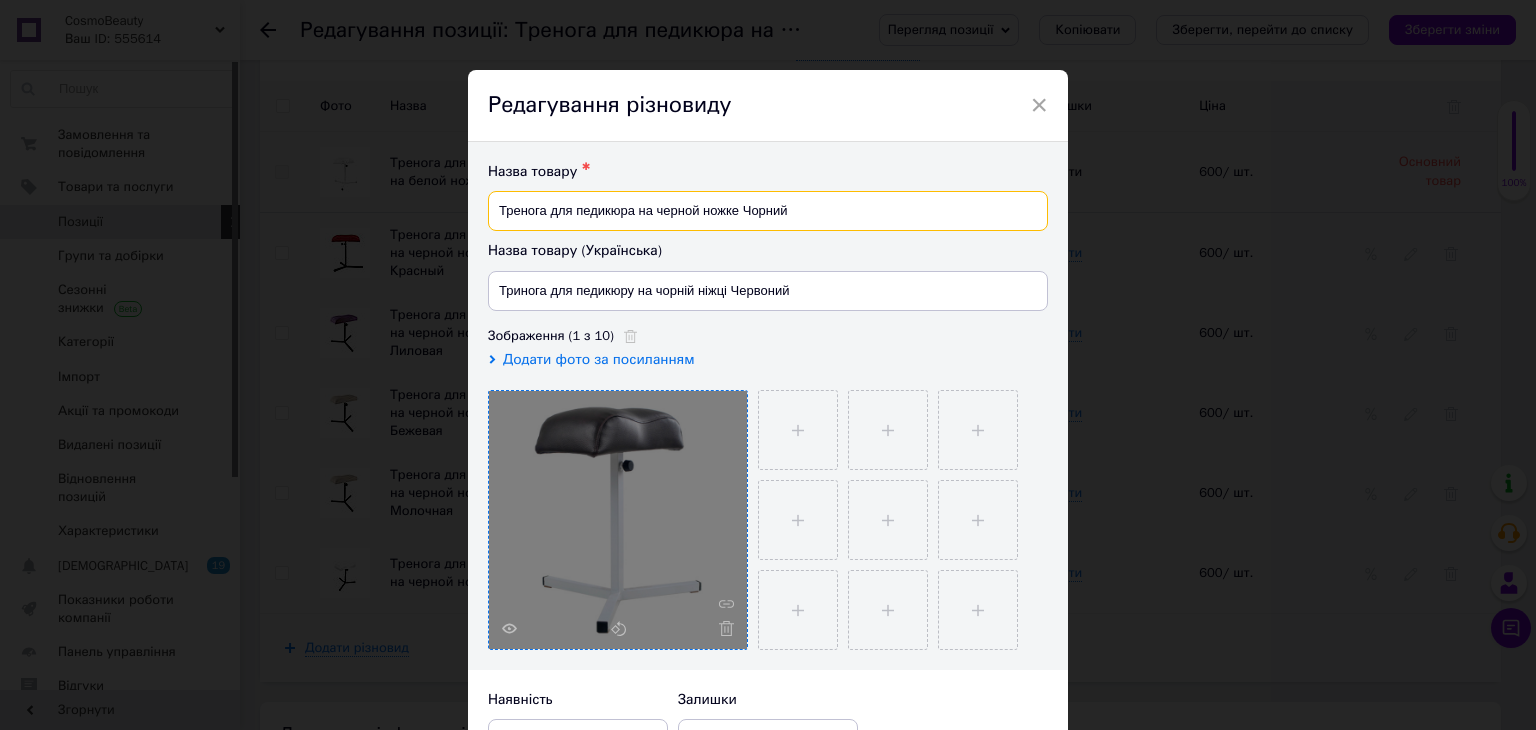 drag, startPoint x: 698, startPoint y: 209, endPoint x: 654, endPoint y: 205, distance: 44.181442 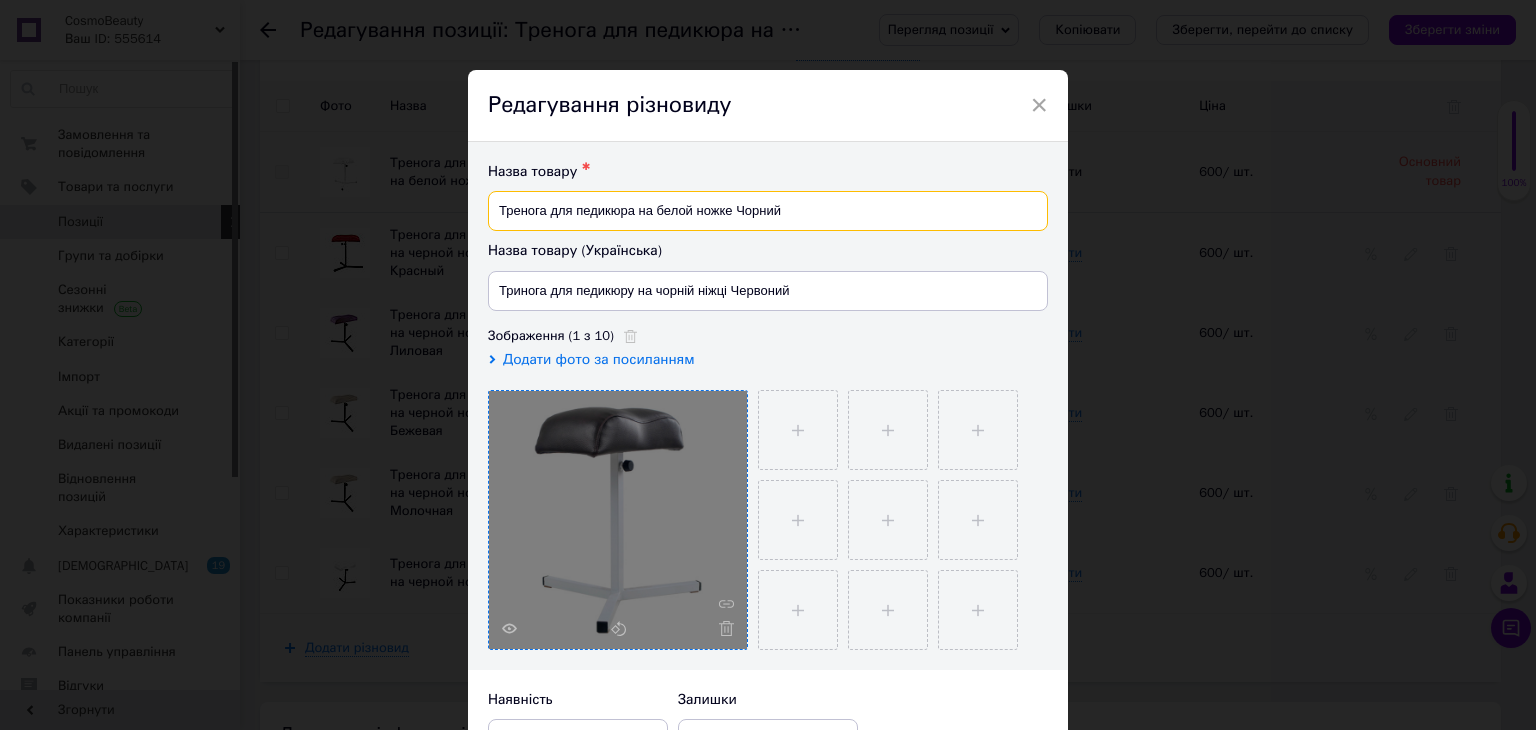 type on "Тренога для педикюра на белой ножке Чорний" 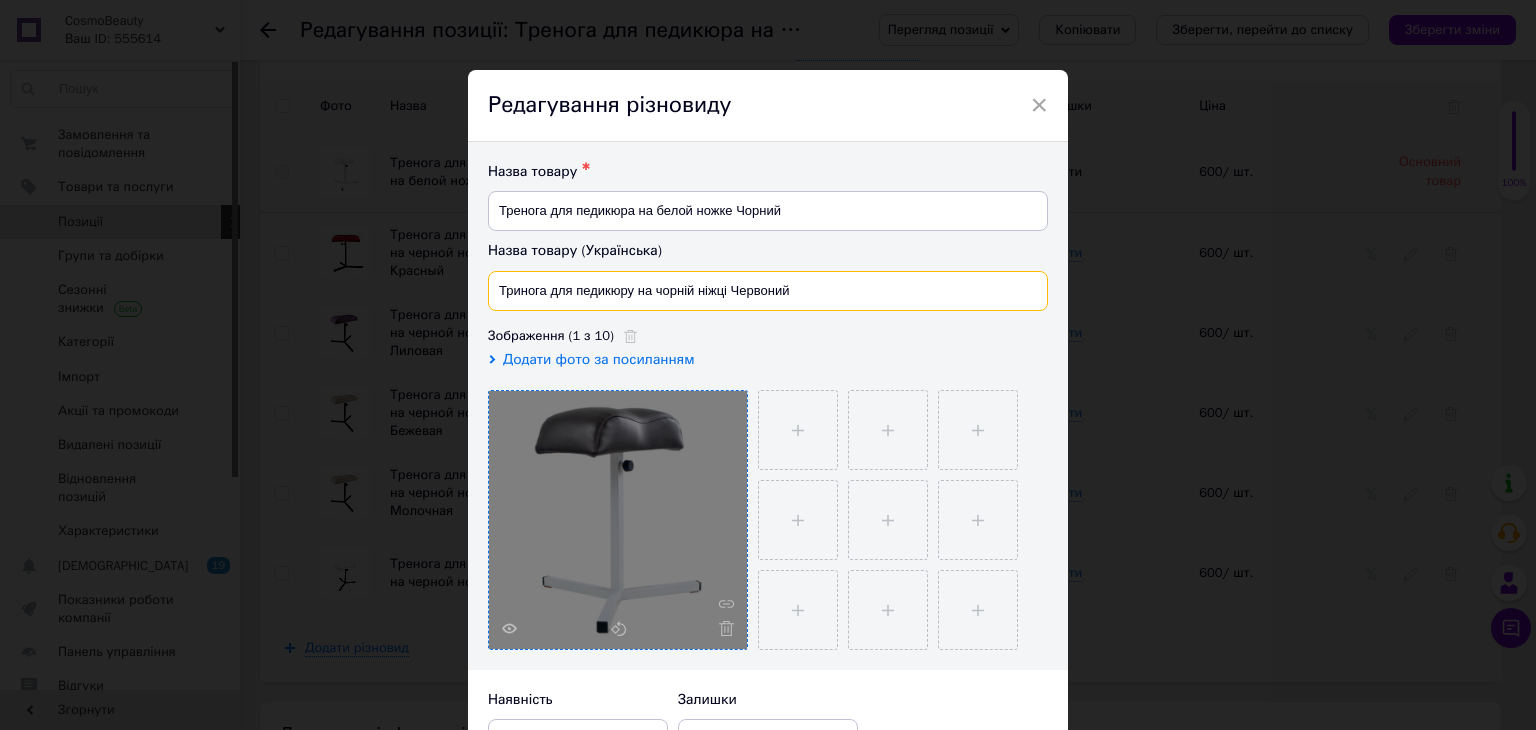 click on "Тринога для педикюру на чорній ніжці Червоний" at bounding box center (768, 291) 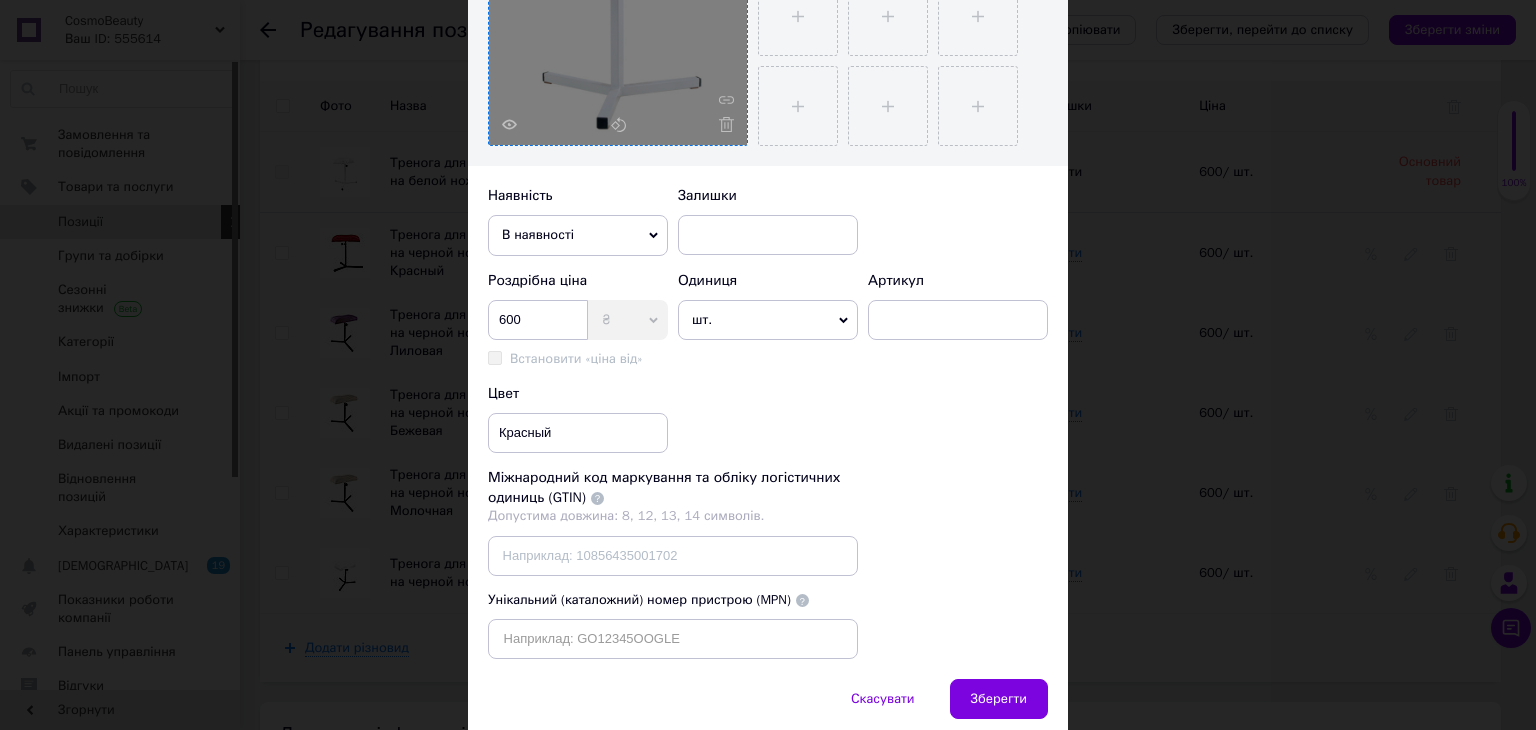 scroll, scrollTop: 533, scrollLeft: 0, axis: vertical 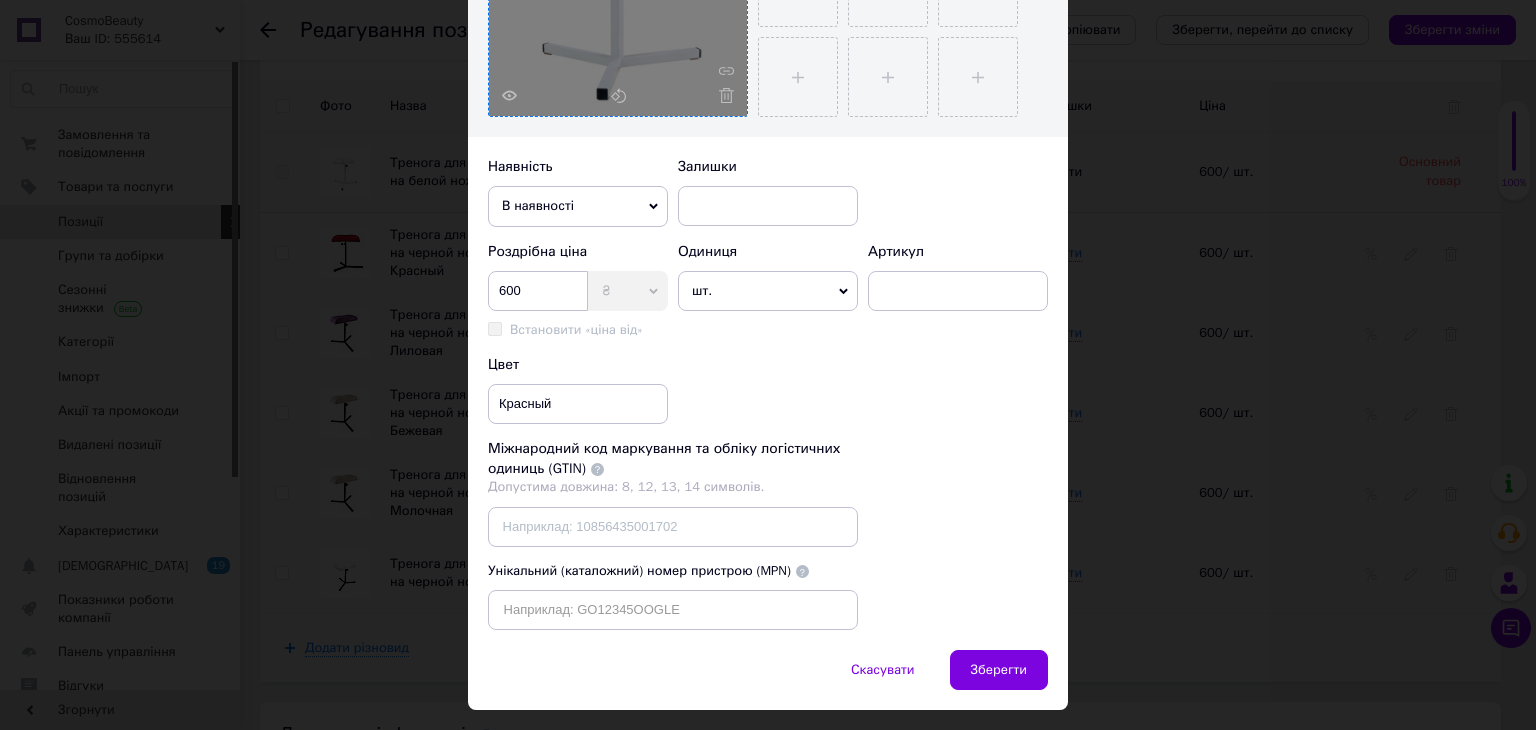 type on "Тринога для педикюру на біліій ніжці Червоний" 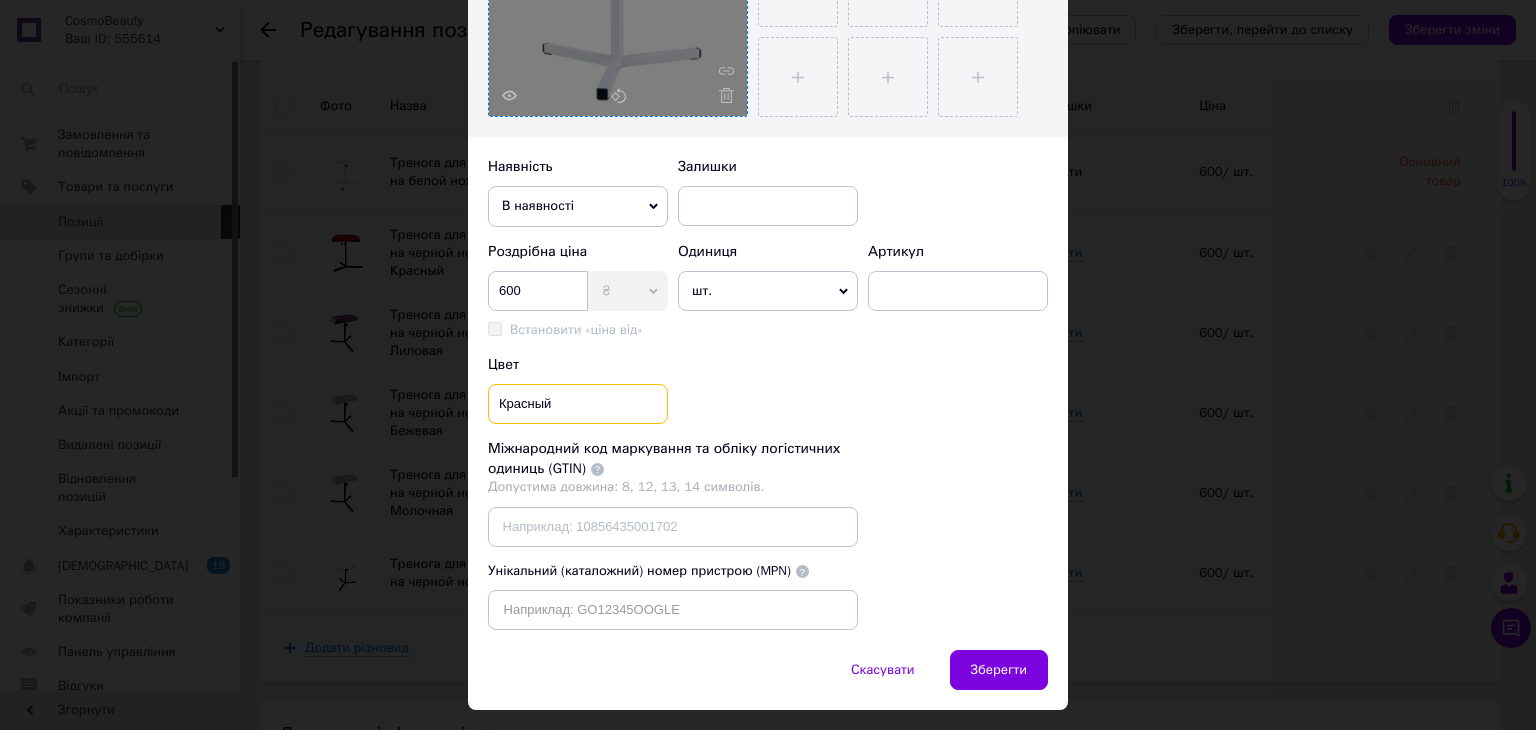 drag, startPoint x: 554, startPoint y: 393, endPoint x: 479, endPoint y: 397, distance: 75.10659 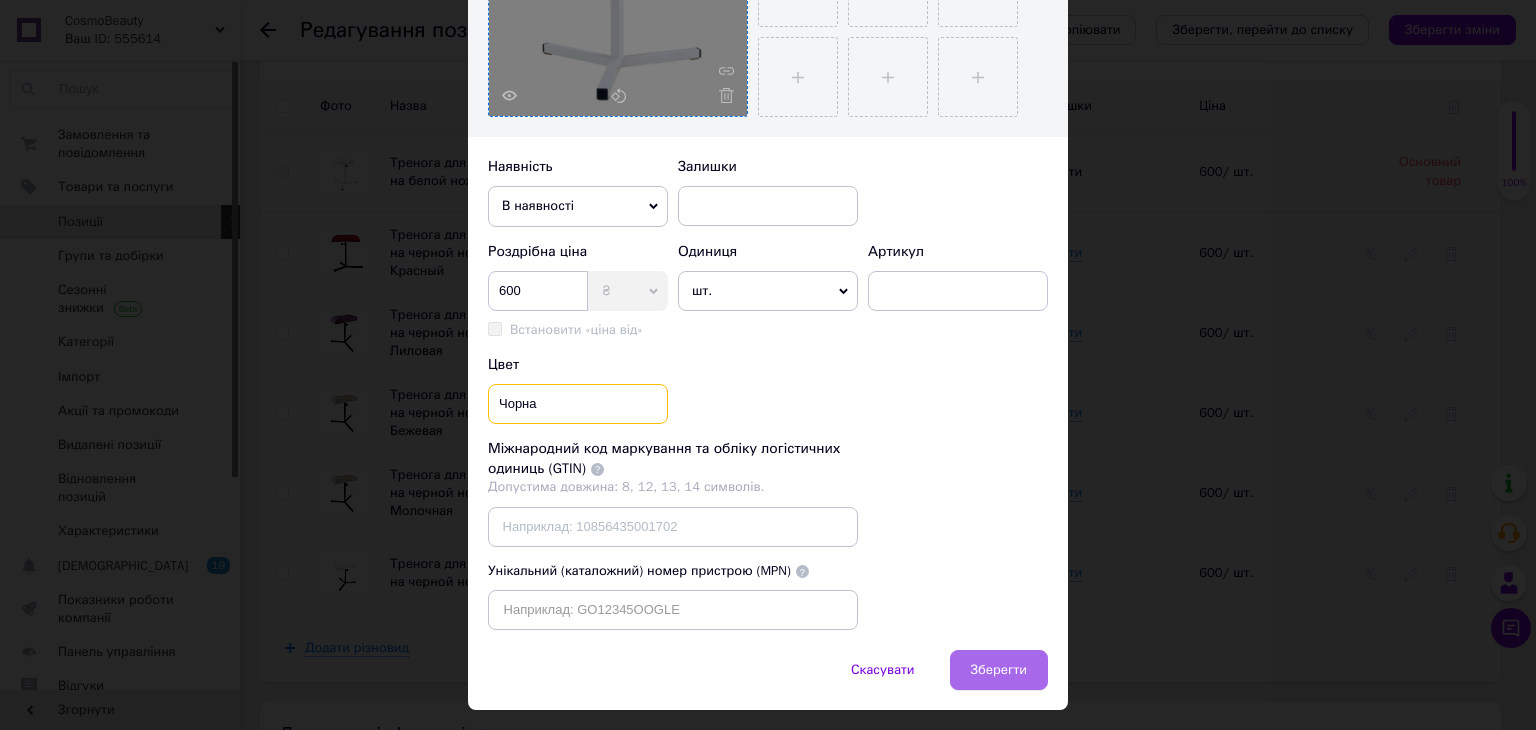 type on "Чорна" 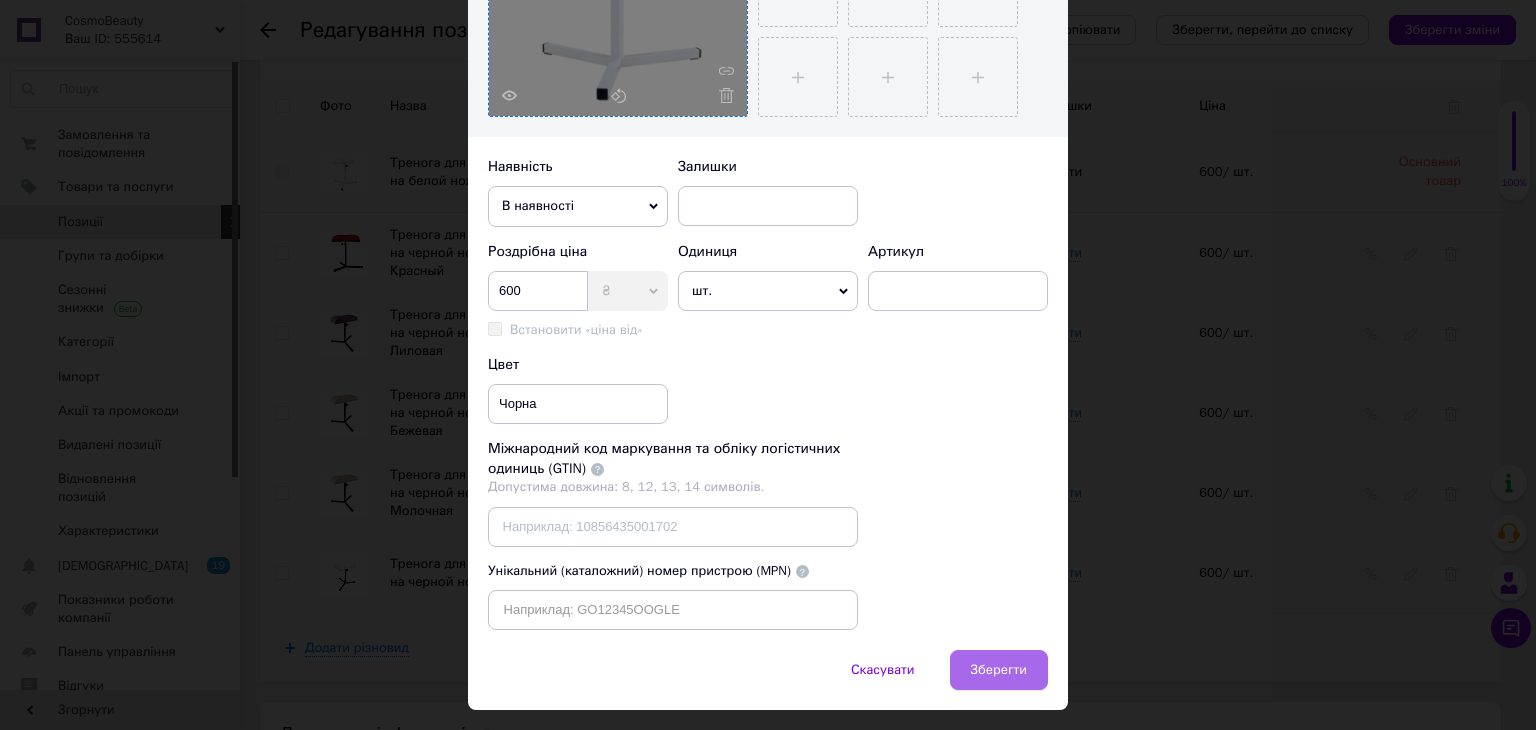 click on "Зберегти" at bounding box center (999, 670) 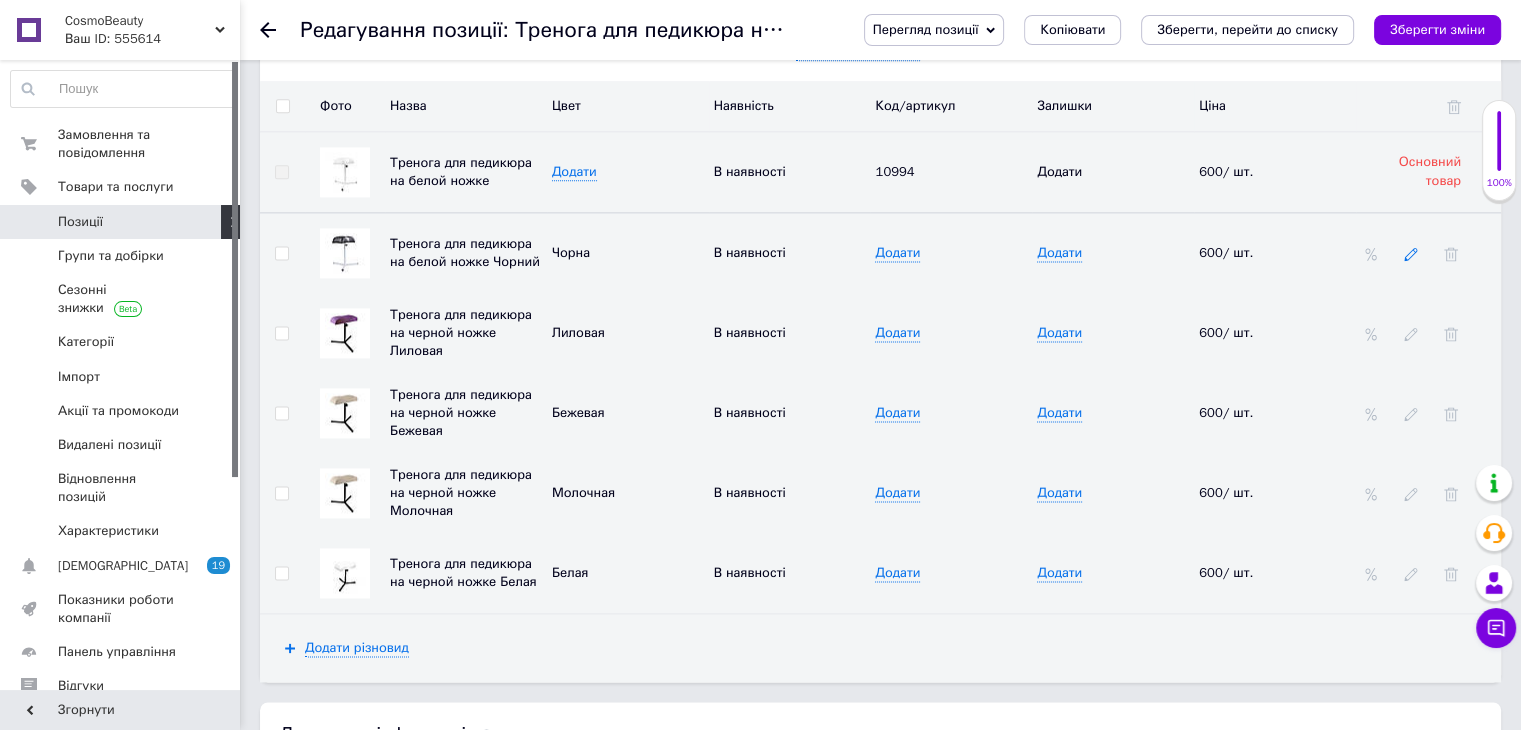 click 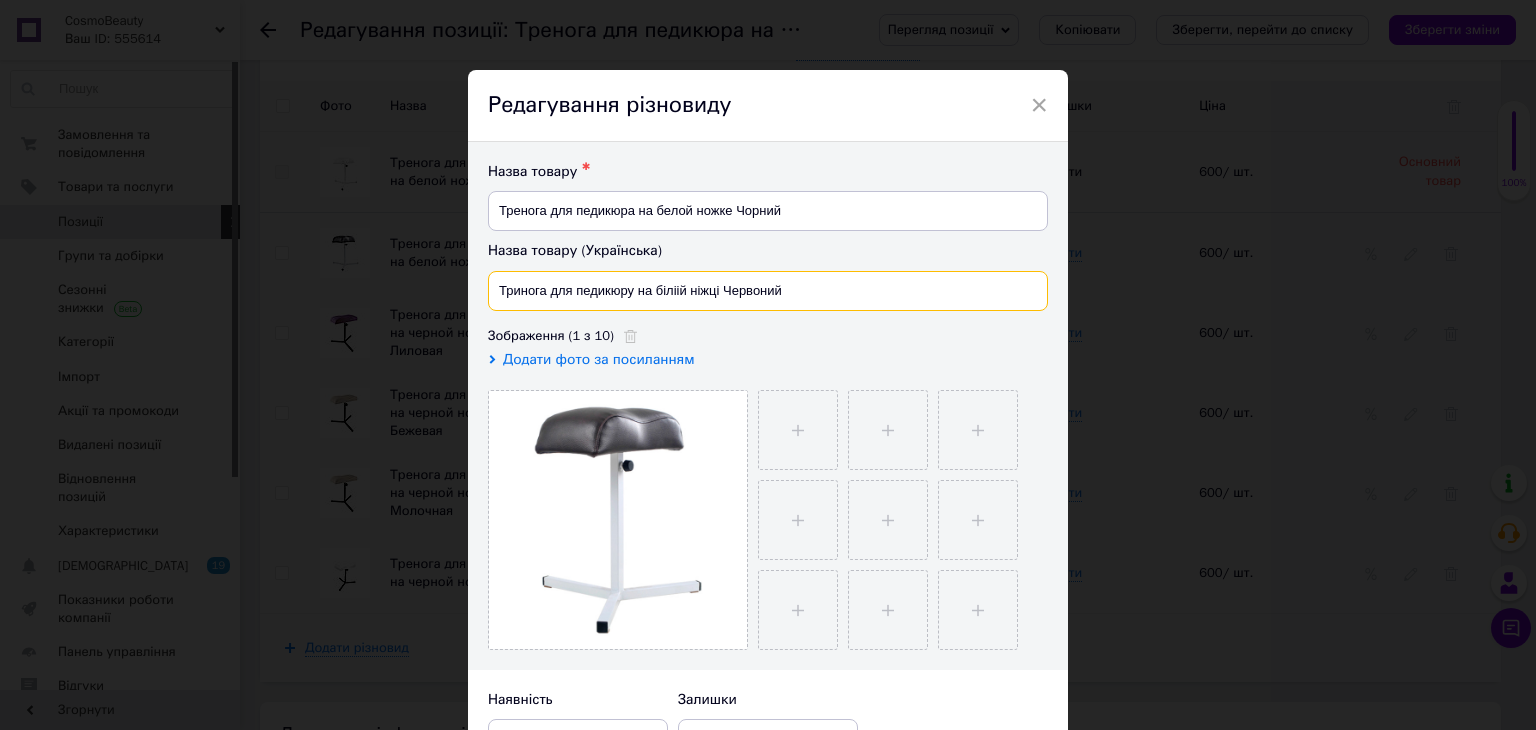 click on "Тринога для педикюру на біліій ніжці Червоний" at bounding box center [768, 291] 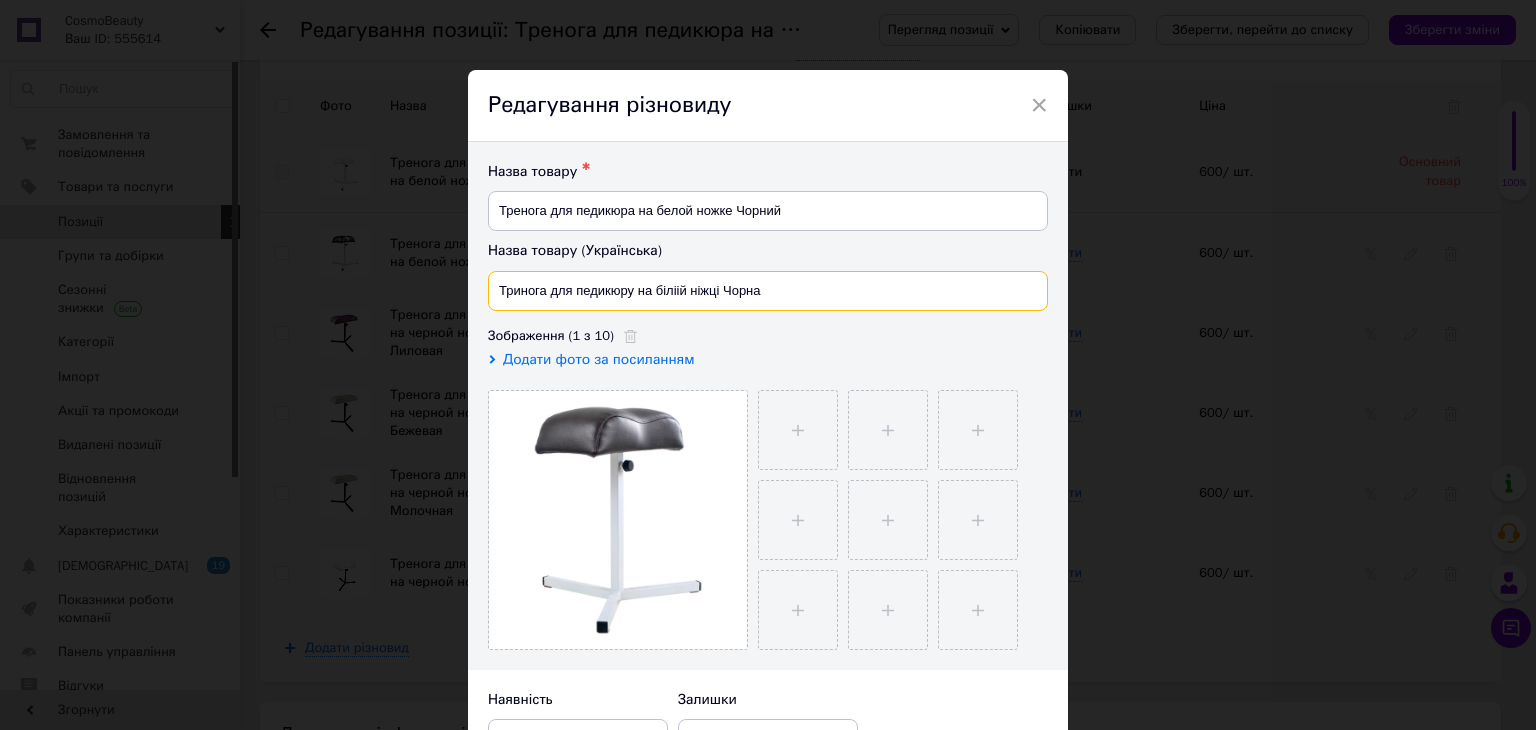type on "Тринога для педикюру на біліій ніжці Чорна" 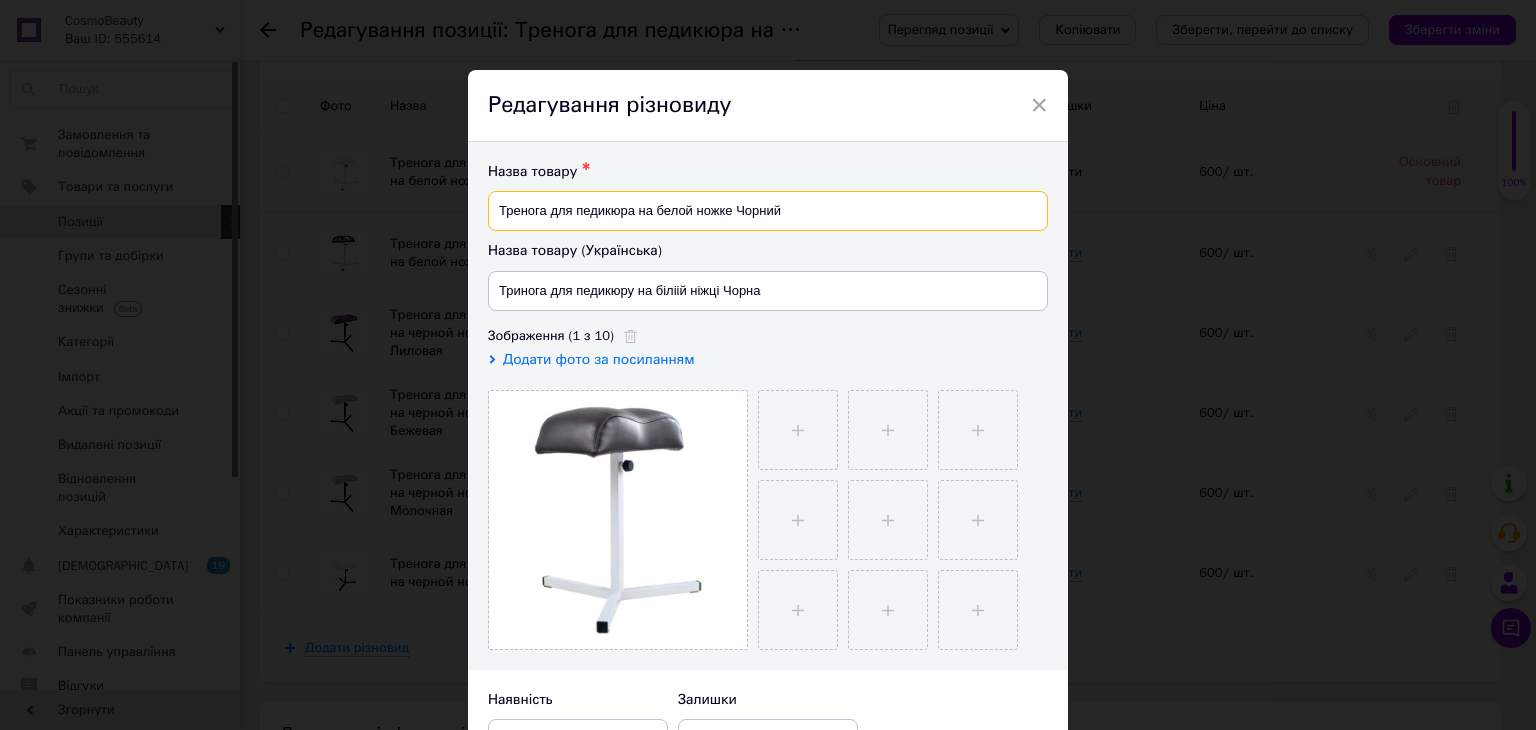 click on "Тренога для педикюра на белой ножке Чорний" at bounding box center (768, 211) 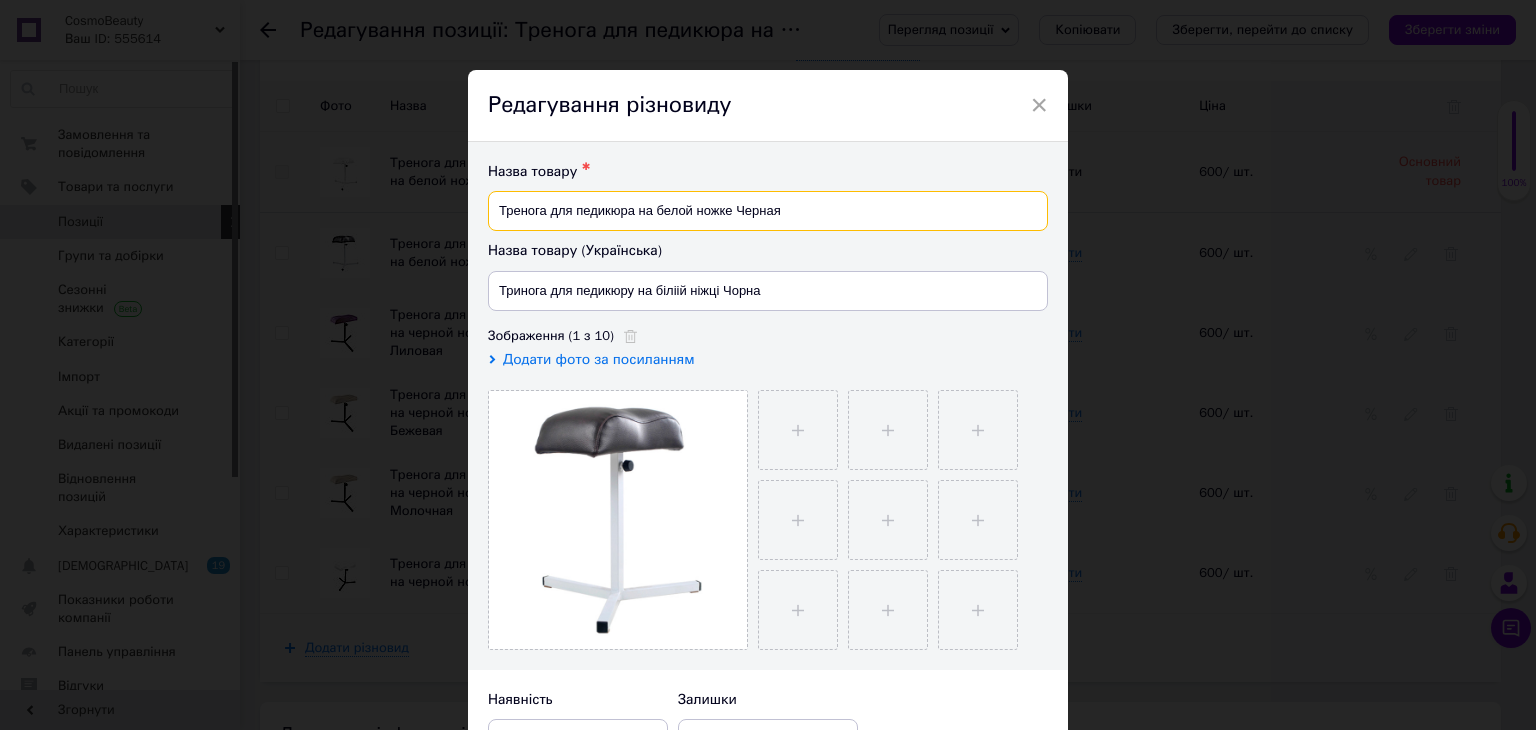 scroll, scrollTop: 533, scrollLeft: 0, axis: vertical 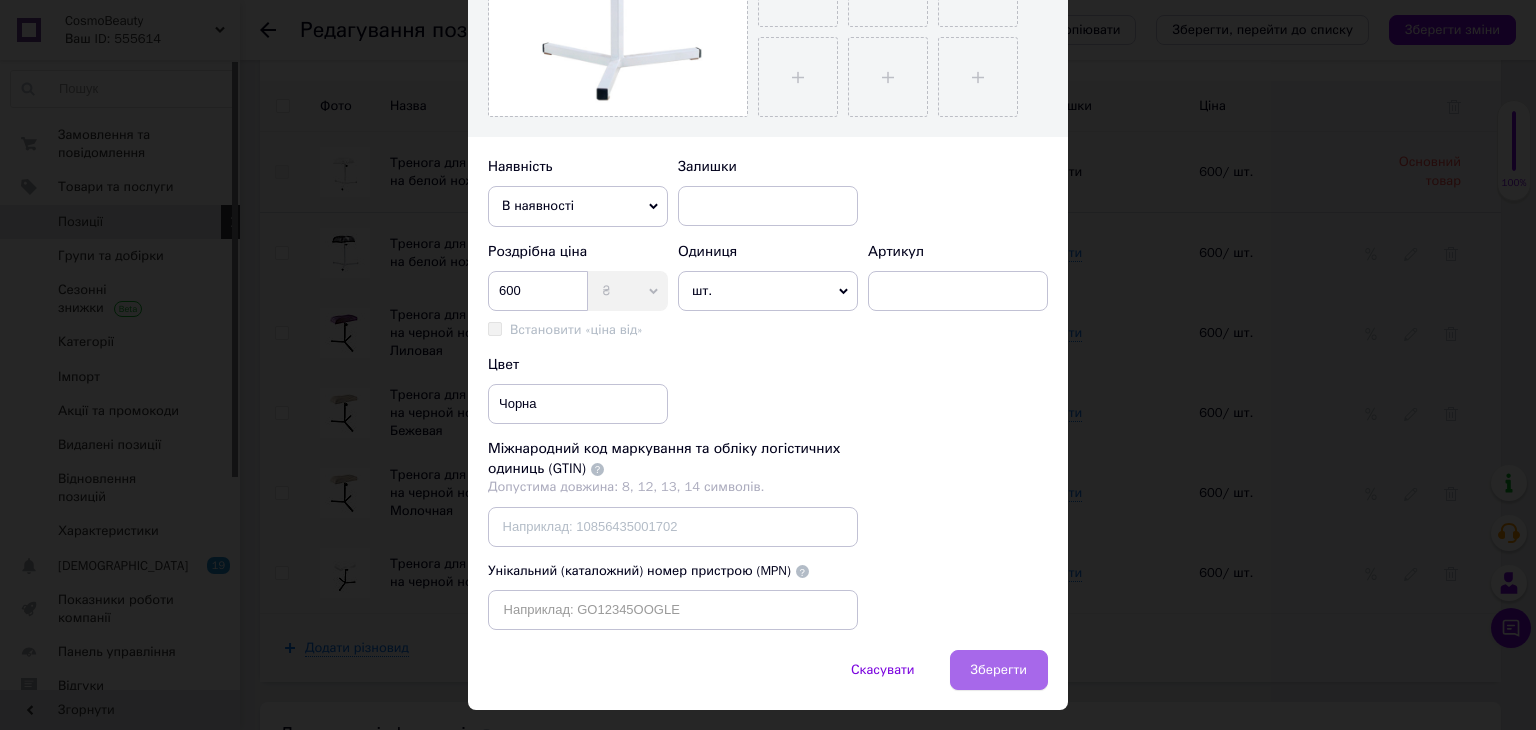 type on "Тренога для педикюра на белой ножке Черная" 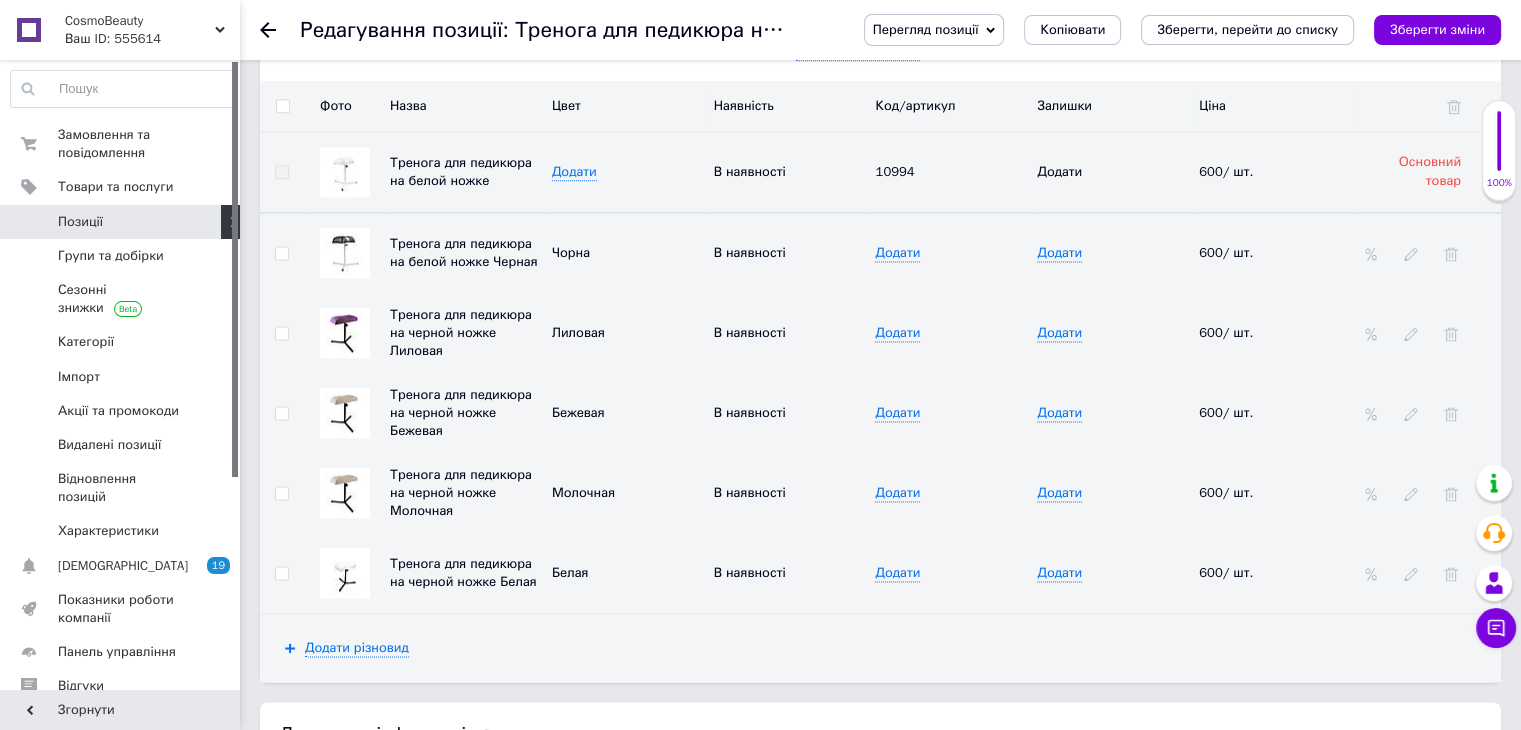 click at bounding box center (345, 333) 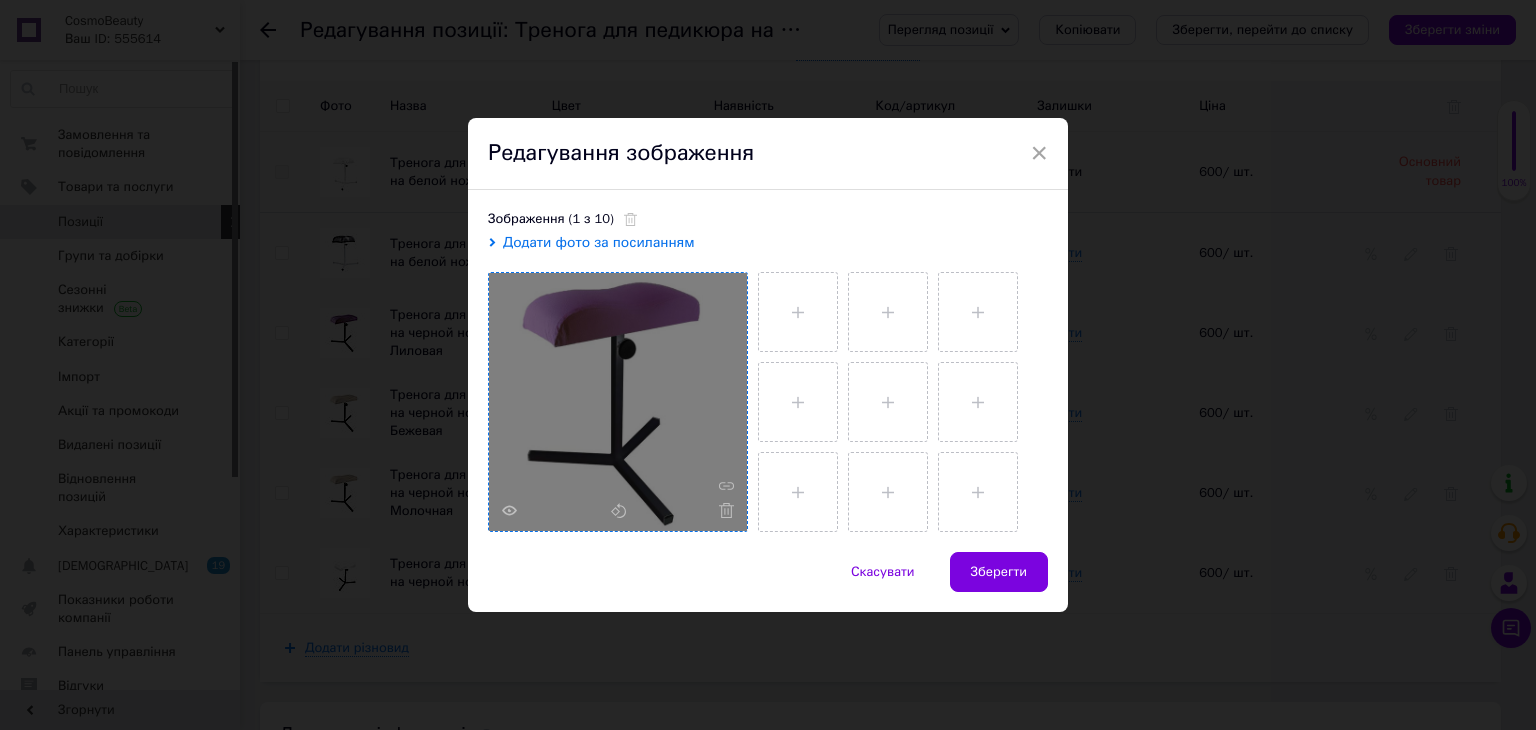 click 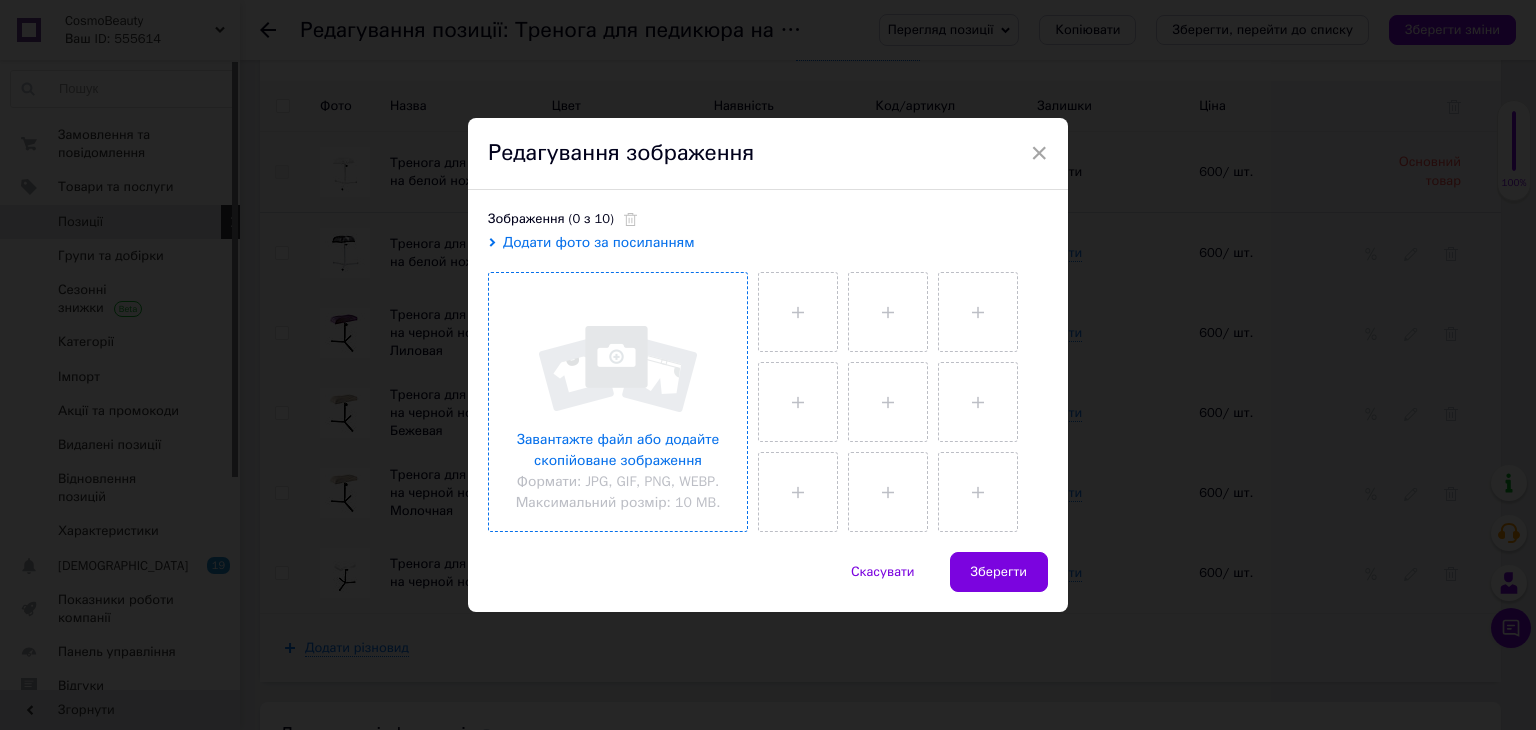 click at bounding box center [618, 402] 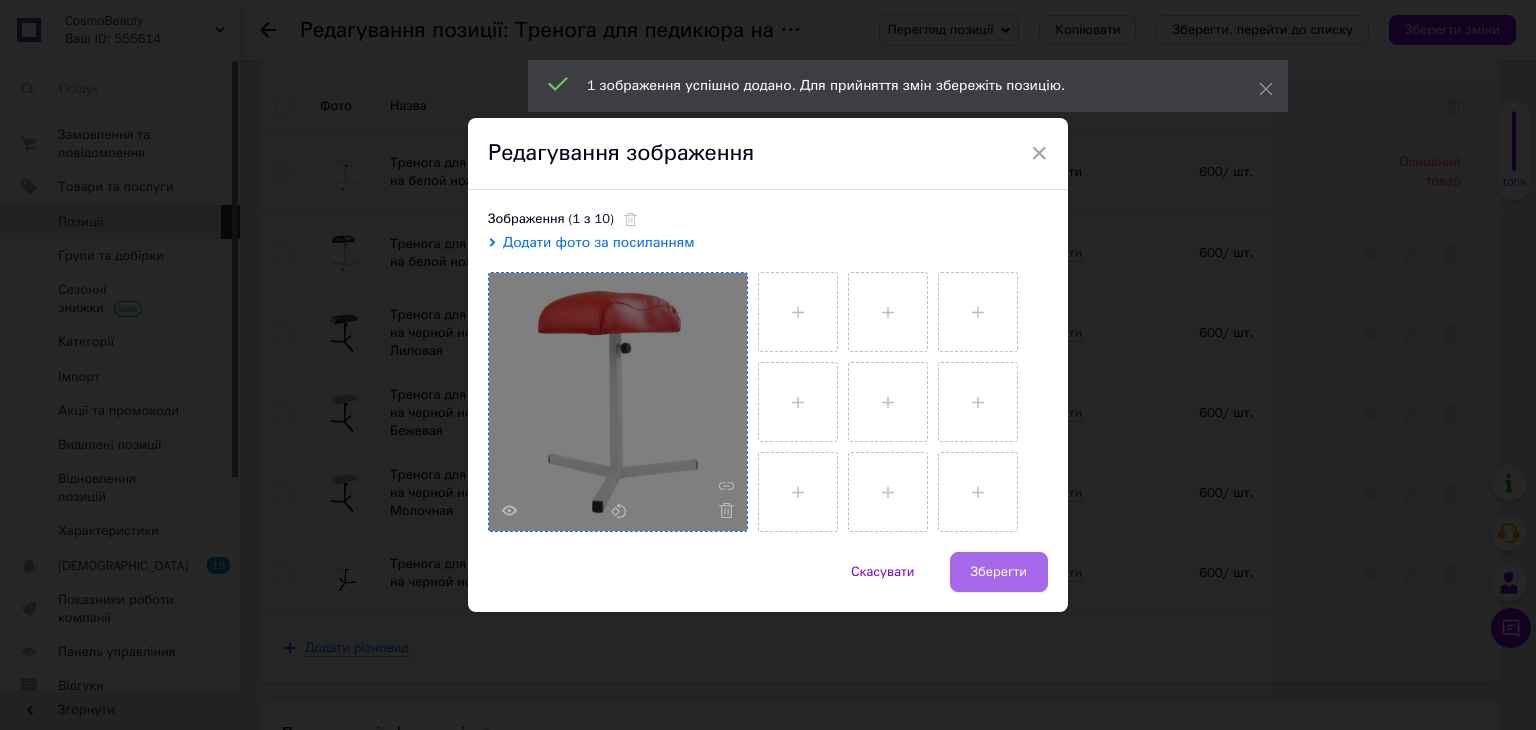 click on "Зберегти" at bounding box center [999, 572] 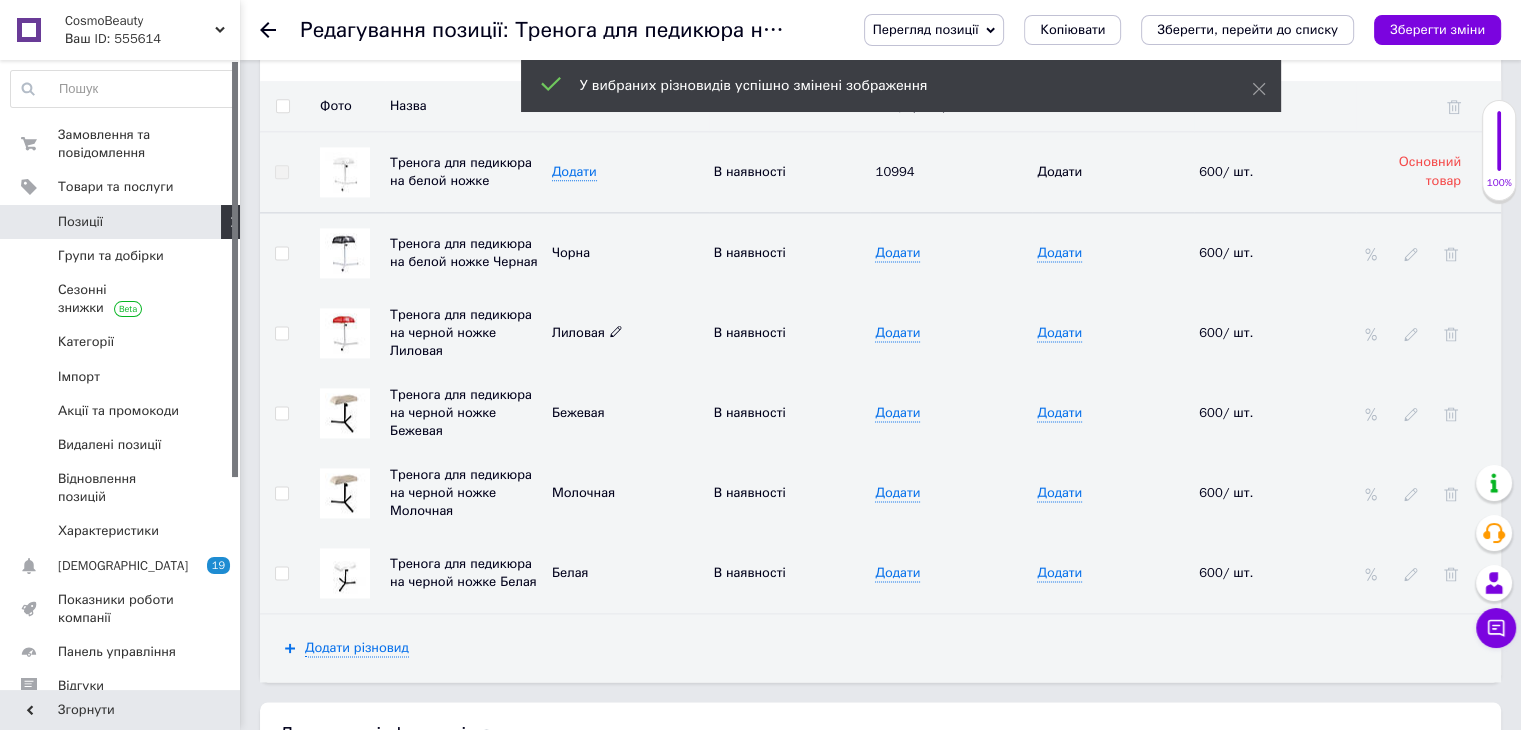 click 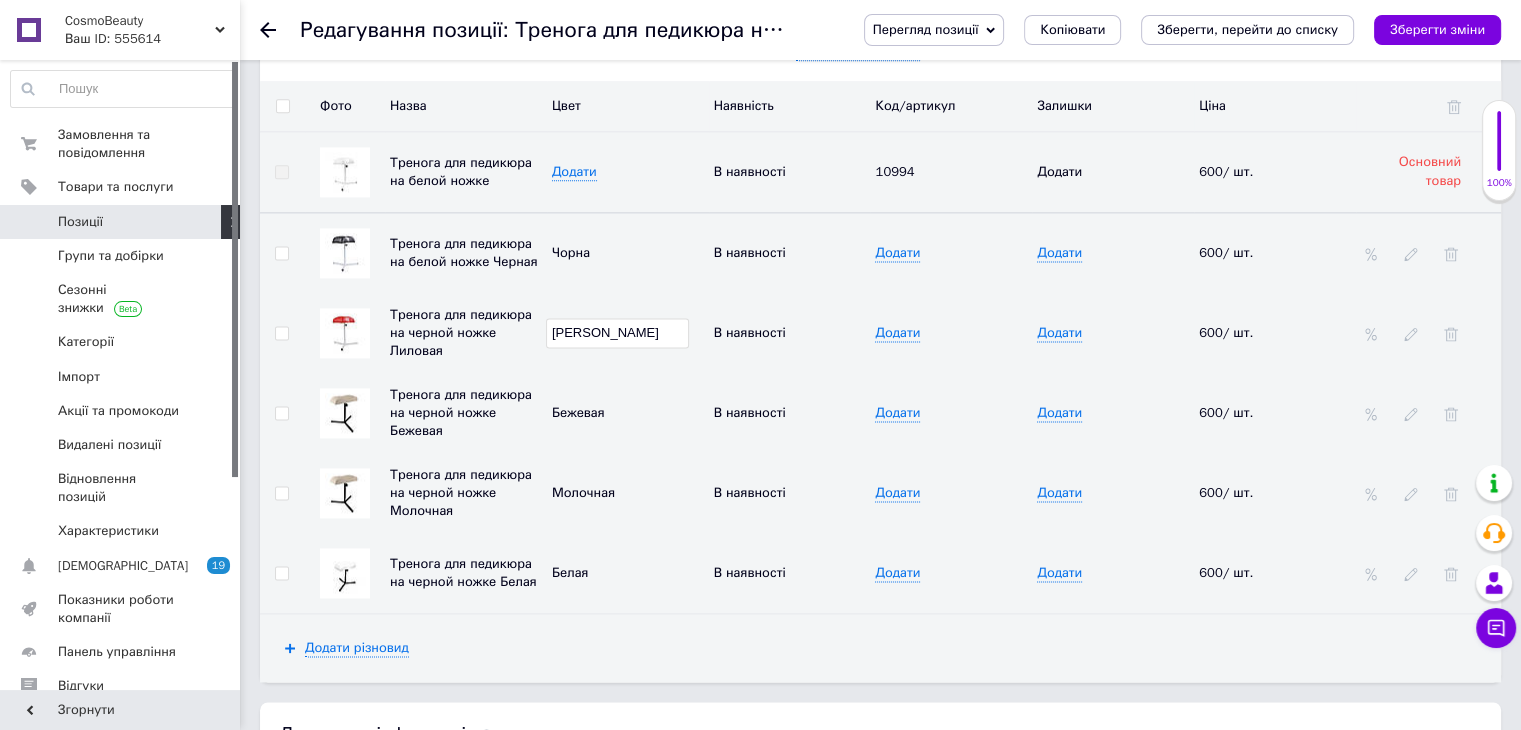 type on "Л" 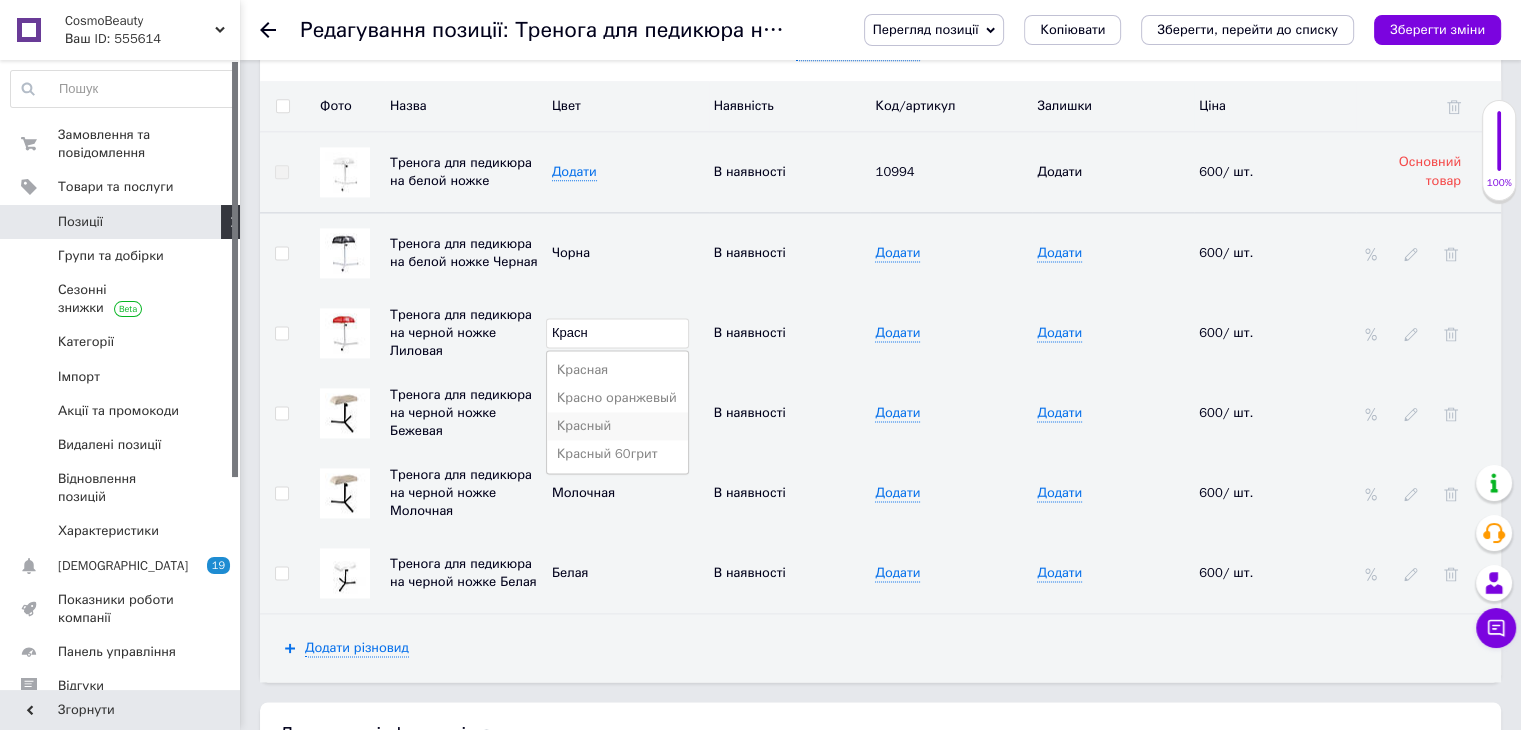 click on "Красный" at bounding box center (617, 426) 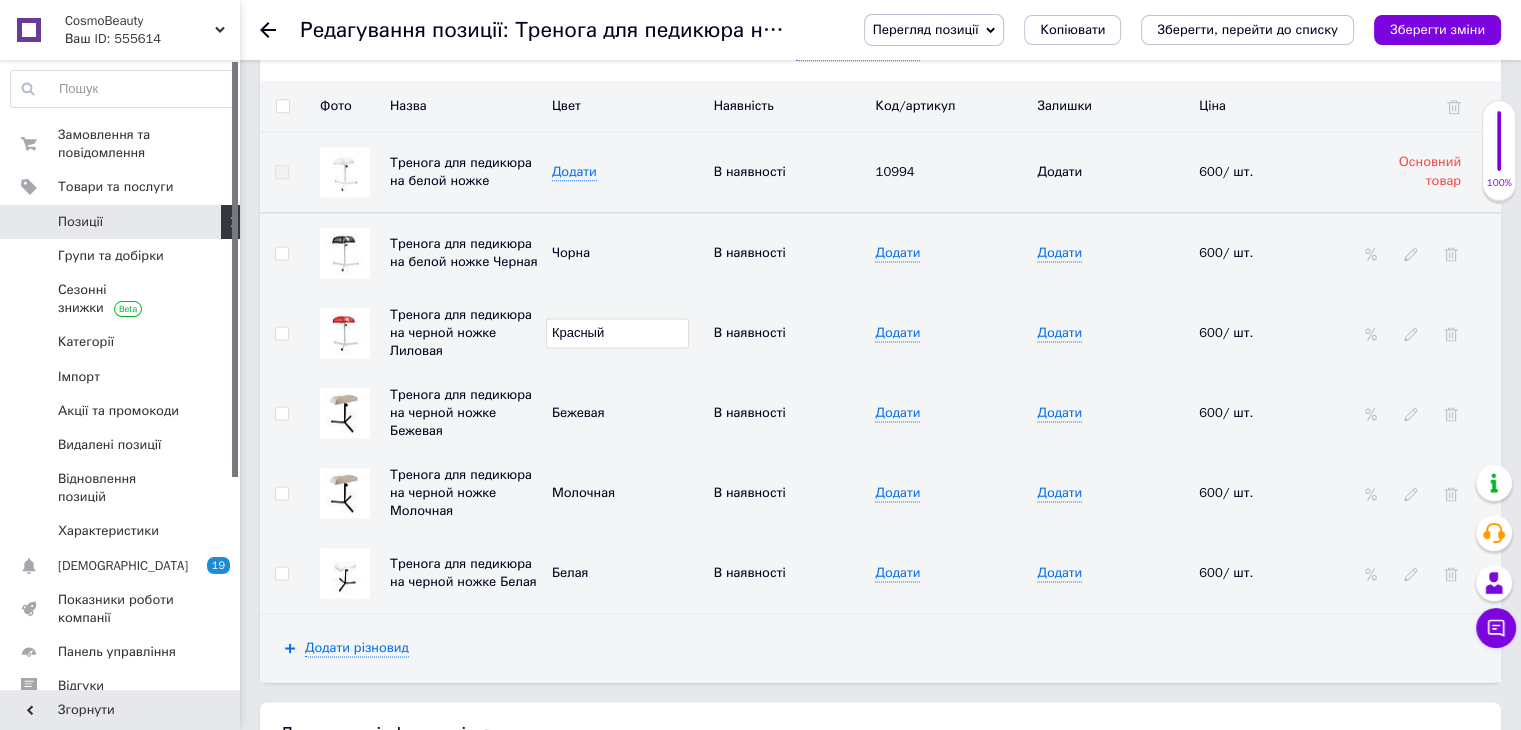 click on "Бежевая" at bounding box center [628, 413] 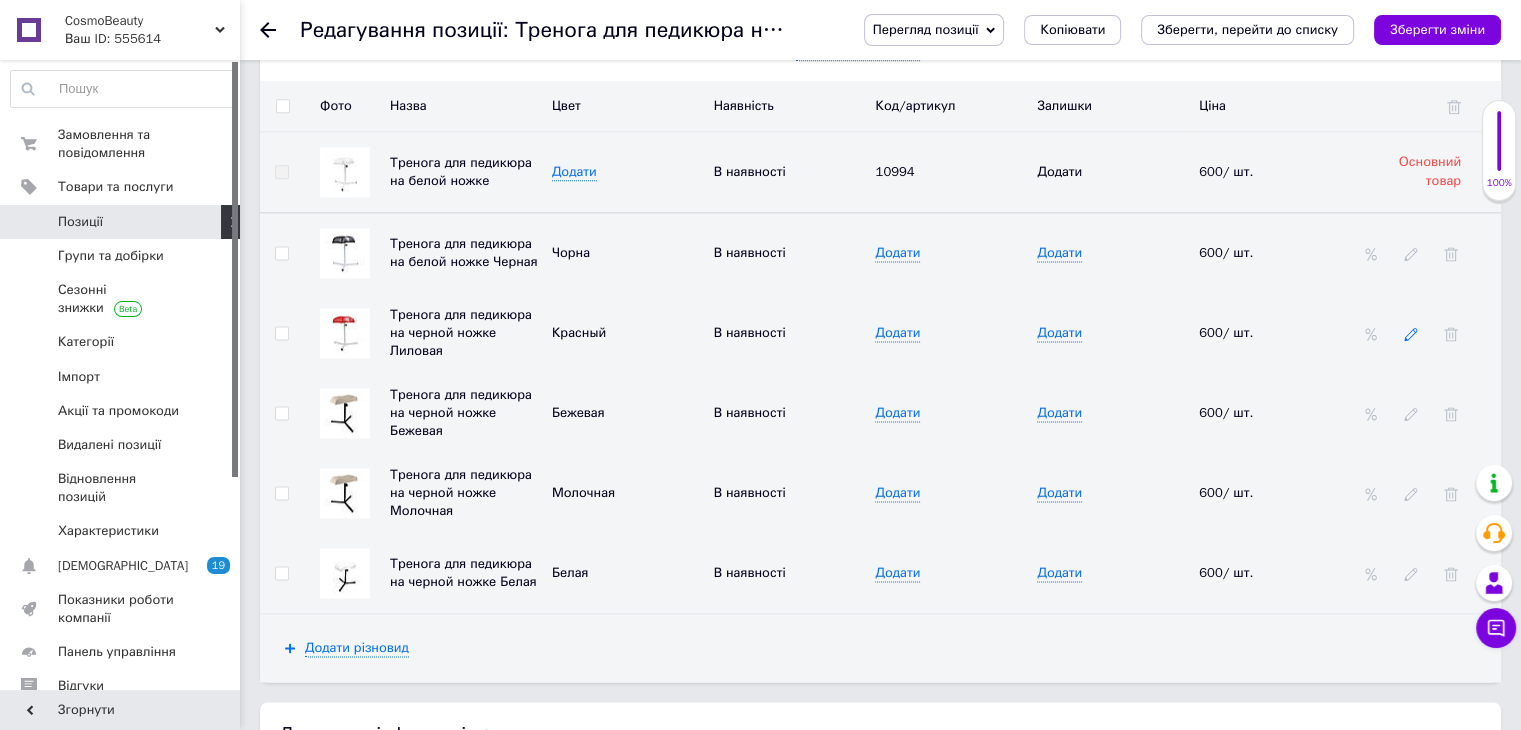 click 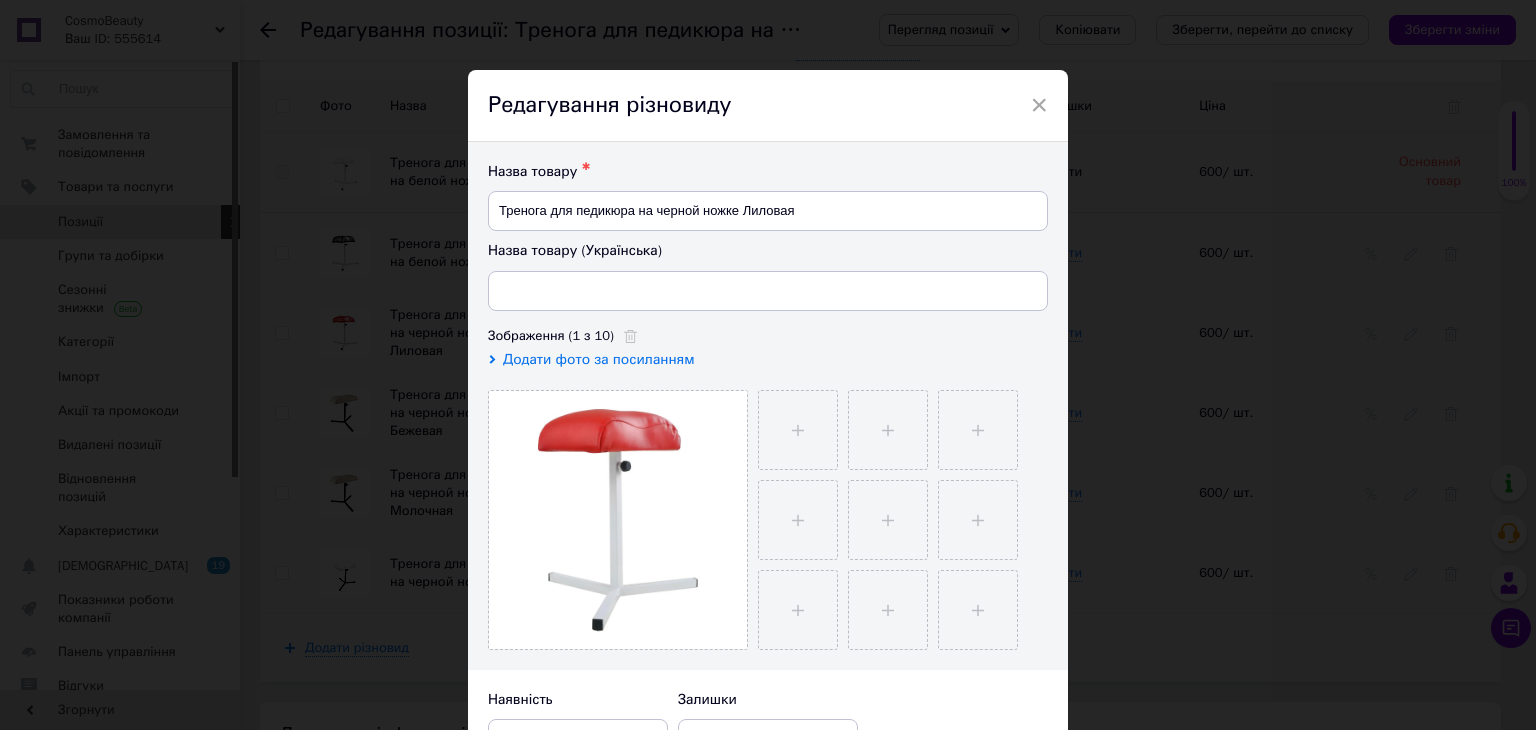 type on "Тринога для педикюру на чорній ніжці Лілова" 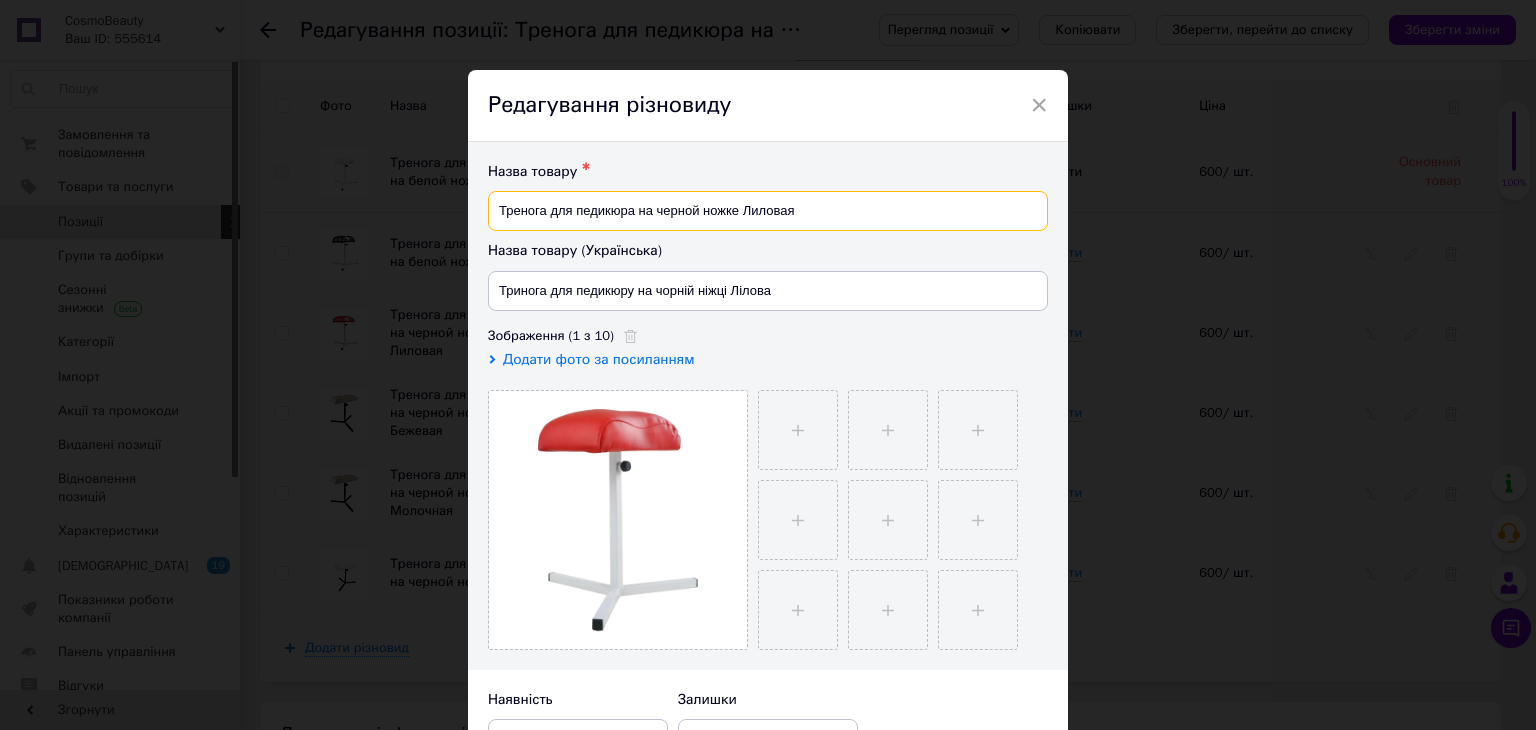 click on "Тренога для педикюра на черной ножке Лиловая" at bounding box center (768, 211) 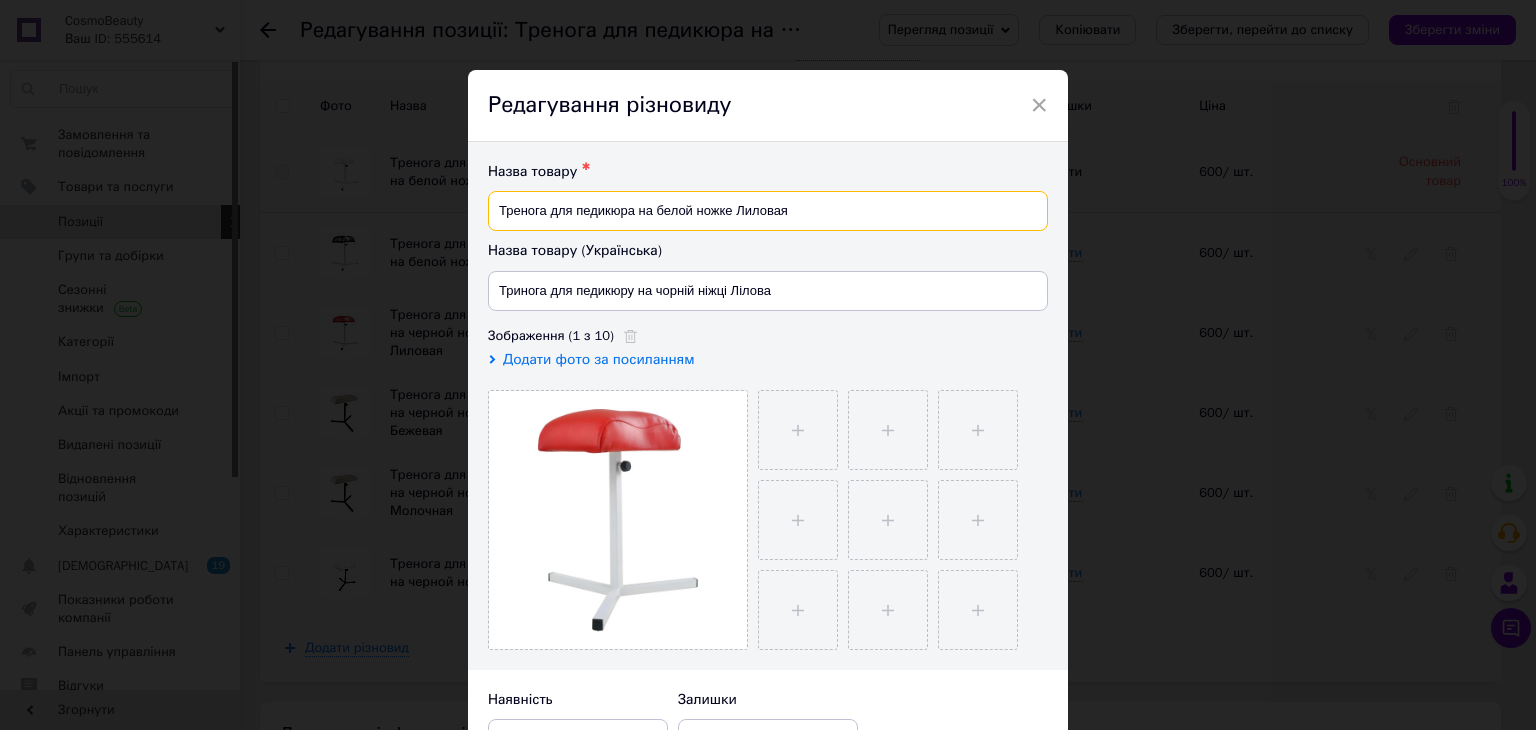 click on "Тренога для педикюра на белой ножке Лиловая" at bounding box center (768, 211) 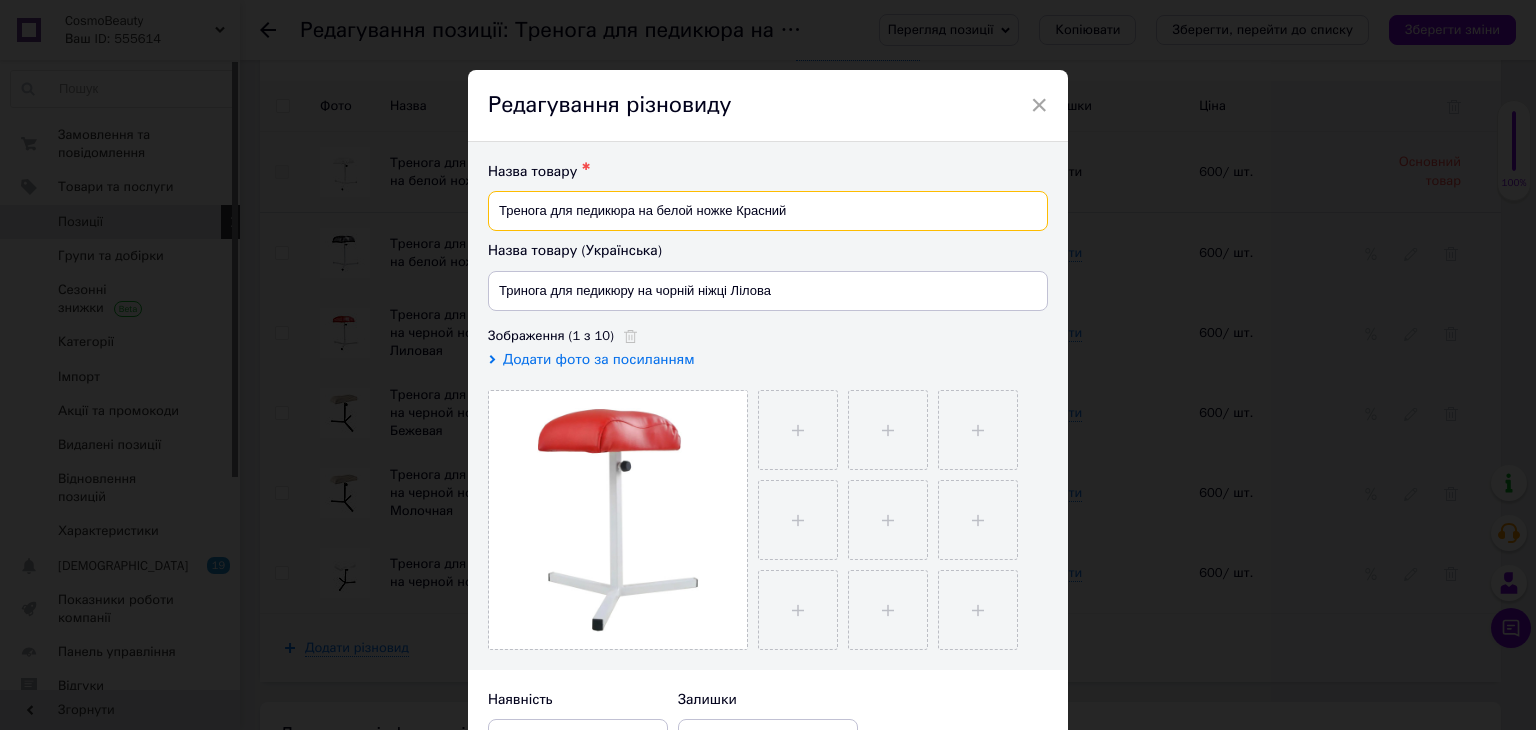 drag, startPoint x: 811, startPoint y: 205, endPoint x: 507, endPoint y: 209, distance: 304.0263 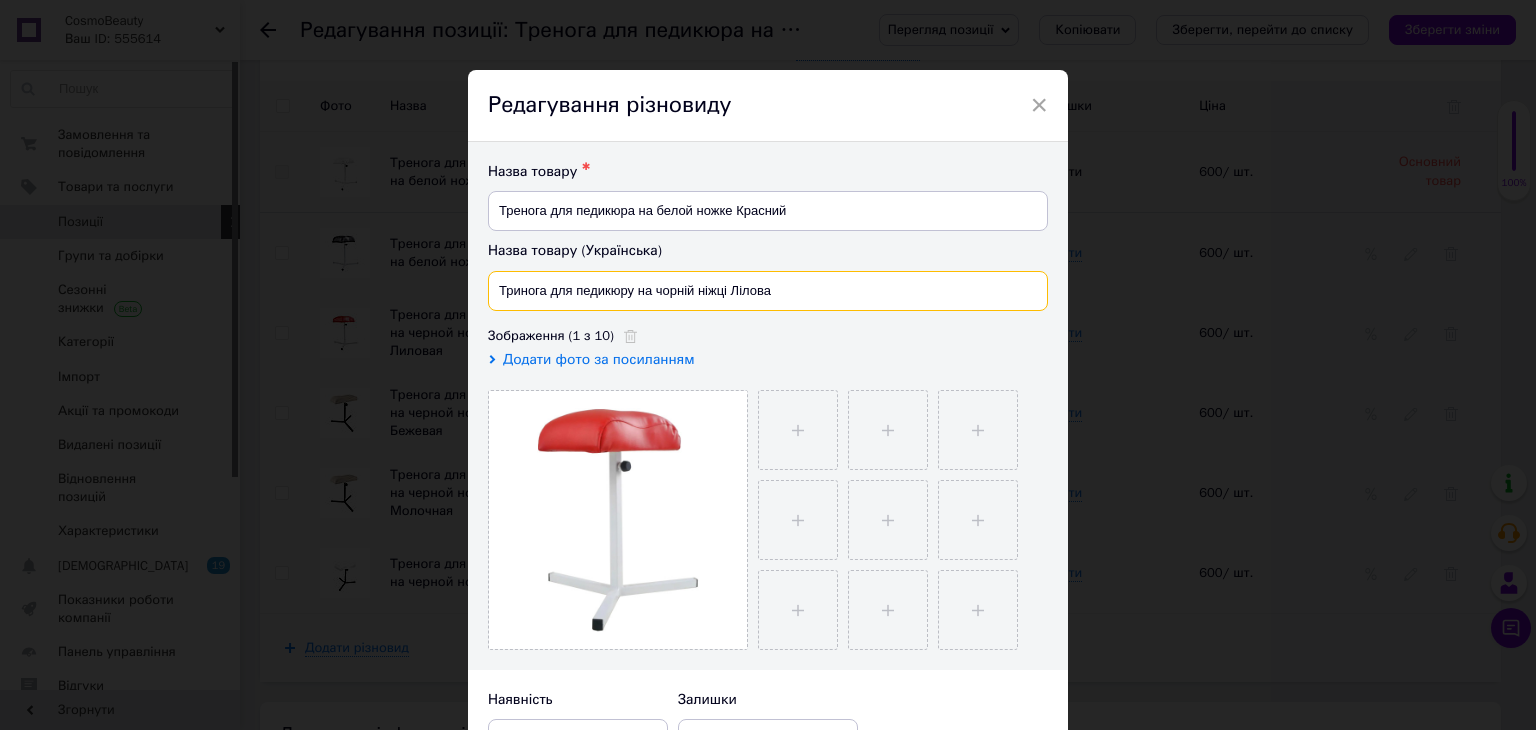 drag, startPoint x: 799, startPoint y: 291, endPoint x: 493, endPoint y: 293, distance: 306.00653 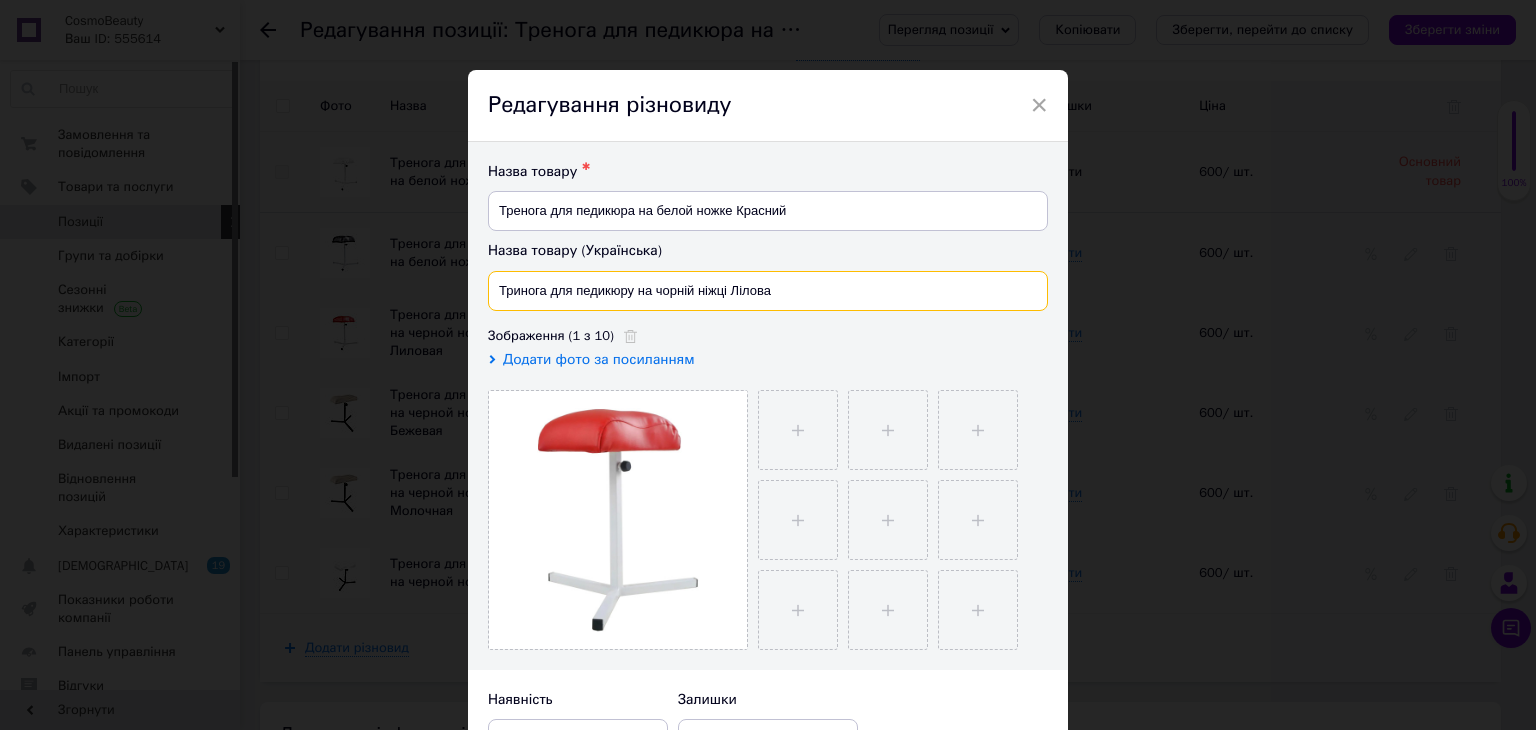 paste on "білій ніжці Червоний" 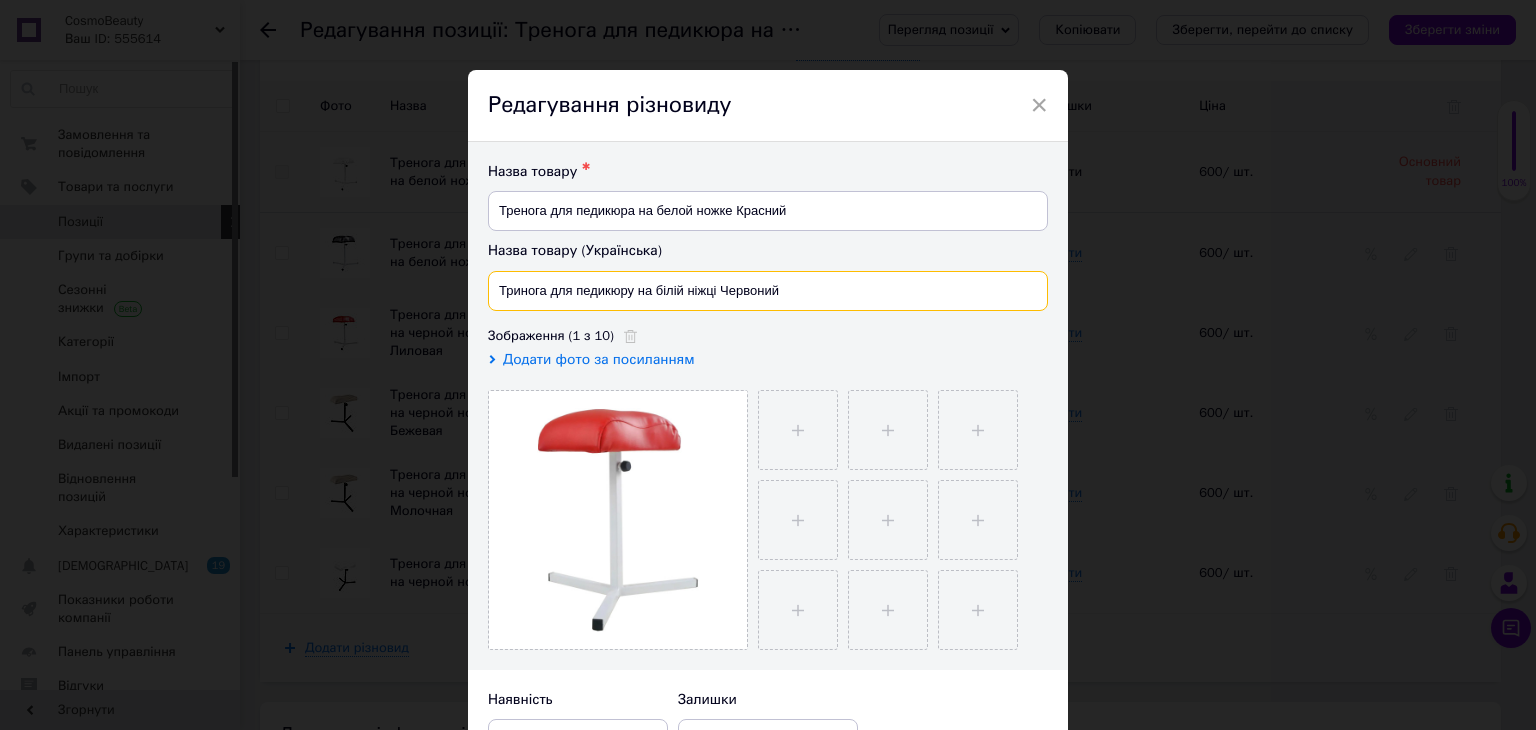type on "Тринога для педикюру на білій ніжці Червоний" 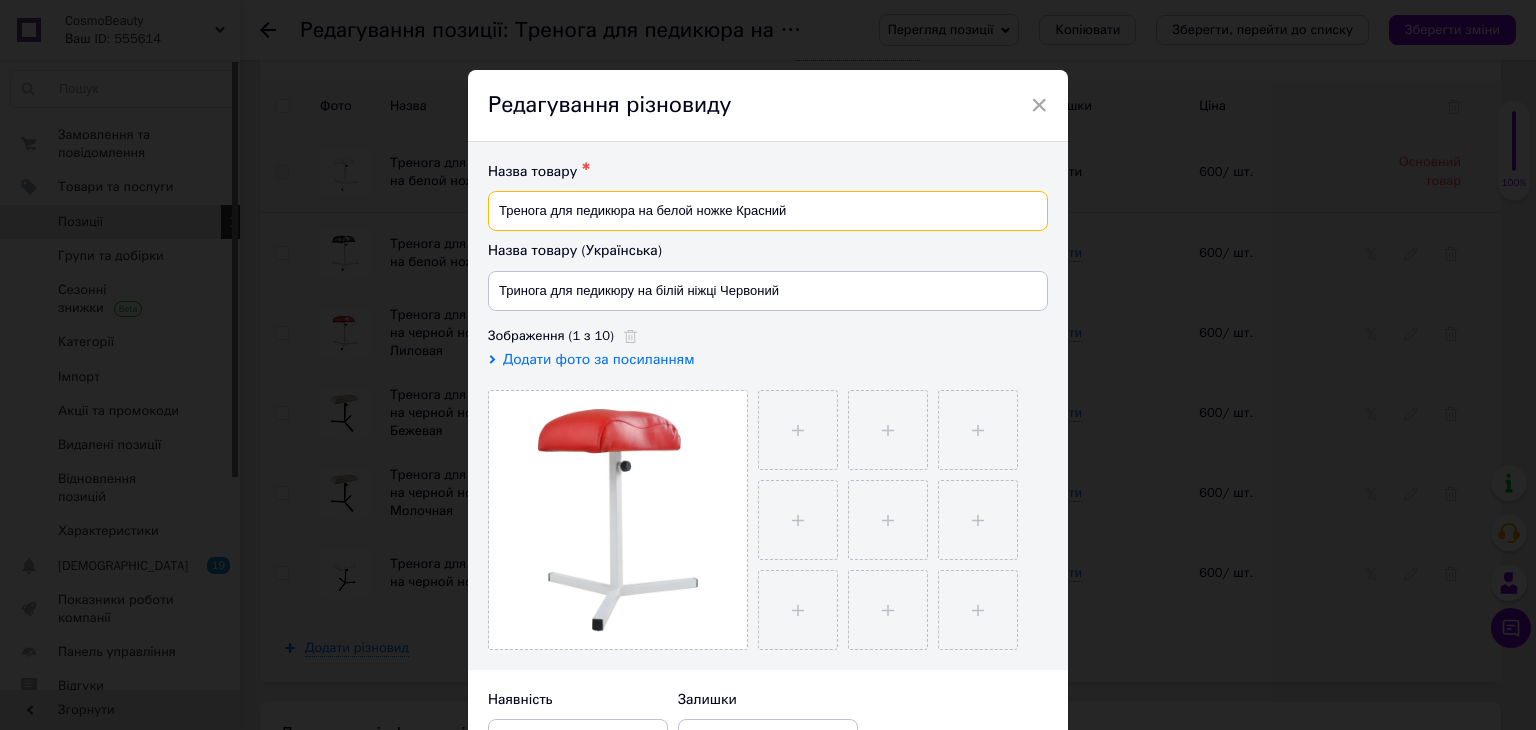 drag, startPoint x: 799, startPoint y: 209, endPoint x: 492, endPoint y: 210, distance: 307.00162 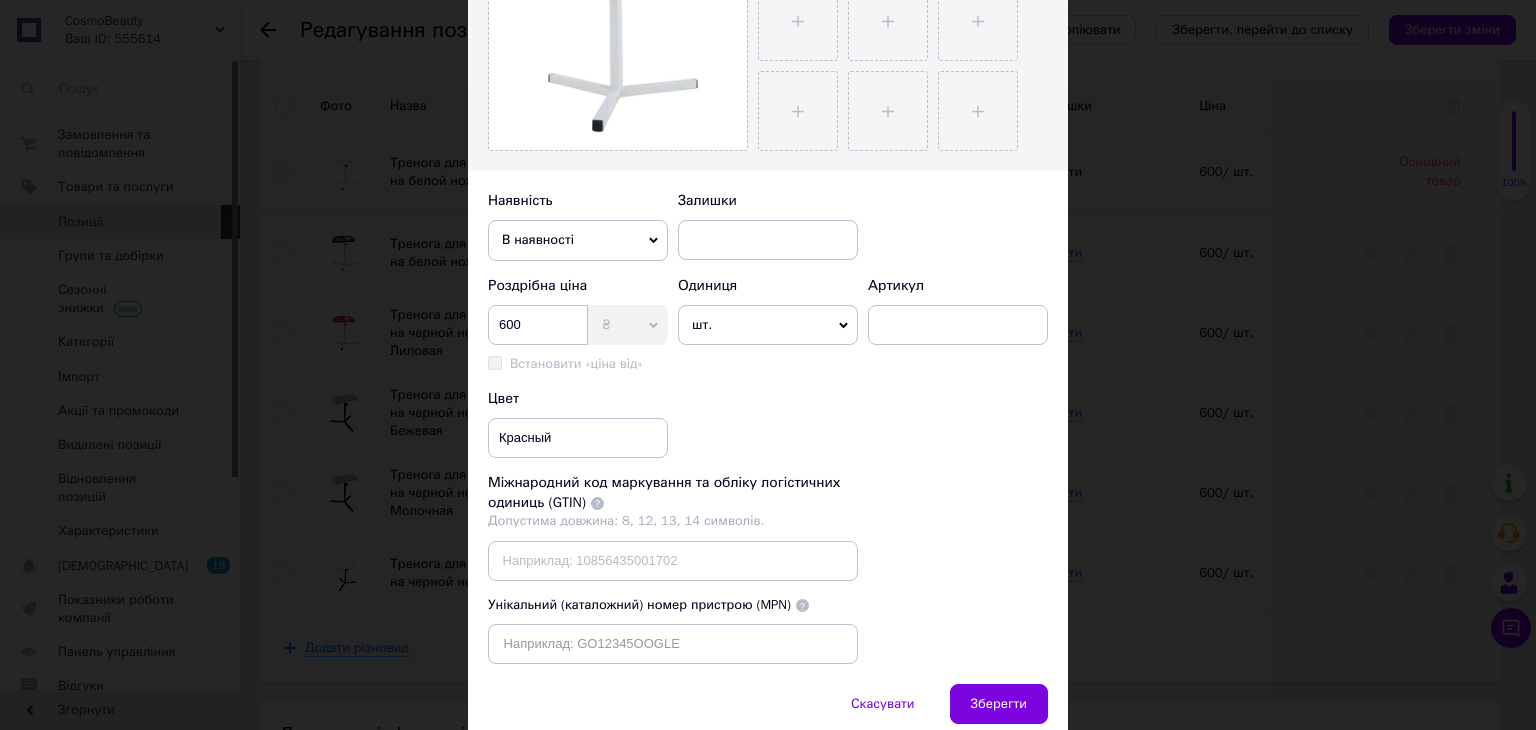 scroll, scrollTop: 533, scrollLeft: 0, axis: vertical 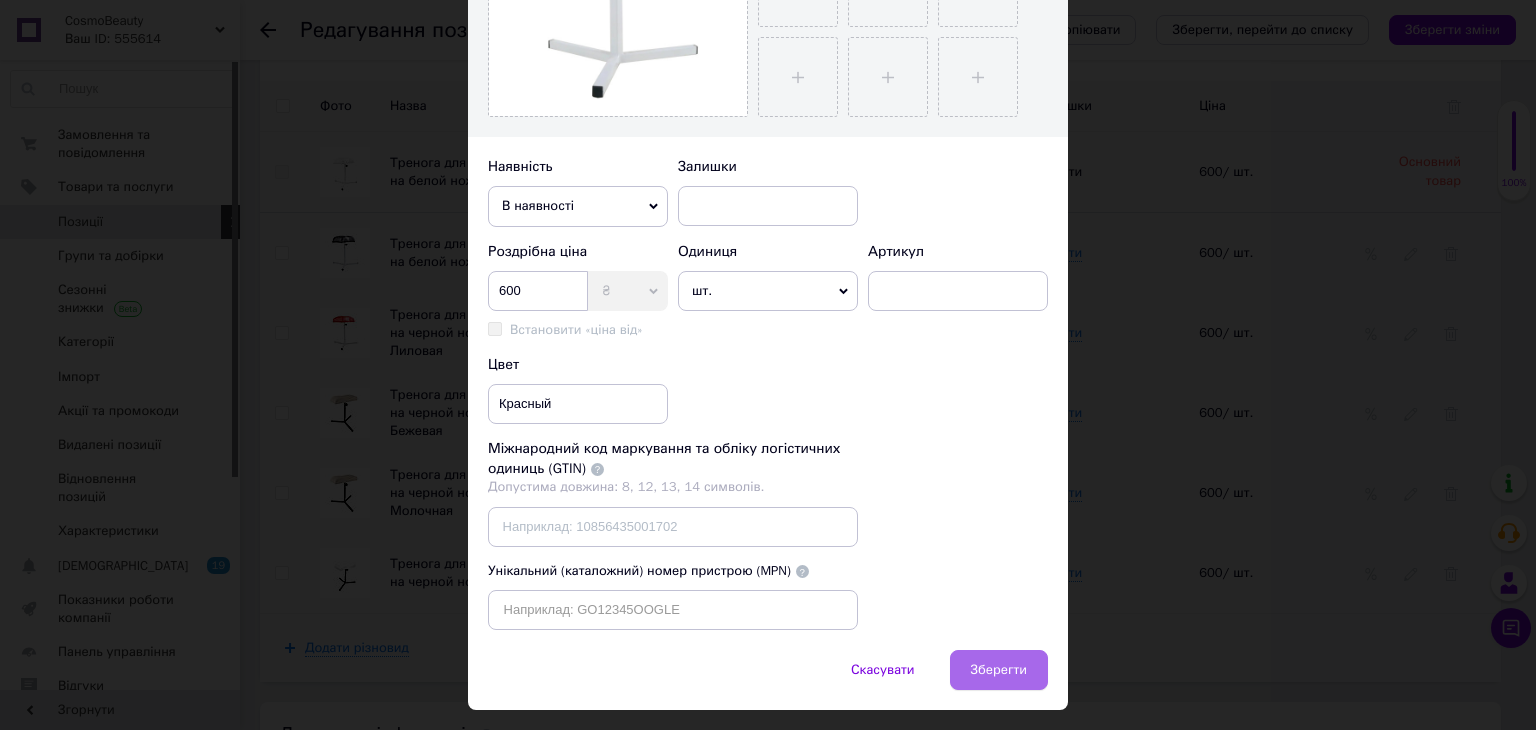 type on "Тренога для педикюра на белой ножке Красный" 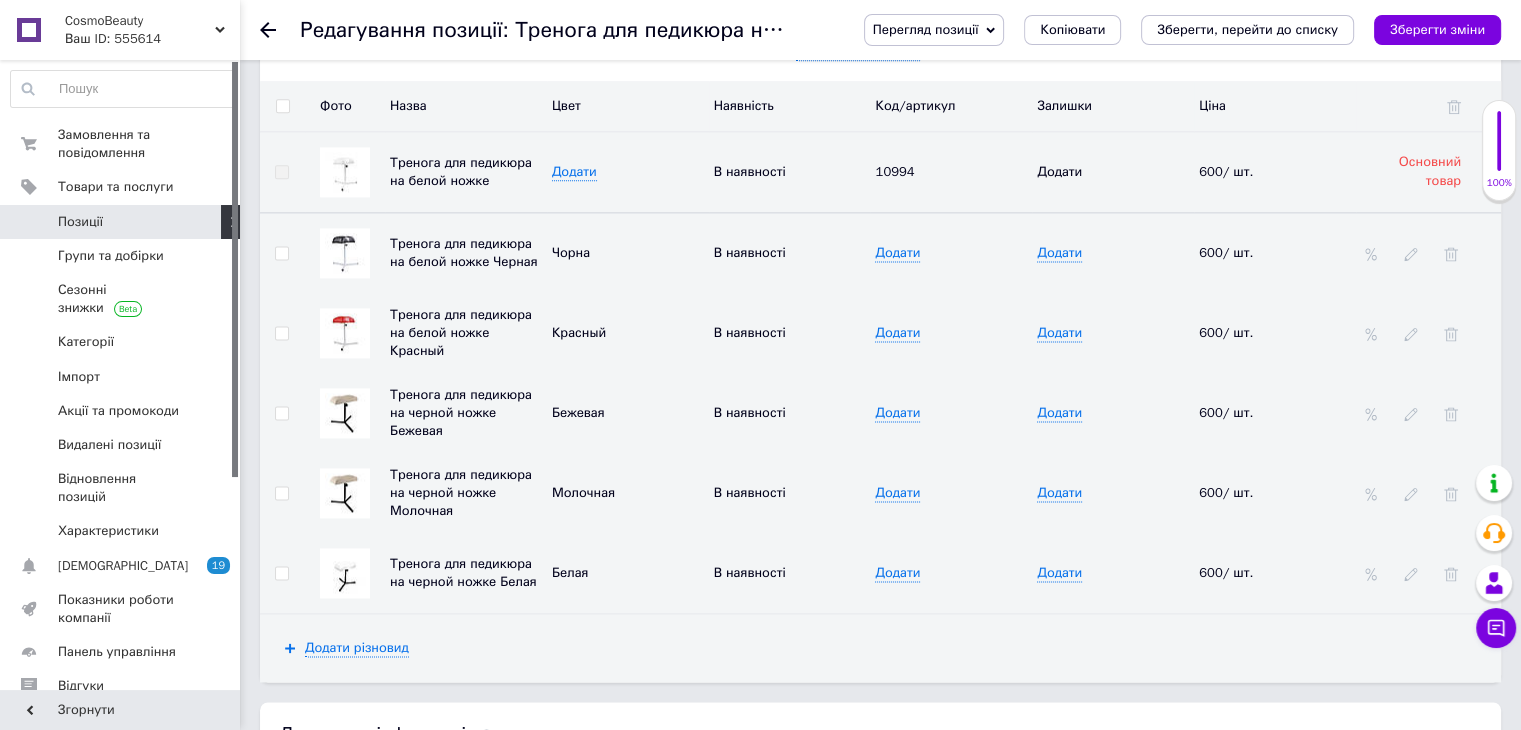 click at bounding box center [345, 413] 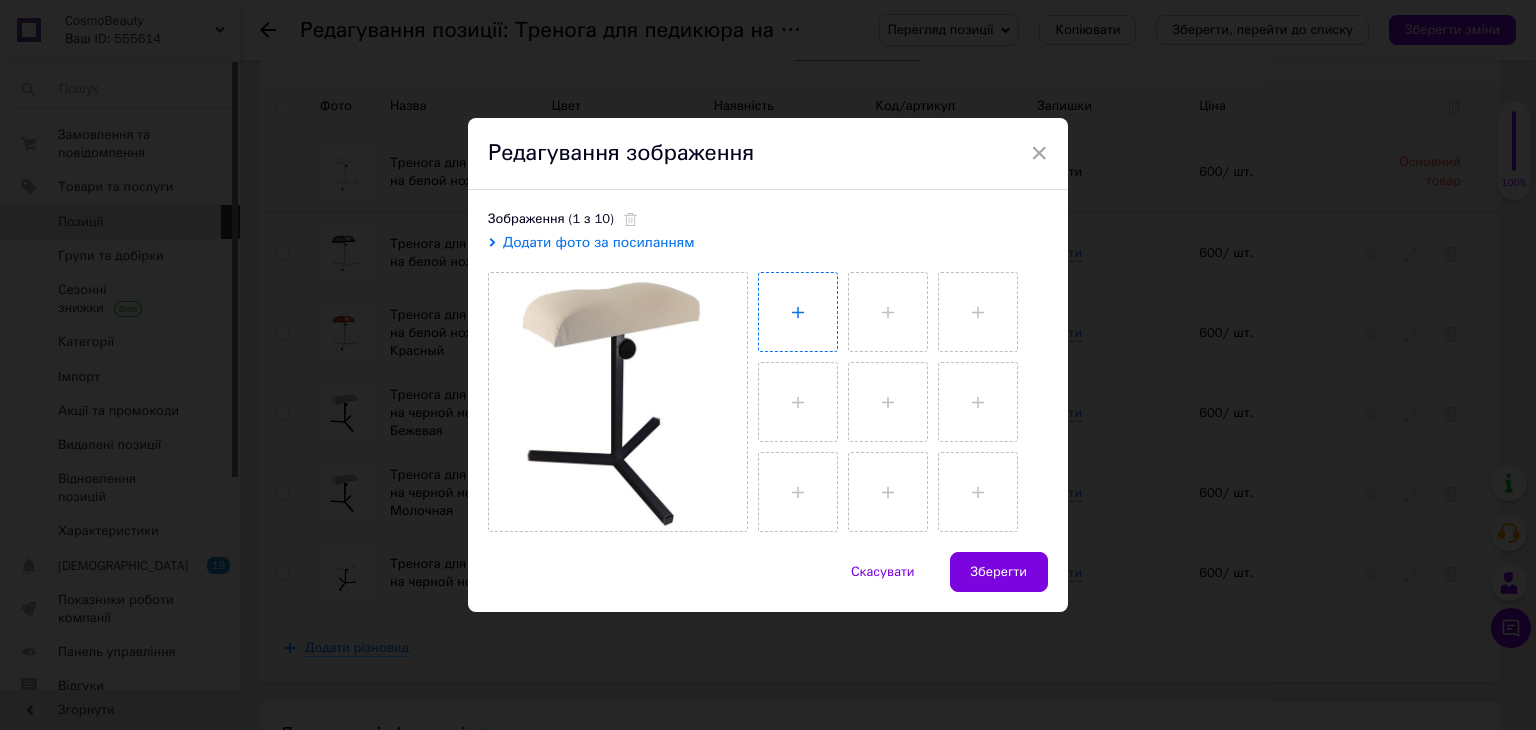 click at bounding box center (798, 312) 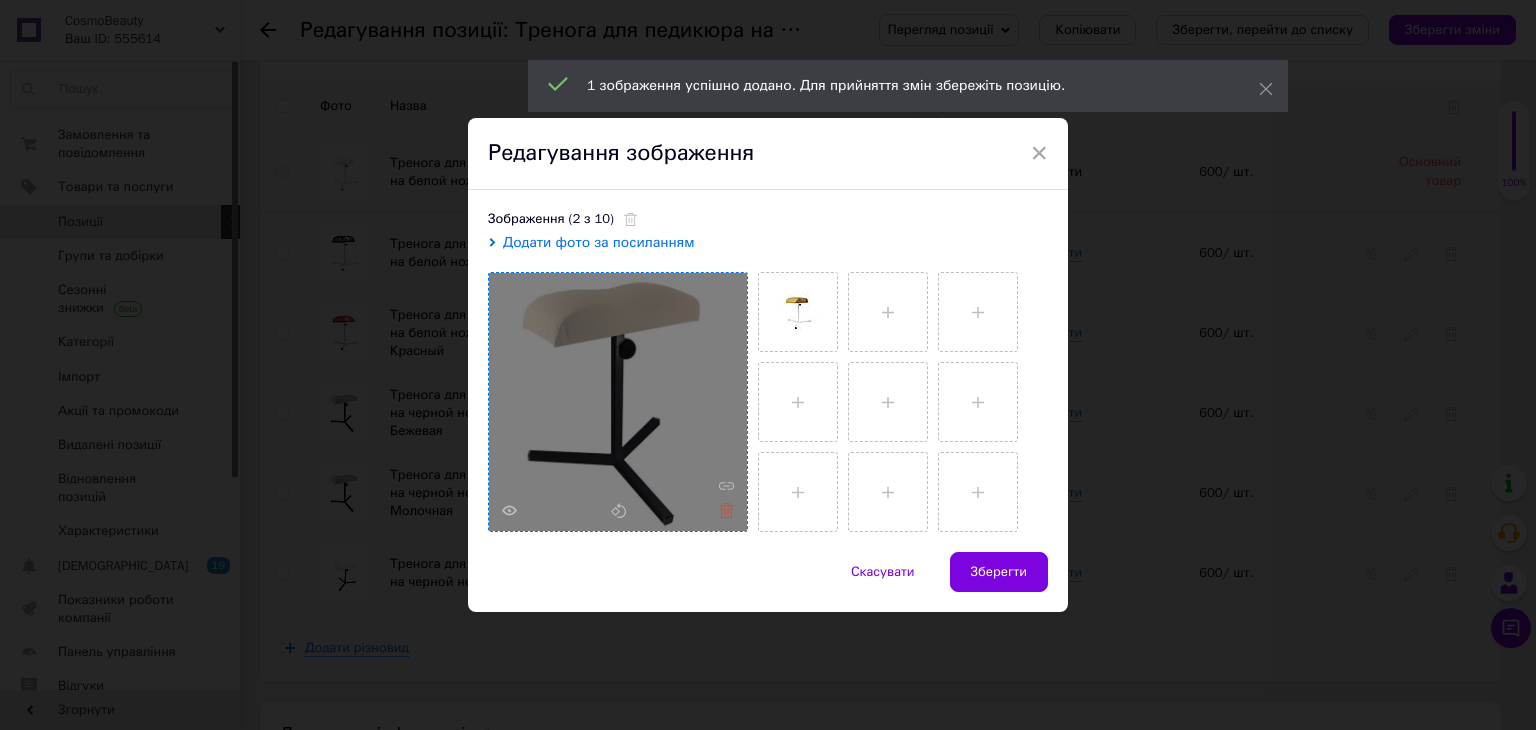 click 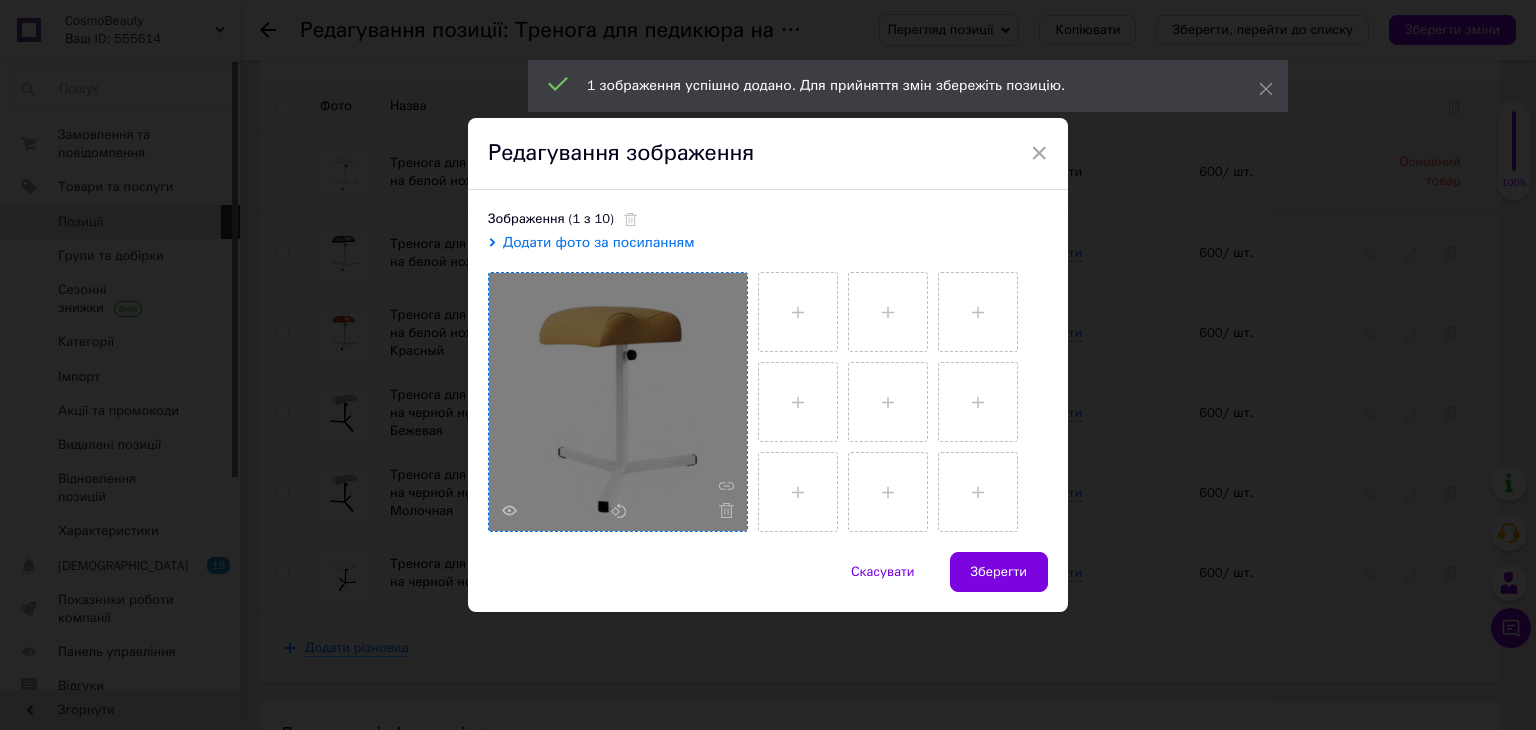 click on "Зберегти" at bounding box center (999, 572) 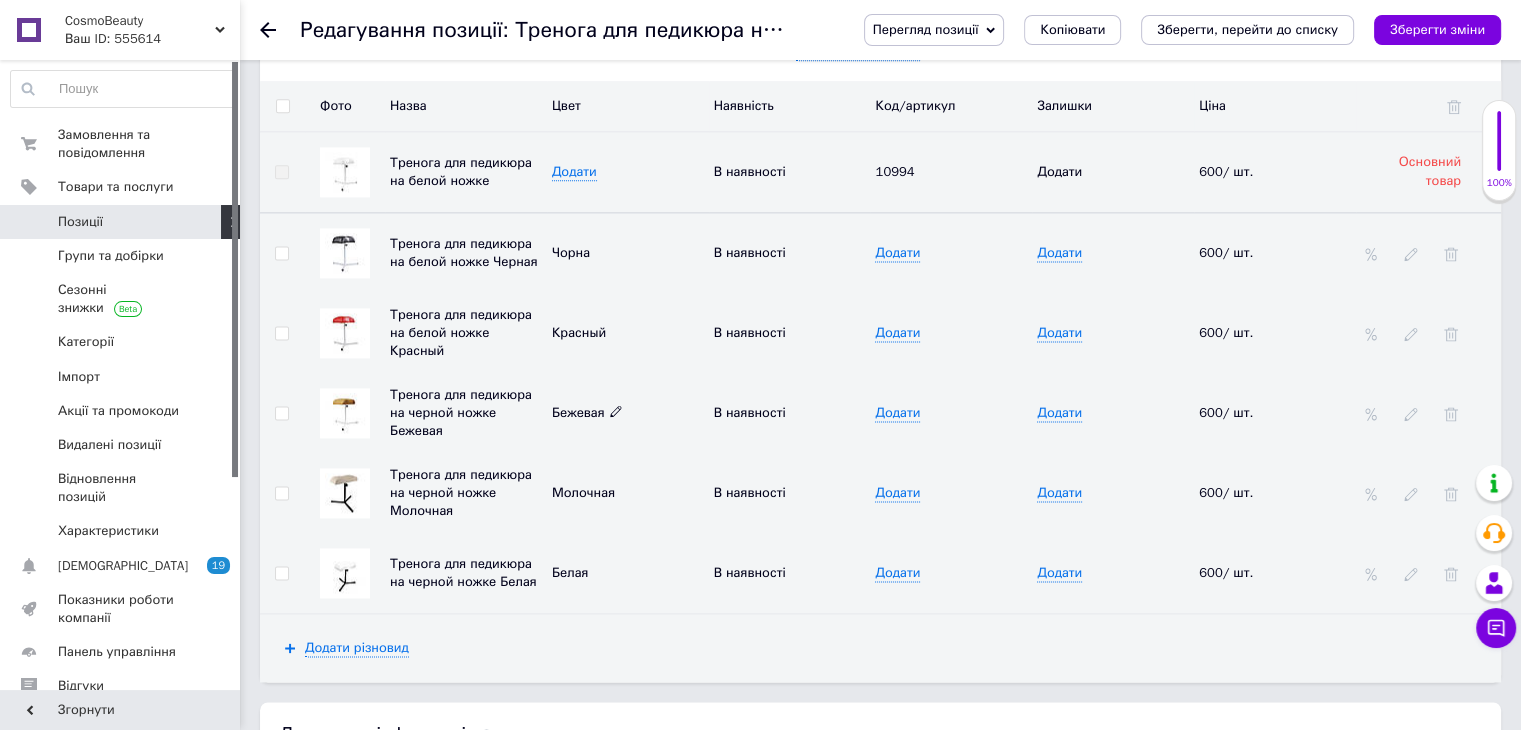 click 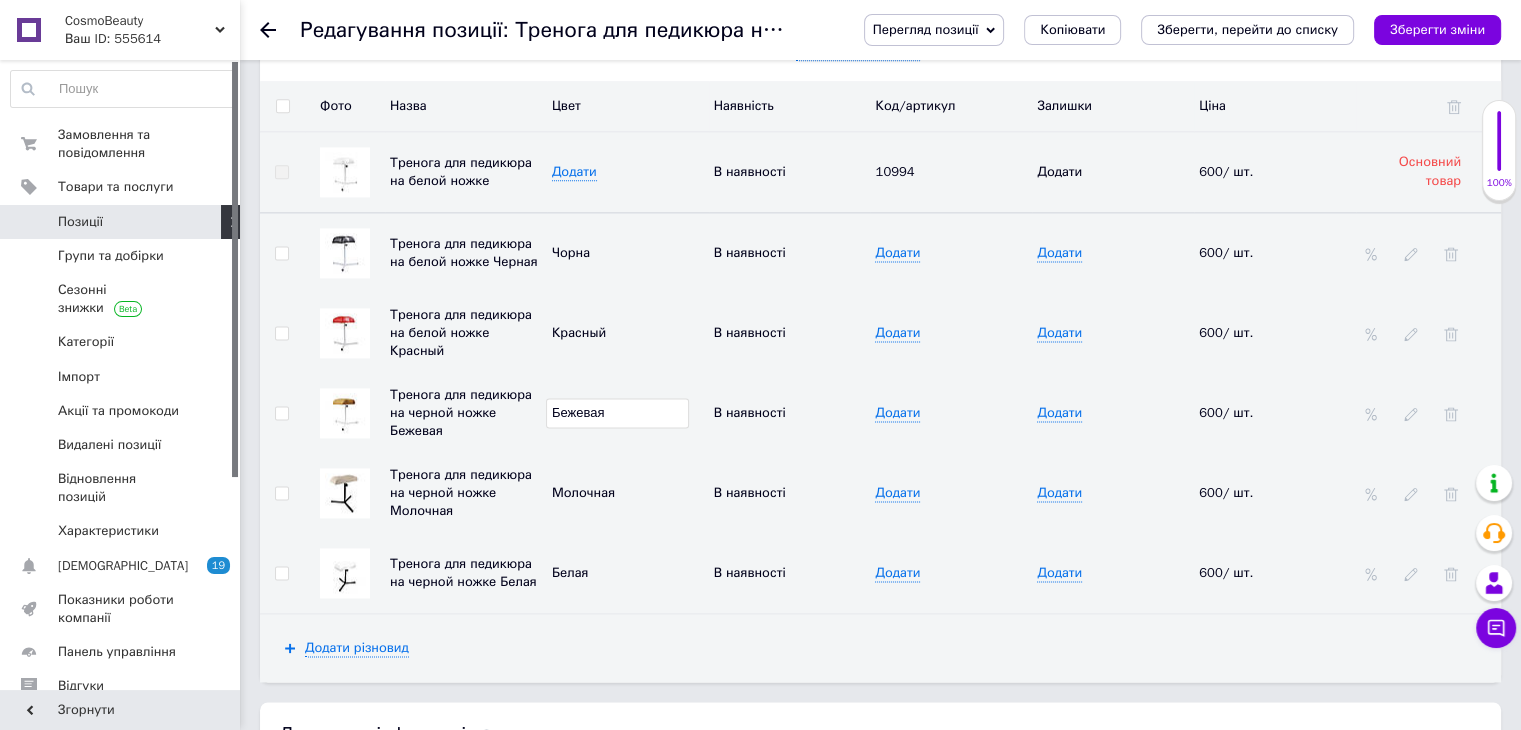 drag, startPoint x: 615, startPoint y: 403, endPoint x: 603, endPoint y: 402, distance: 12.0415945 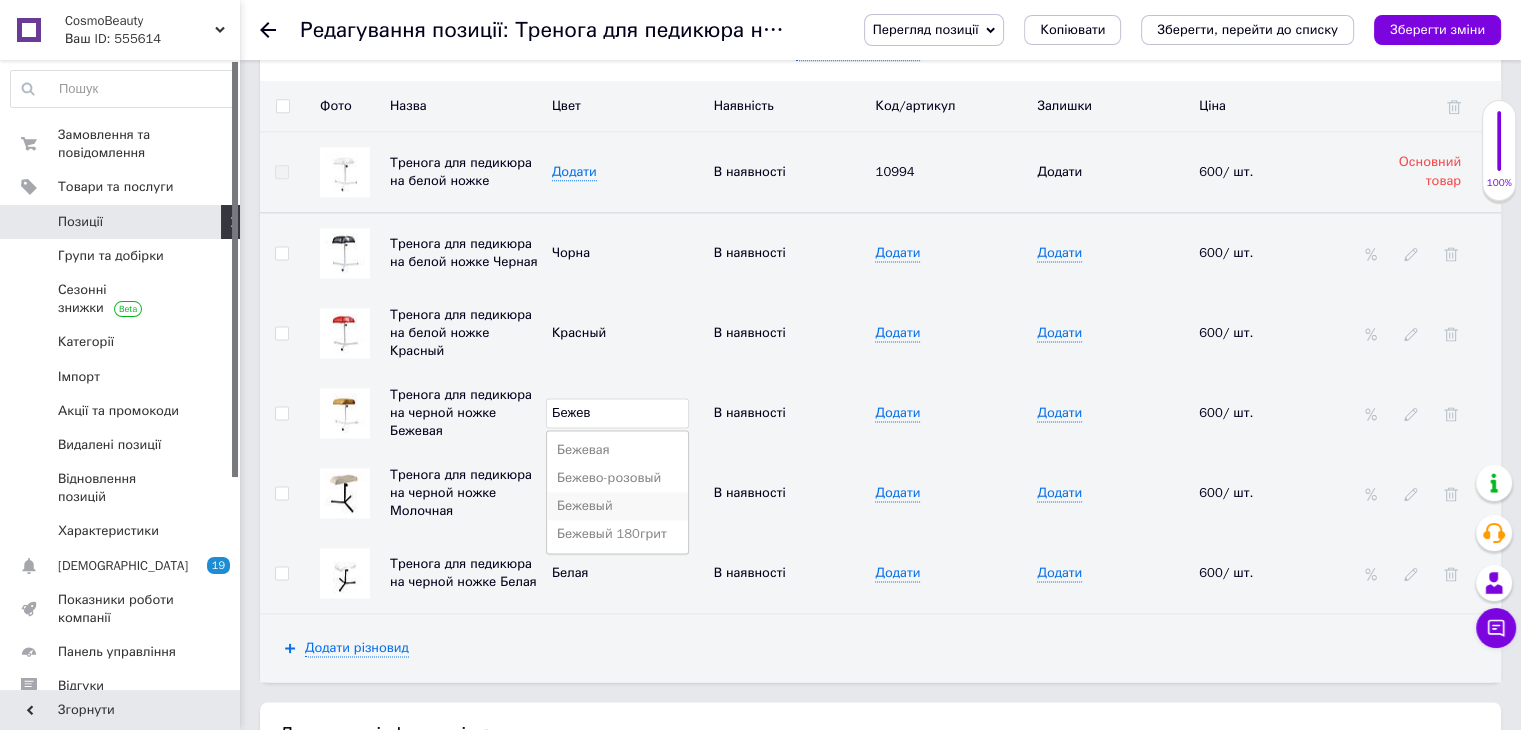 click on "Бежевый" at bounding box center [617, 506] 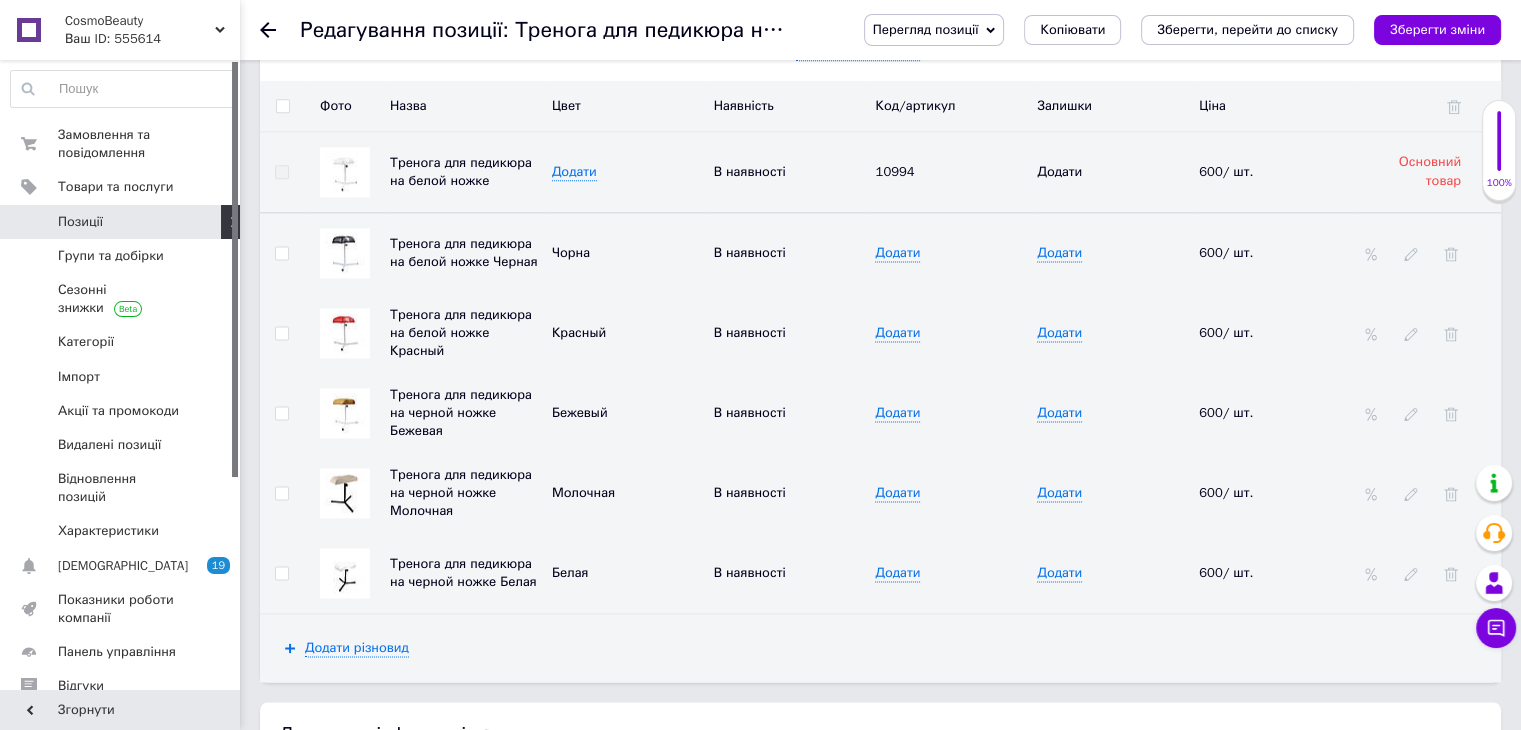 click on "Тренога для педикюра на черной ножке Бежевая" at bounding box center (466, 413) 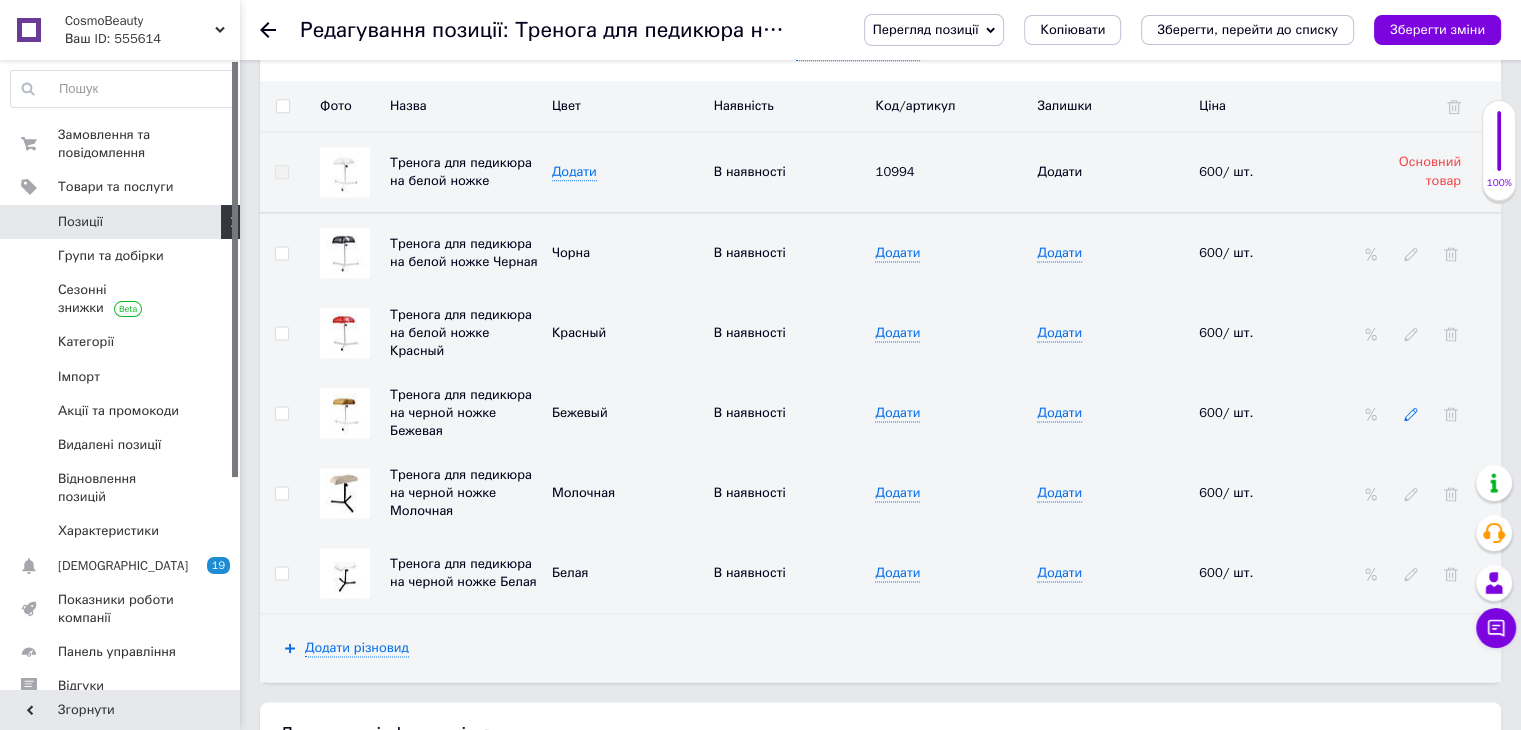 click 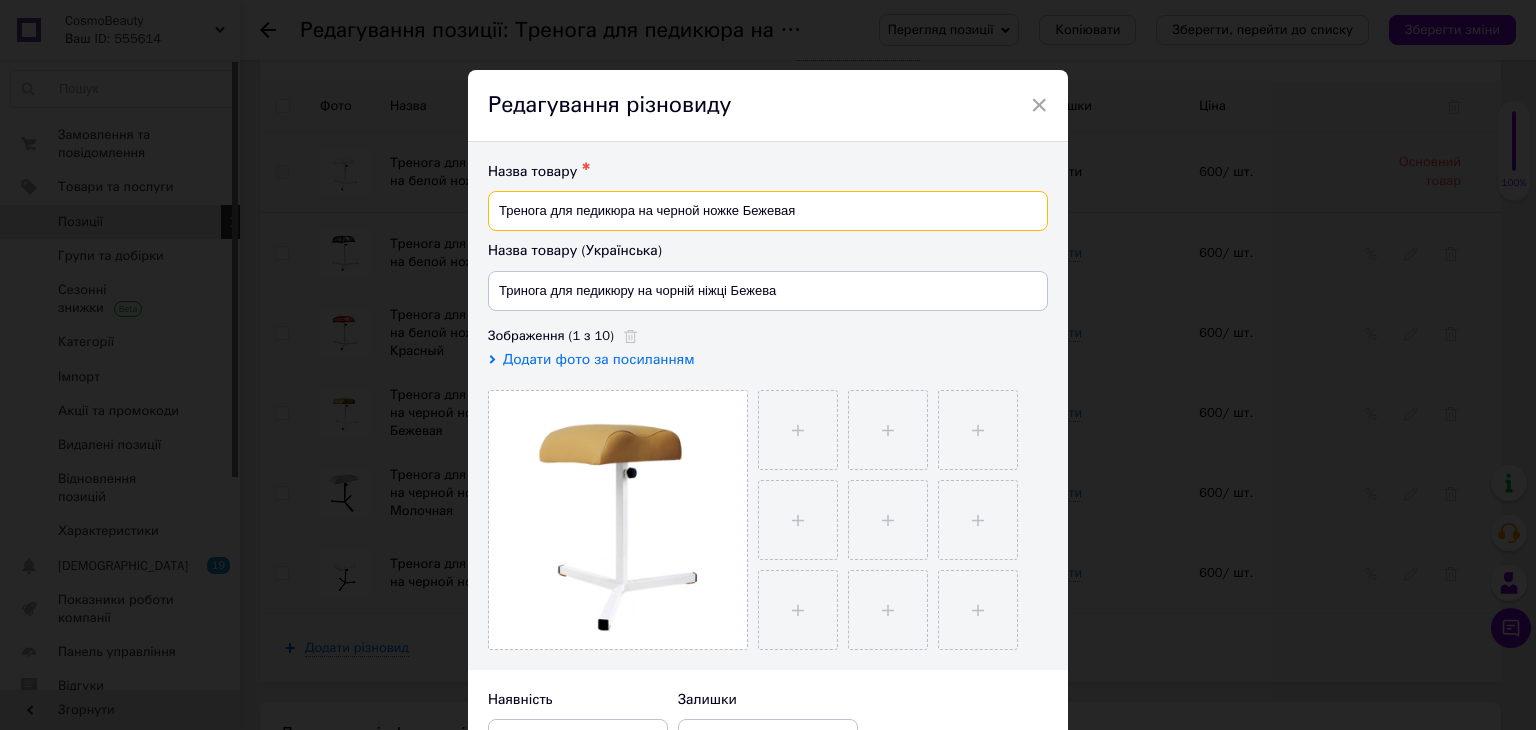 click on "Тренога для педикюра на черной ножке Бежевая" at bounding box center [768, 211] 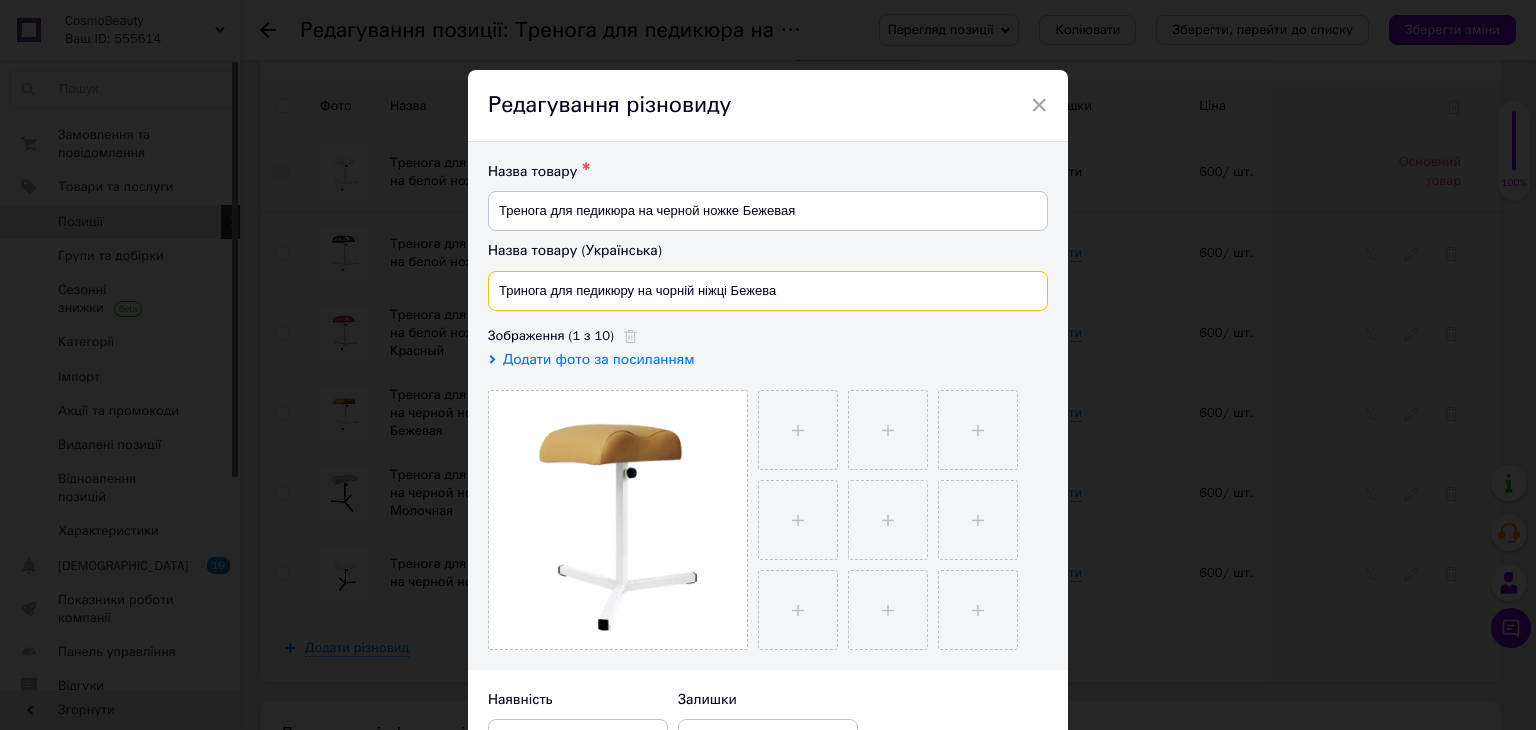 drag, startPoint x: 780, startPoint y: 290, endPoint x: 487, endPoint y: 305, distance: 293.3837 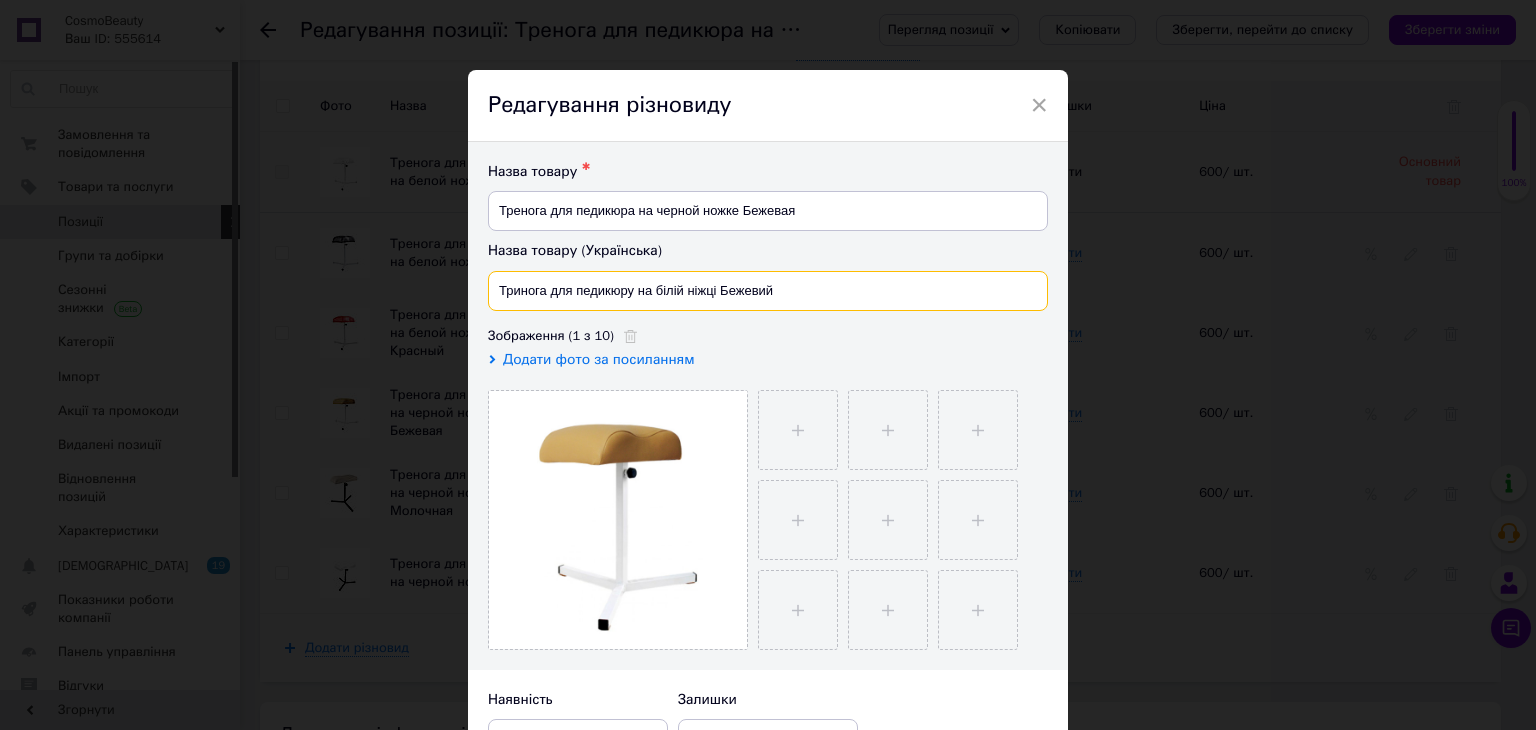 type on "Тринога для педикюру на білій ніжці Бежевий" 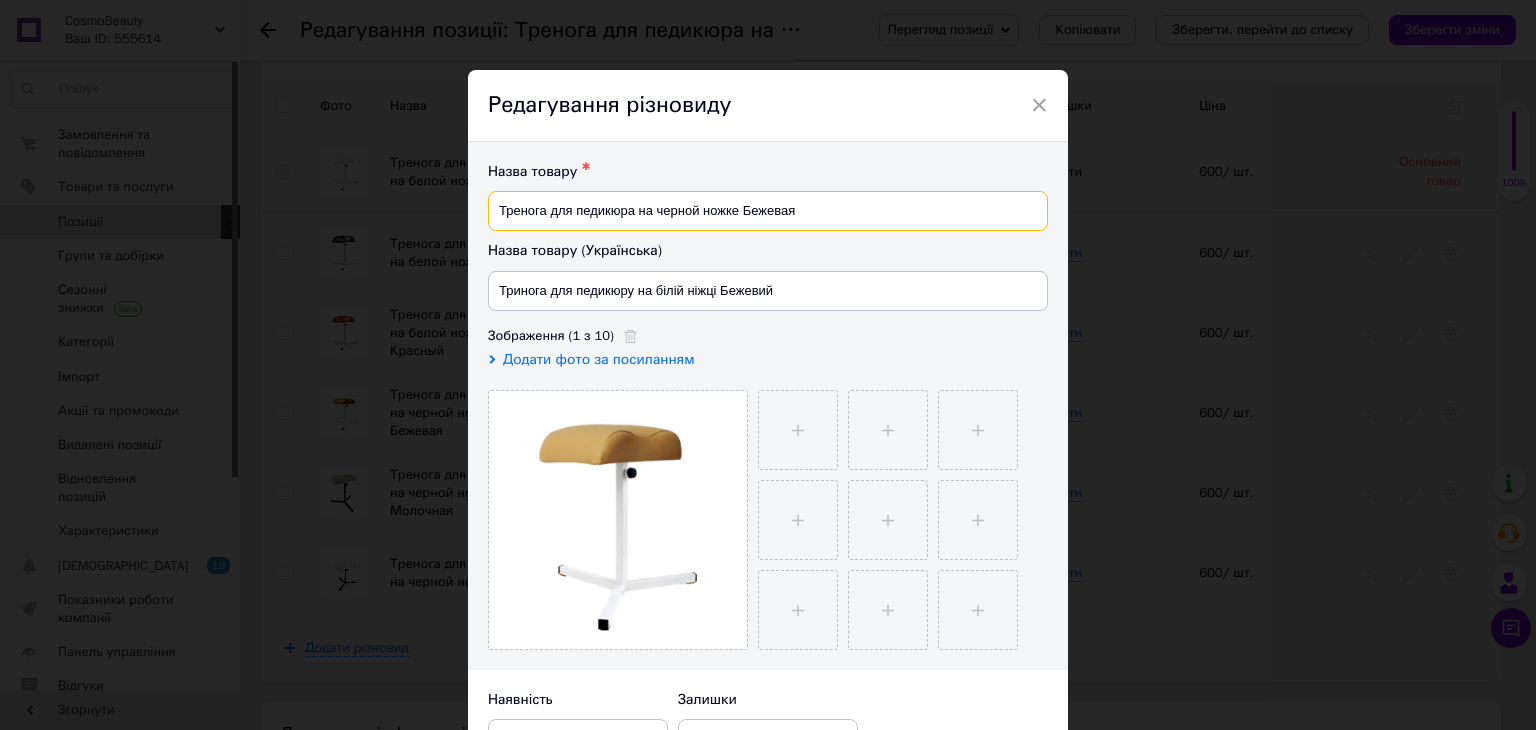 drag, startPoint x: 797, startPoint y: 208, endPoint x: 493, endPoint y: 215, distance: 304.08057 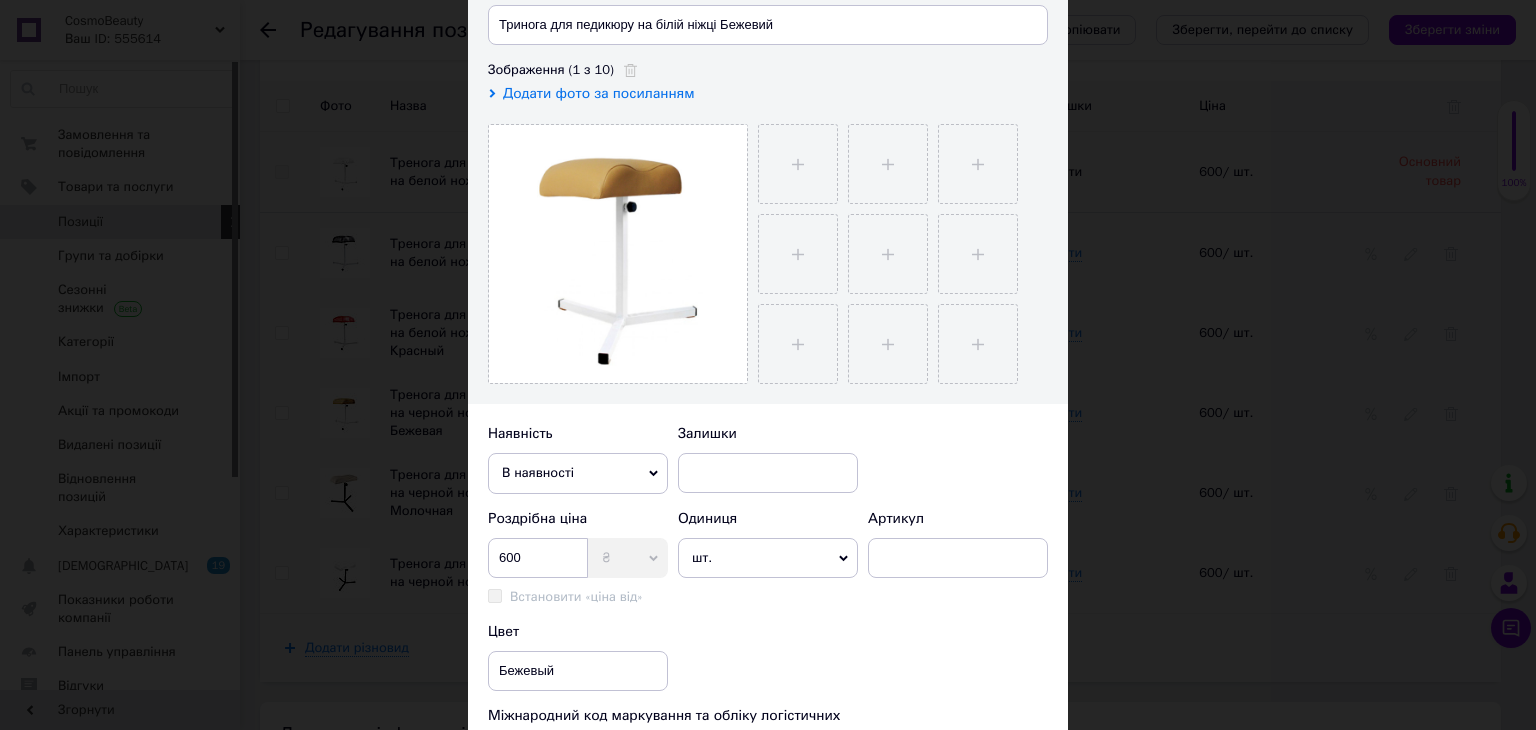 scroll, scrollTop: 533, scrollLeft: 0, axis: vertical 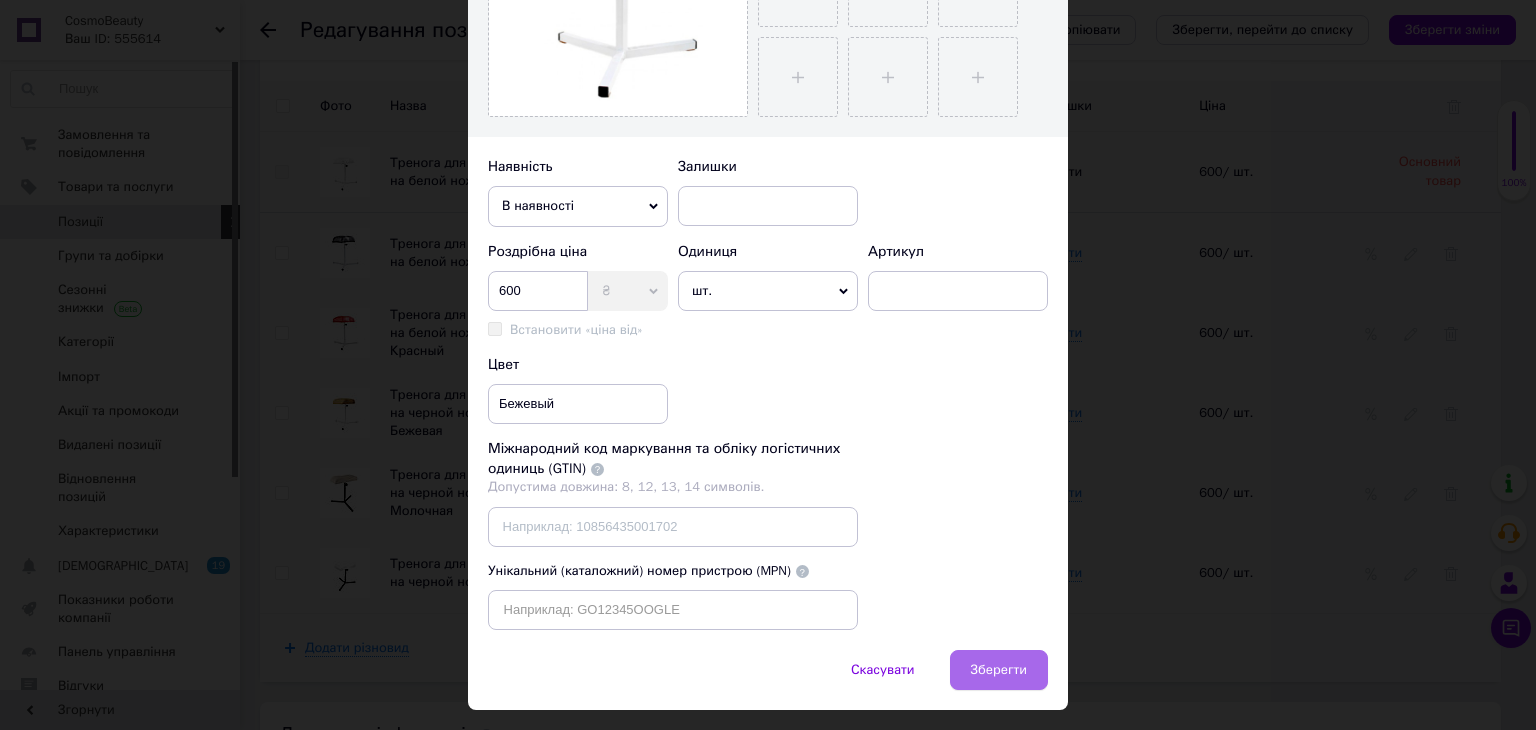 type on "Тренога для педикюра на белой ножке Бежевый" 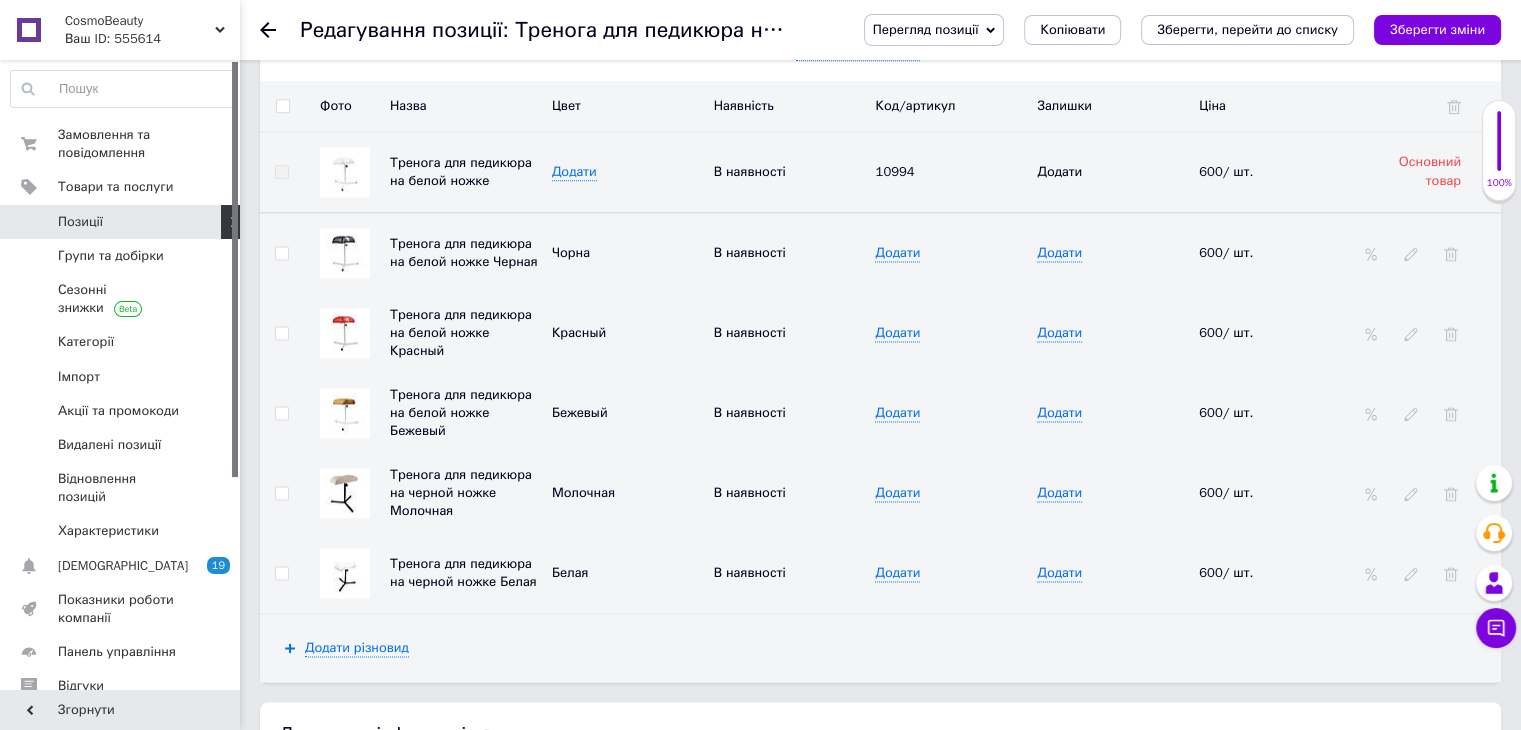 click at bounding box center [345, 493] 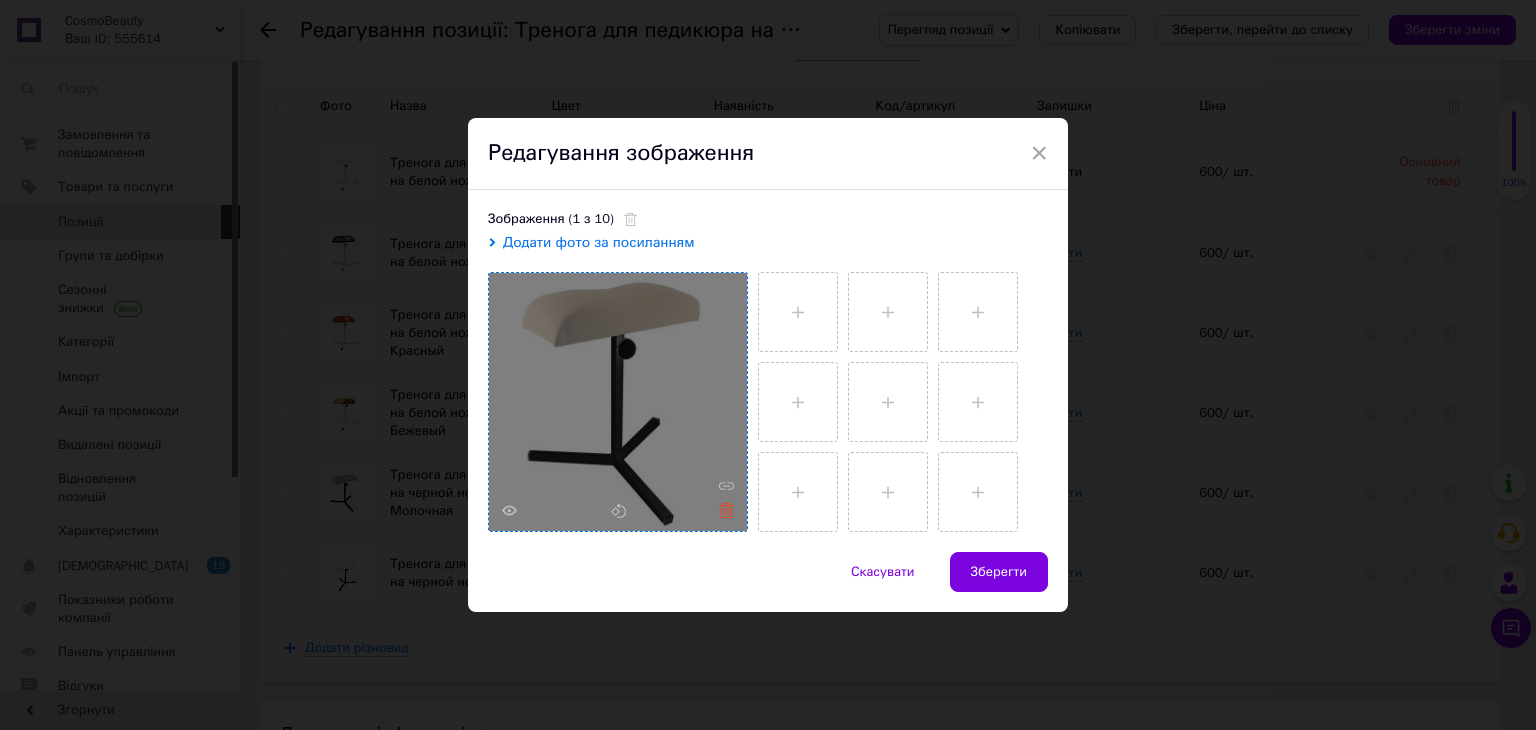 click 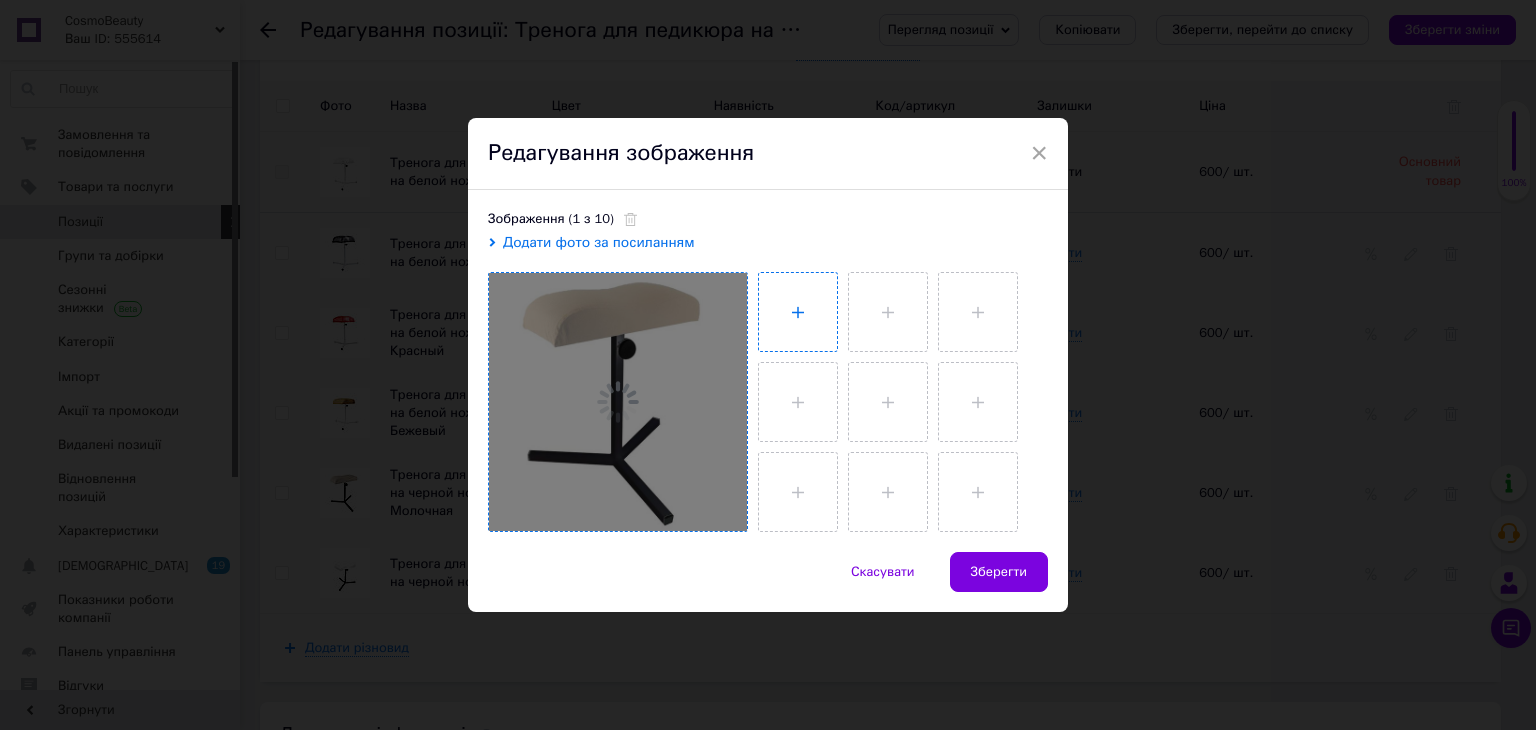 click at bounding box center (798, 312) 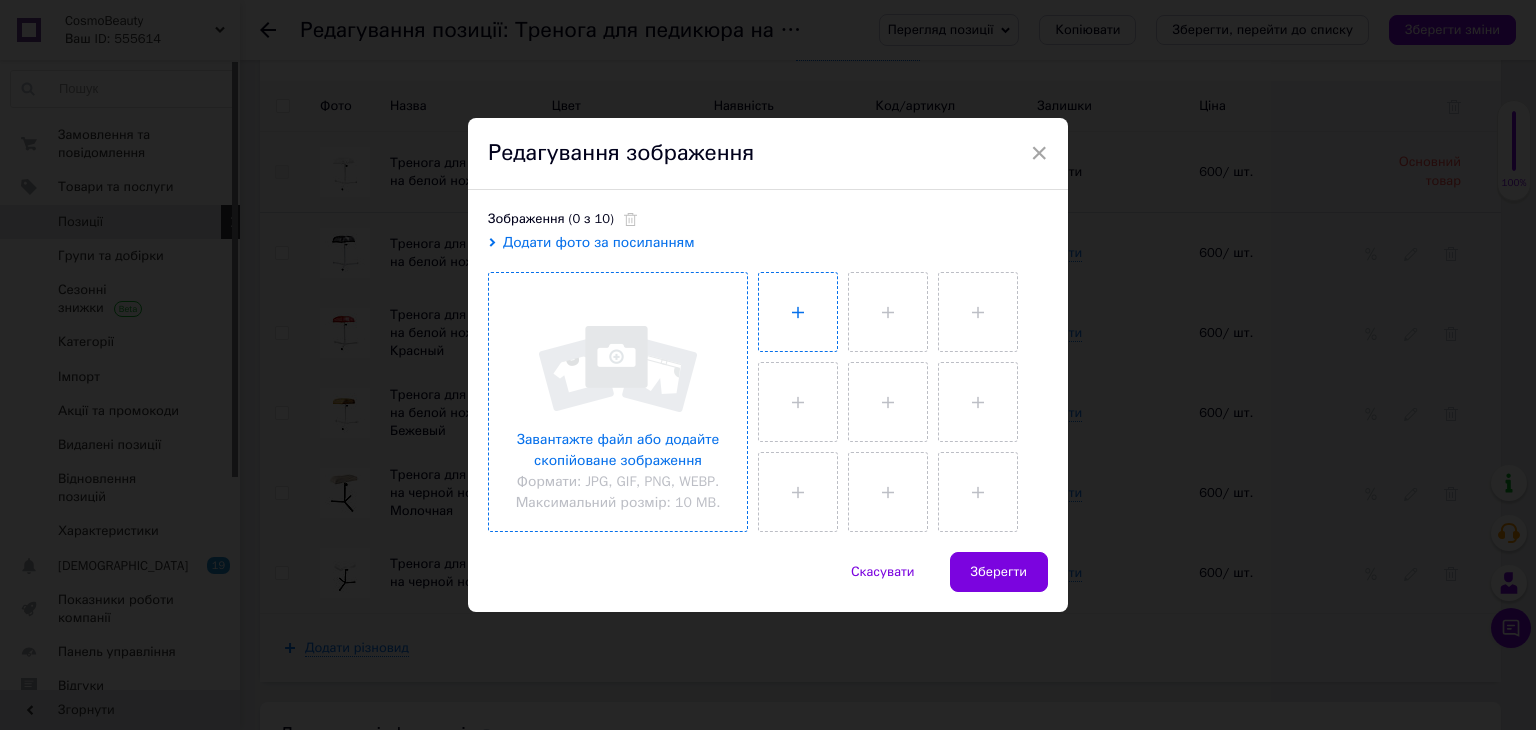 type on "C:\fakepath\trunog-[PERSON_NAME]-600x600.jpg" 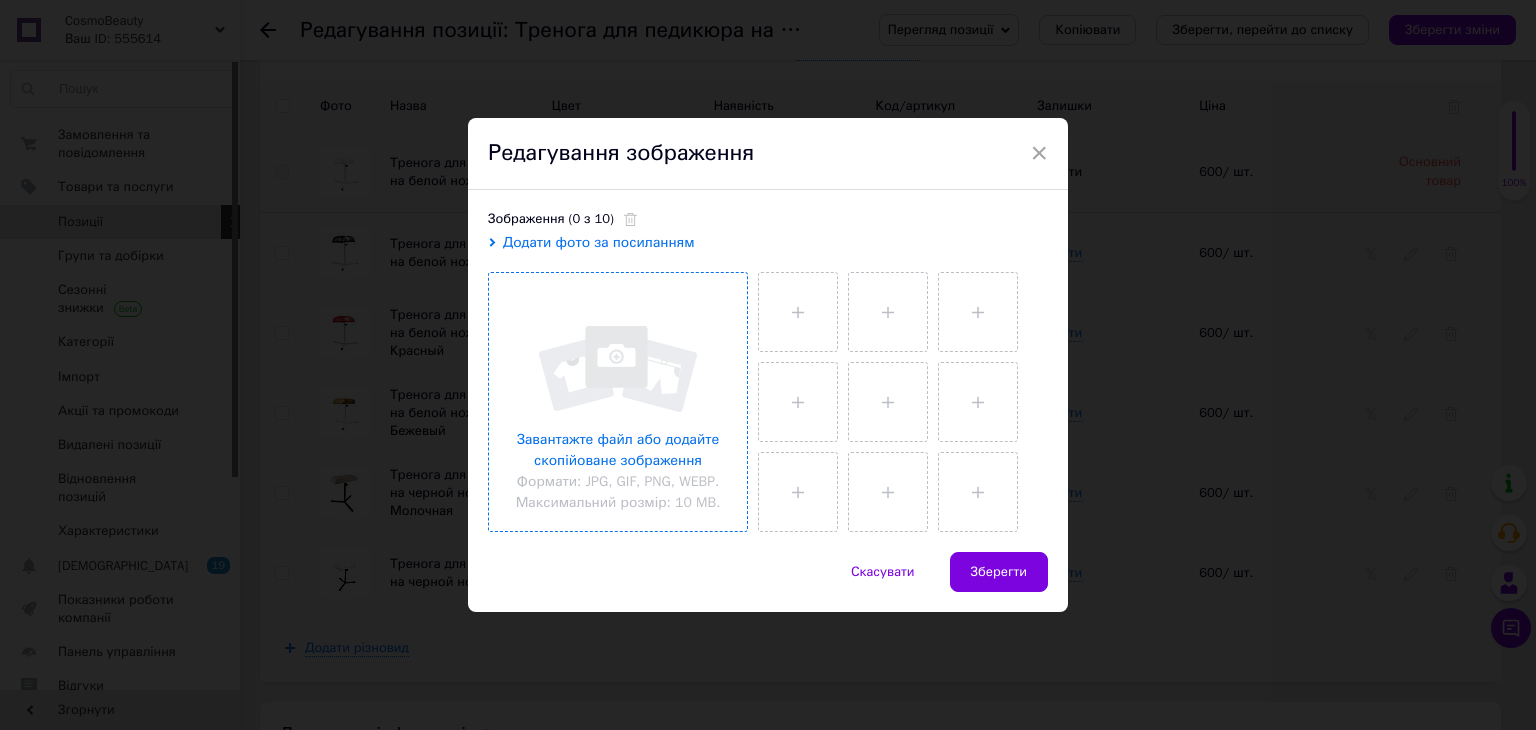 type 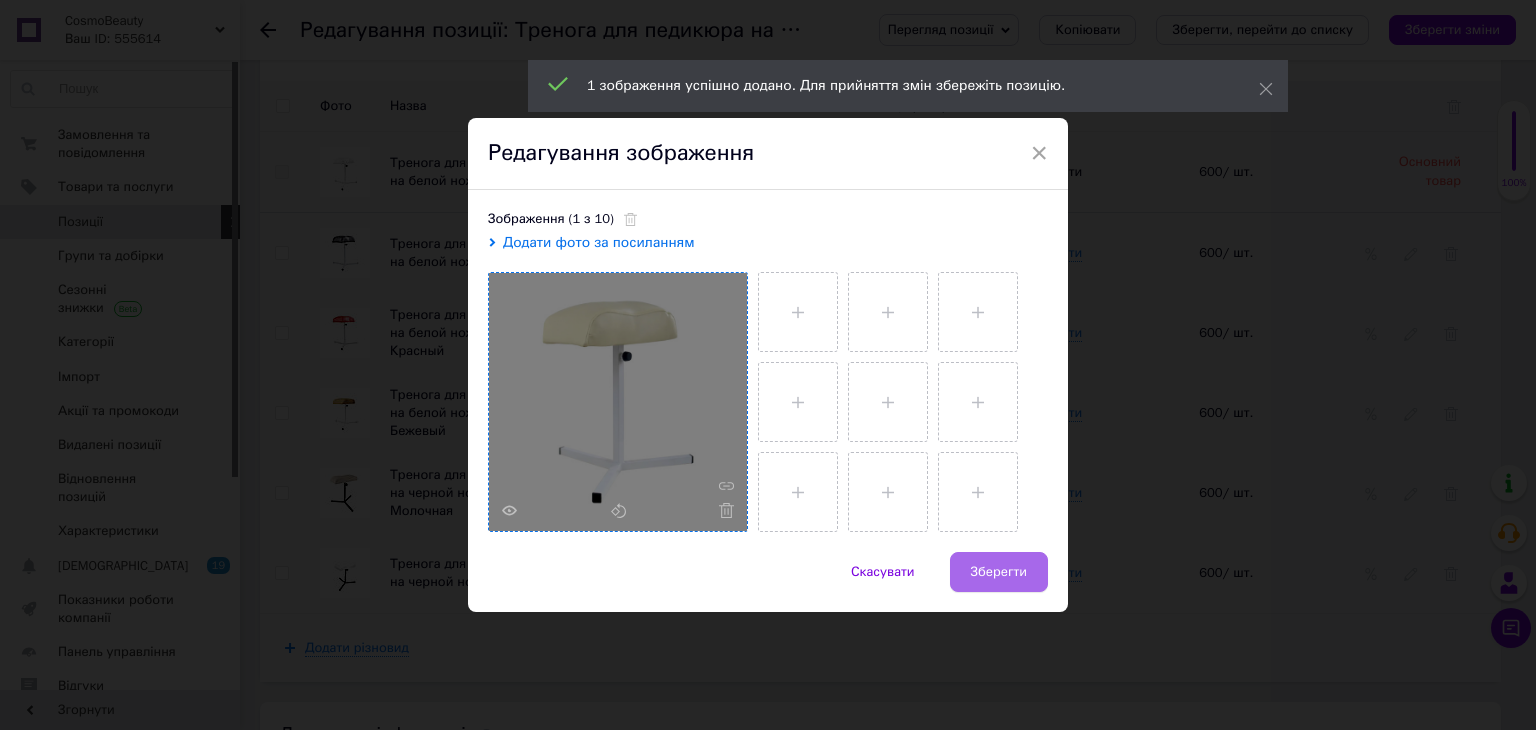 click on "Скасувати   Зберегти" at bounding box center (768, 582) 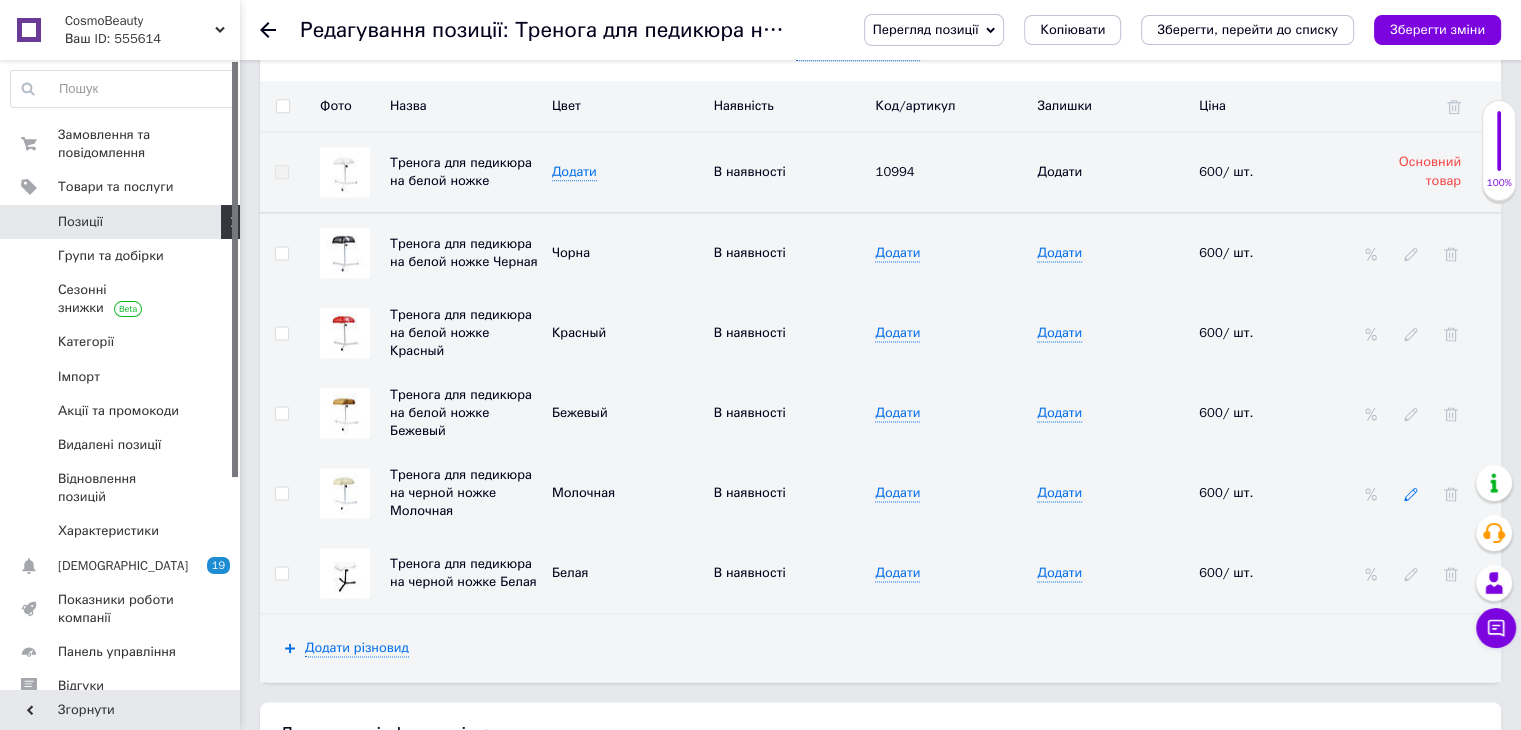 click at bounding box center [1411, 493] 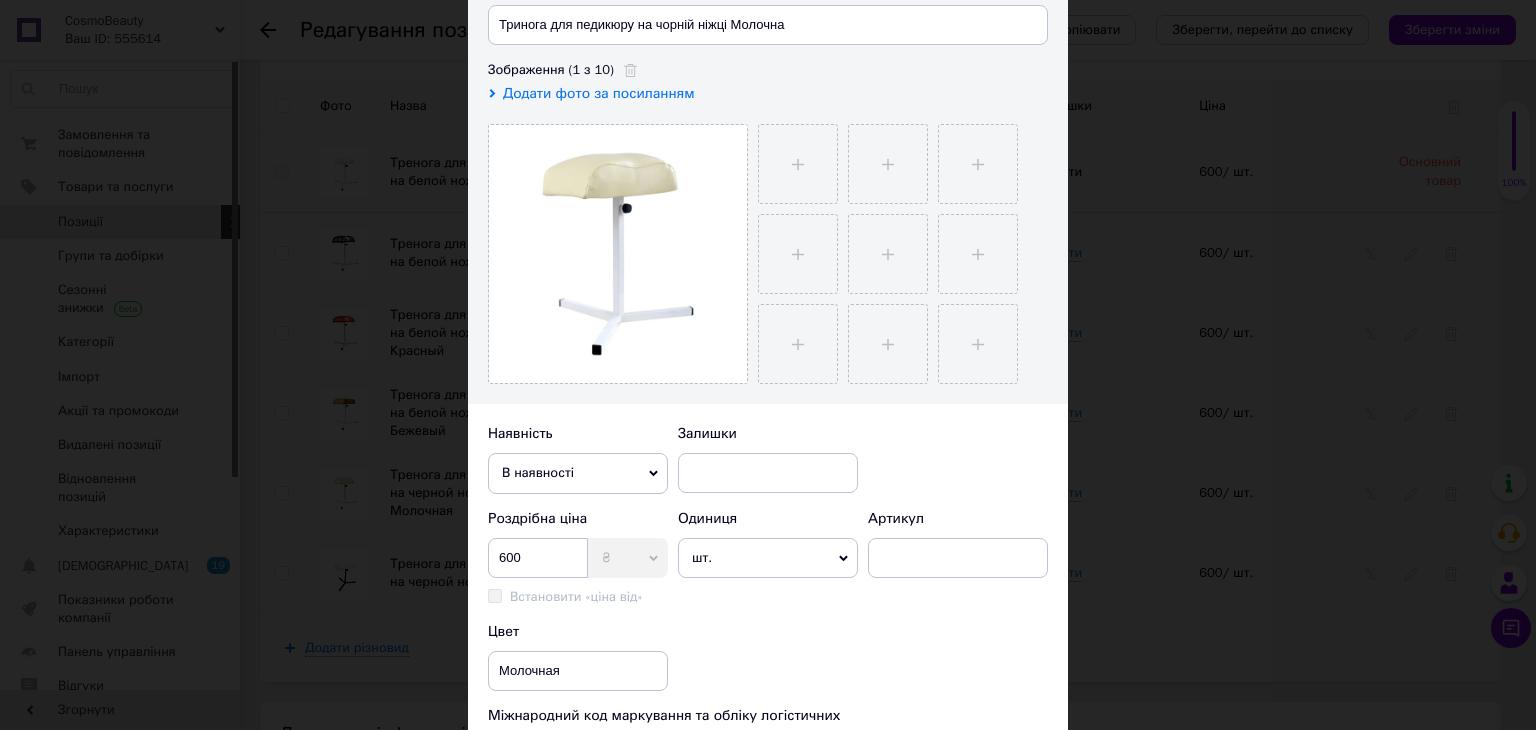 scroll, scrollTop: 0, scrollLeft: 0, axis: both 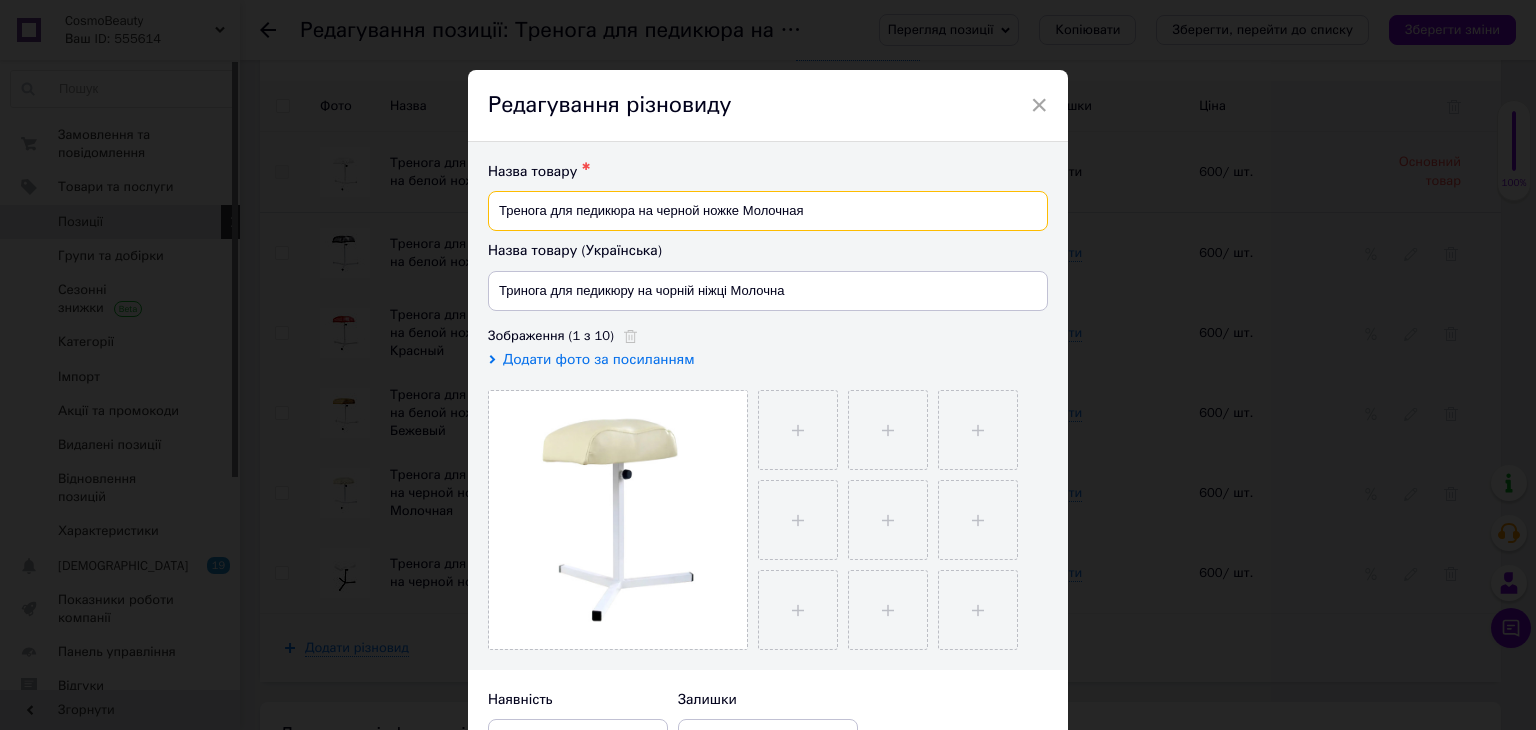 drag, startPoint x: 818, startPoint y: 205, endPoint x: 494, endPoint y: 215, distance: 324.1543 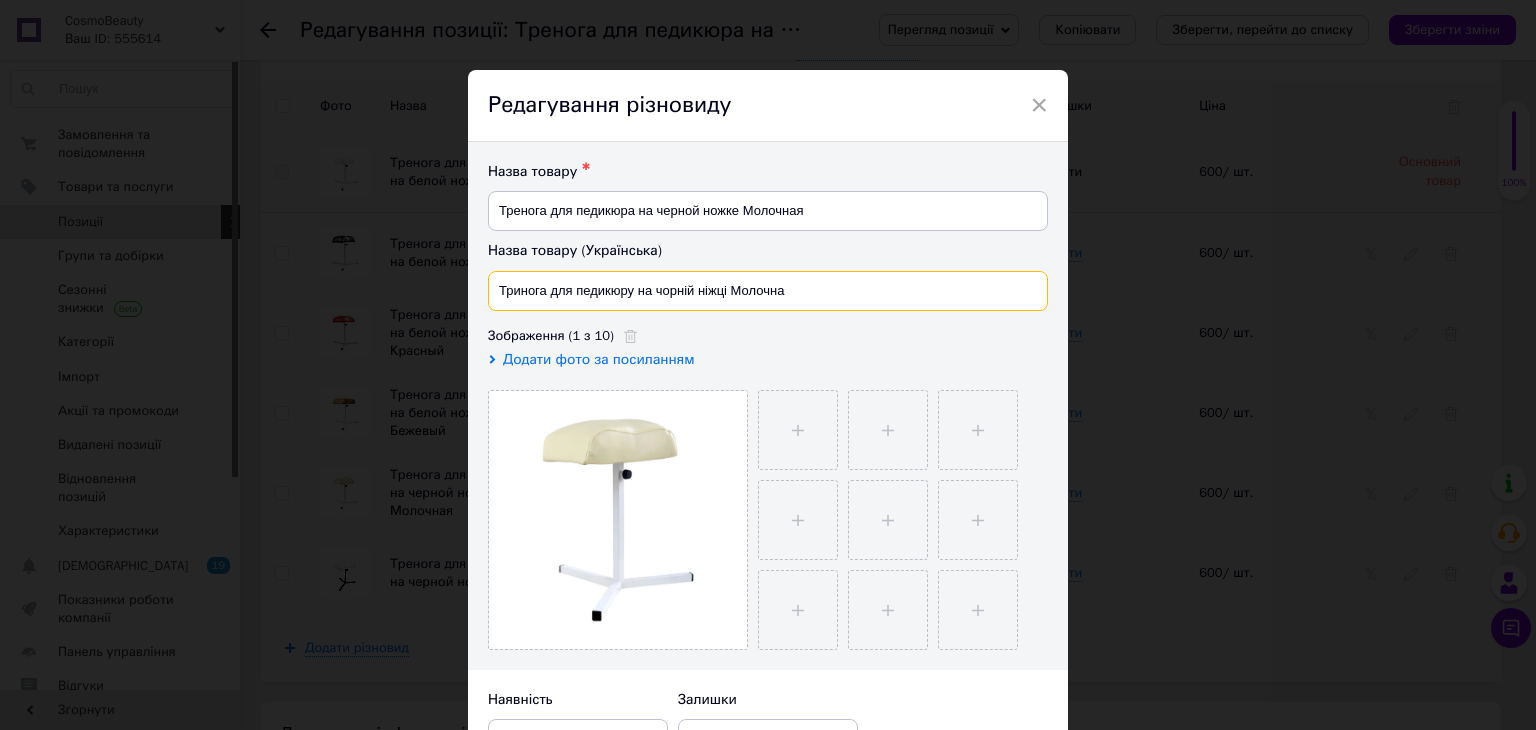 drag, startPoint x: 821, startPoint y: 289, endPoint x: 496, endPoint y: 289, distance: 325 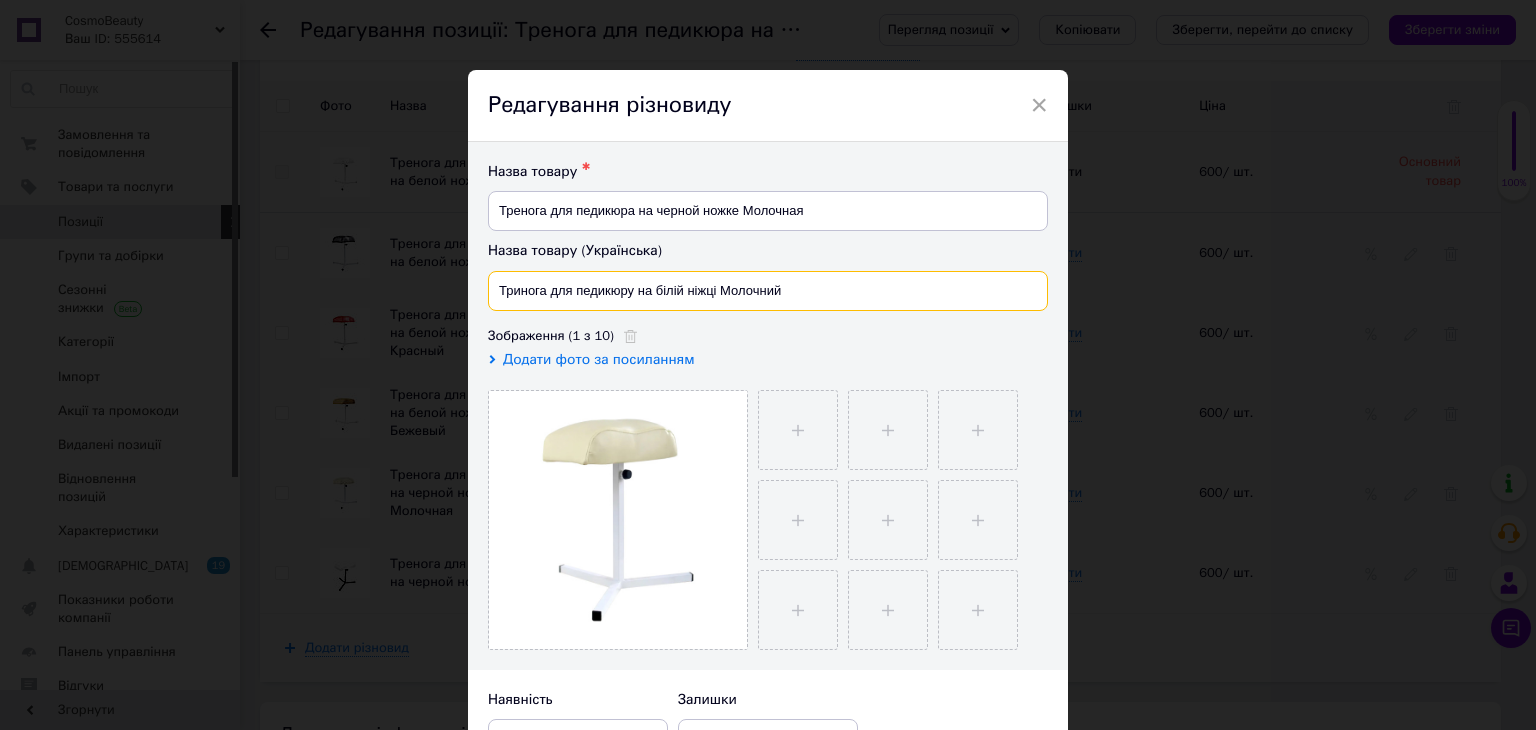 type on "Тринога для педикюру на білій ніжці Молочний" 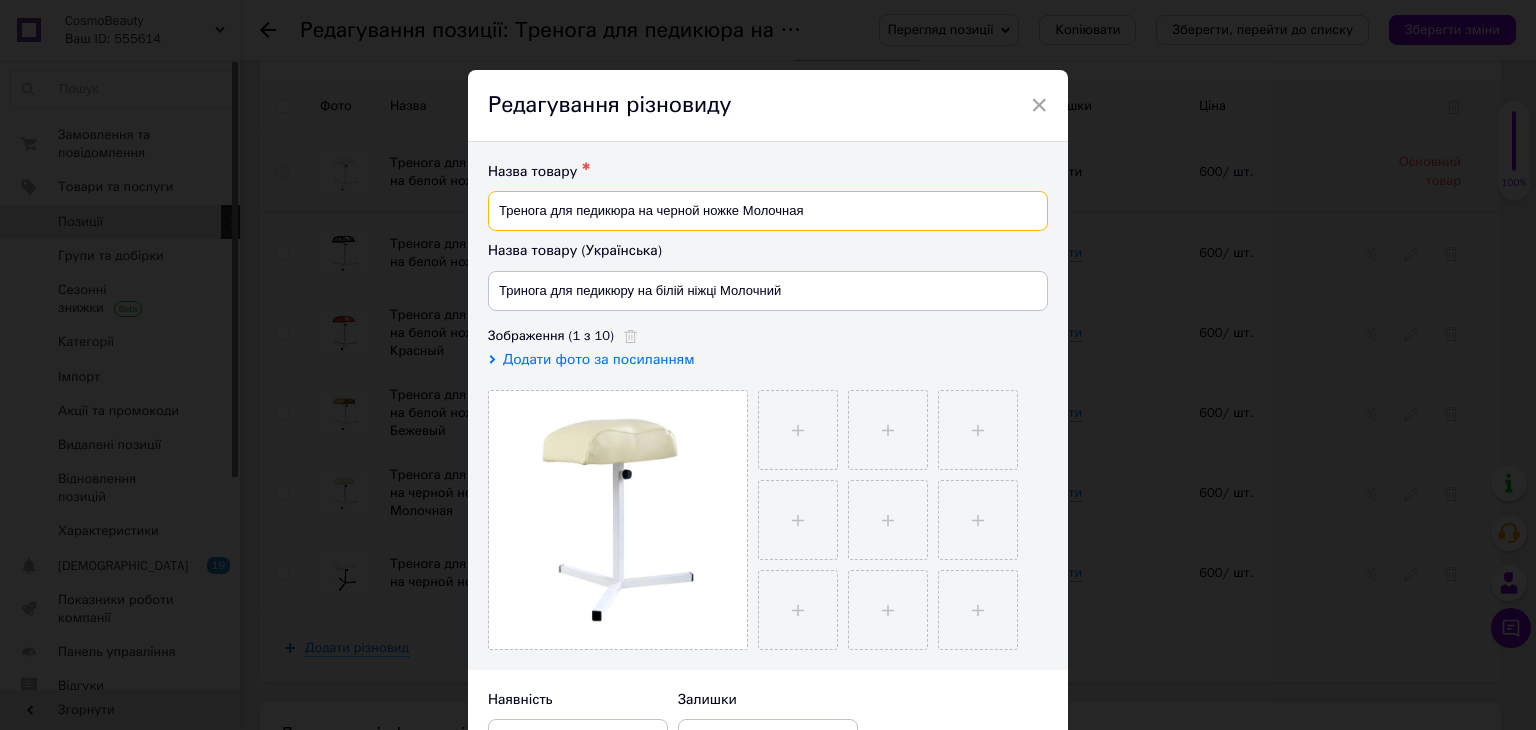drag, startPoint x: 819, startPoint y: 201, endPoint x: 493, endPoint y: 201, distance: 326 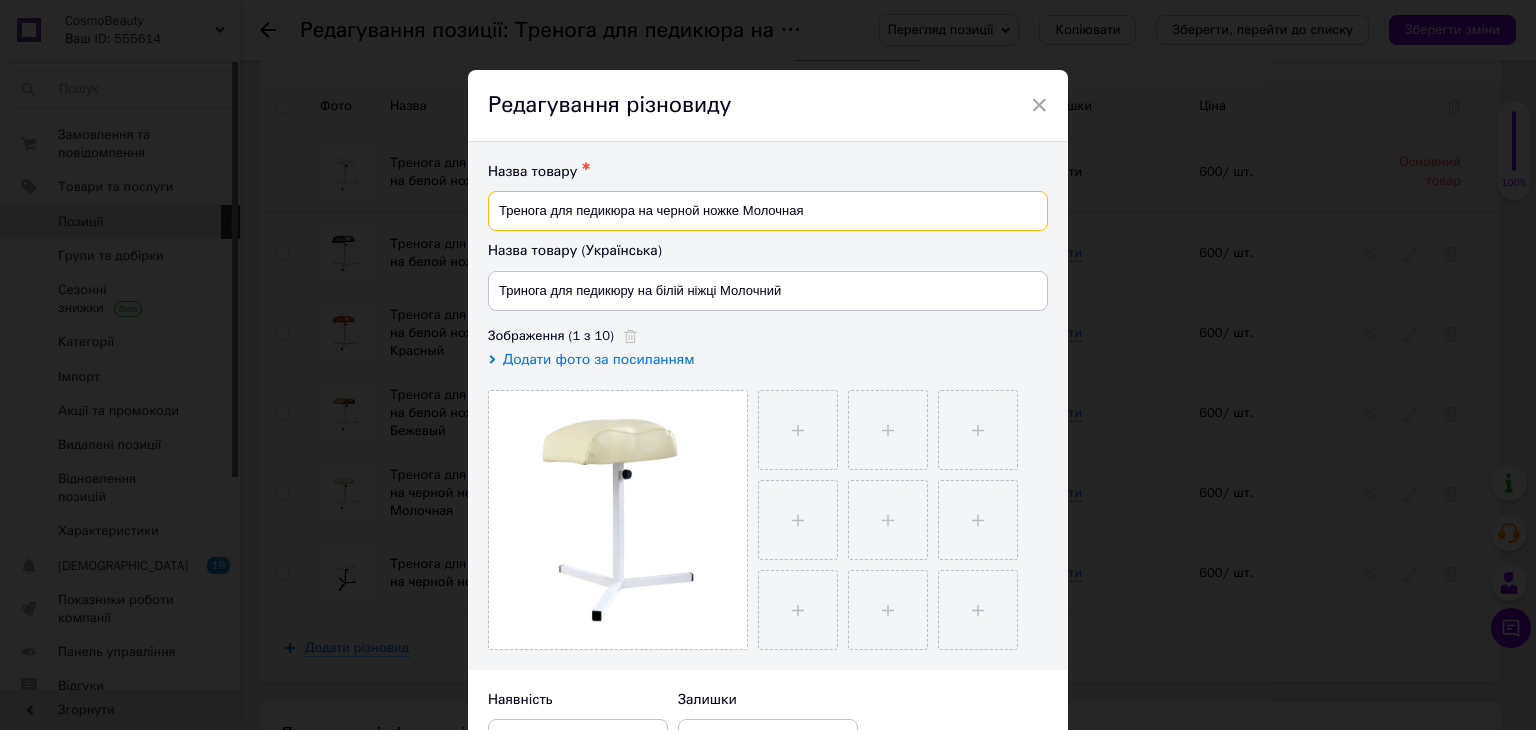 paste on "белой ножке Молочный" 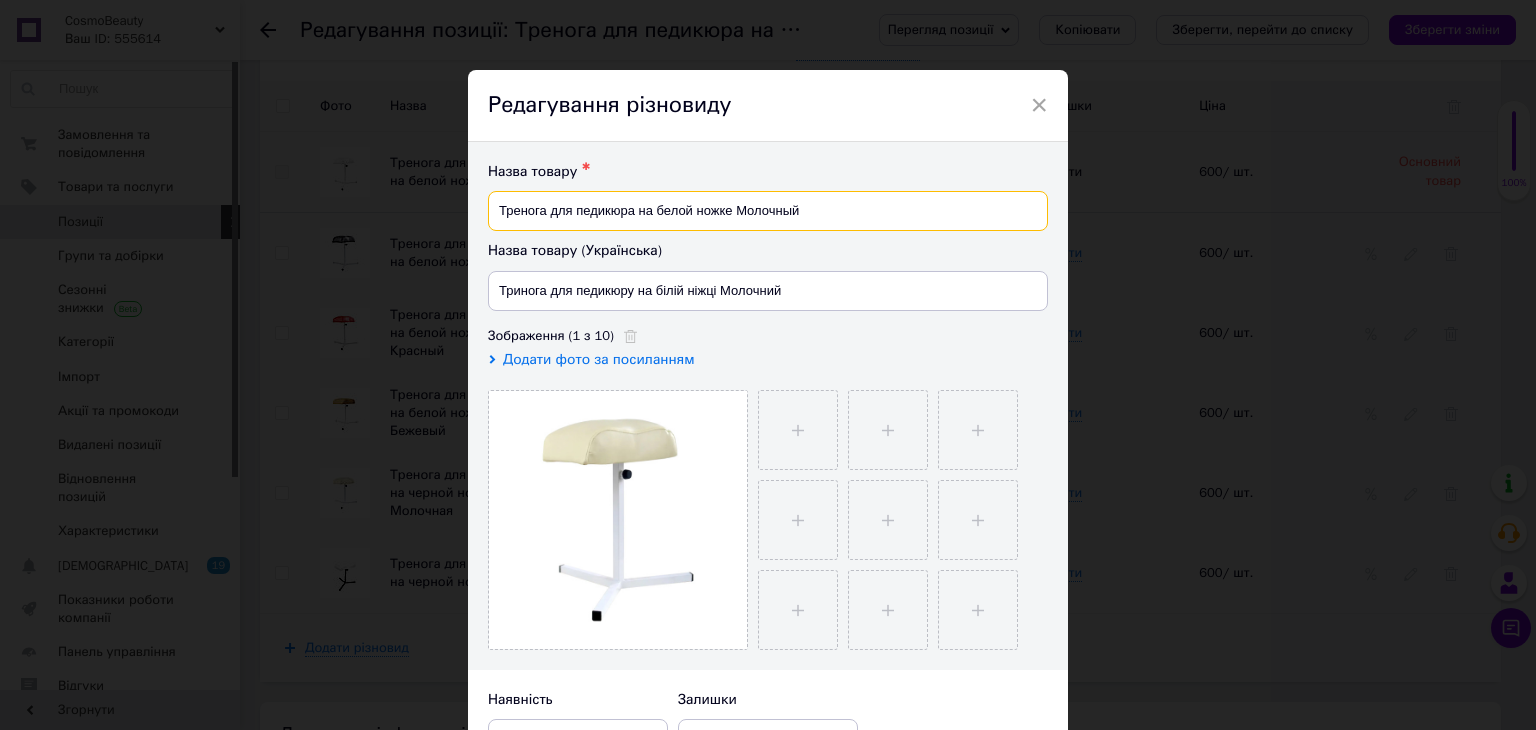 paste on "Тренога для педикюра на белой ножке Молочный" 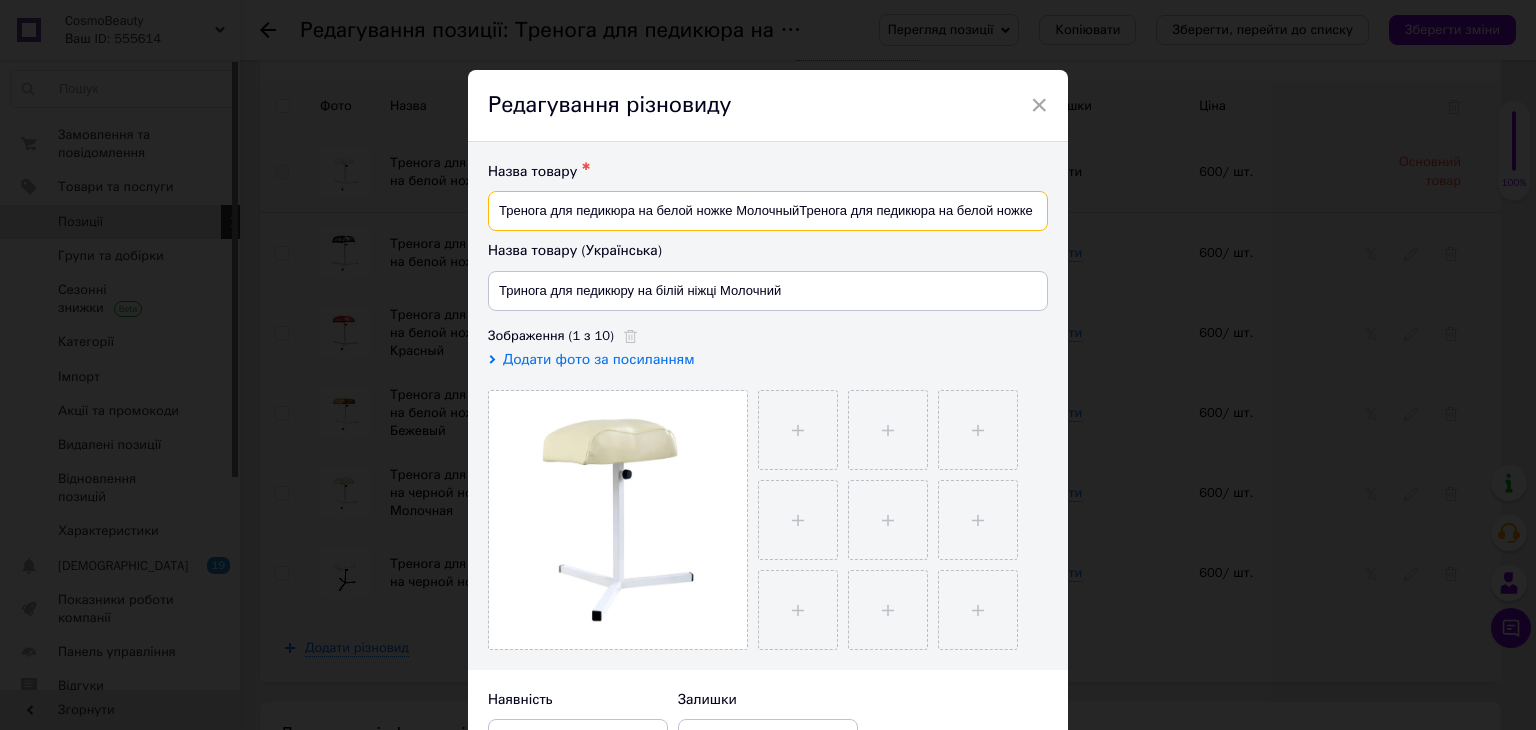 scroll, scrollTop: 0, scrollLeft: 64, axis: horizontal 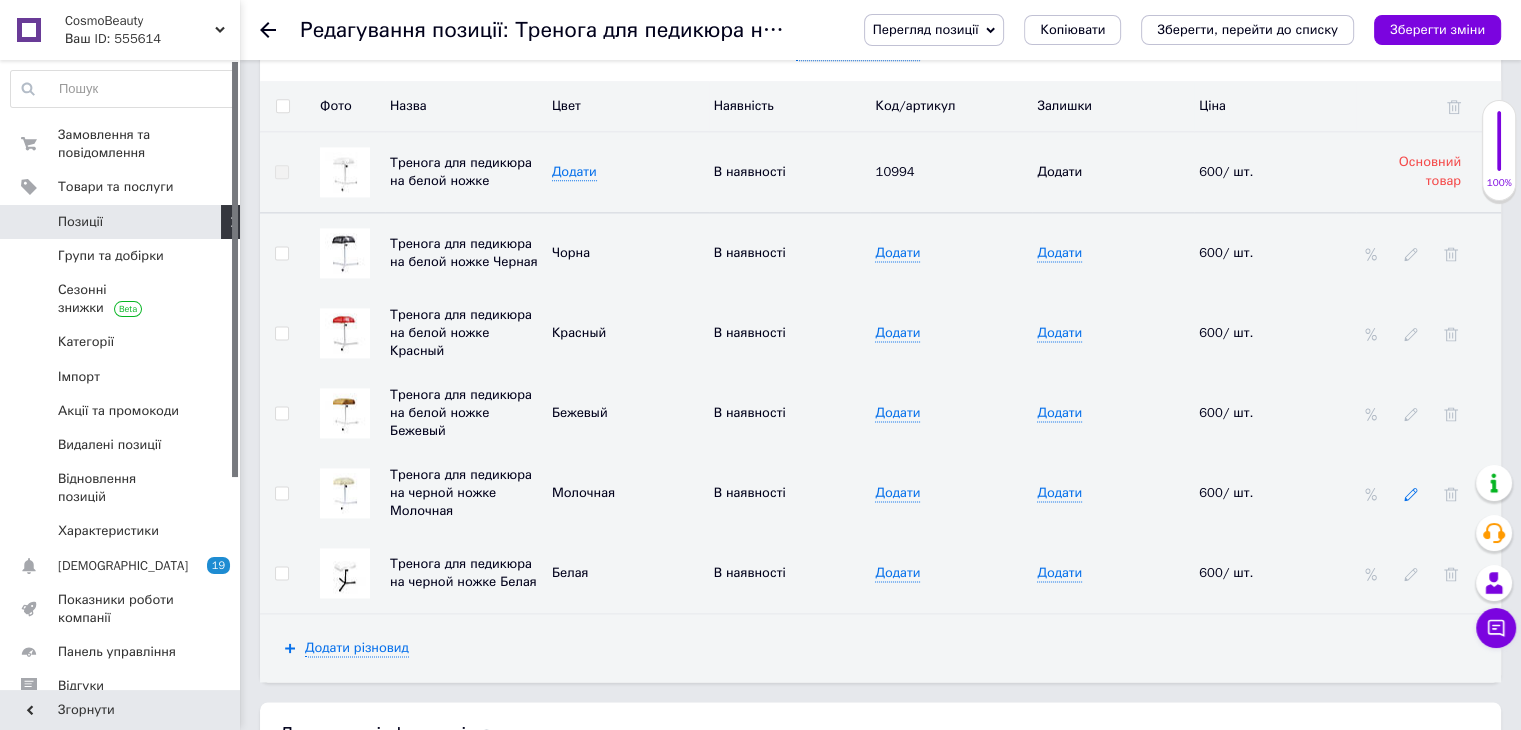 click 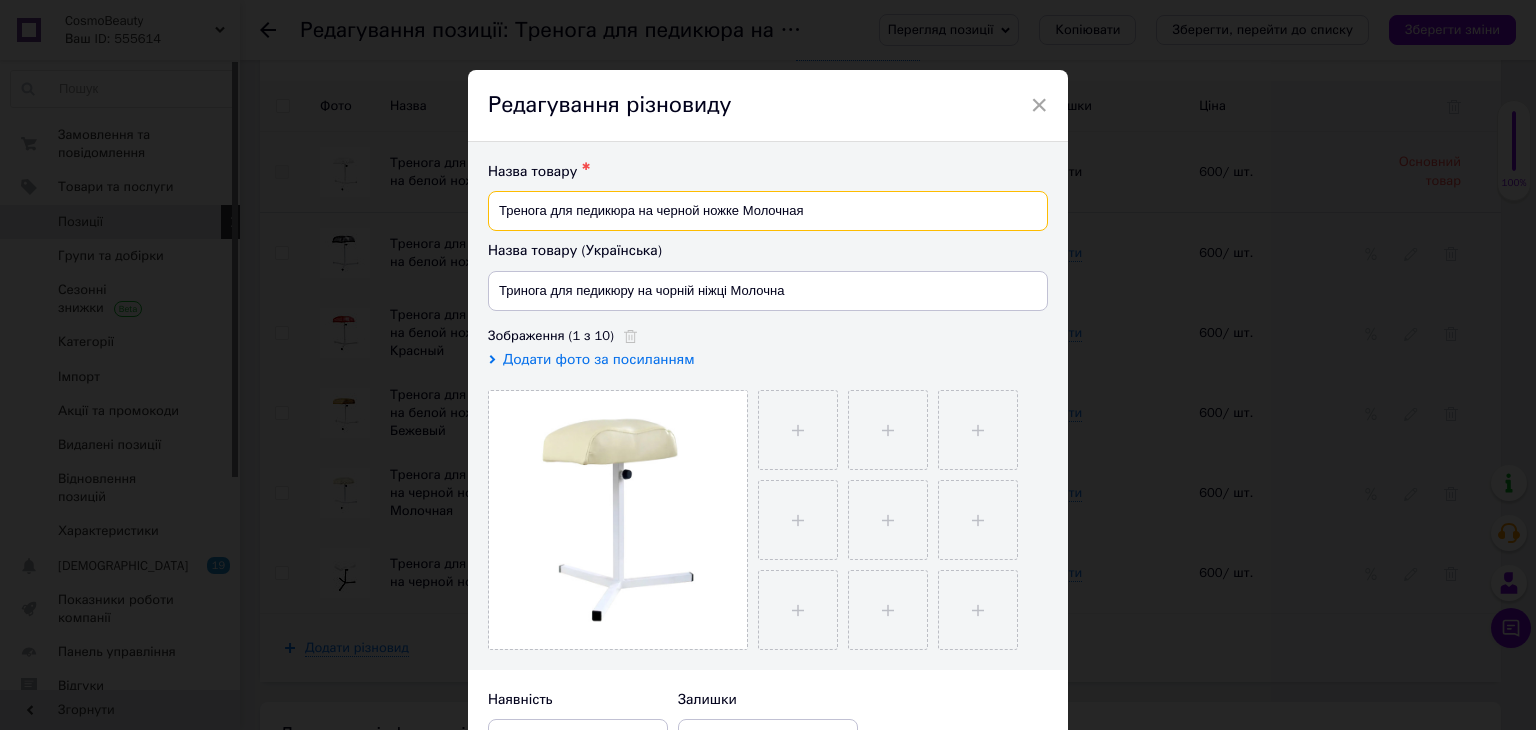 drag, startPoint x: 828, startPoint y: 199, endPoint x: 484, endPoint y: 189, distance: 344.14532 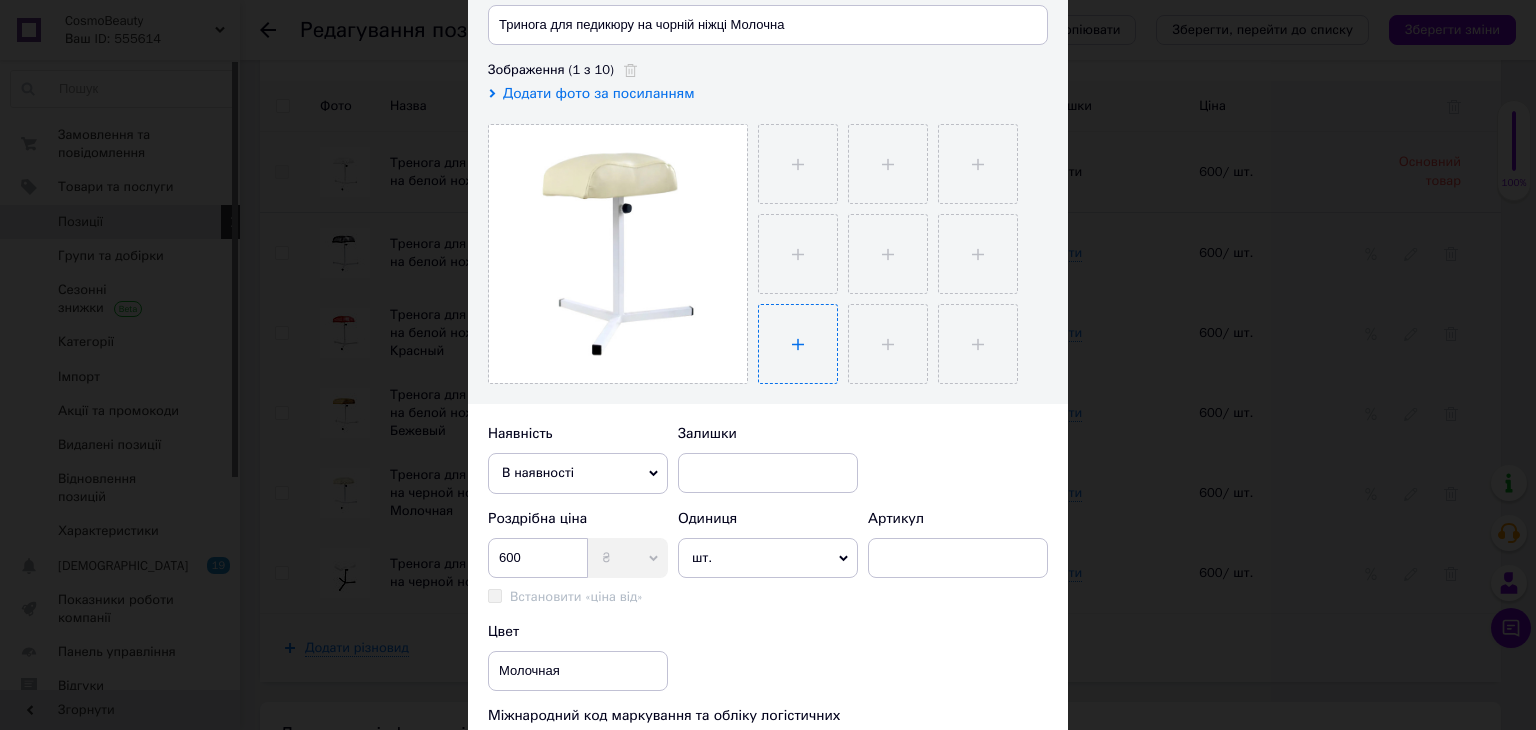 scroll, scrollTop: 0, scrollLeft: 0, axis: both 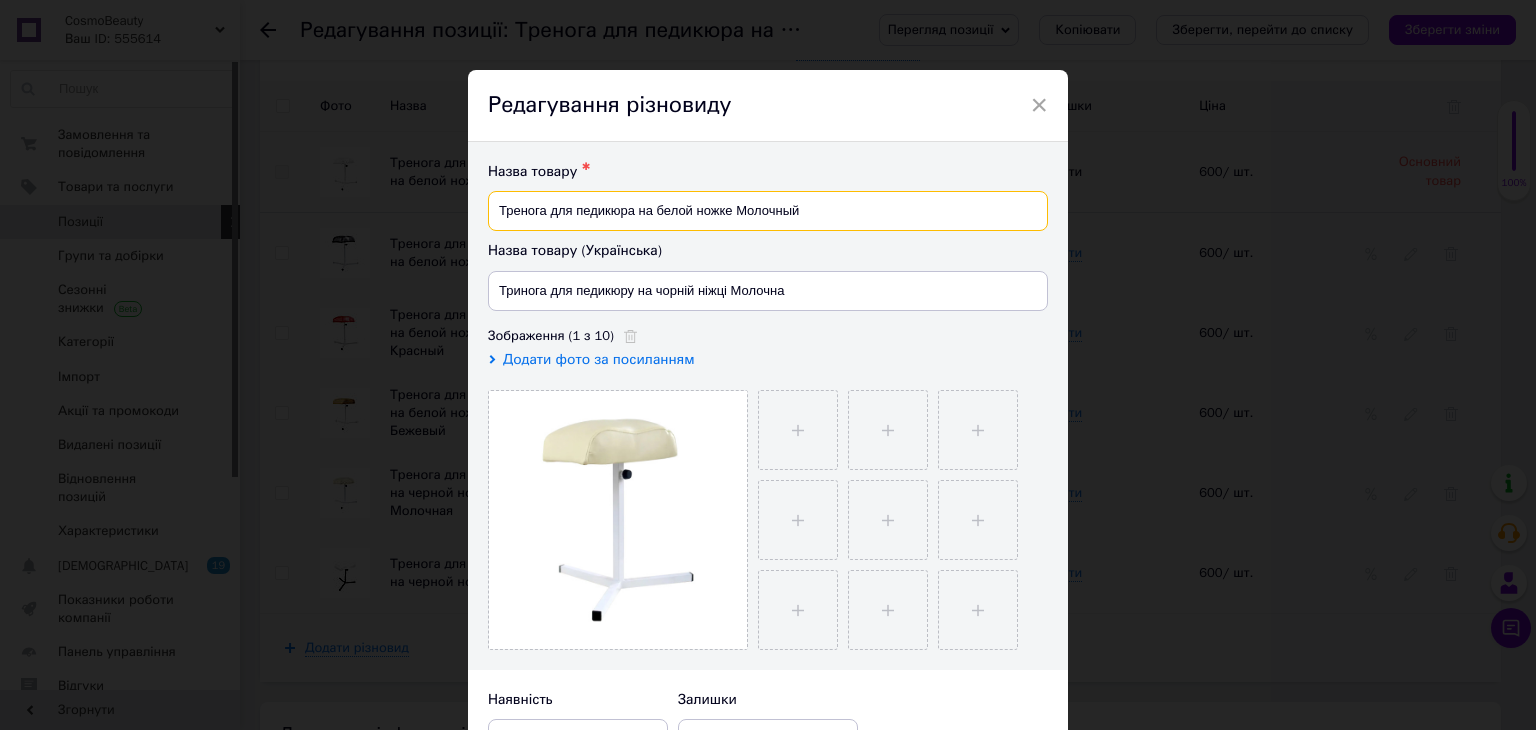 drag, startPoint x: 799, startPoint y: 206, endPoint x: 736, endPoint y: 214, distance: 63.505905 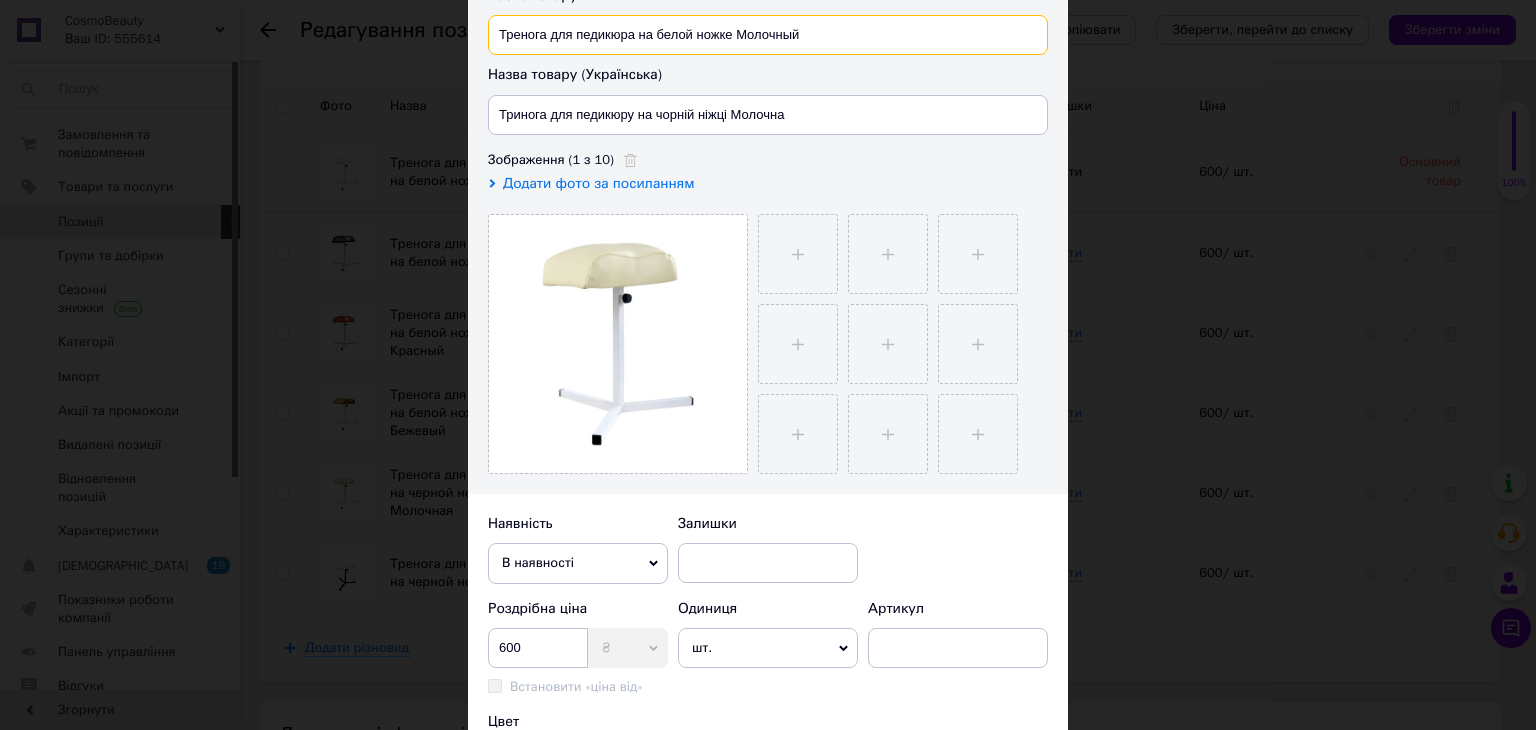 scroll, scrollTop: 266, scrollLeft: 0, axis: vertical 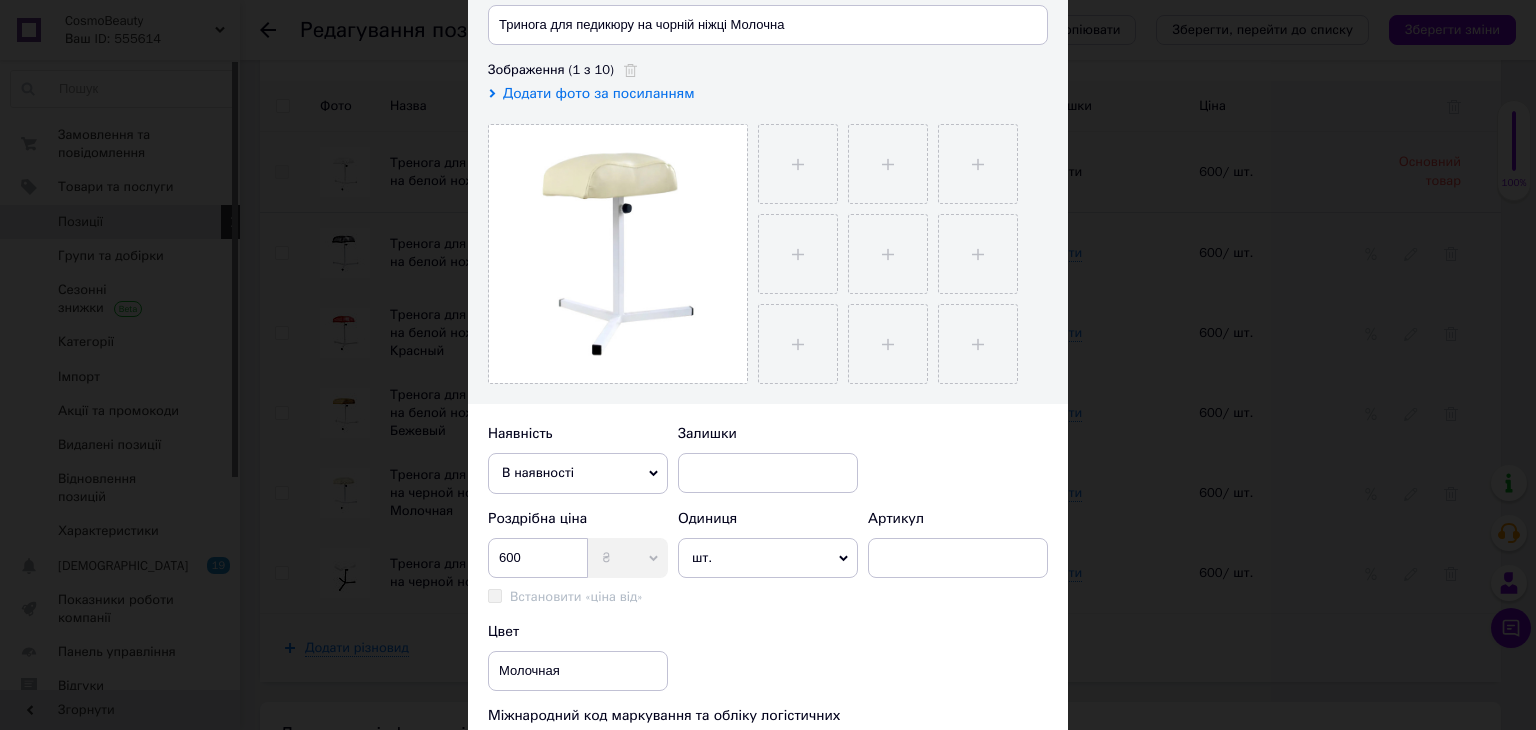 type on "Тренога для педикюра на белой ножке Молочный" 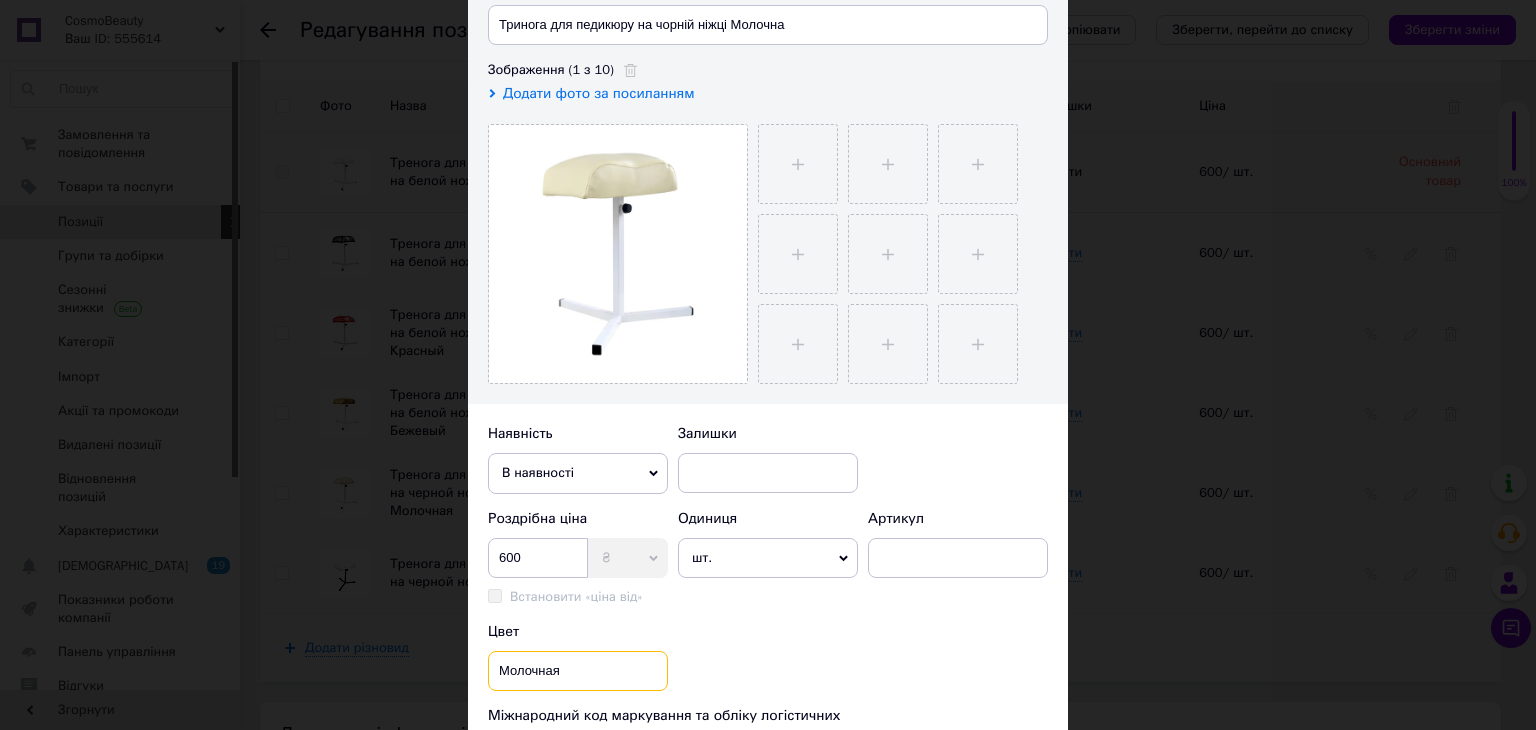 drag, startPoint x: 556, startPoint y: 667, endPoint x: 490, endPoint y: 657, distance: 66.75328 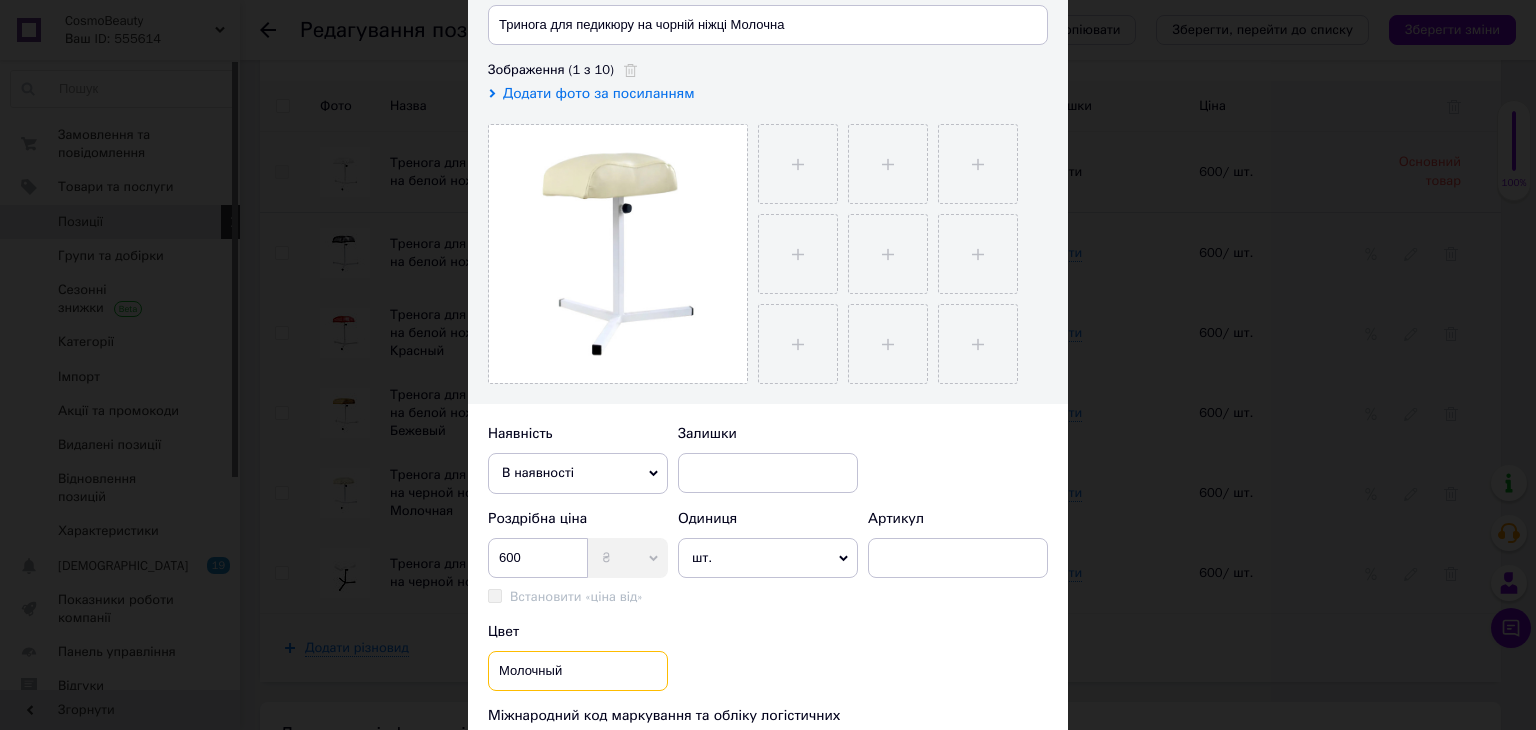 type on "Молочный" 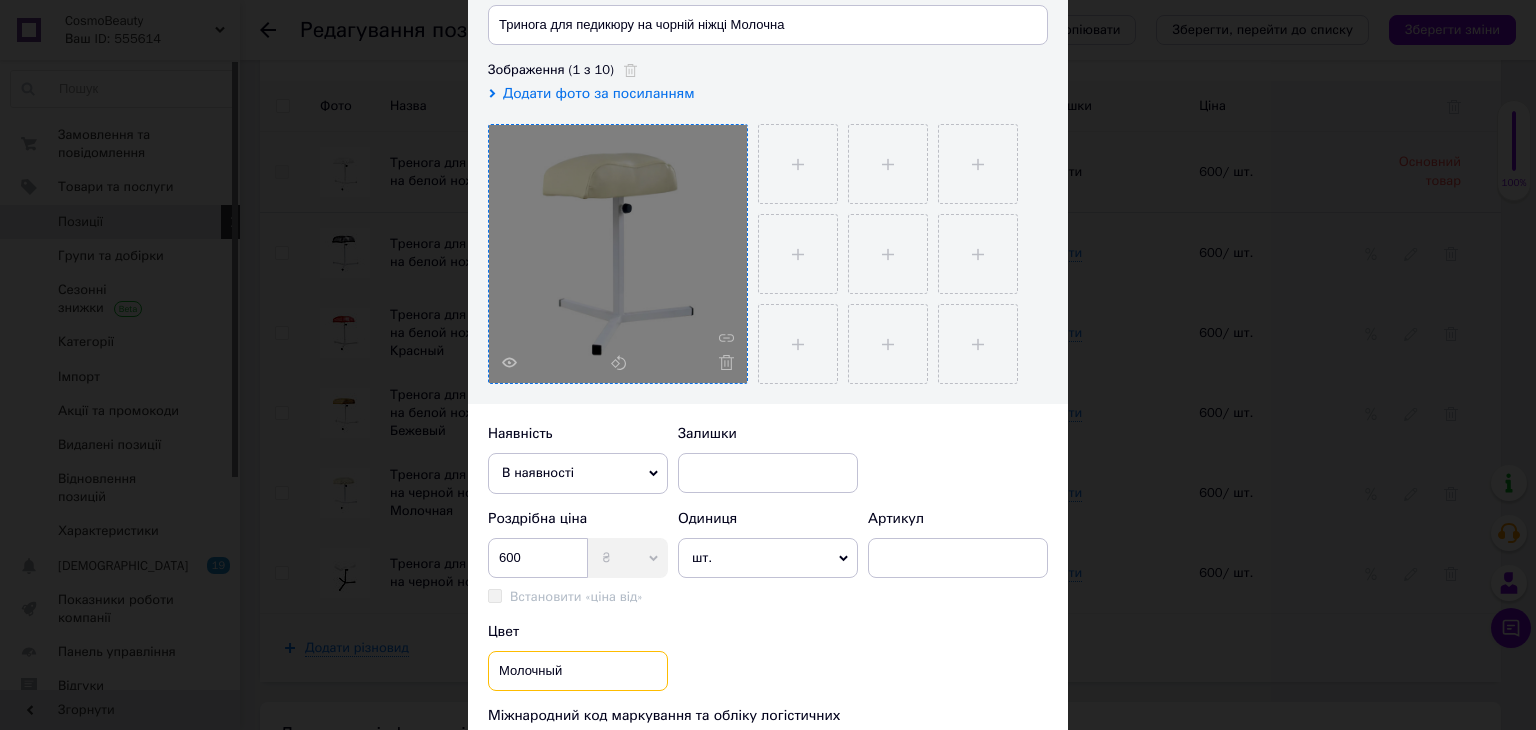 scroll, scrollTop: 0, scrollLeft: 0, axis: both 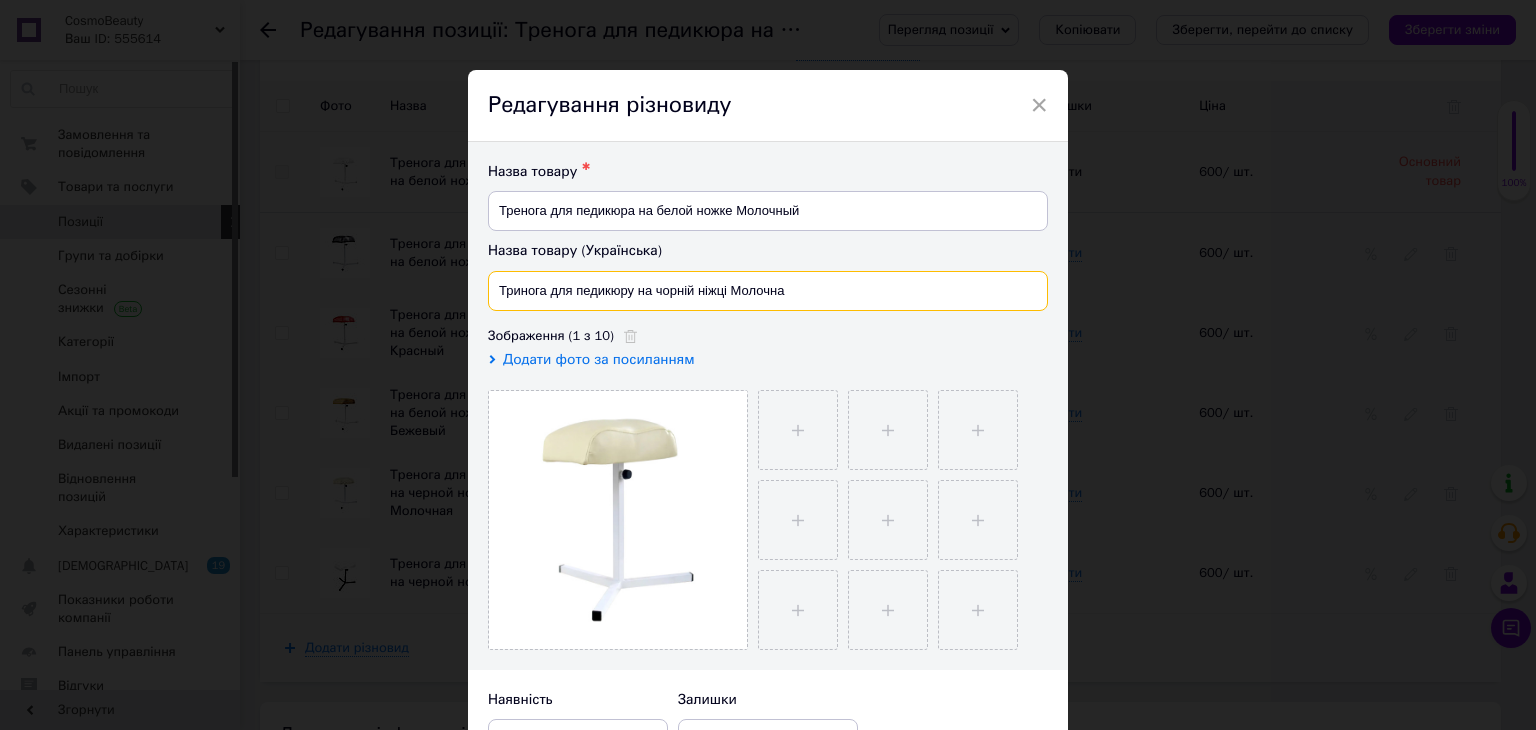 drag, startPoint x: 800, startPoint y: 292, endPoint x: 492, endPoint y: 289, distance: 308.01462 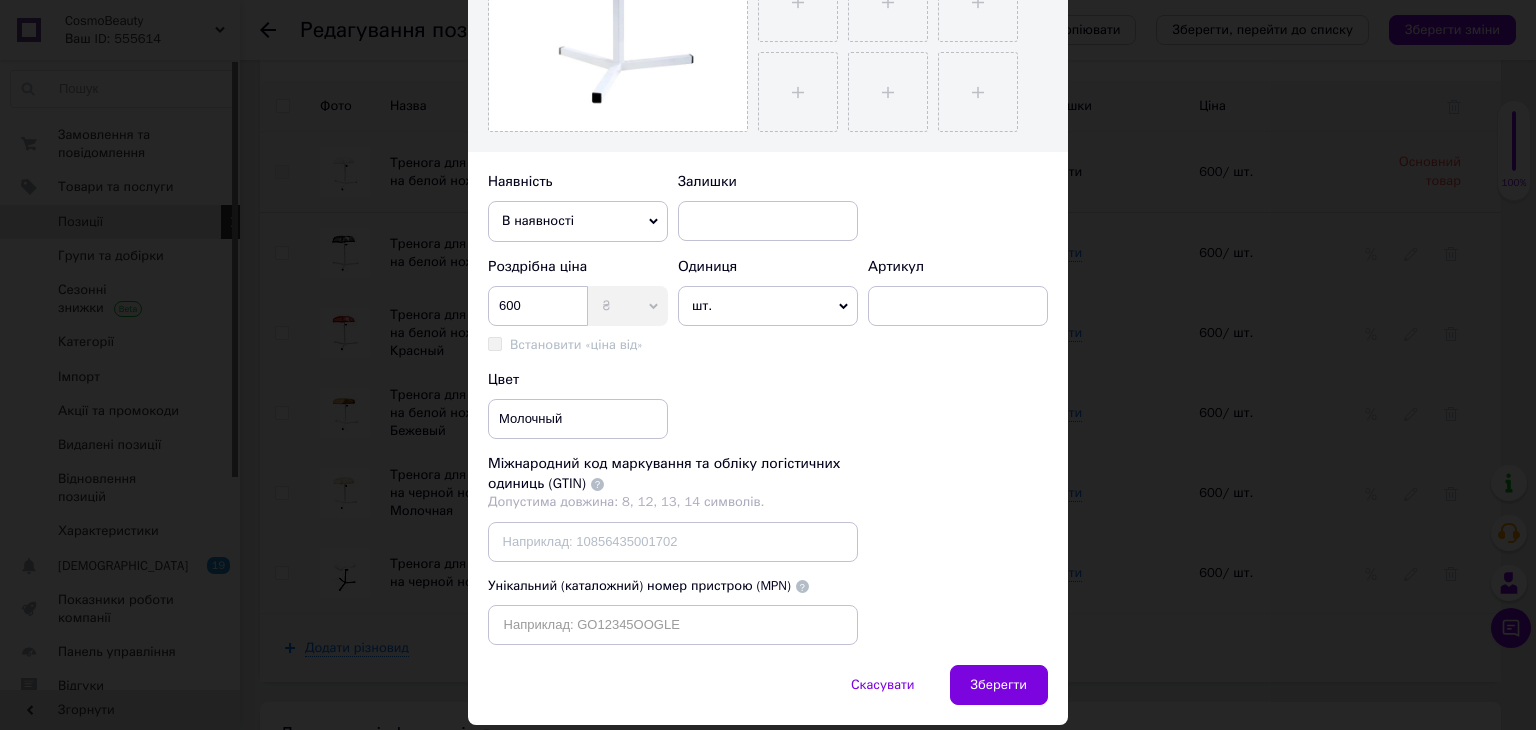 scroll, scrollTop: 533, scrollLeft: 0, axis: vertical 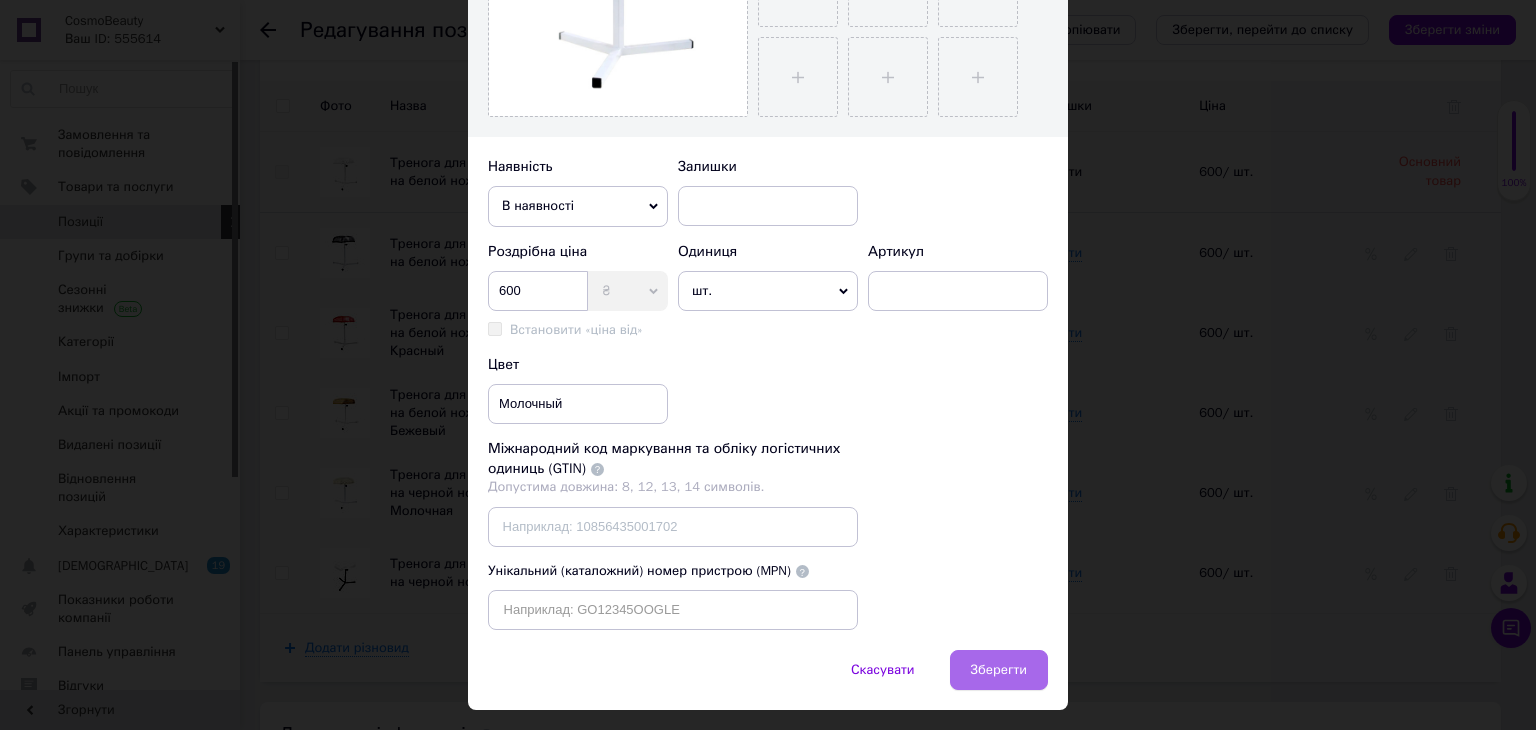 type on "Тринога для педикюру на білій ніжці Молочний" 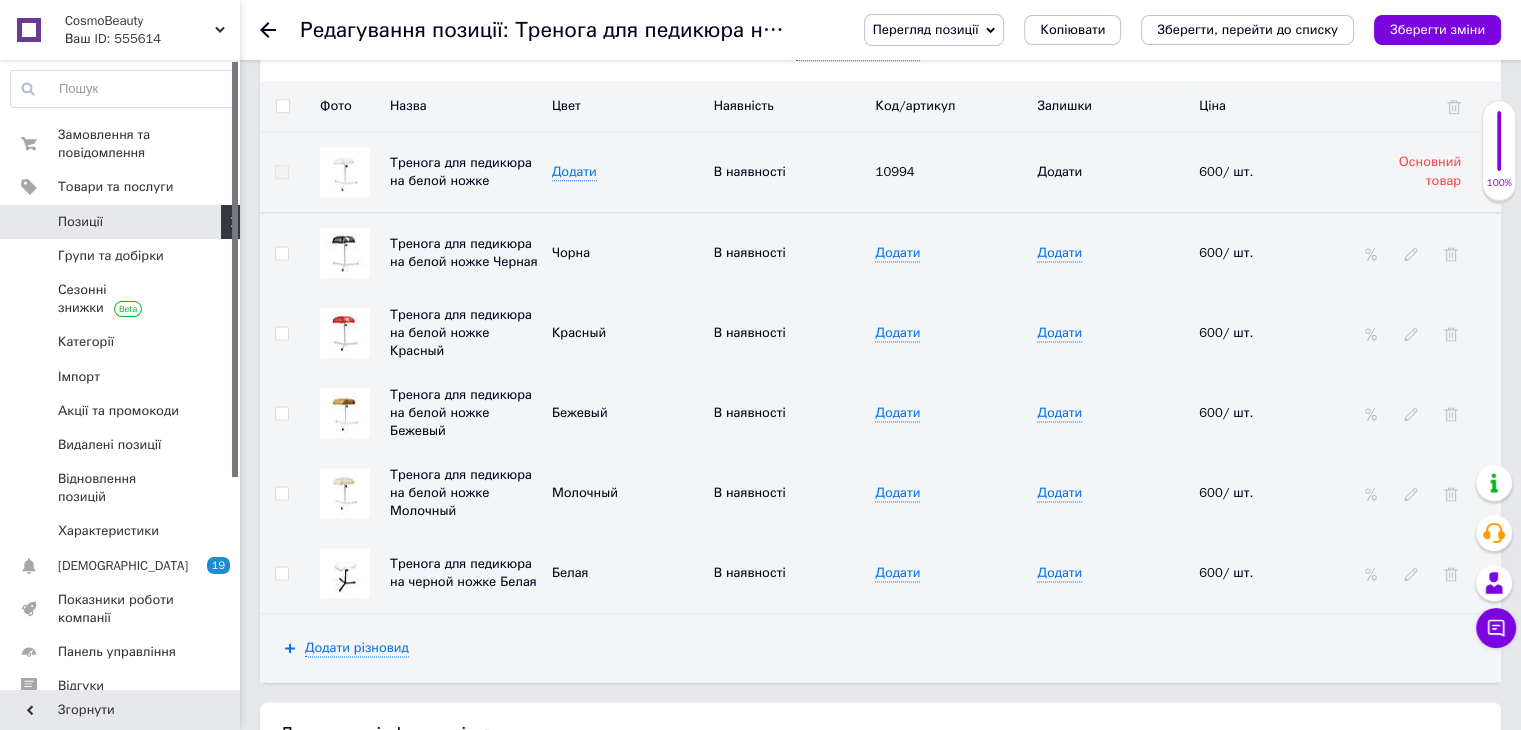 click at bounding box center (345, 573) 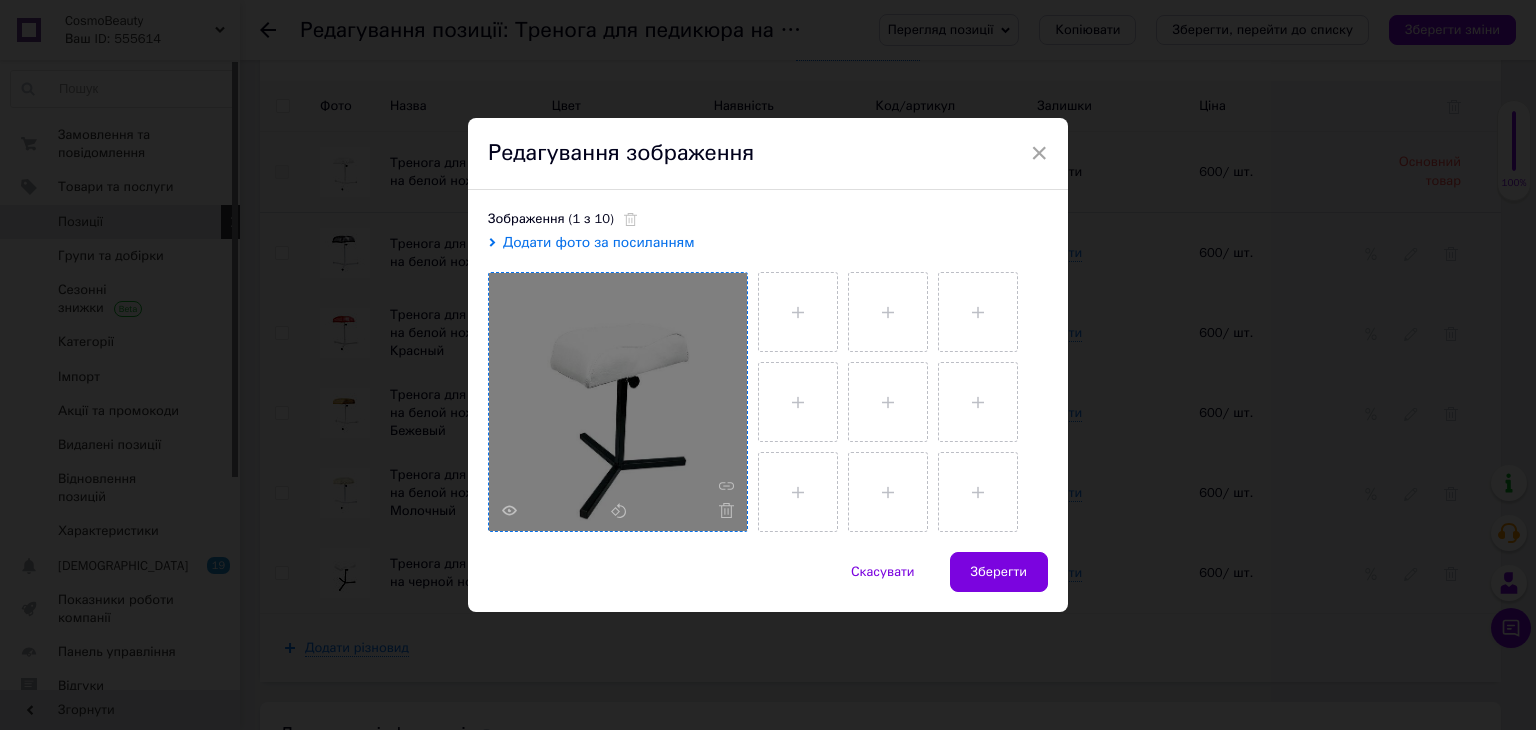 click 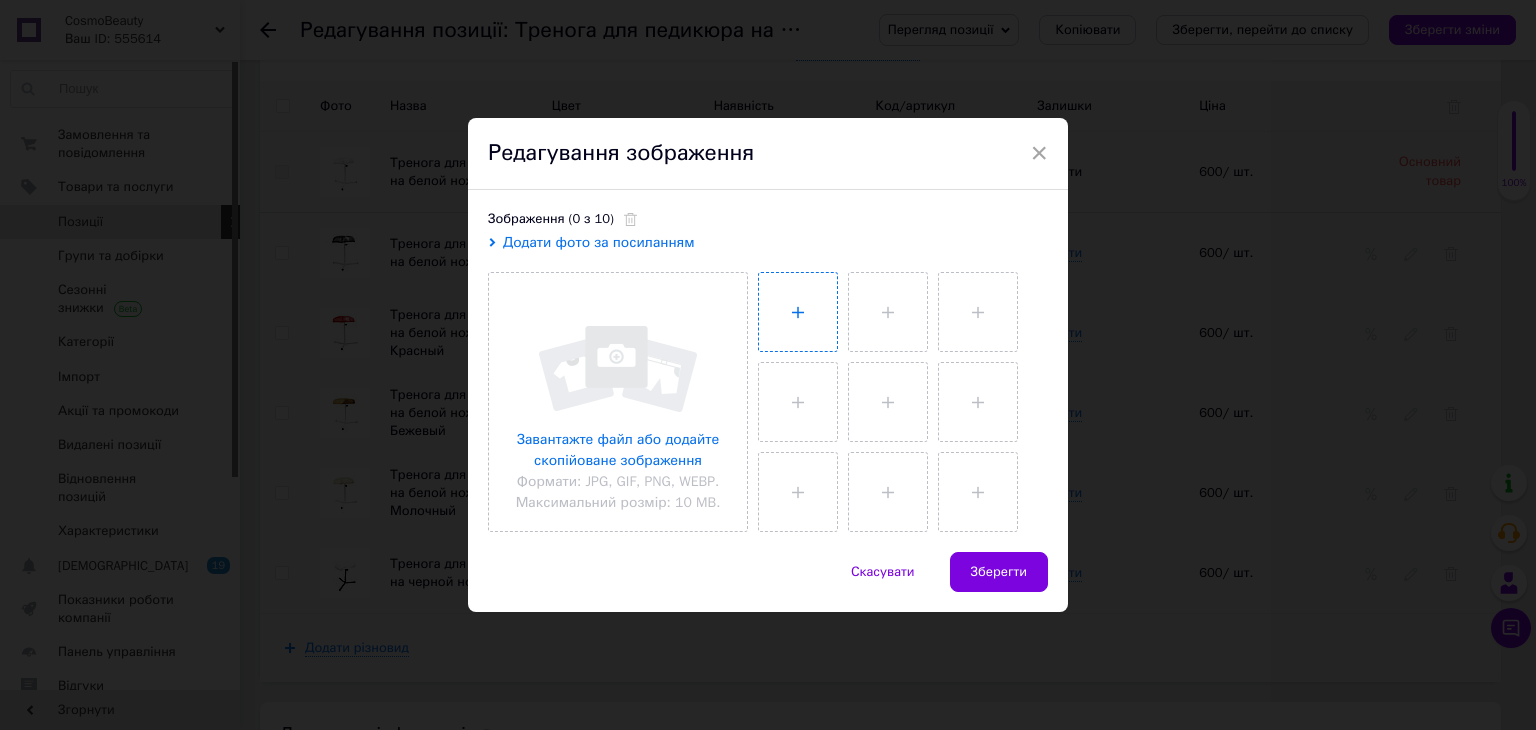 click at bounding box center [798, 312] 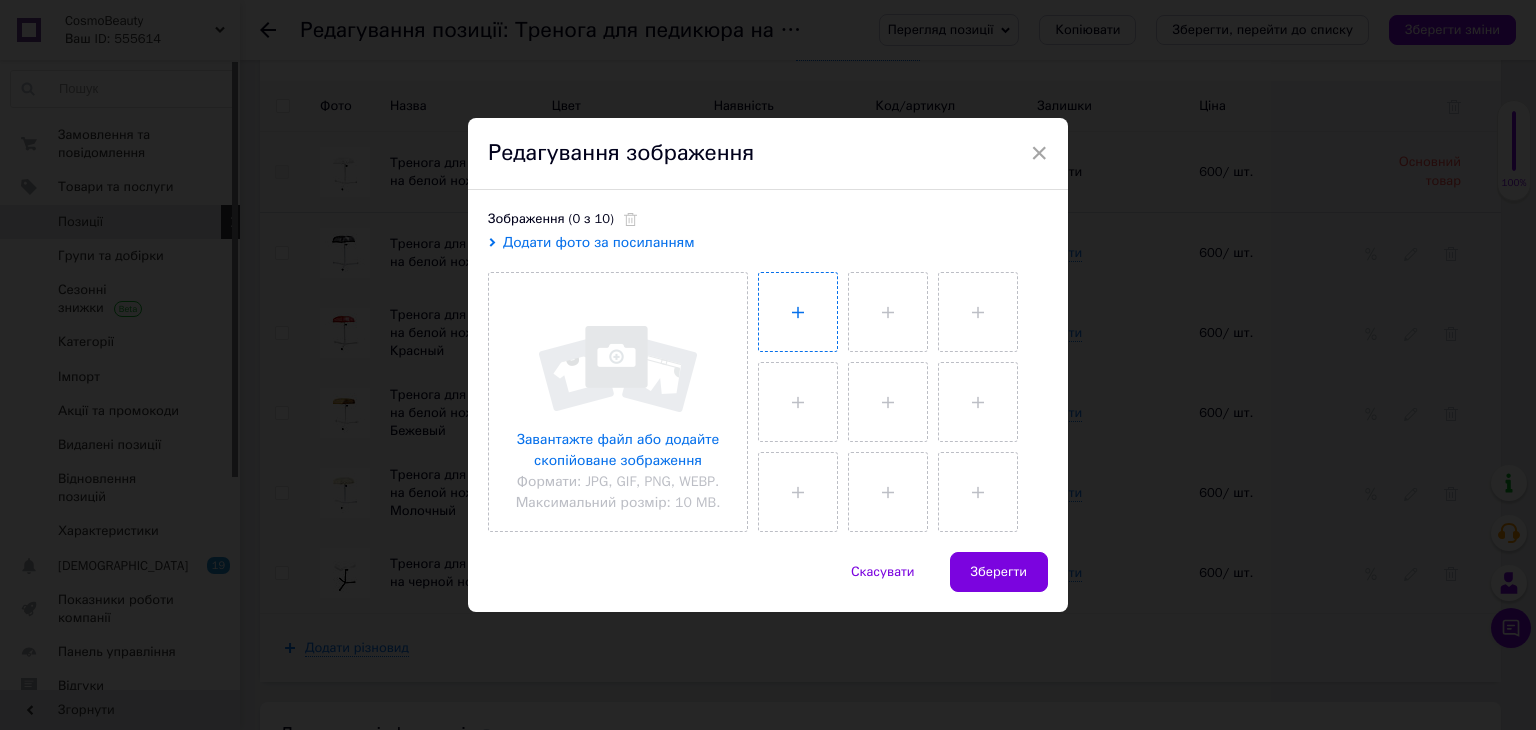 type on "C:\fakepath\Trenoga-white-3.1-600x600.jpg" 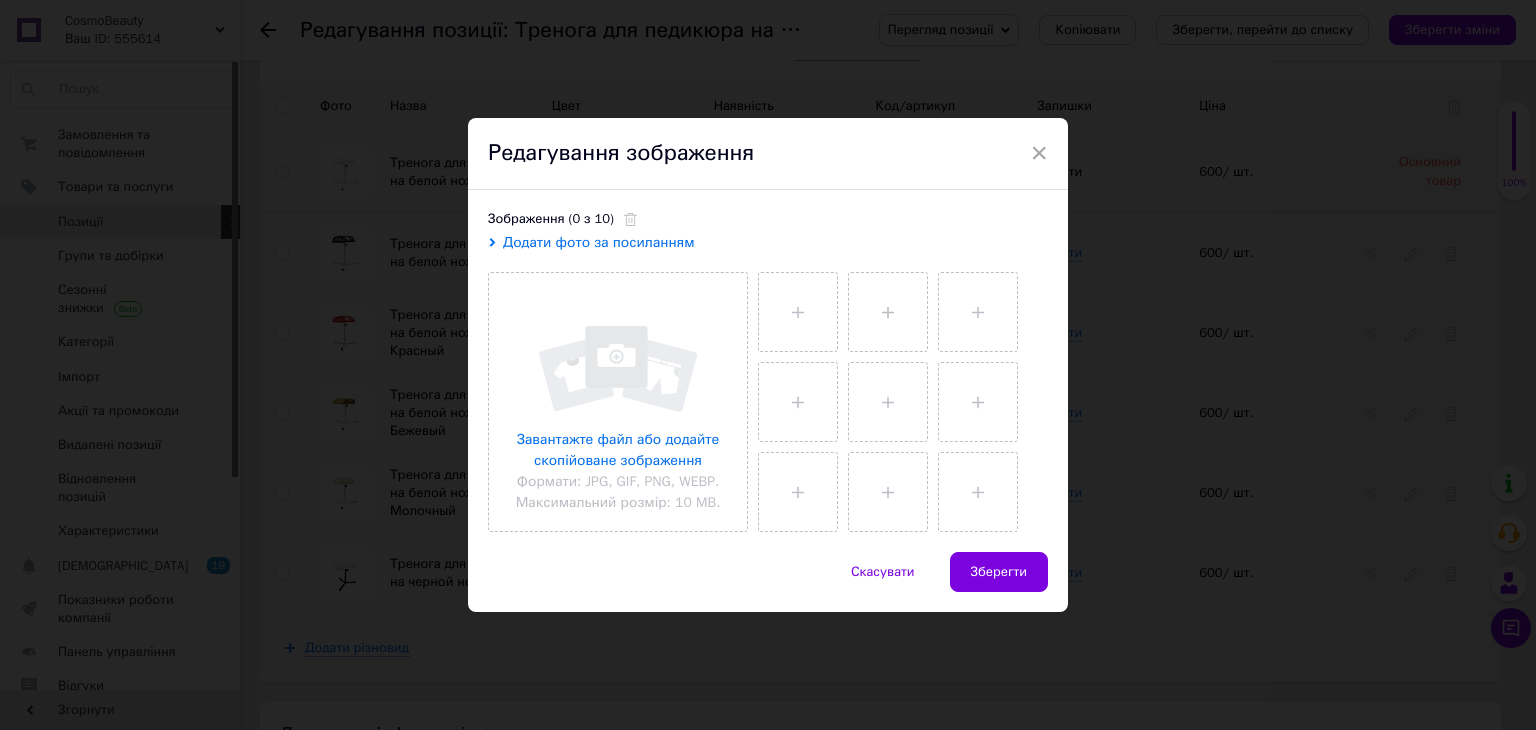 type 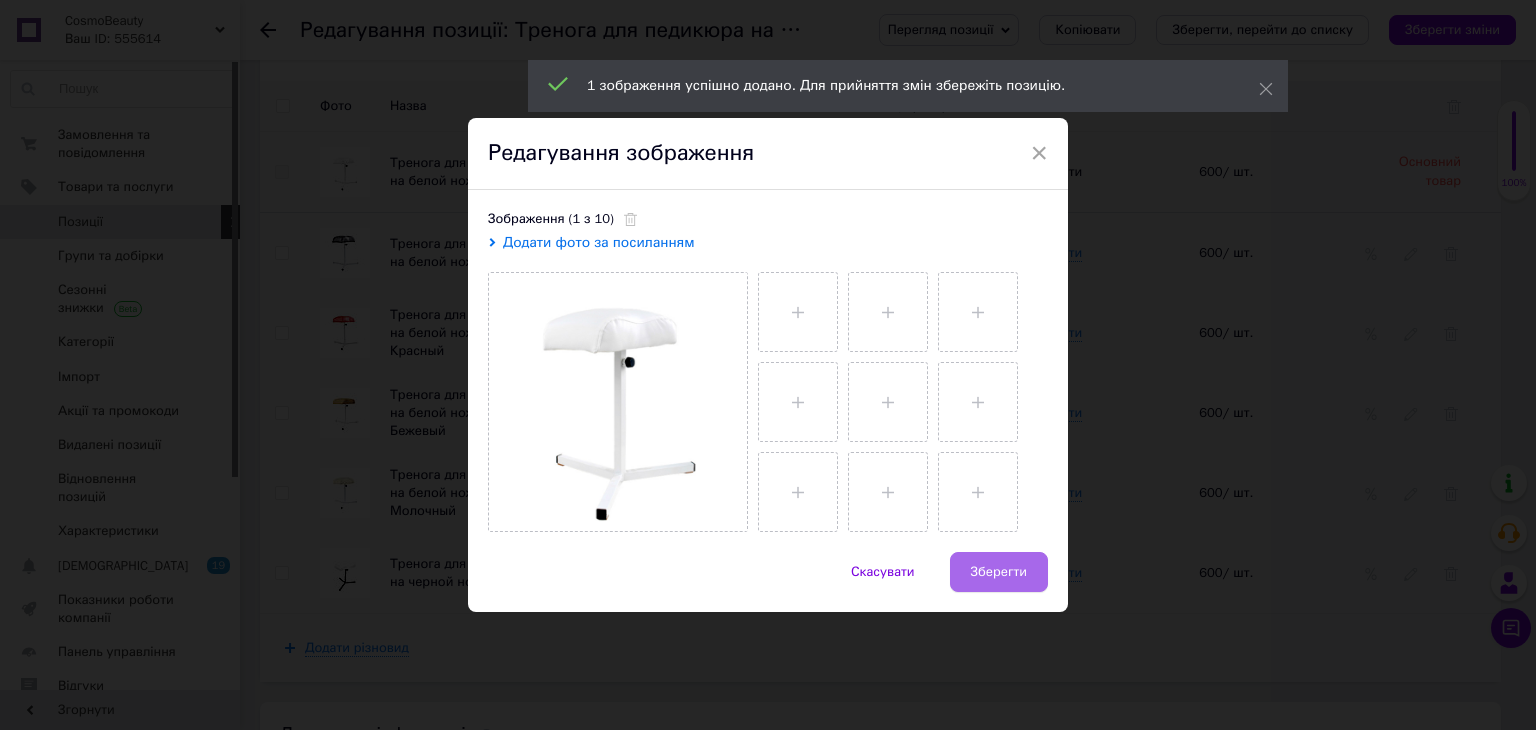 click on "Зберегти" at bounding box center [999, 572] 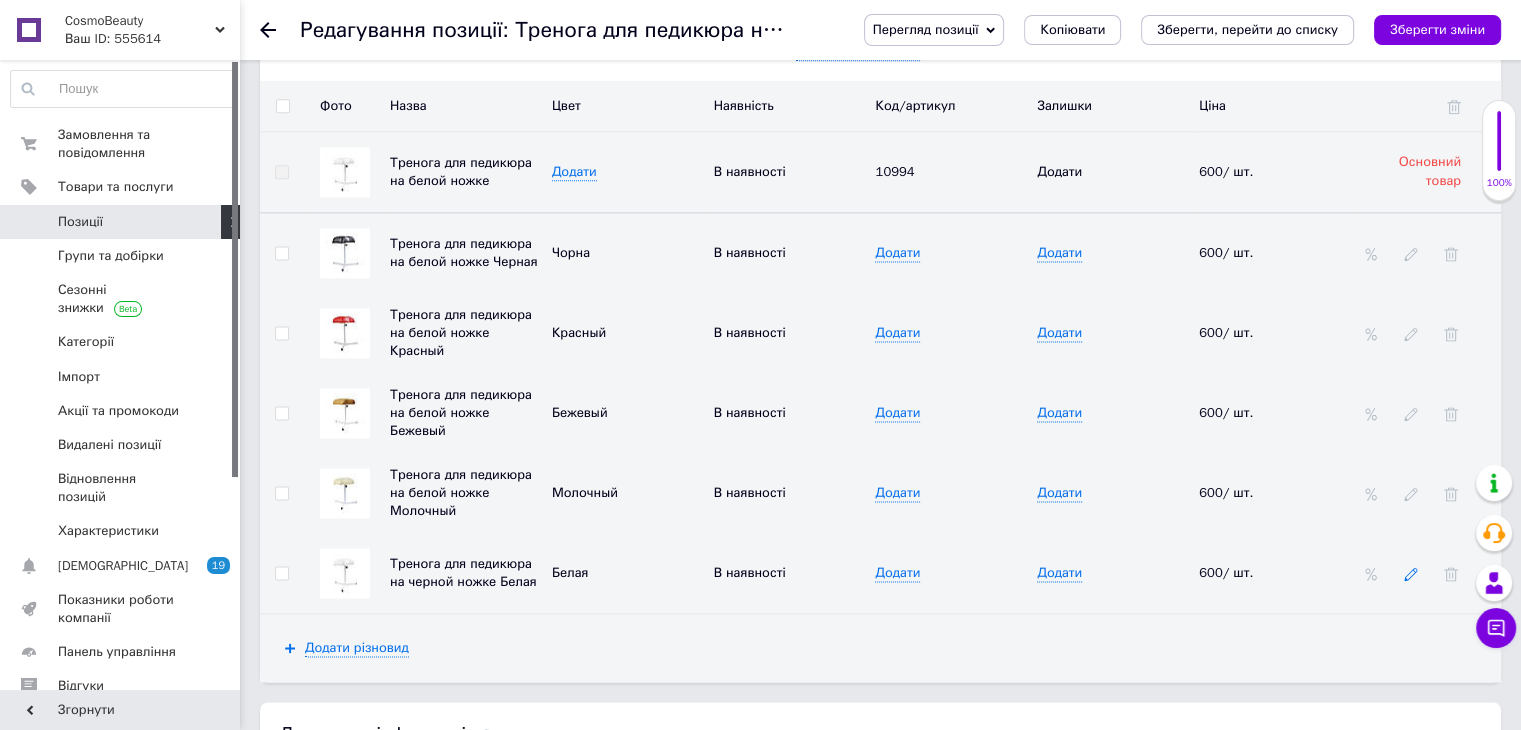 click 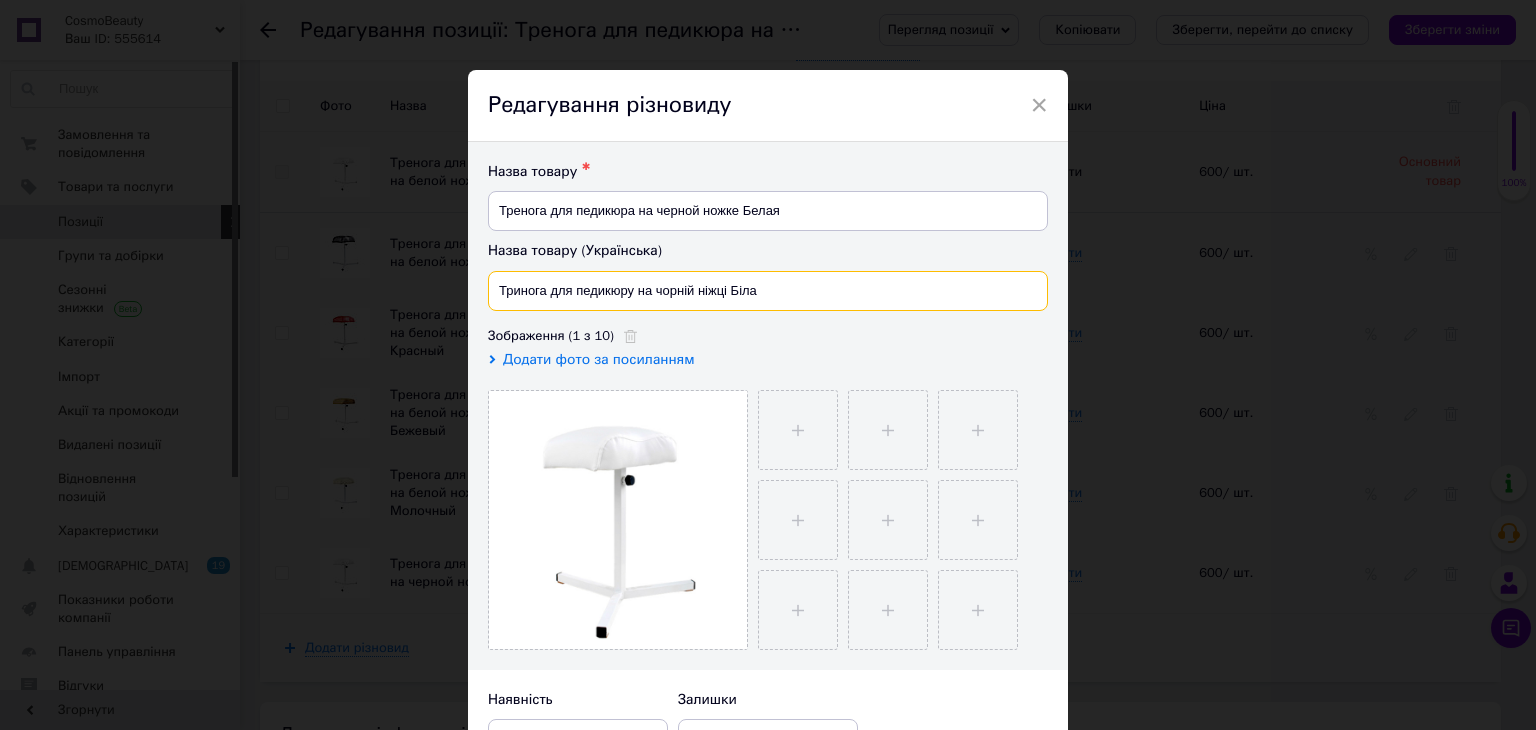 drag, startPoint x: 784, startPoint y: 288, endPoint x: 495, endPoint y: 293, distance: 289.04324 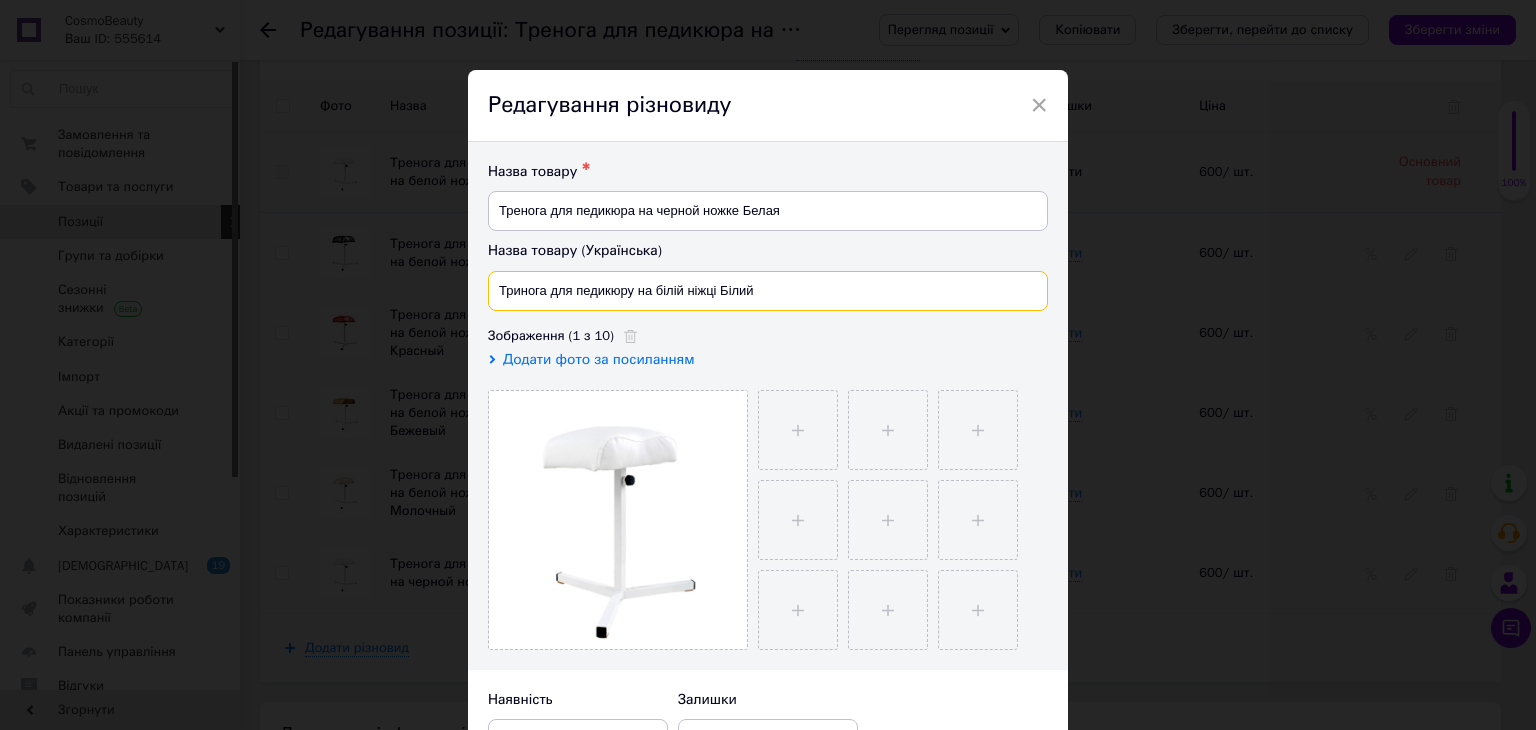 type on "Тринога для педикюру на білій ніжці Білий" 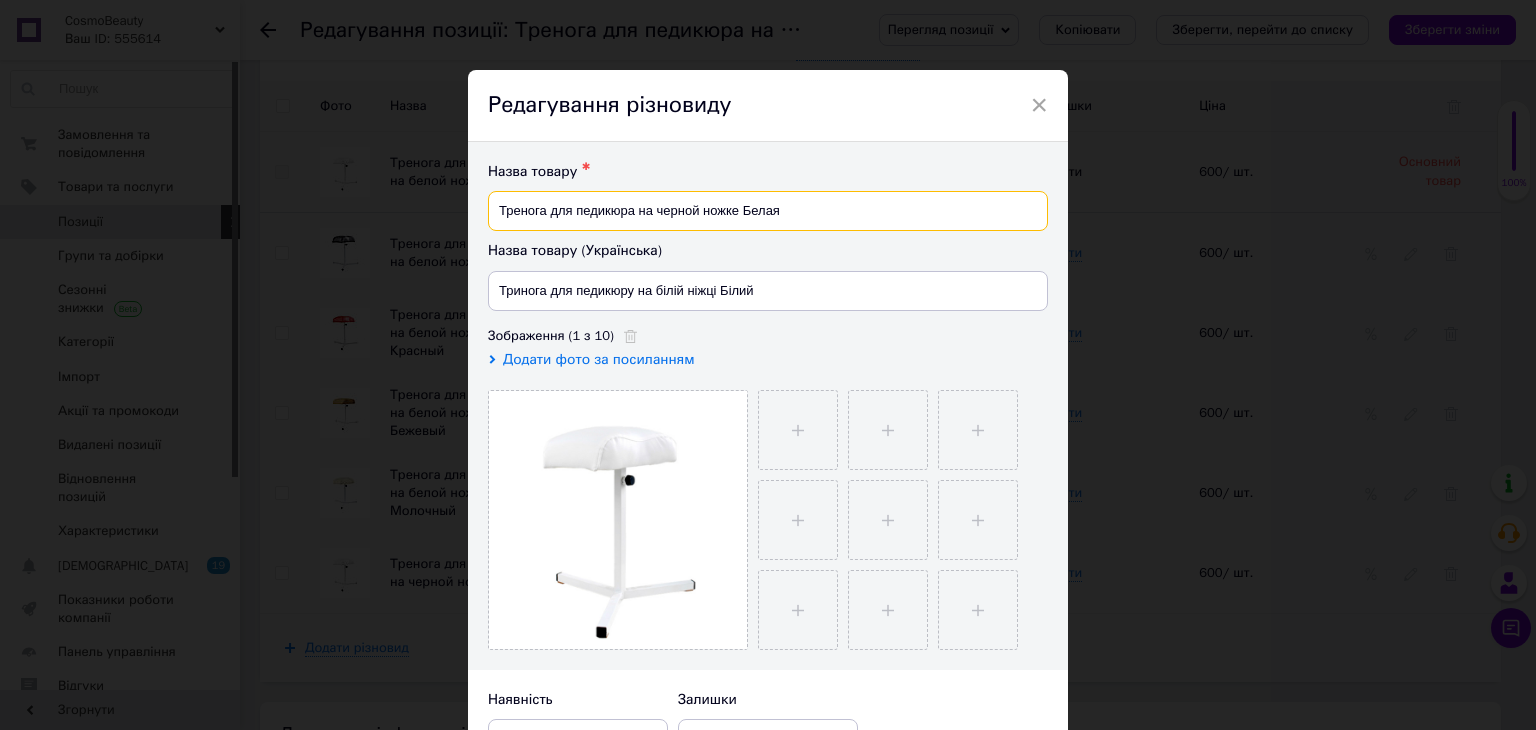 drag, startPoint x: 787, startPoint y: 214, endPoint x: 495, endPoint y: 193, distance: 292.75415 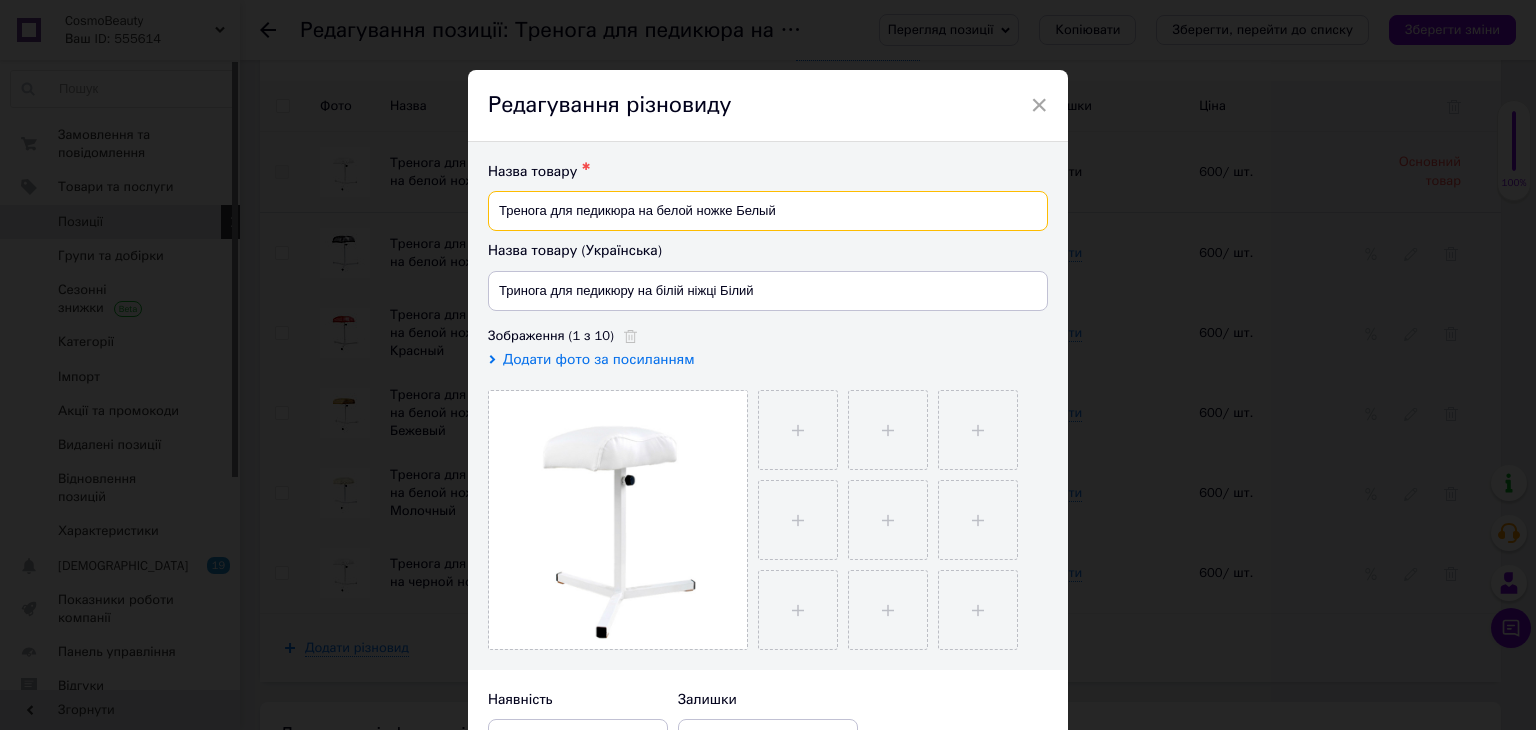drag, startPoint x: 788, startPoint y: 215, endPoint x: 732, endPoint y: 206, distance: 56.718605 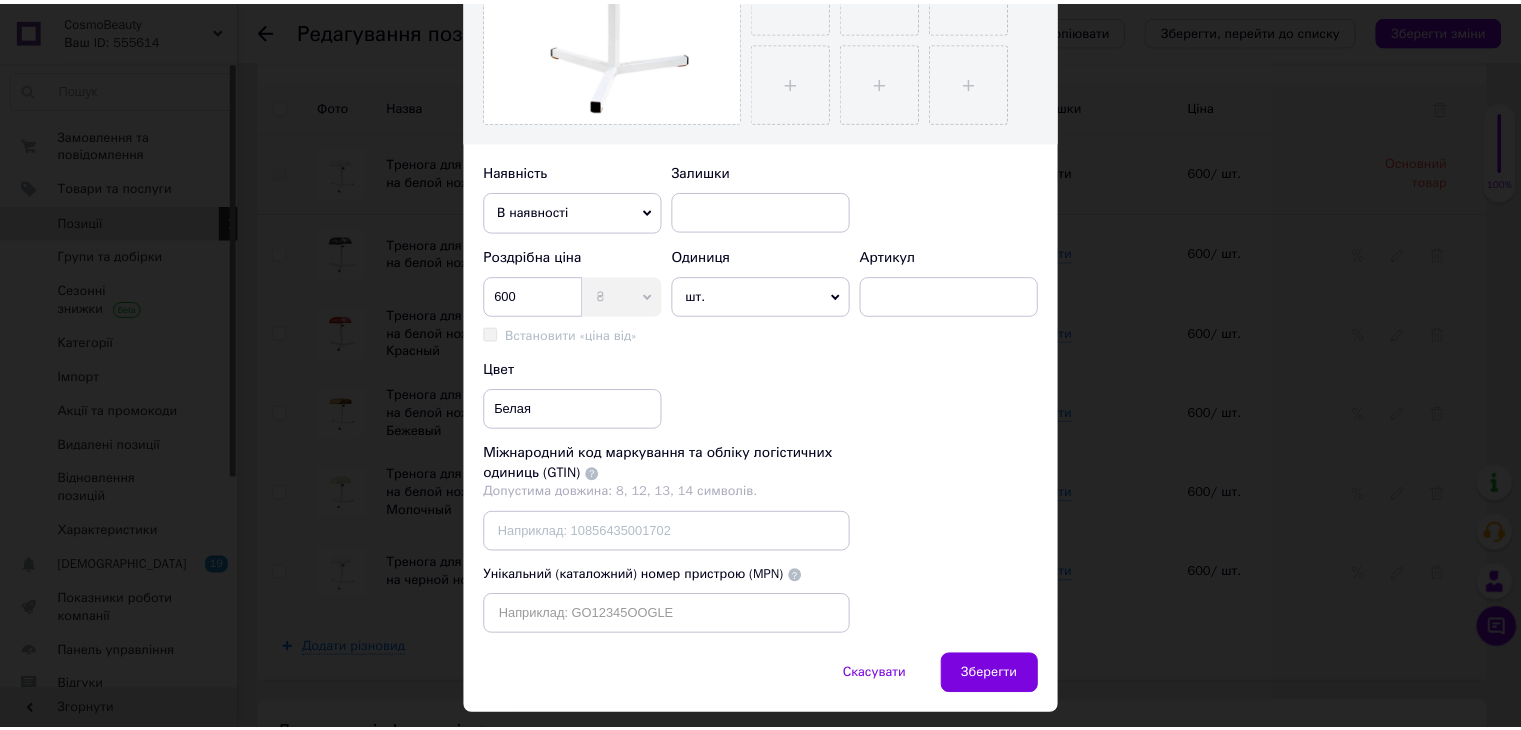 scroll, scrollTop: 533, scrollLeft: 0, axis: vertical 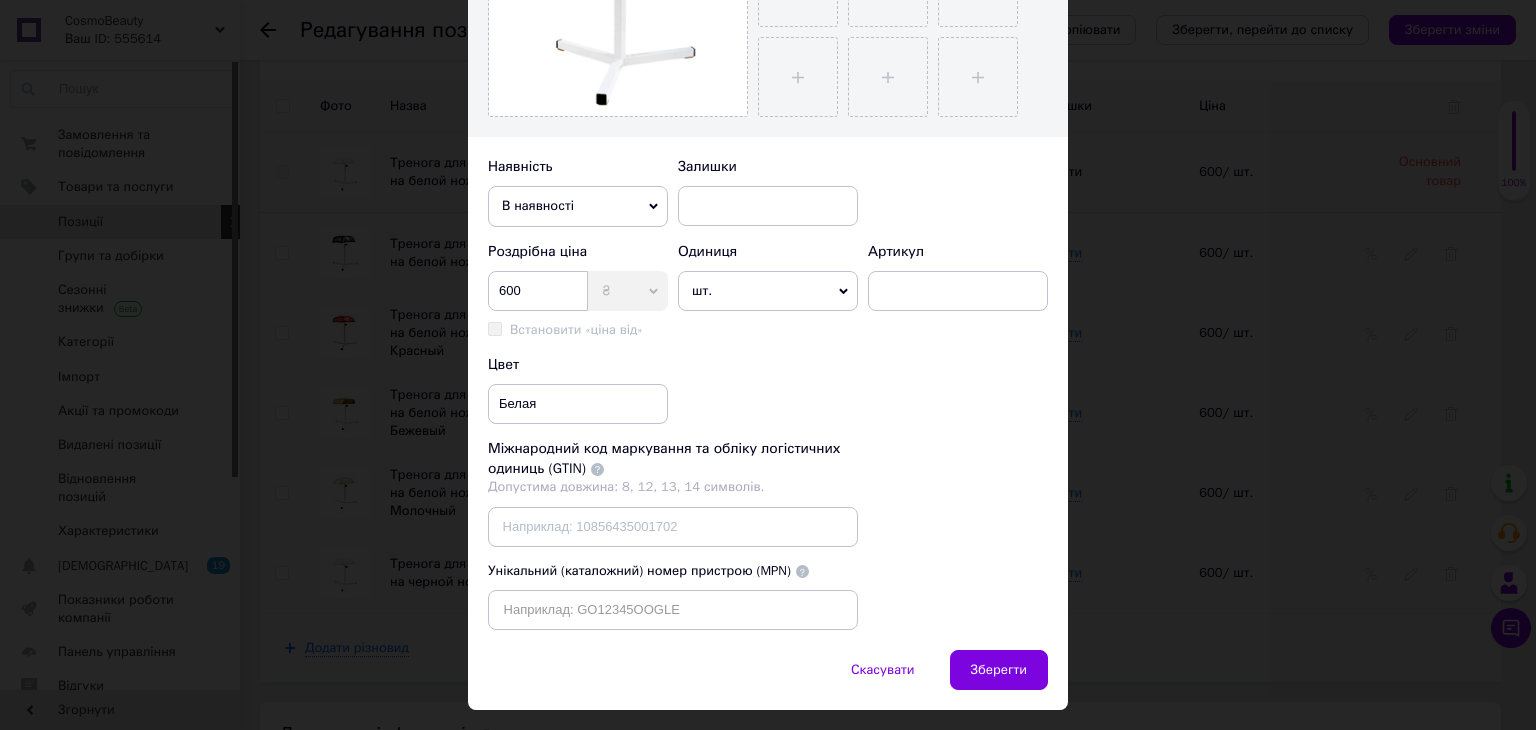 type on "Тренога для педикюра на белой ножке Белый" 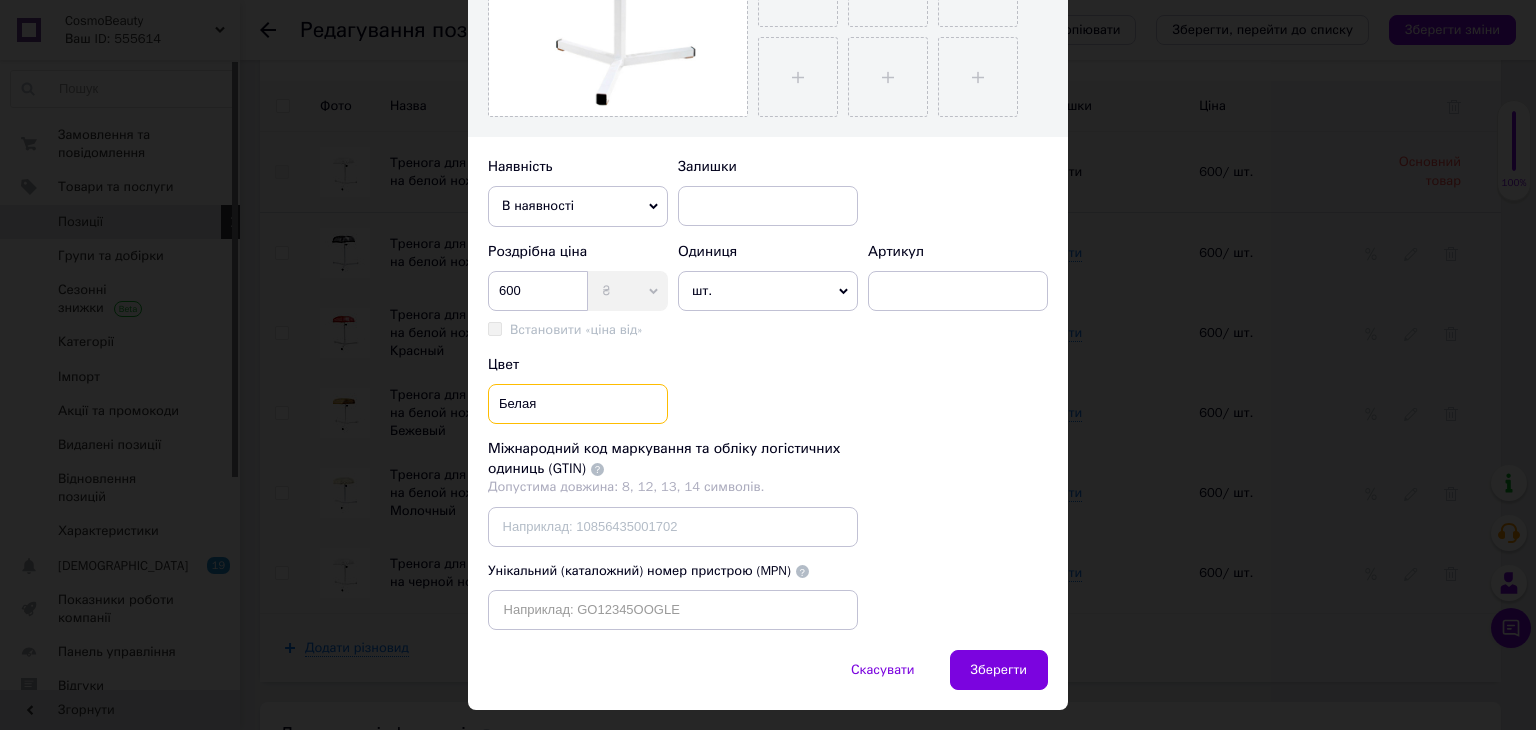 drag, startPoint x: 547, startPoint y: 409, endPoint x: 492, endPoint y: 398, distance: 56.089214 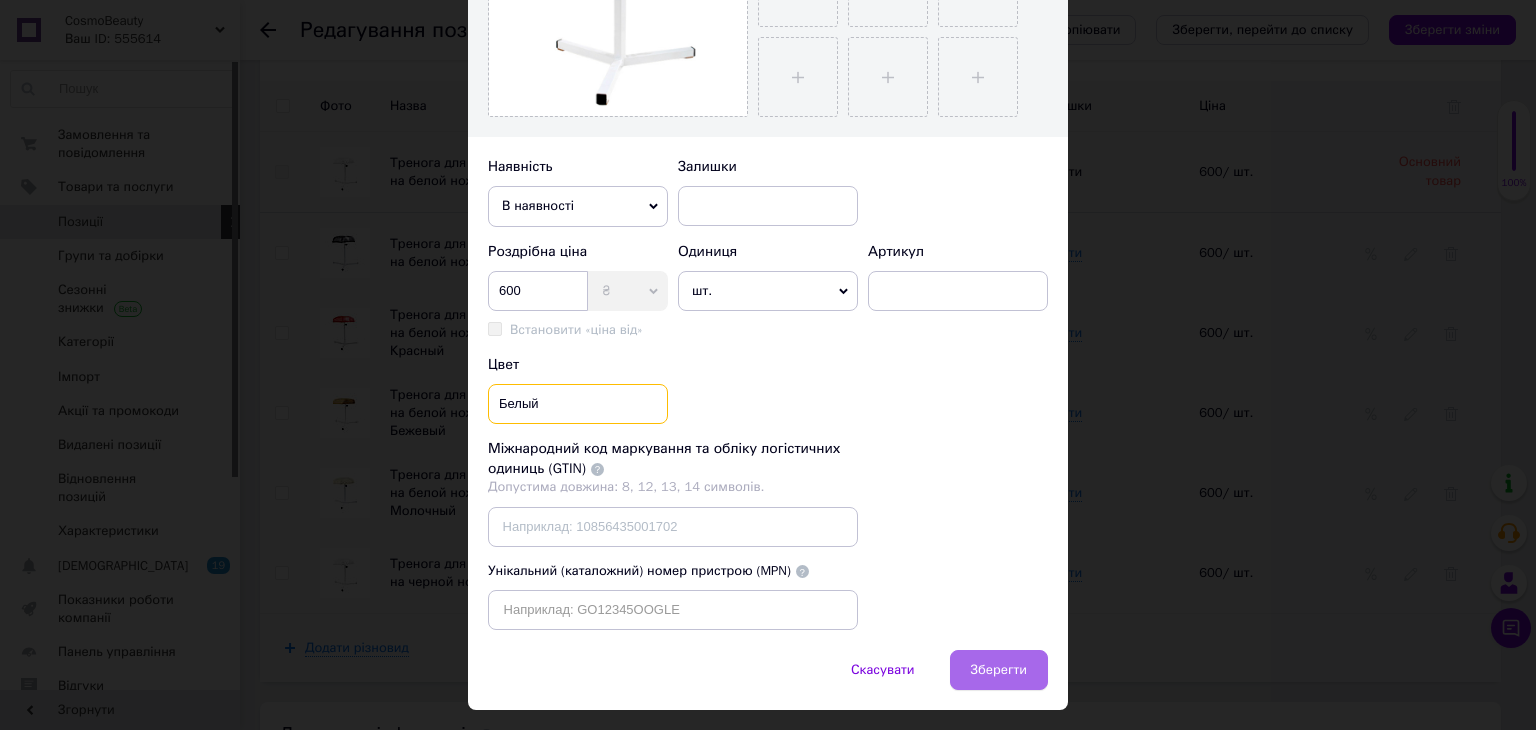 type on "Белый" 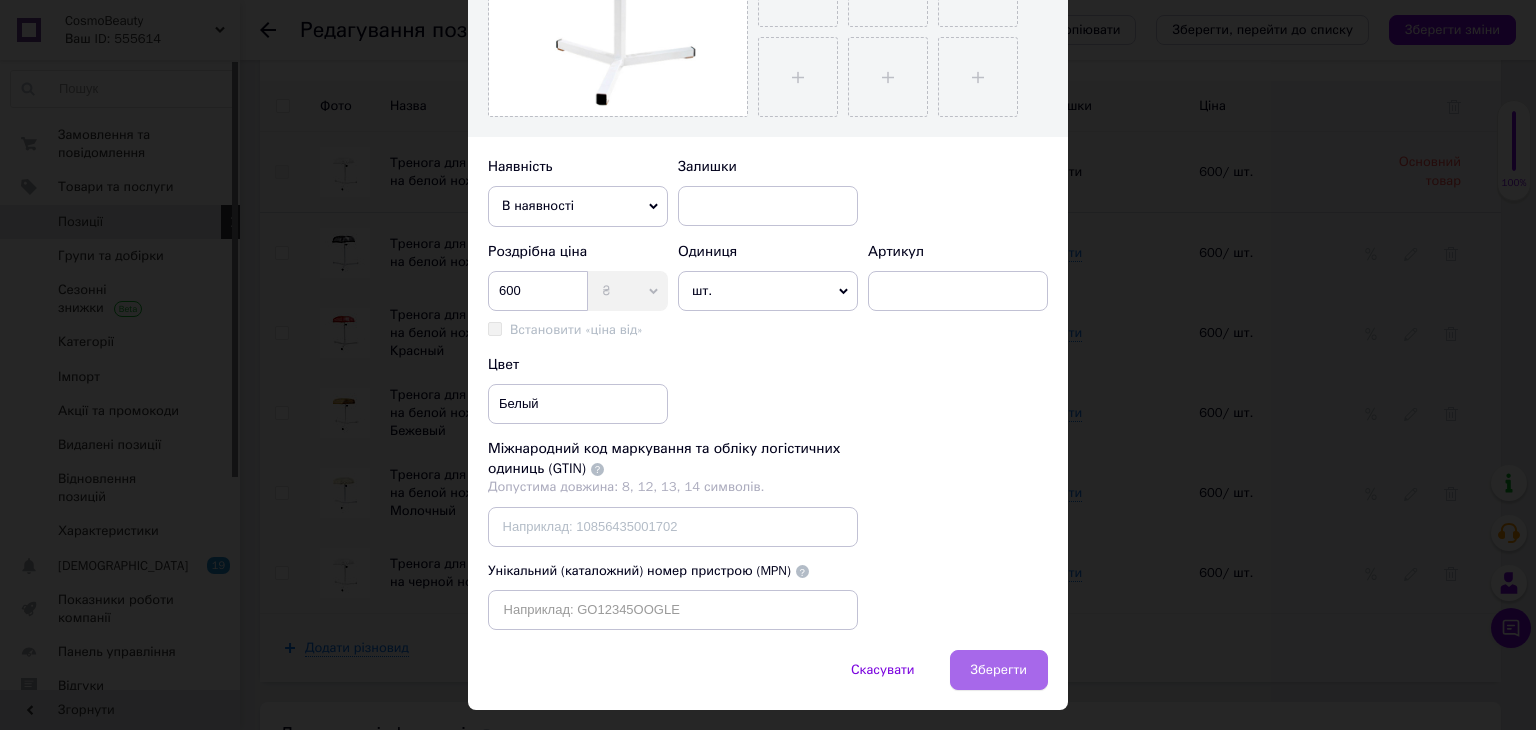 click on "Зберегти" at bounding box center [999, 670] 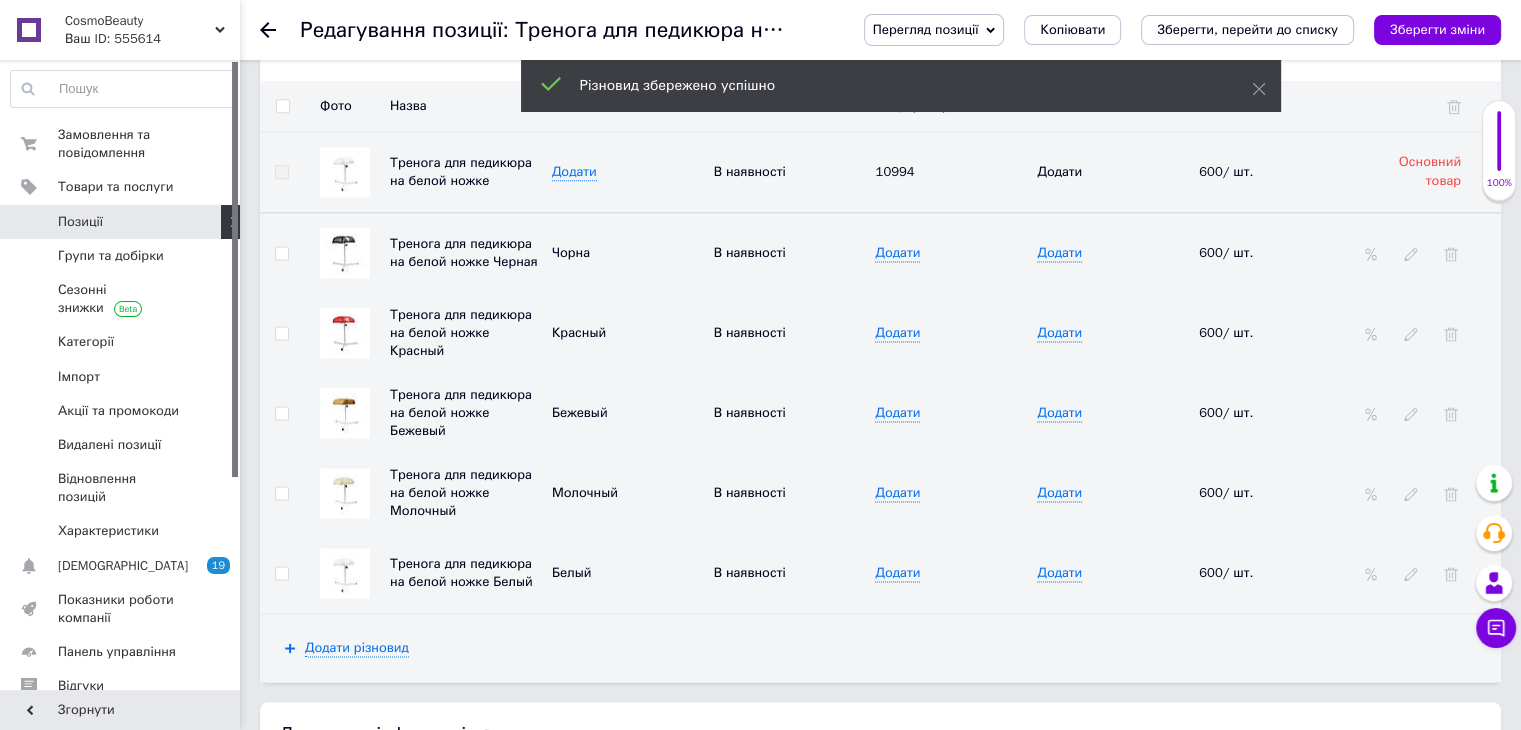 click on "Зберегти зміни" at bounding box center [1437, 29] 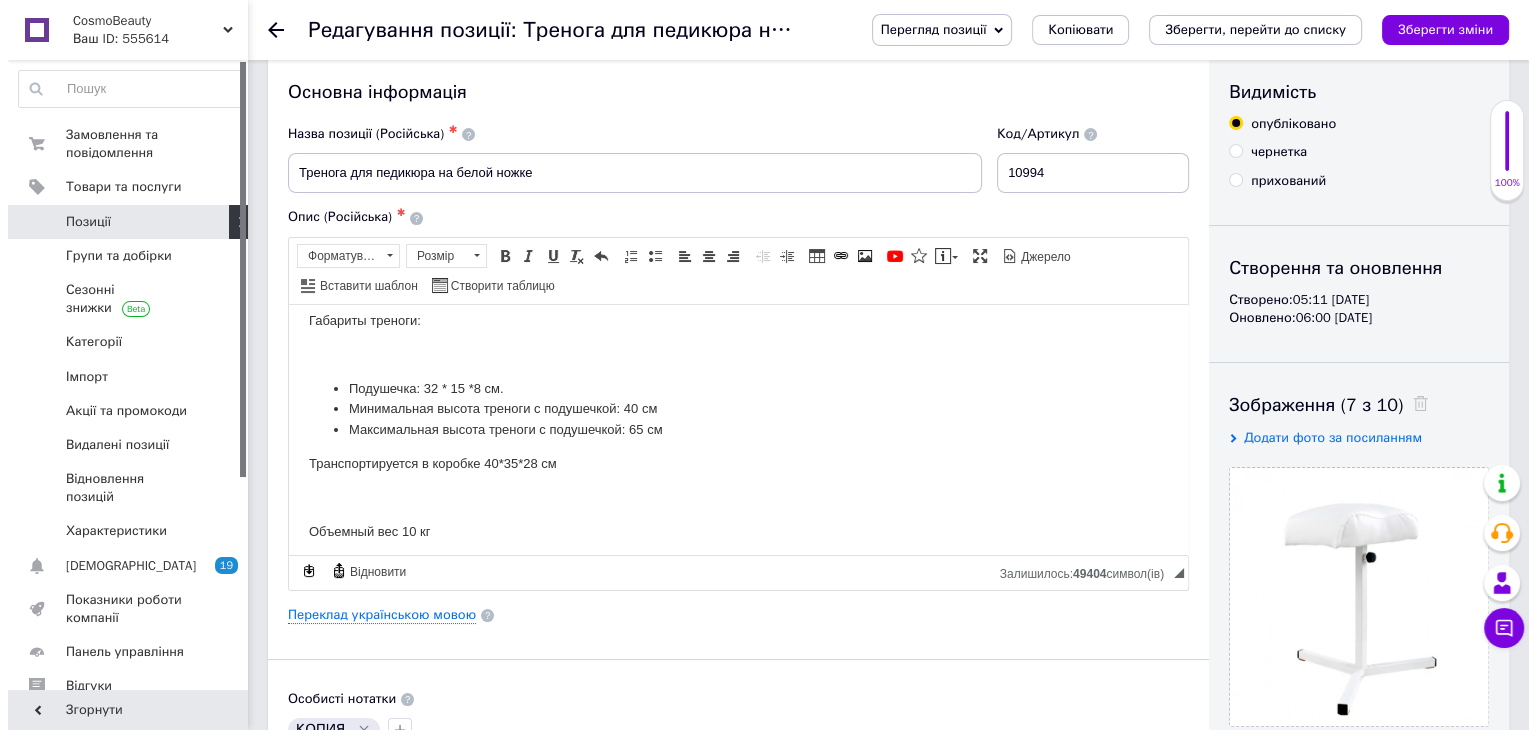 scroll, scrollTop: 0, scrollLeft: 0, axis: both 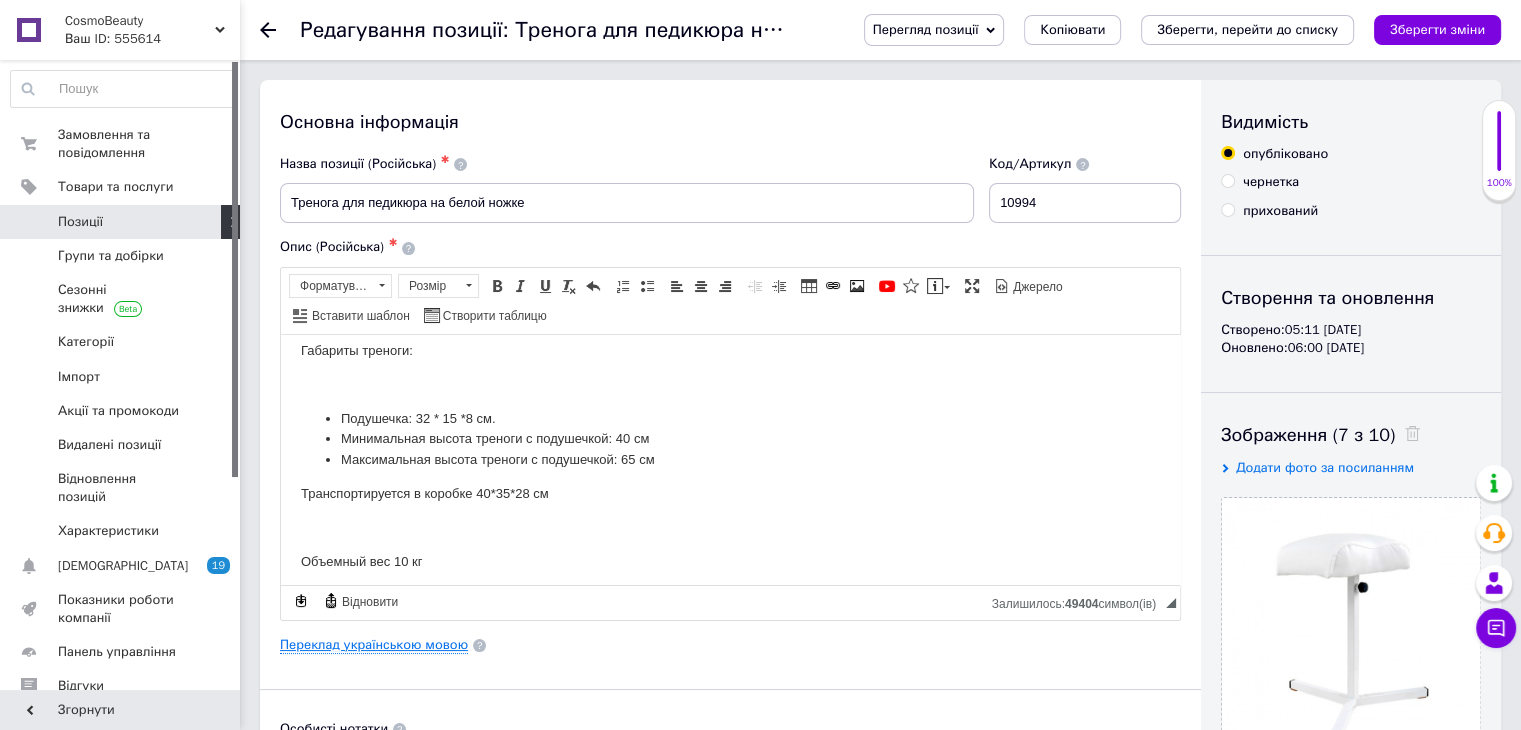 click on "Переклад українською мовою" at bounding box center [374, 645] 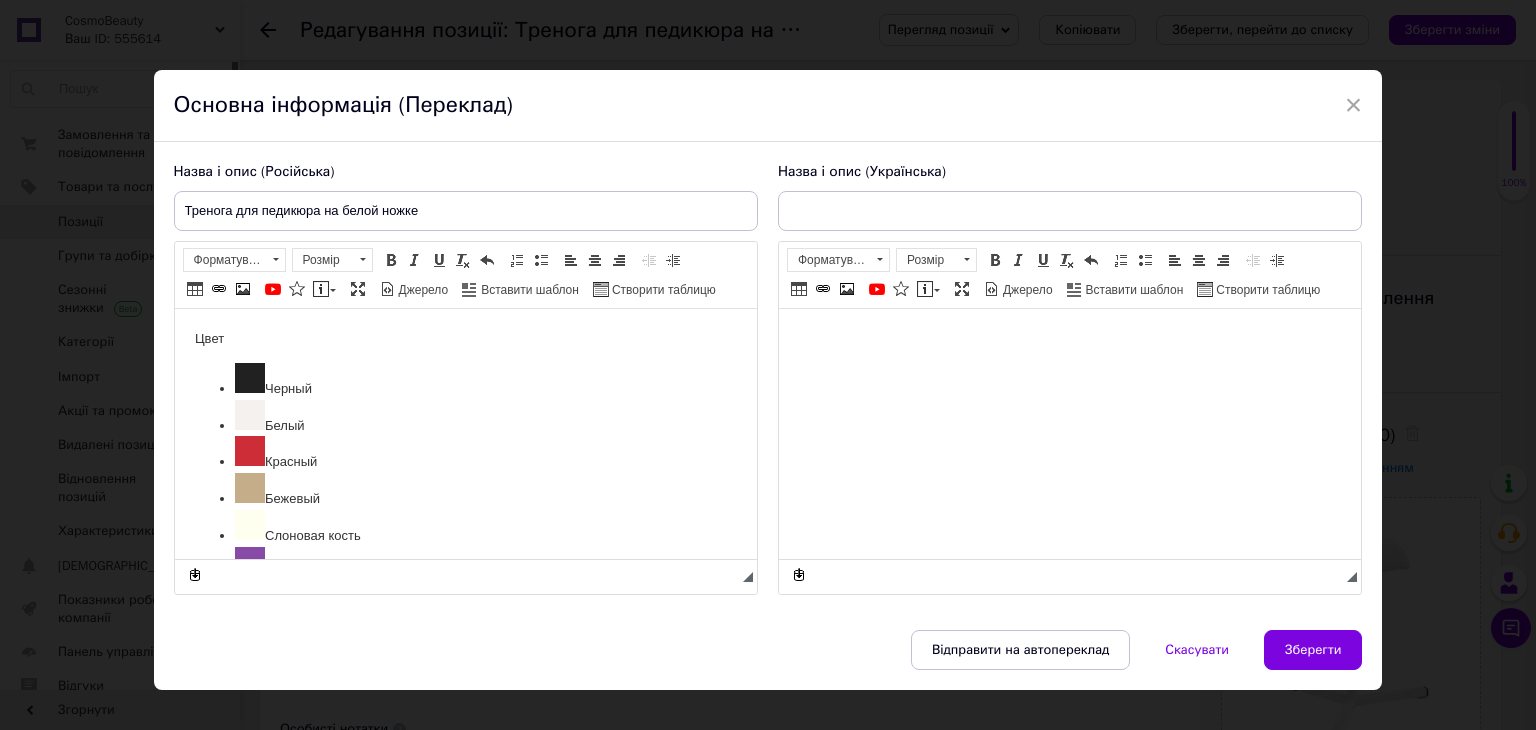 scroll, scrollTop: 0, scrollLeft: 0, axis: both 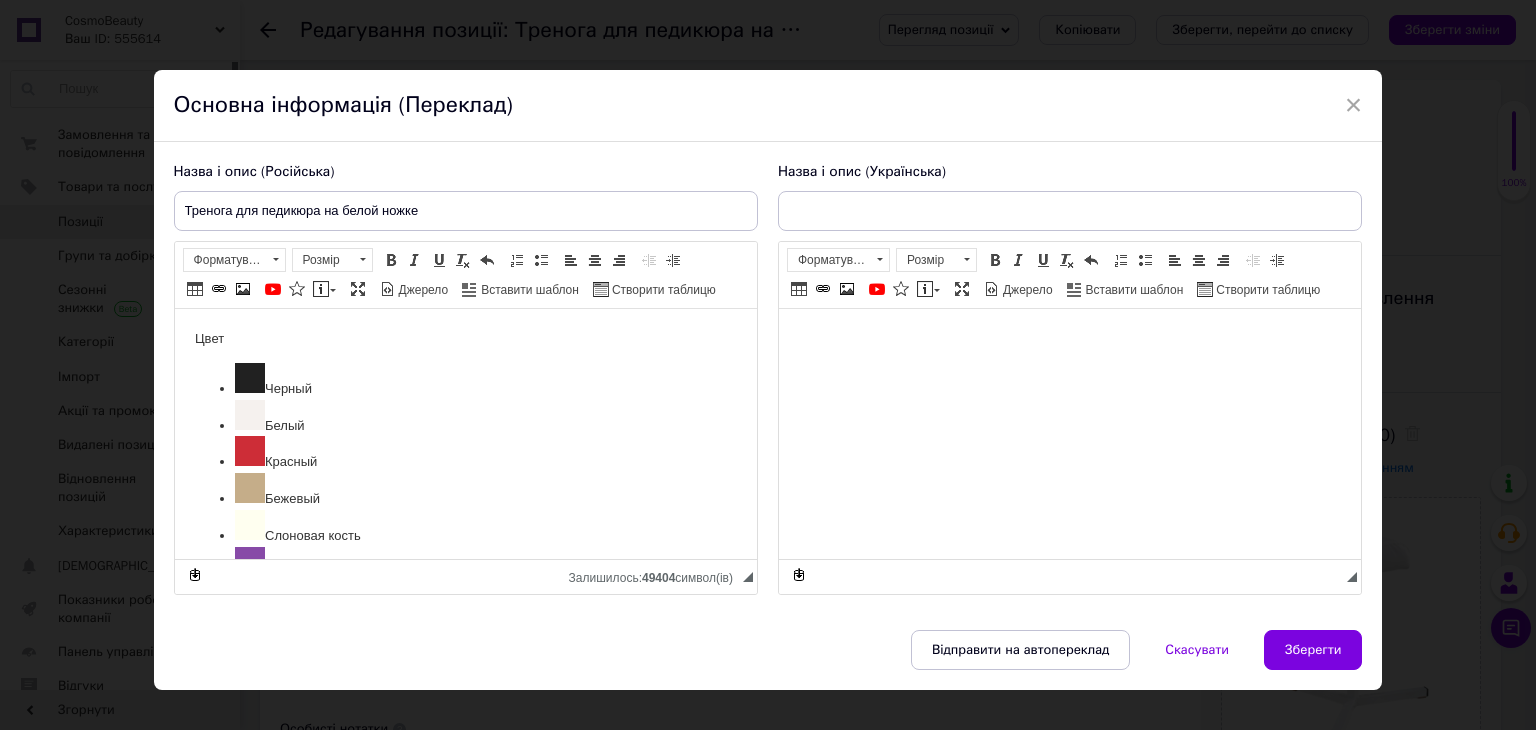 type on "Тринога для педикюру на білій ніжці" 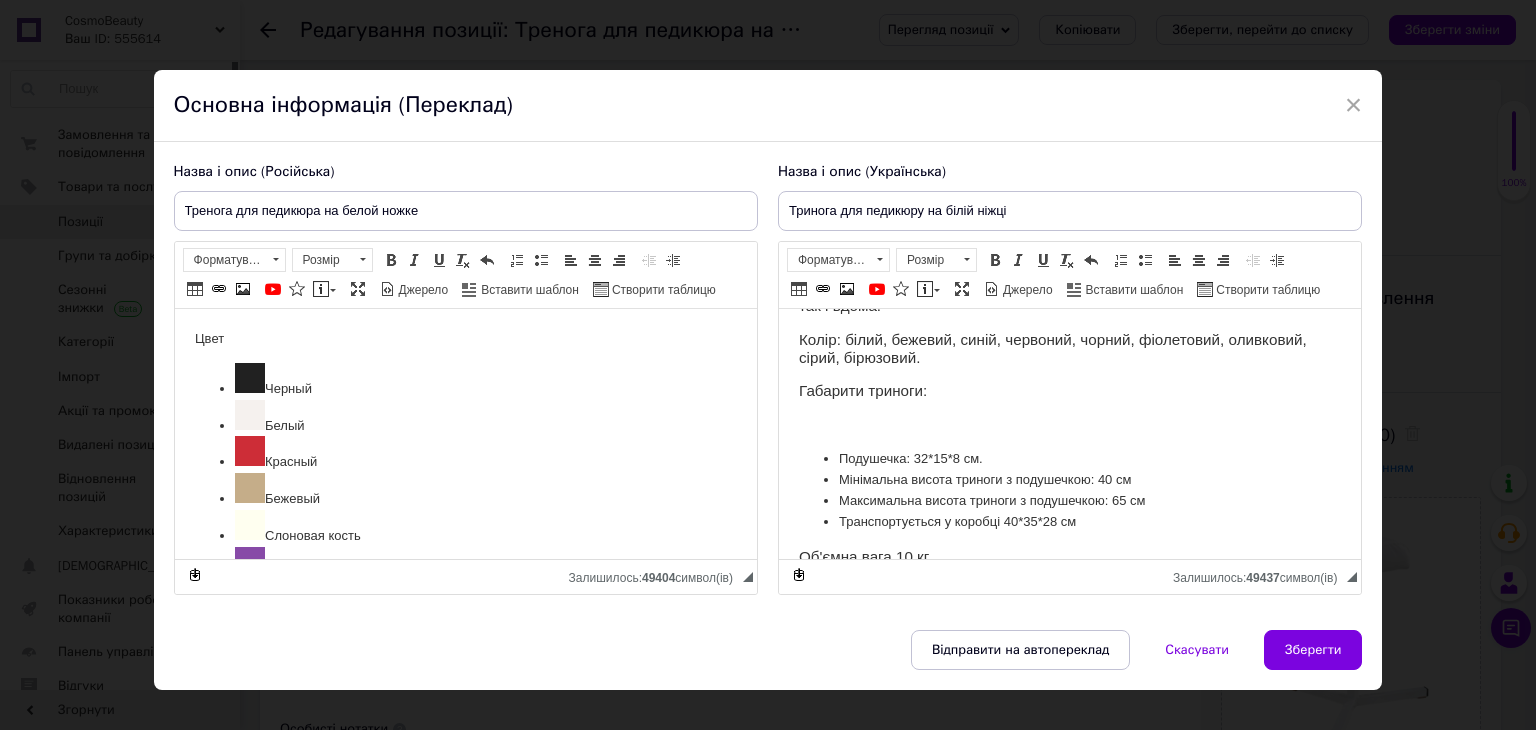 scroll, scrollTop: 375, scrollLeft: 0, axis: vertical 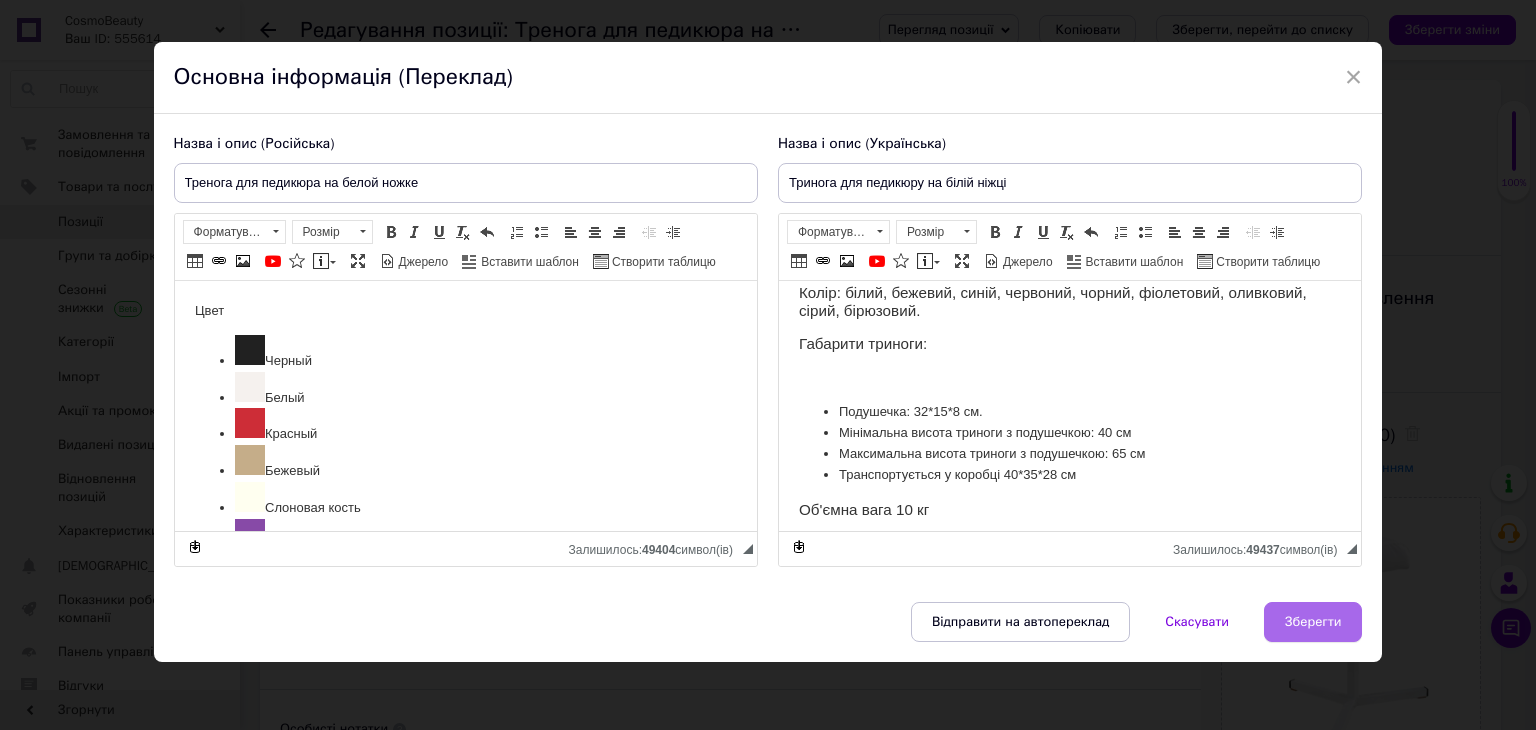 click on "Зберегти" at bounding box center (1313, 622) 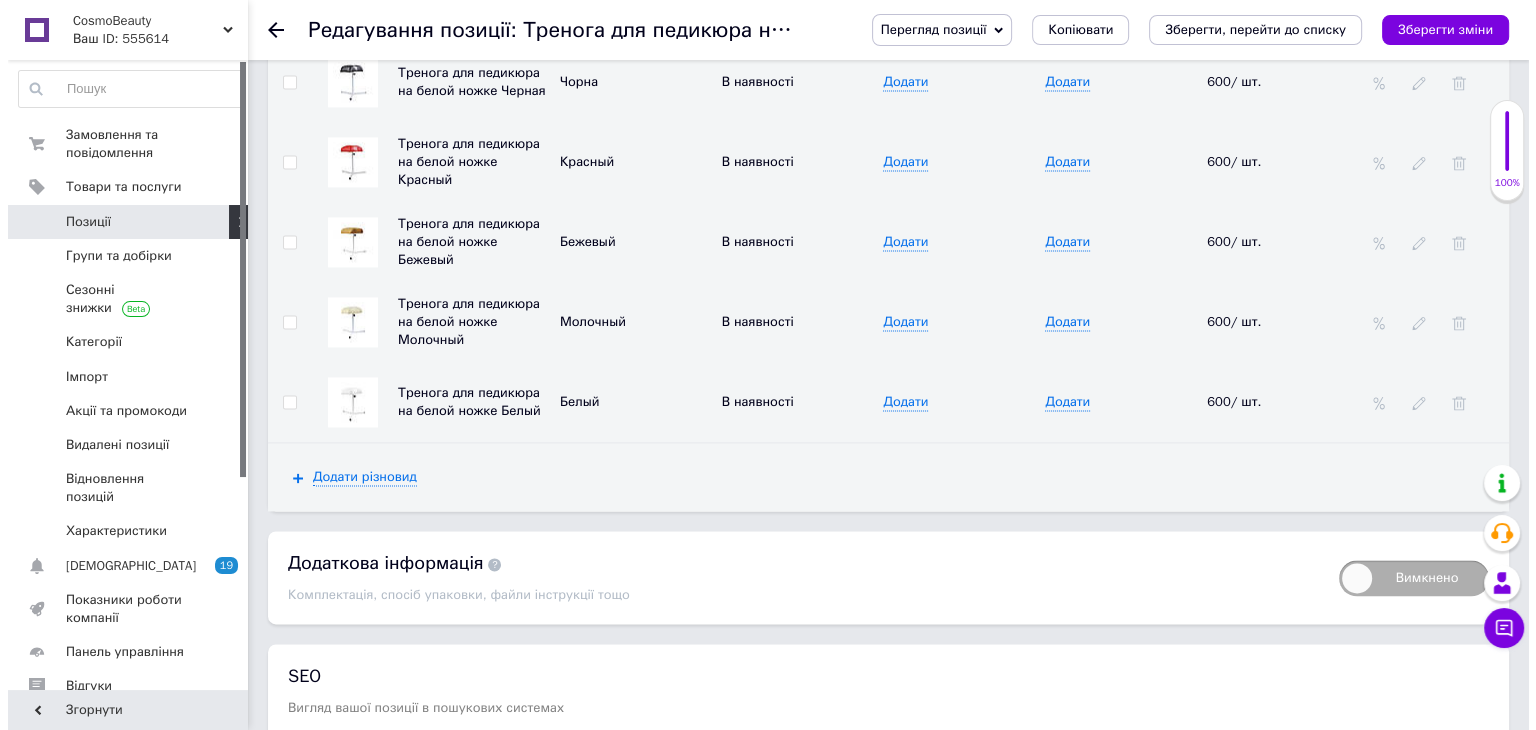 scroll, scrollTop: 2933, scrollLeft: 0, axis: vertical 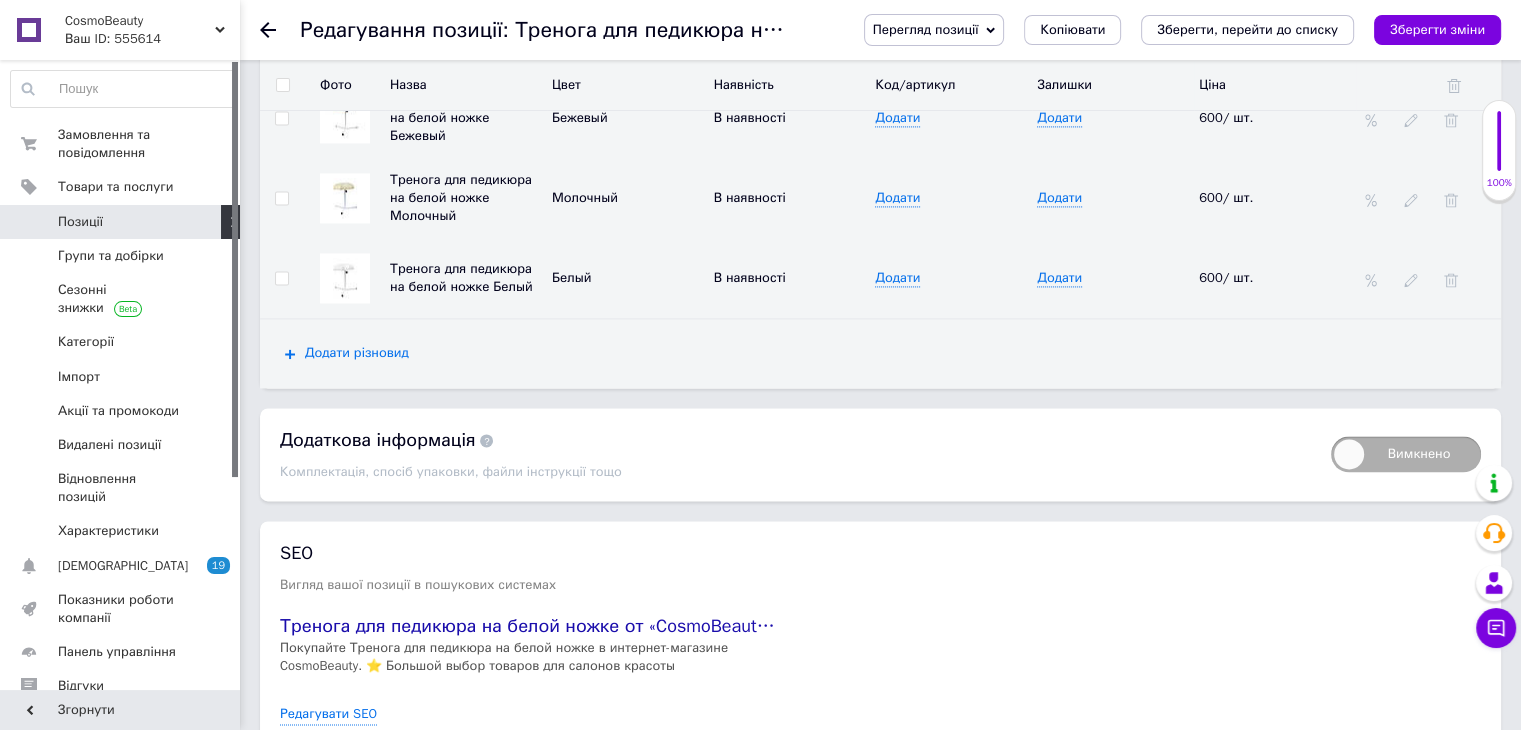 click on "Додати різновид" at bounding box center (357, 353) 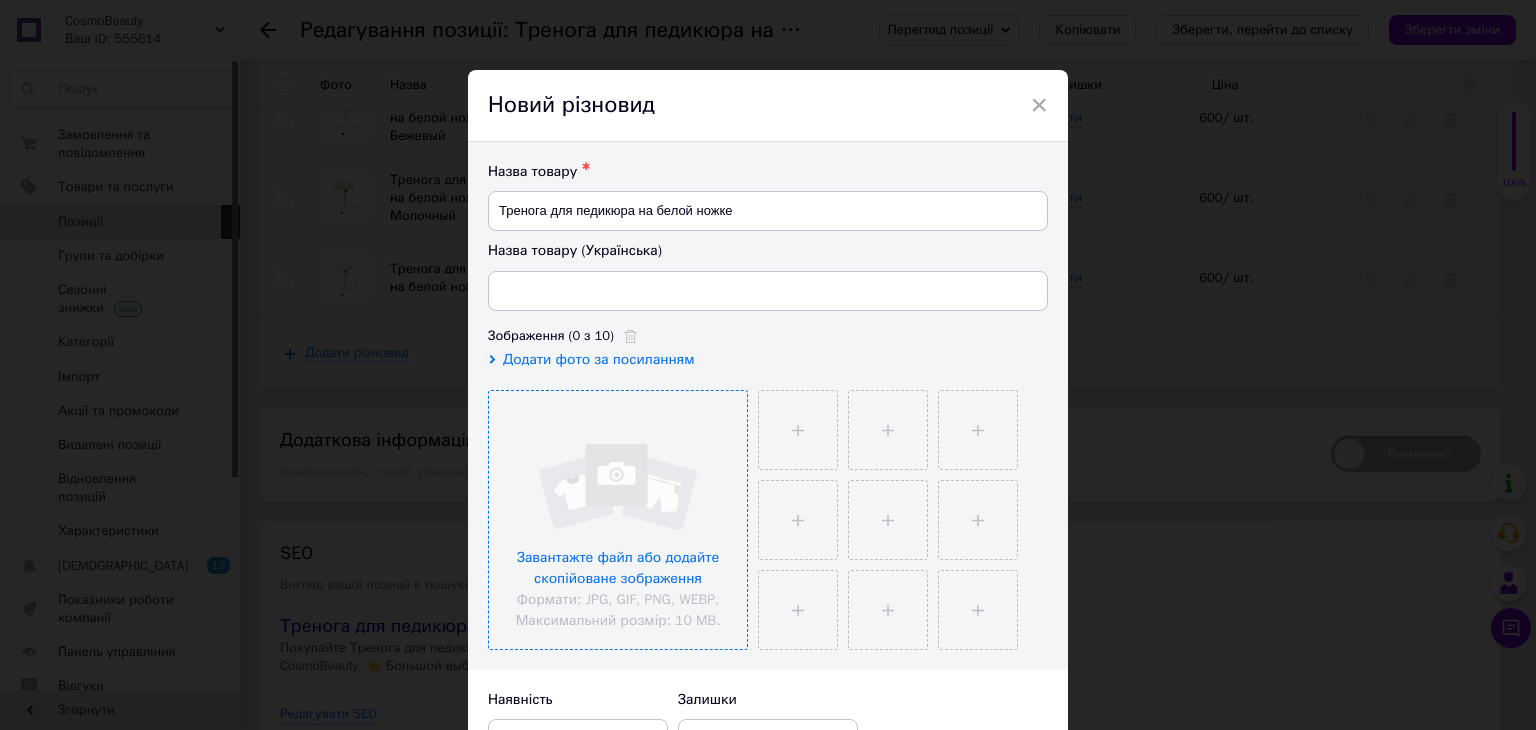 click at bounding box center (618, 520) 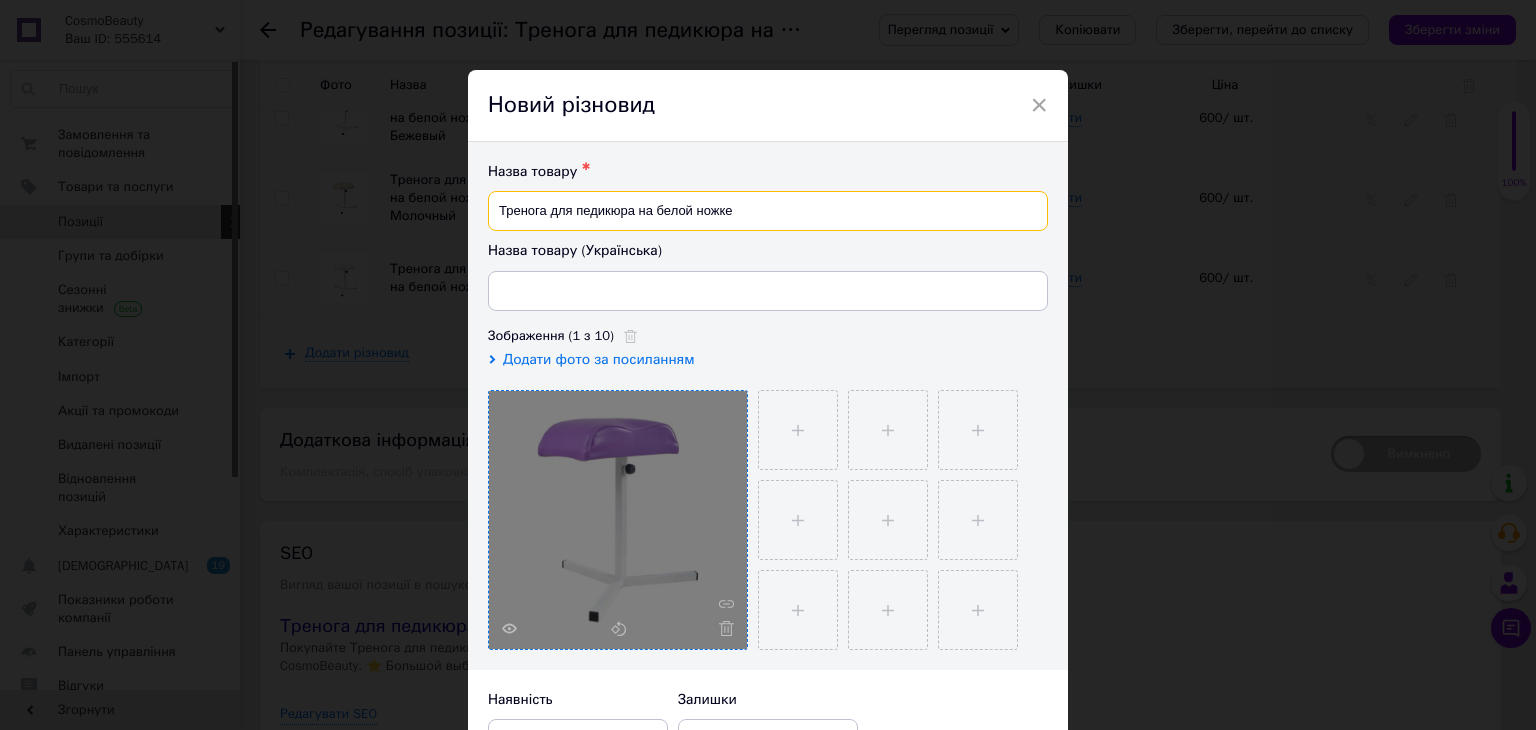 click on "Тренога для педикюра на белой ножке" at bounding box center (768, 211) 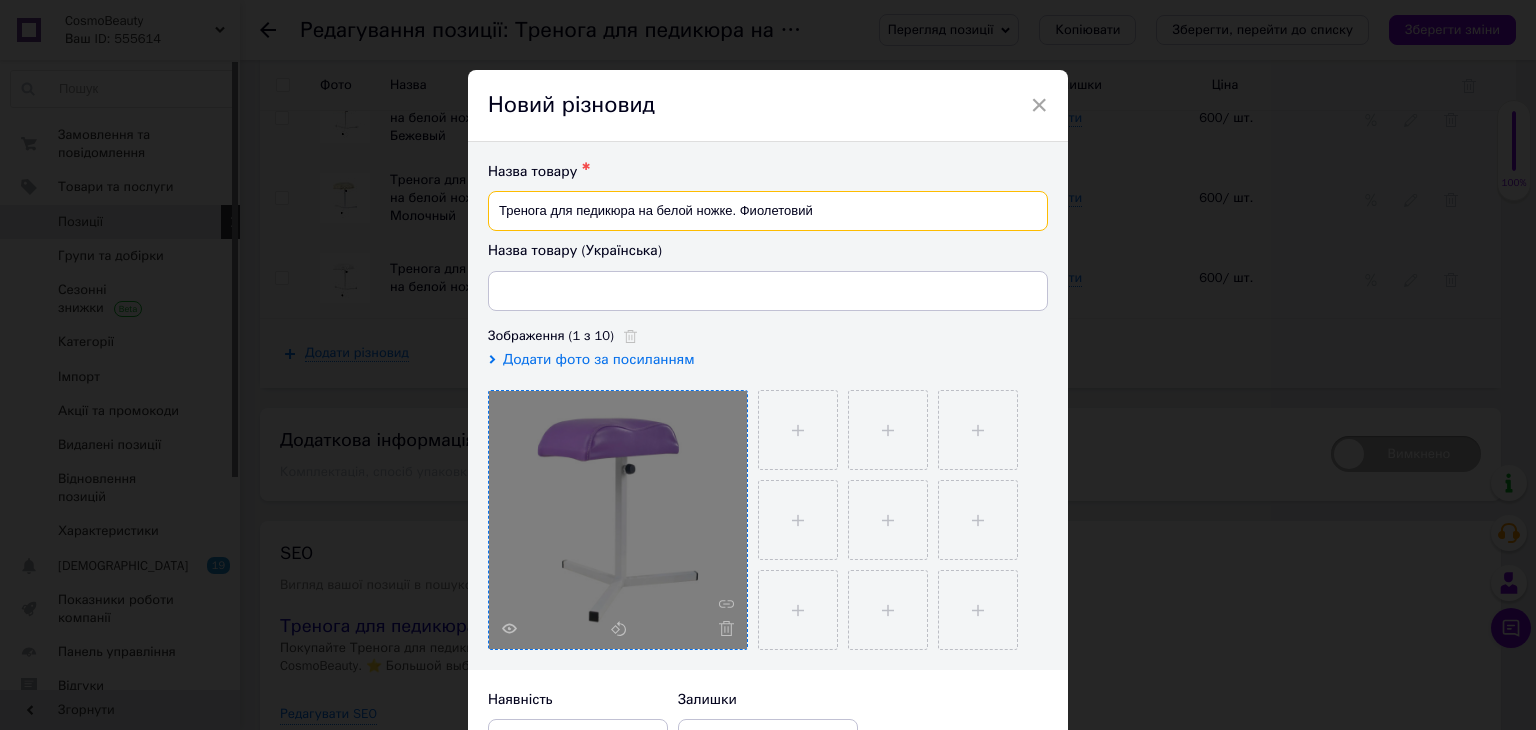 drag, startPoint x: 833, startPoint y: 222, endPoint x: 496, endPoint y: 205, distance: 337.4285 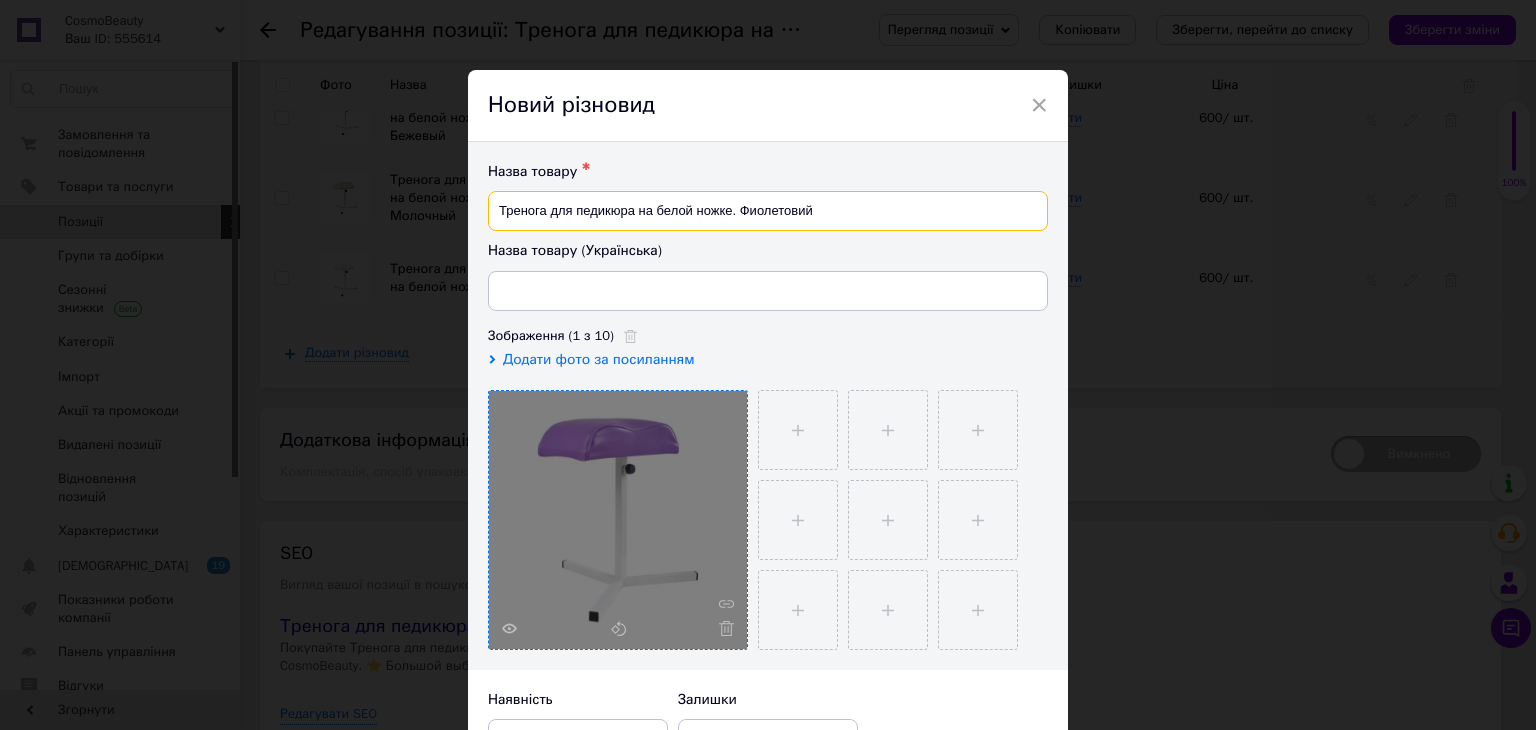 paste on "ы" 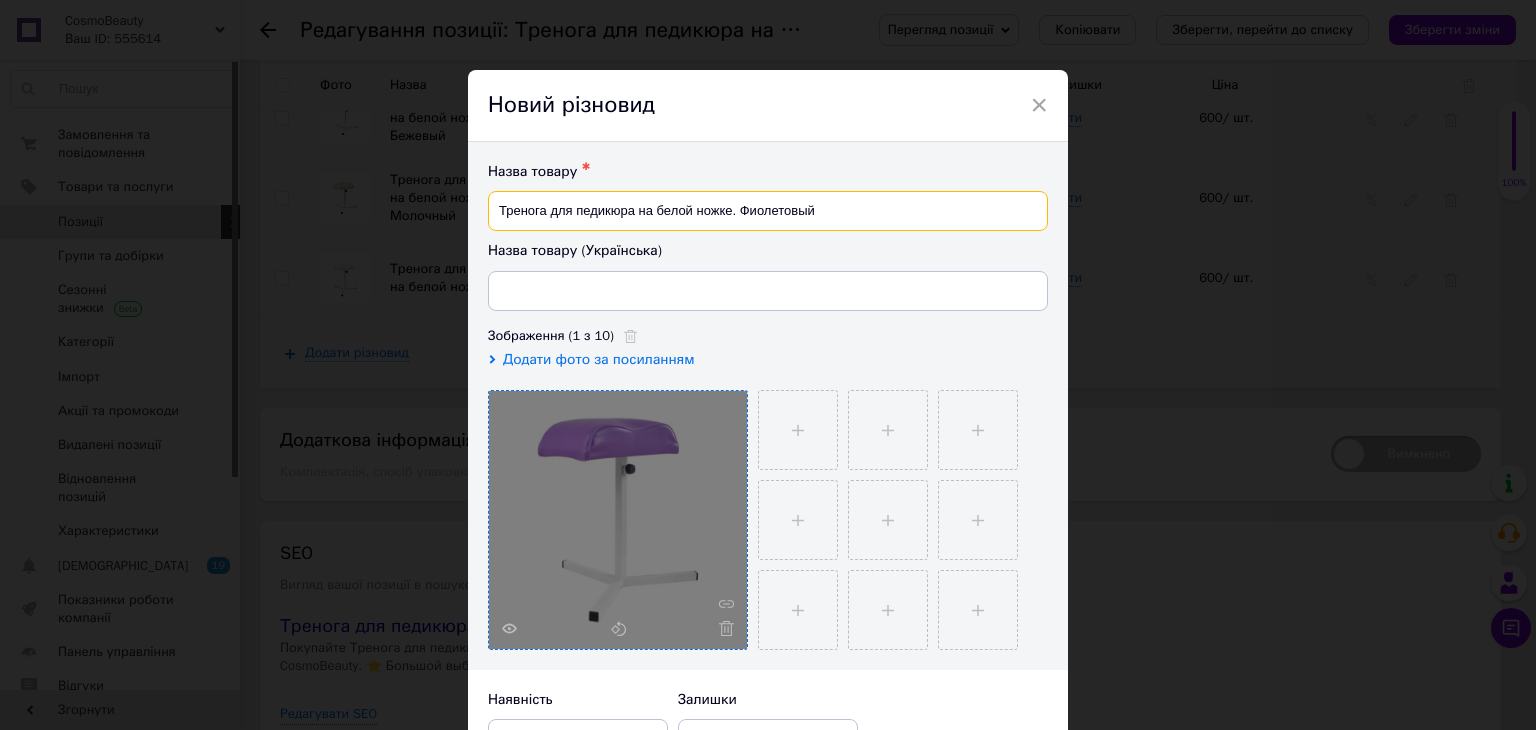 drag, startPoint x: 816, startPoint y: 211, endPoint x: 737, endPoint y: 205, distance: 79.22752 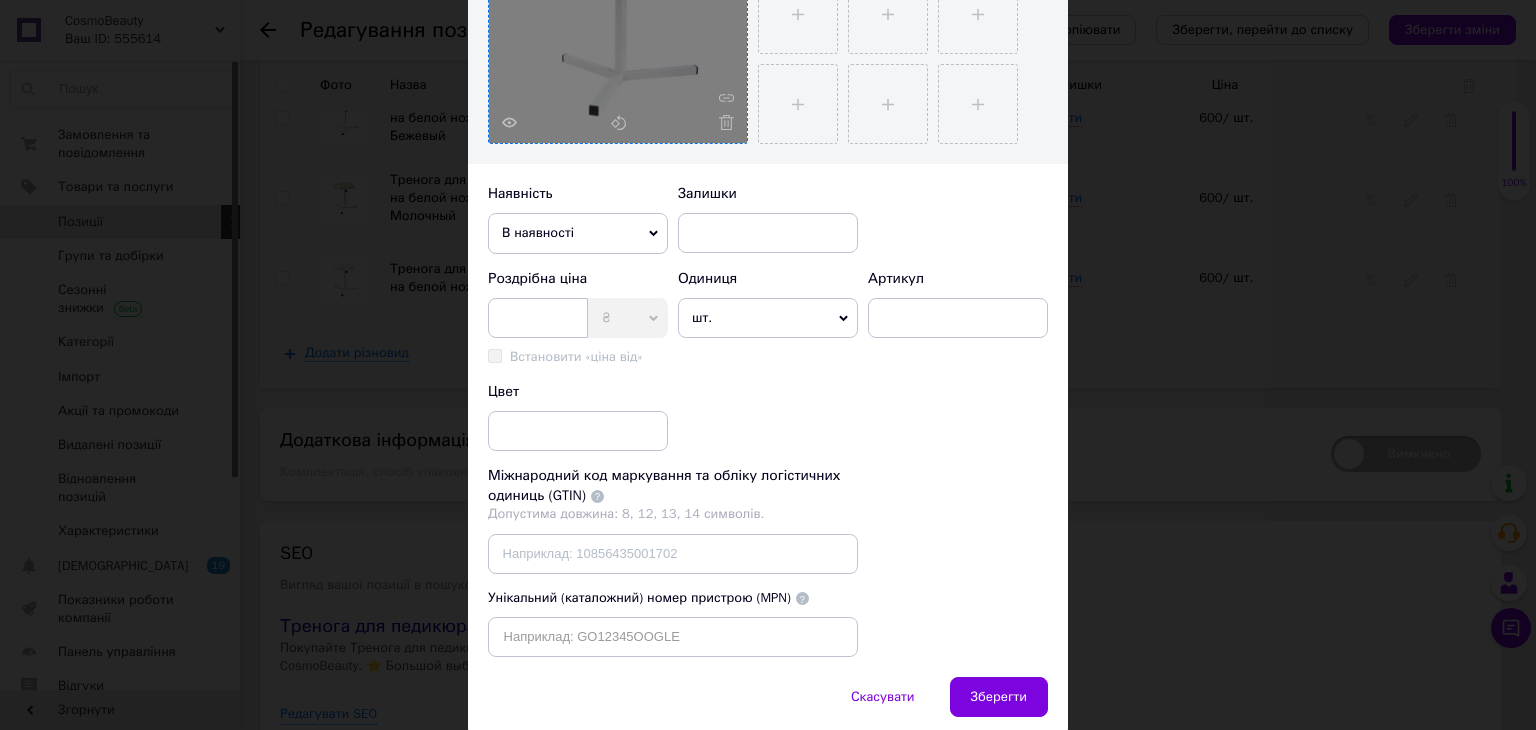 scroll, scrollTop: 533, scrollLeft: 0, axis: vertical 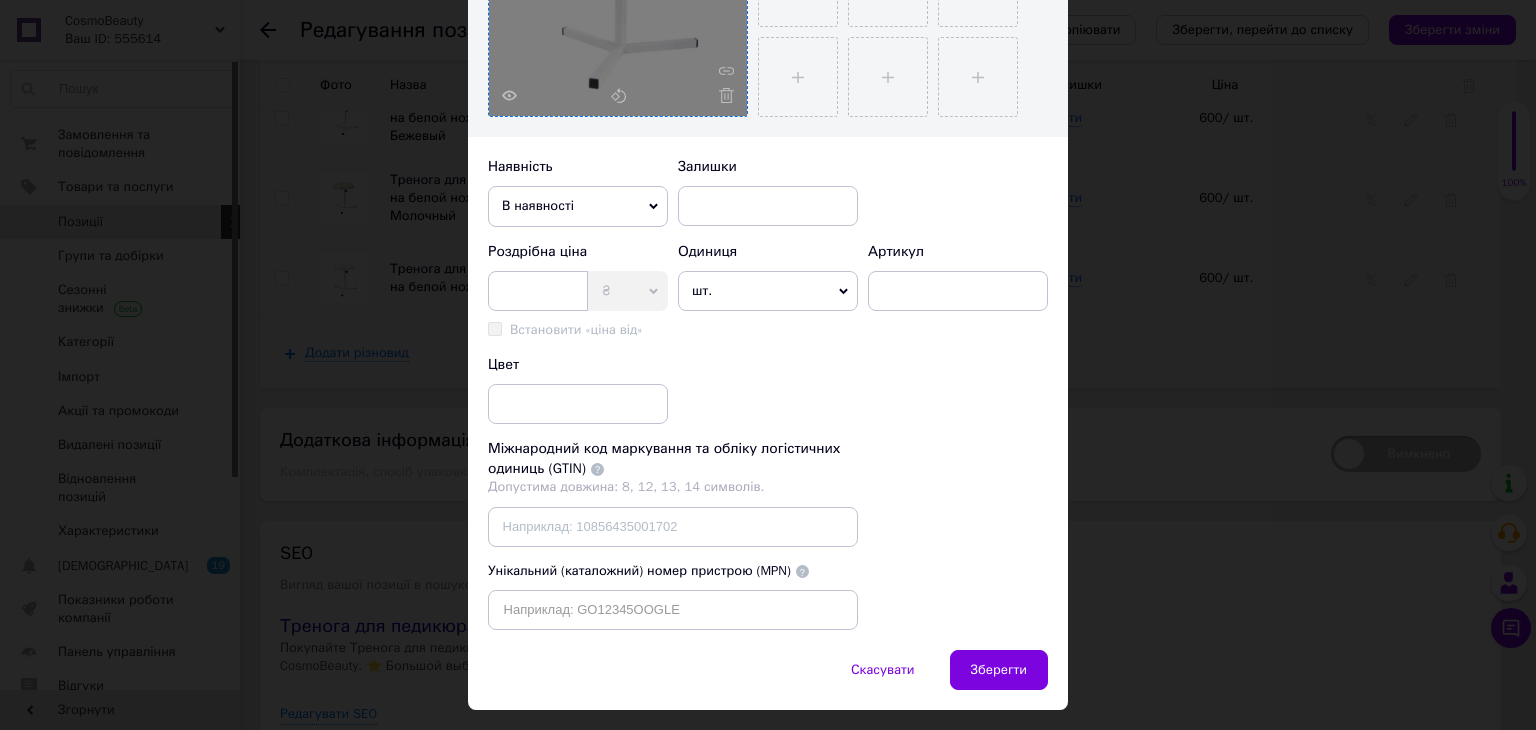 type on "Тренога для педикюра на белой ножке. Фиолетовый" 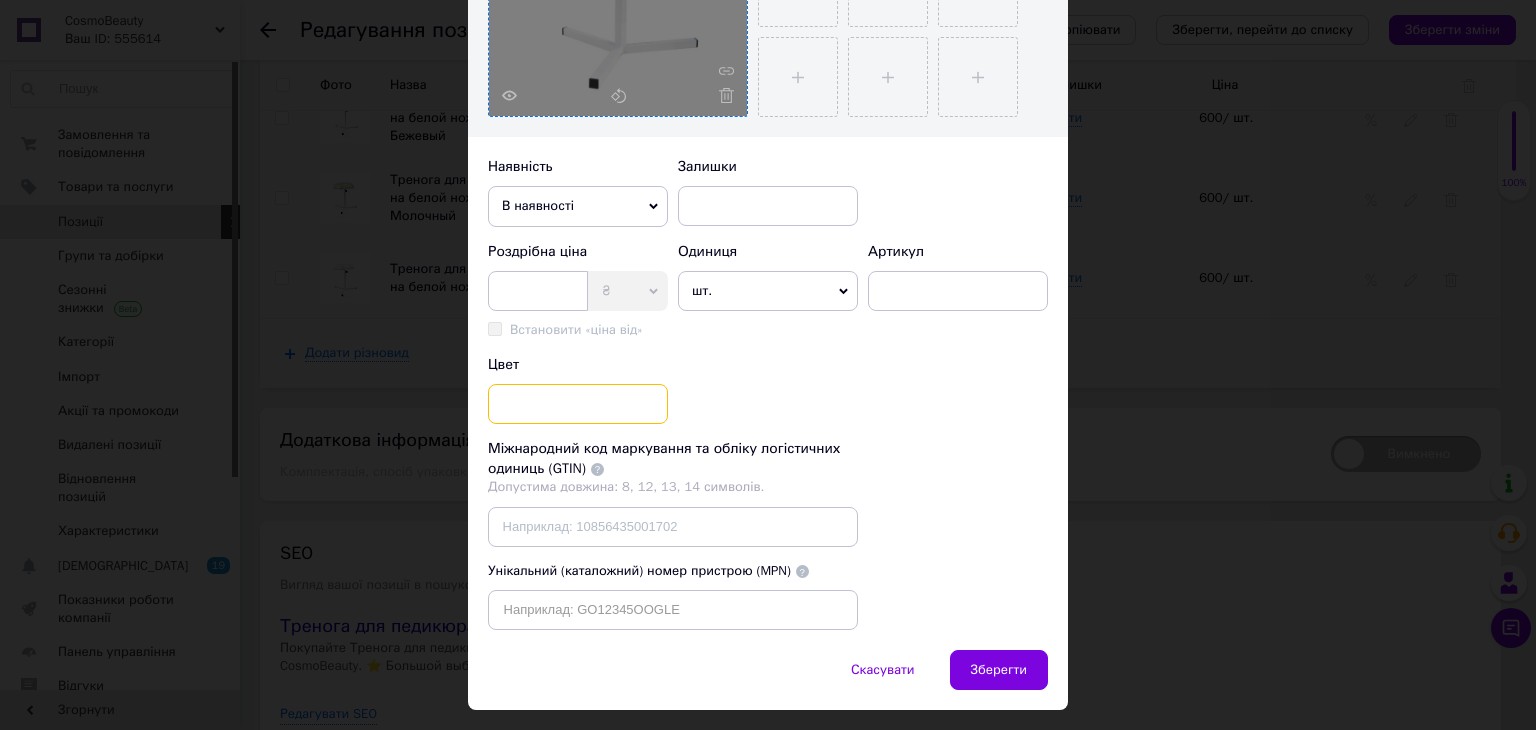 click at bounding box center [578, 404] 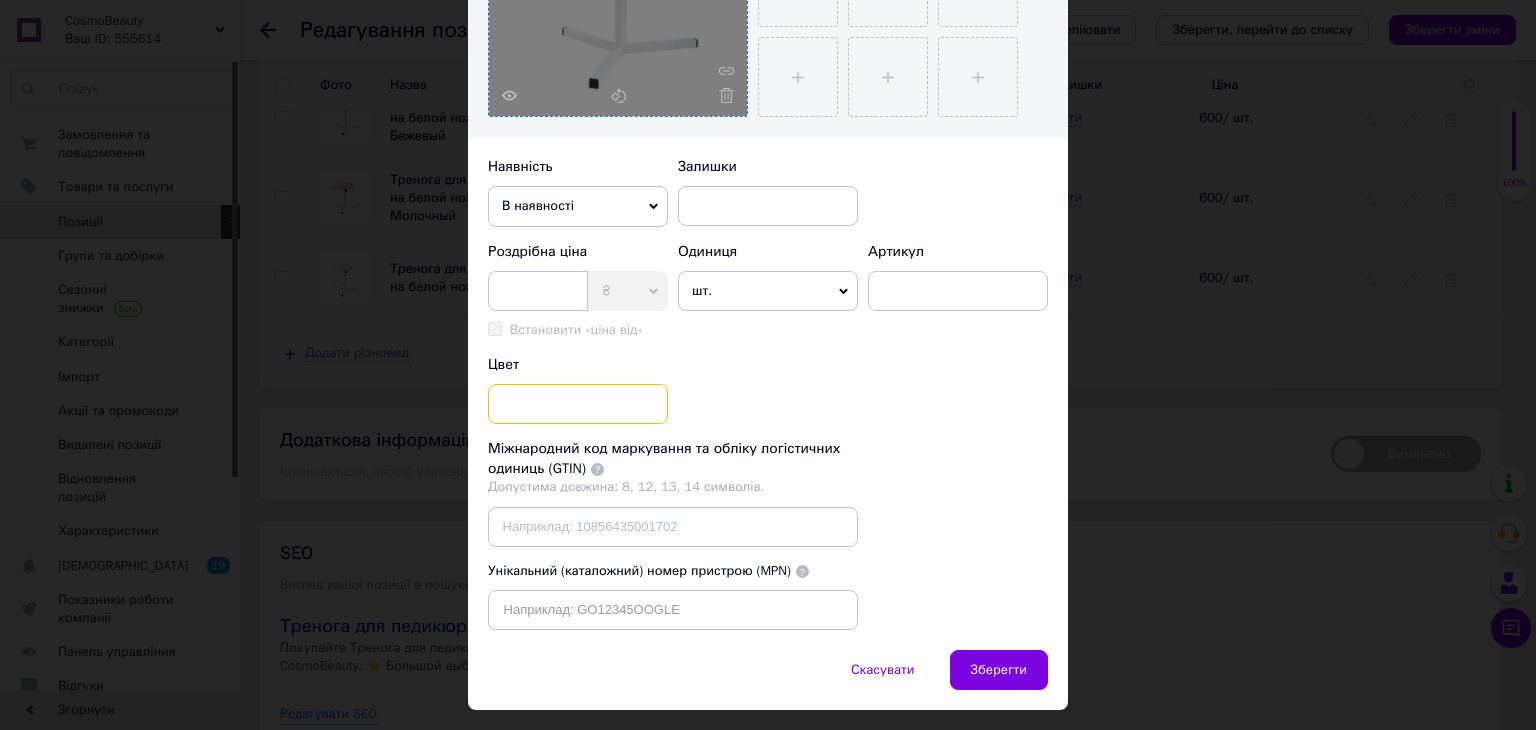 paste on "Фиолетовый" 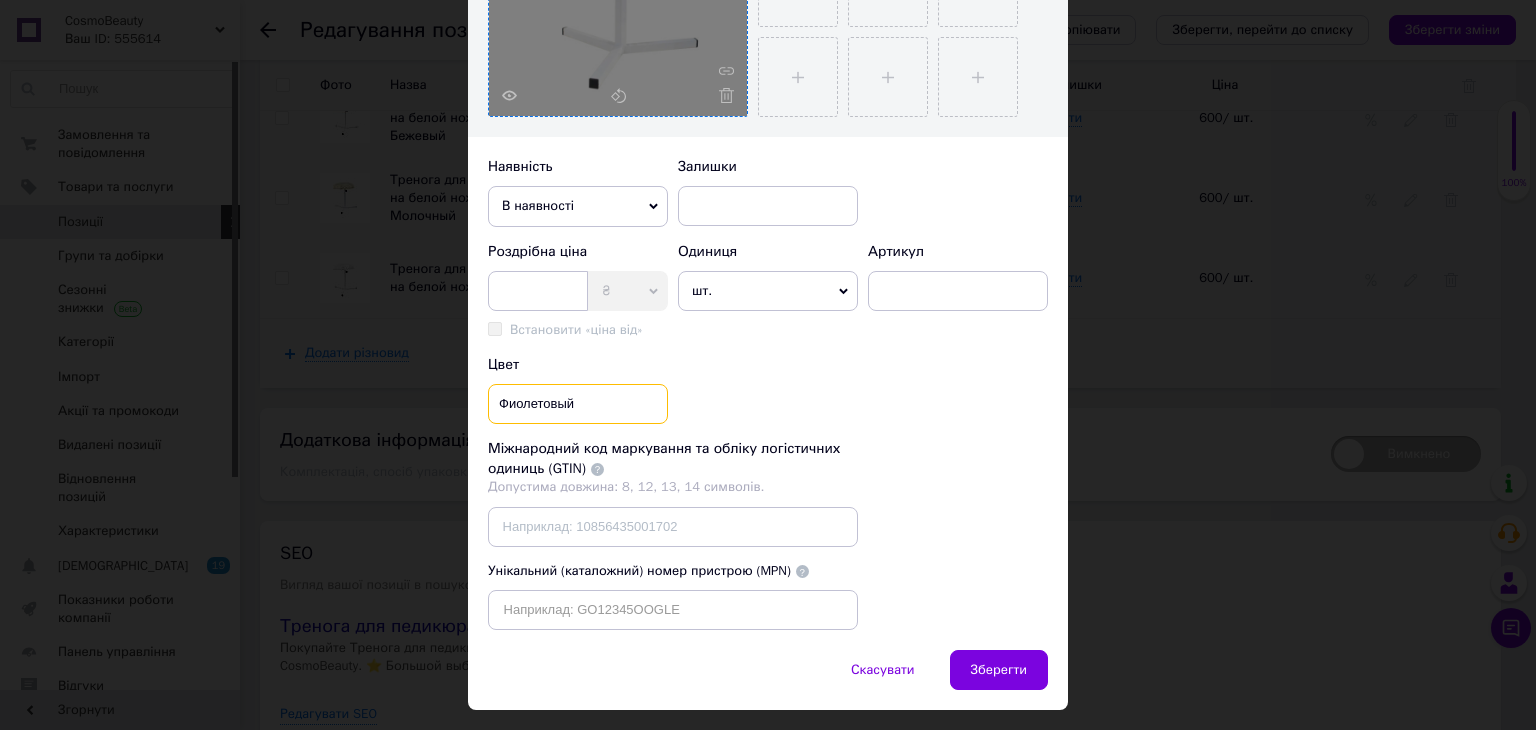type on "Фиолетовый" 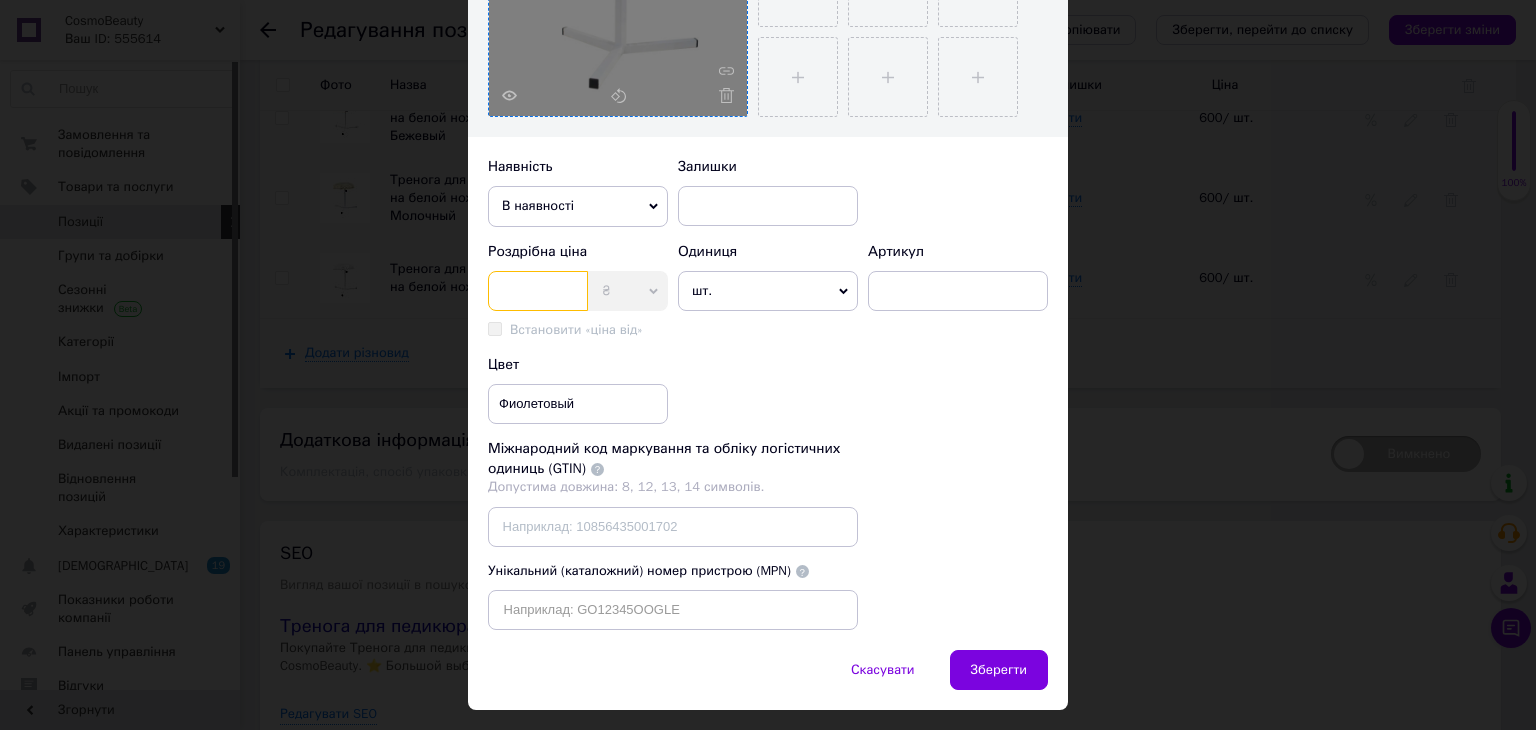 click at bounding box center (538, 291) 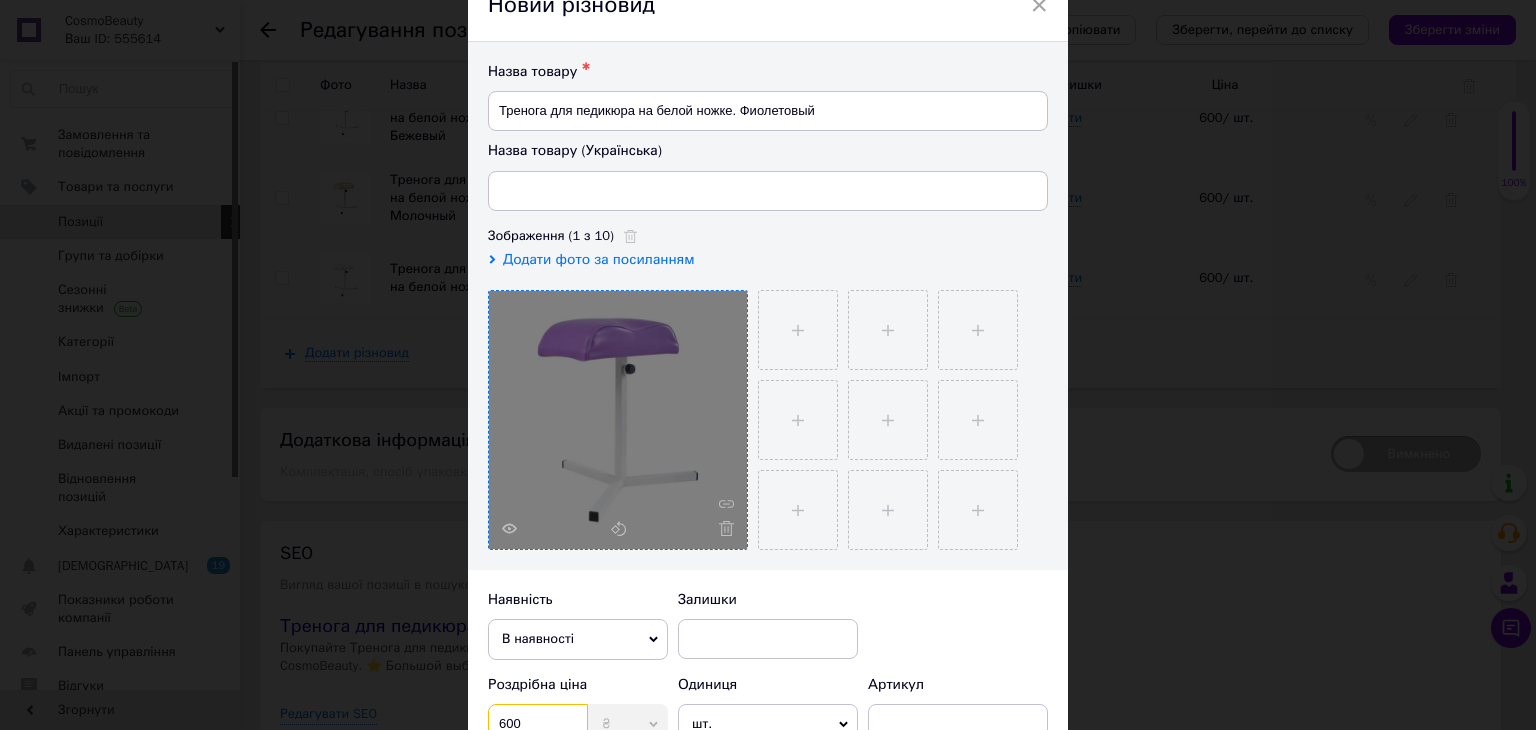 scroll, scrollTop: 0, scrollLeft: 0, axis: both 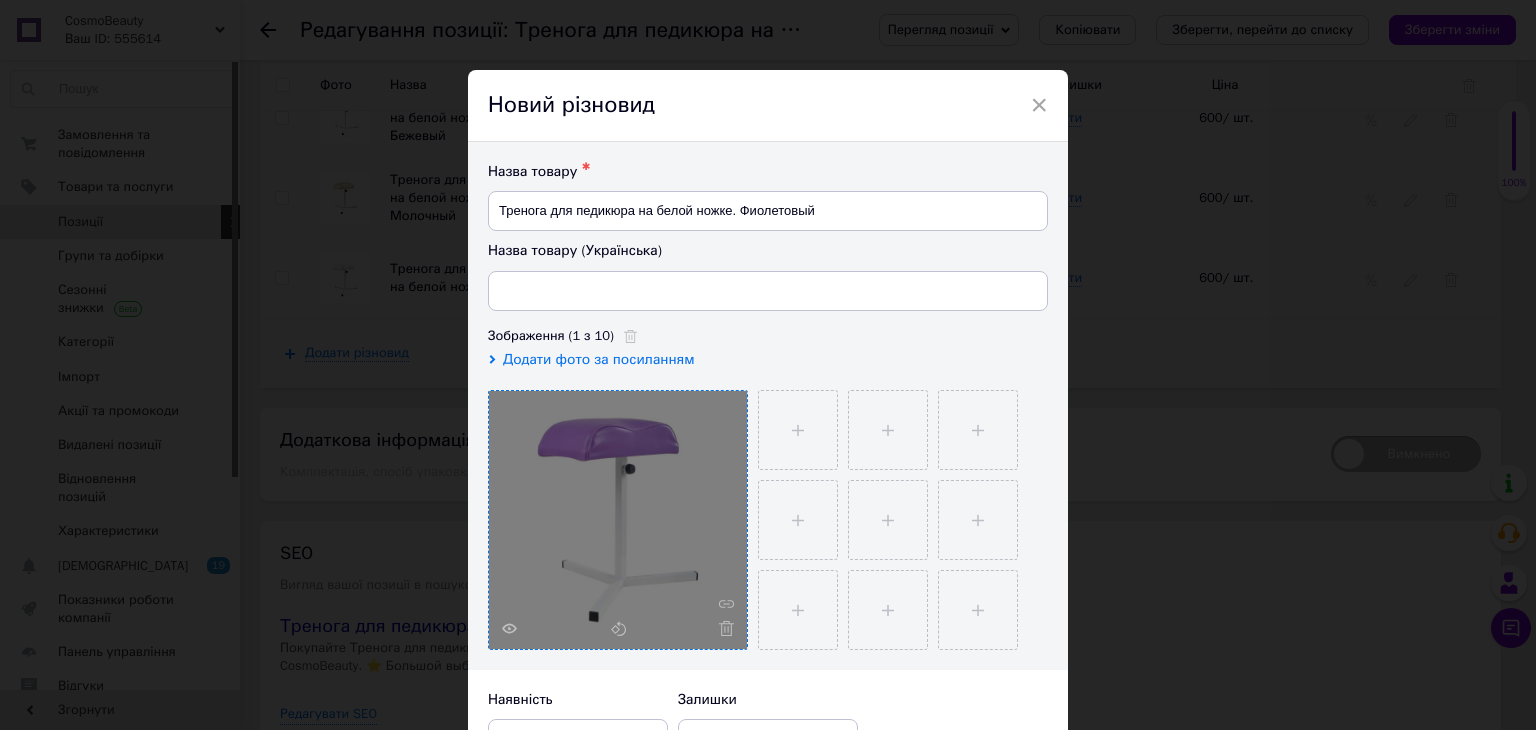 type on "600" 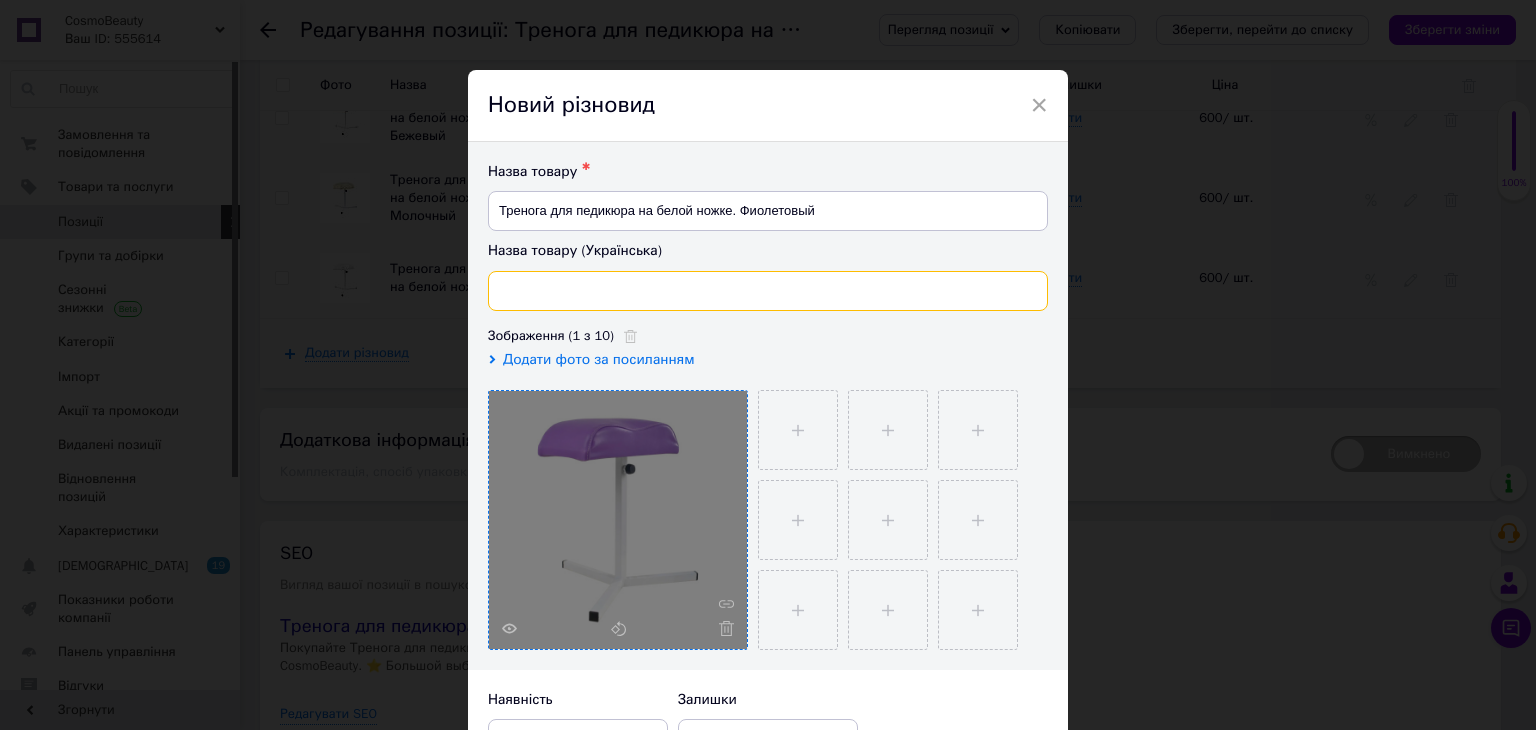 paste on "Тринога для педикюру на білій ніжці. Фіолетовий" 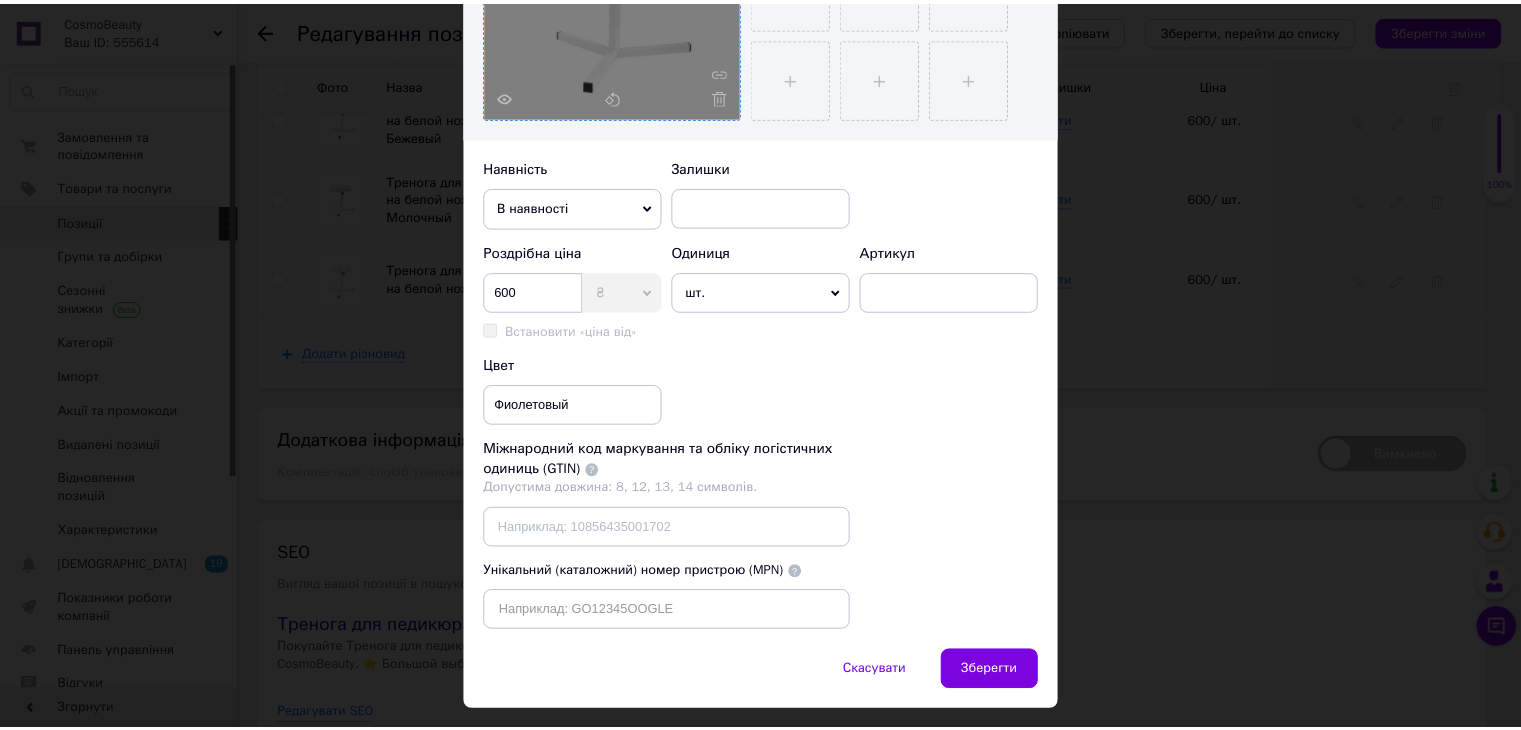 scroll, scrollTop: 533, scrollLeft: 0, axis: vertical 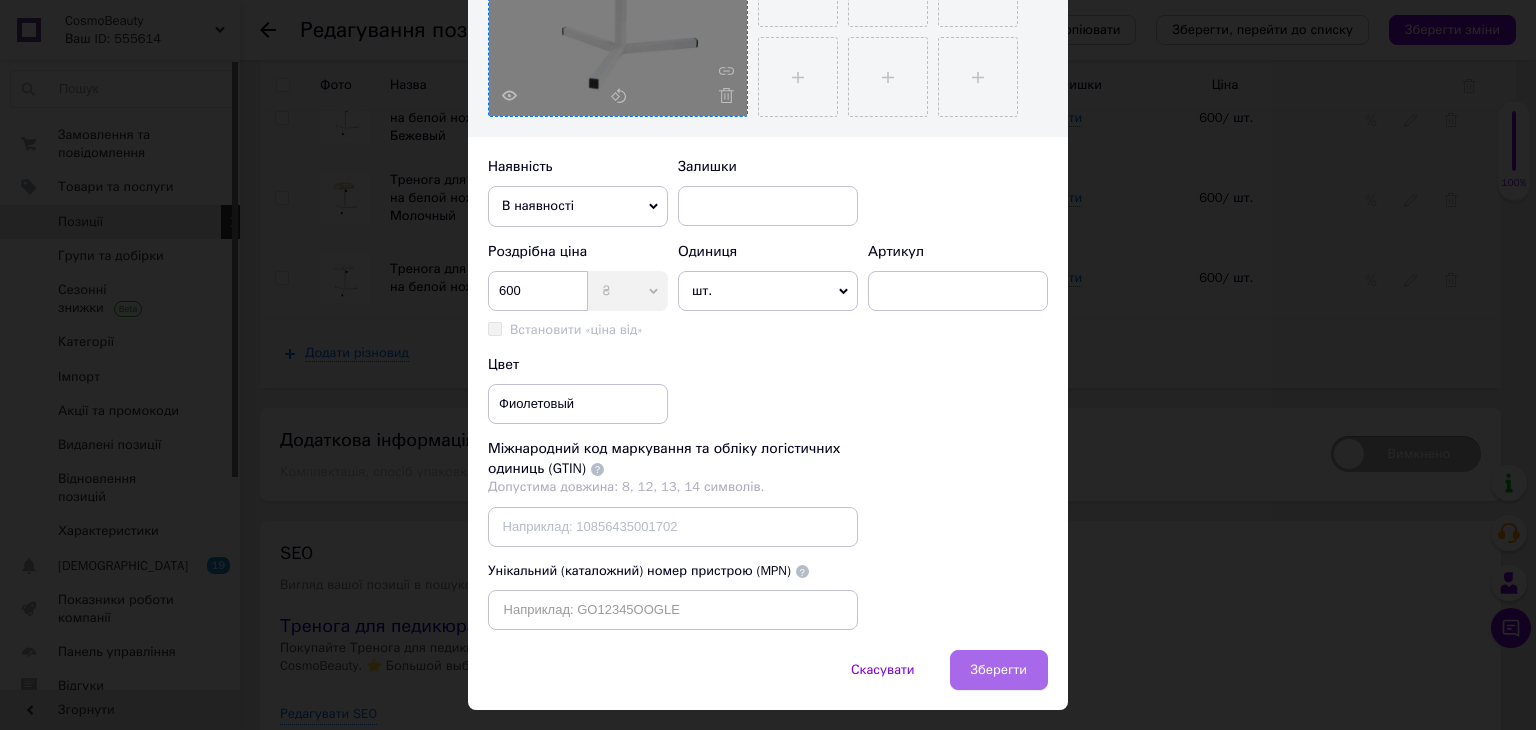 type on "Тринога для педикюру на білій ніжці. Фіолетовий" 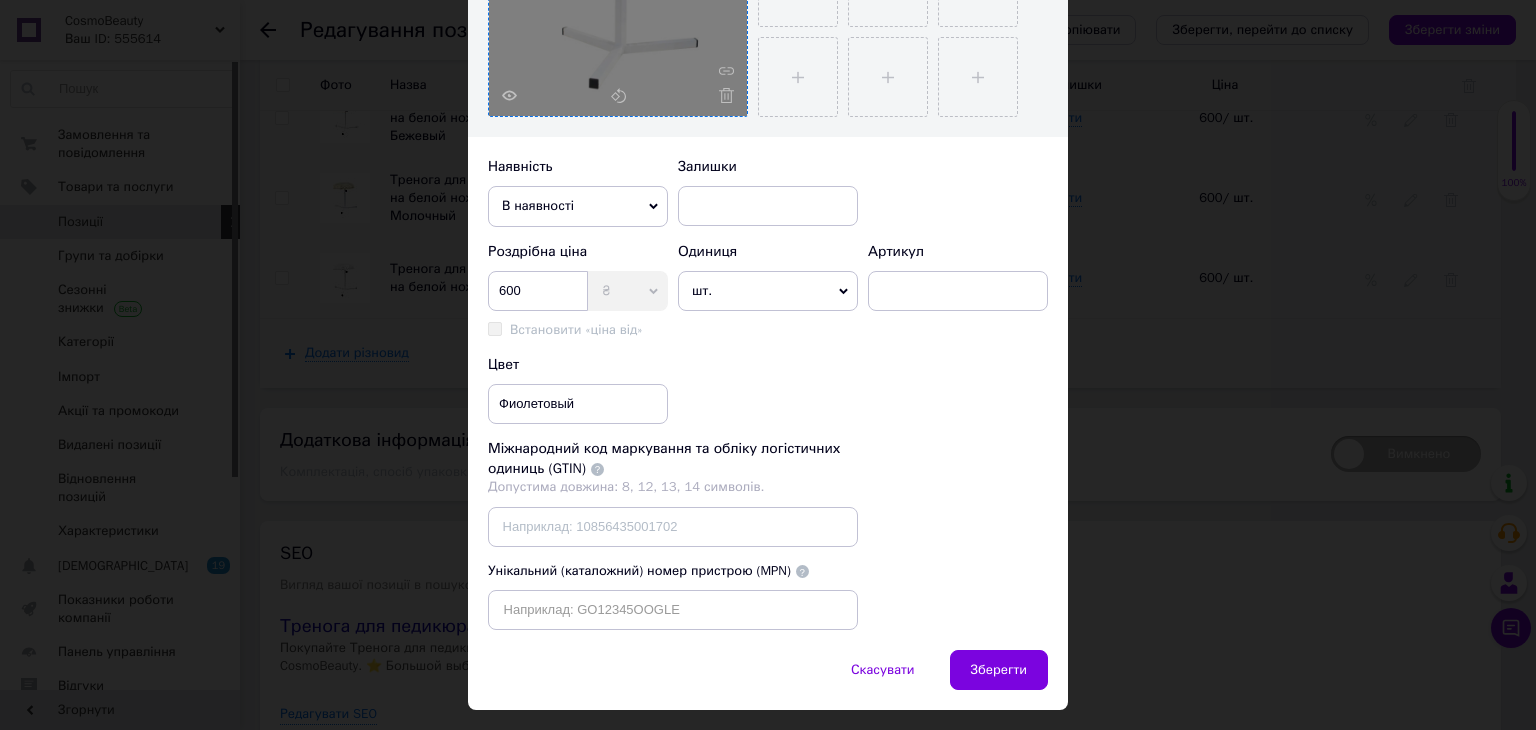 click on "Зберегти" at bounding box center (999, 670) 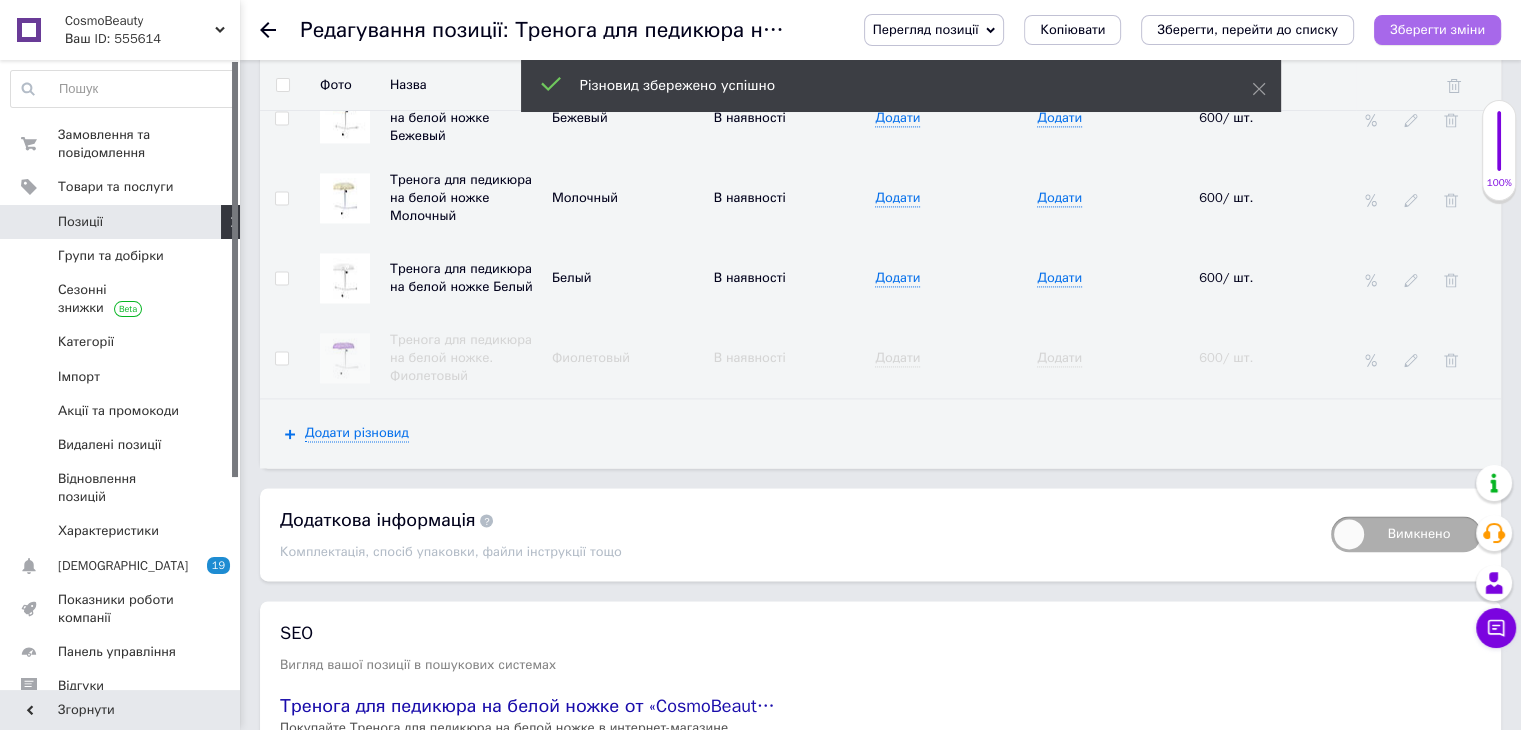 click on "Зберегти зміни" at bounding box center [1437, 29] 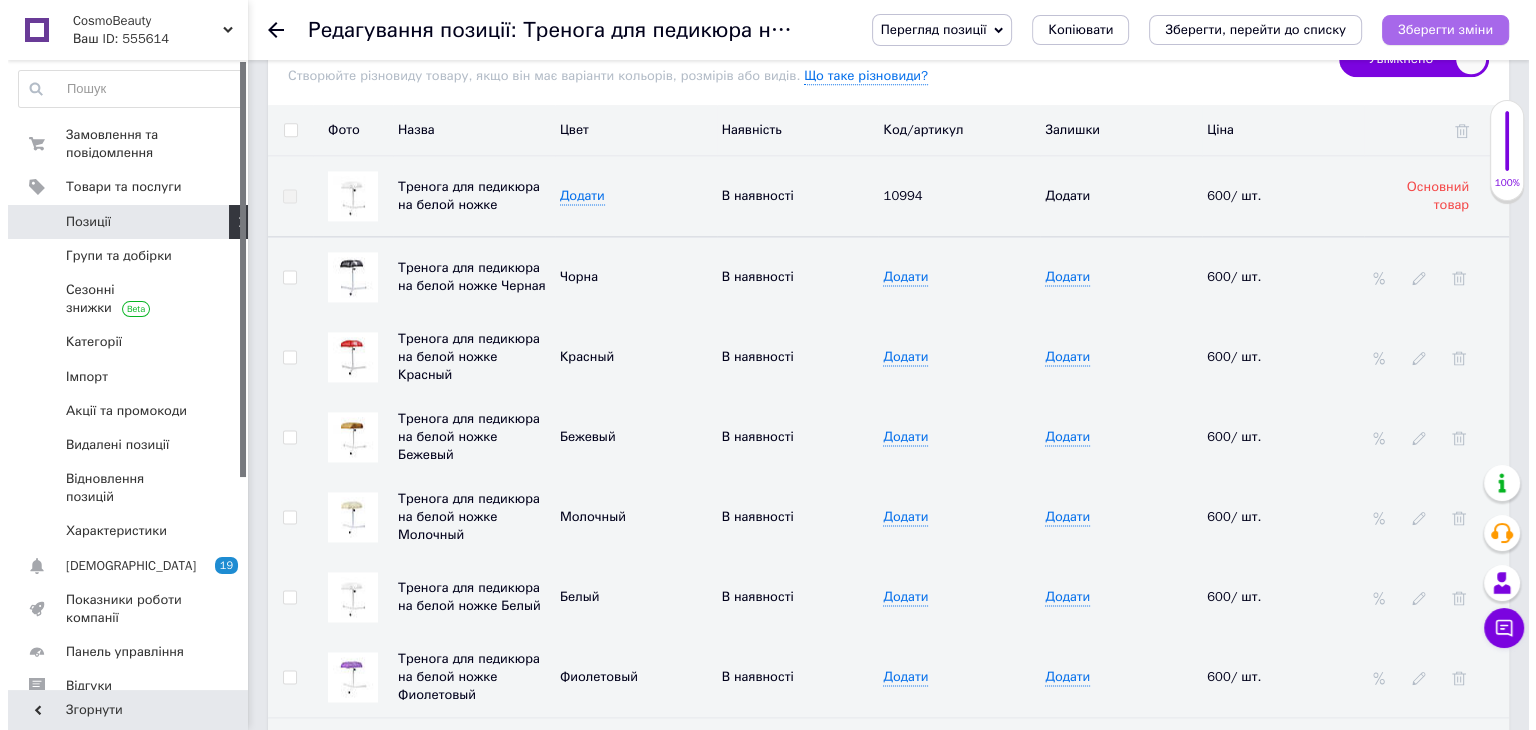 scroll, scrollTop: 2666, scrollLeft: 0, axis: vertical 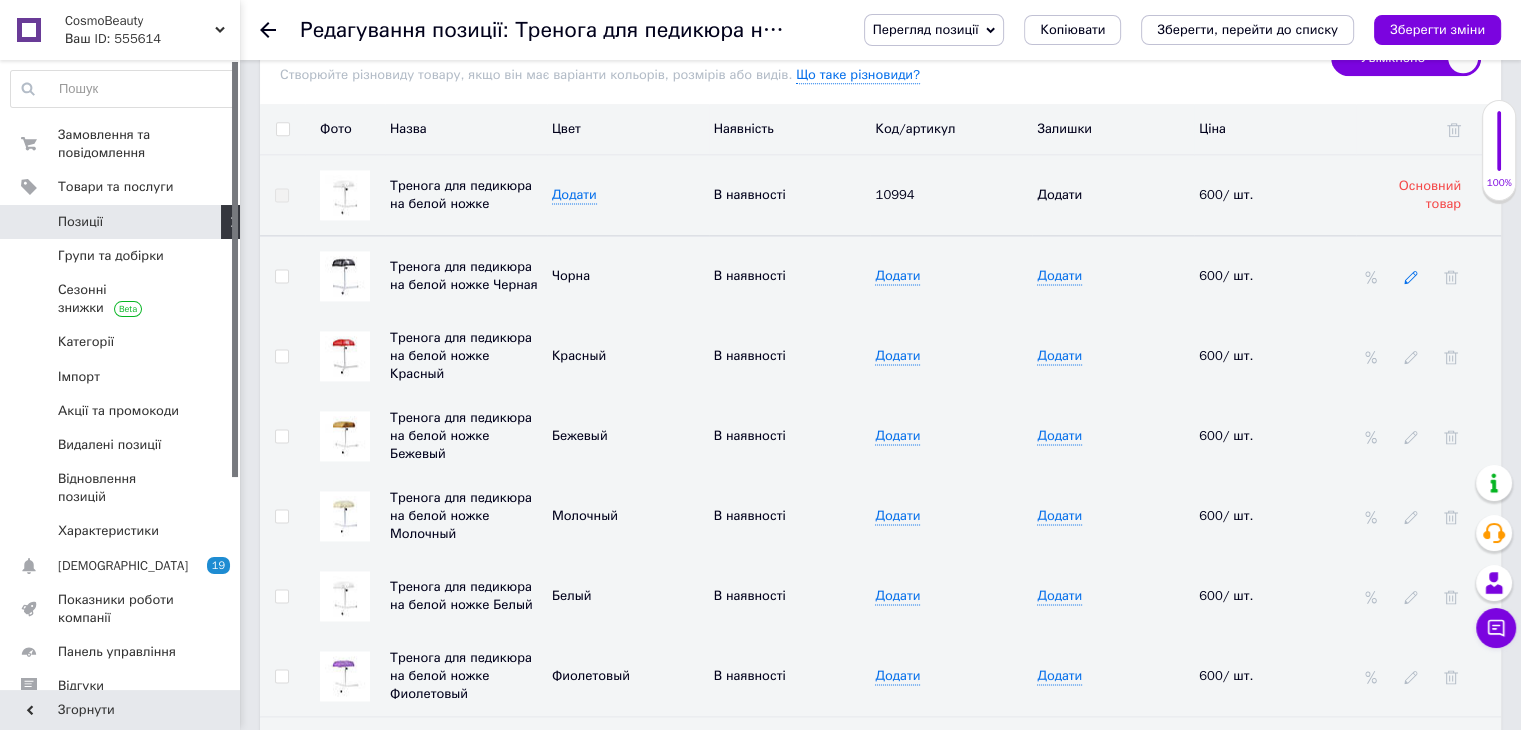 click 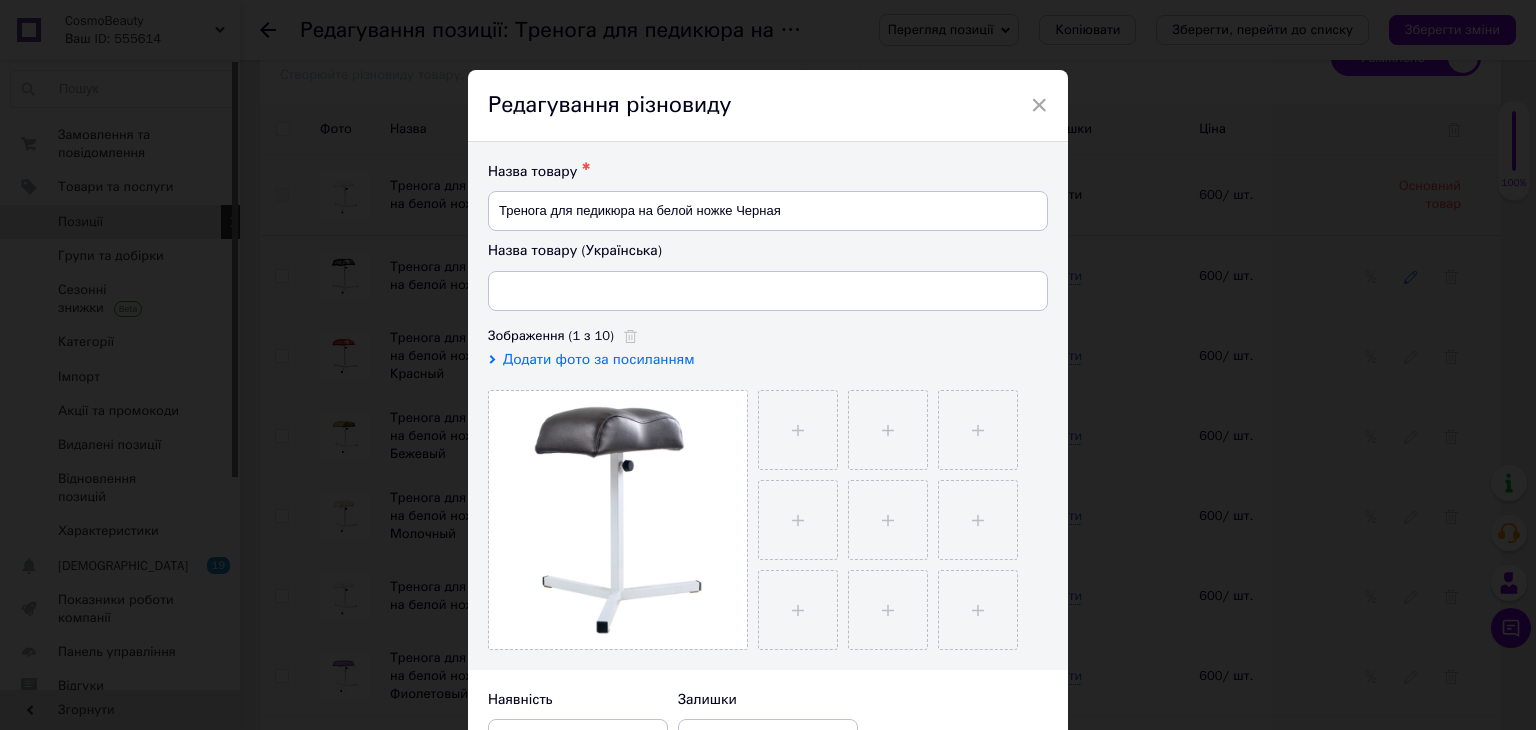 type on "Тринога для педикюру на біліій ніжці Чорна" 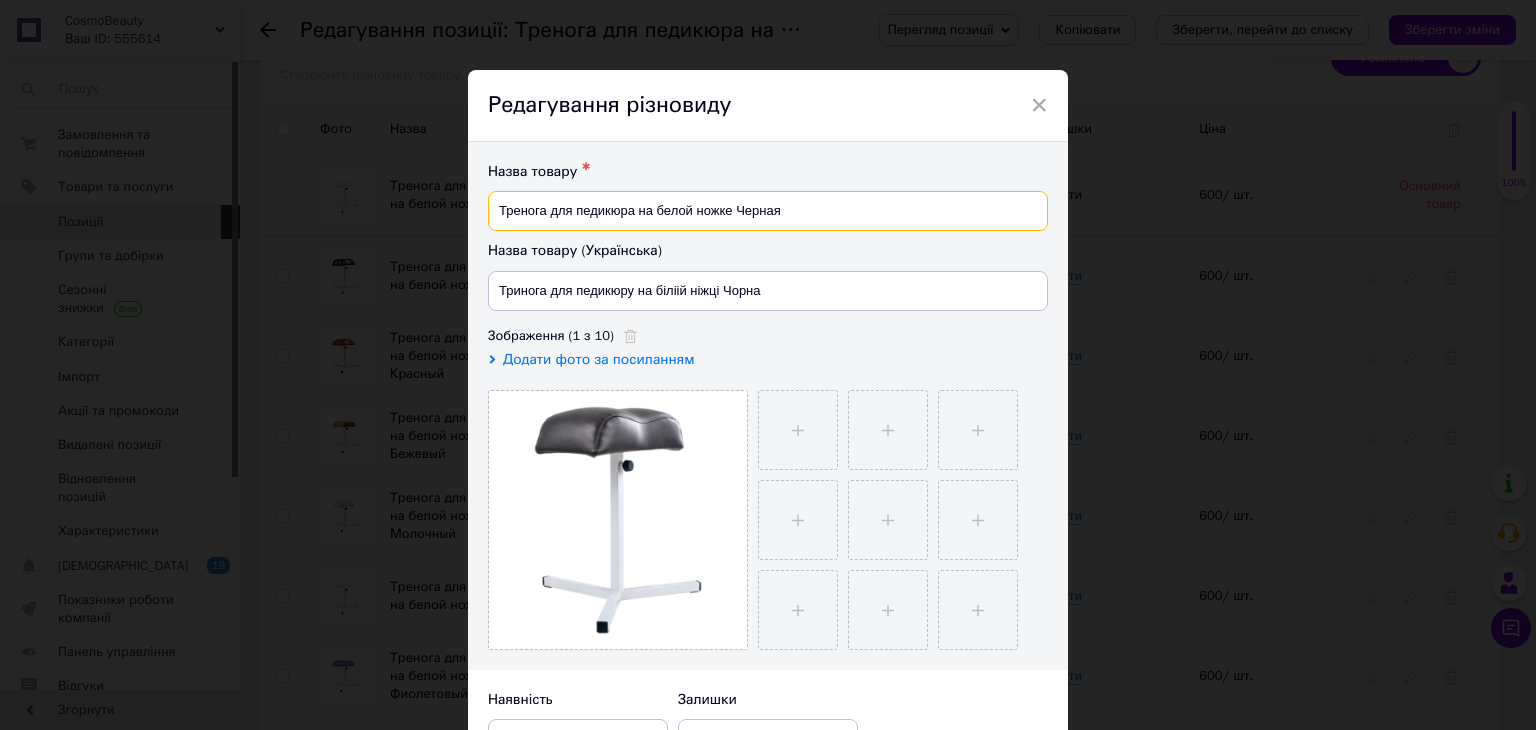 drag, startPoint x: 788, startPoint y: 209, endPoint x: 736, endPoint y: 207, distance: 52.03845 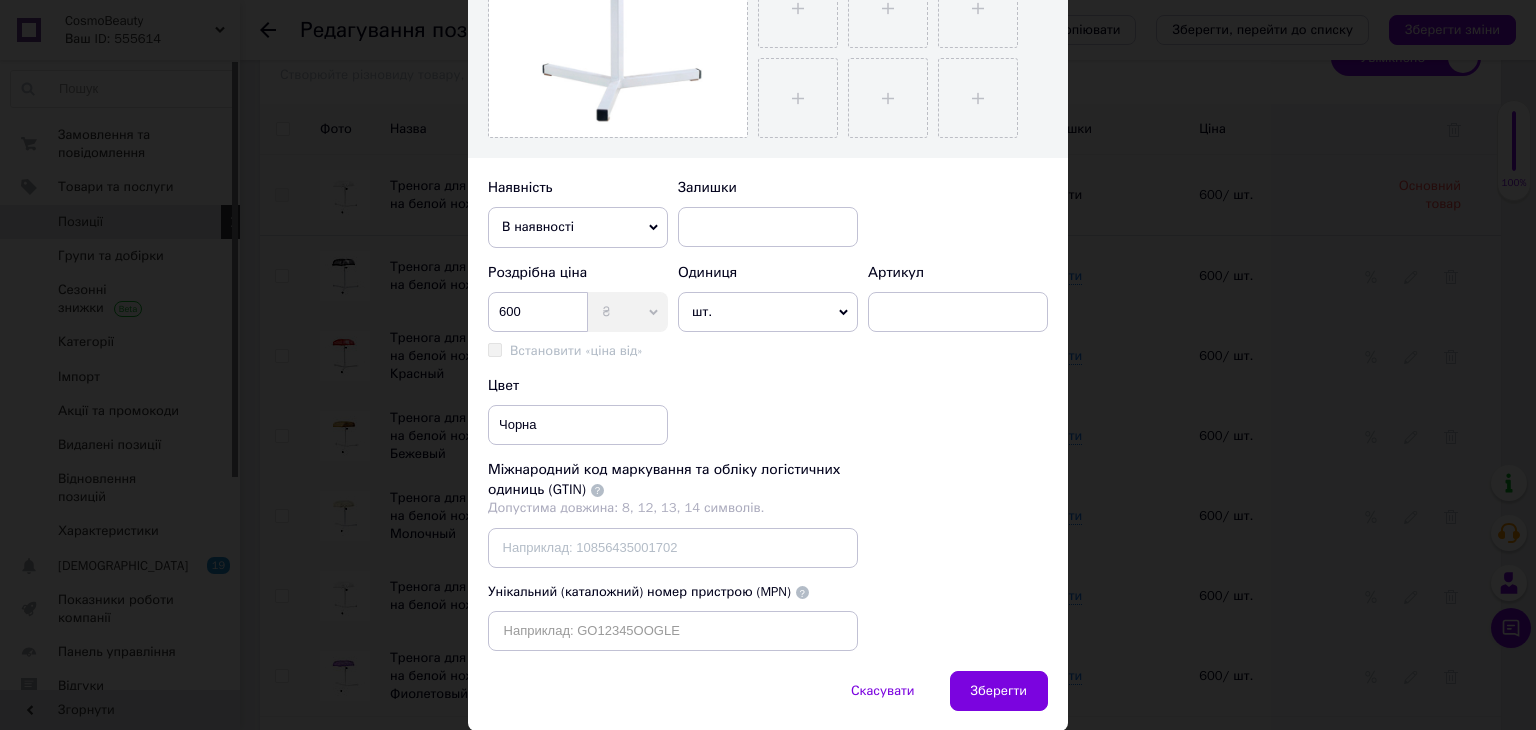 scroll, scrollTop: 533, scrollLeft: 0, axis: vertical 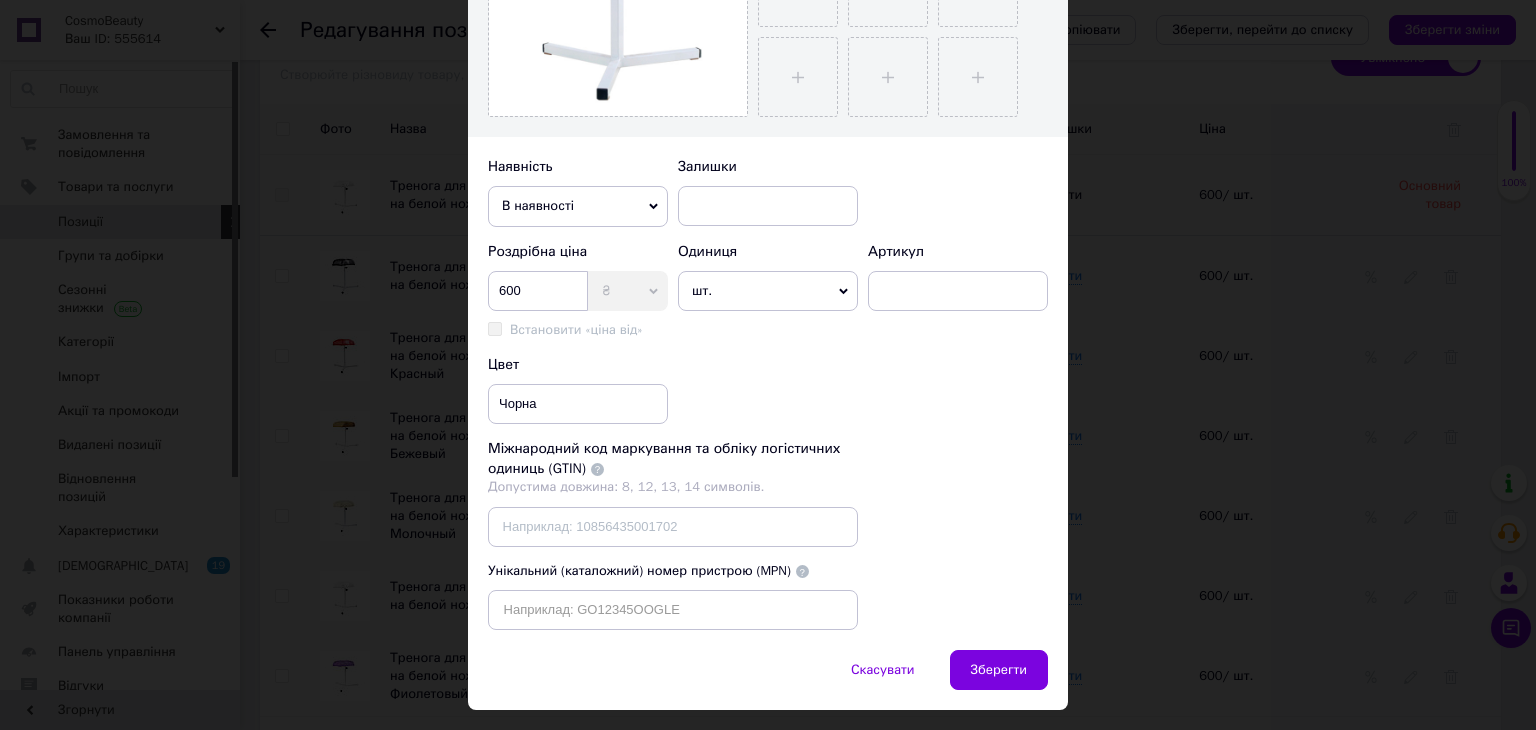type on "Тренога для педикюра на белой ножке Черный" 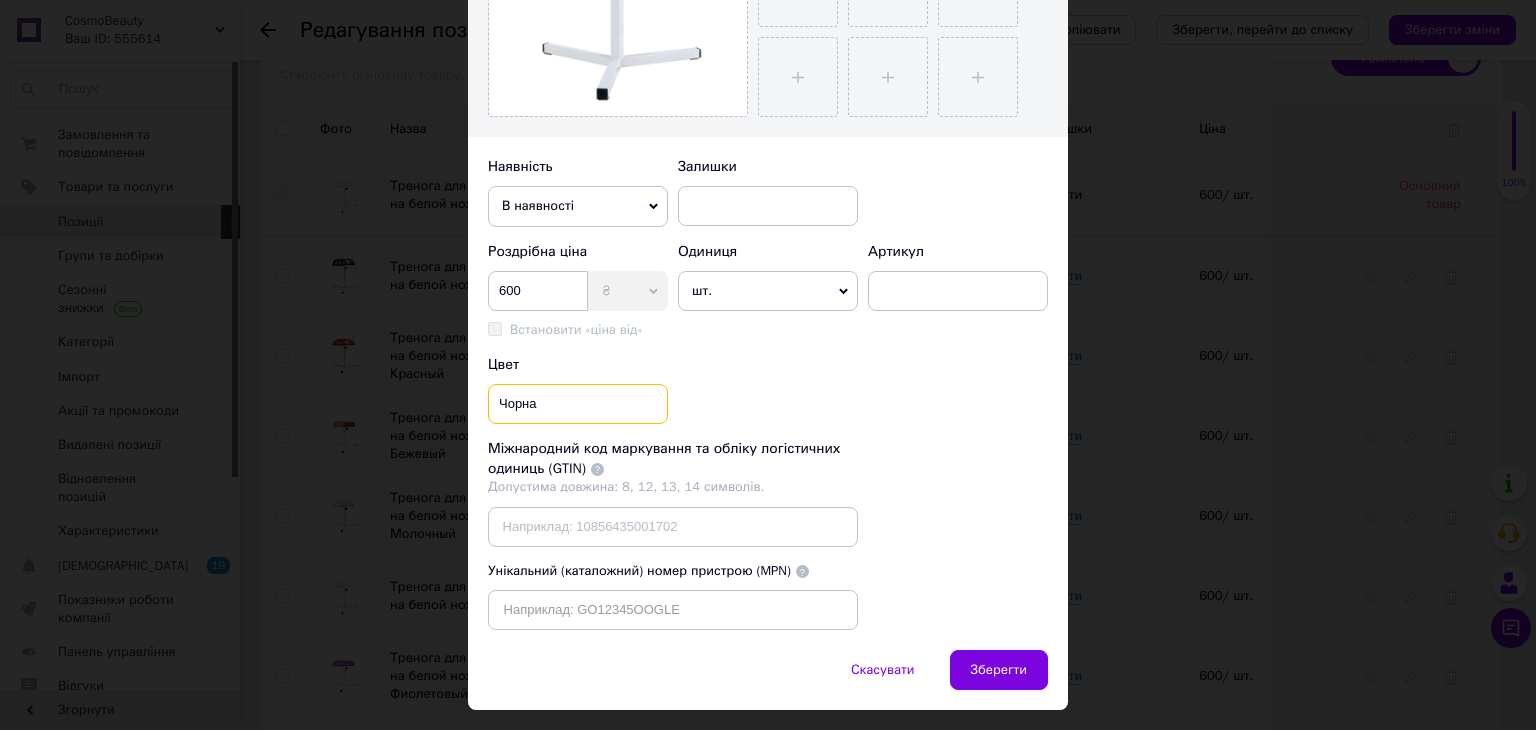 drag, startPoint x: 583, startPoint y: 408, endPoint x: 485, endPoint y: 401, distance: 98.24968 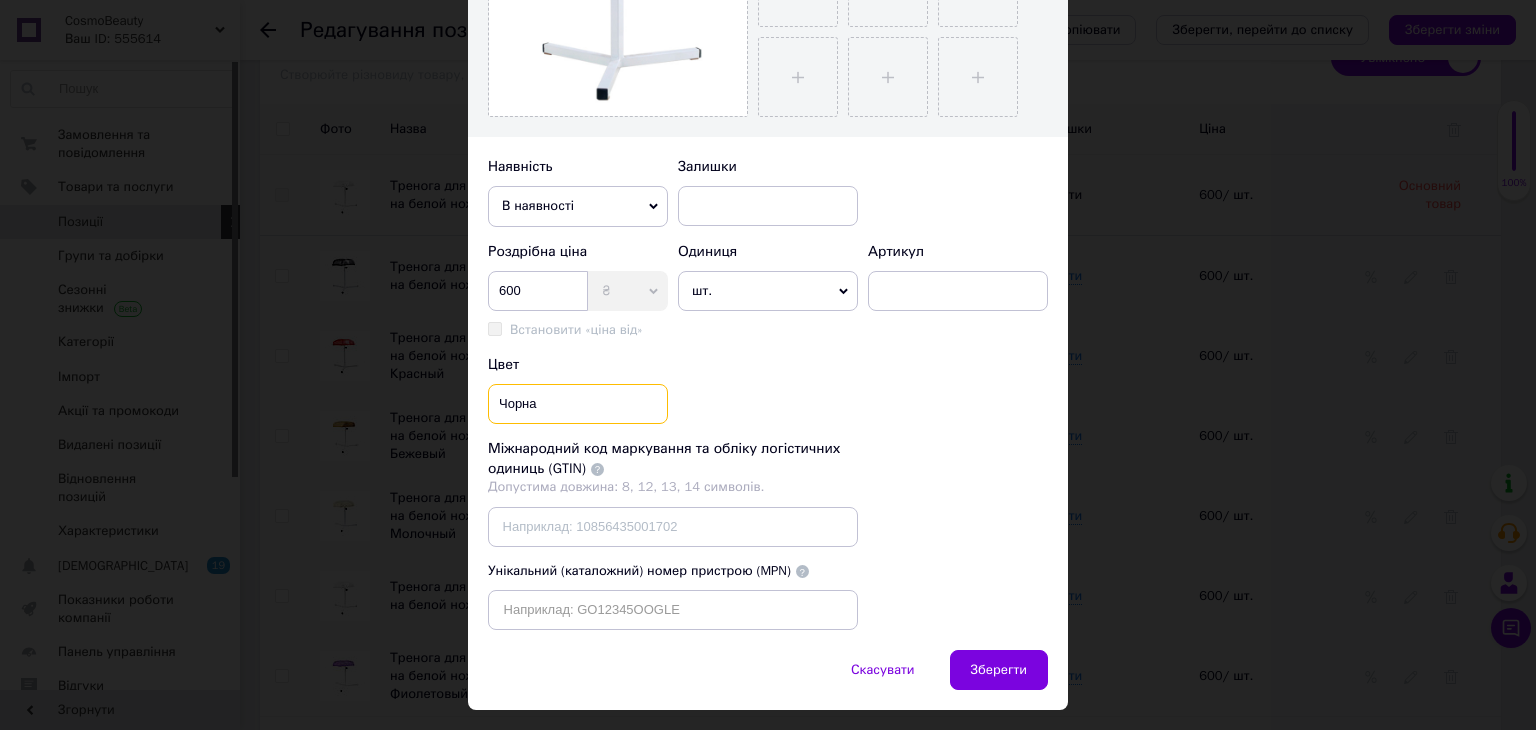 paste on "рный" 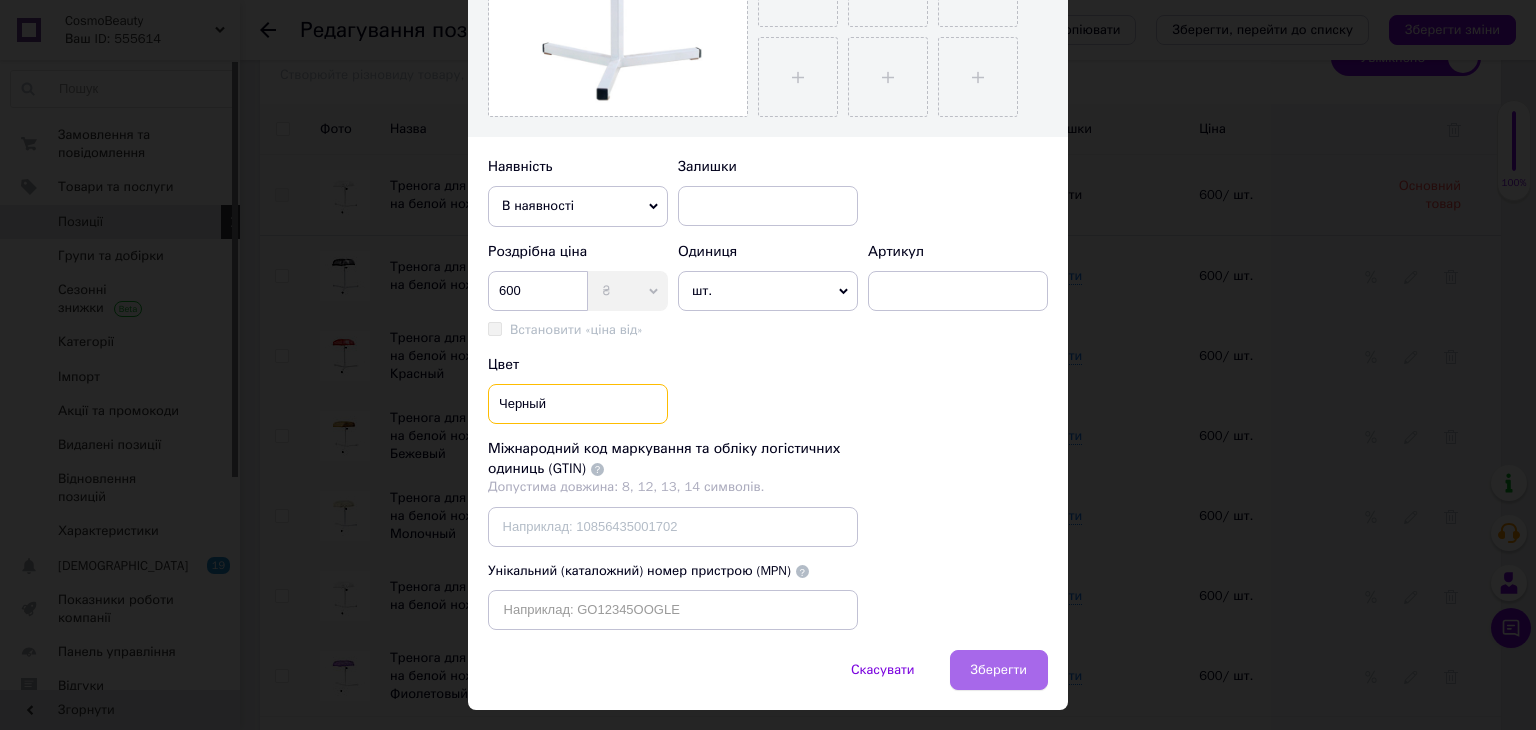 type on "Черный" 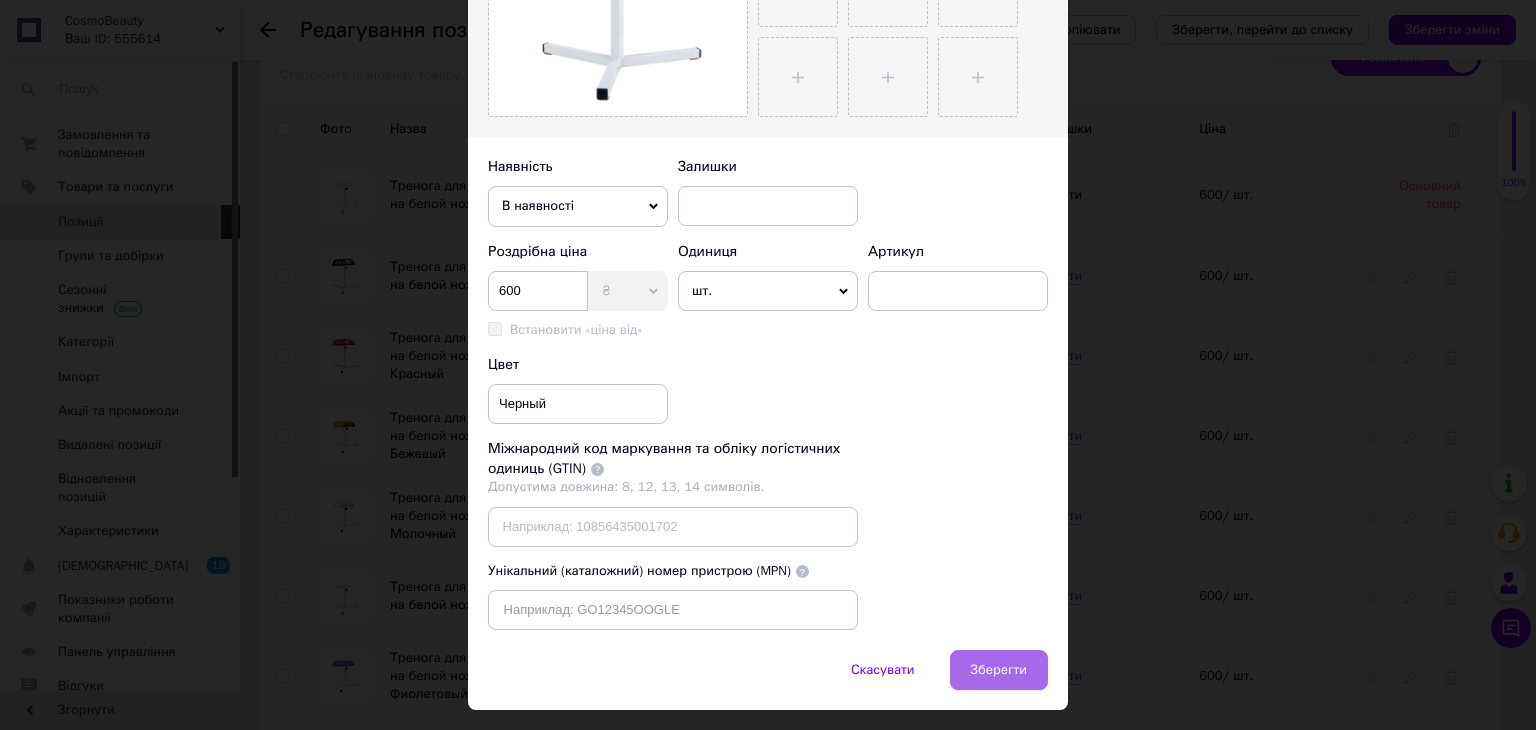 click on "Зберегти" at bounding box center (999, 670) 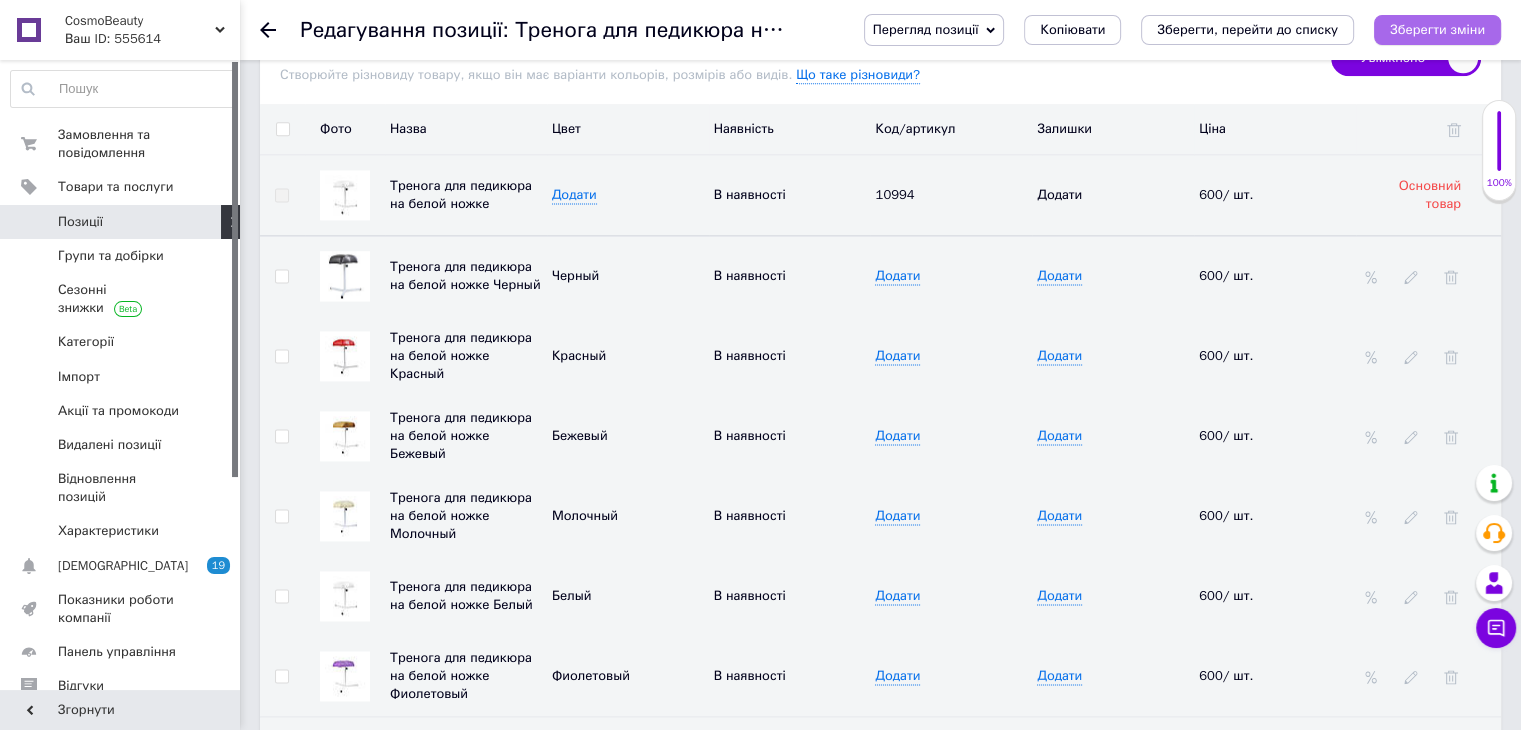 click on "Зберегти зміни" at bounding box center [1437, 29] 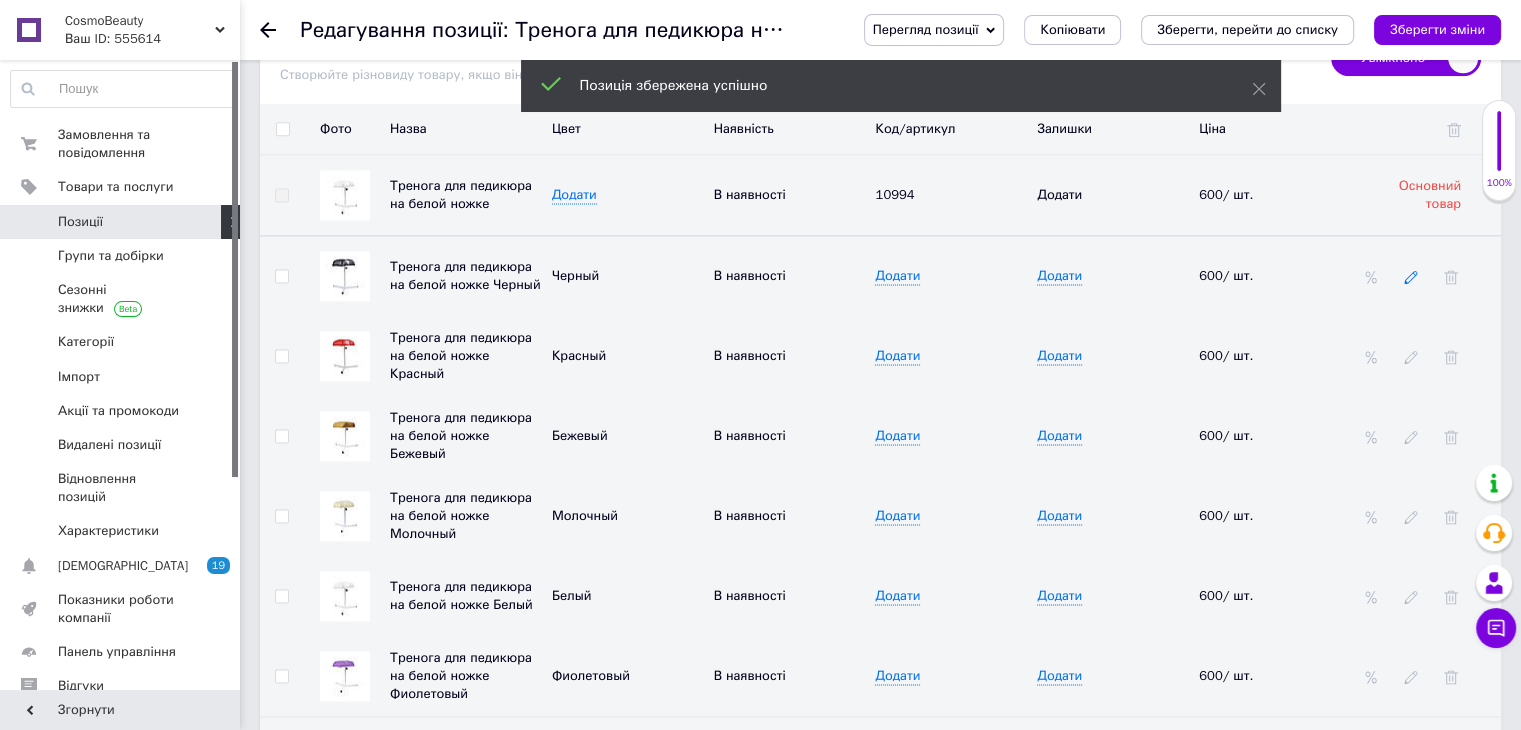 click 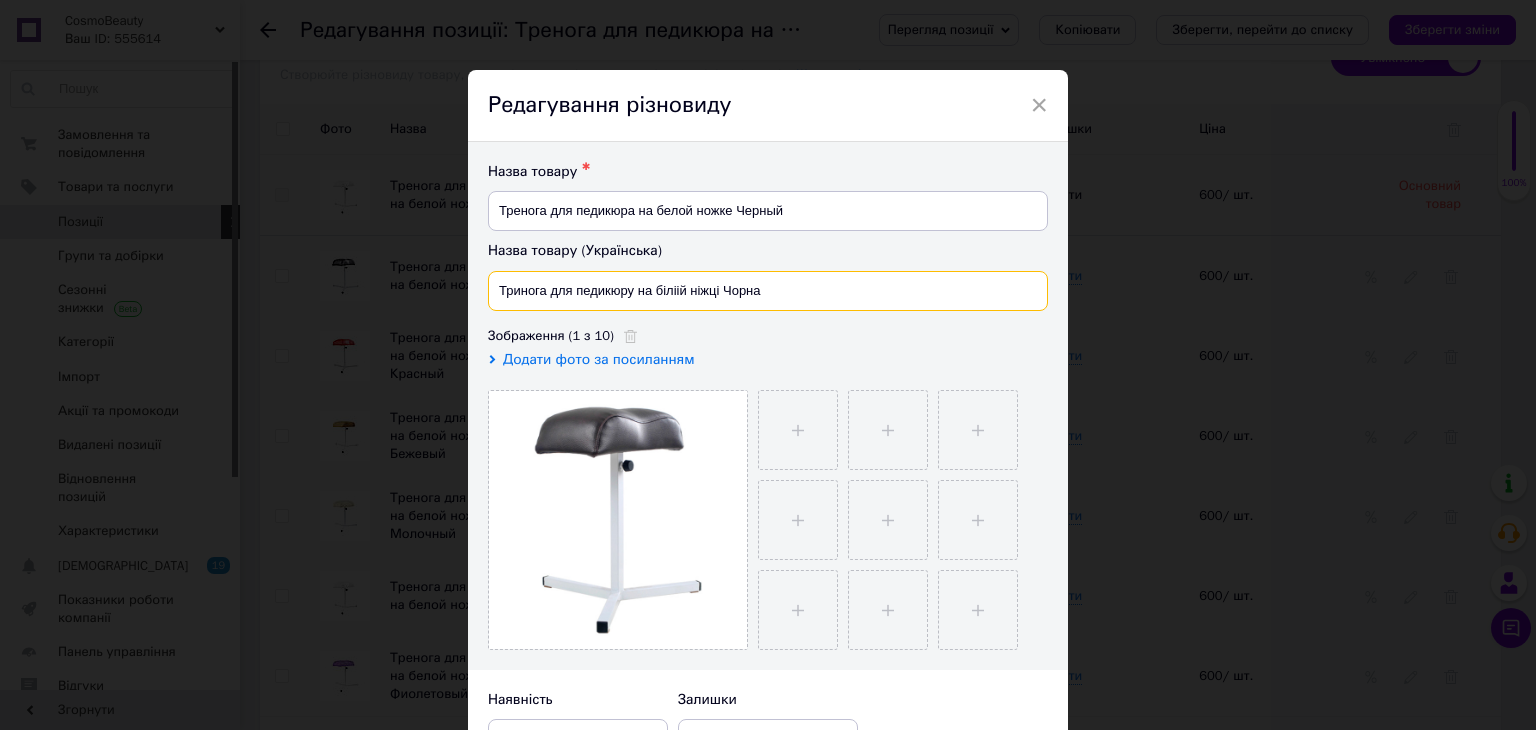 click on "Тринога для педикюру на біліій ніжці Чорна" at bounding box center [768, 291] 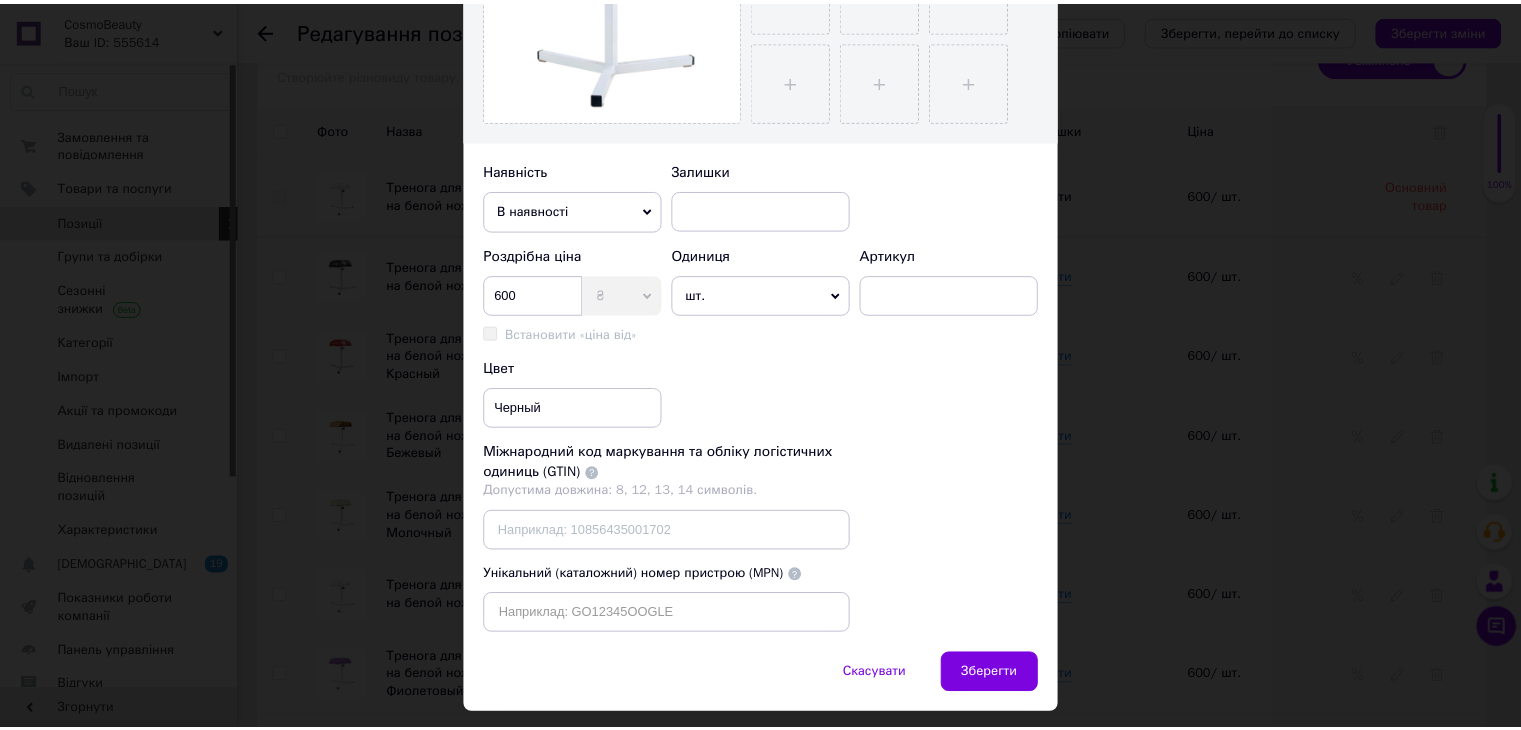 scroll, scrollTop: 533, scrollLeft: 0, axis: vertical 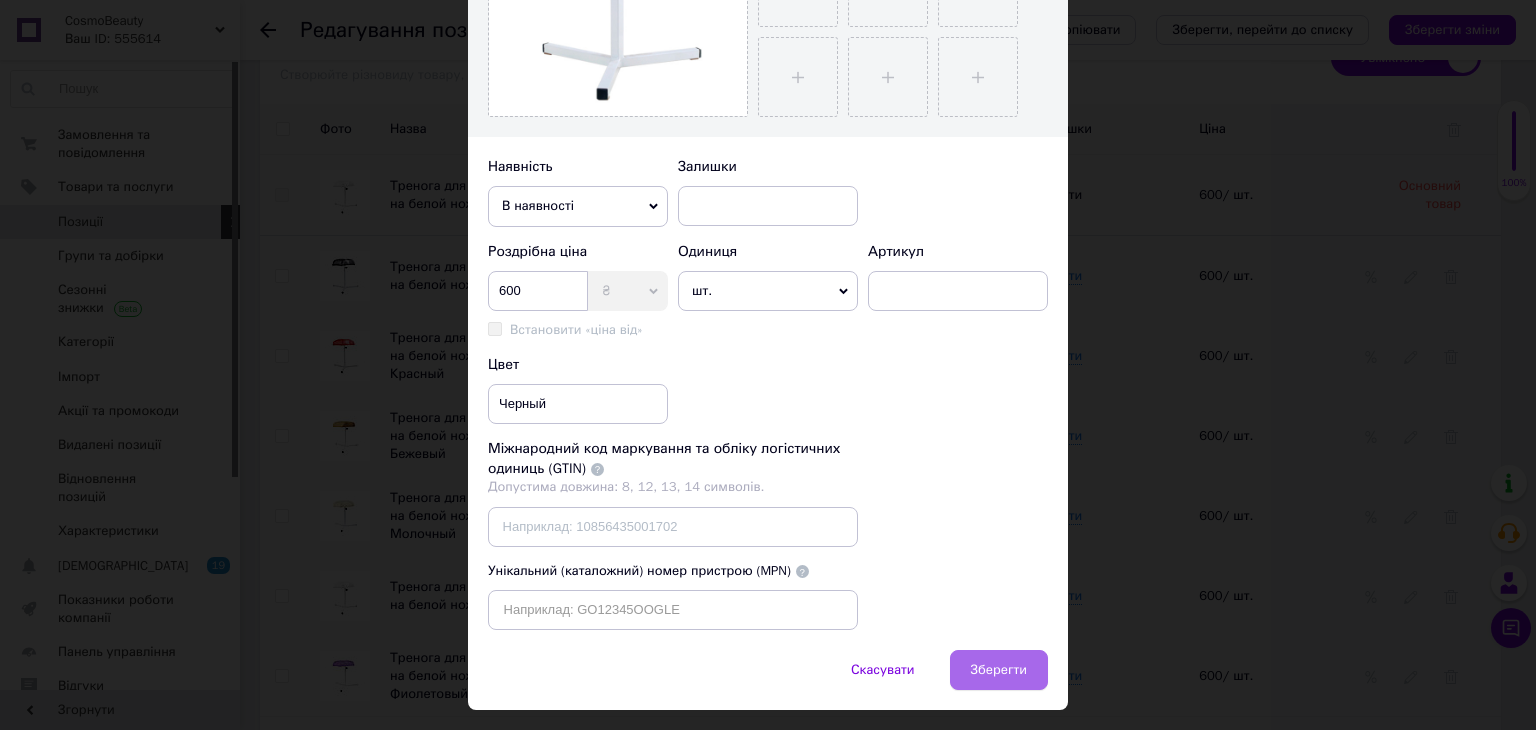 type on "Тринога для педикюру на біліій ніжці Чорний" 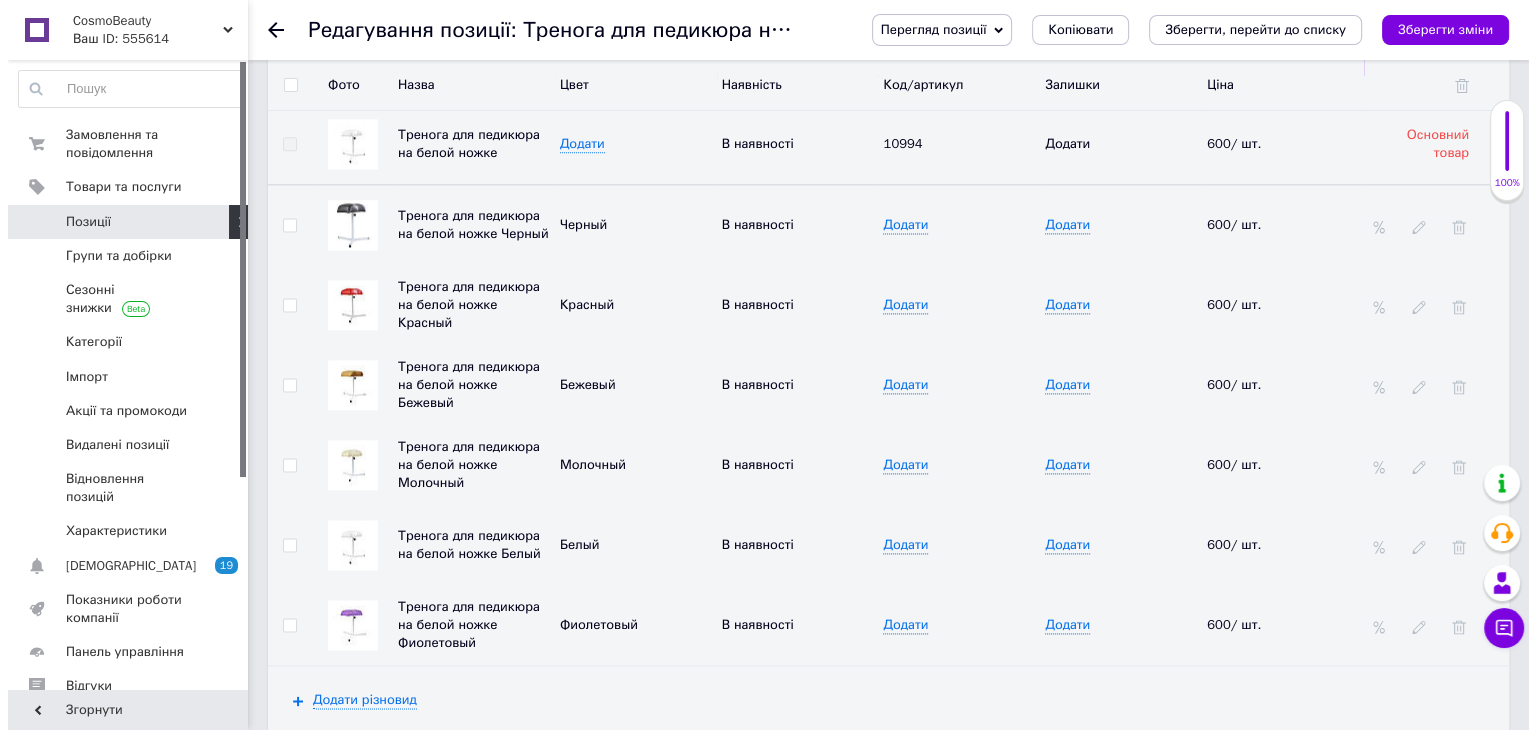 scroll, scrollTop: 2933, scrollLeft: 0, axis: vertical 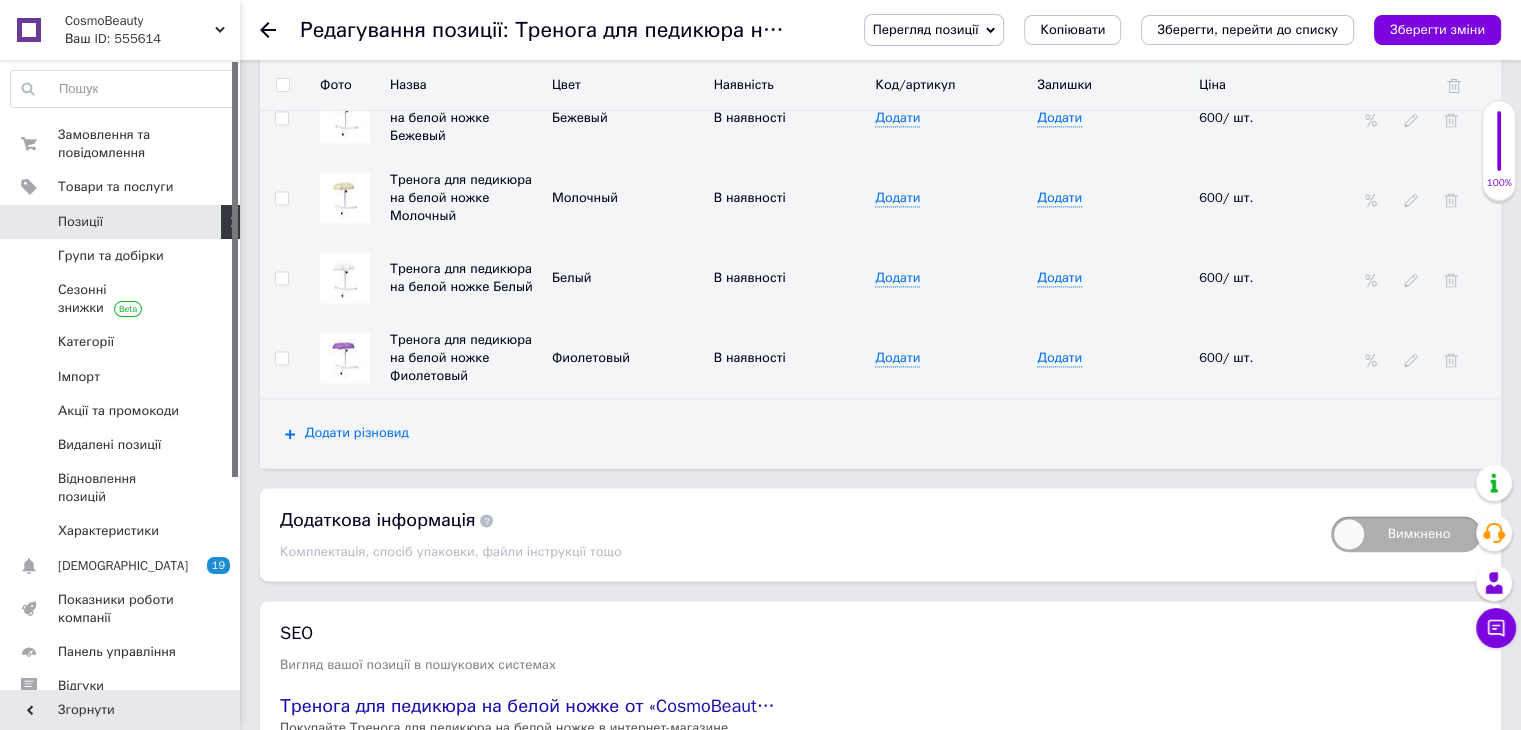 click on "Додати різновид" at bounding box center [357, 433] 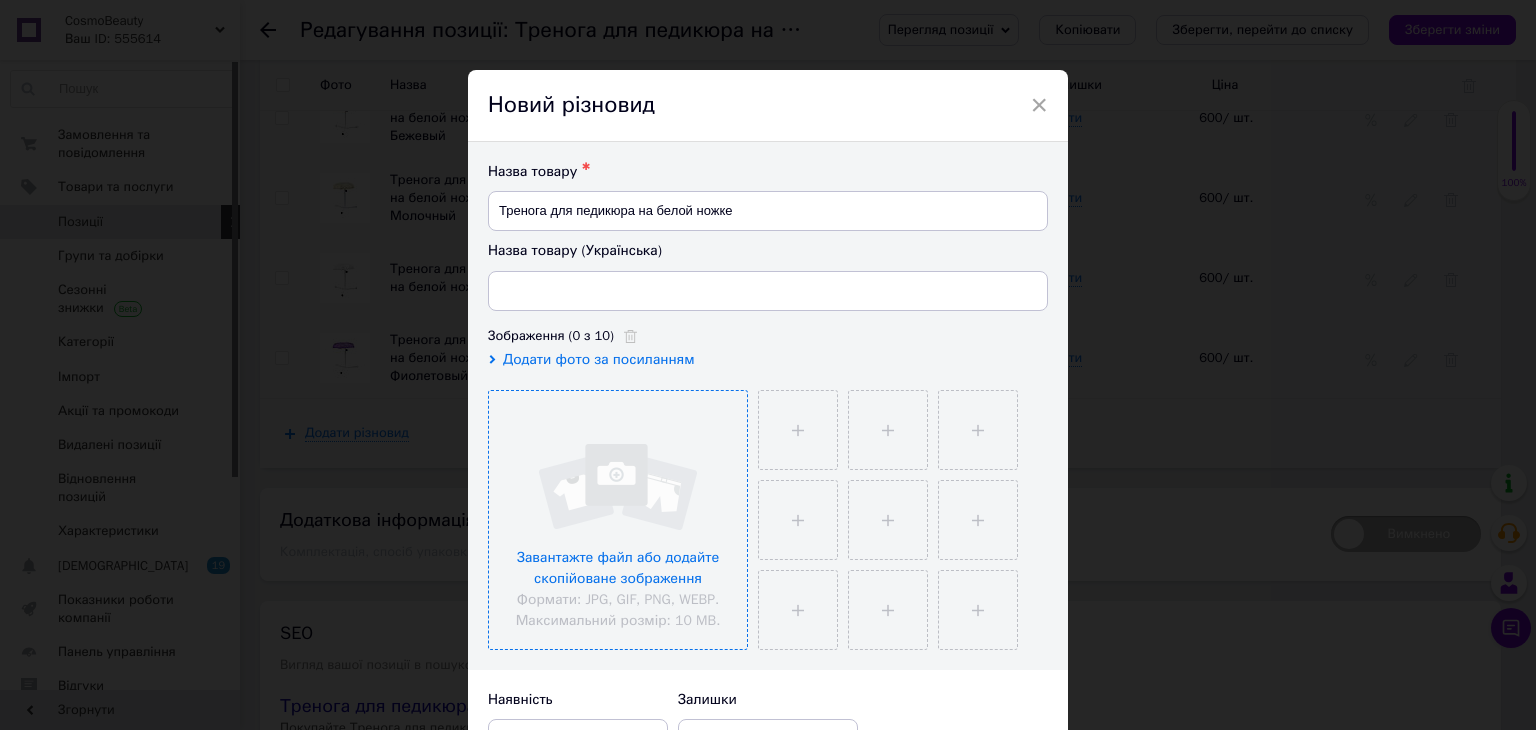 click at bounding box center [618, 520] 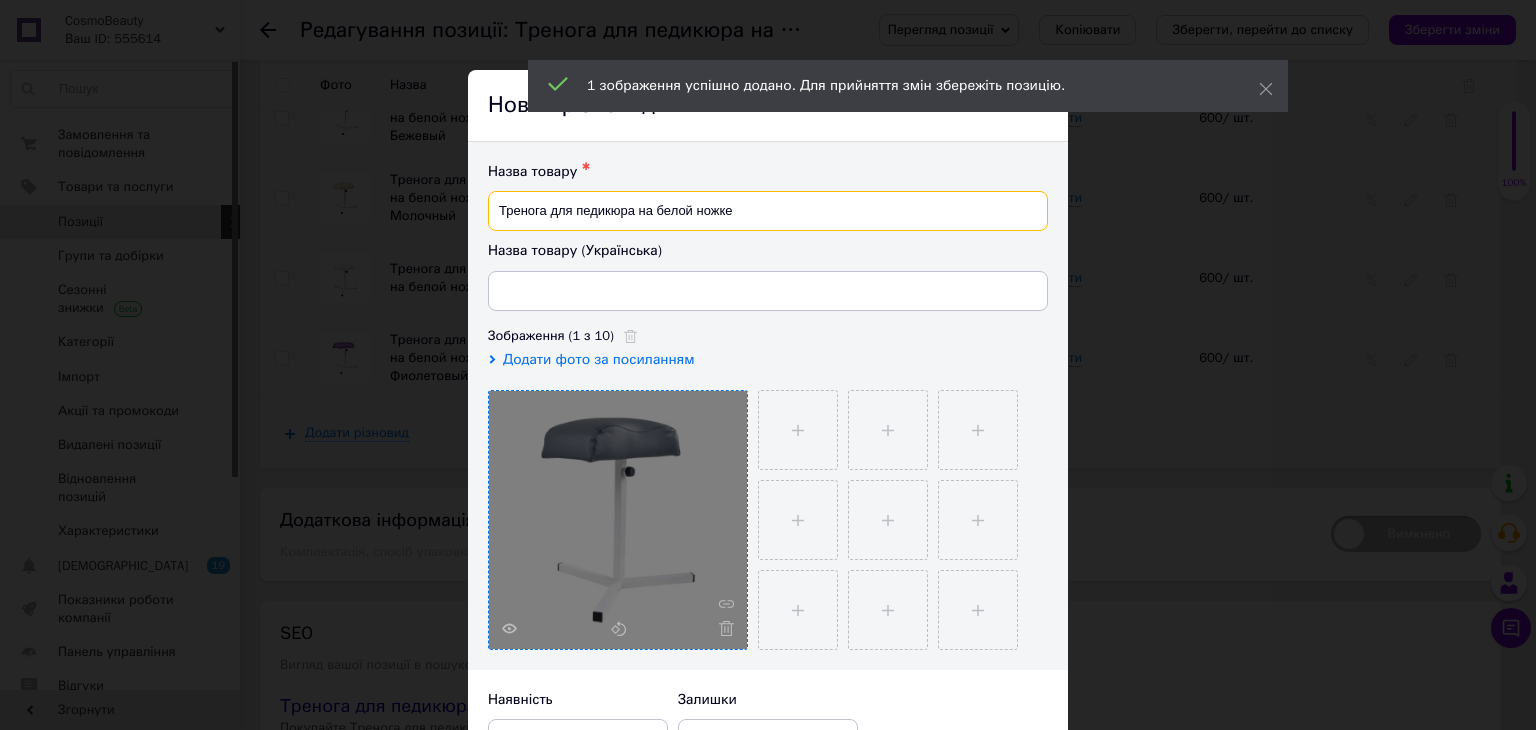 click on "Тренога для педикюра на белой ножке" at bounding box center (768, 211) 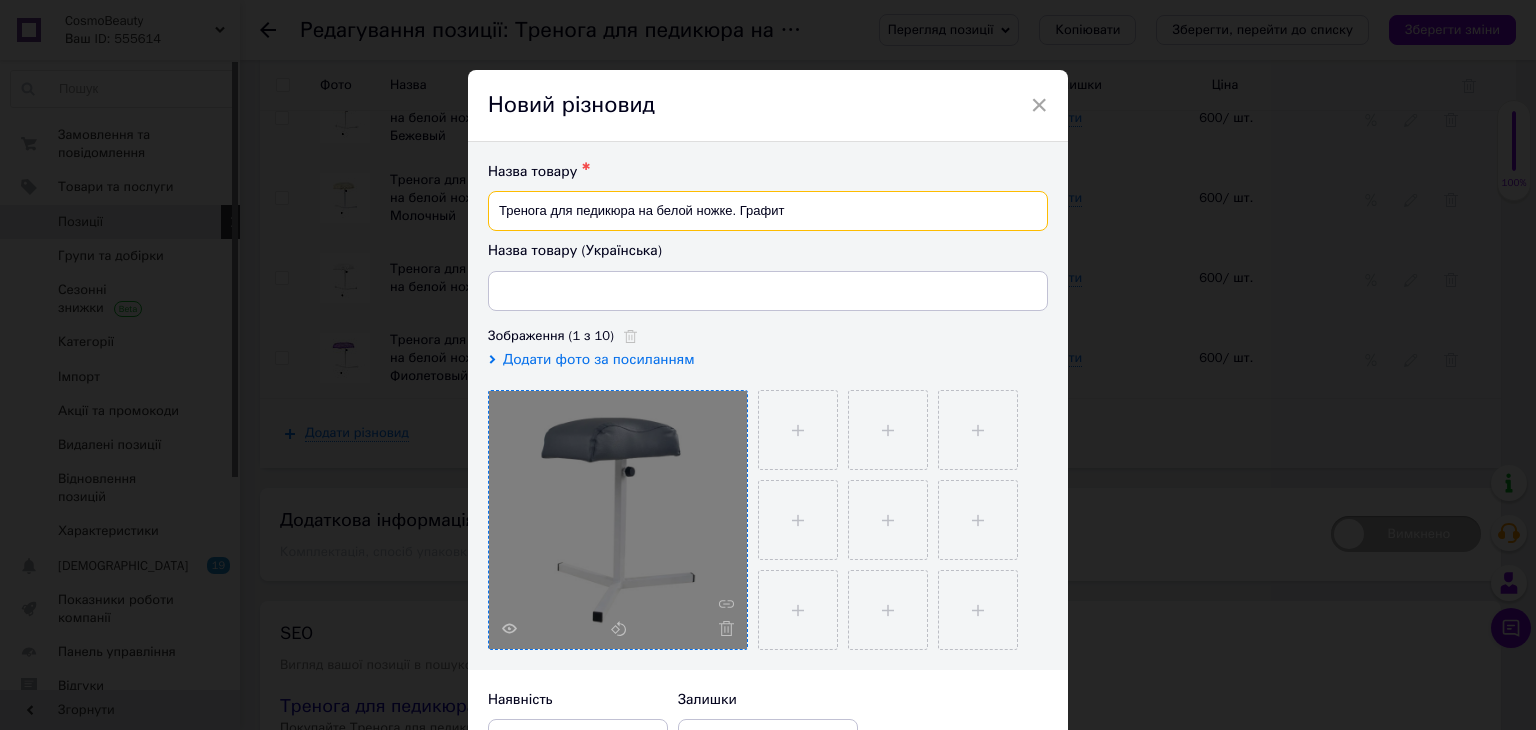 type on "Тренога для педикюра на белой ножке. Графит" 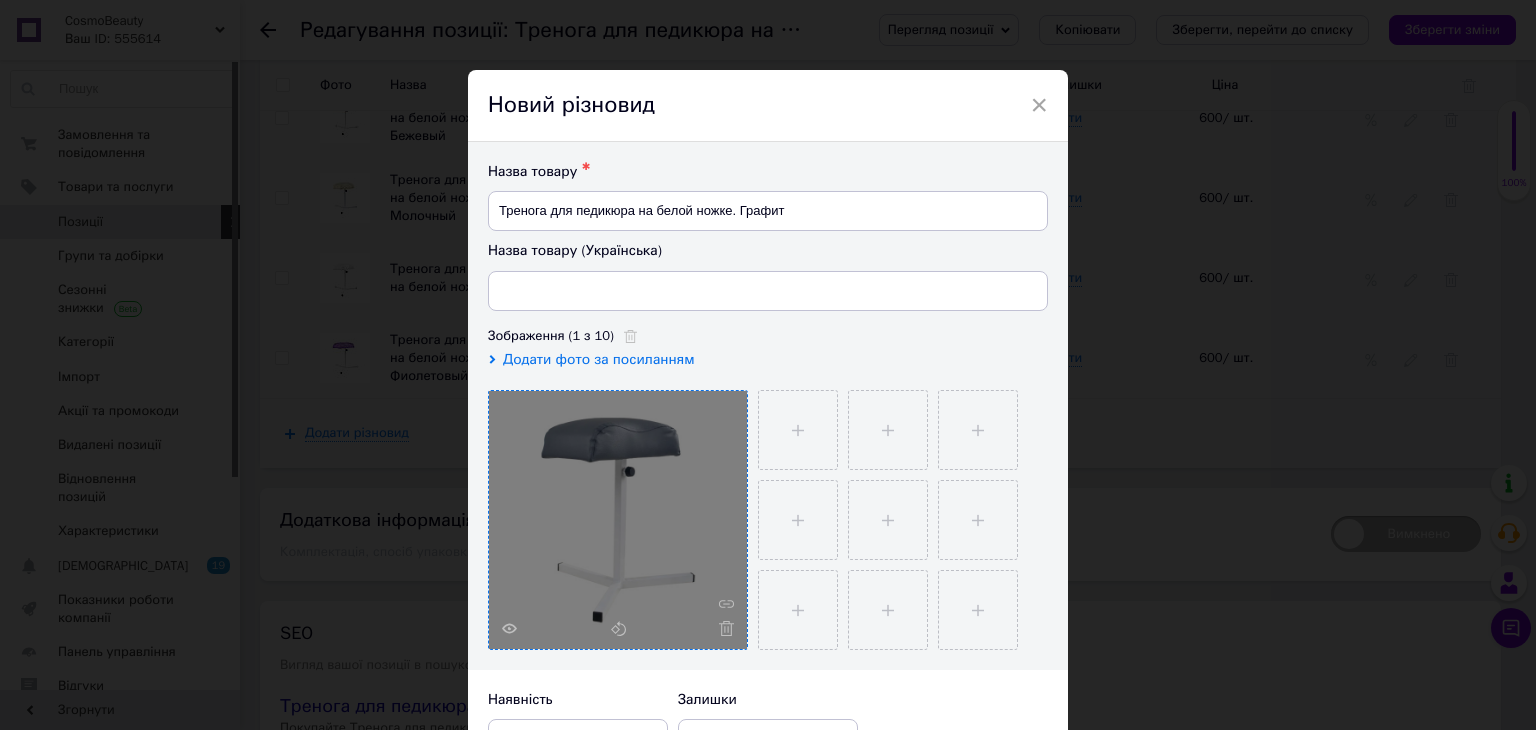 click on "Назва товару ✱ Тренога для педикюра на белой ножке. Графит Назва товару (Українська)" at bounding box center [768, 236] 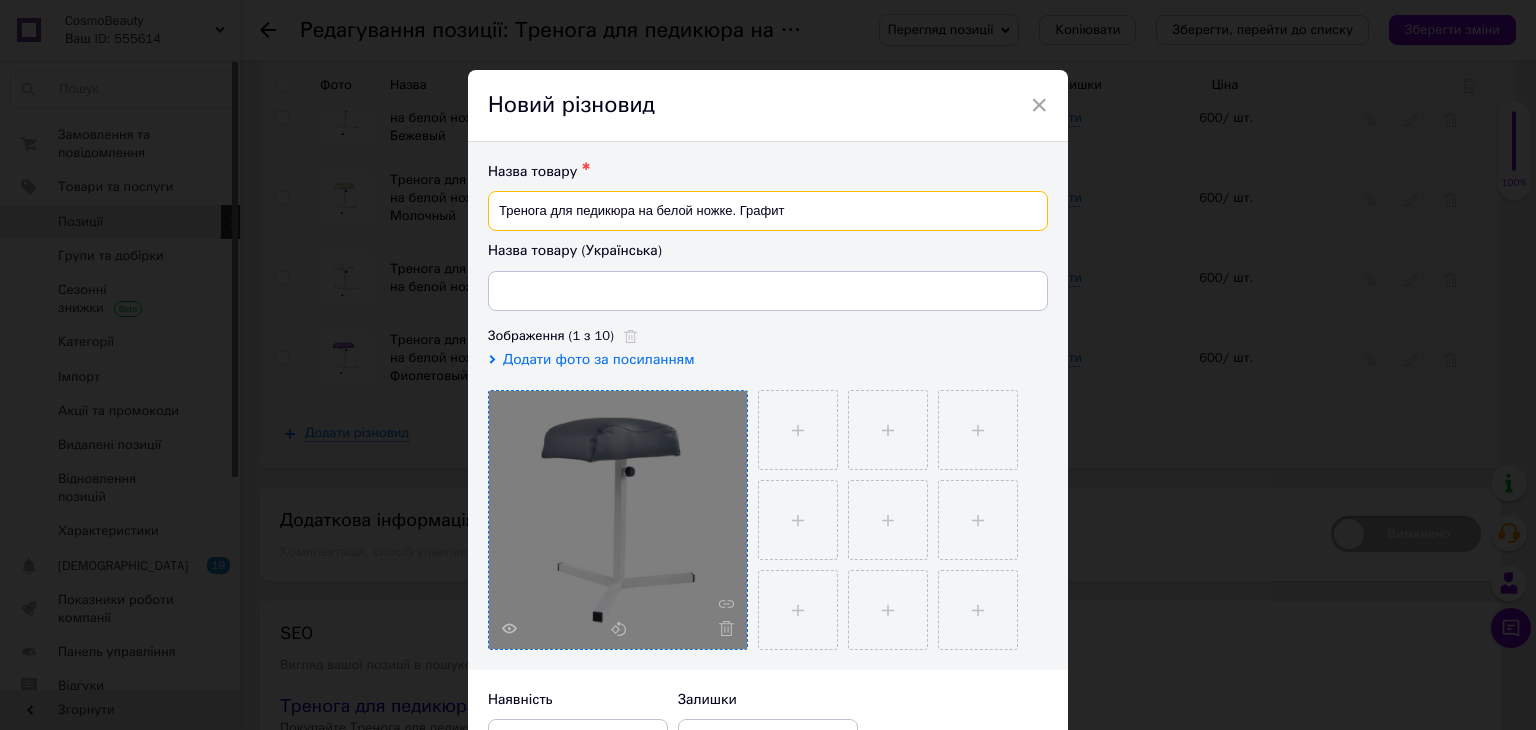 drag, startPoint x: 794, startPoint y: 213, endPoint x: 493, endPoint y: 207, distance: 301.05978 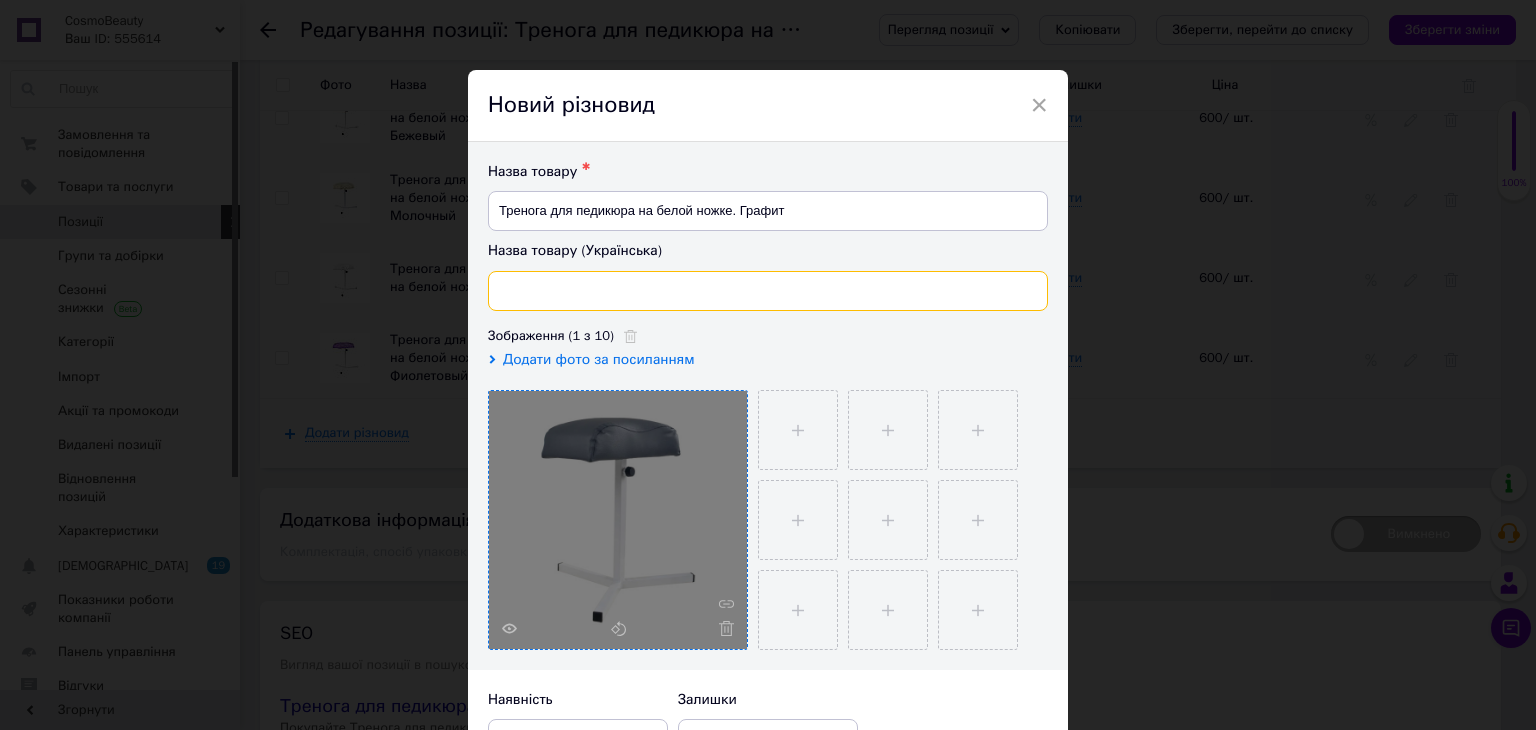 paste on "Триноги для педикюру на білій ніжці. Графіт" 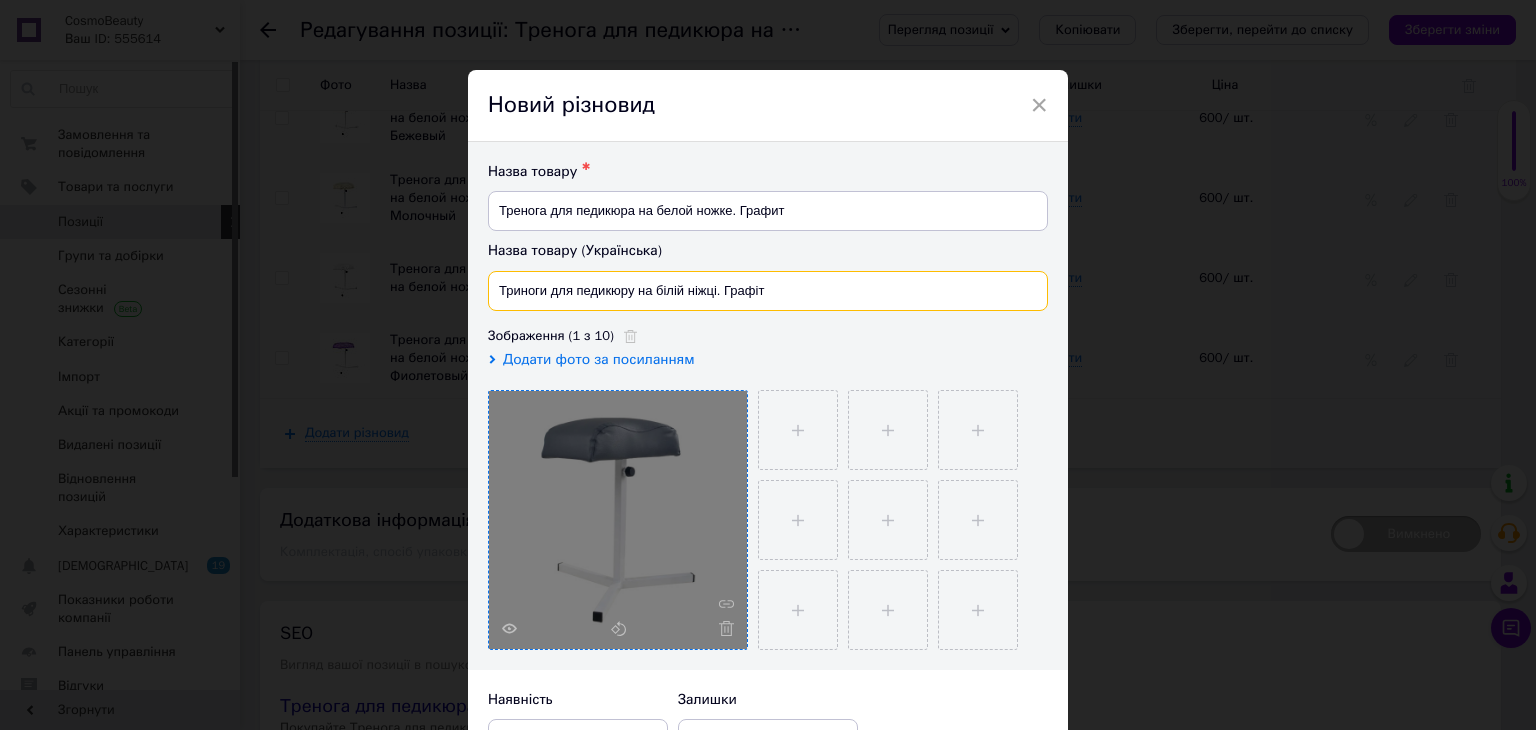 scroll, scrollTop: 266, scrollLeft: 0, axis: vertical 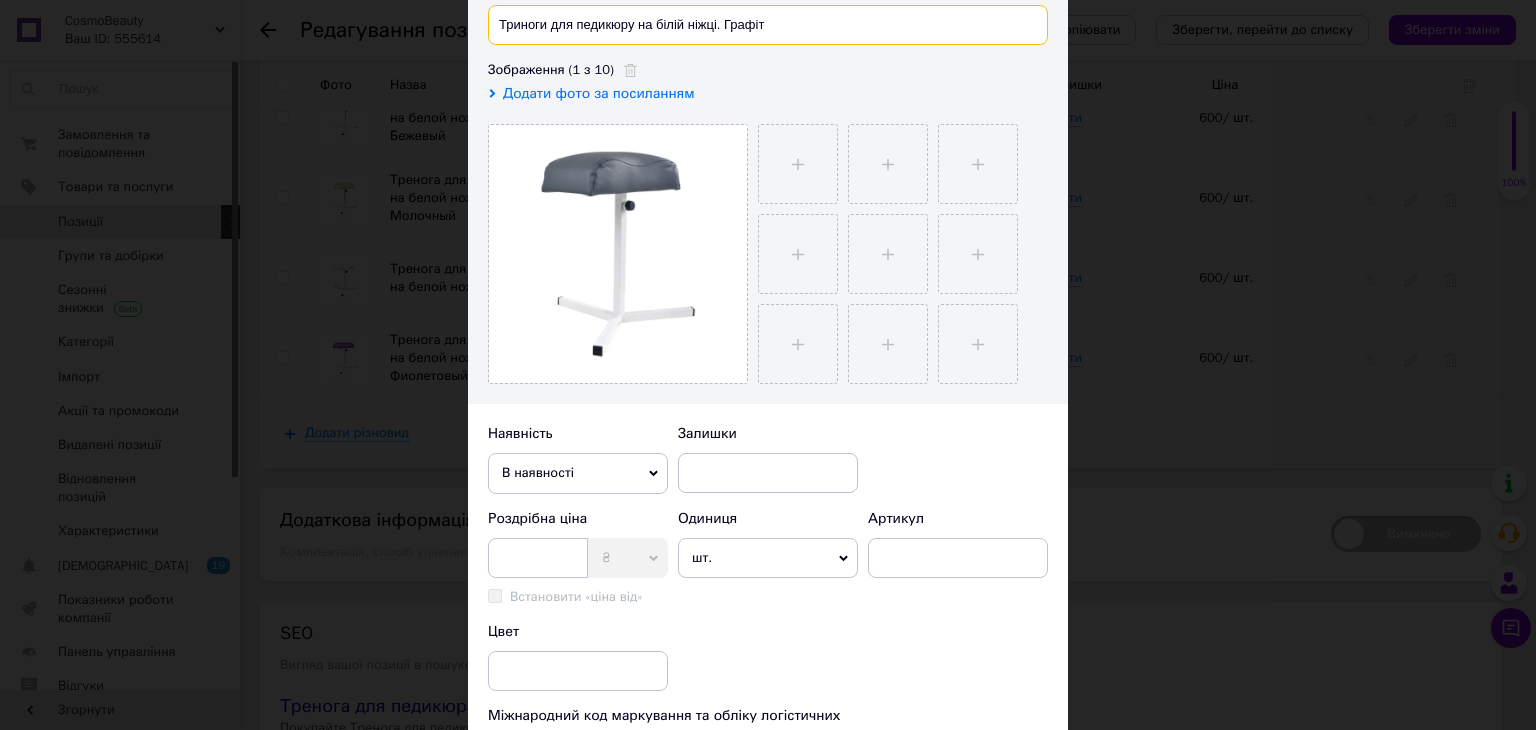 type on "Триноги для педикюру на білій ніжці. Графіт" 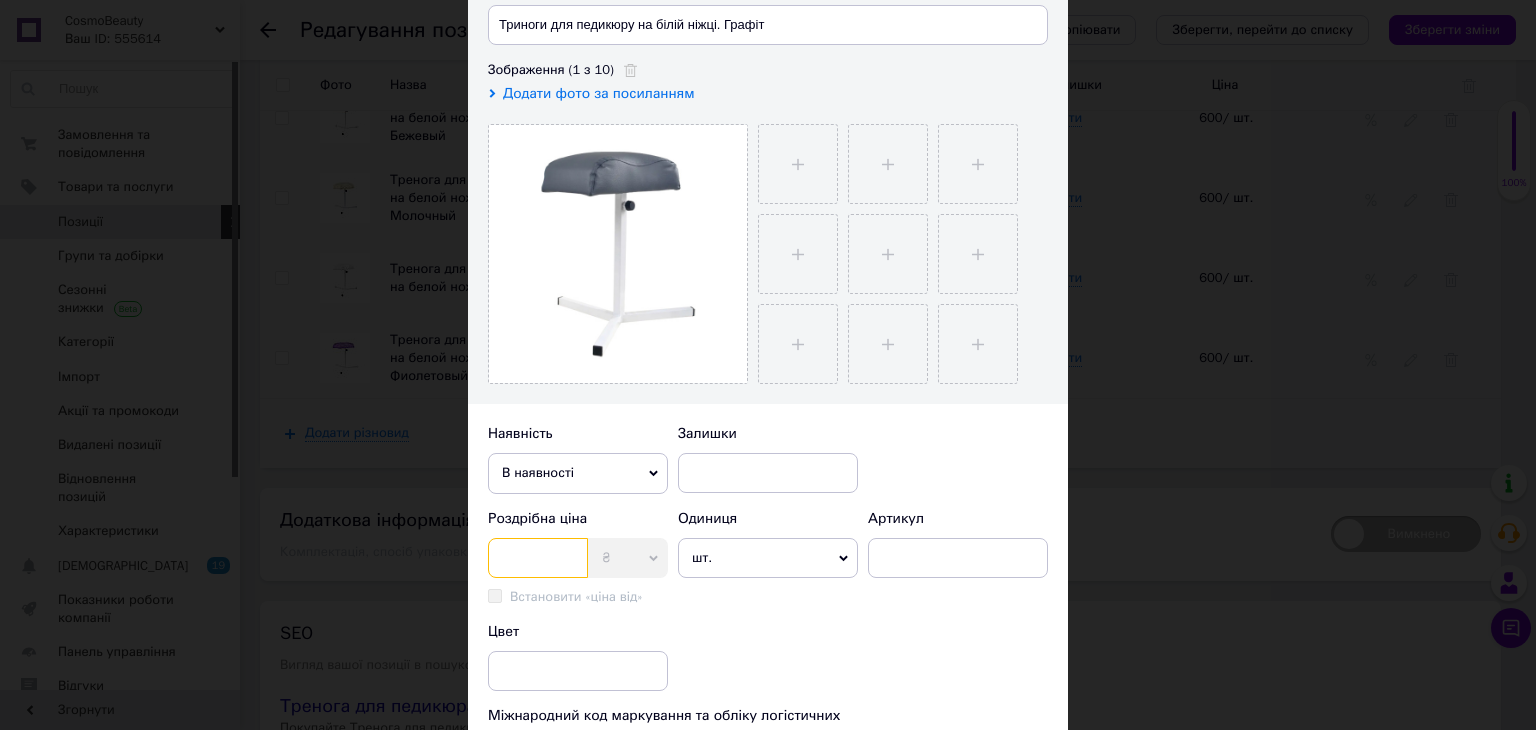 click at bounding box center (538, 558) 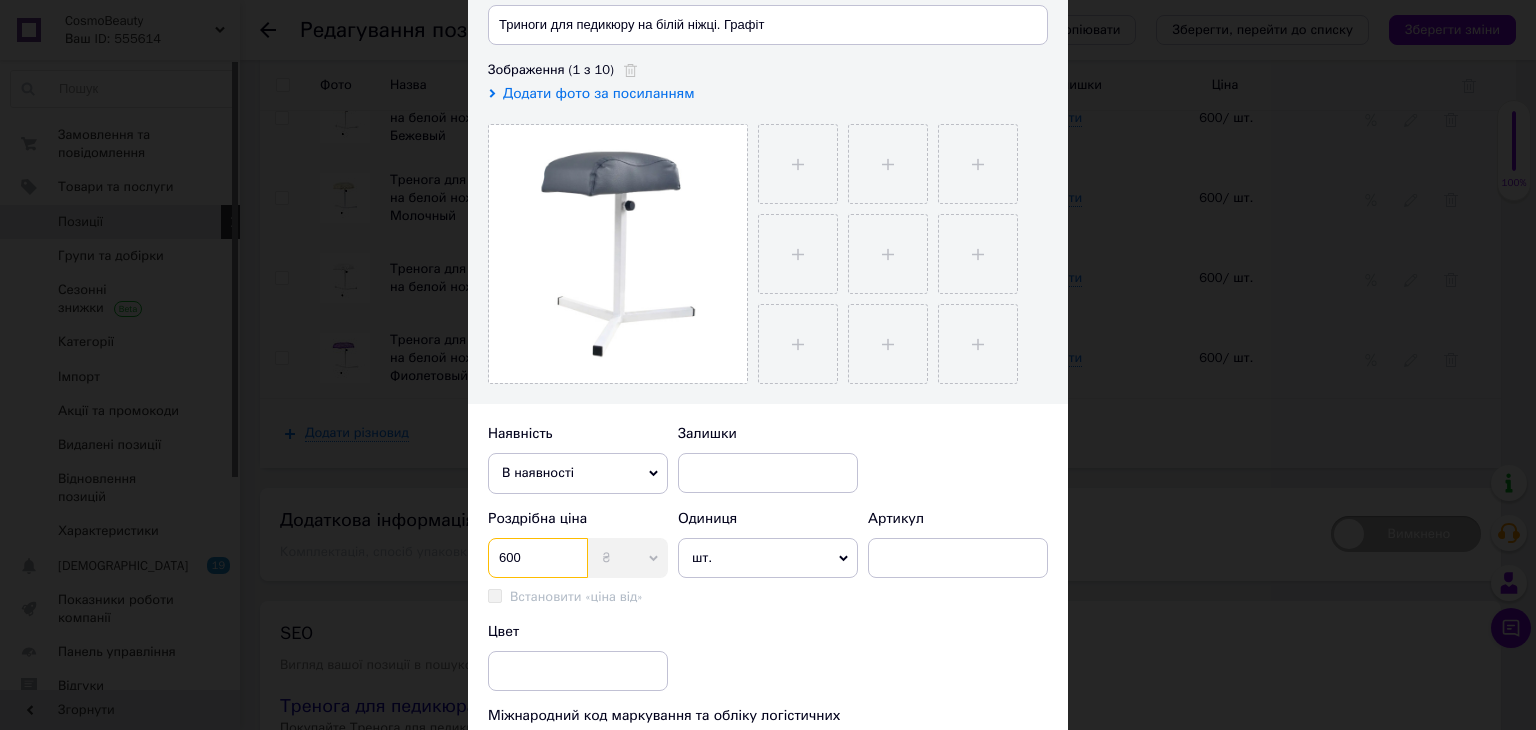 type on "600" 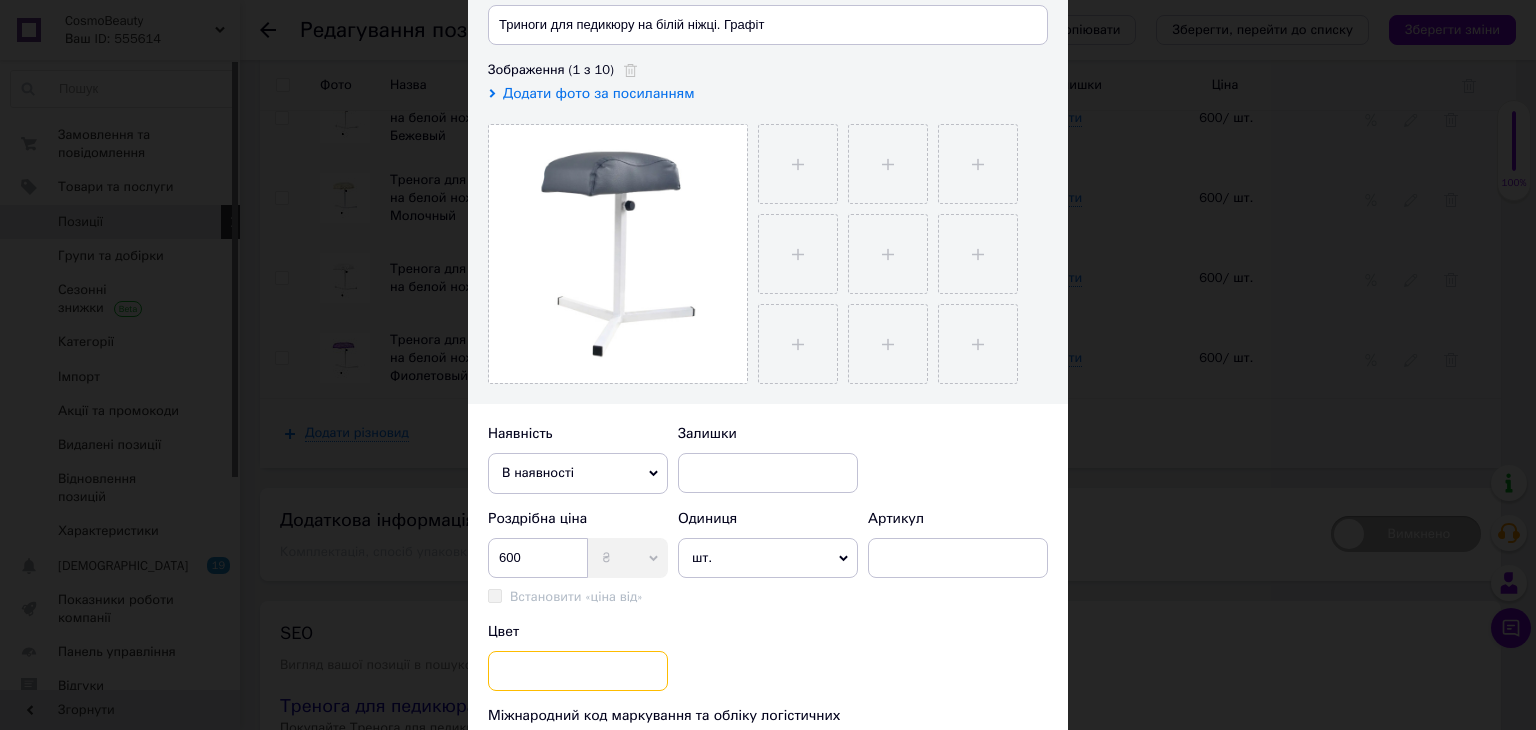 click at bounding box center [578, 671] 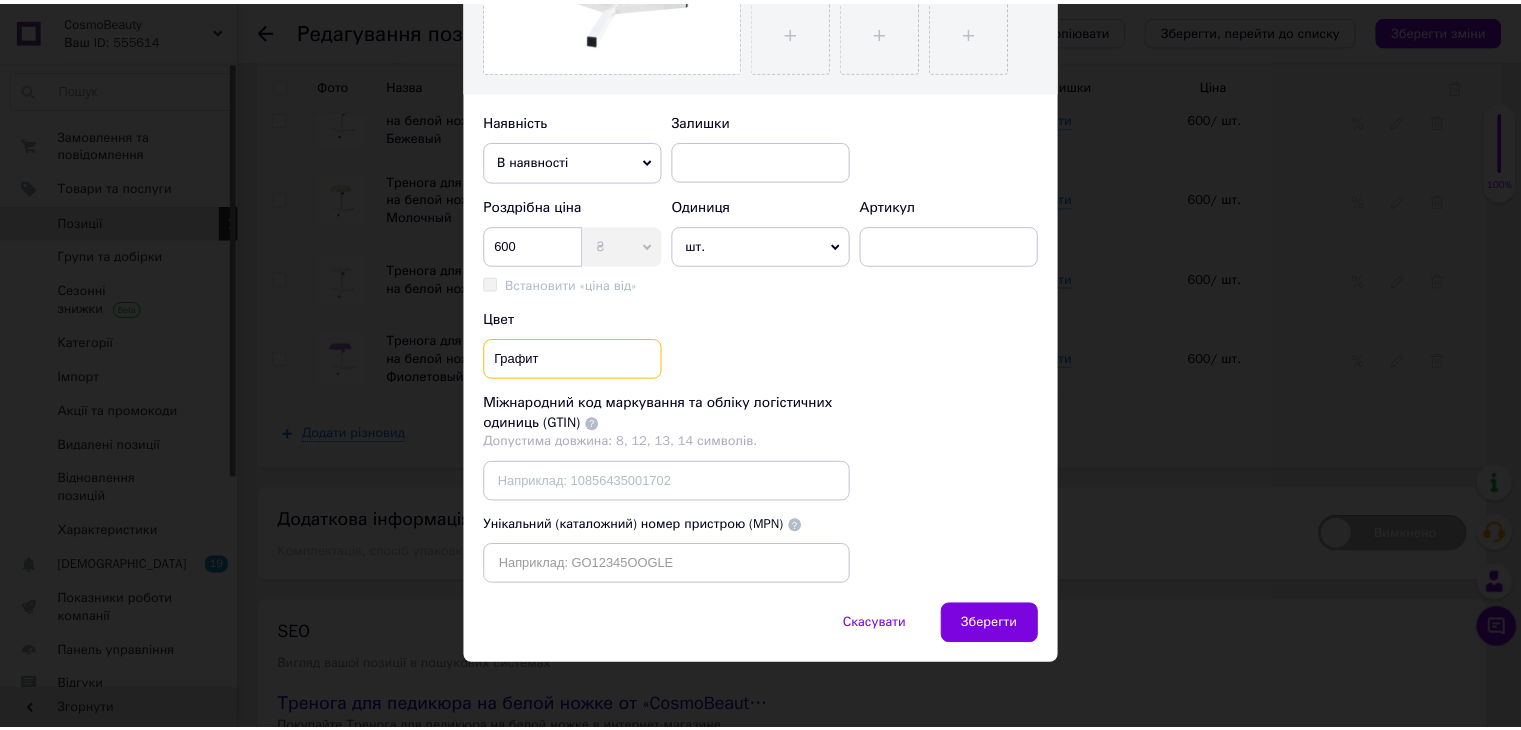 scroll, scrollTop: 580, scrollLeft: 0, axis: vertical 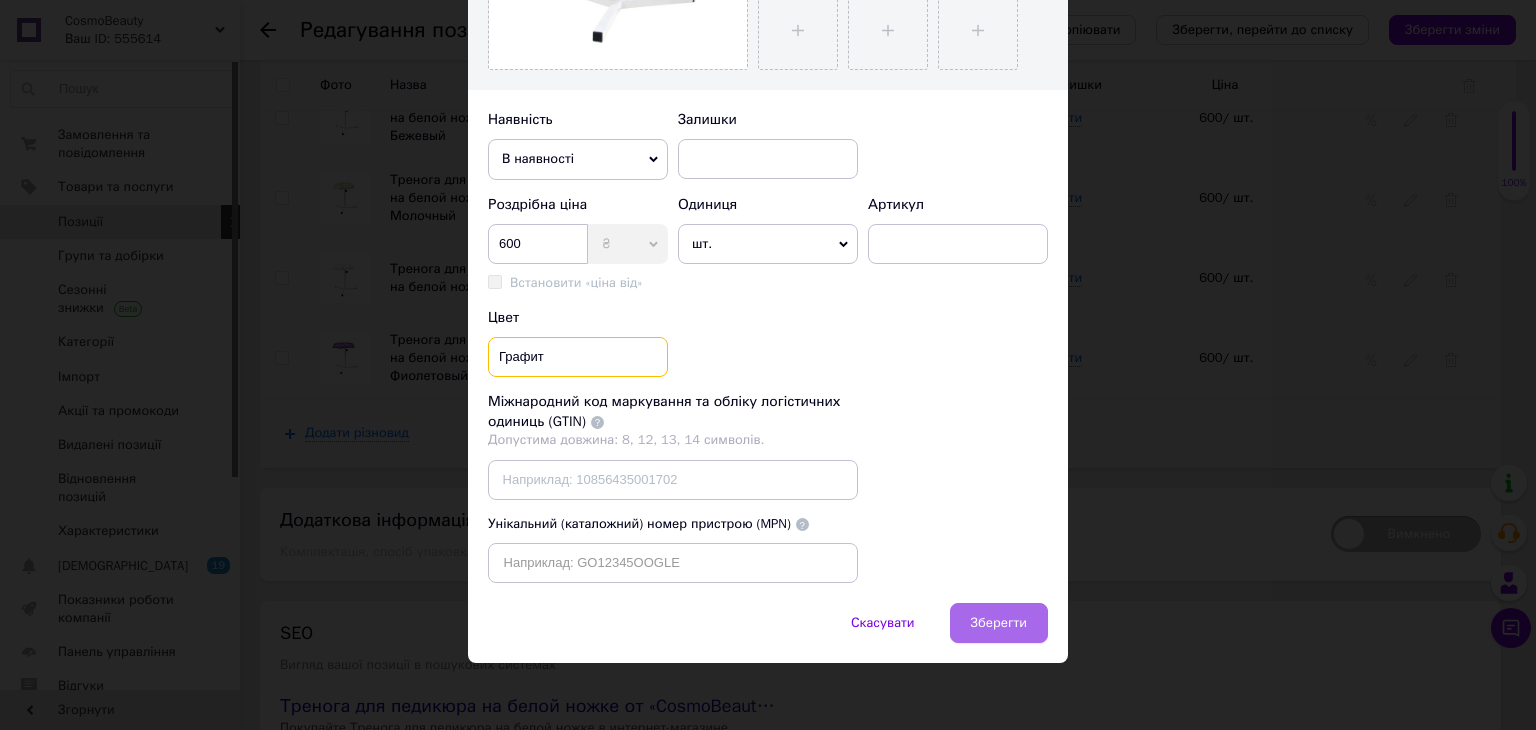 type on "Графит" 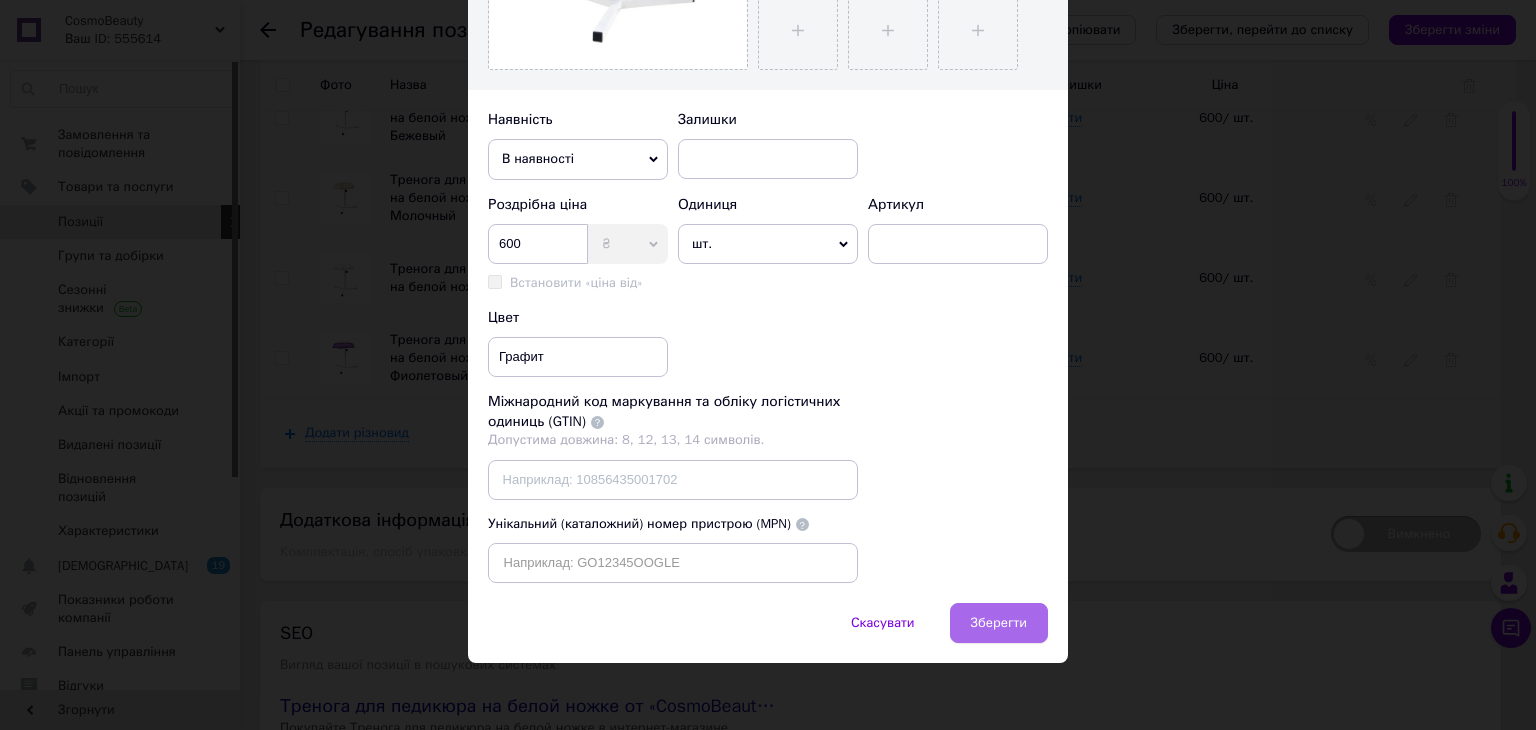 click on "Зберегти" at bounding box center [999, 623] 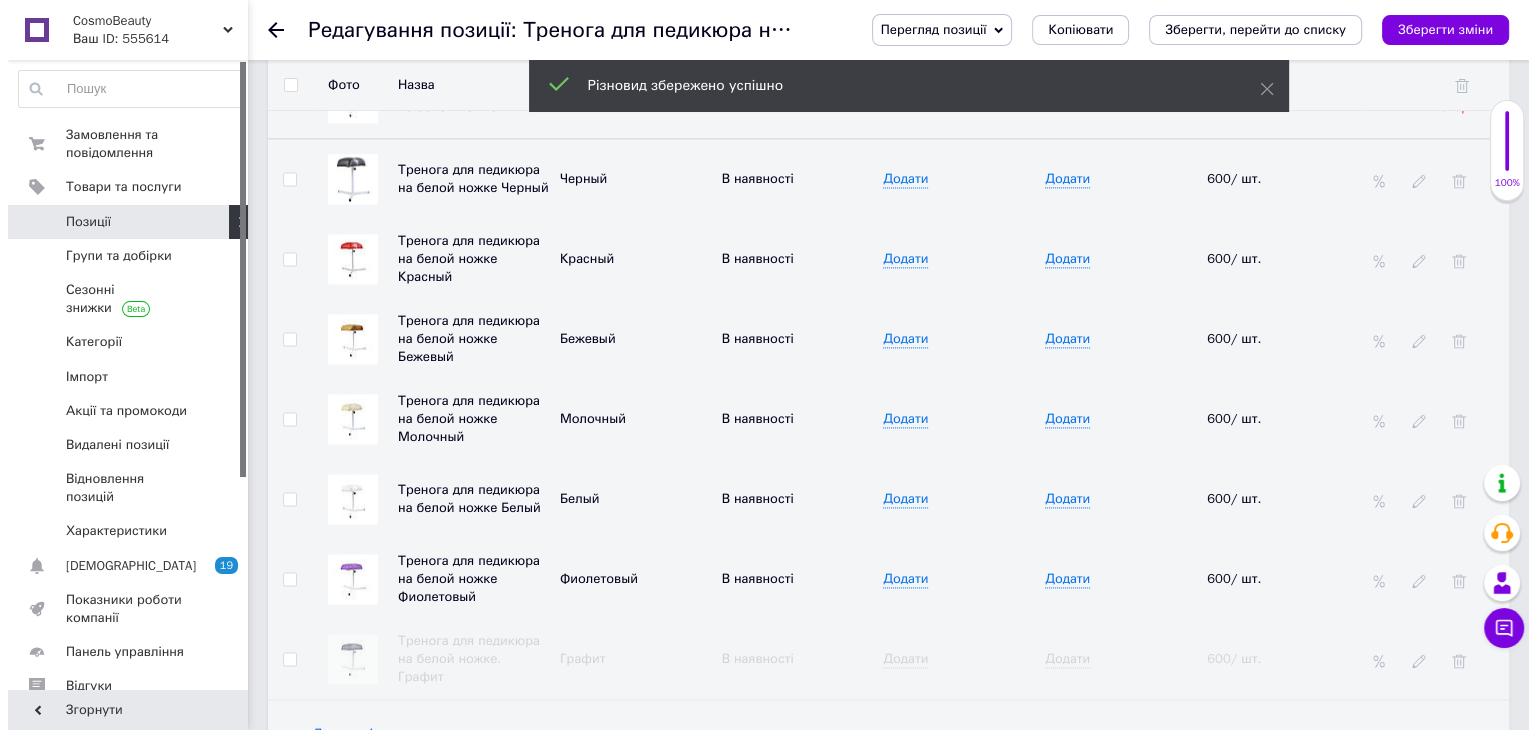 scroll, scrollTop: 2666, scrollLeft: 0, axis: vertical 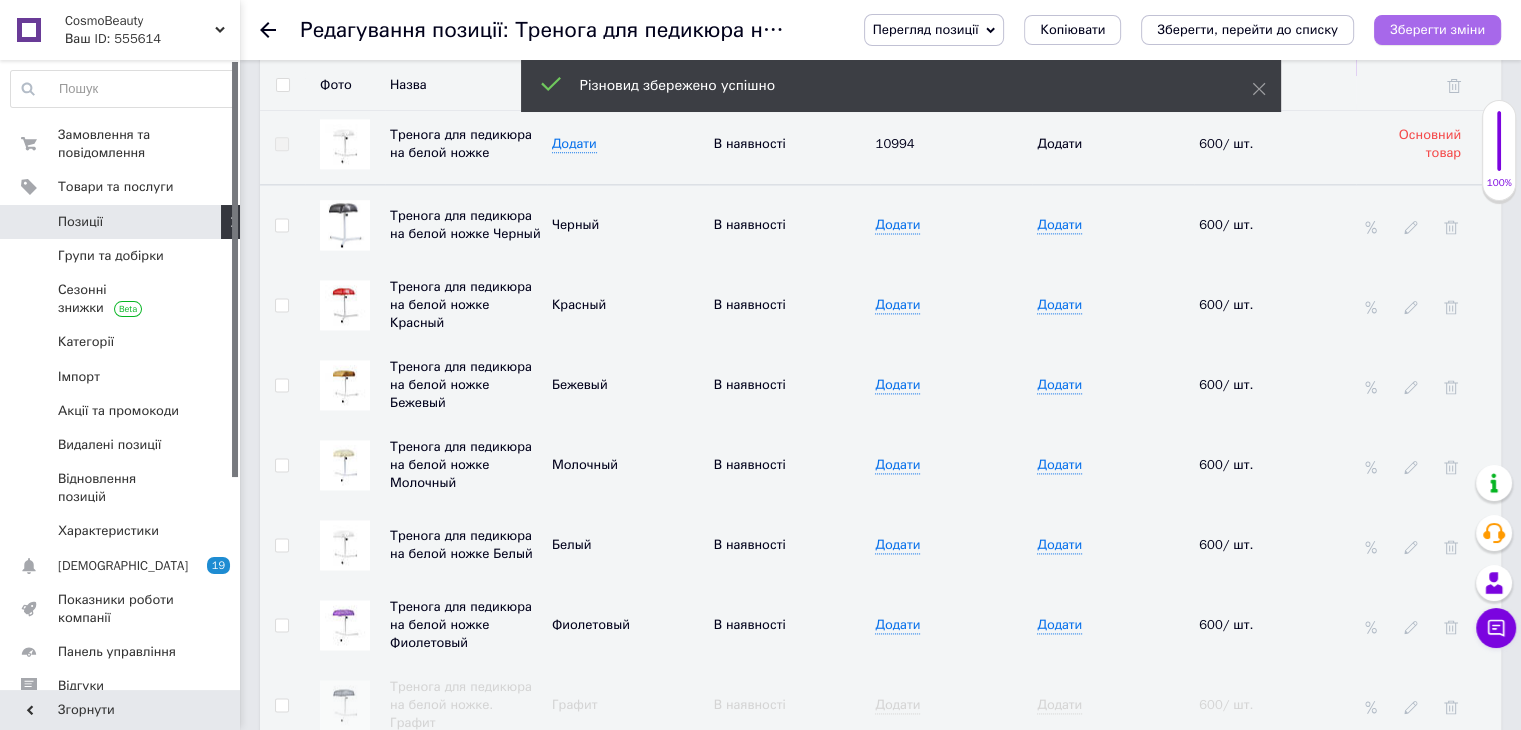 click on "Зберегти зміни" at bounding box center [1437, 29] 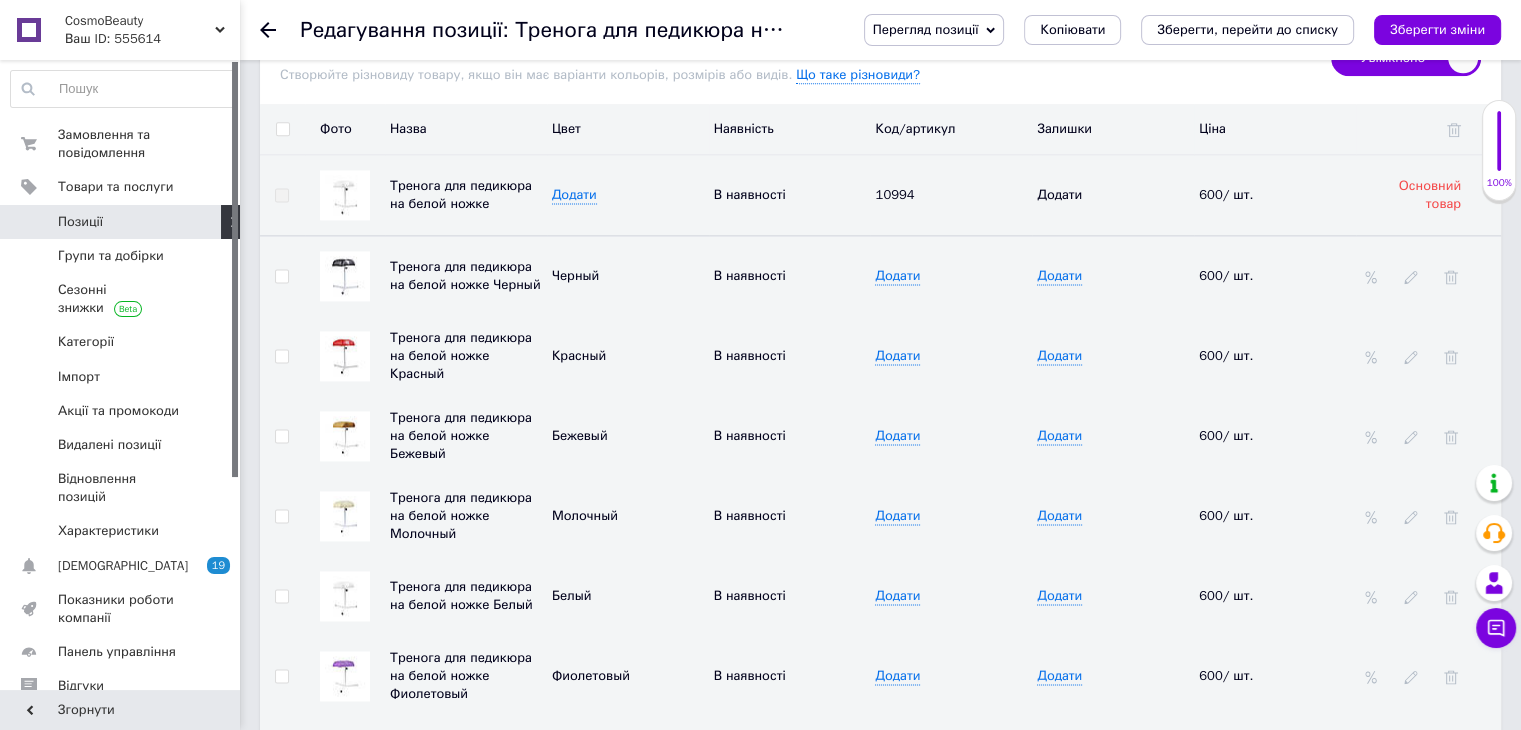 click at bounding box center [345, 516] 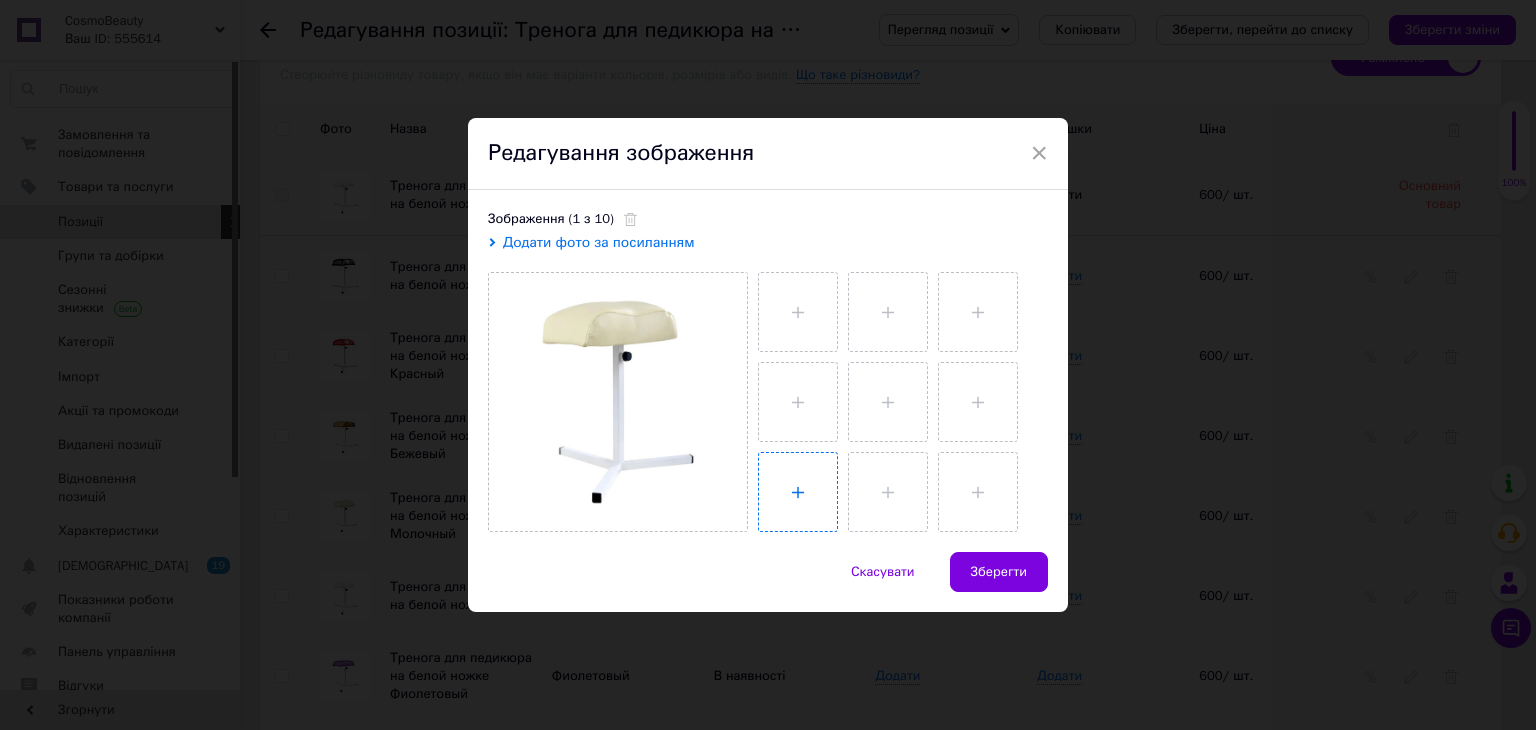 click at bounding box center (798, 492) 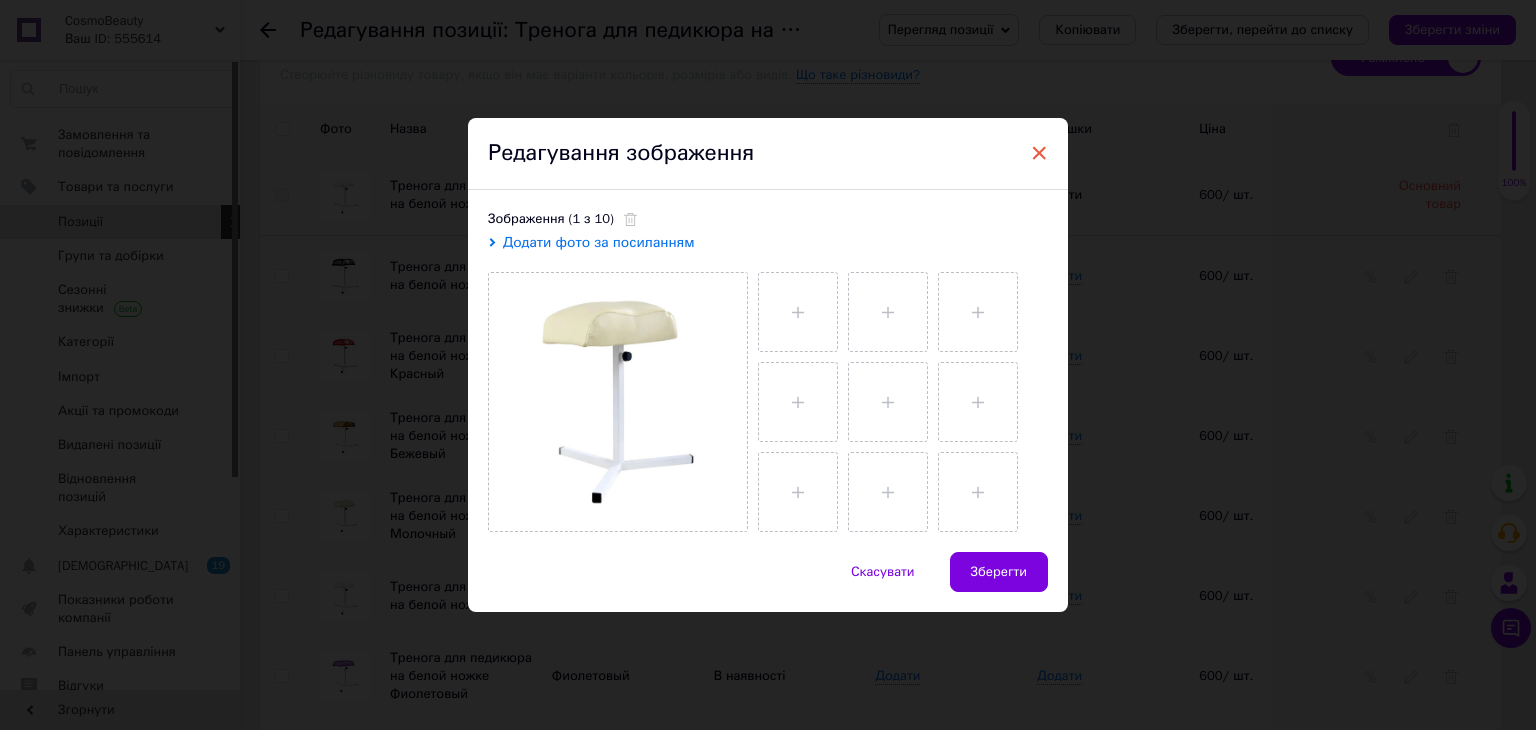 click on "×" at bounding box center [1039, 153] 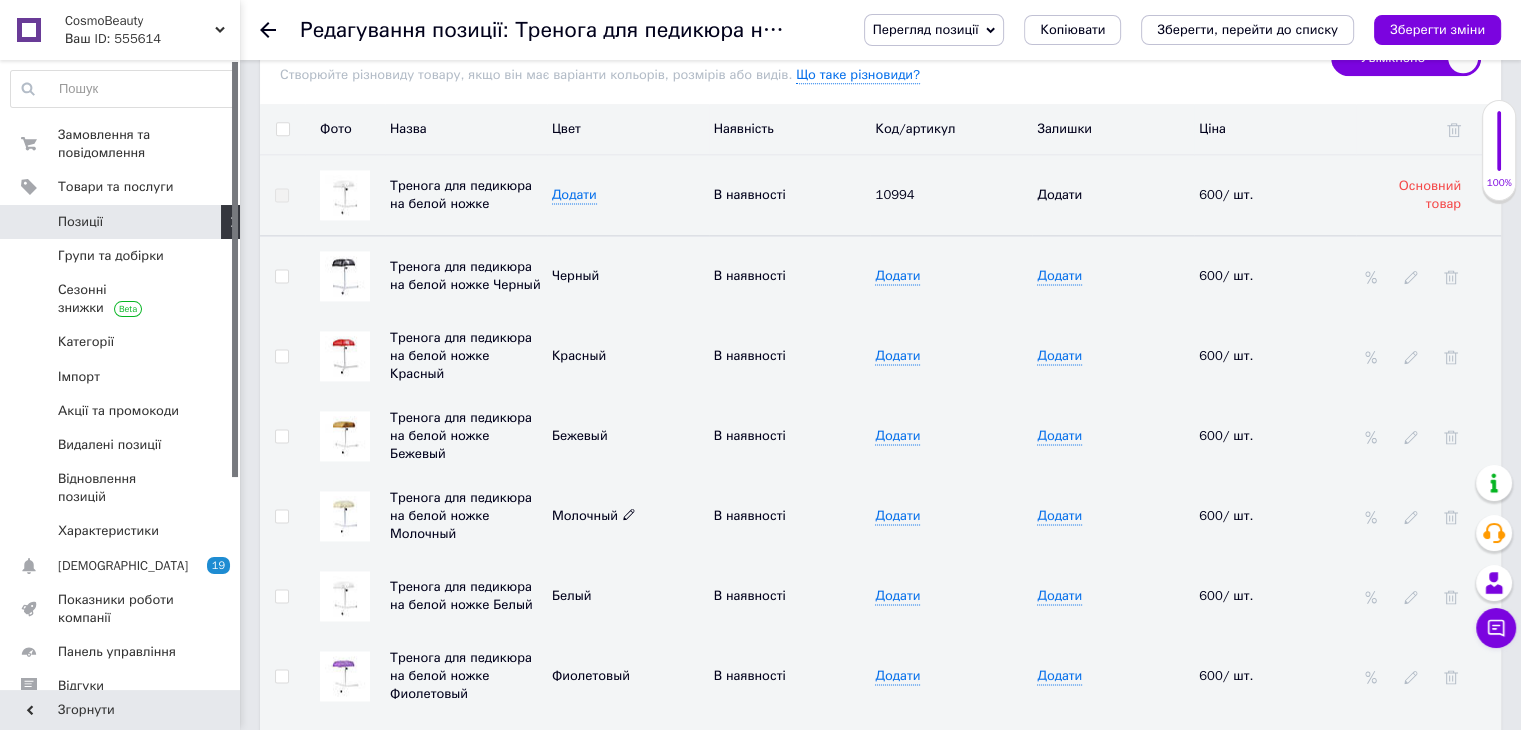 click 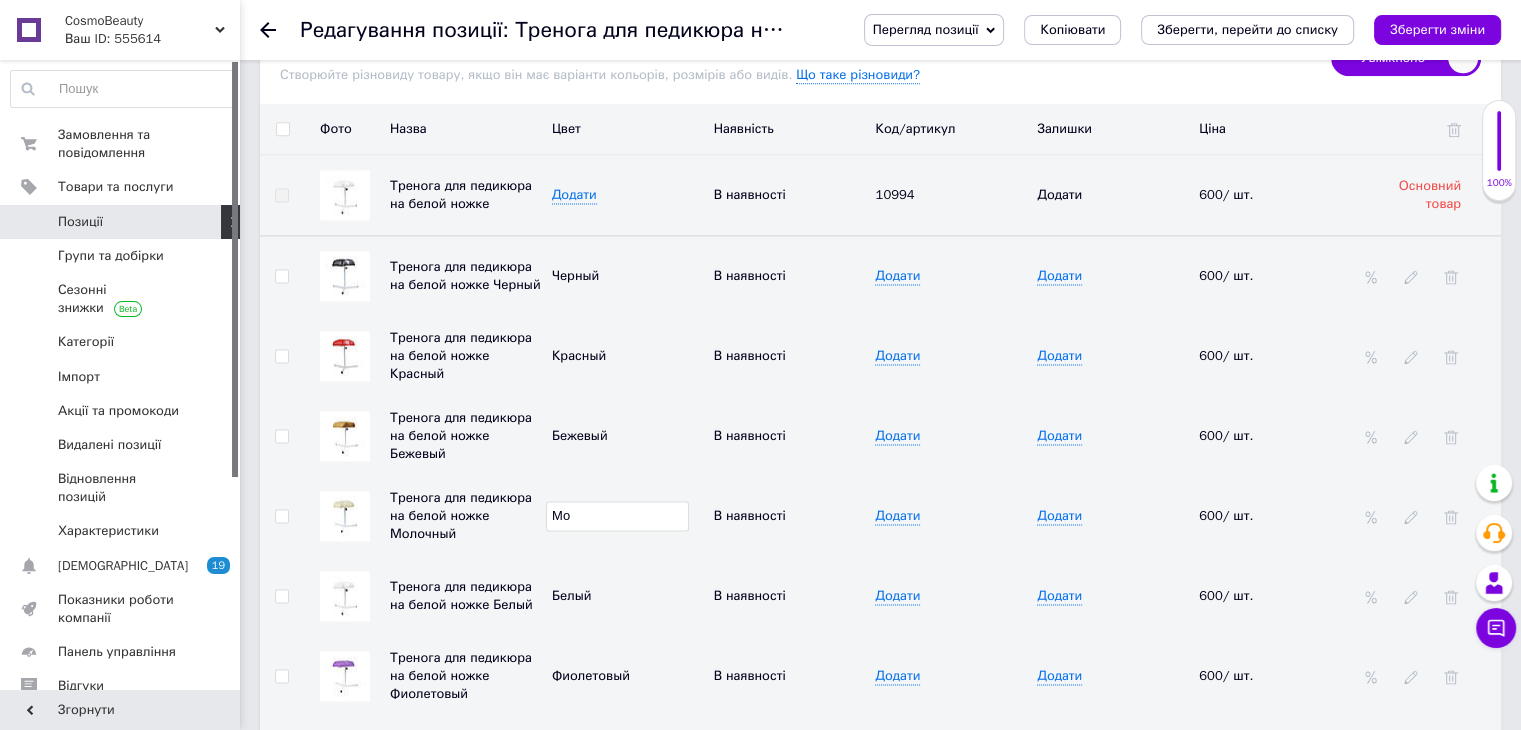 type on "М" 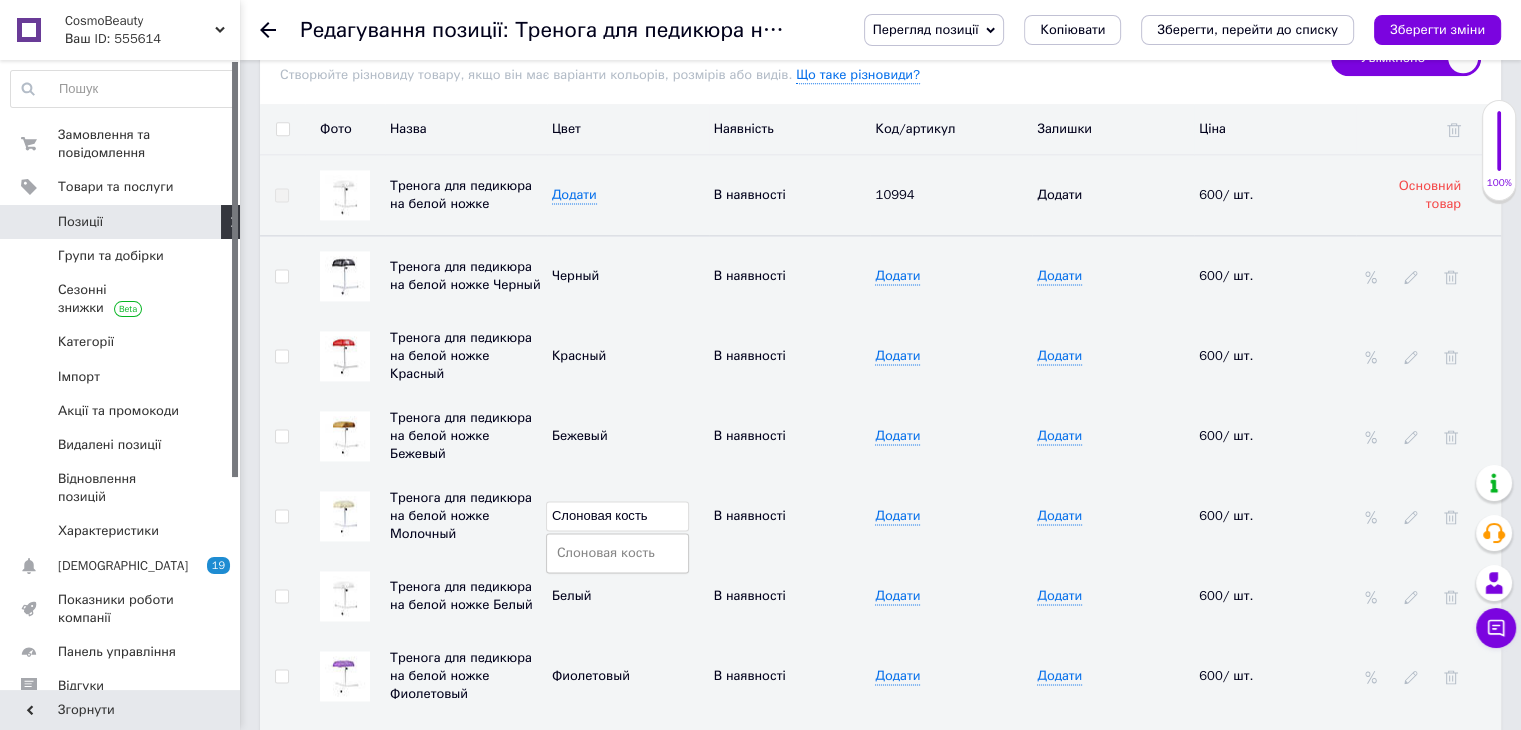 type on "Слоновая кость" 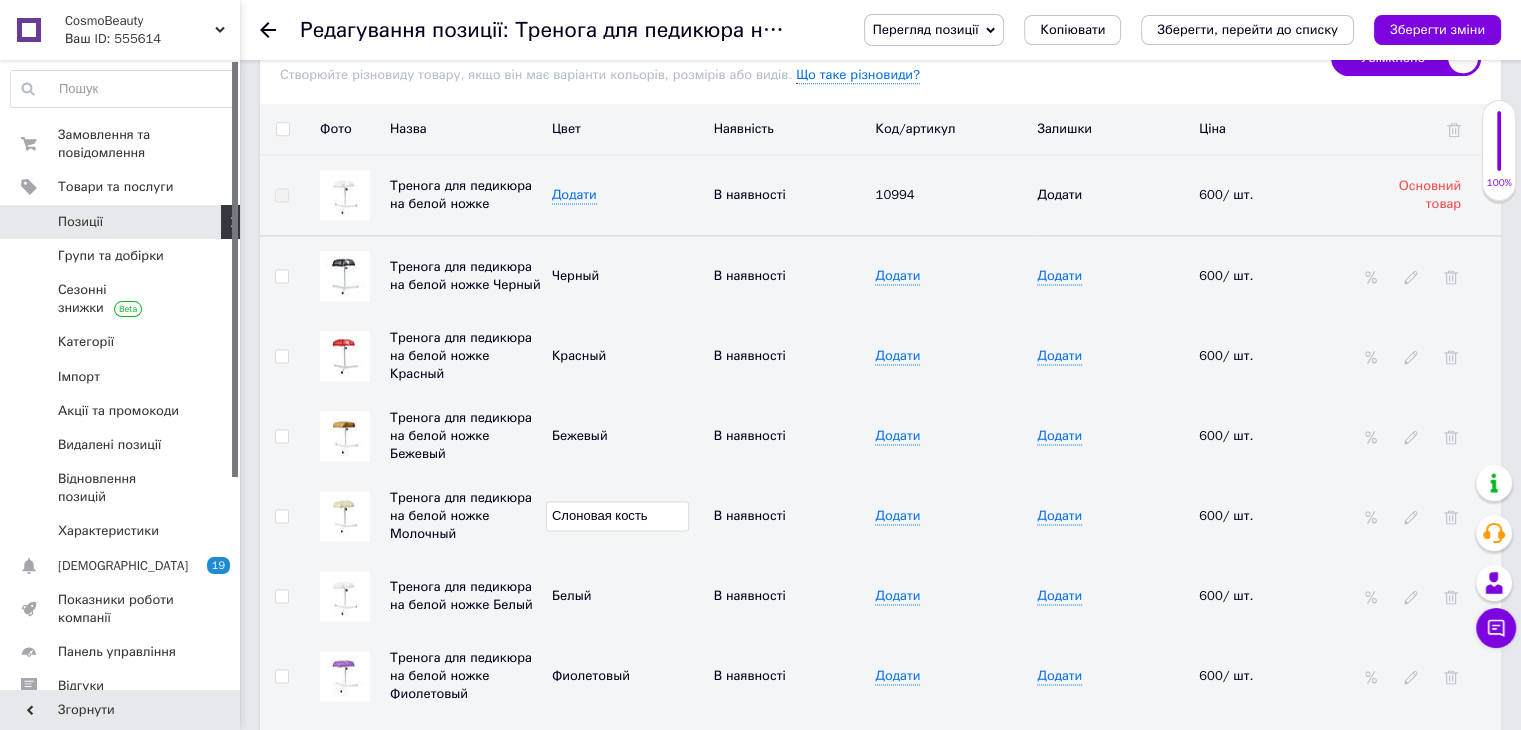 click on "Белый" at bounding box center (628, 596) 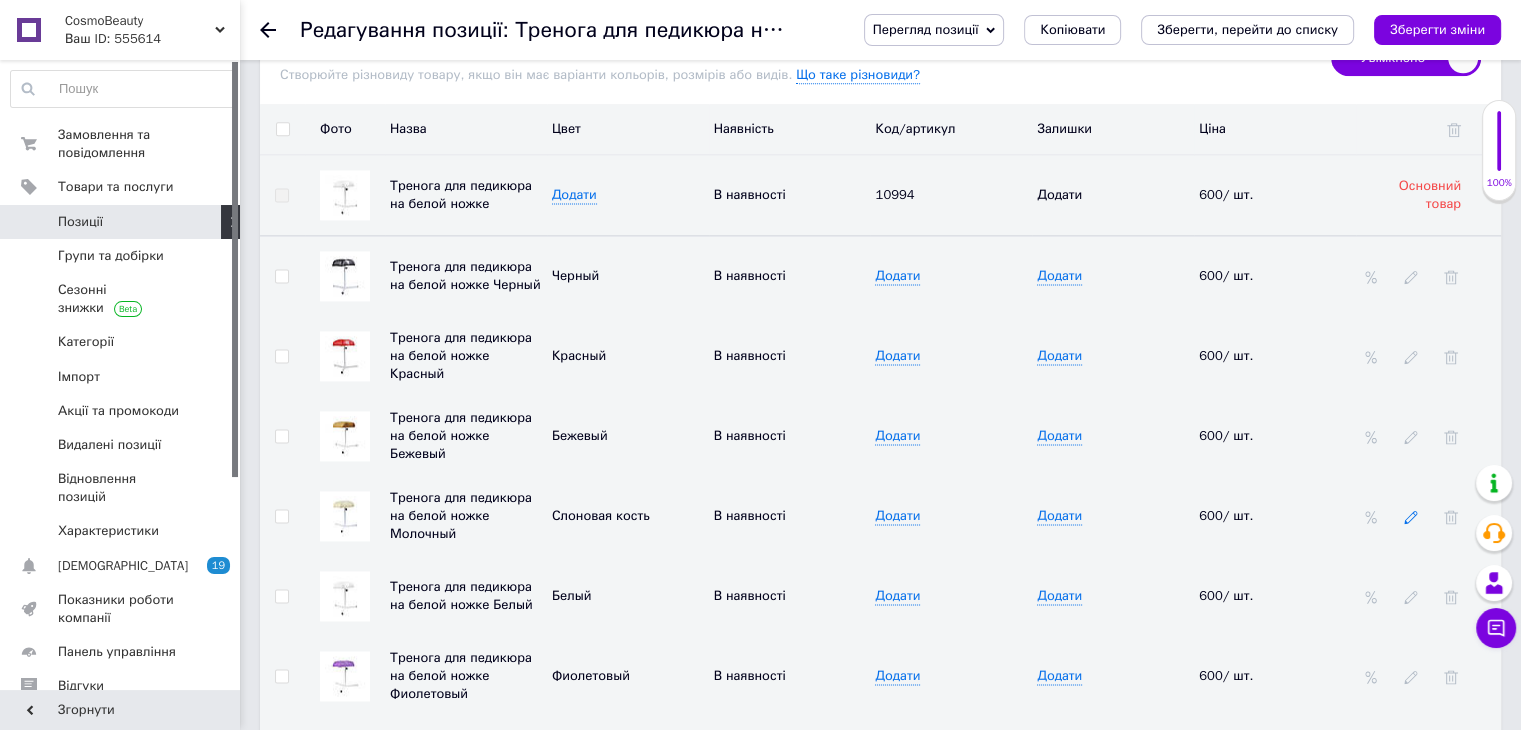 click 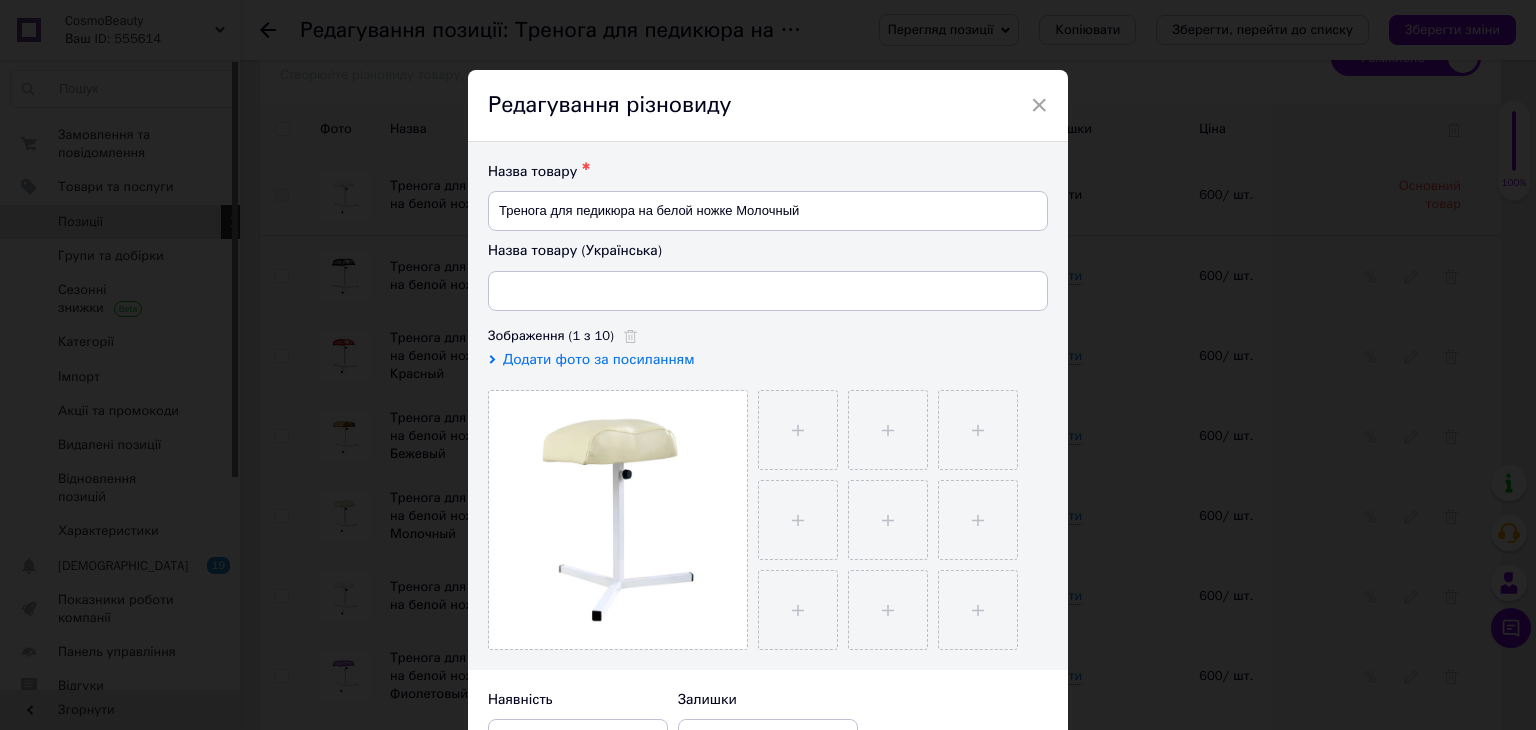 type on "Тринога для педикюру на білій ніжці Молочний" 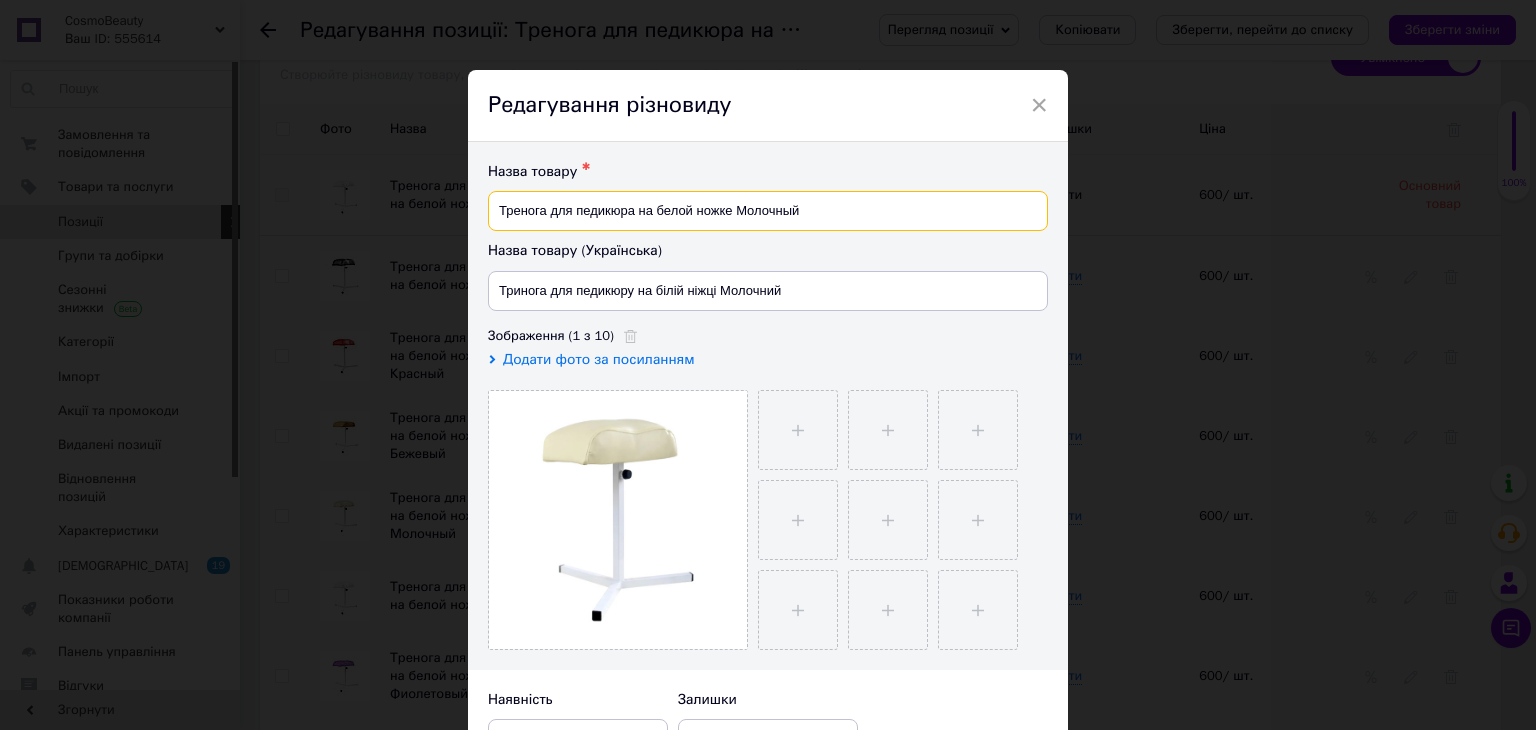 click on "Тренога для педикюра на белой ножке Молочный" at bounding box center (768, 211) 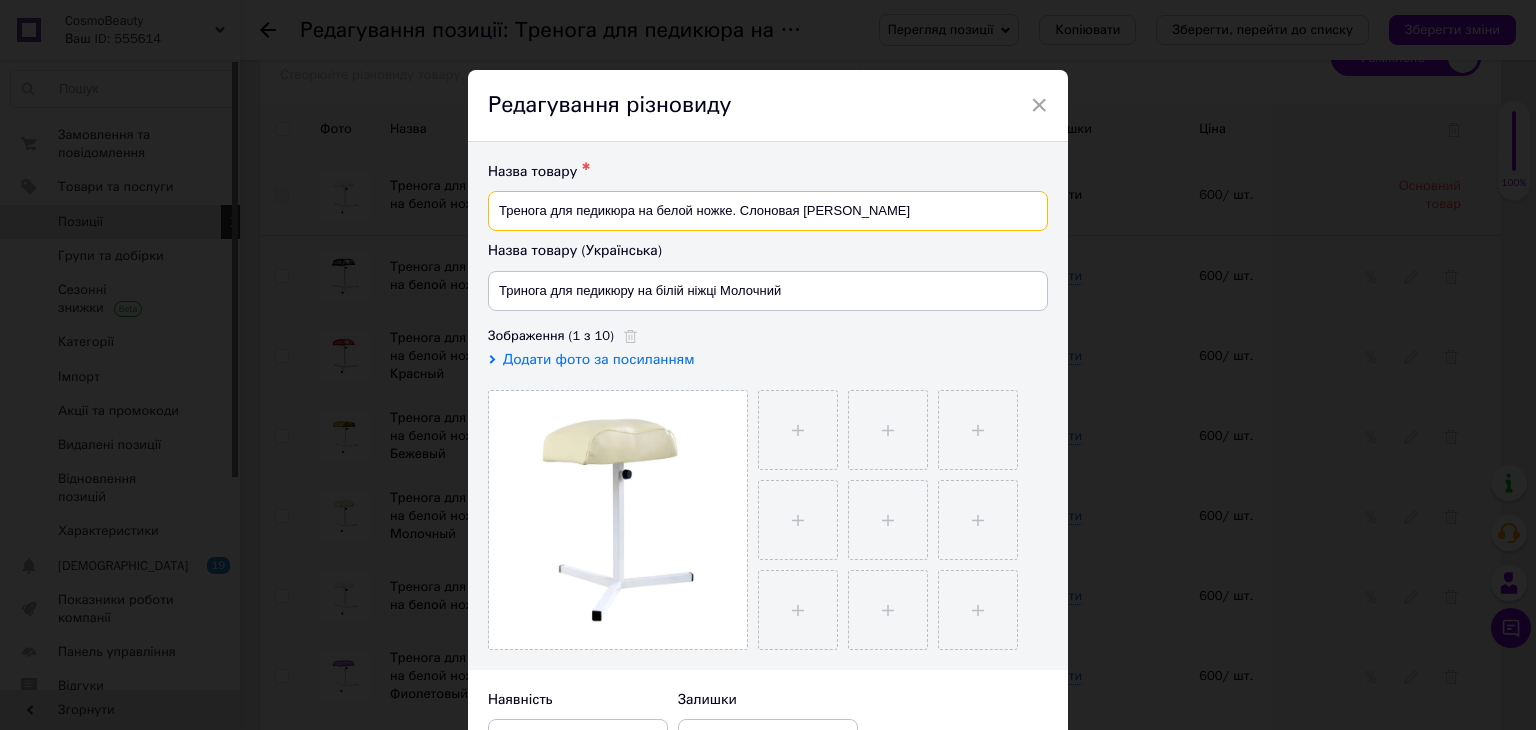type on "Тренога для педикюра на белой ножке. Слоновая [PERSON_NAME]" 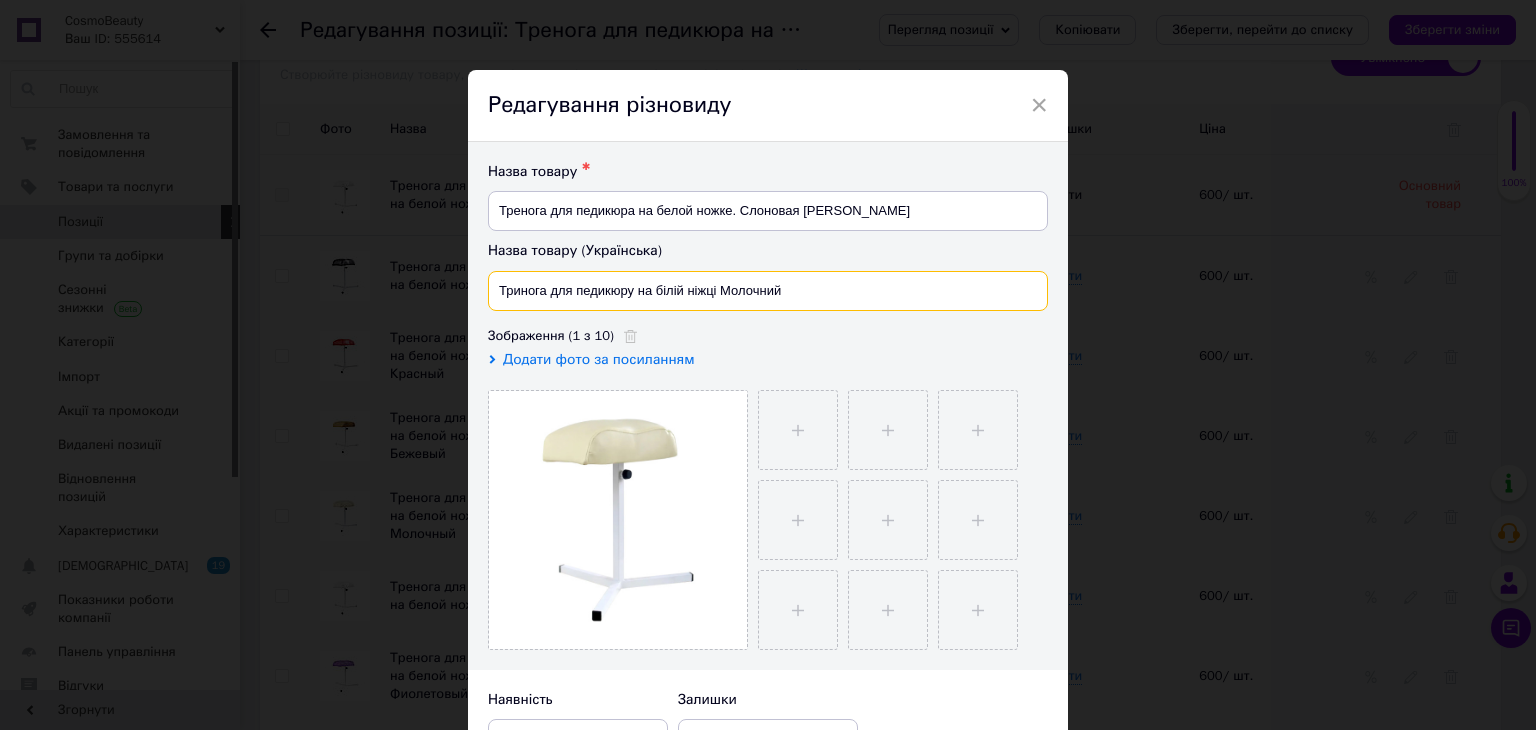 drag, startPoint x: 804, startPoint y: 286, endPoint x: 719, endPoint y: 283, distance: 85.052925 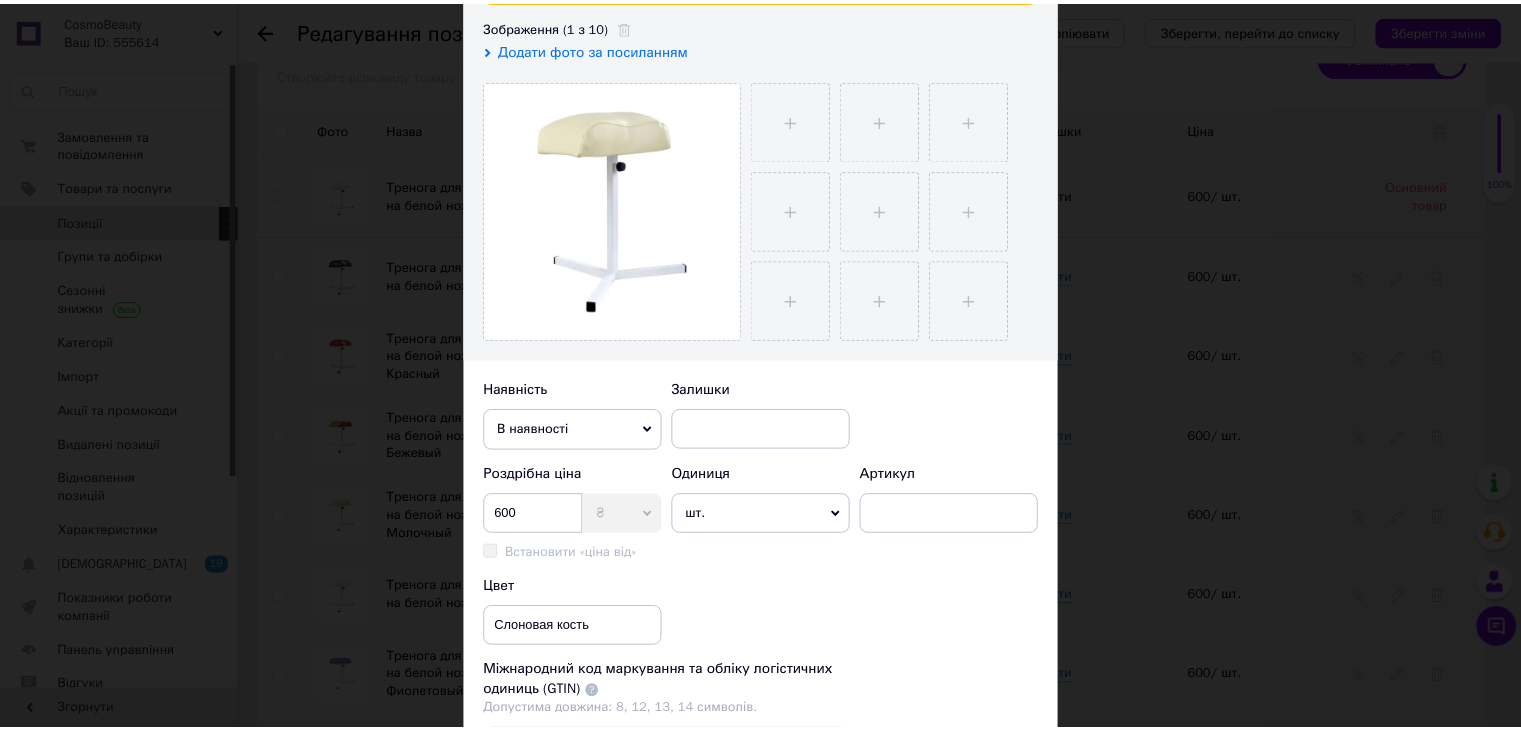 scroll, scrollTop: 533, scrollLeft: 0, axis: vertical 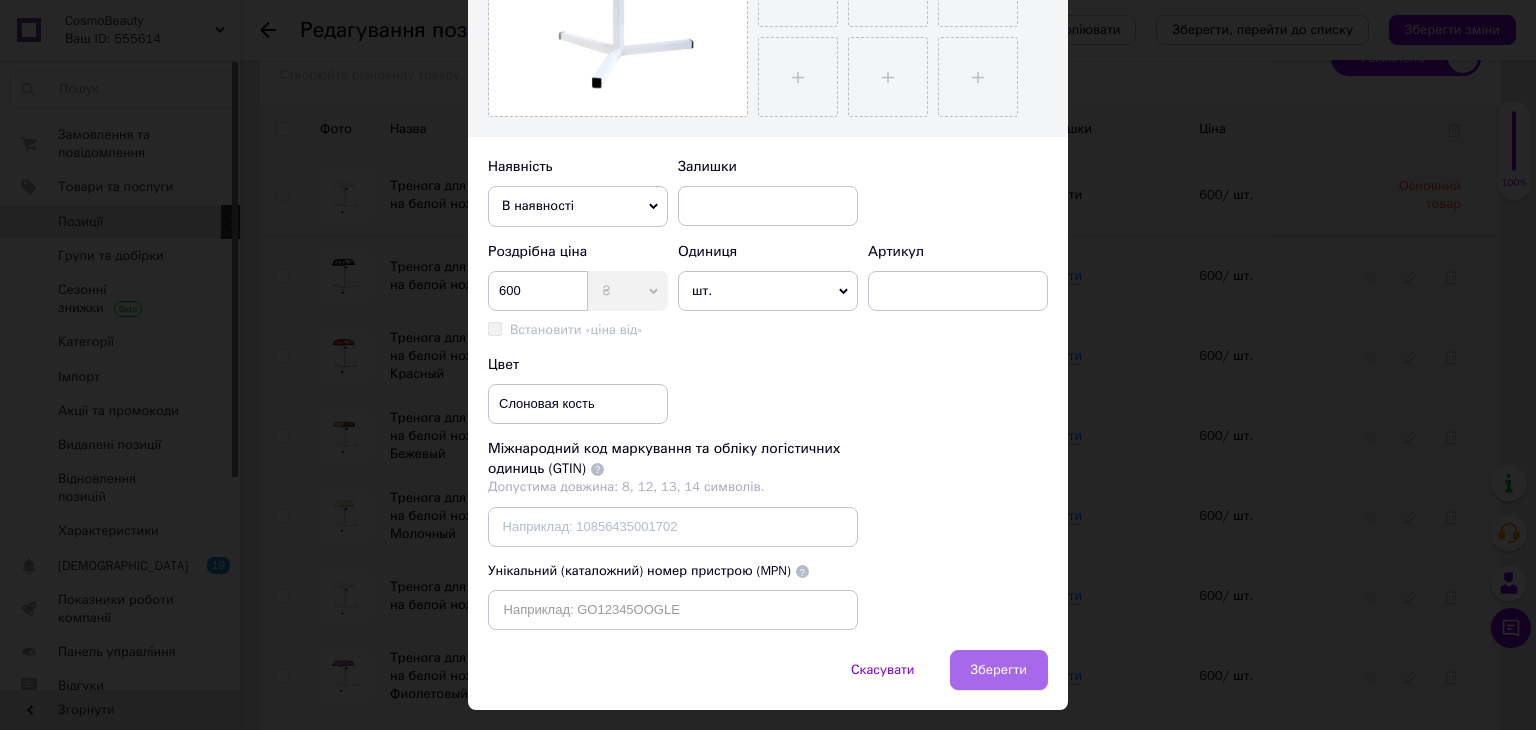 type on "Тринога для педикюру на білій ніжці. Слонова кістка" 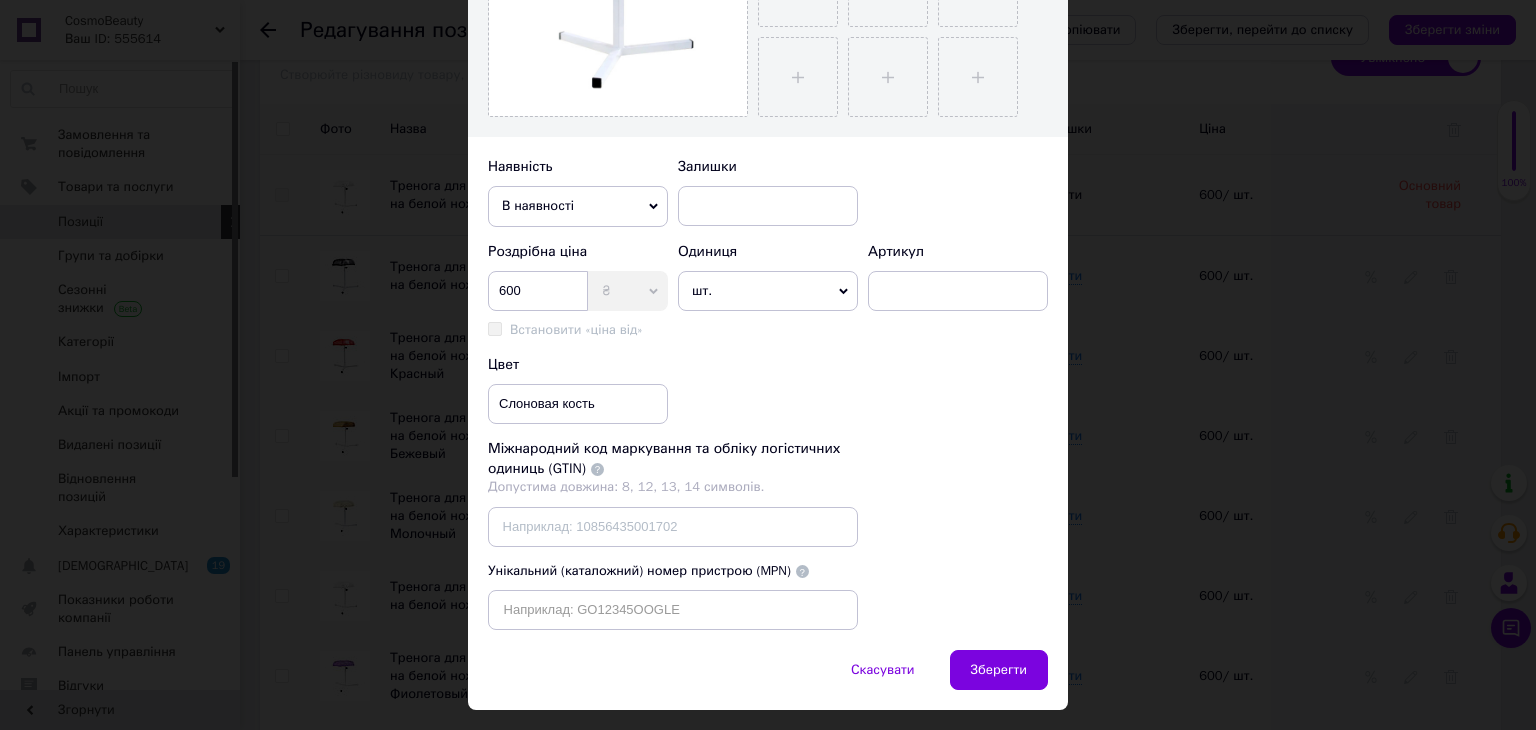 click on "Зберегти" at bounding box center [999, 670] 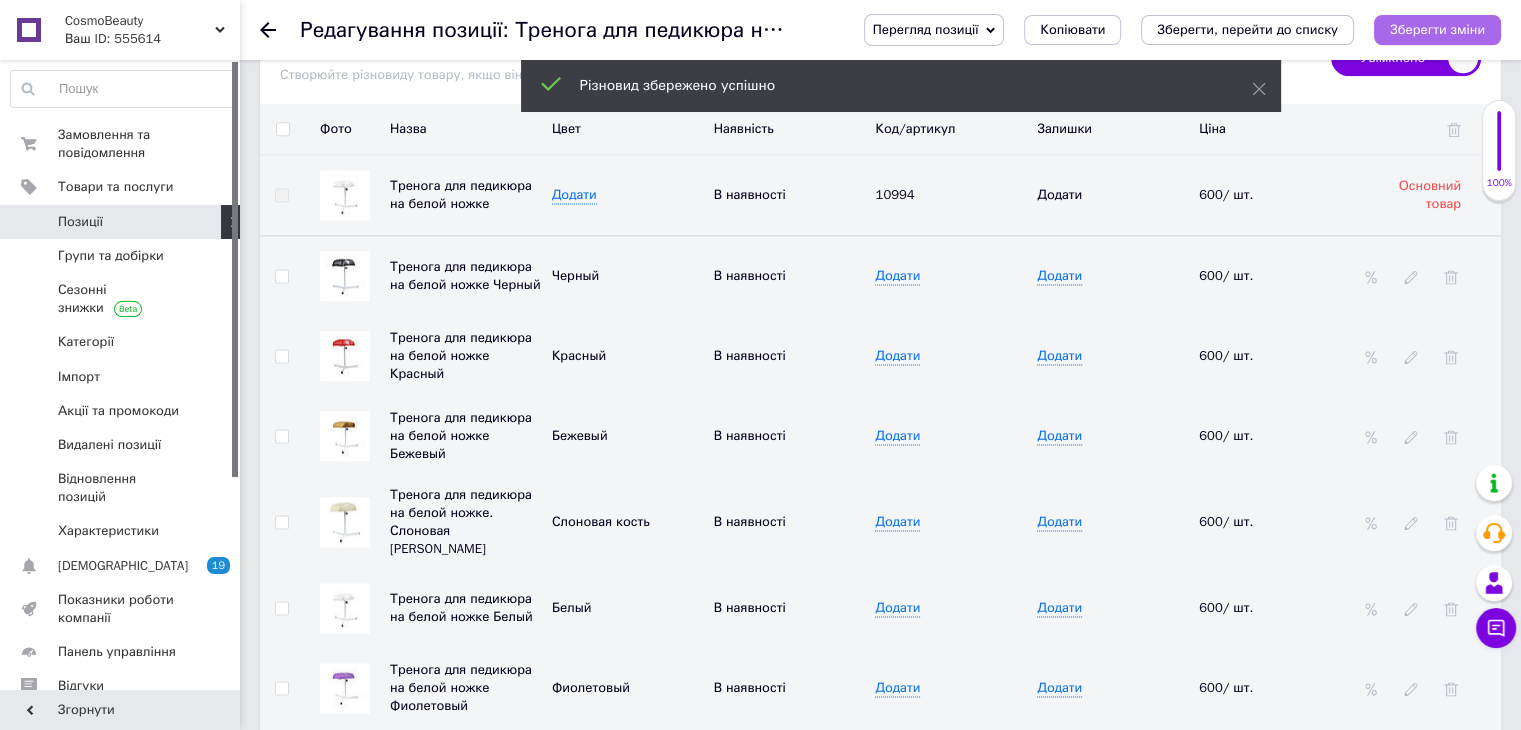 click on "Зберегти зміни" at bounding box center [1437, 29] 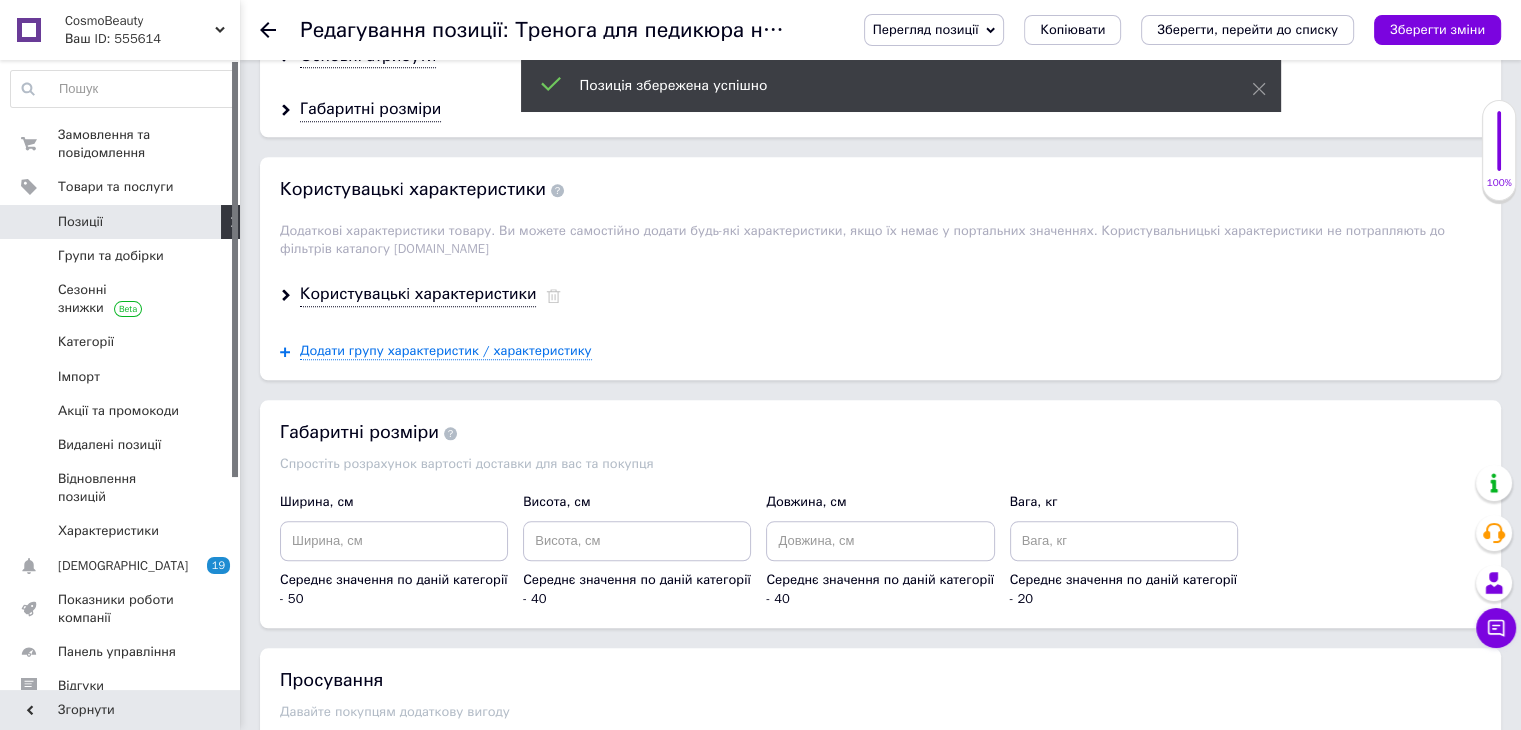 scroll, scrollTop: 1600, scrollLeft: 0, axis: vertical 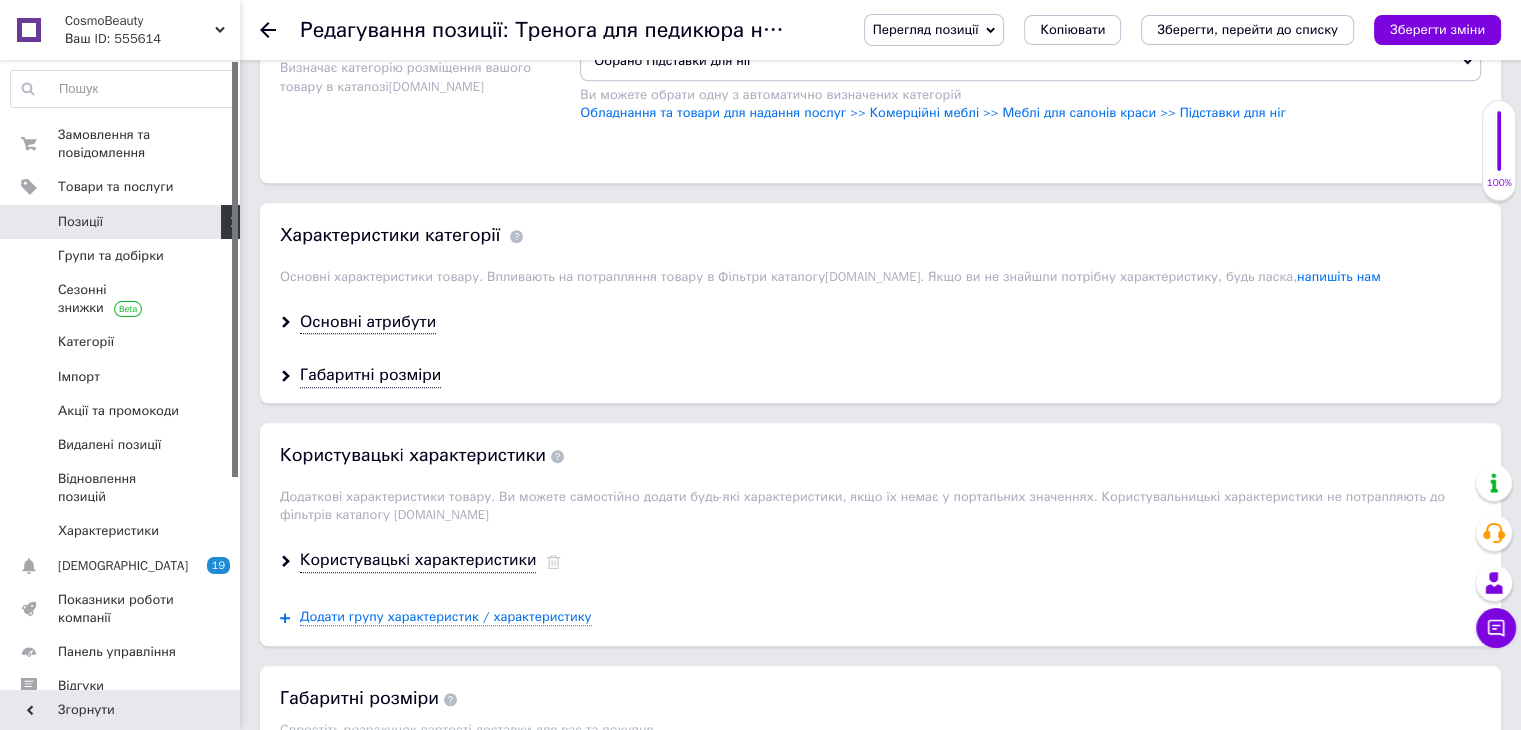 click 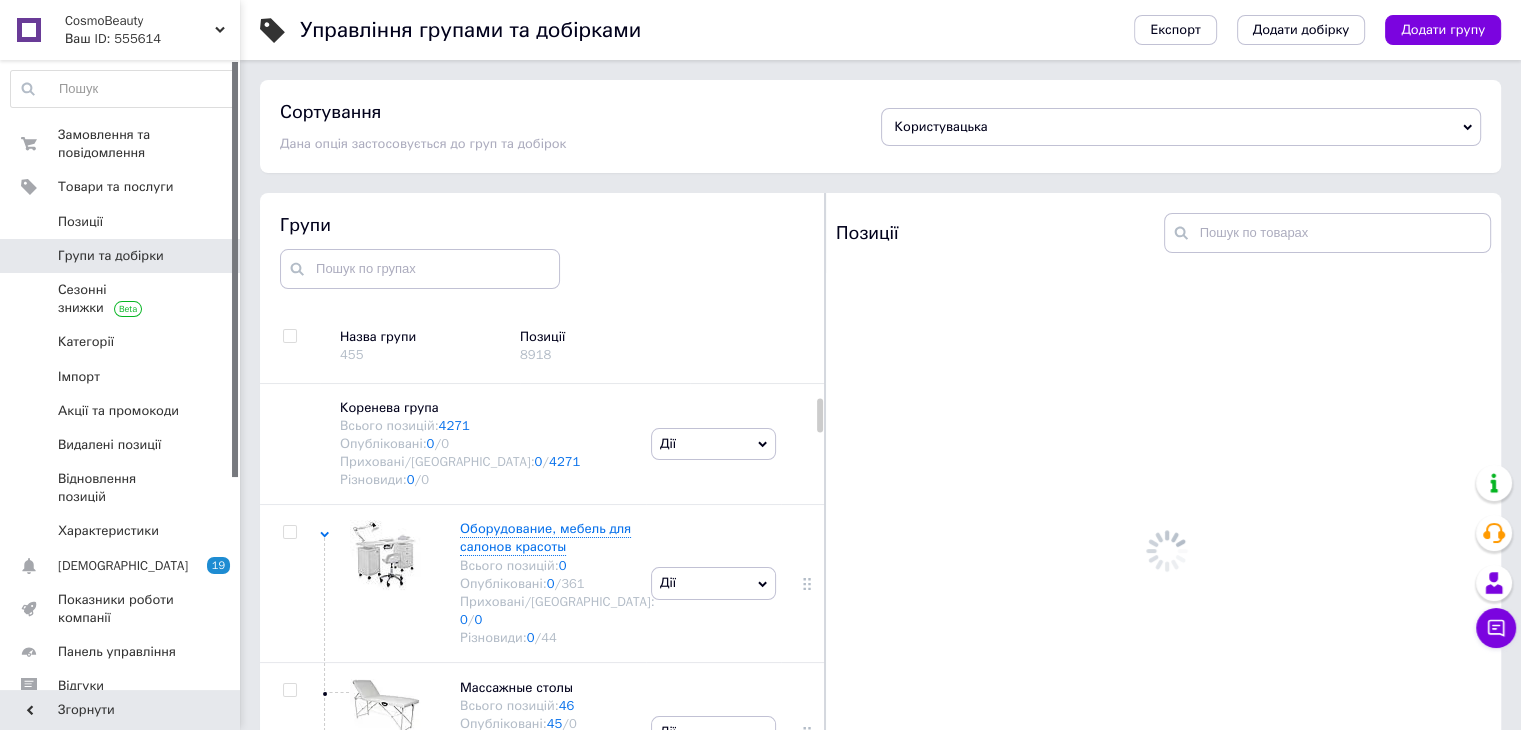 scroll, scrollTop: 113, scrollLeft: 0, axis: vertical 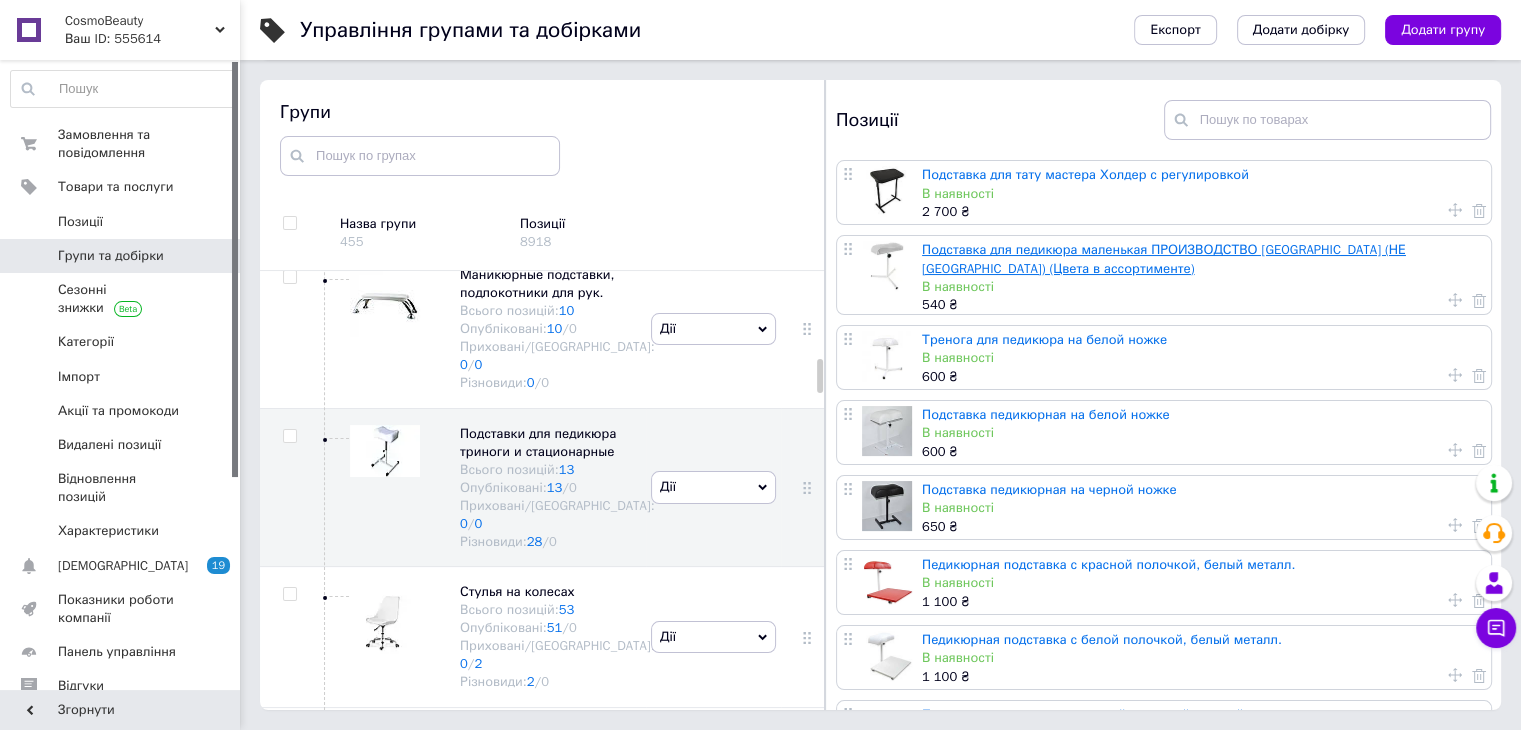 click on "Подставка для педикюра маленькая ПРОИЗВОДСТВО [GEOGRAPHIC_DATA] (НЕ [GEOGRAPHIC_DATA]) (Цвета в ассортименте)" at bounding box center (1164, 258) 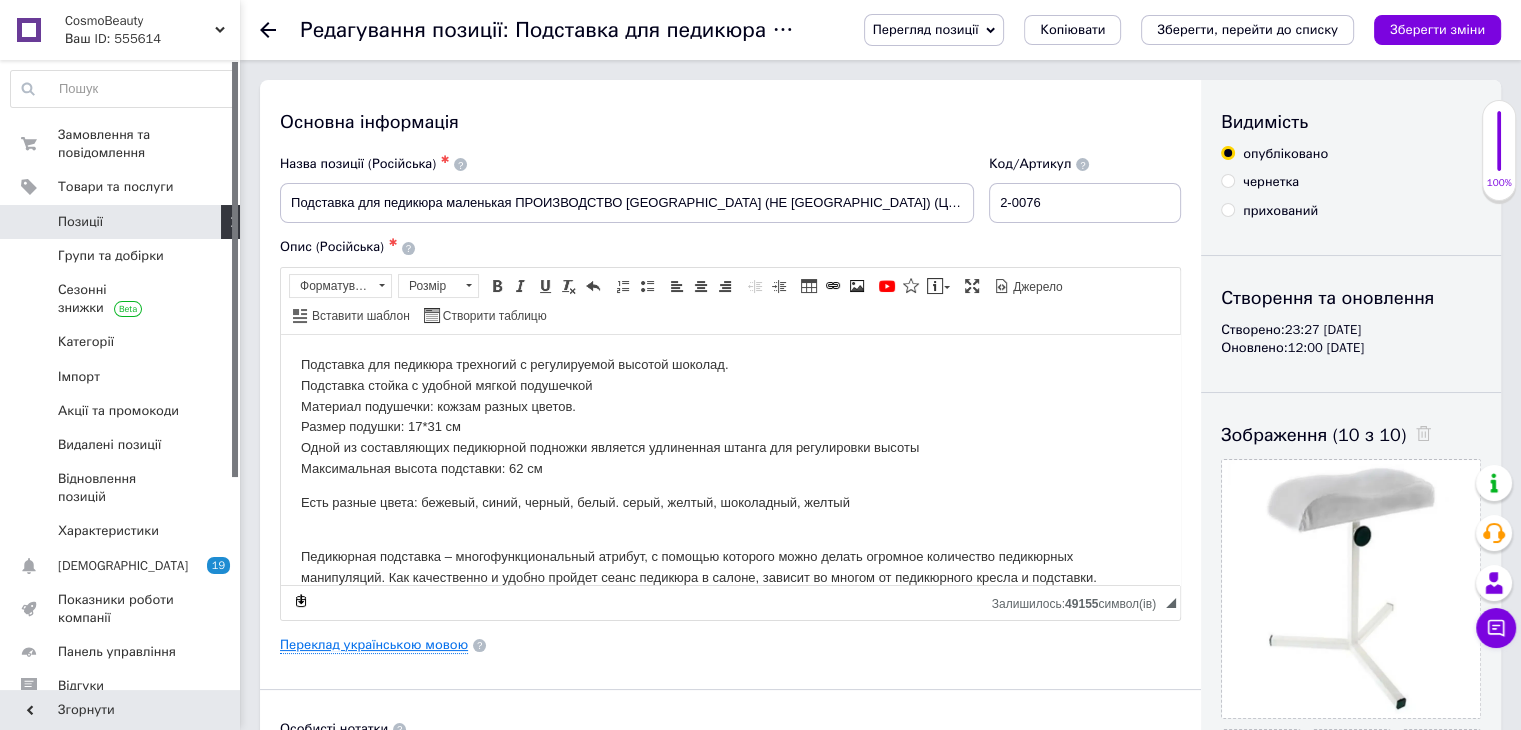 scroll, scrollTop: 266, scrollLeft: 0, axis: vertical 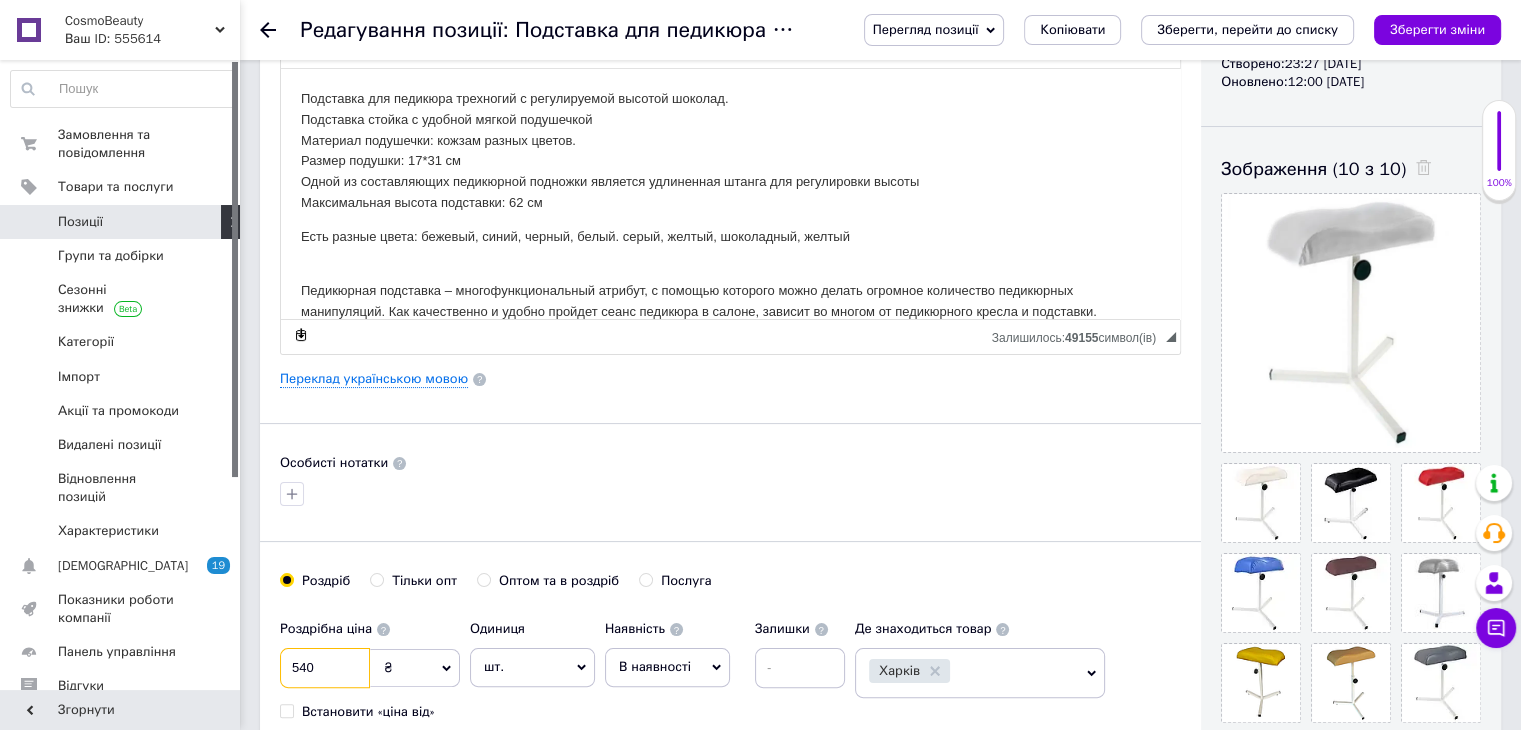 click on "540" at bounding box center (325, 668) 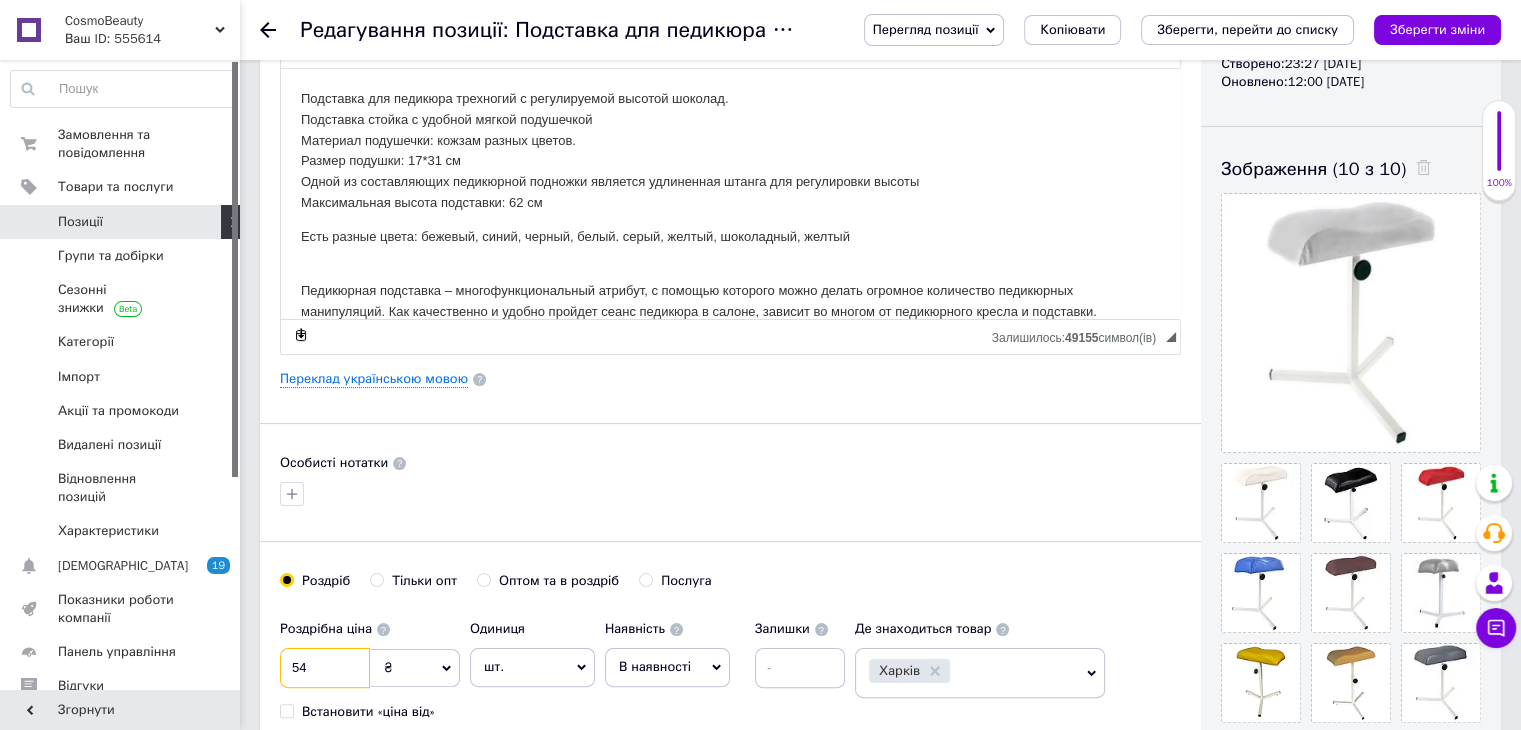 type on "5" 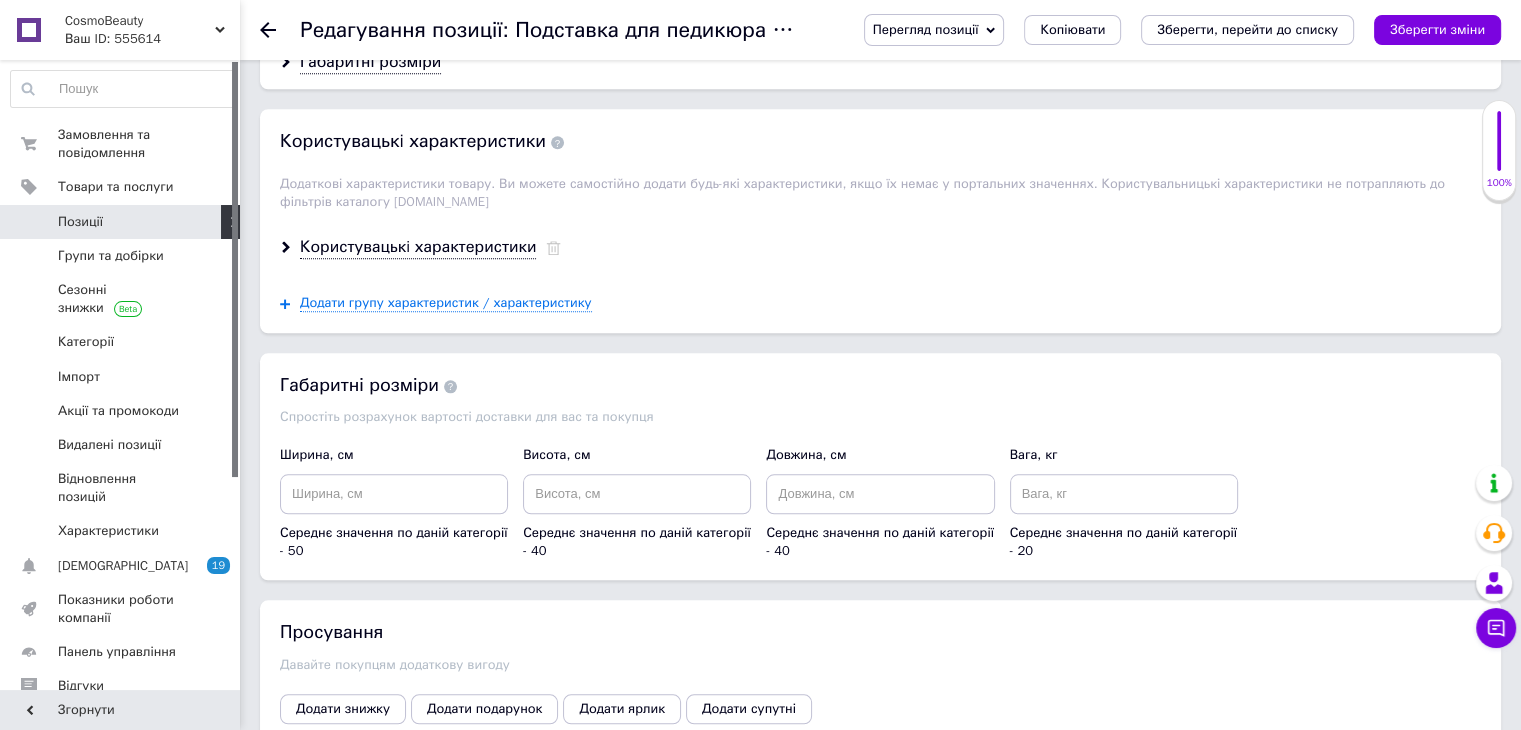 scroll, scrollTop: 1866, scrollLeft: 0, axis: vertical 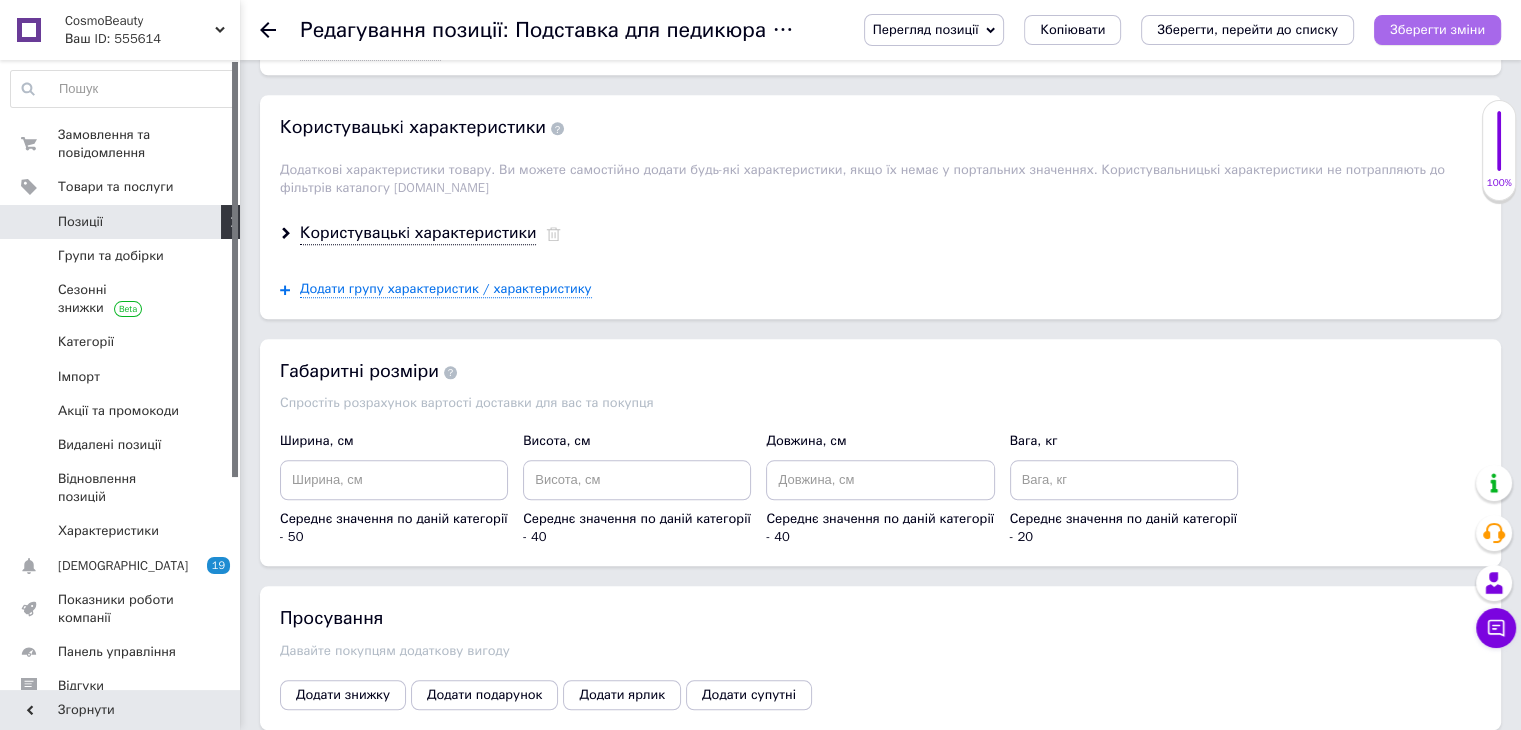 type on "600" 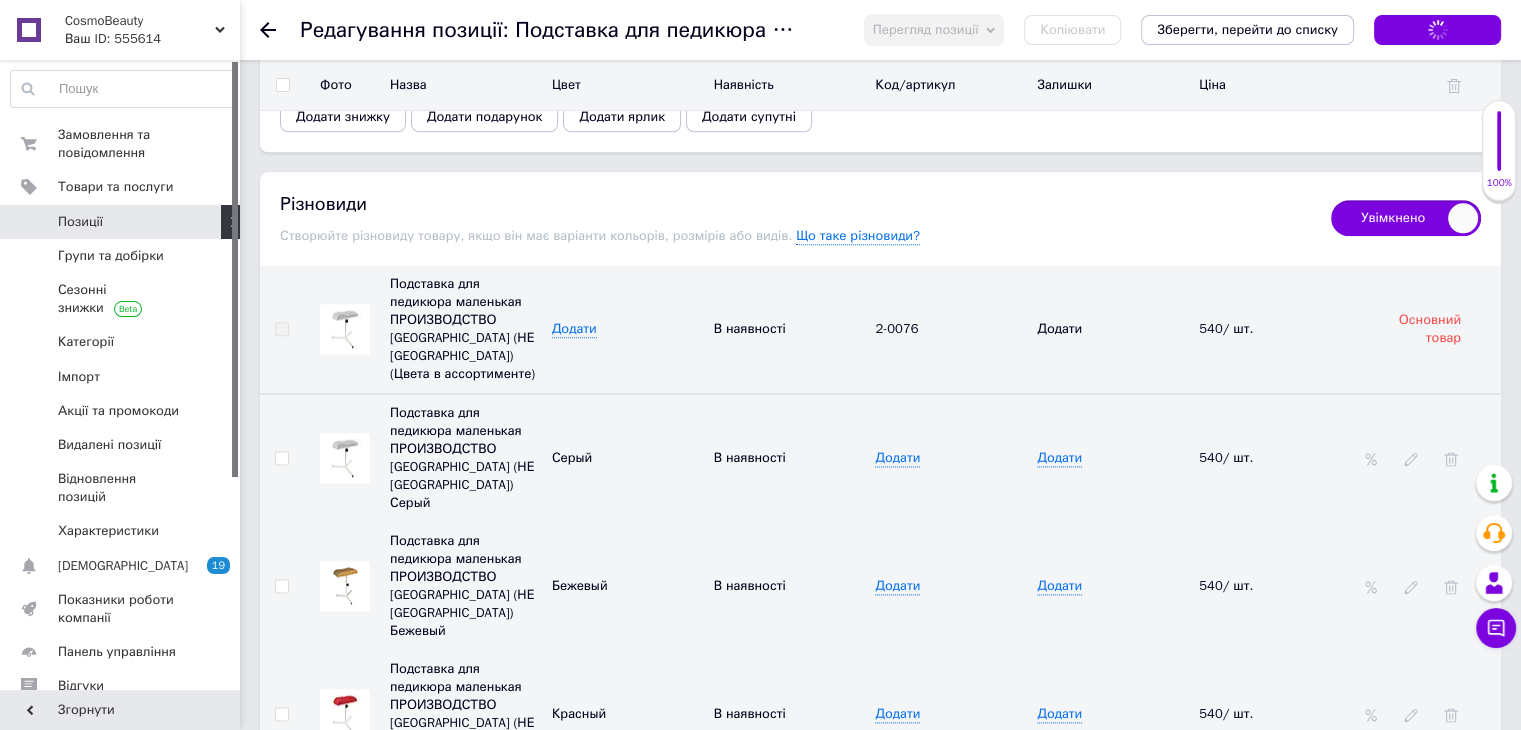 scroll, scrollTop: 2400, scrollLeft: 0, axis: vertical 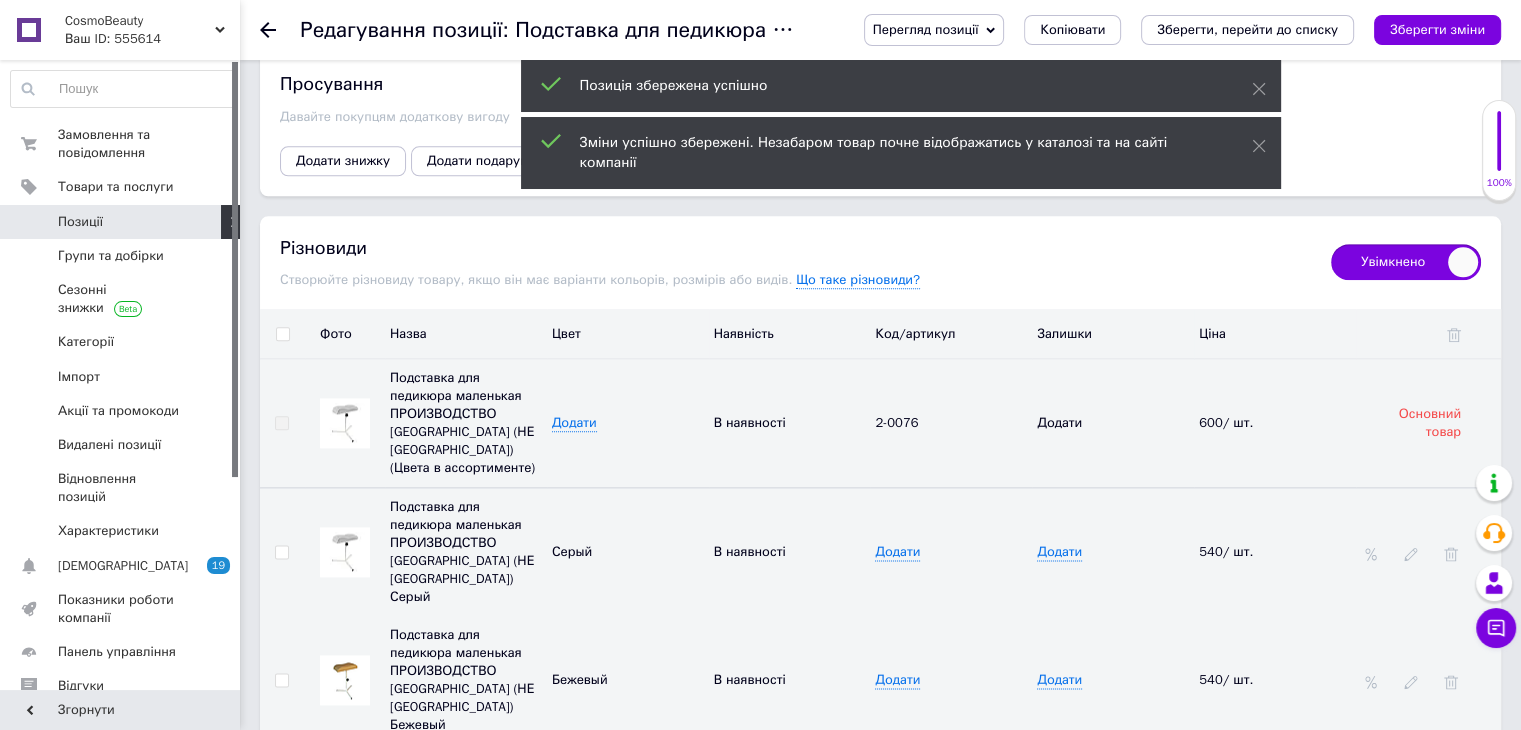 click at bounding box center [282, 334] 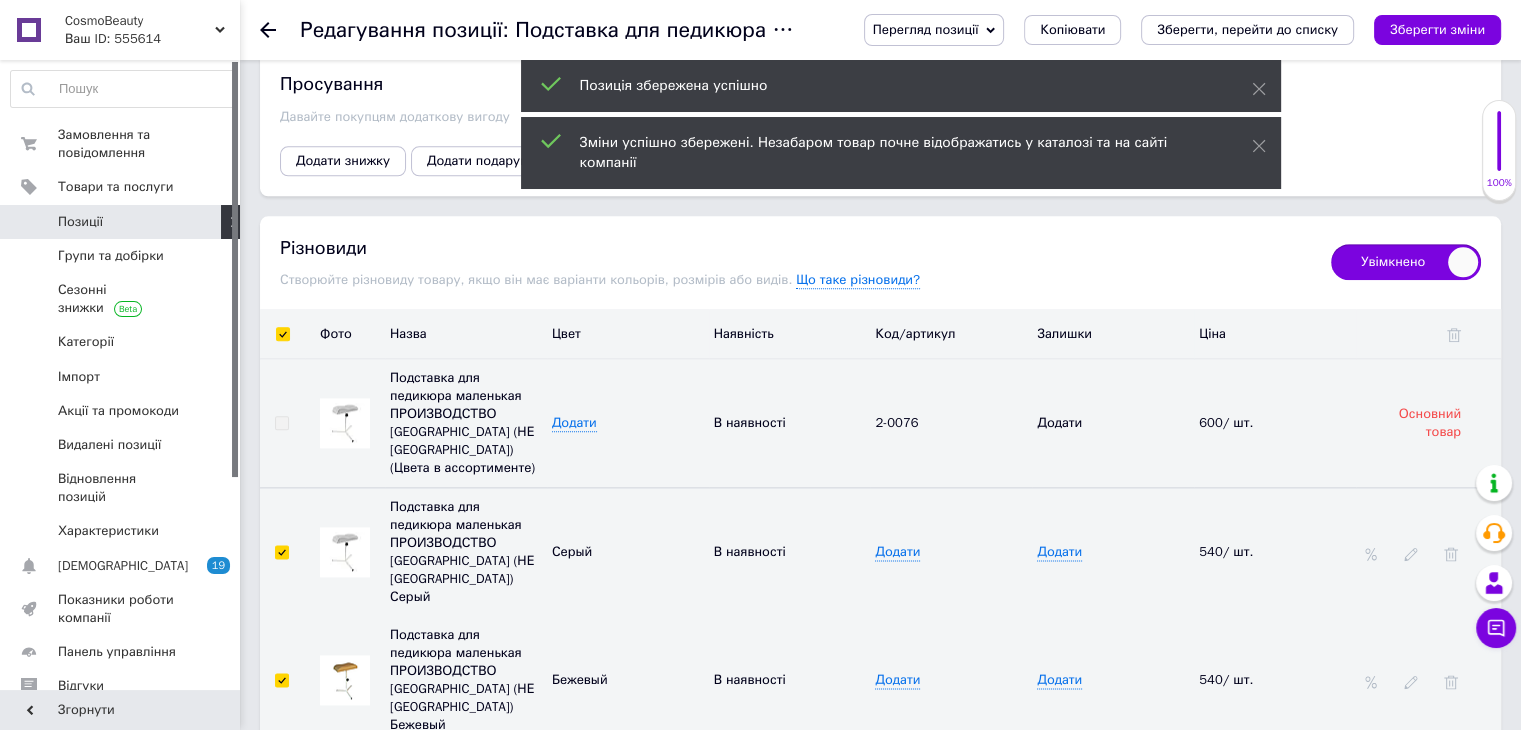 checkbox on "true" 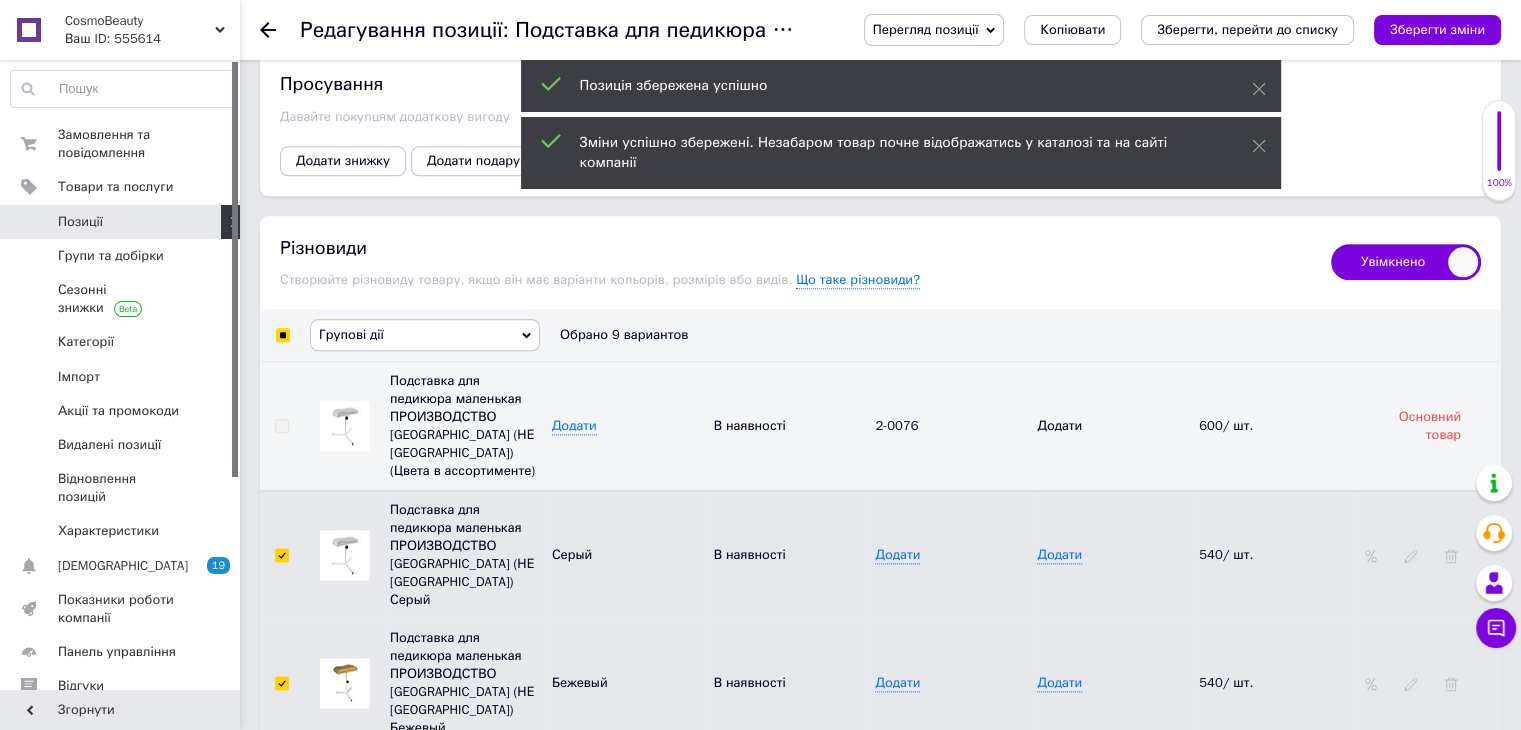 click on "Групові дії" at bounding box center [351, 334] 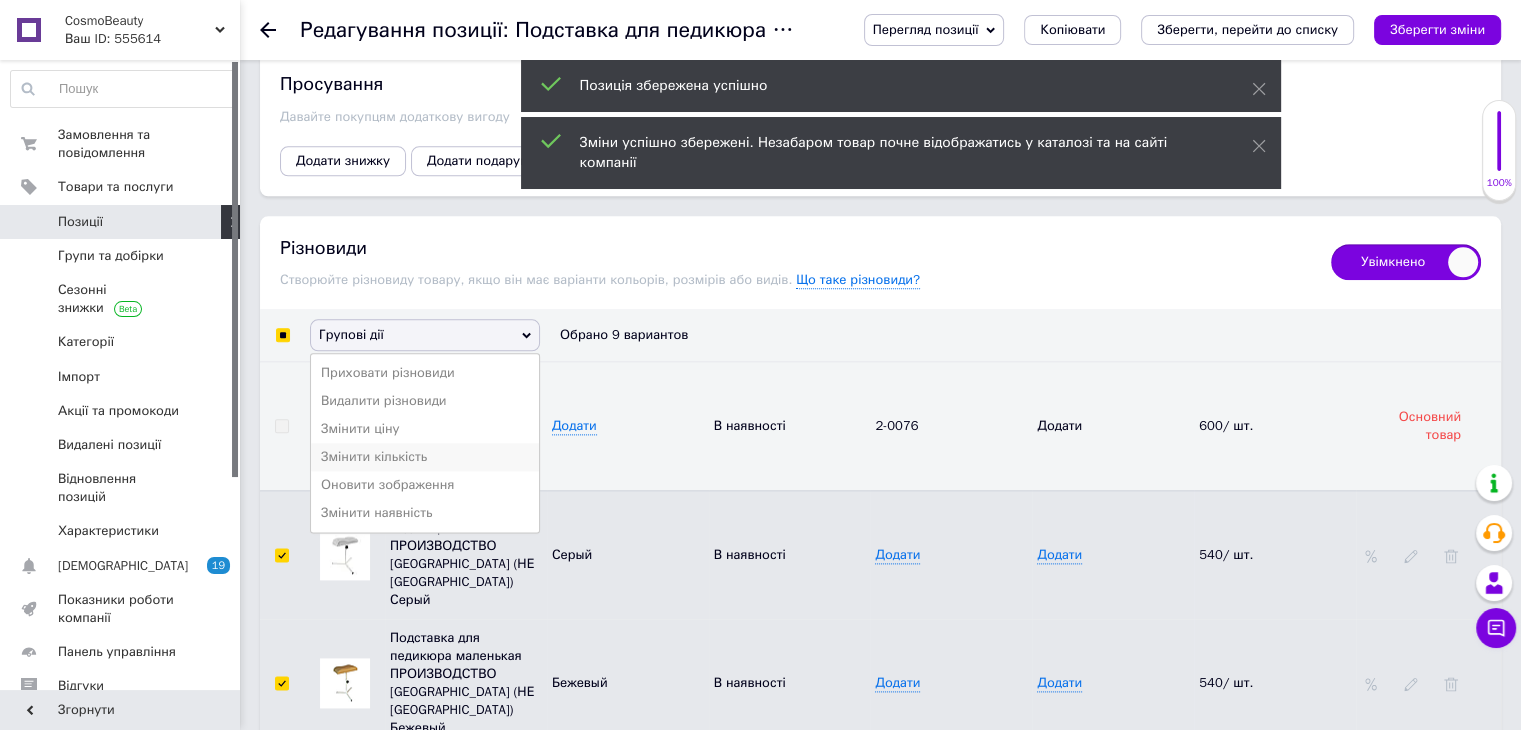 click on "Змінити кількість" at bounding box center (425, 457) 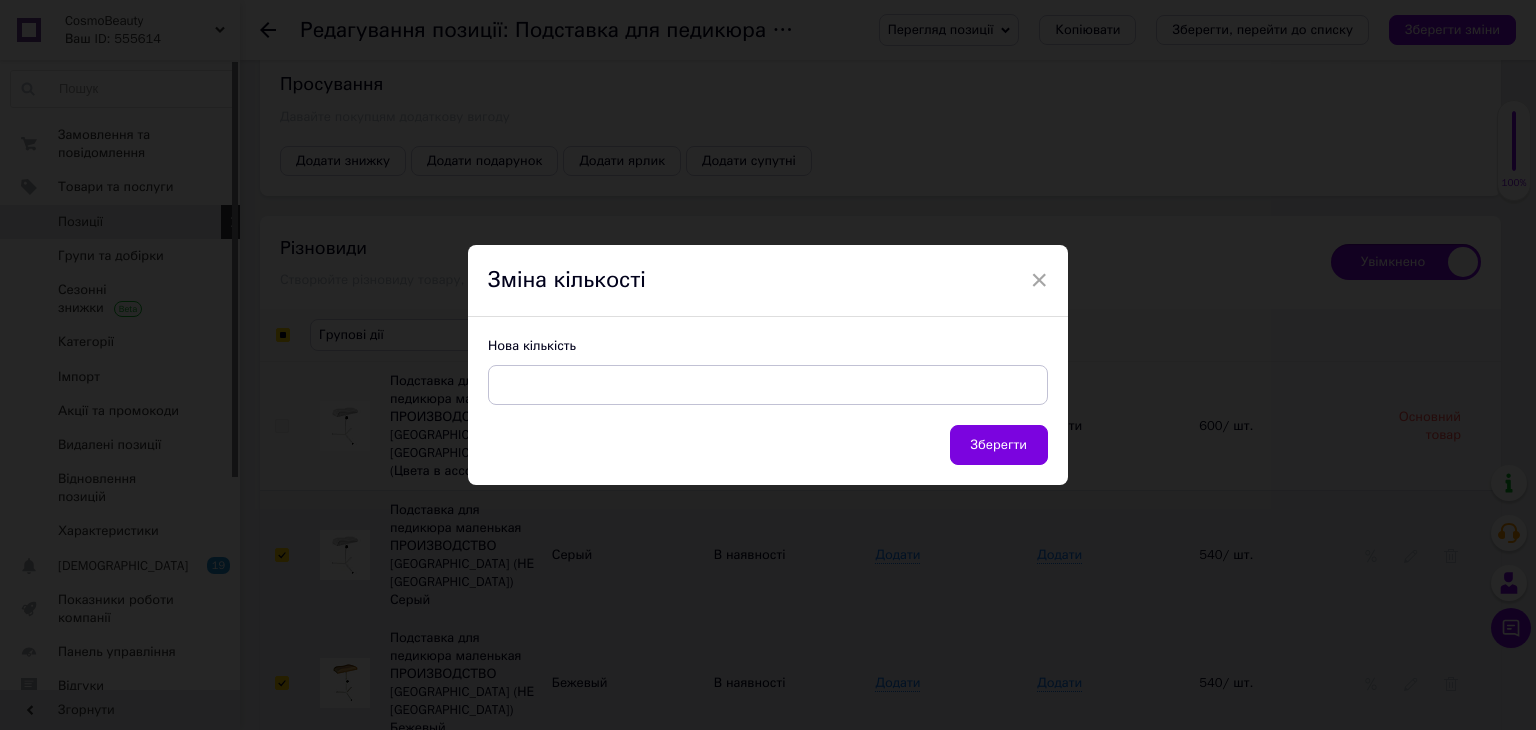 click at bounding box center (768, 385) 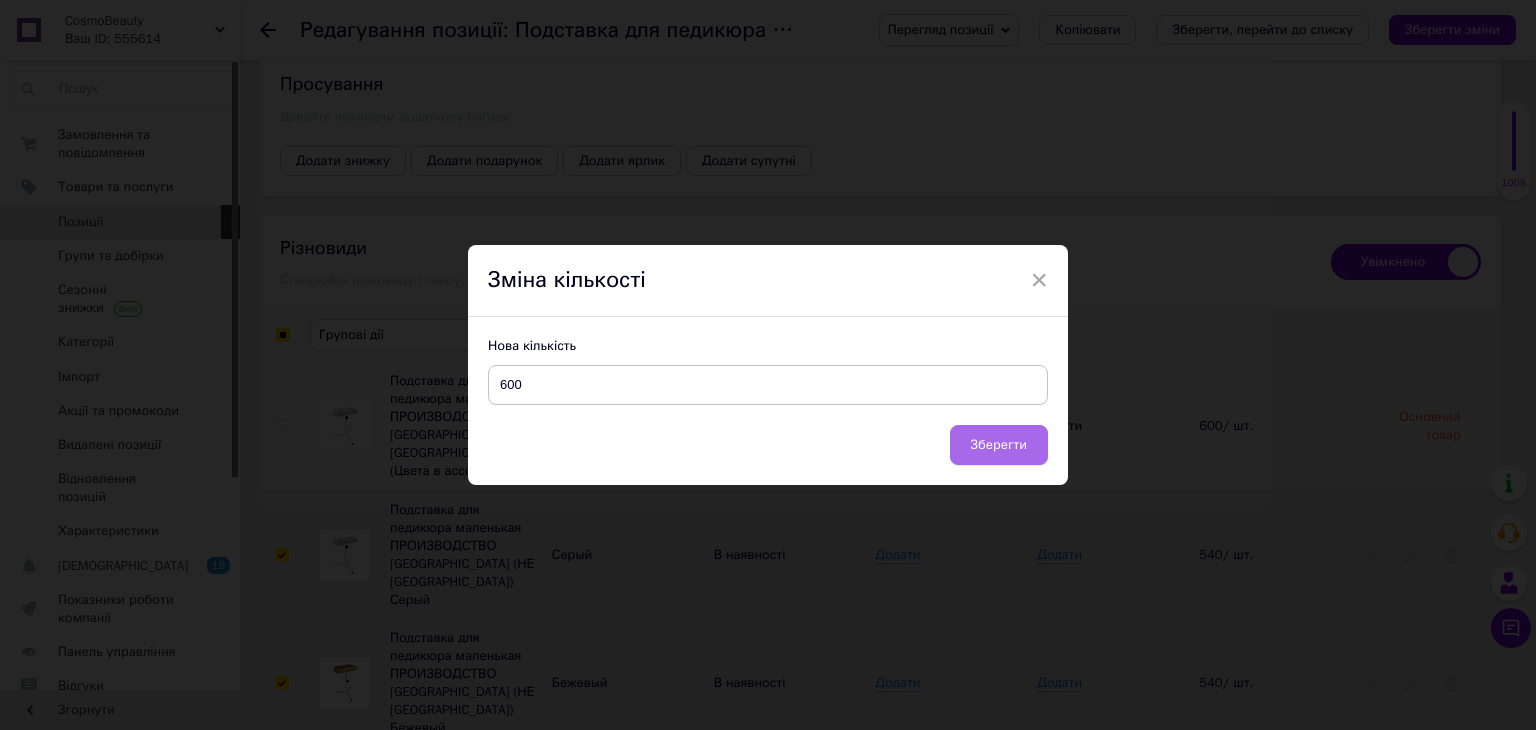 type on "600" 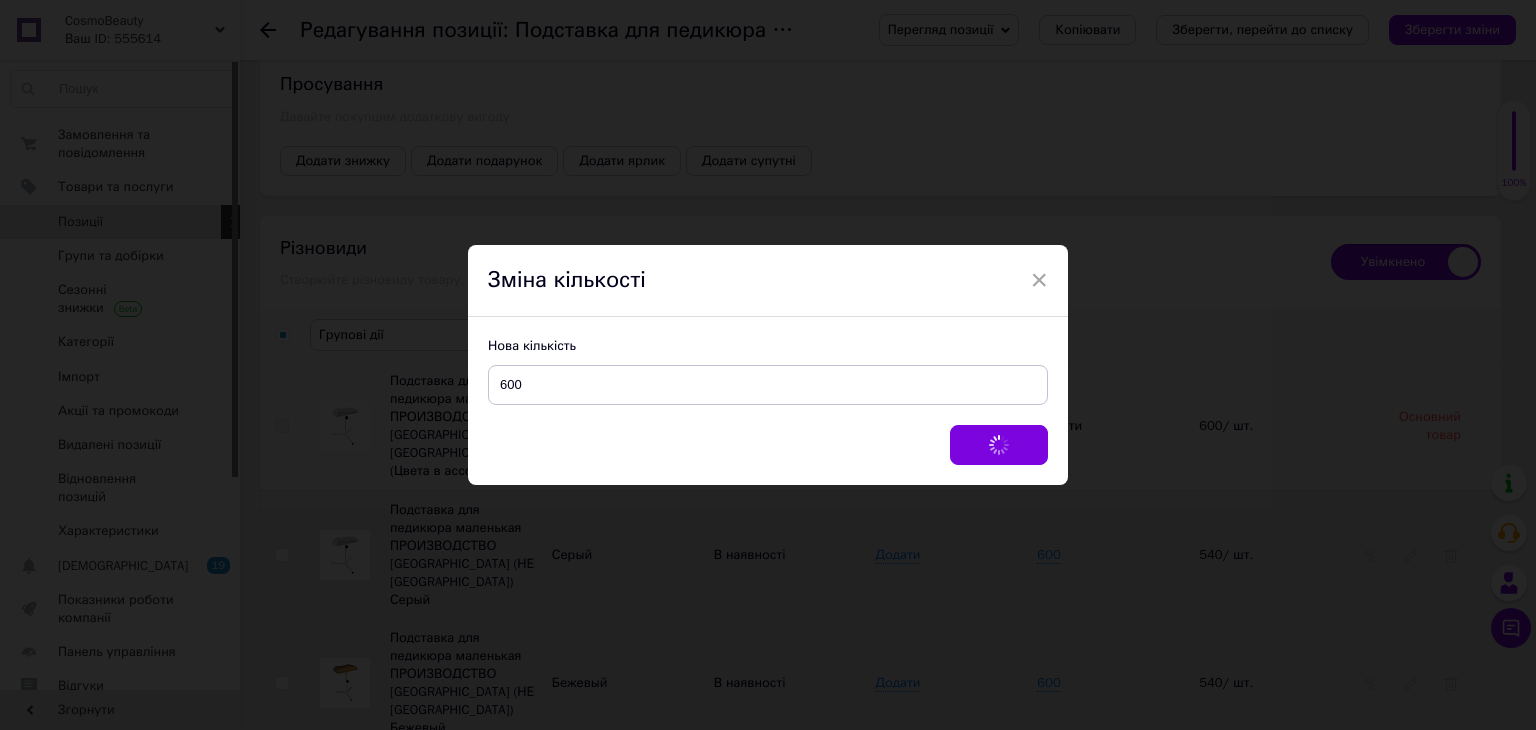 checkbox on "false" 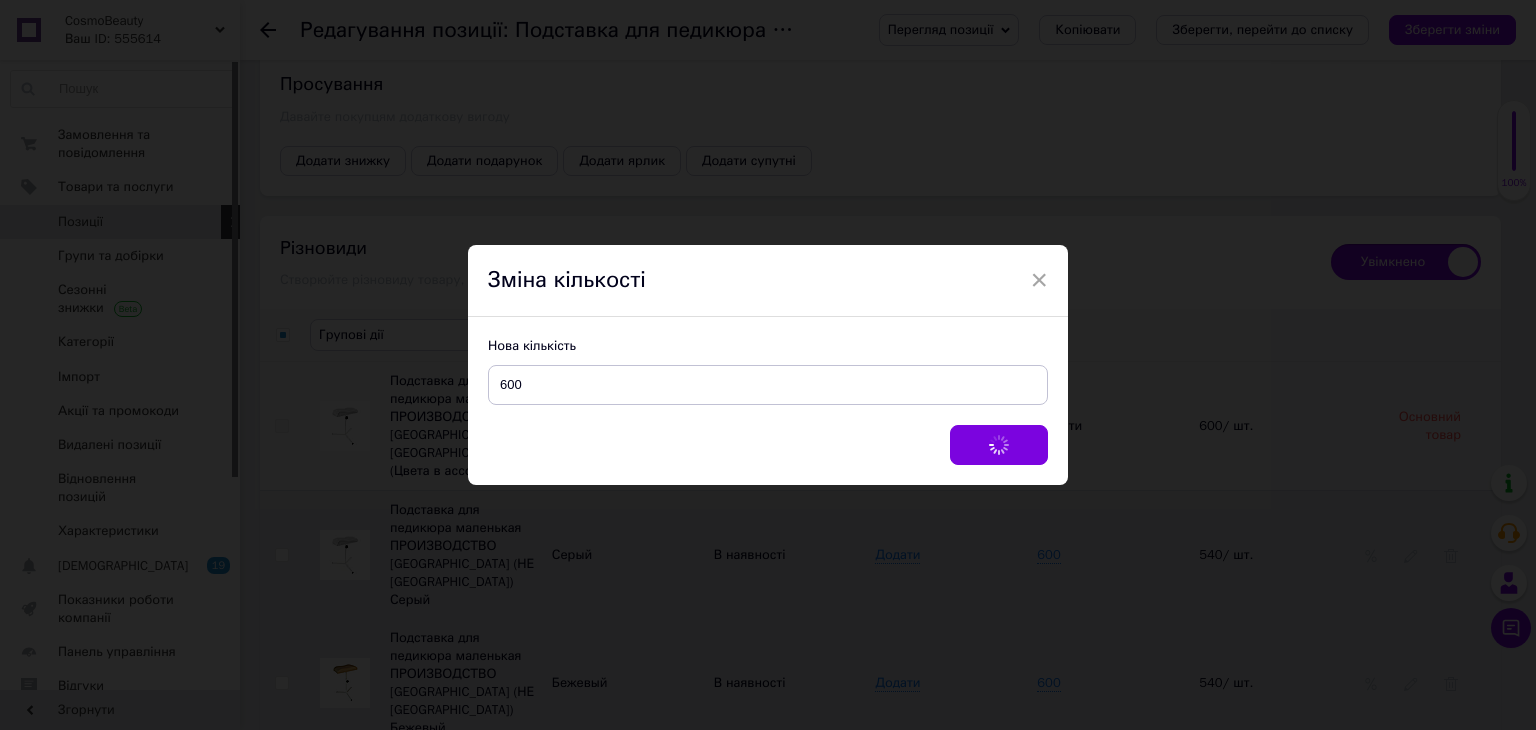checkbox on "false" 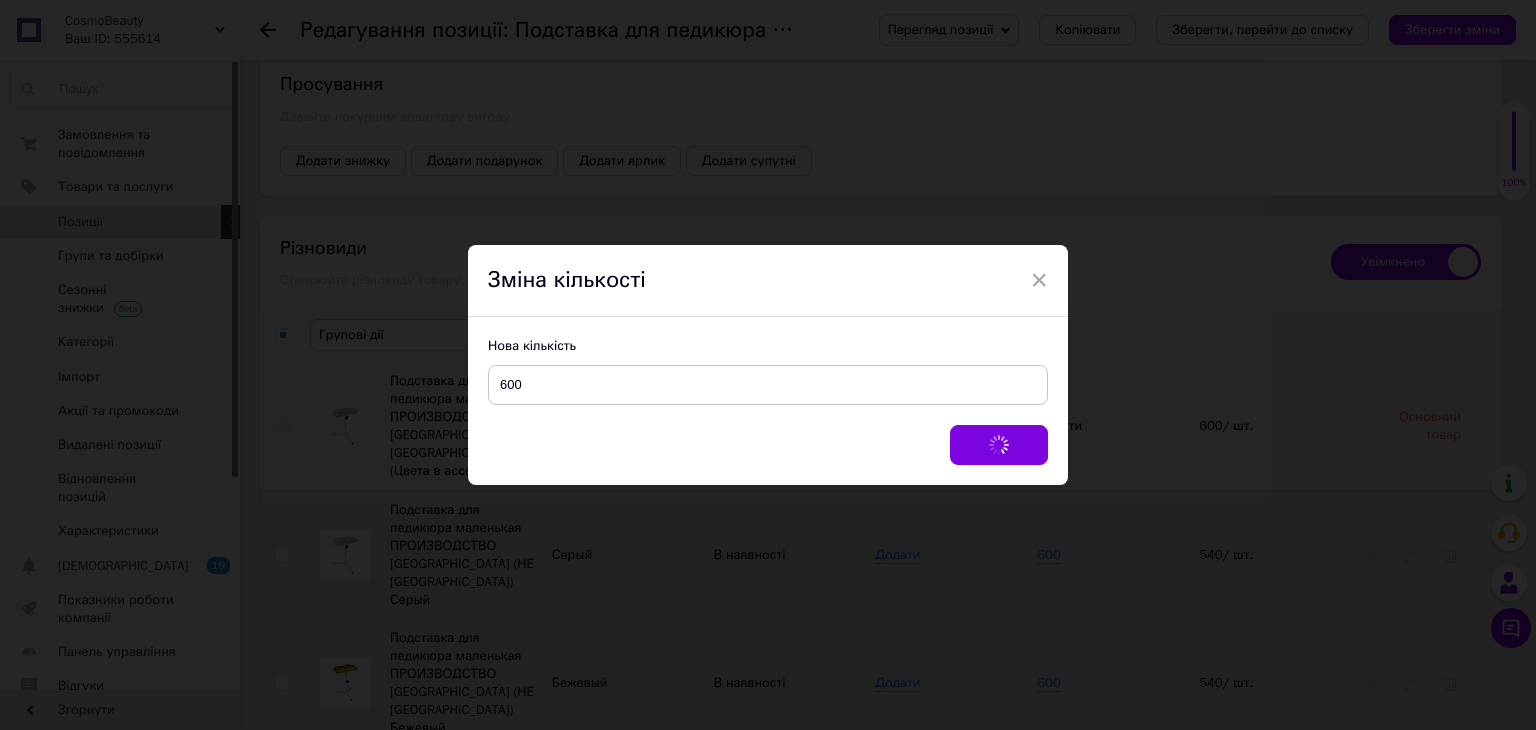 checkbox on "false" 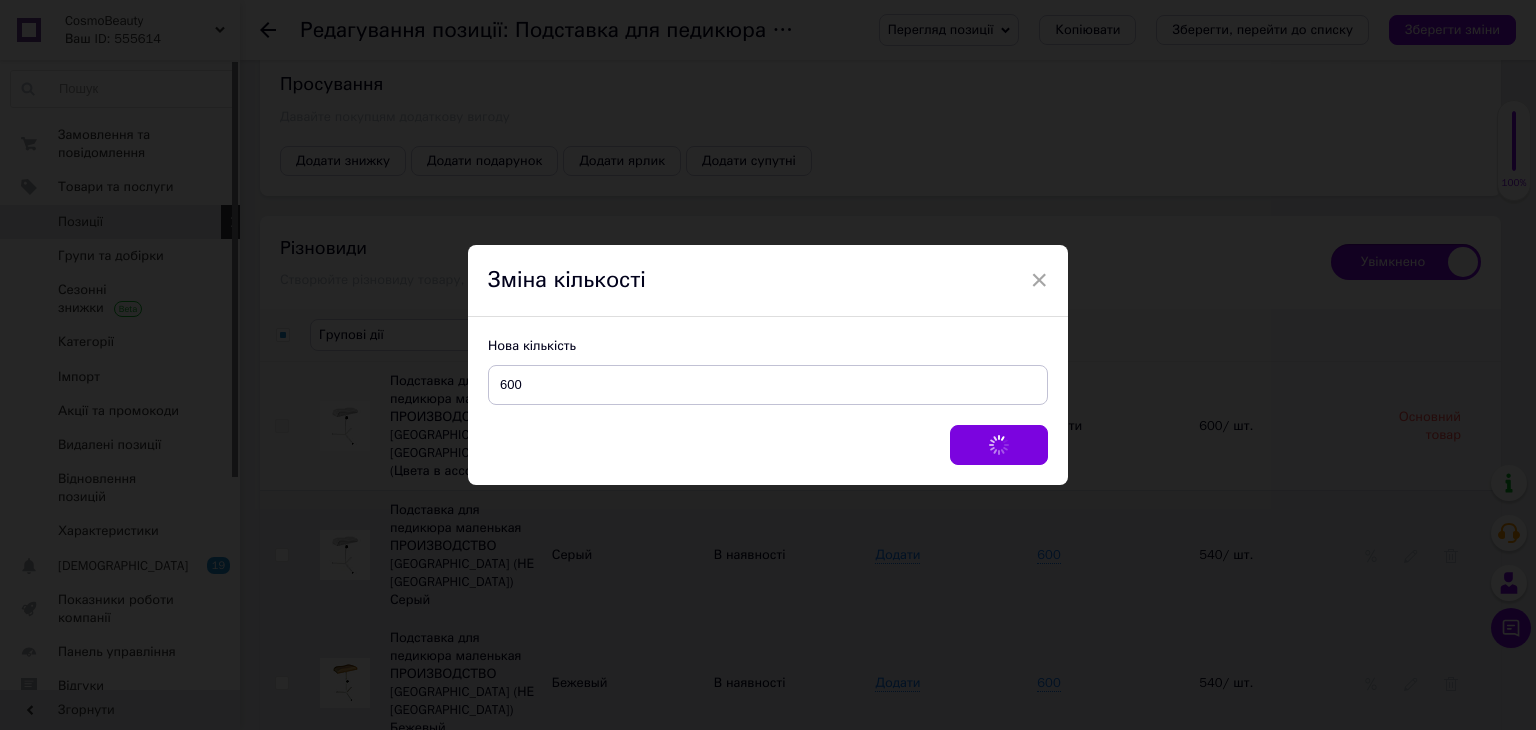 checkbox on "false" 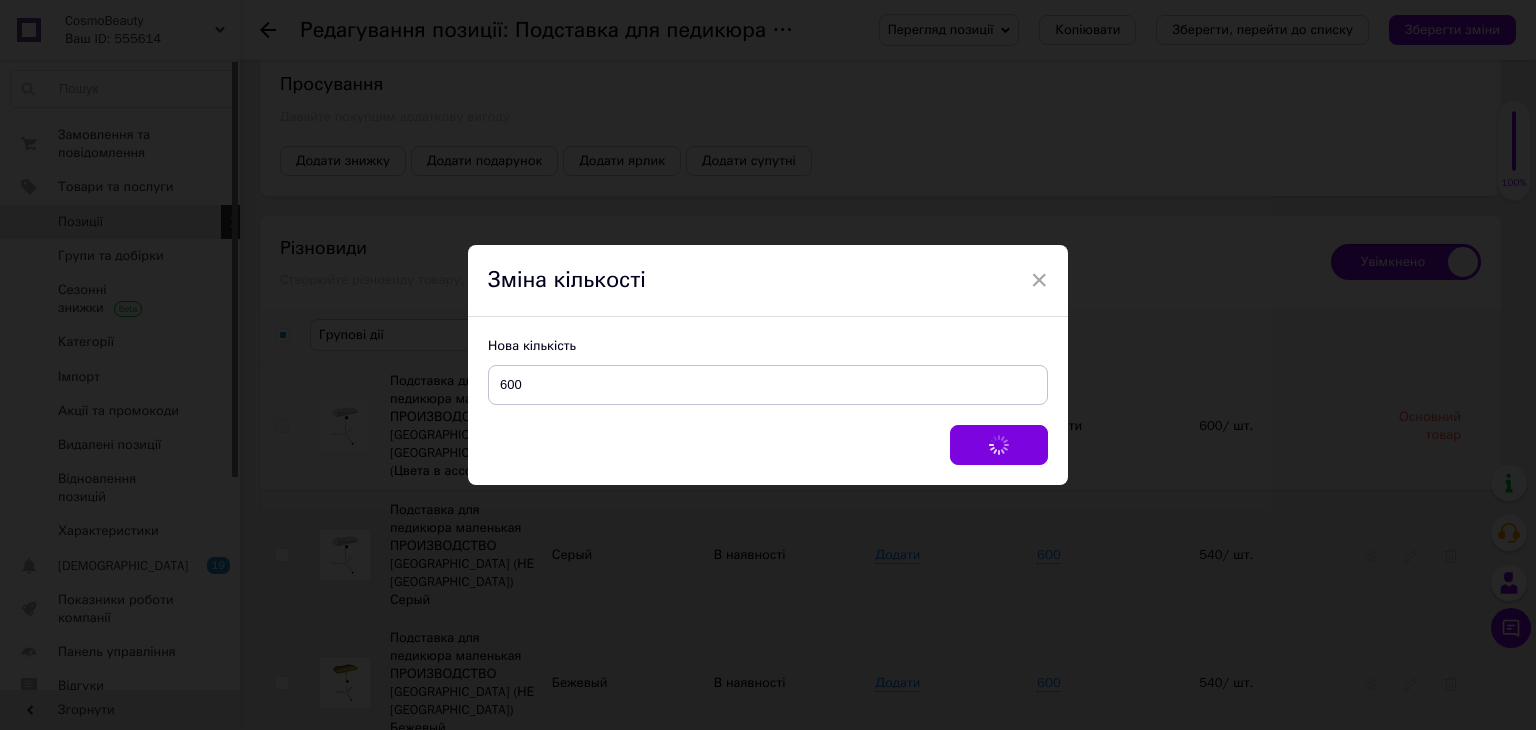 checkbox on "false" 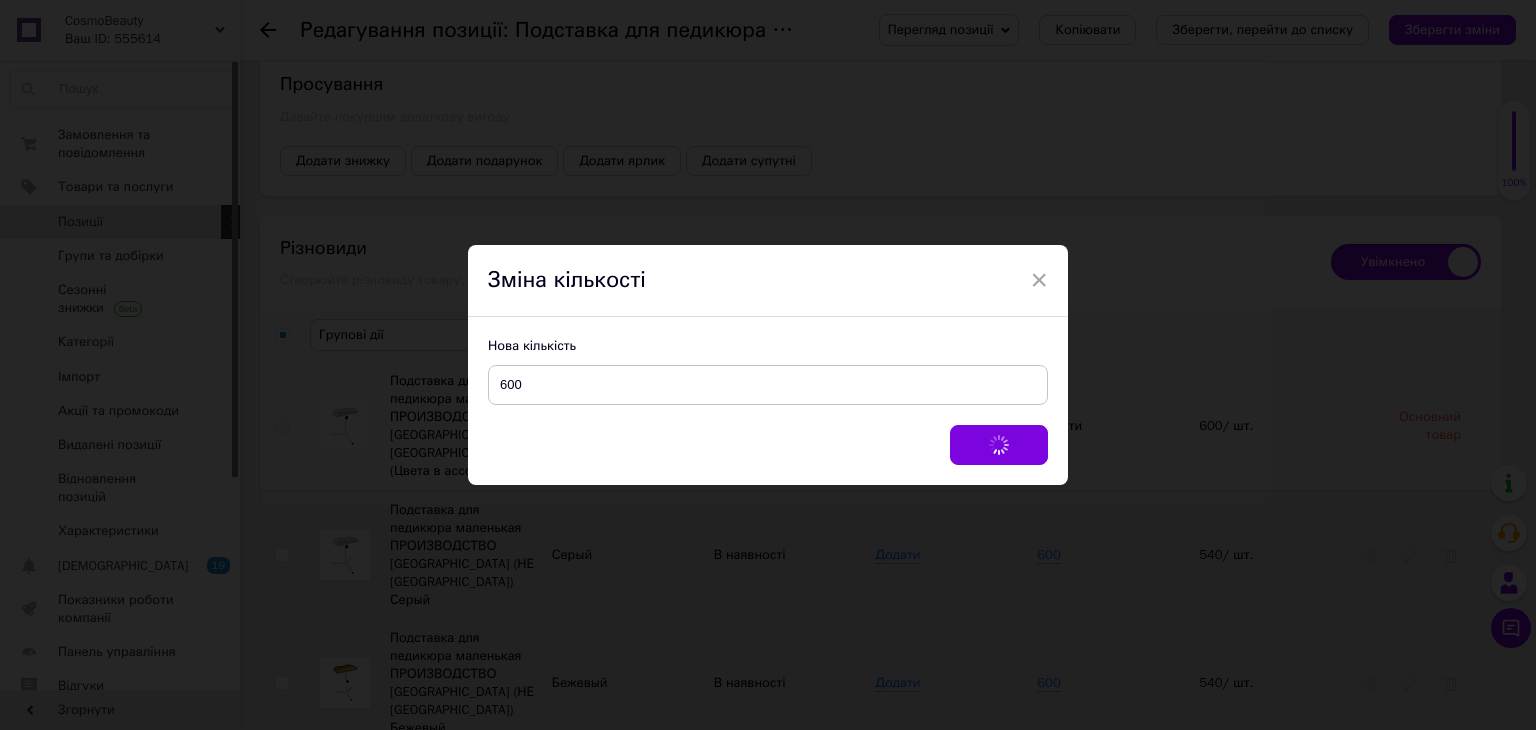 checkbox on "false" 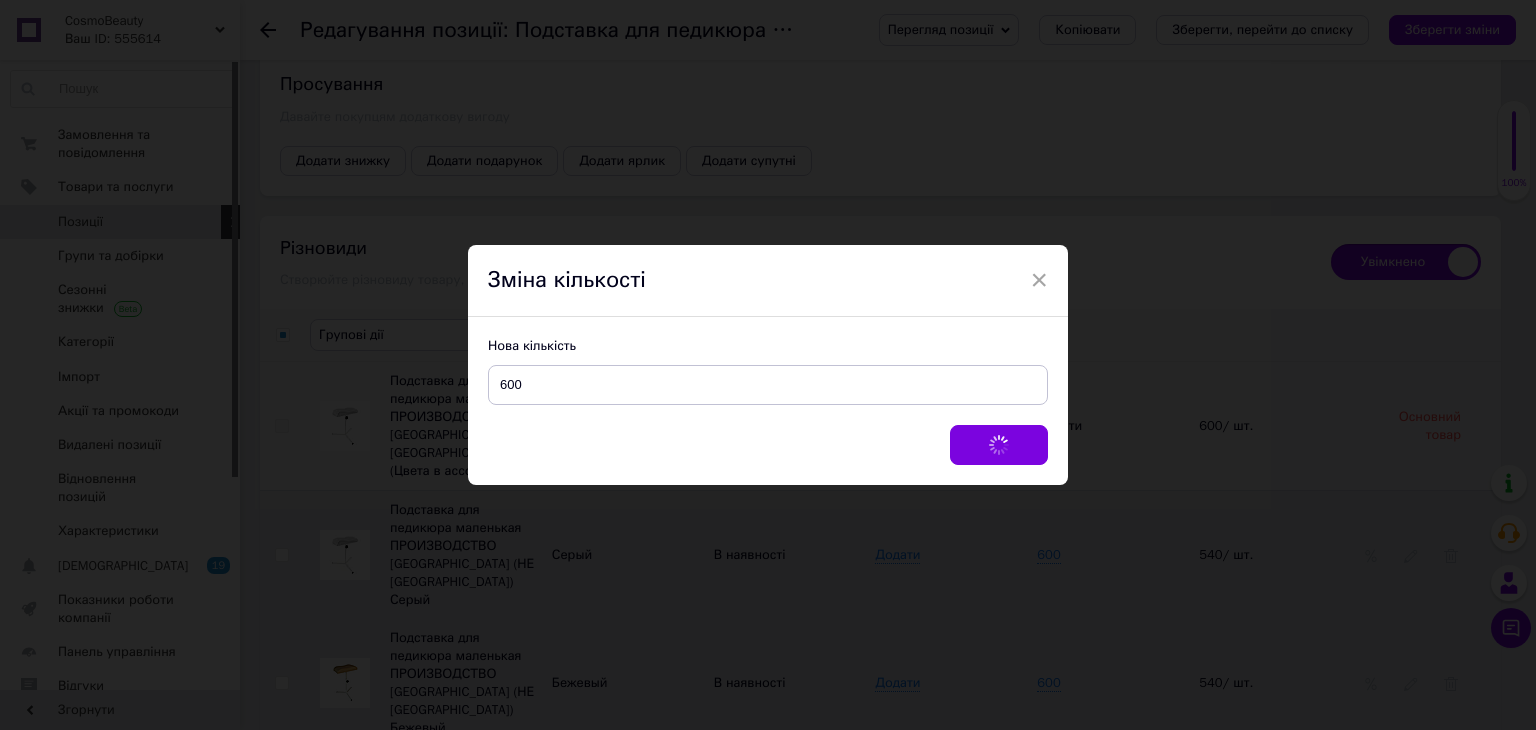 checkbox on "false" 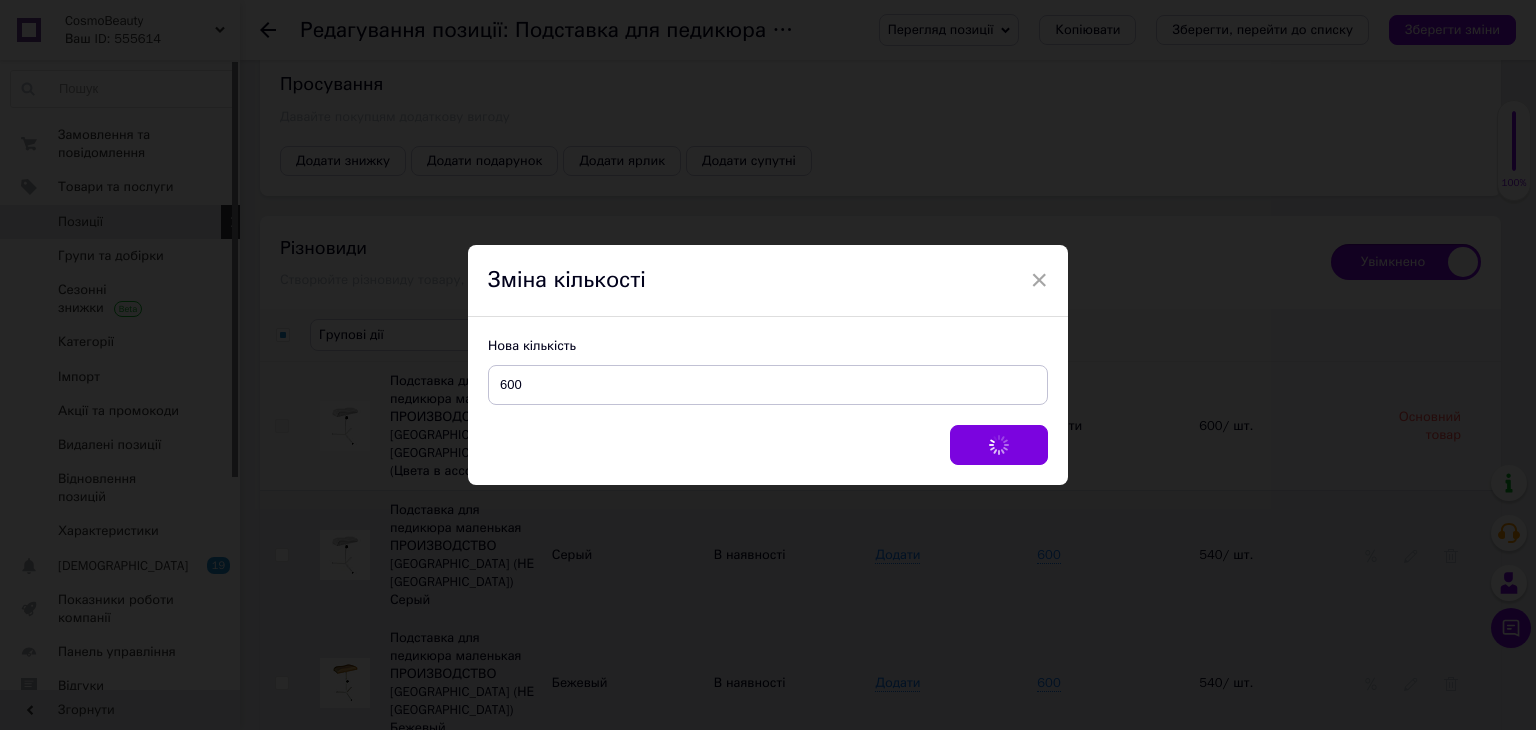checkbox on "false" 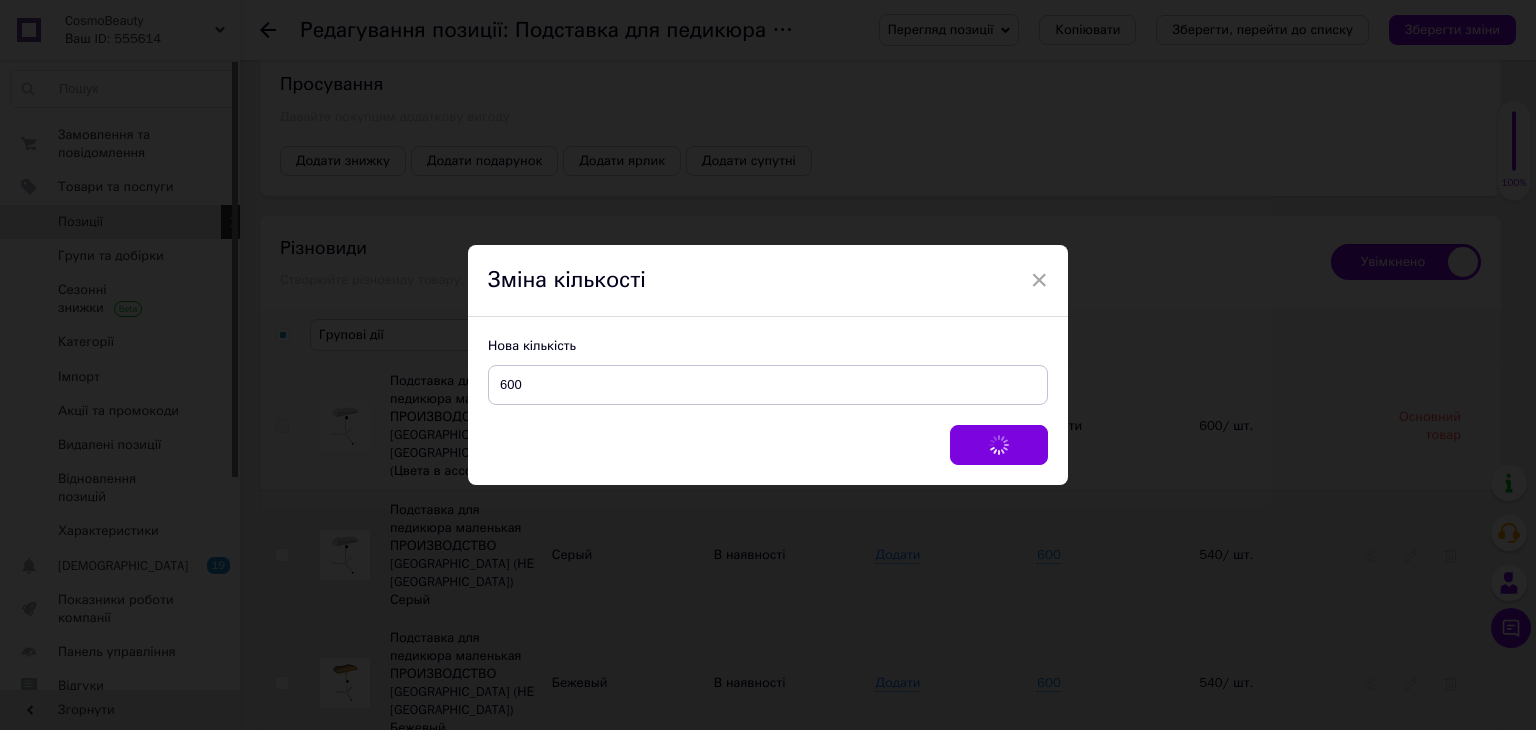 checkbox on "false" 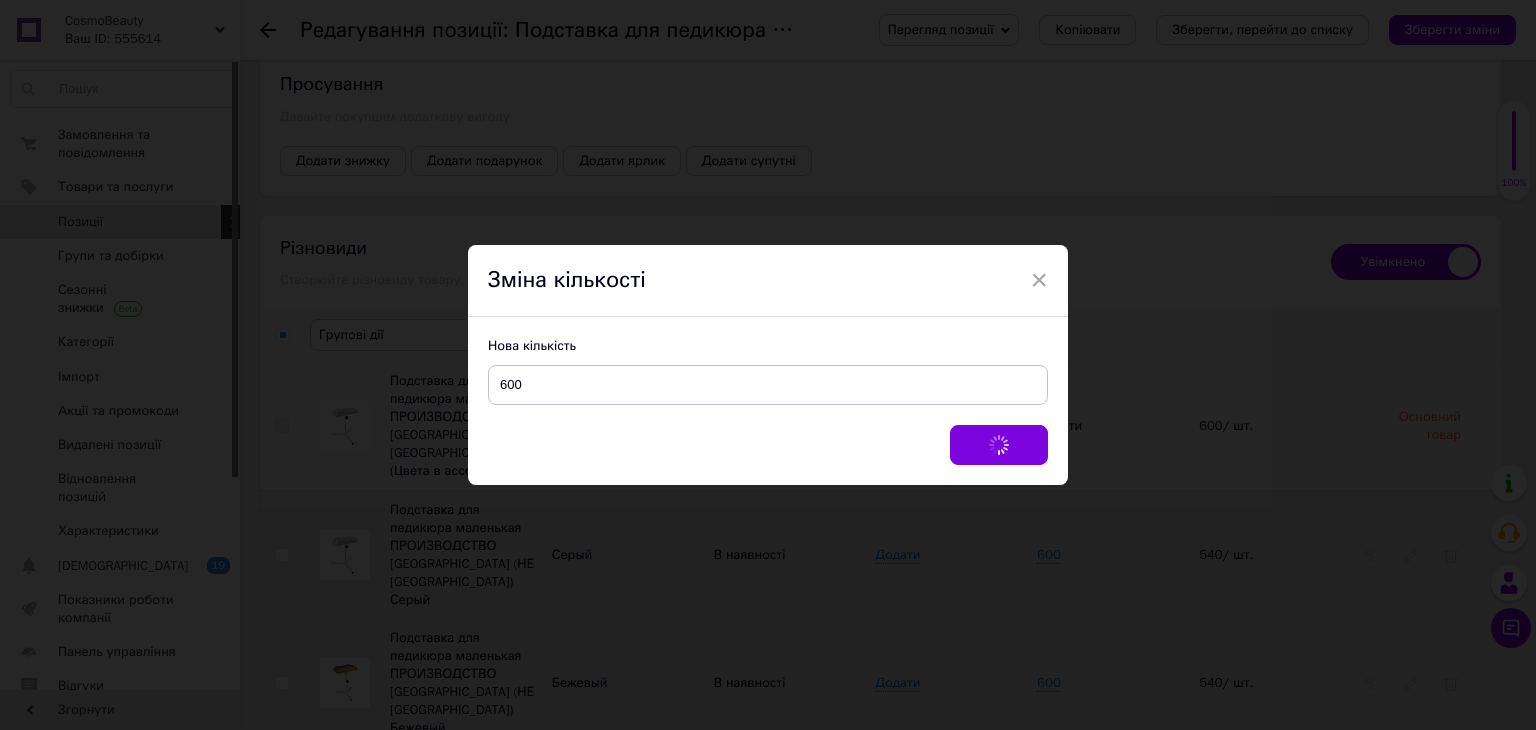 checkbox on "false" 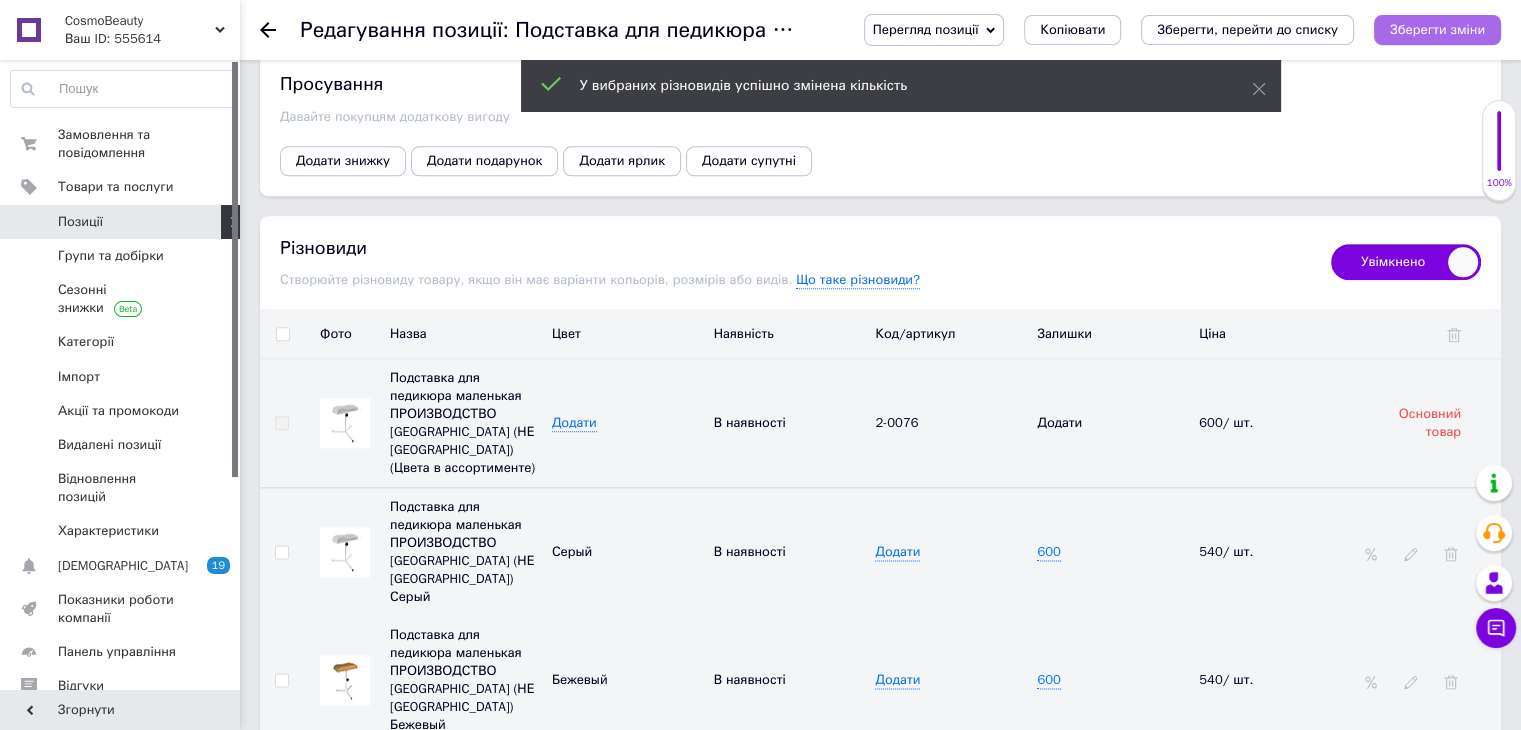click on "Зберегти зміни" at bounding box center (1437, 29) 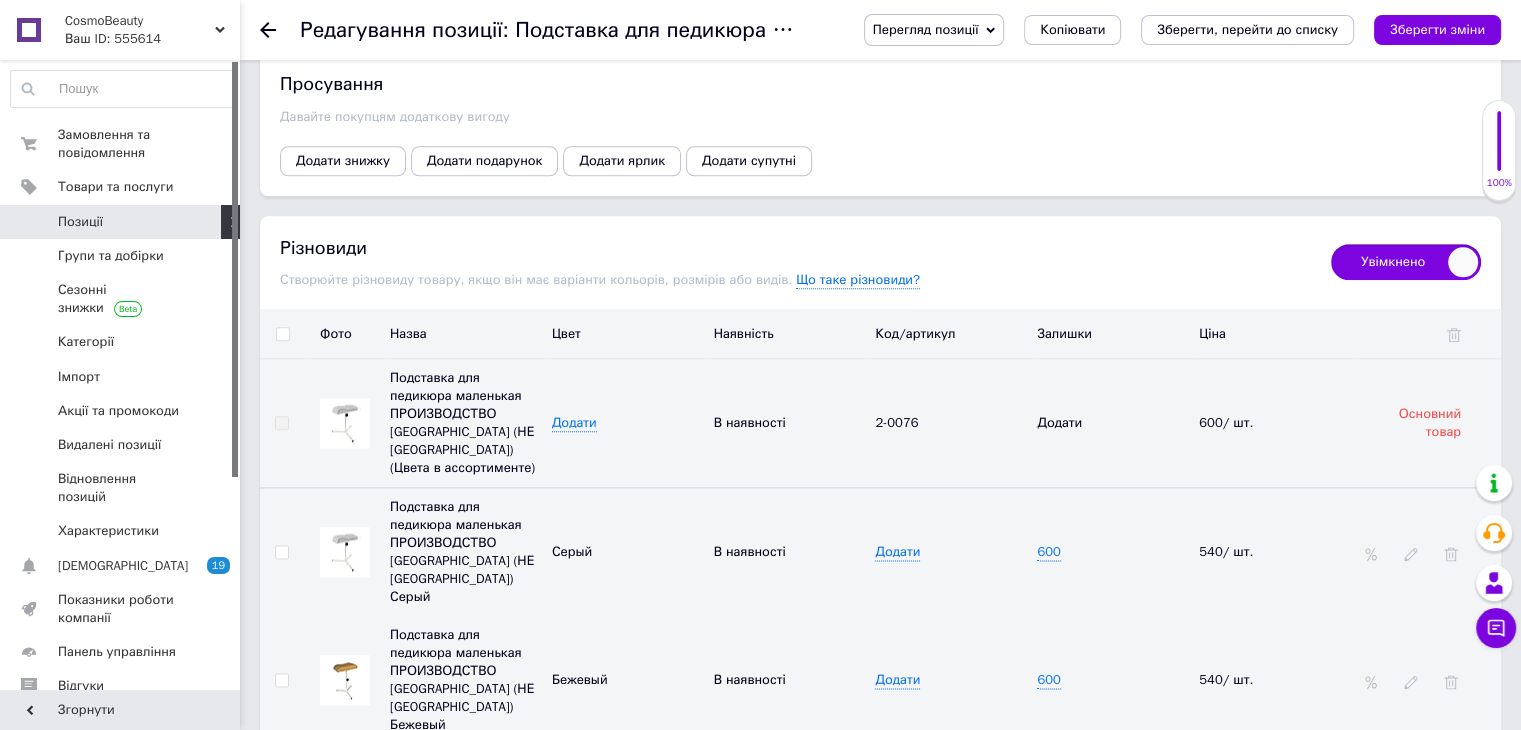 click at bounding box center (282, 334) 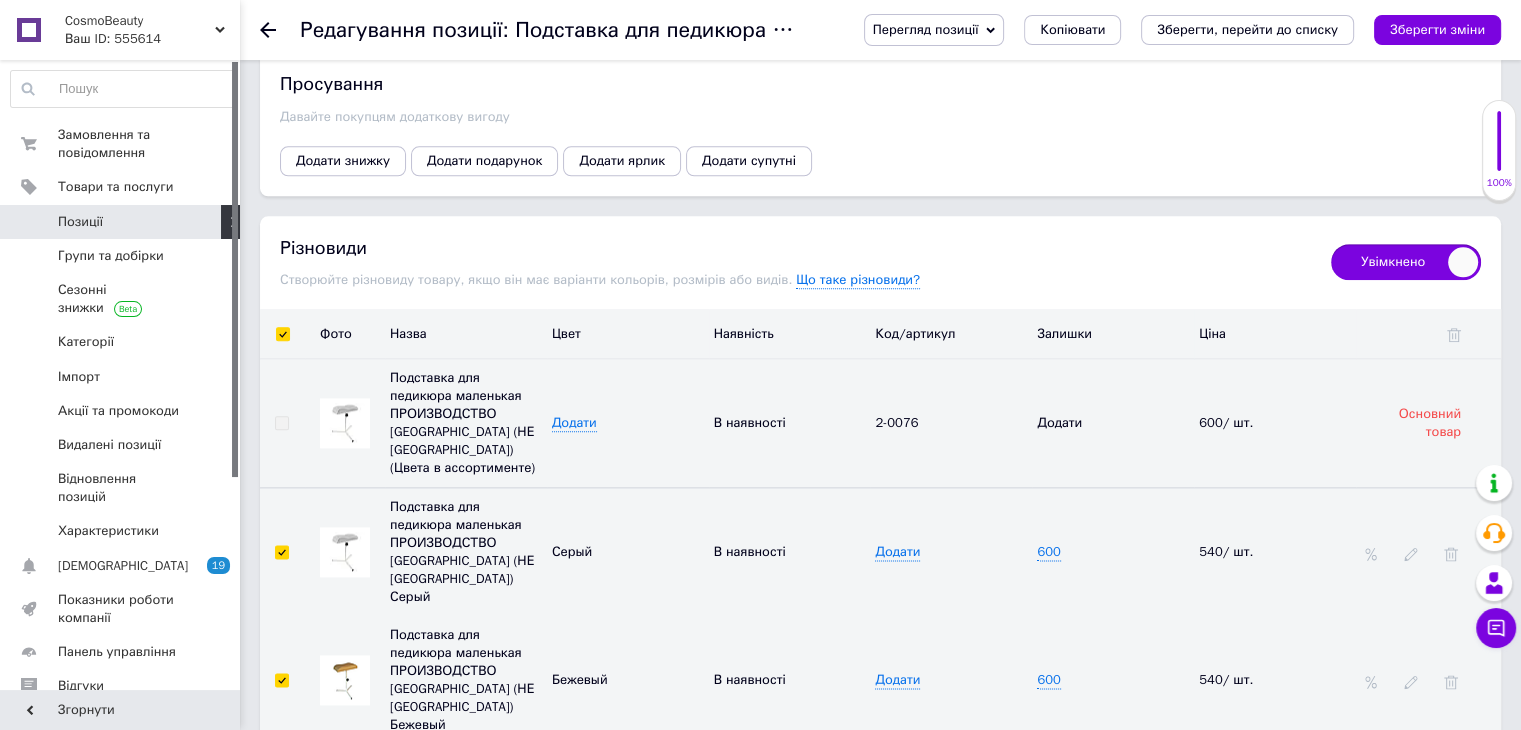 checkbox on "true" 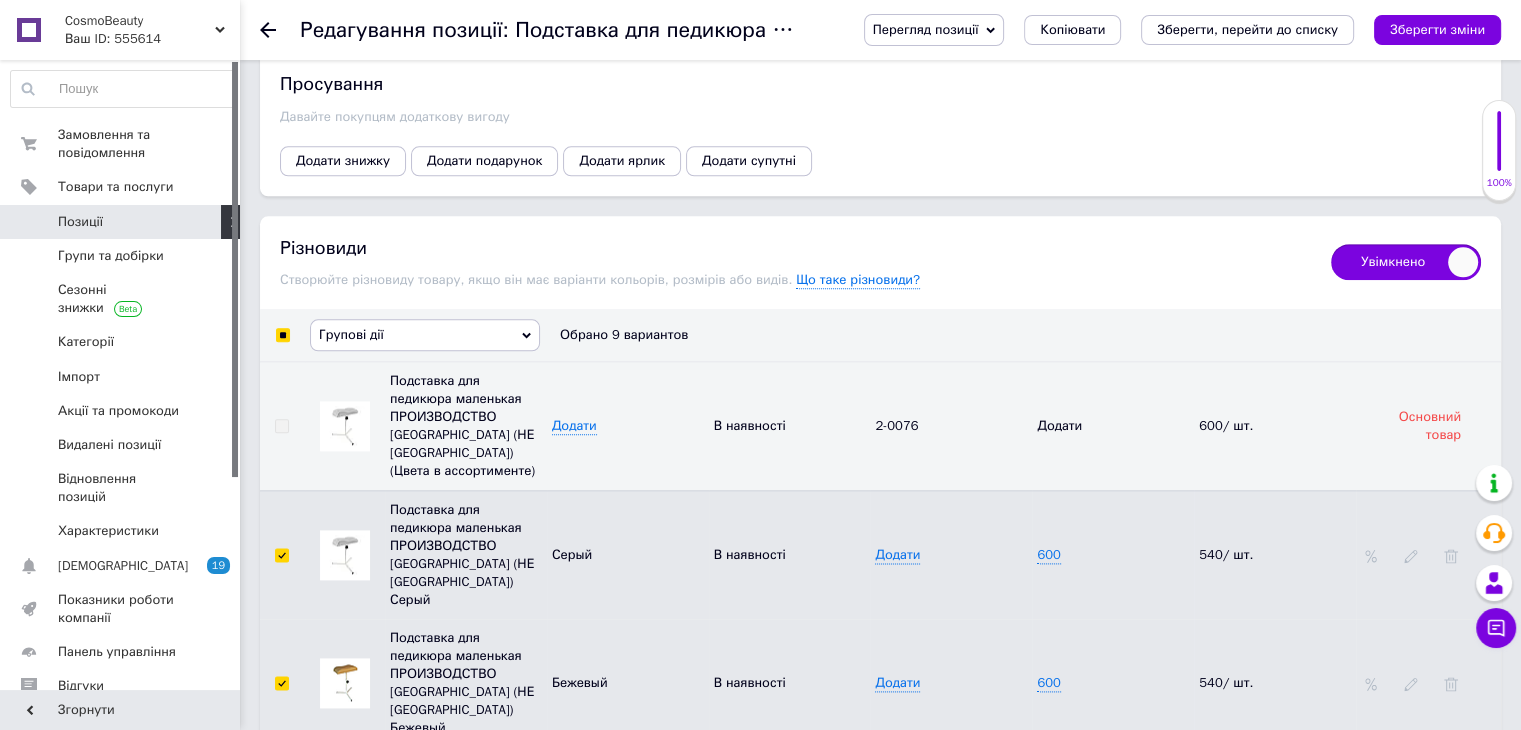 click on "Групові дії" at bounding box center (425, 335) 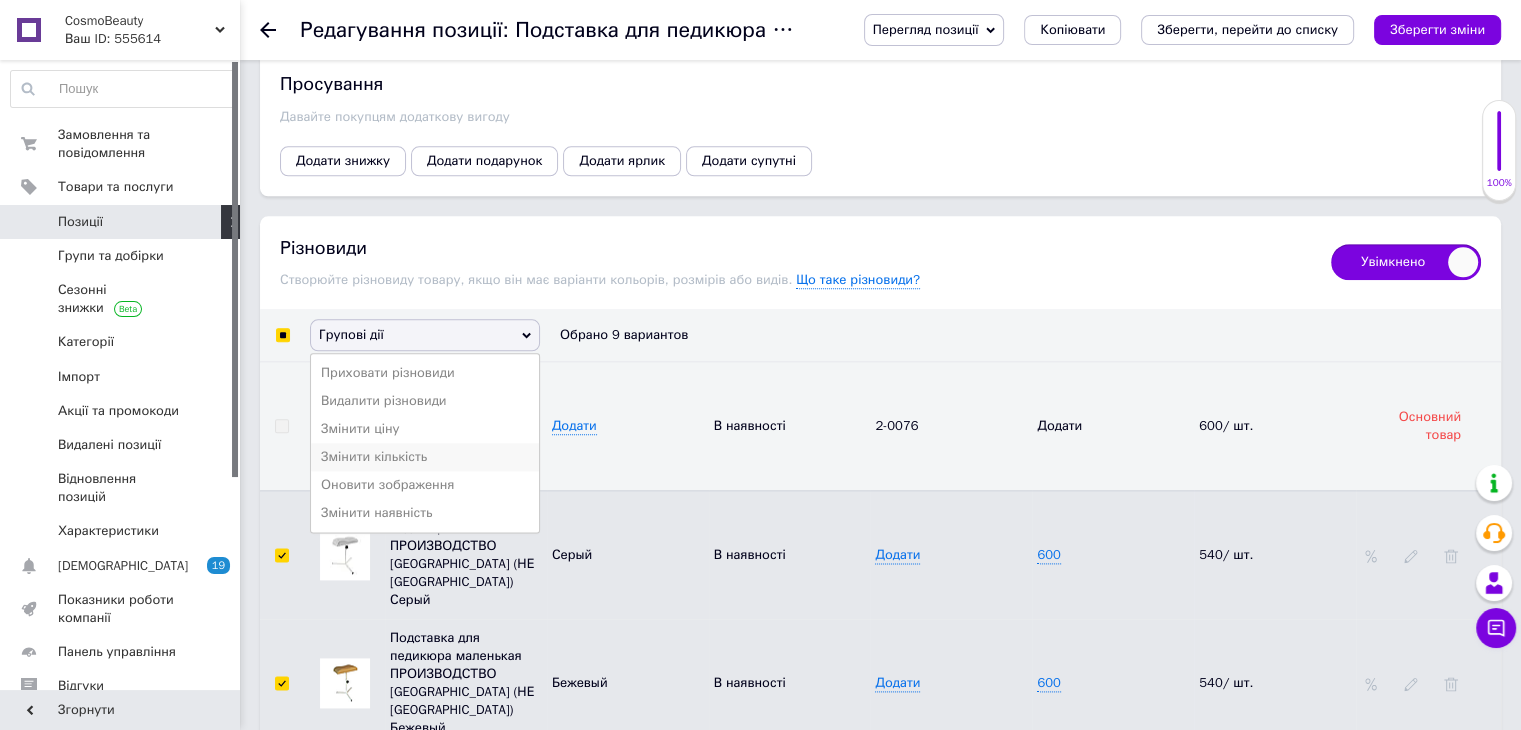 click on "Змінити кількість" at bounding box center (425, 457) 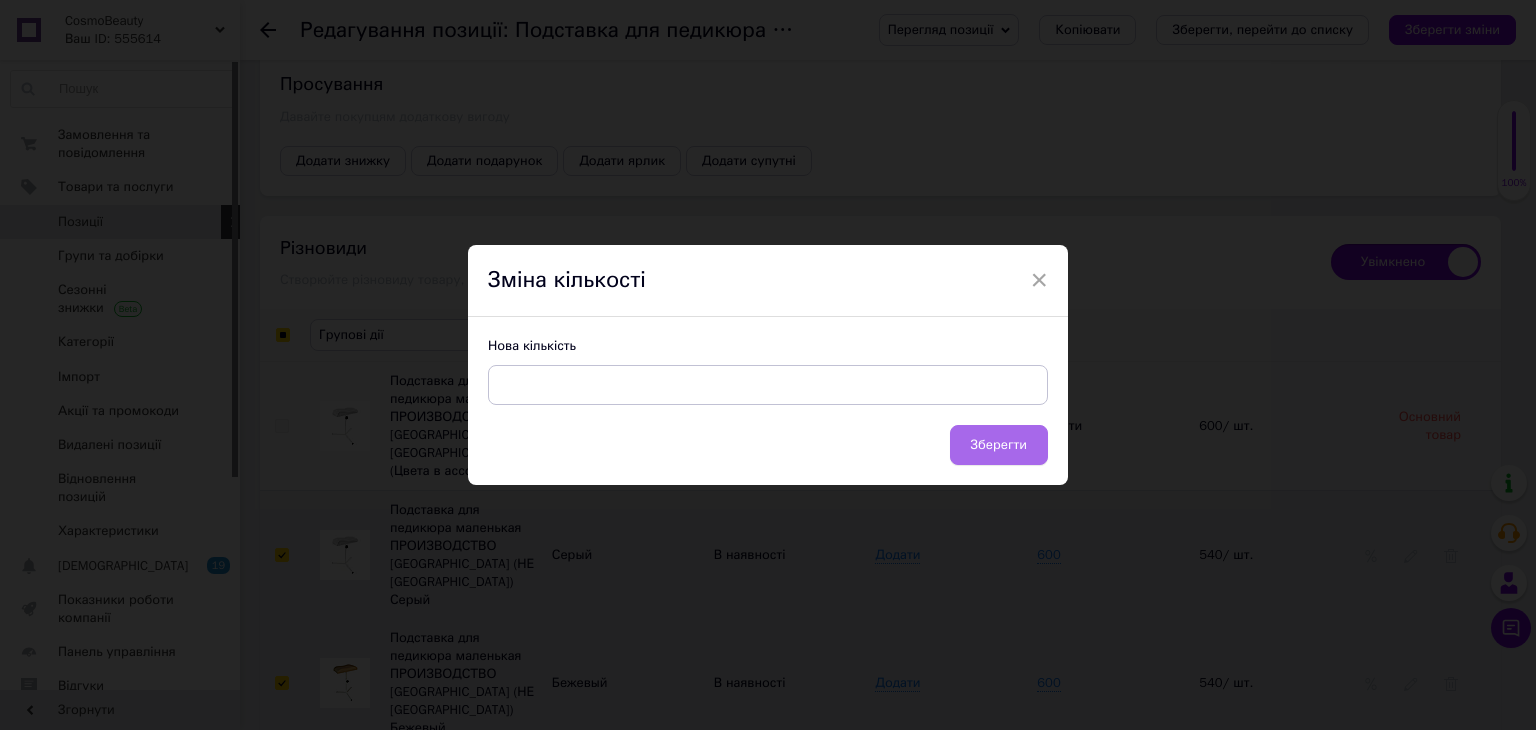 click on "Зберегти" at bounding box center [999, 445] 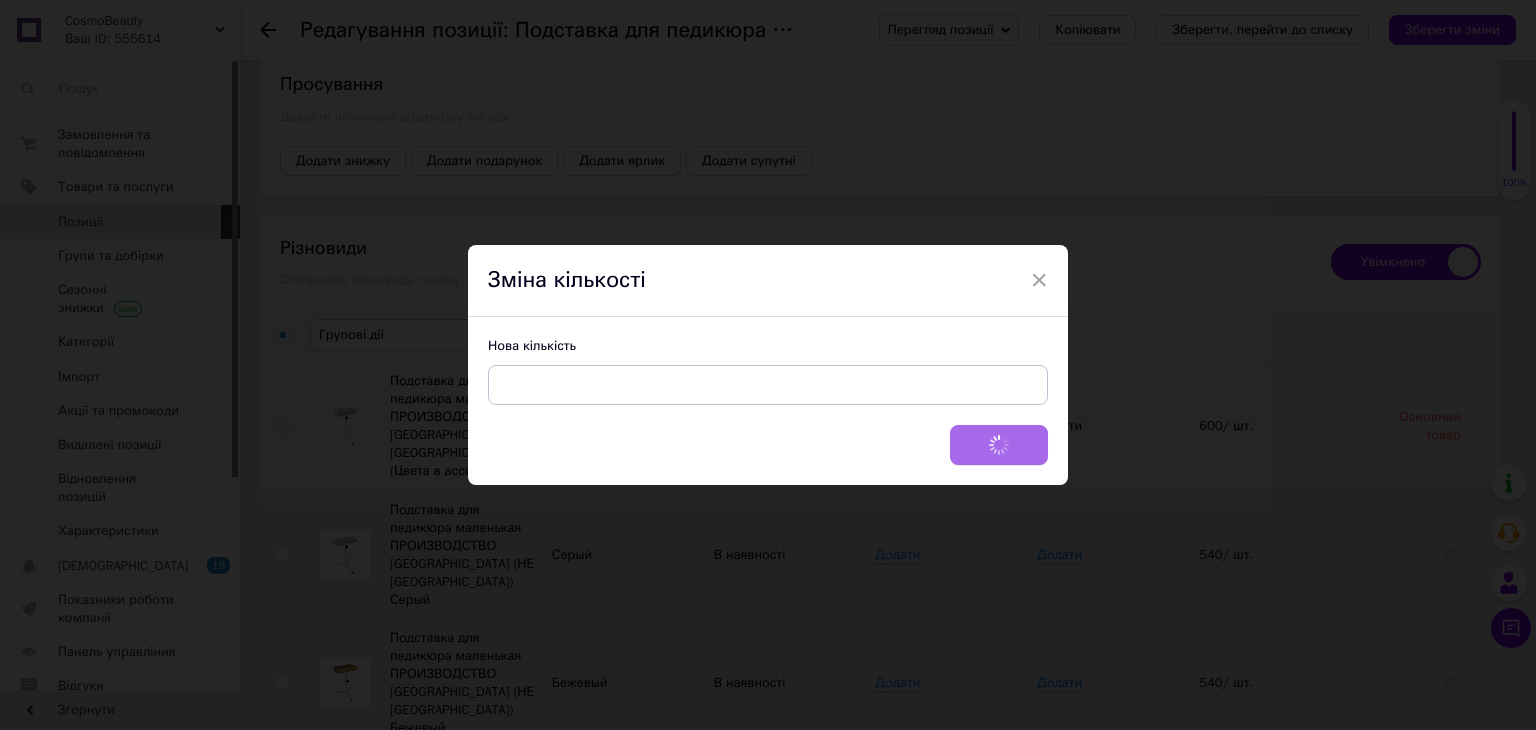 checkbox on "false" 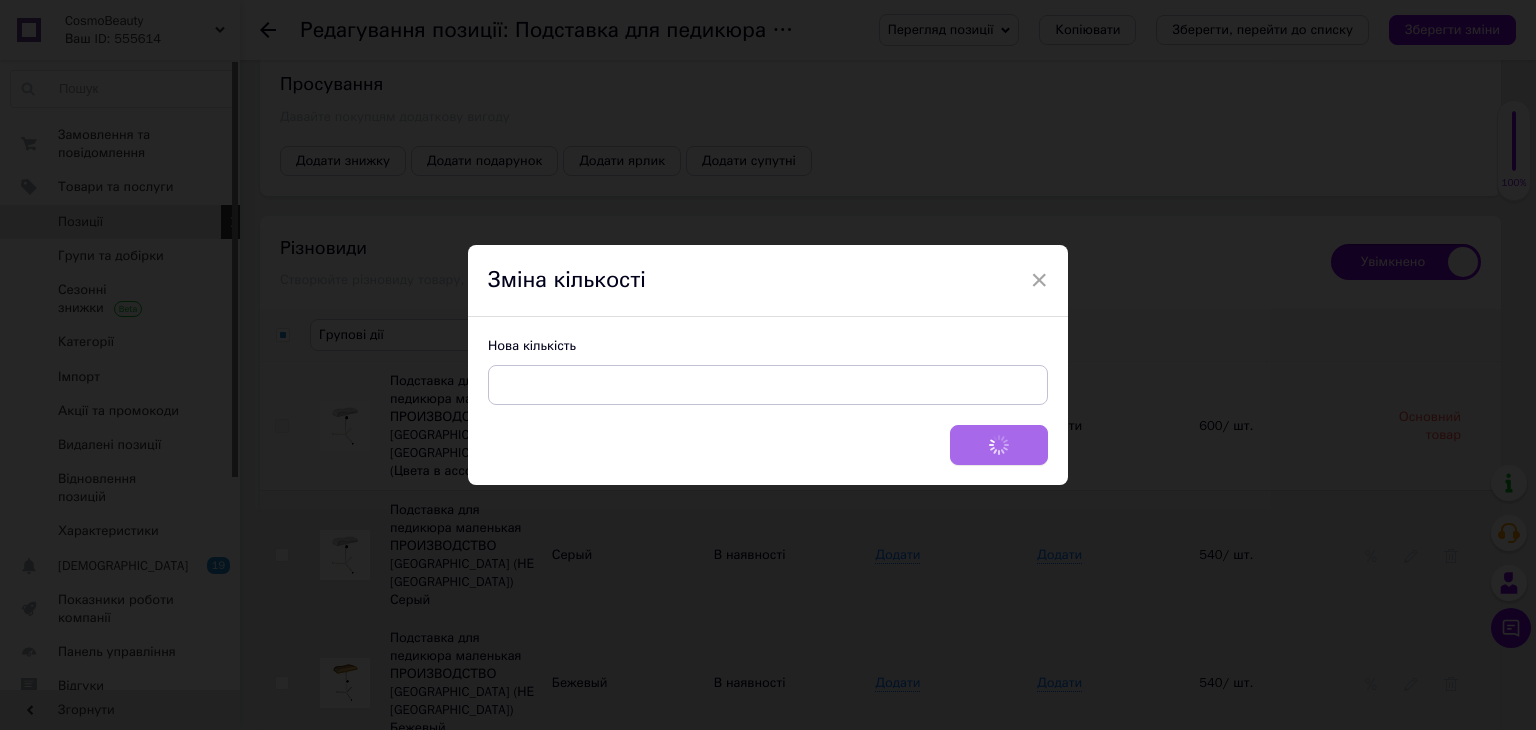 checkbox on "false" 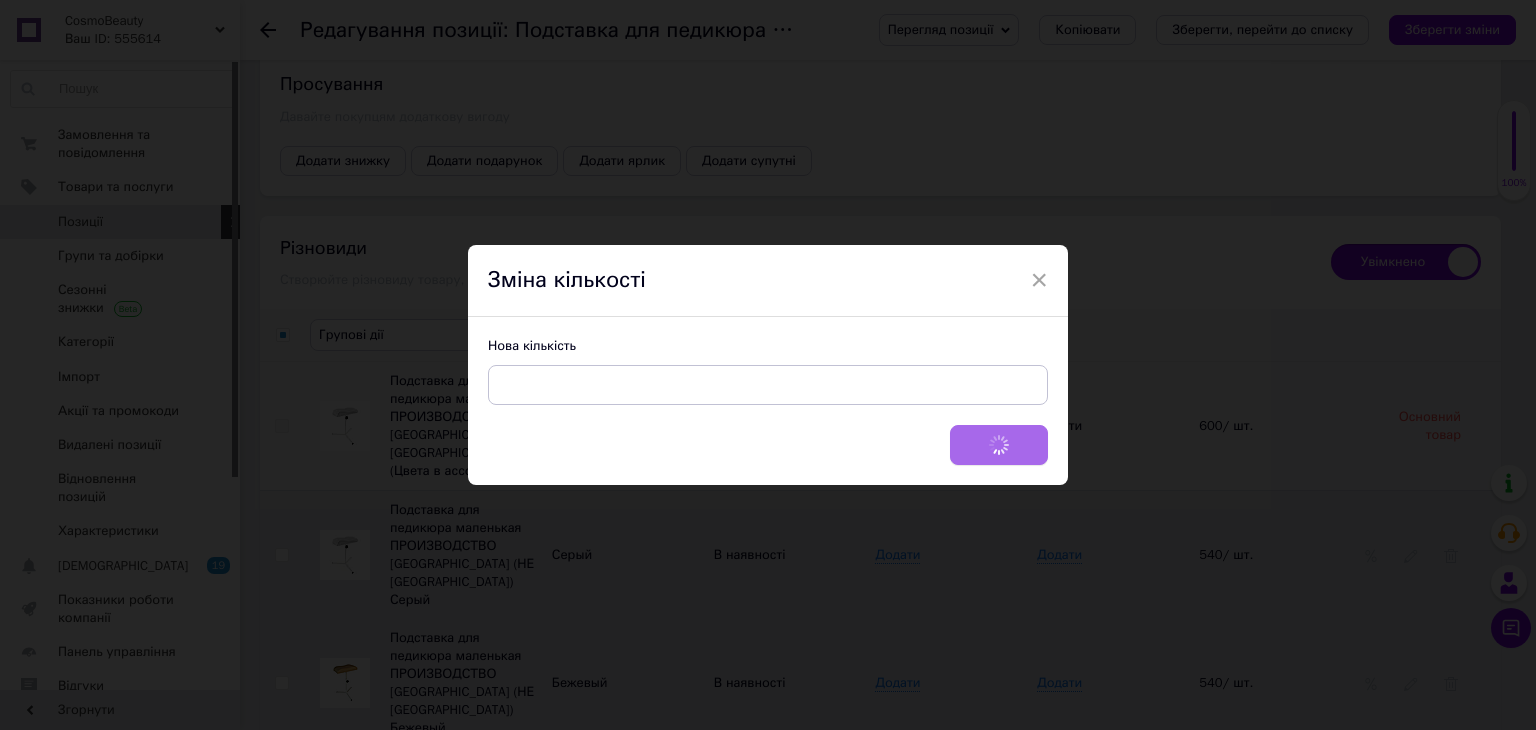 checkbox on "false" 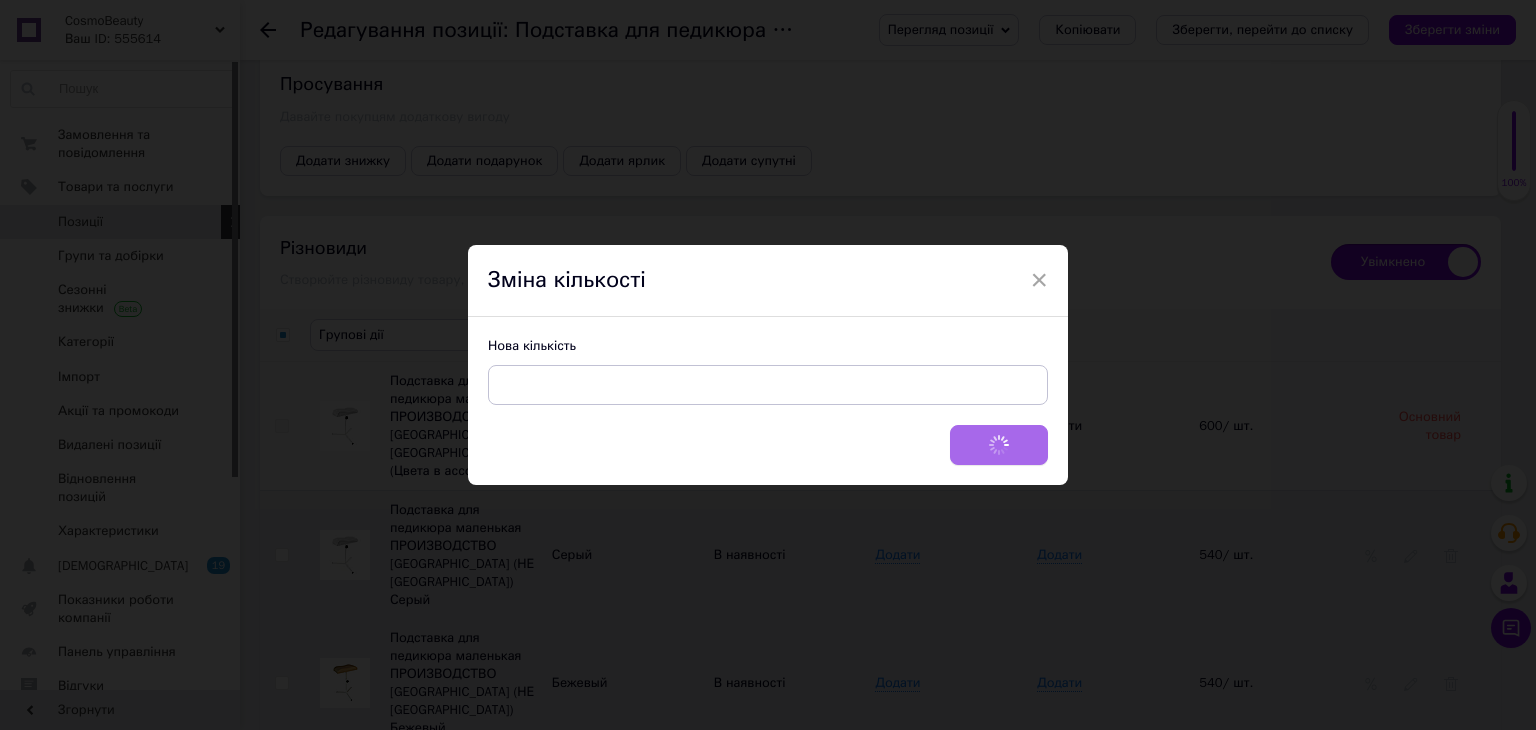 checkbox on "false" 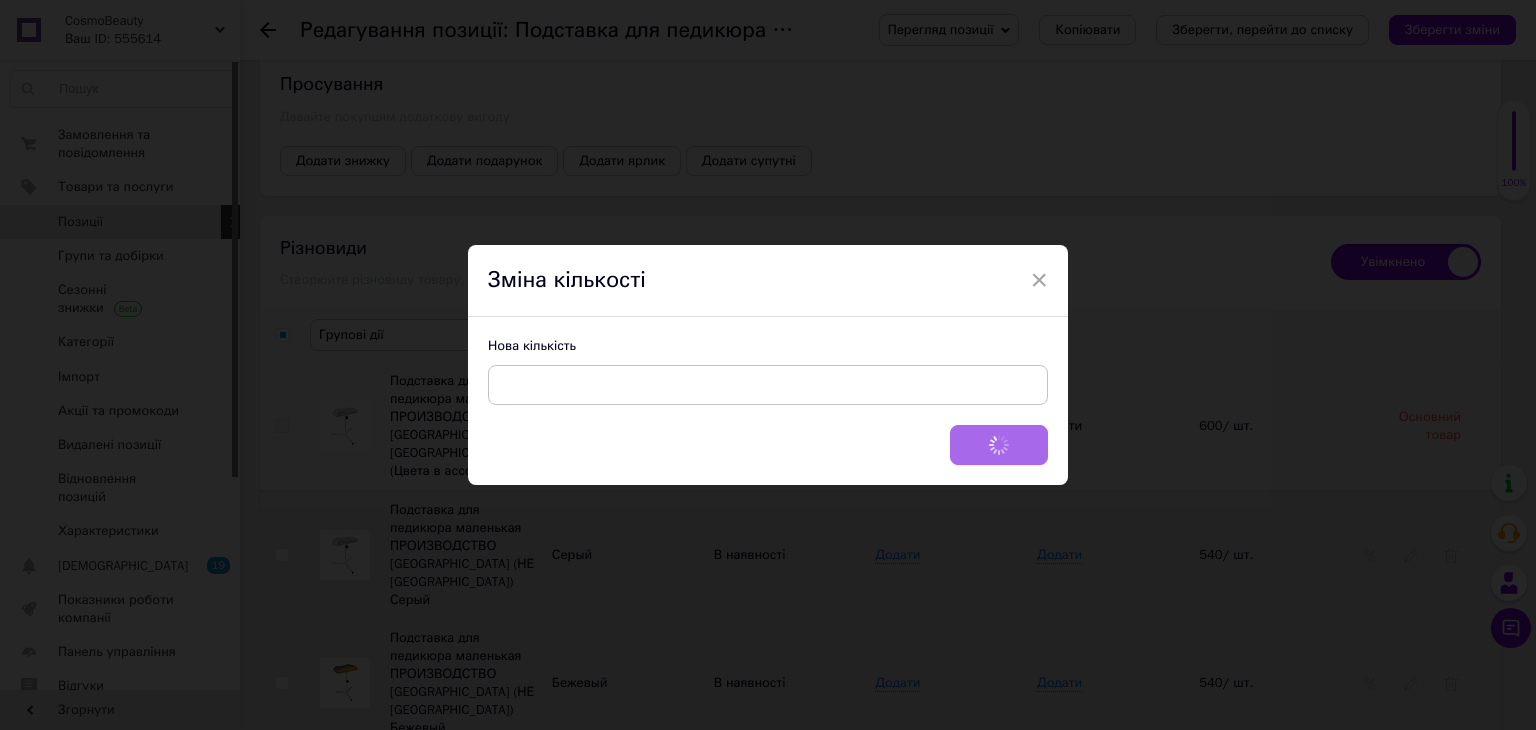 checkbox on "false" 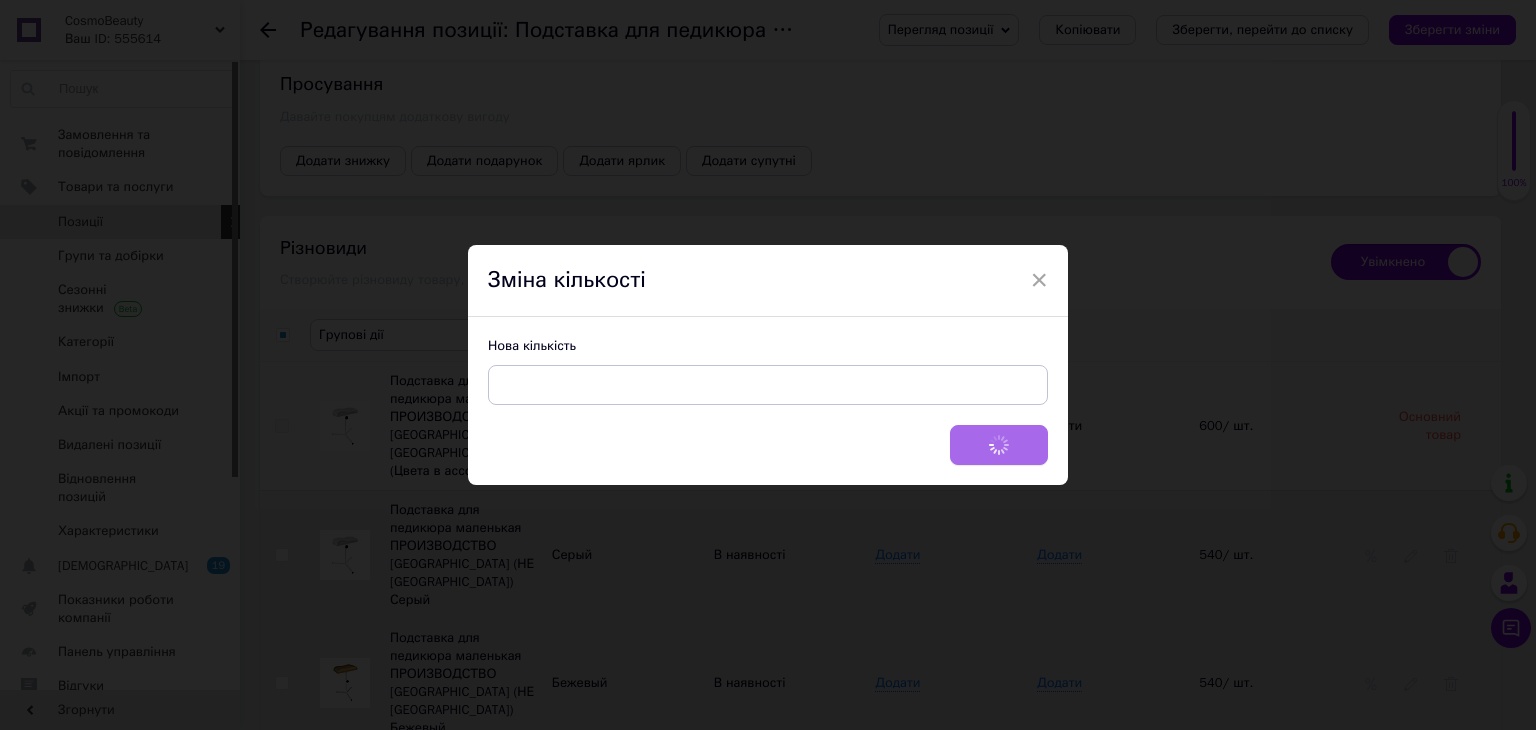 checkbox on "false" 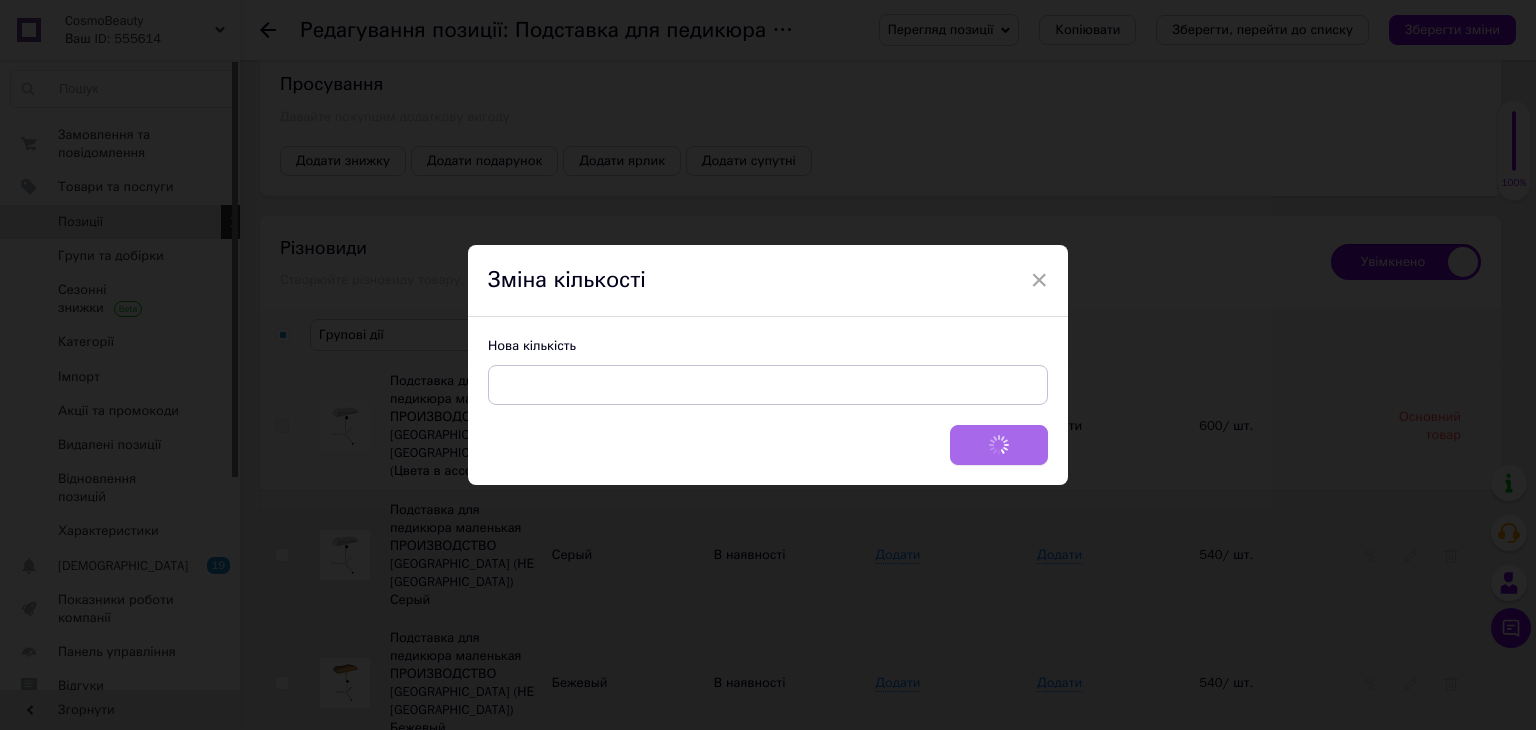 checkbox on "false" 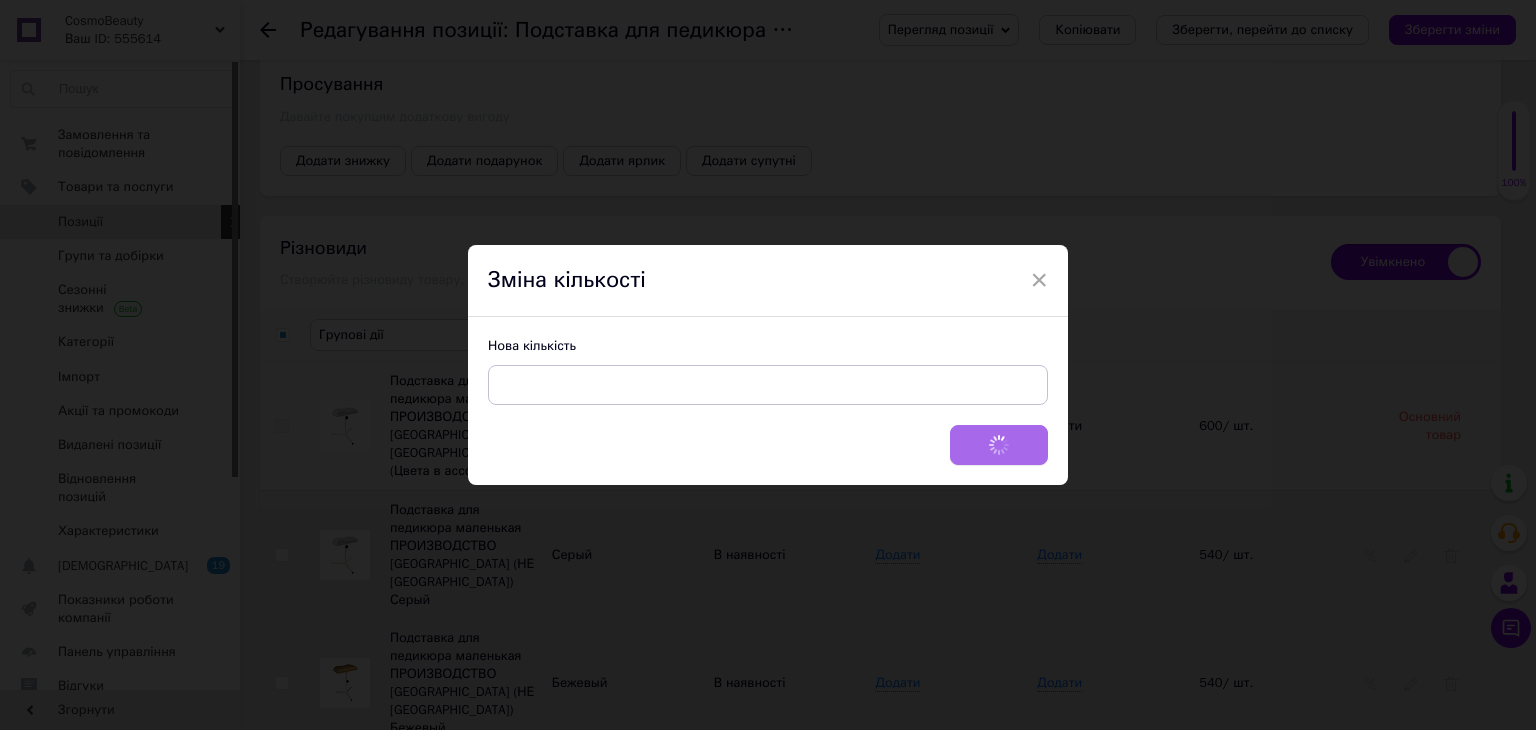 checkbox on "false" 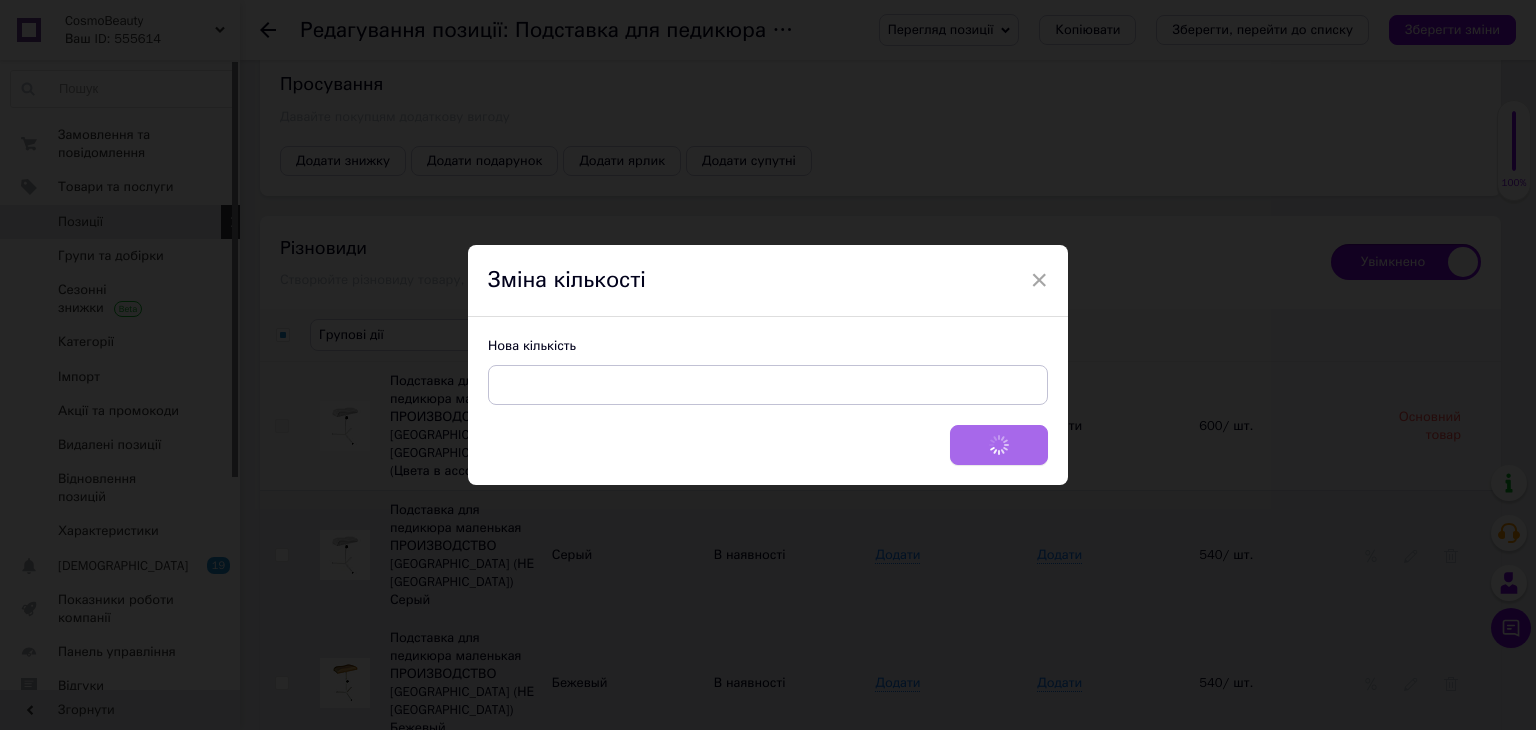 type 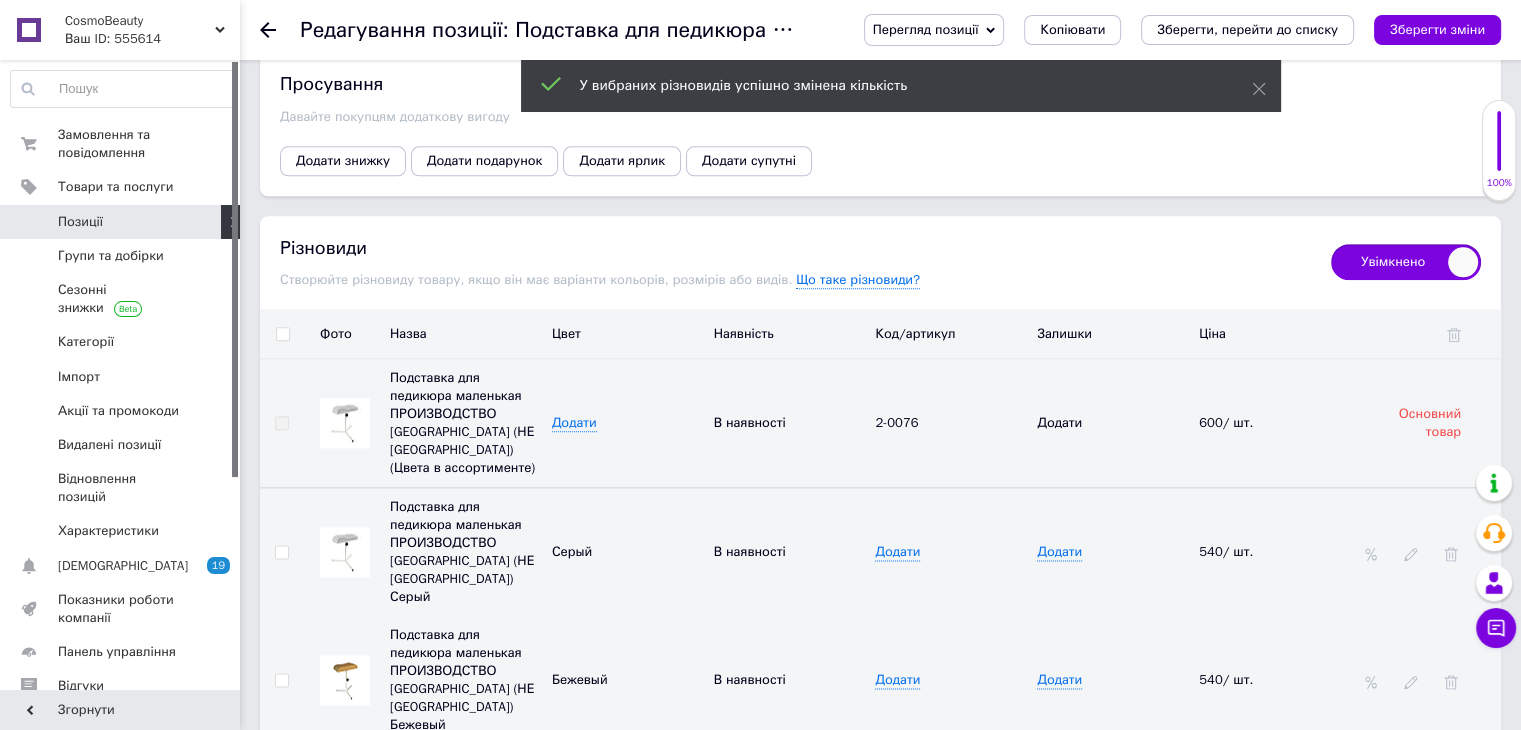 click at bounding box center [282, 334] 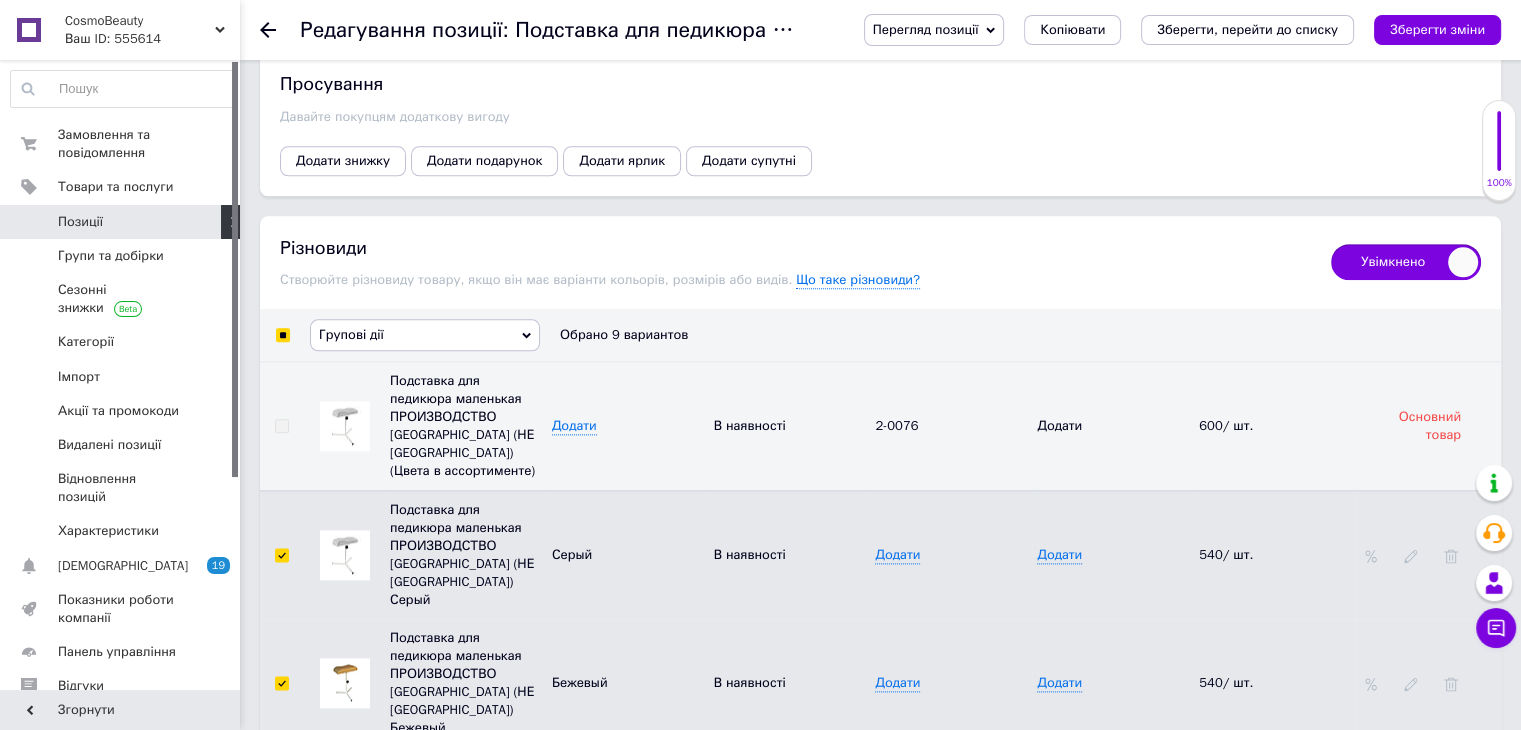 click on "Групові дії" at bounding box center [351, 334] 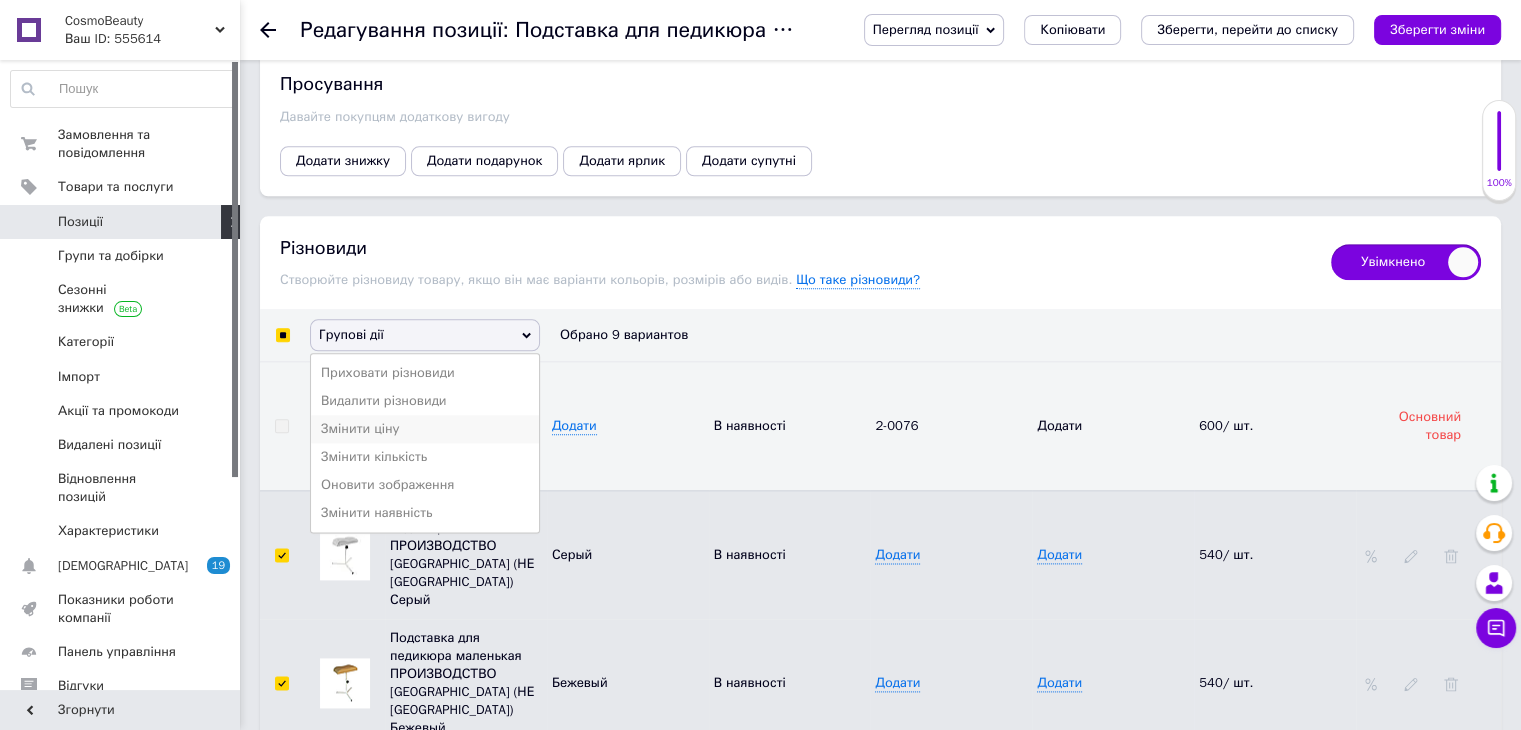 click on "Змінити ціну" at bounding box center (425, 429) 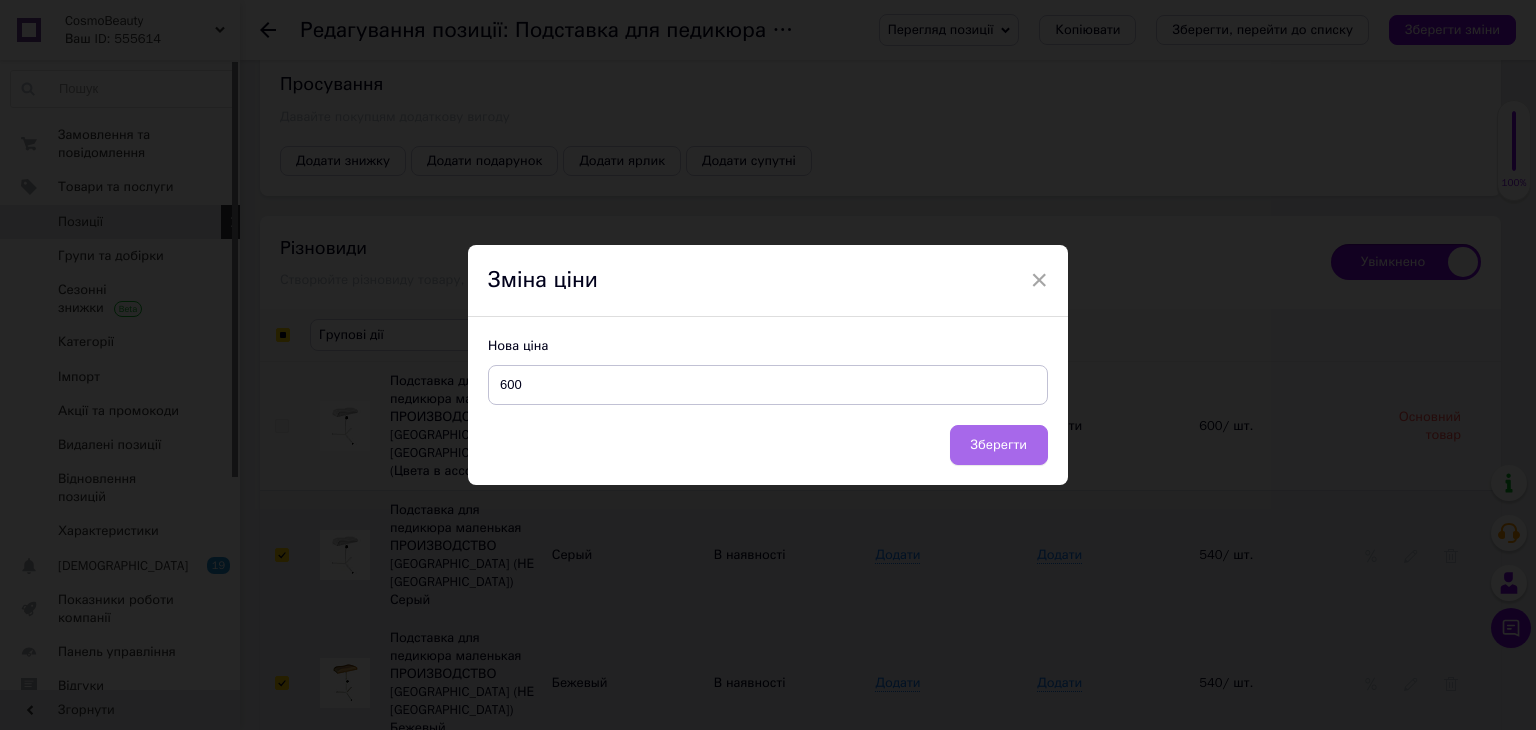 click on "Зберегти" at bounding box center [999, 445] 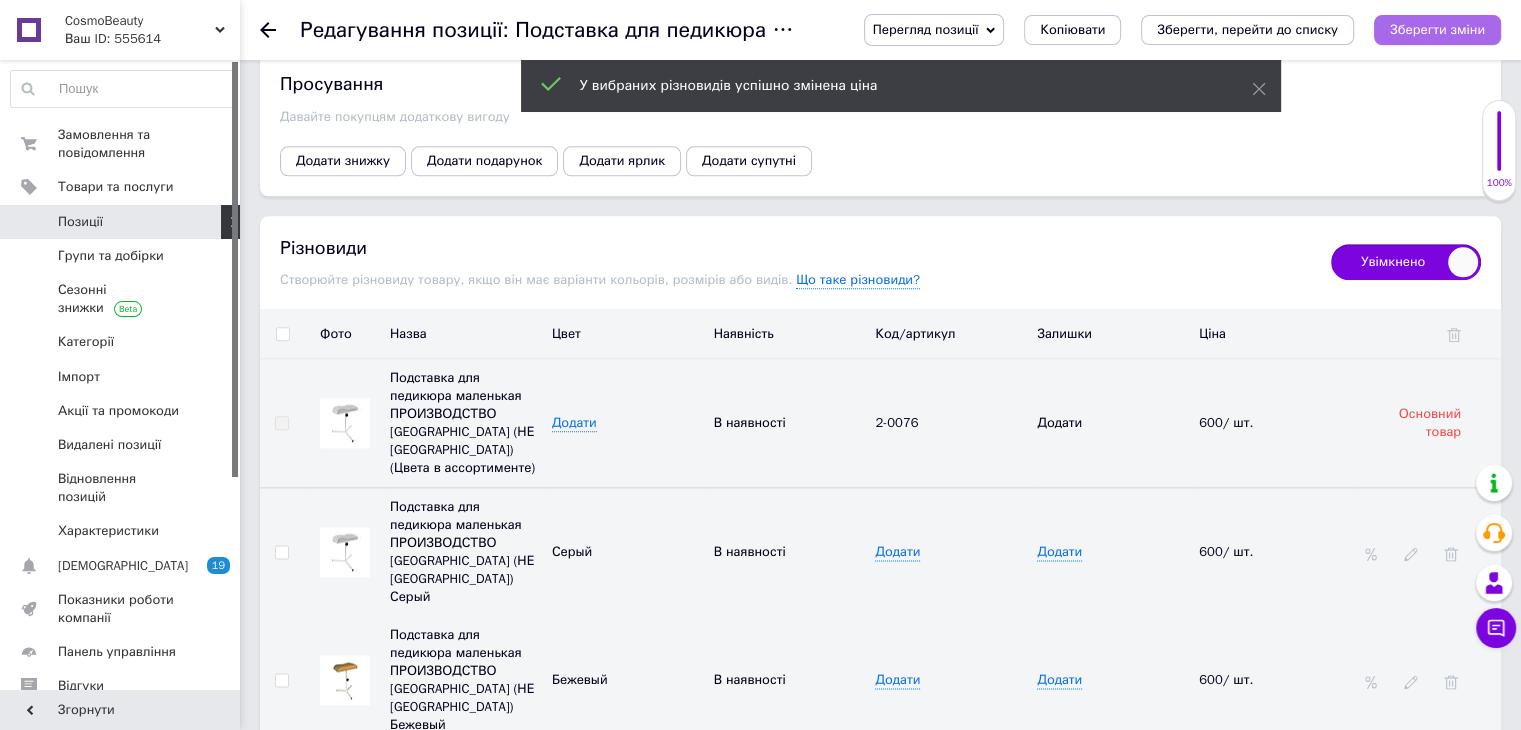 click on "Зберегти зміни" at bounding box center [1437, 29] 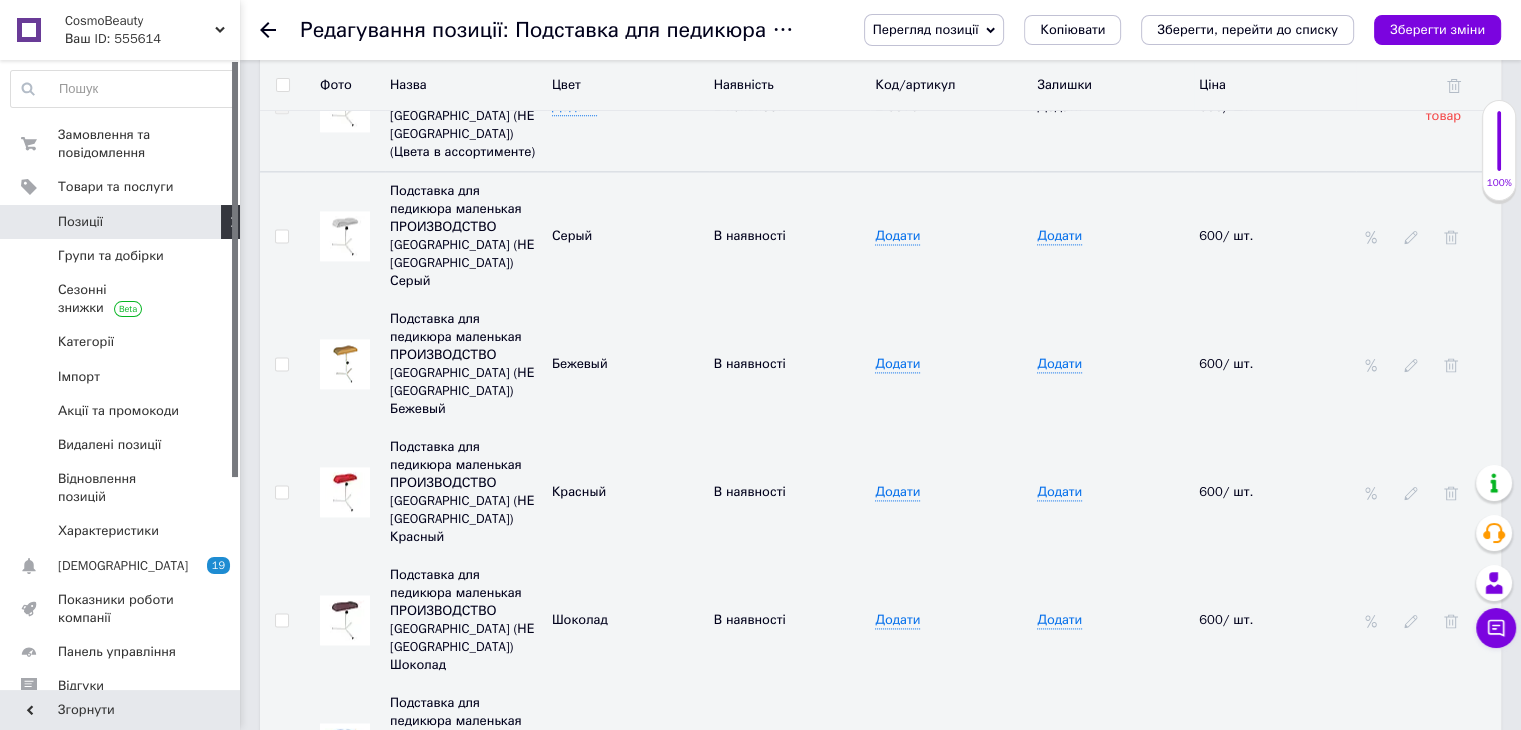 scroll, scrollTop: 2933, scrollLeft: 0, axis: vertical 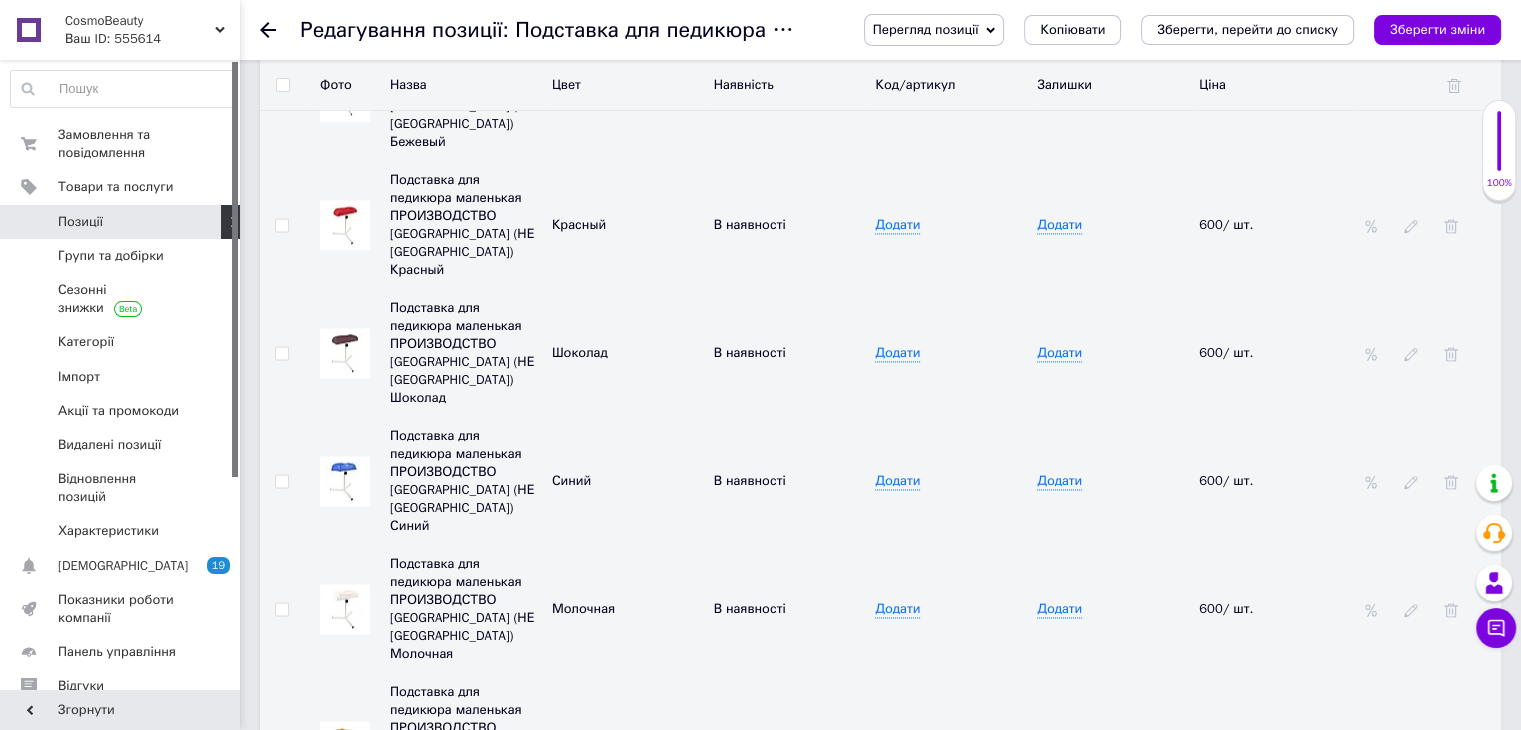 click 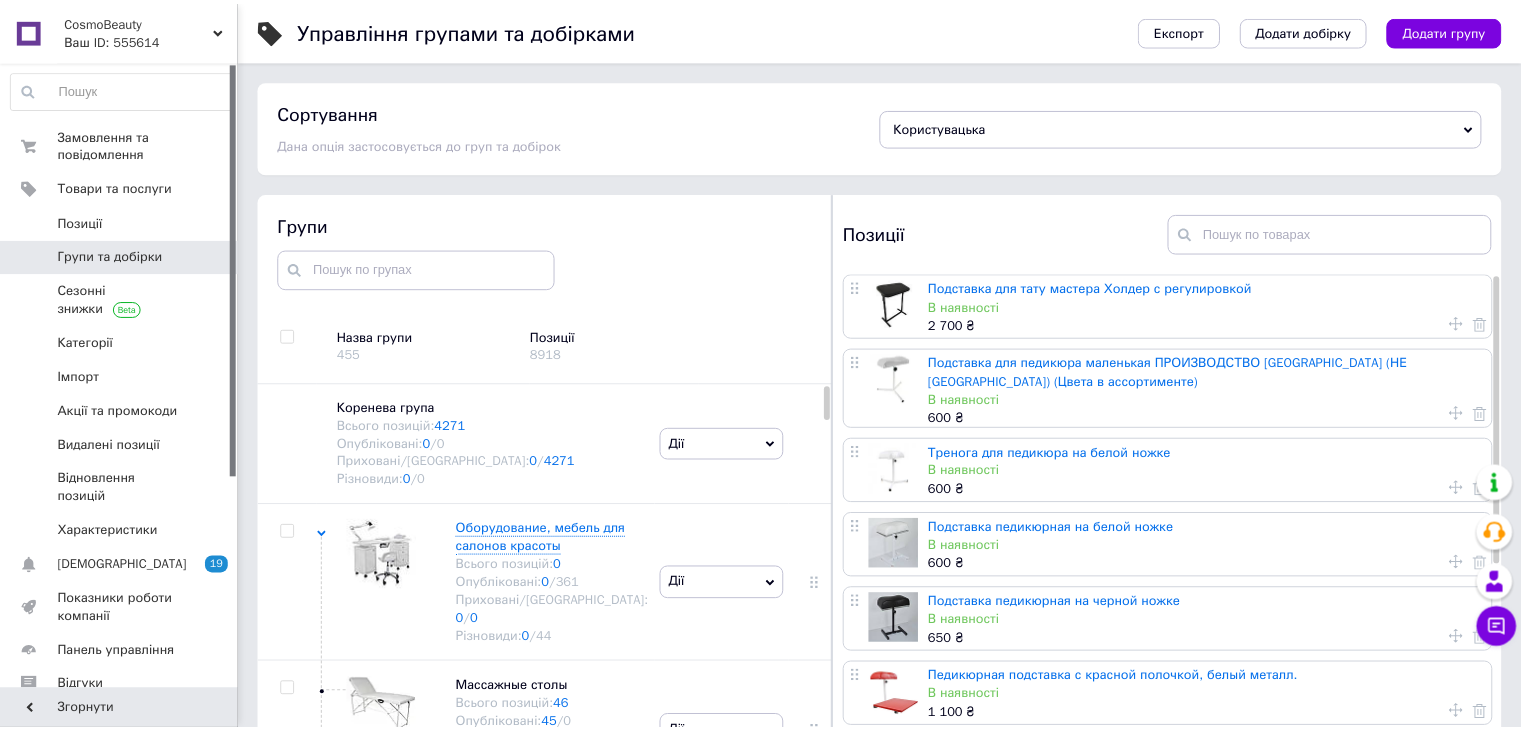 scroll, scrollTop: 113, scrollLeft: 0, axis: vertical 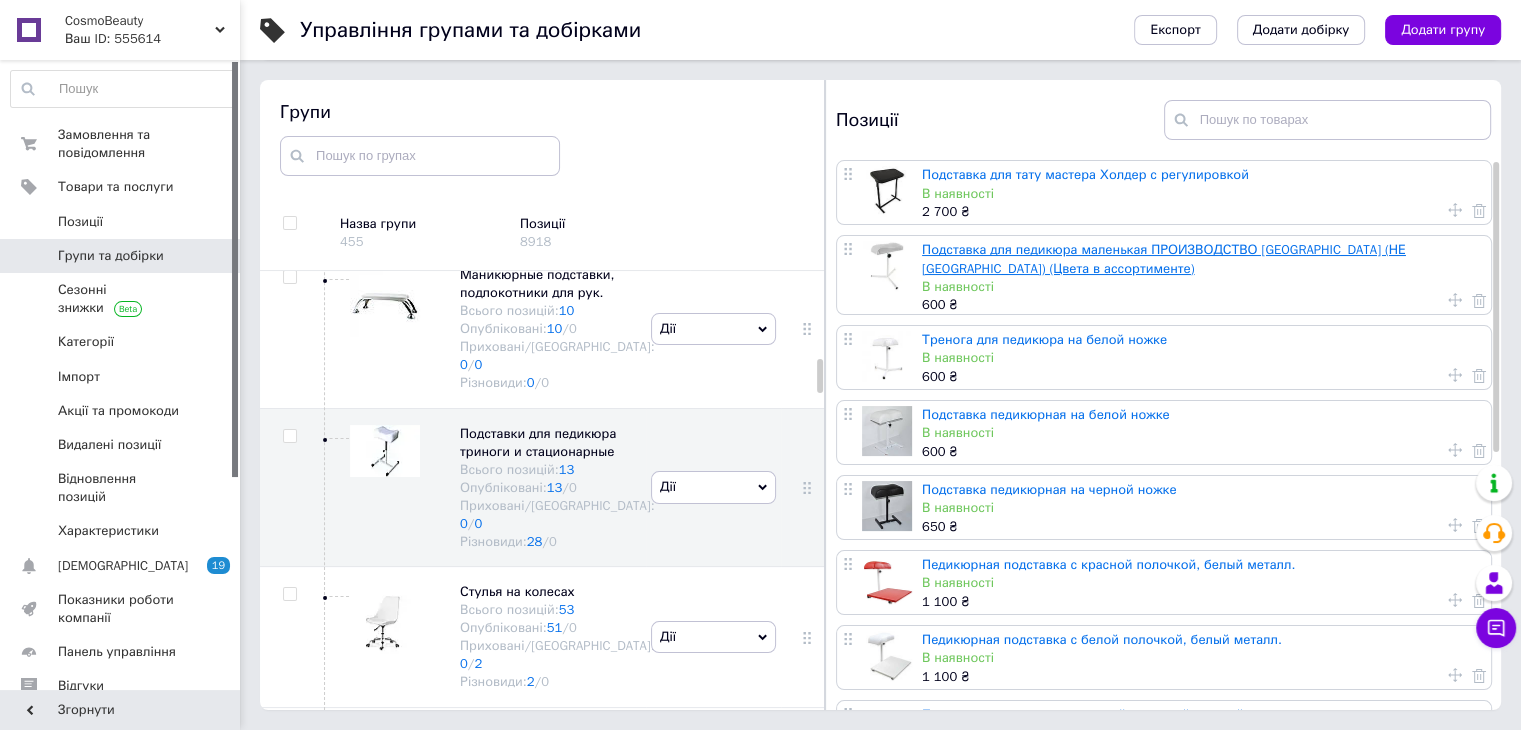 click on "Подставка для педикюра маленькая ПРОИЗВОДСТВО [GEOGRAPHIC_DATA] (НЕ [GEOGRAPHIC_DATA]) (Цвета в ассортименте)" at bounding box center (1164, 258) 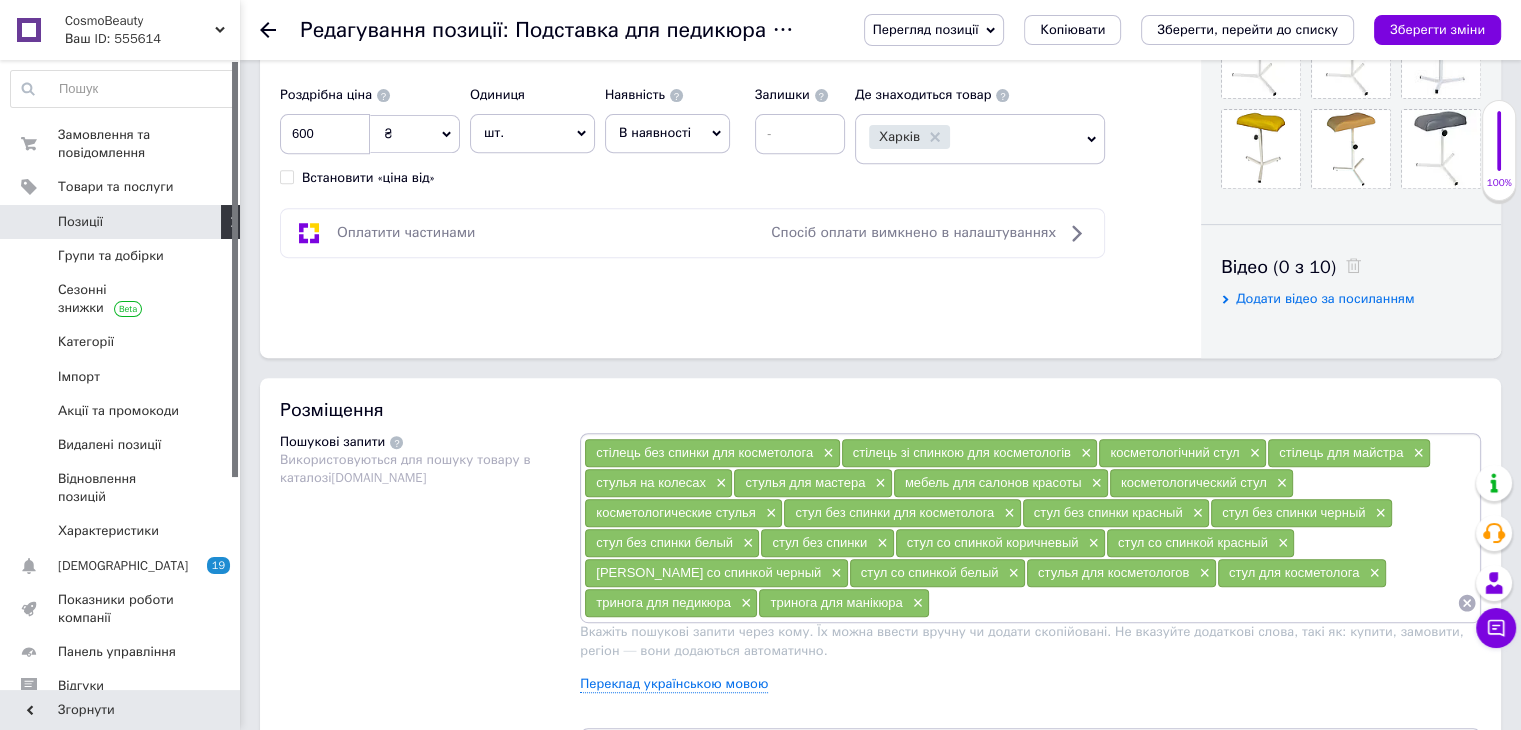 scroll, scrollTop: 533, scrollLeft: 0, axis: vertical 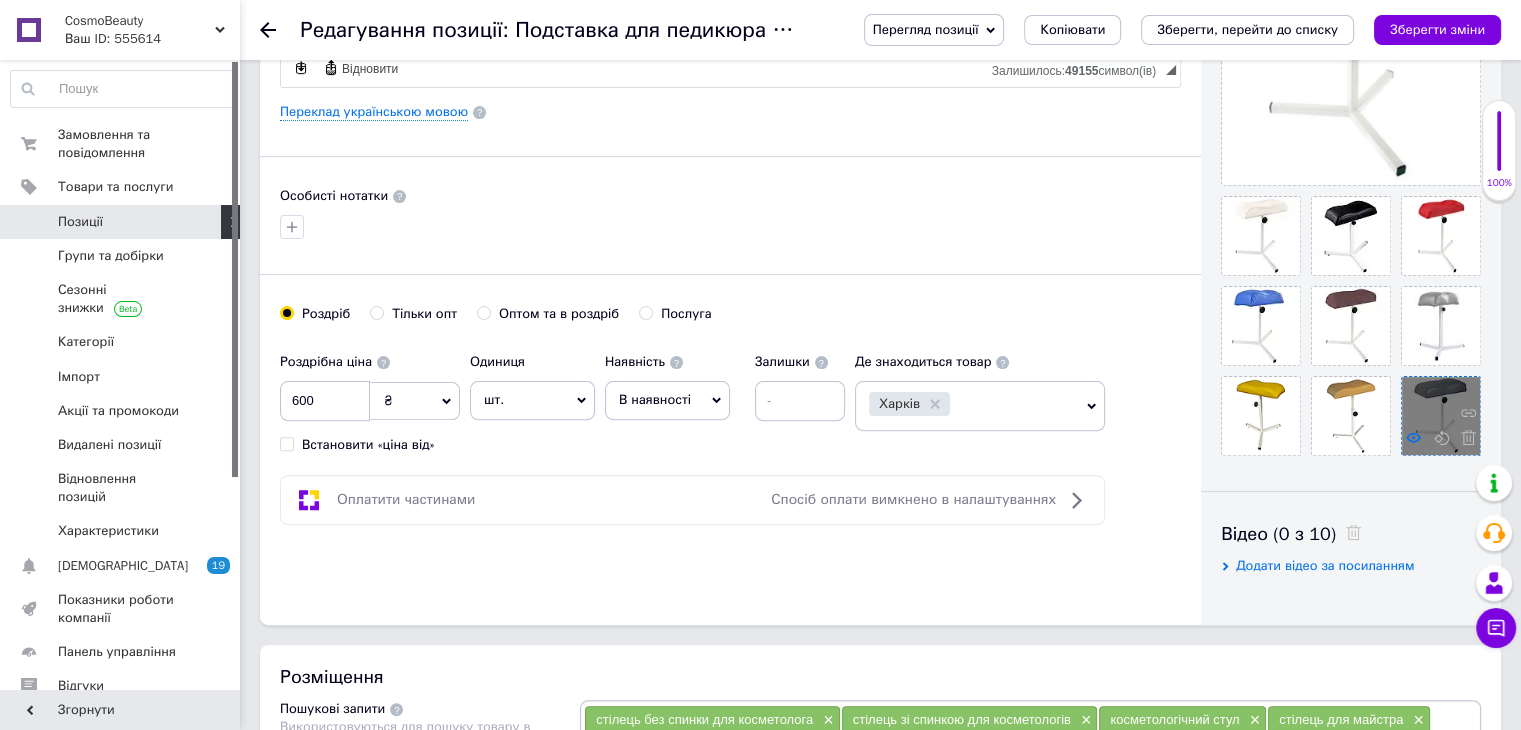 click 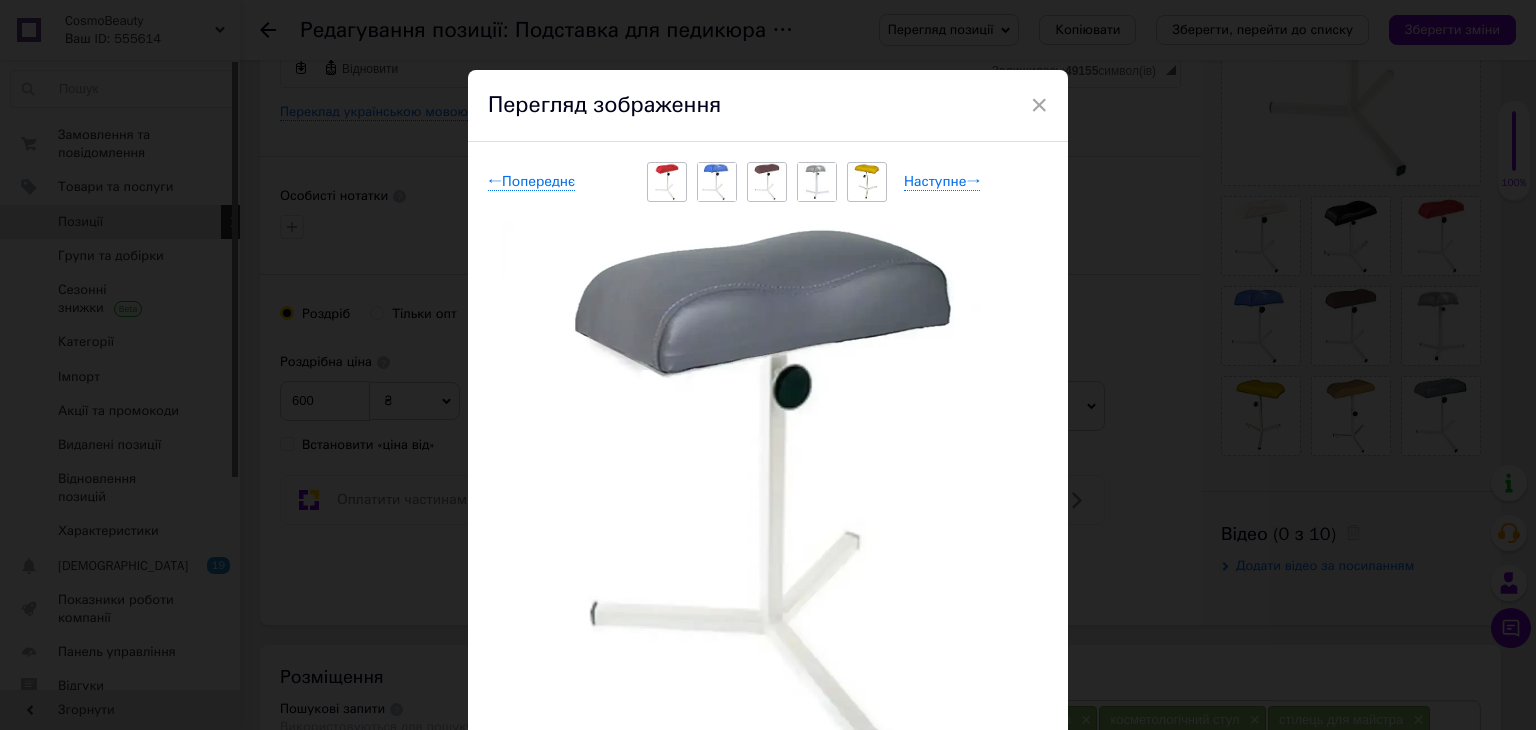 click on "× Перегляд зображення ← Попереднє Наступне → Видалити зображення Видалити всі зображення" at bounding box center [768, 365] 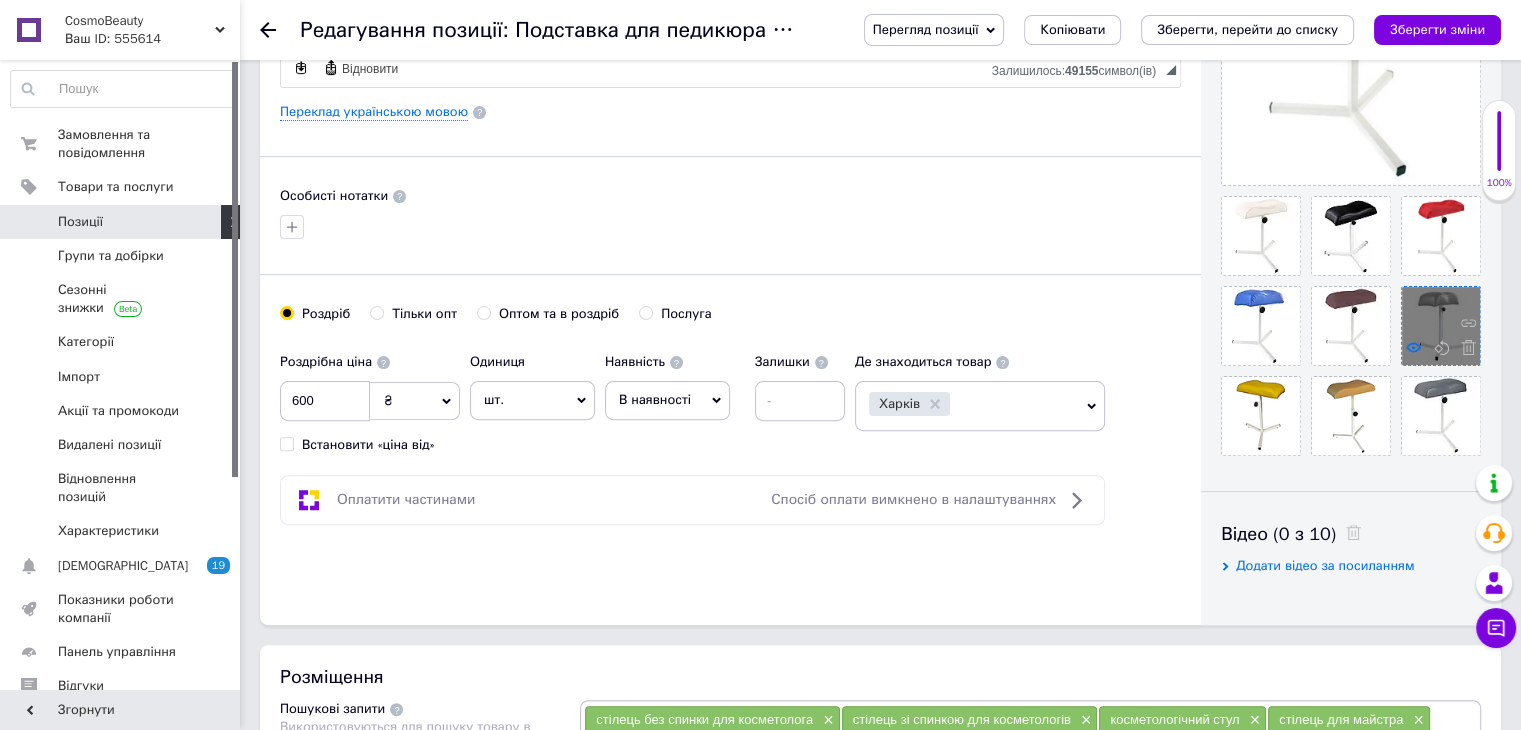 click 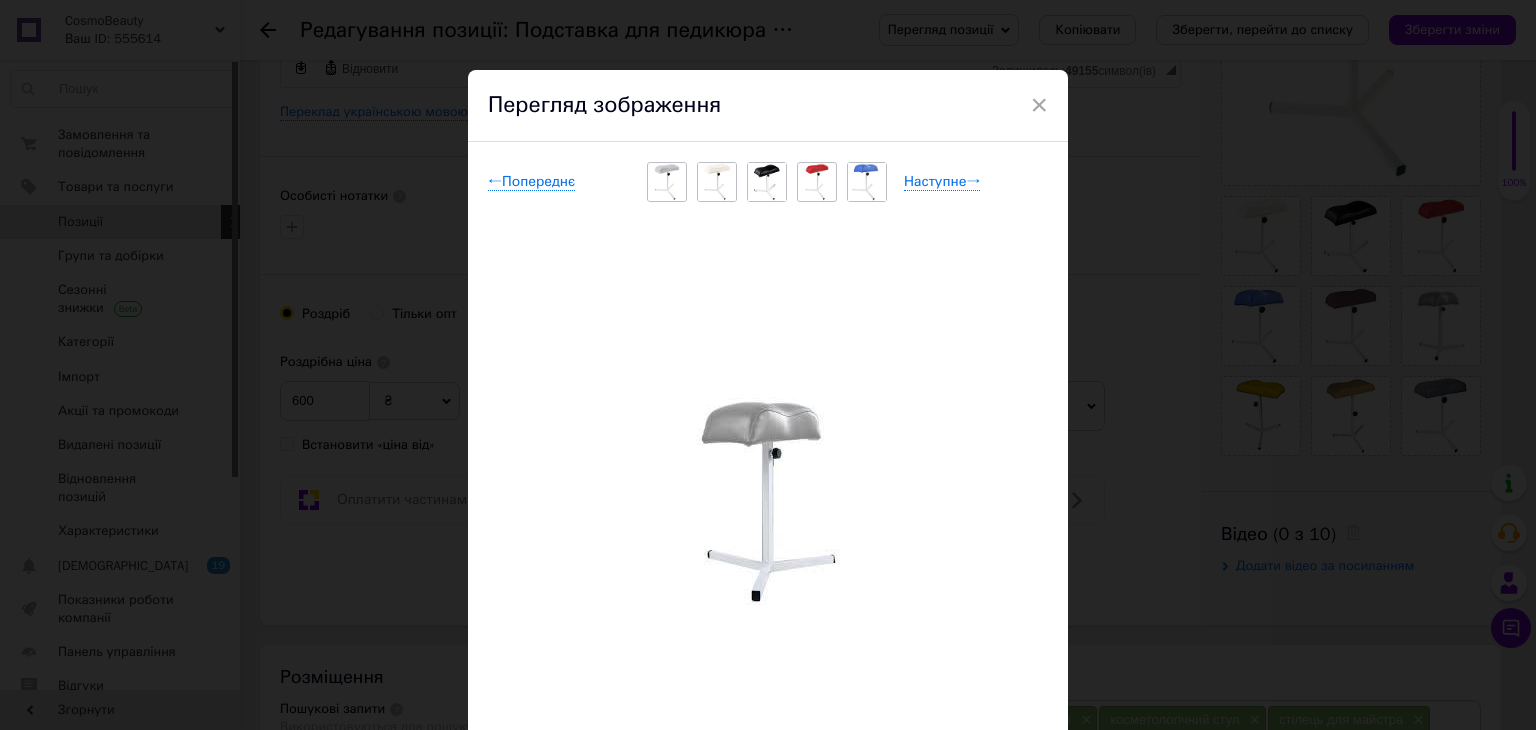 drag, startPoint x: 711, startPoint y: 413, endPoint x: 825, endPoint y: 362, distance: 124.88795 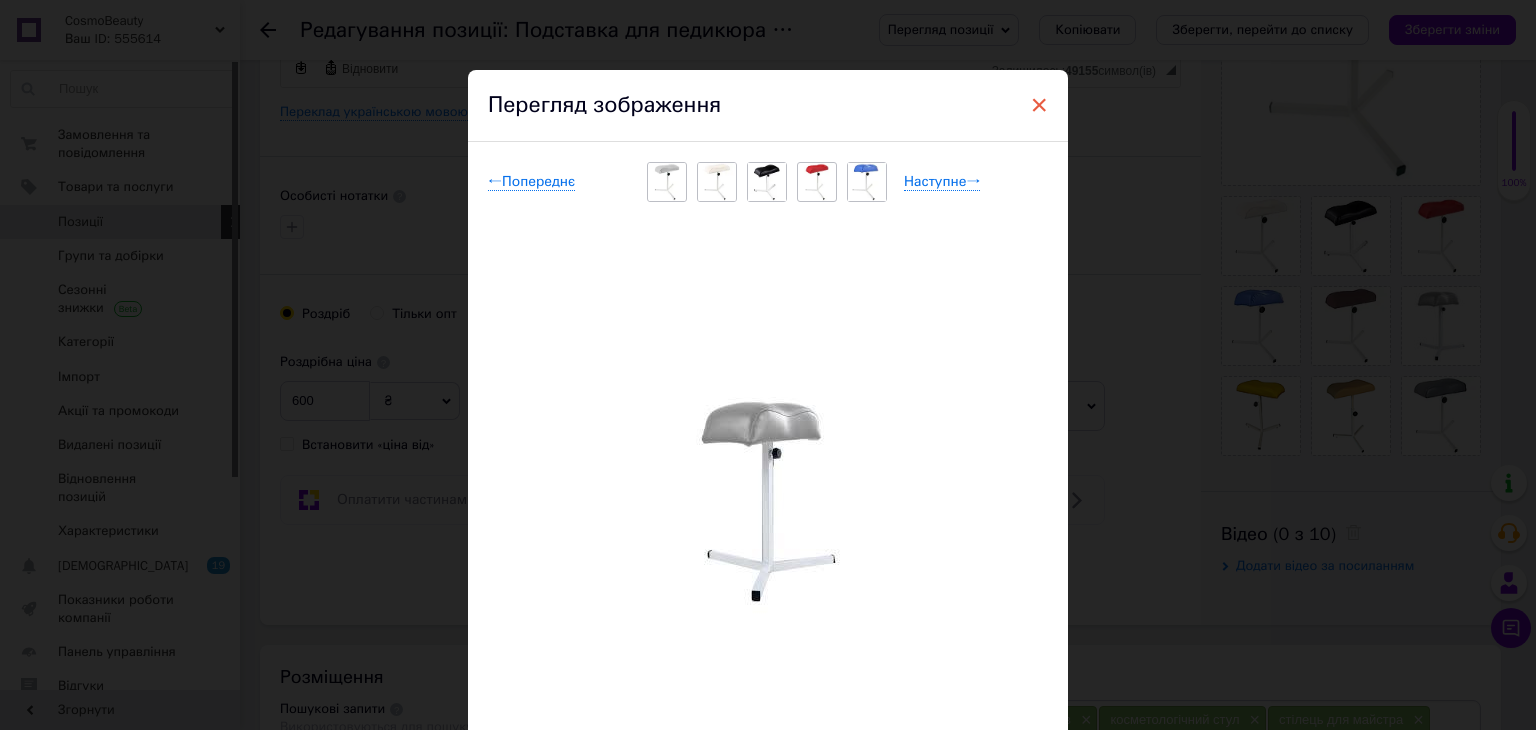 click on "×" at bounding box center [1039, 105] 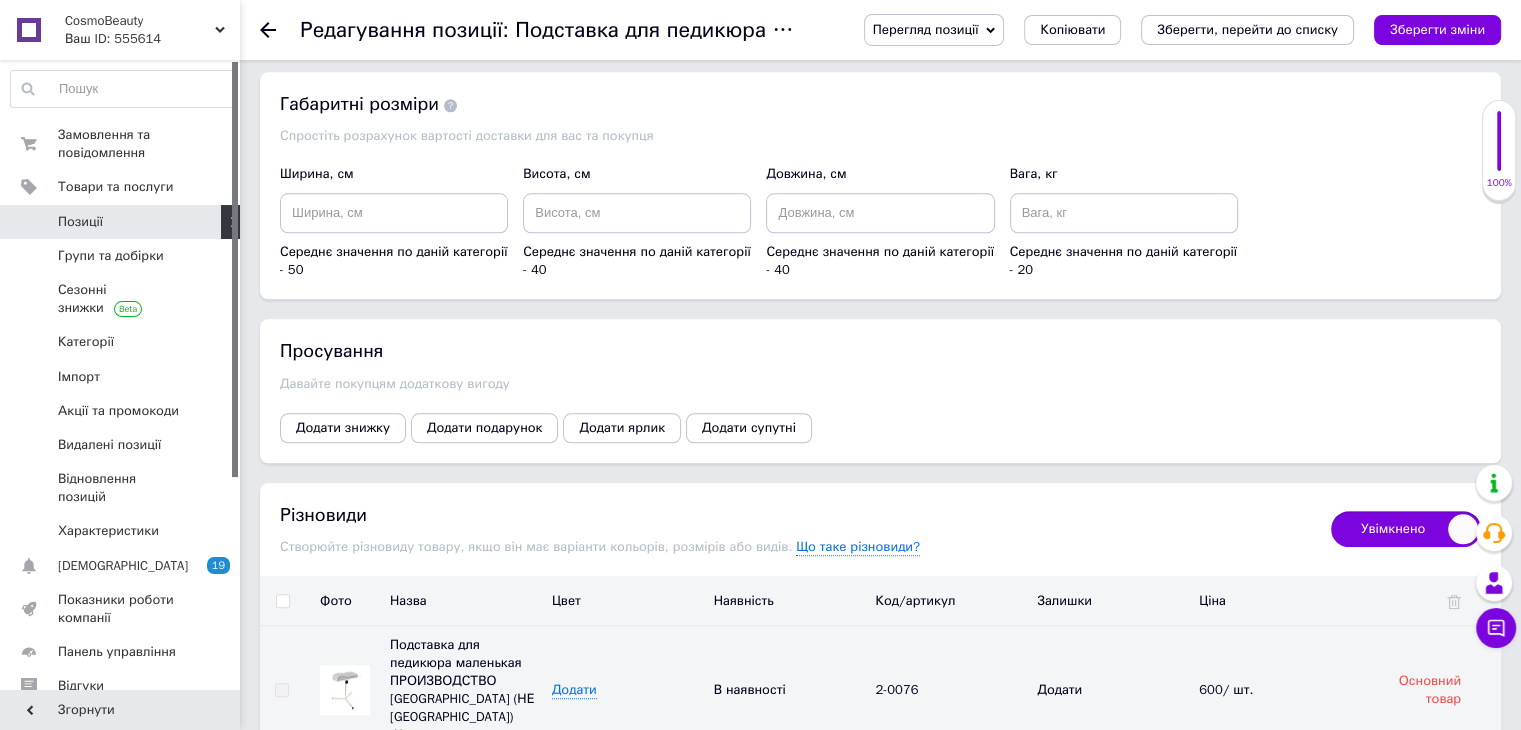 scroll, scrollTop: 2400, scrollLeft: 0, axis: vertical 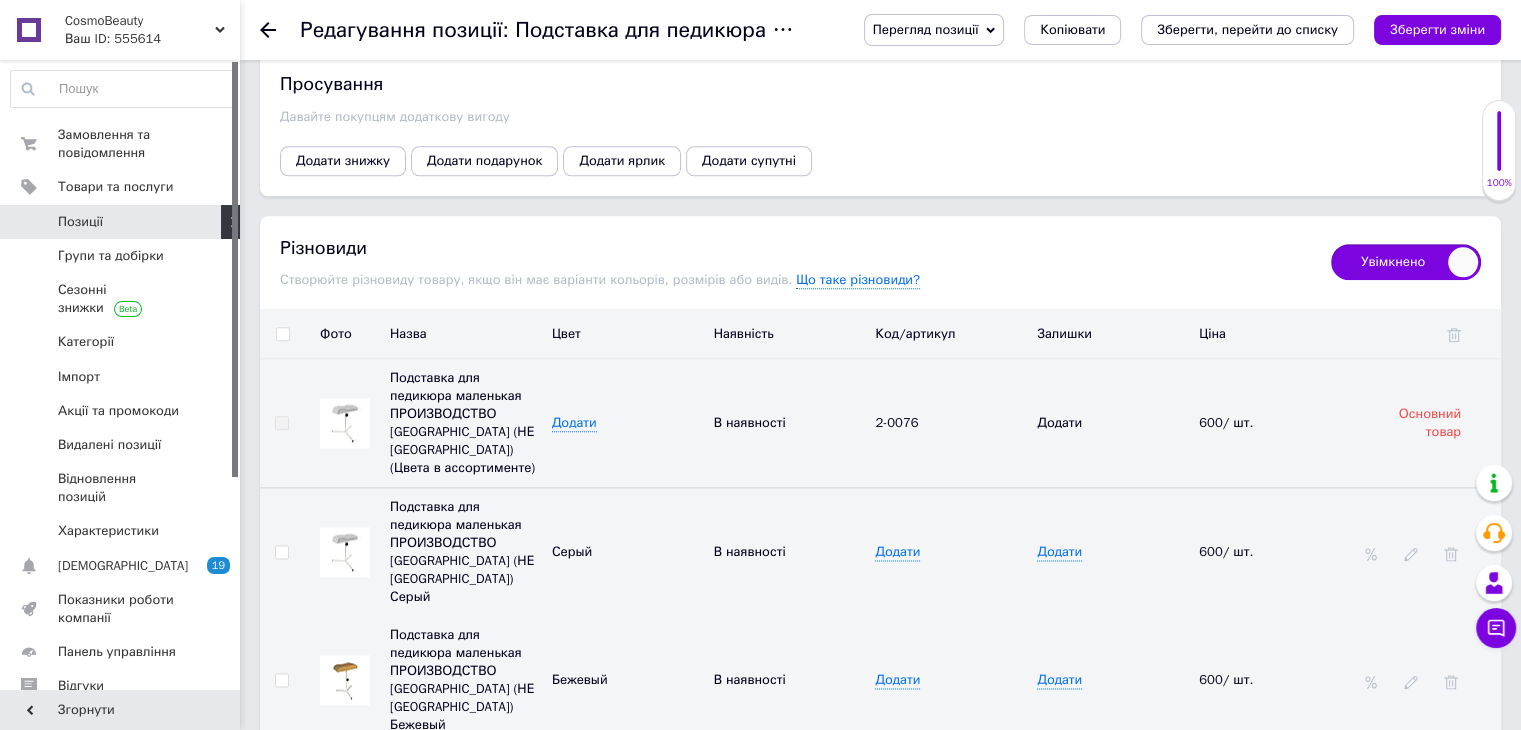 click at bounding box center (345, 552) 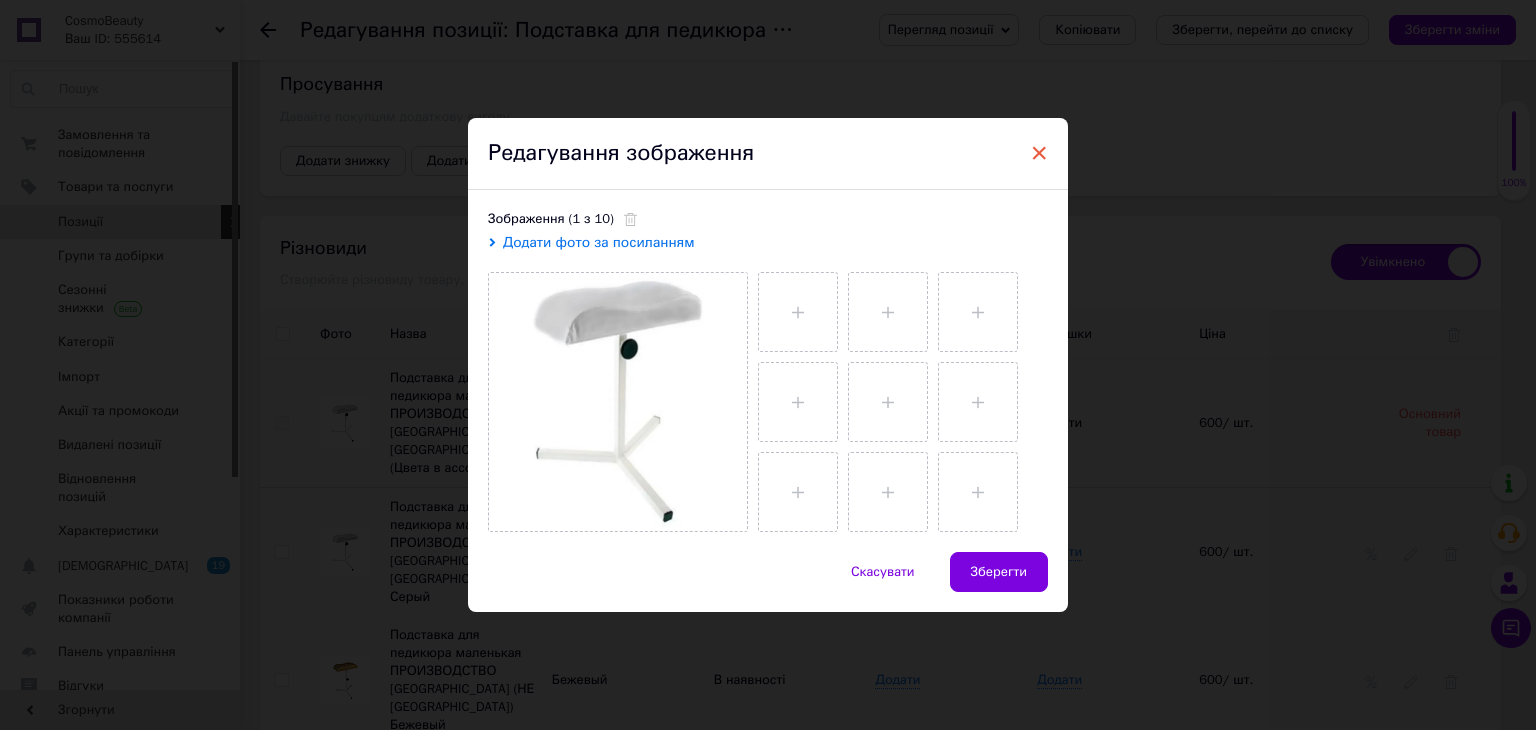 click on "×" at bounding box center (1039, 153) 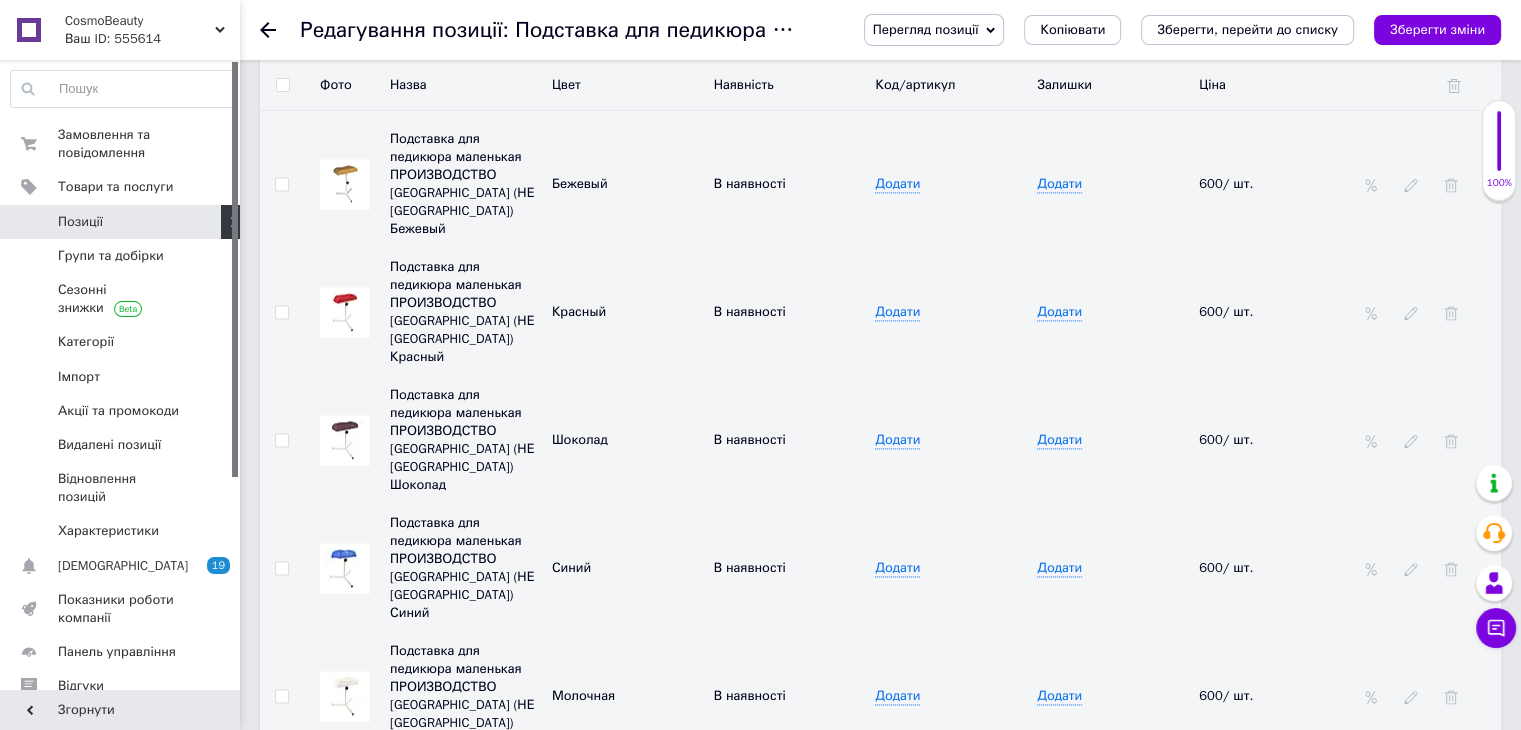 scroll, scrollTop: 2666, scrollLeft: 0, axis: vertical 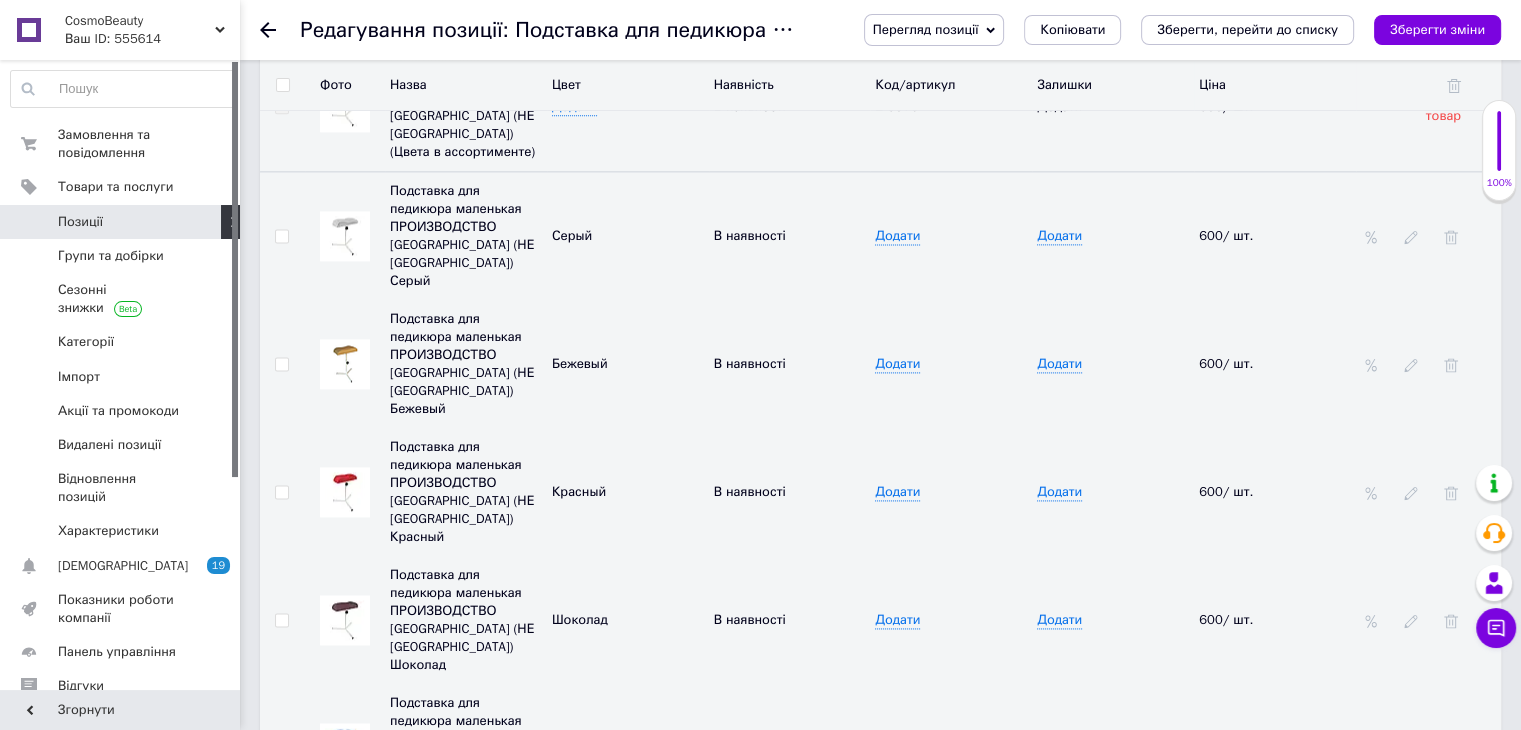 click at bounding box center [345, 236] 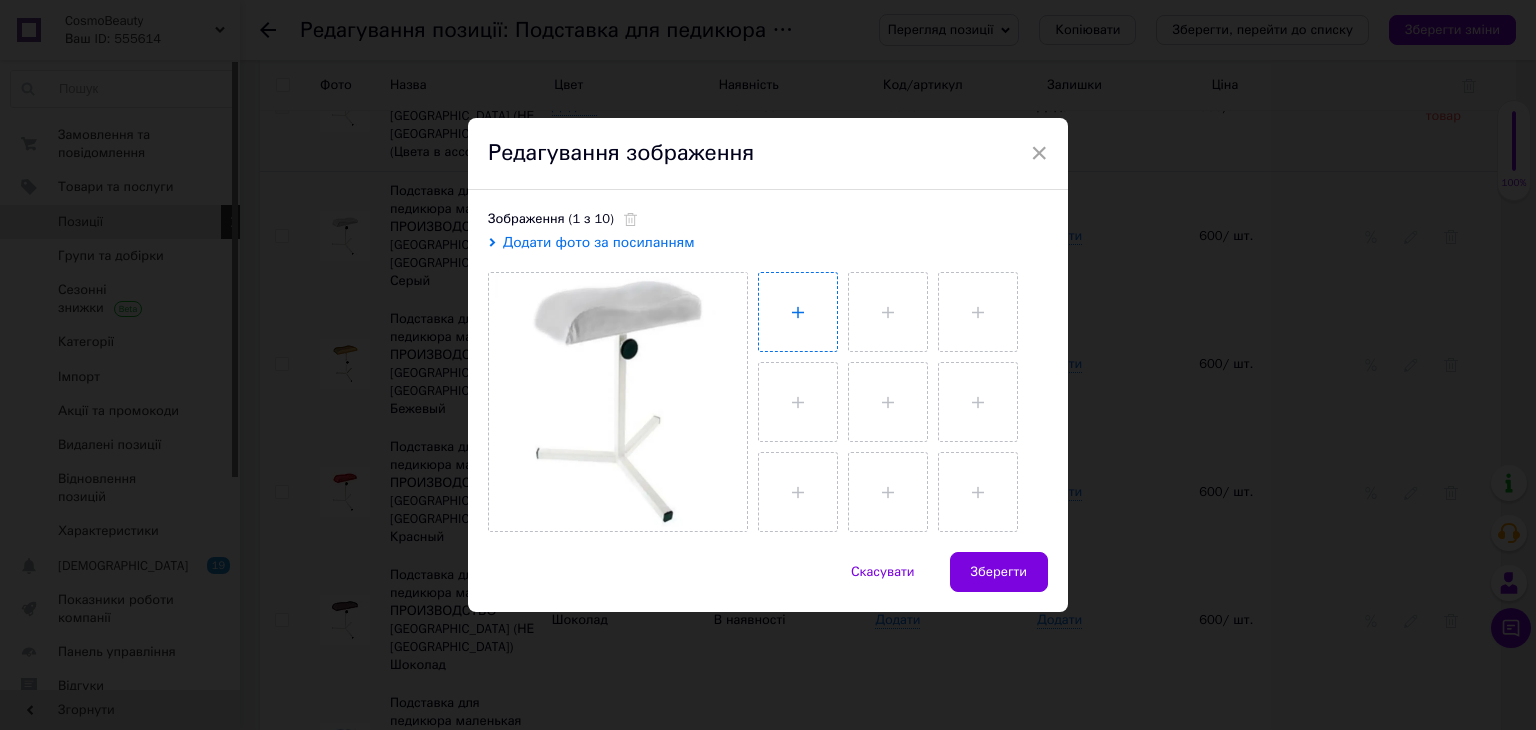 click at bounding box center (798, 312) 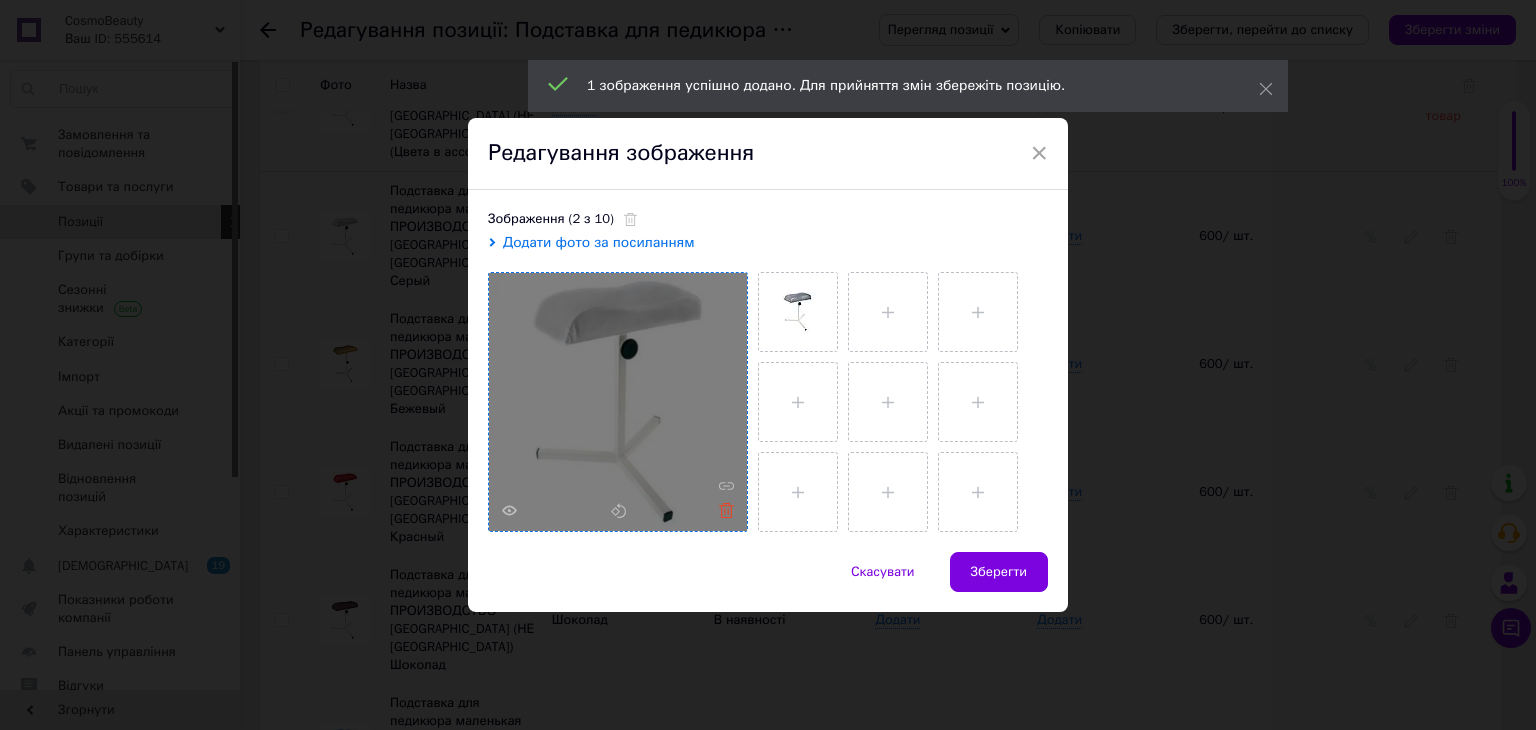 click 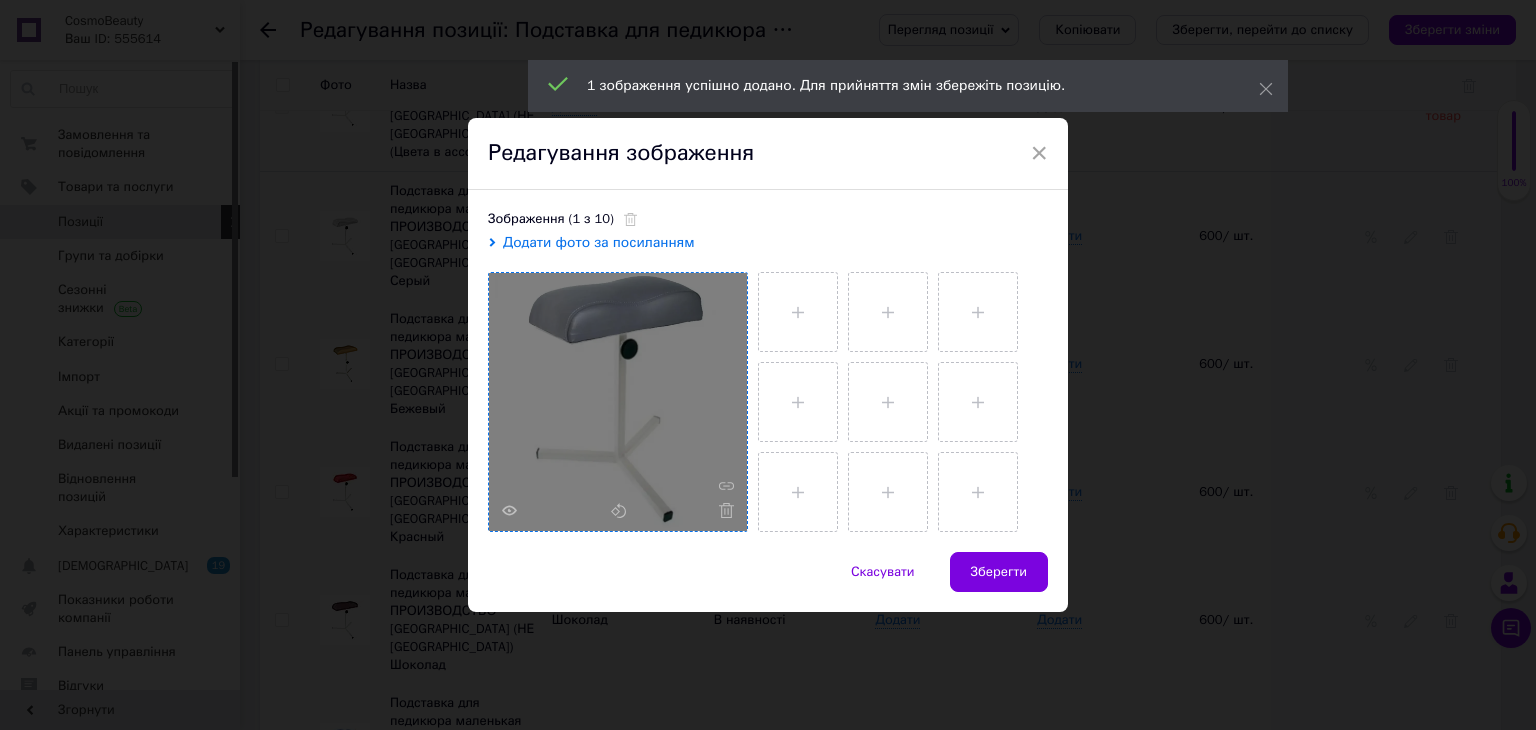 click on "Зберегти" at bounding box center [999, 572] 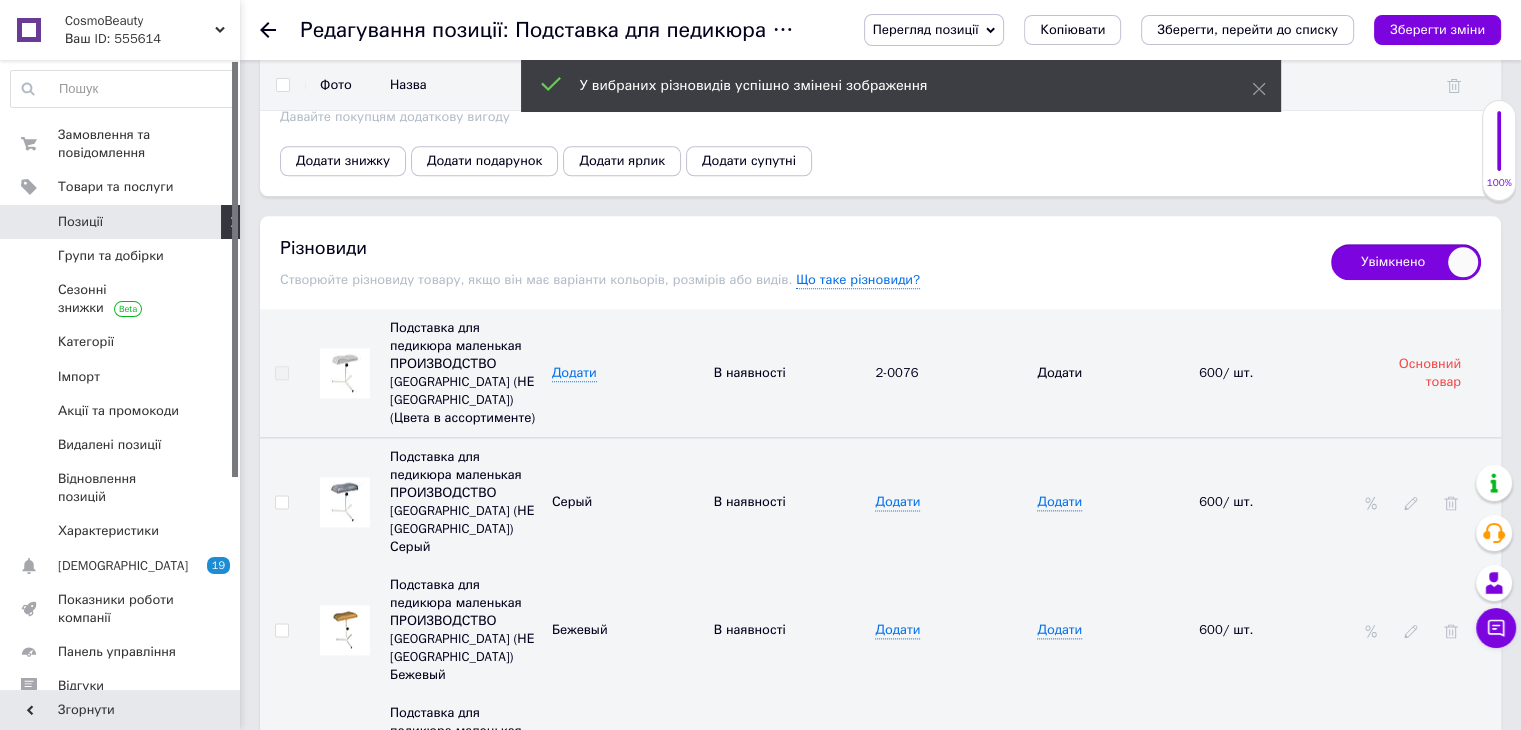 scroll, scrollTop: 2400, scrollLeft: 0, axis: vertical 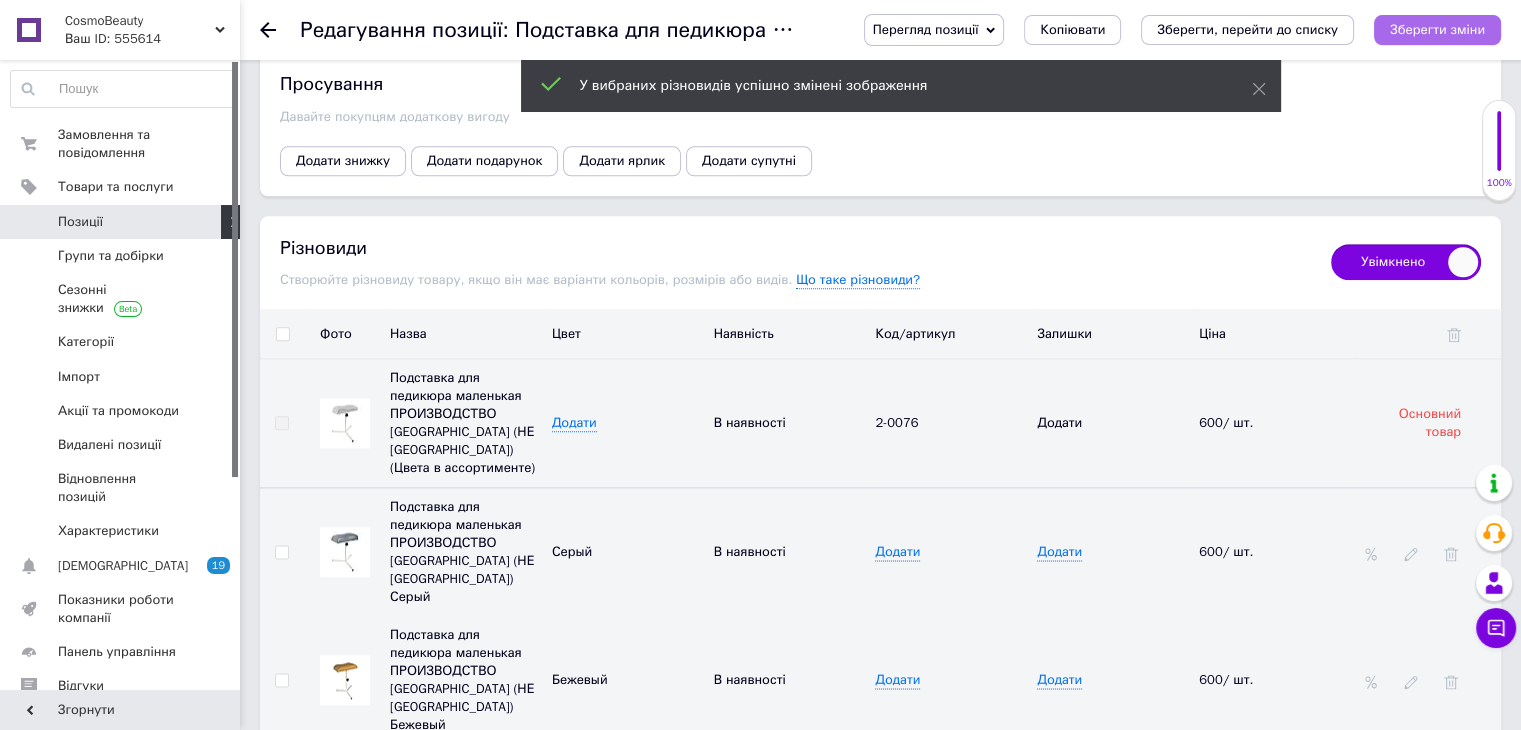click on "Зберегти зміни" at bounding box center [1437, 29] 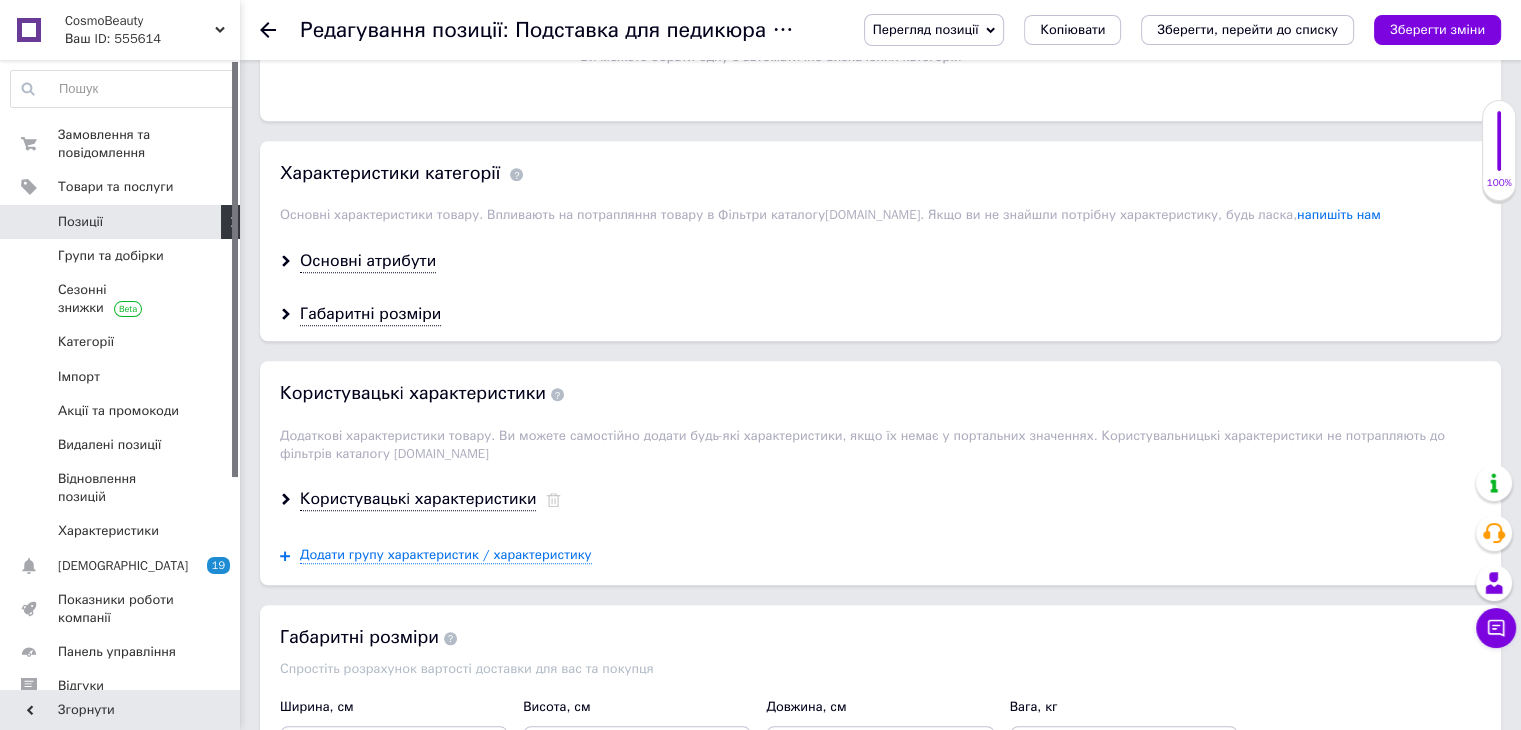 scroll, scrollTop: 1066, scrollLeft: 0, axis: vertical 